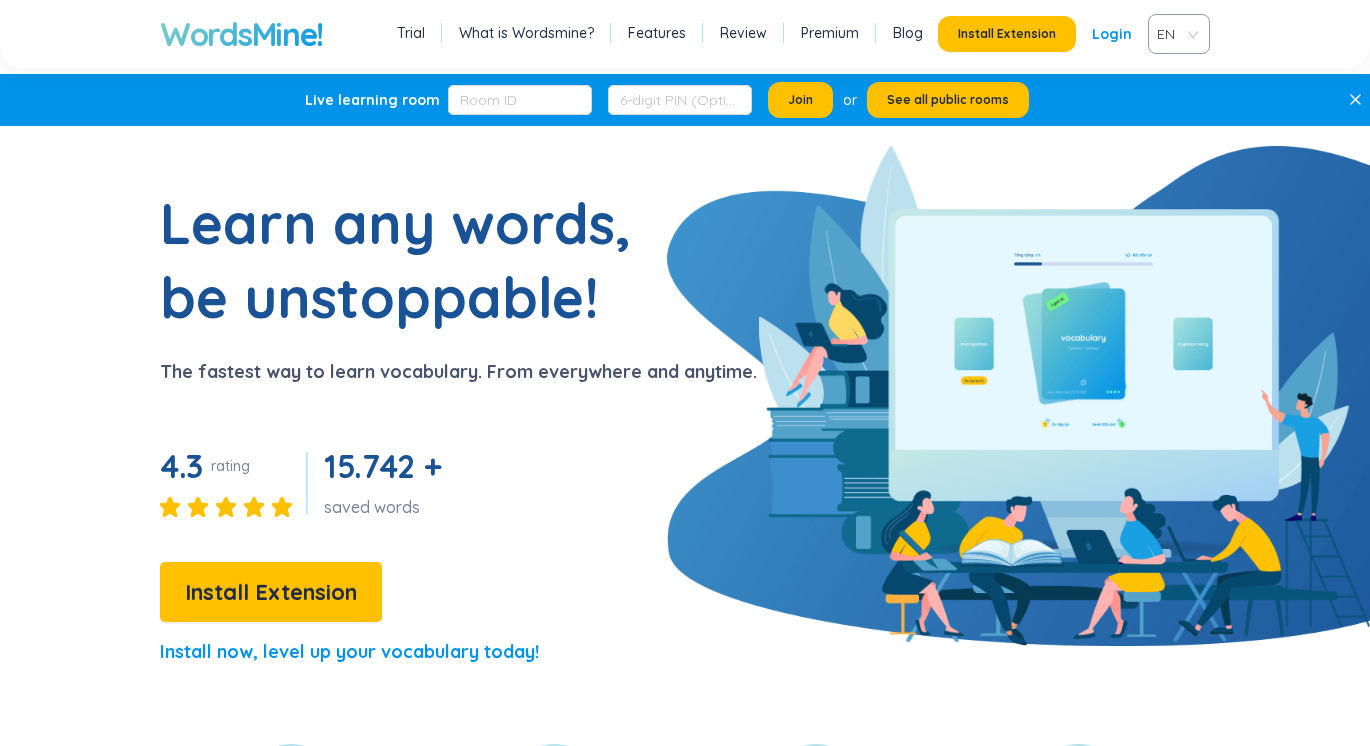 scroll, scrollTop: 0, scrollLeft: 0, axis: both 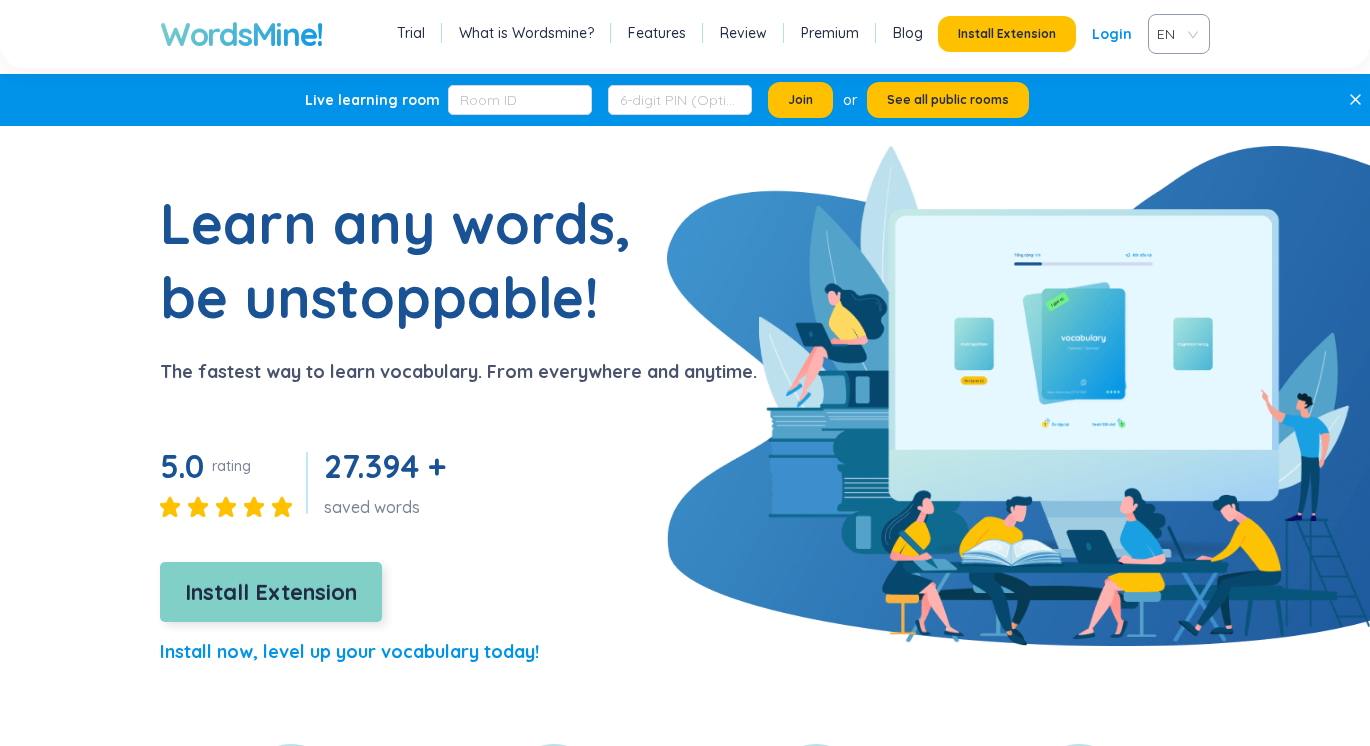 click on "Install Extension" at bounding box center [271, 592] 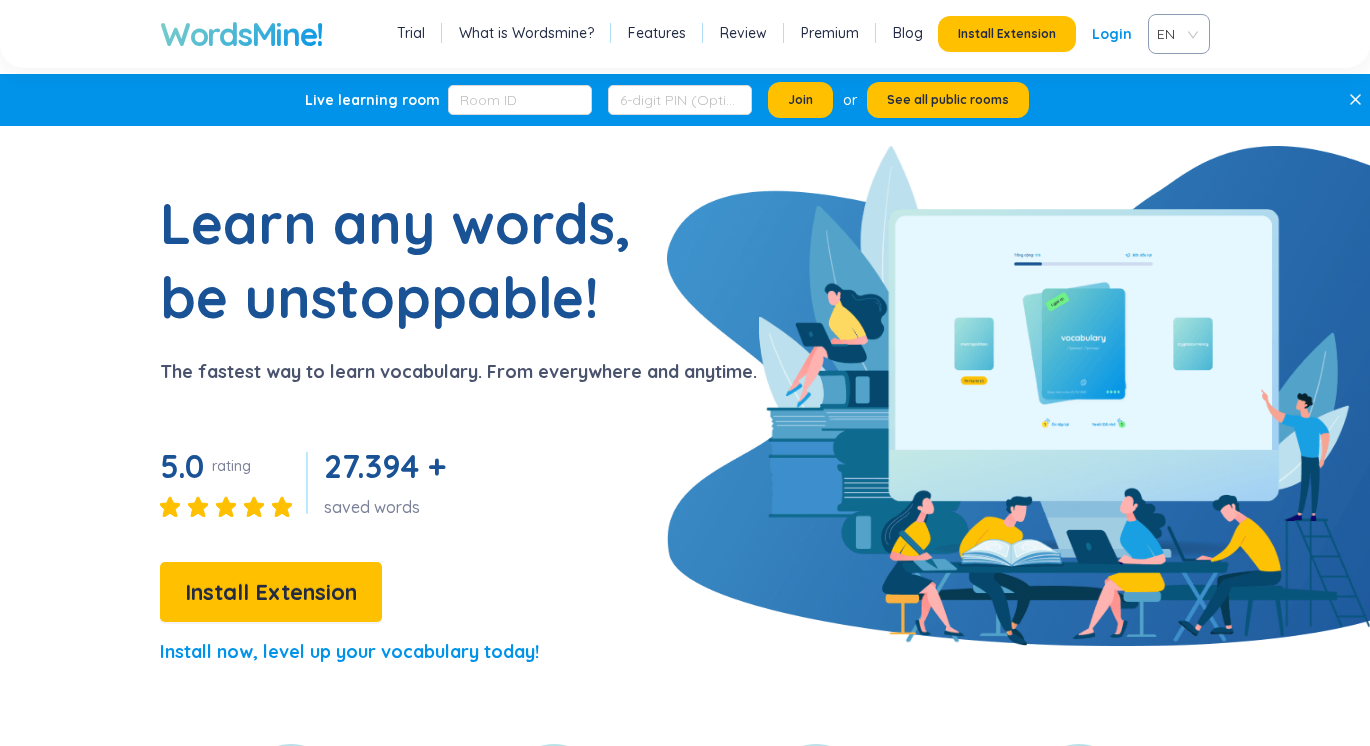 click on "Login" at bounding box center (1112, 34) 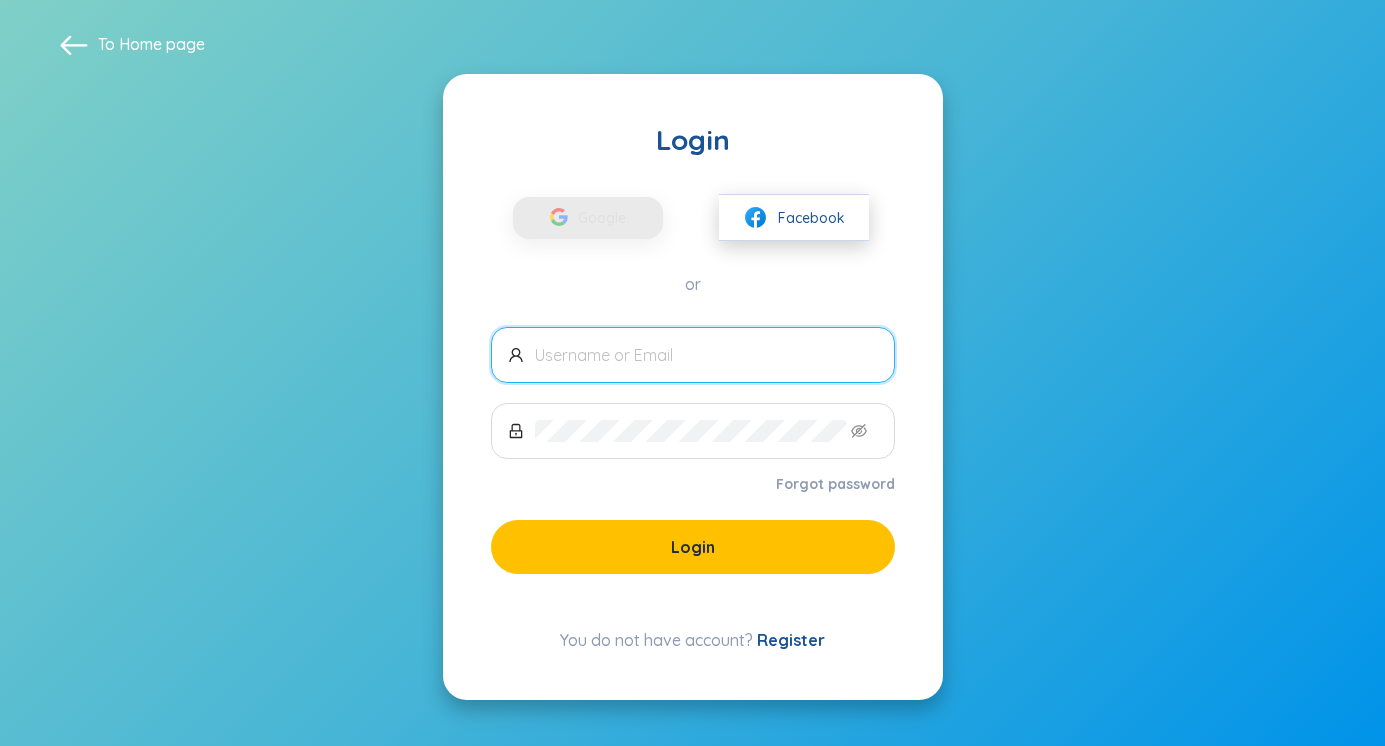 click on "Facebook" at bounding box center (794, 217) 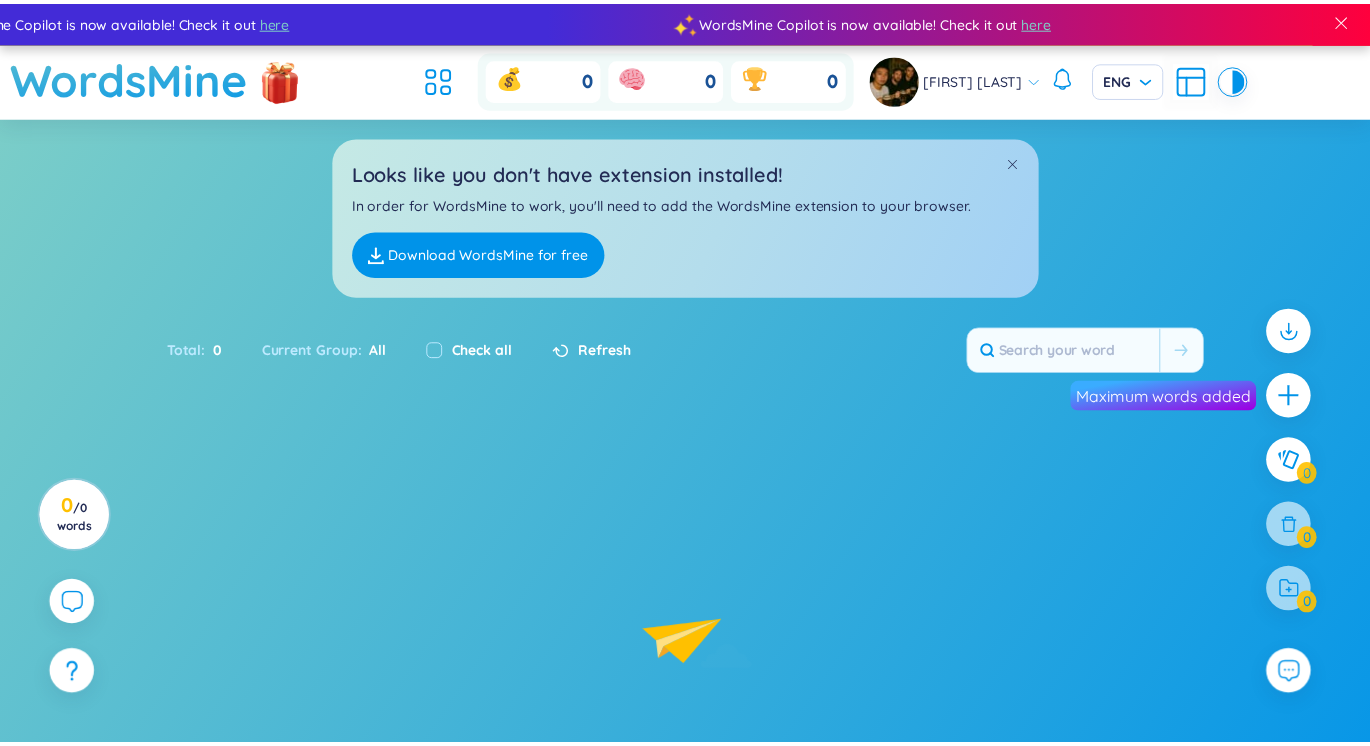 scroll, scrollTop: 0, scrollLeft: 0, axis: both 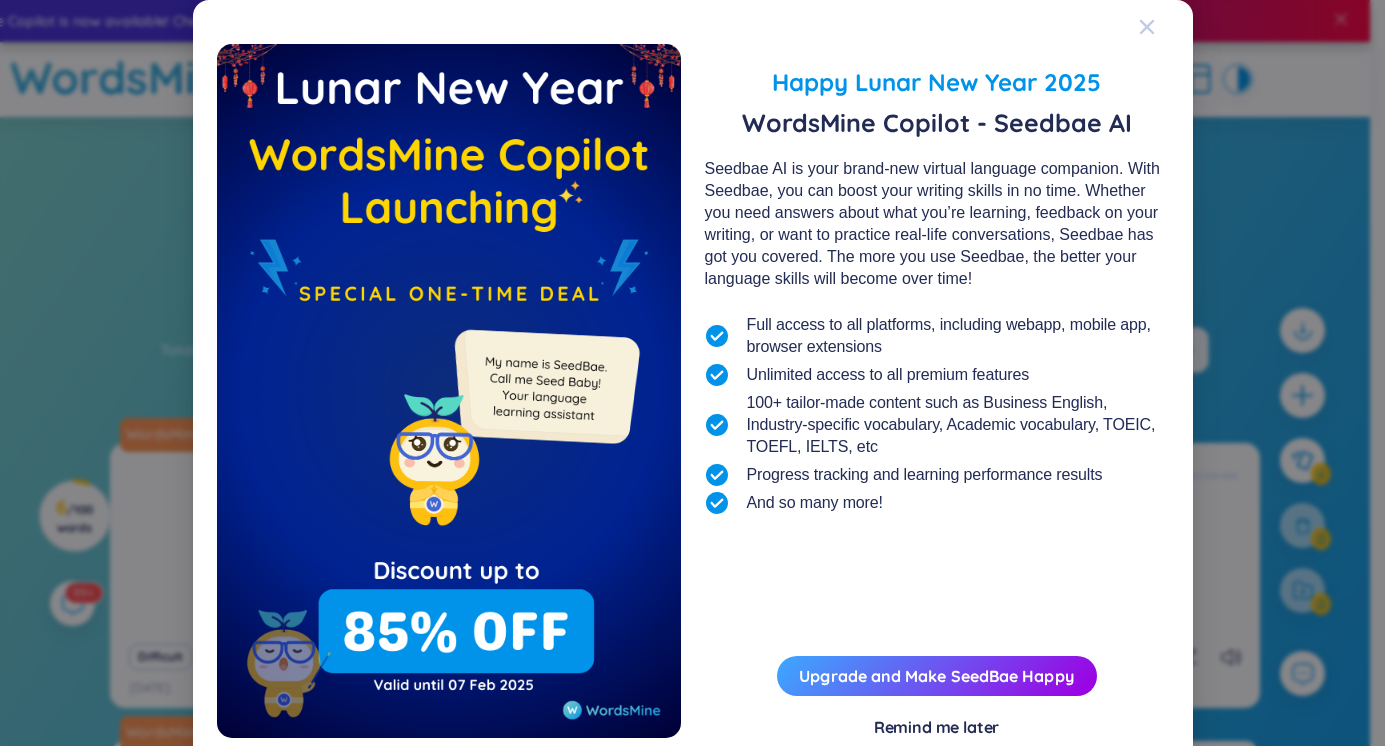 click at bounding box center [1166, 27] 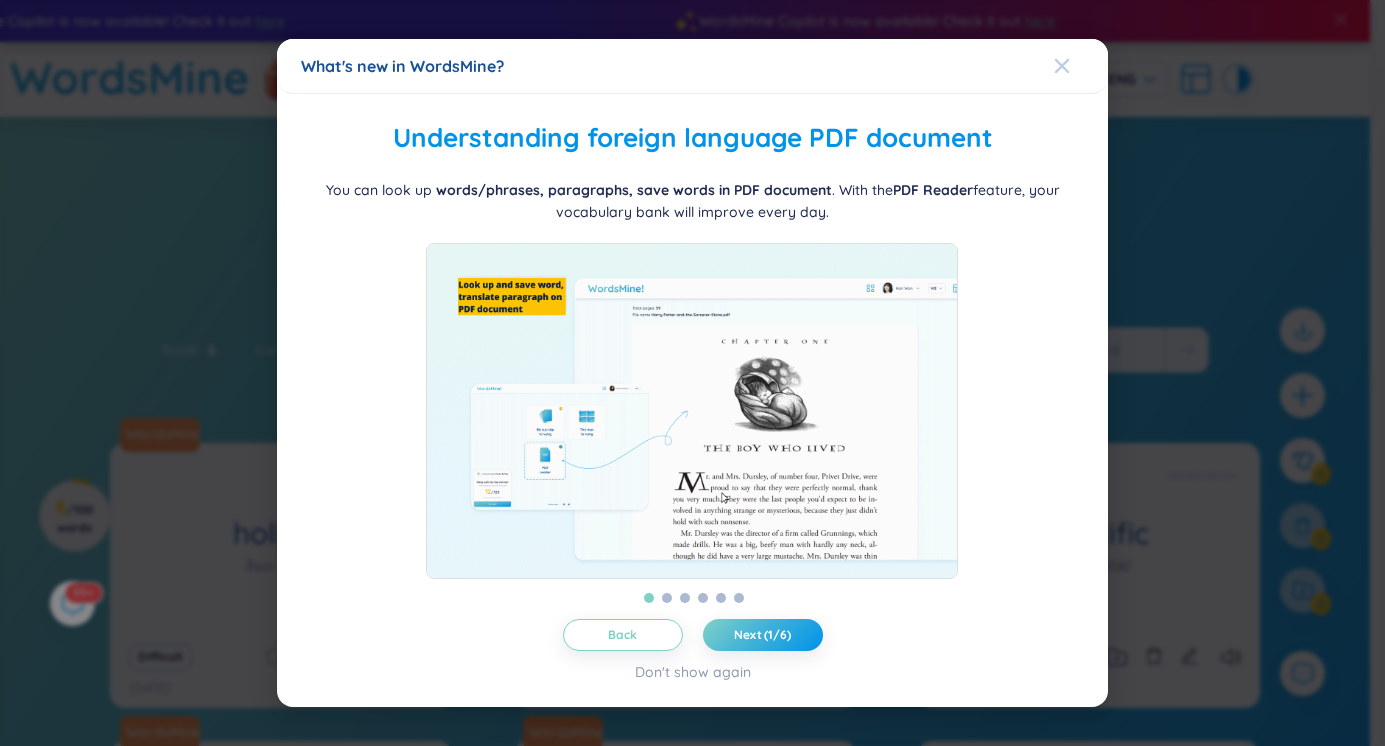 click at bounding box center (1081, 66) 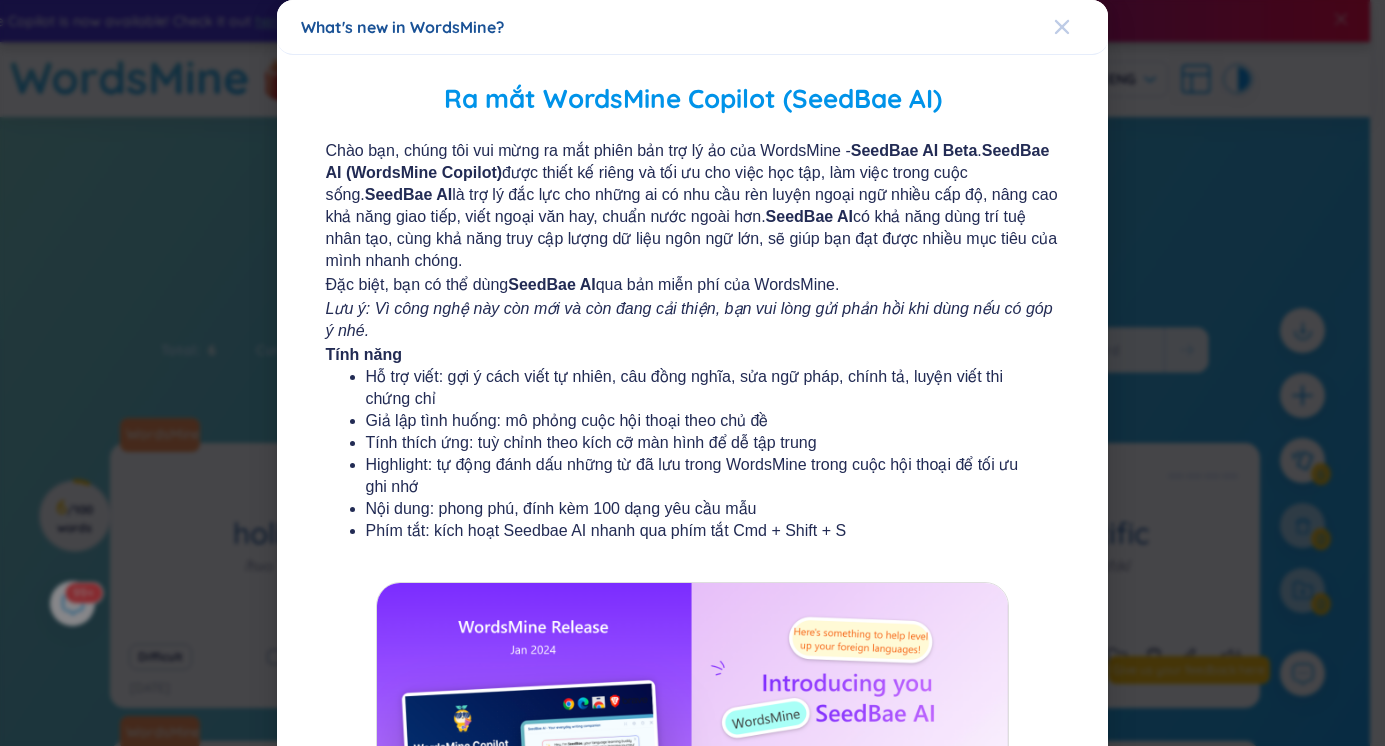 click 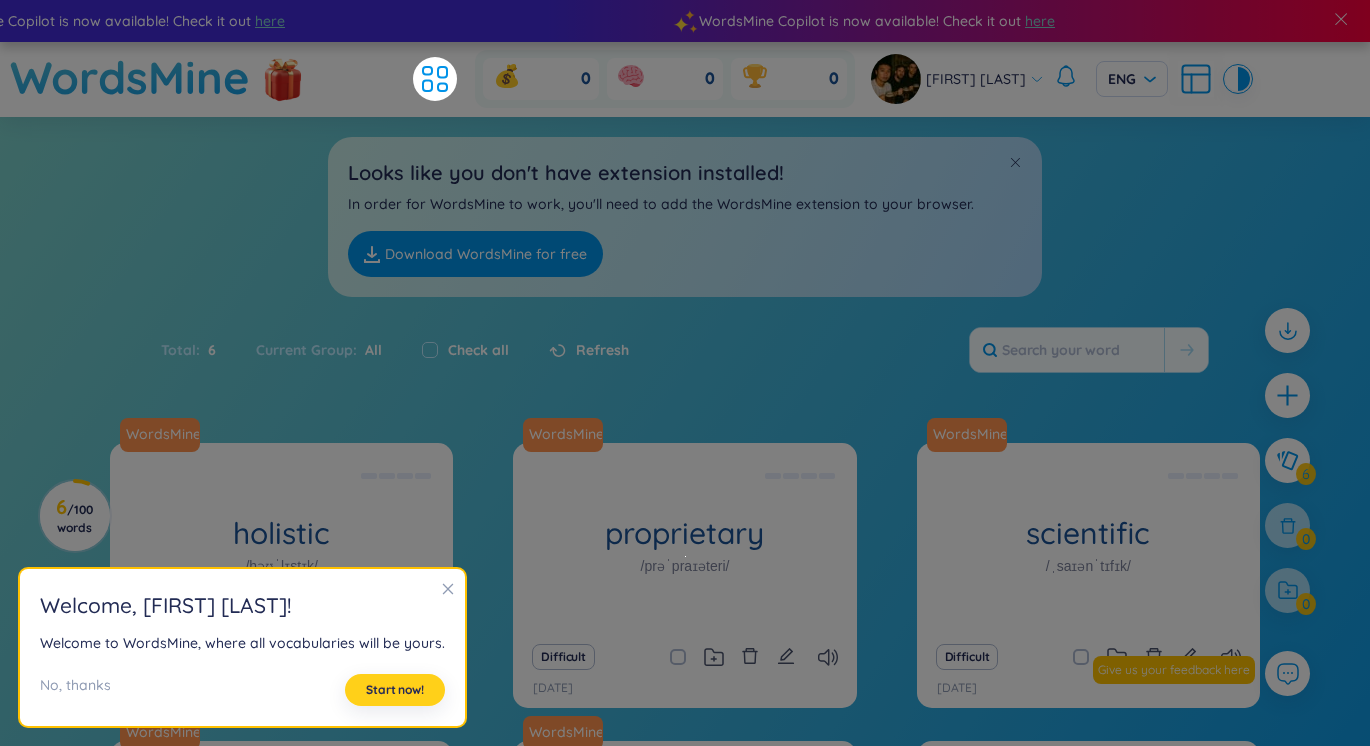 click on "Start now!" at bounding box center (395, 690) 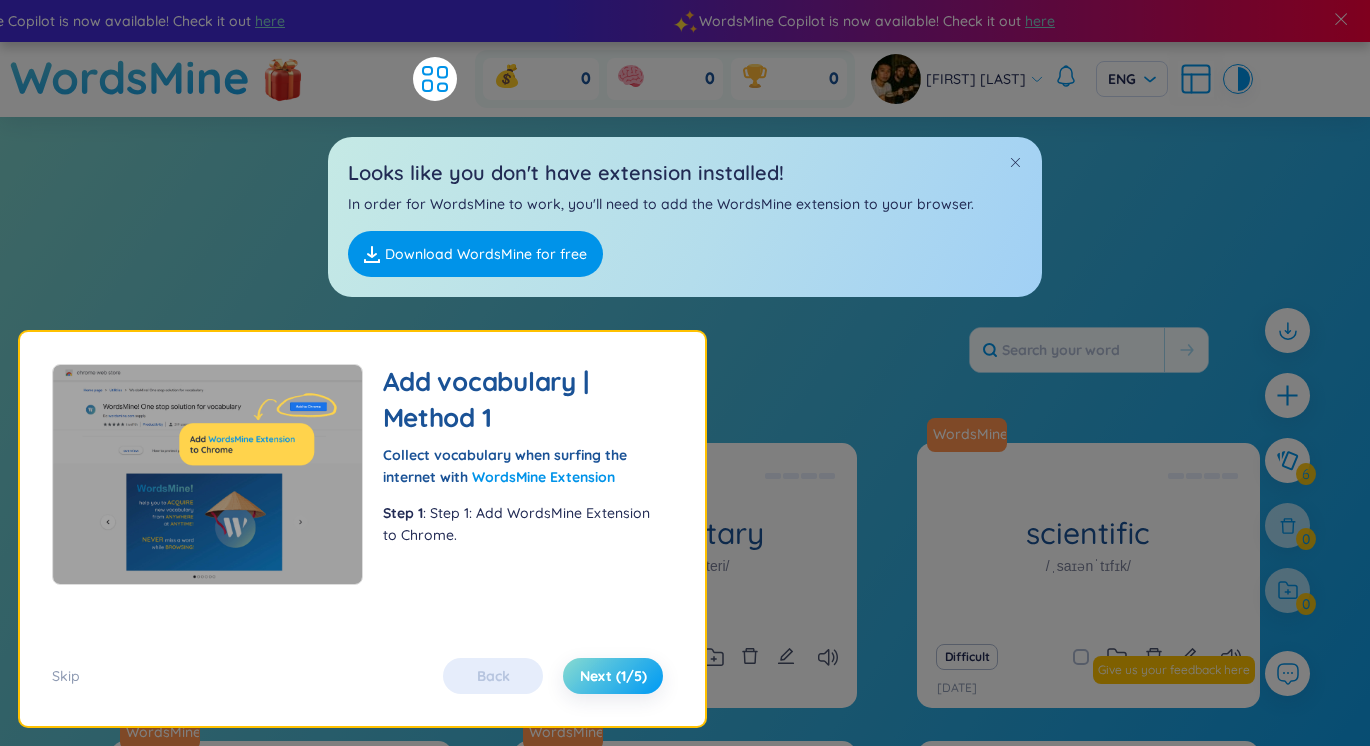 click on "Next (1/5)" at bounding box center (613, 676) 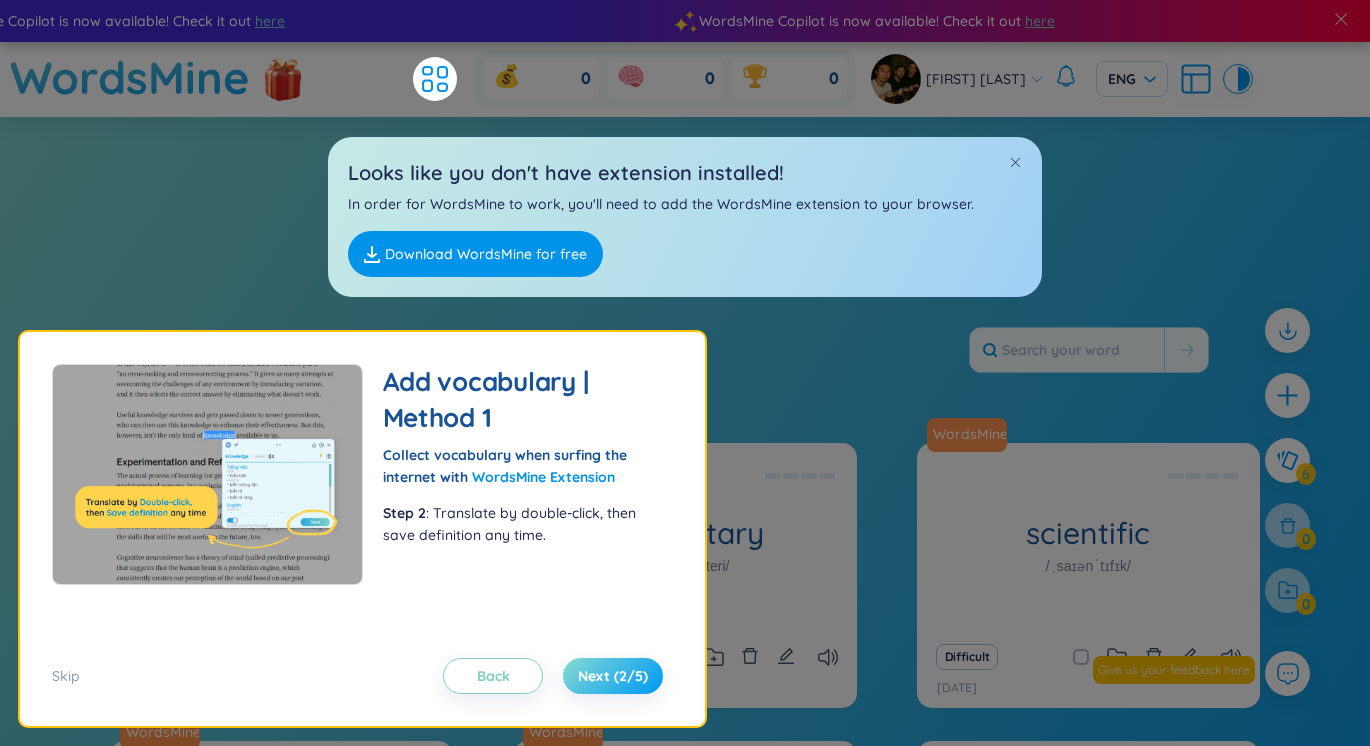 click on "Next (2/5)" at bounding box center [613, 676] 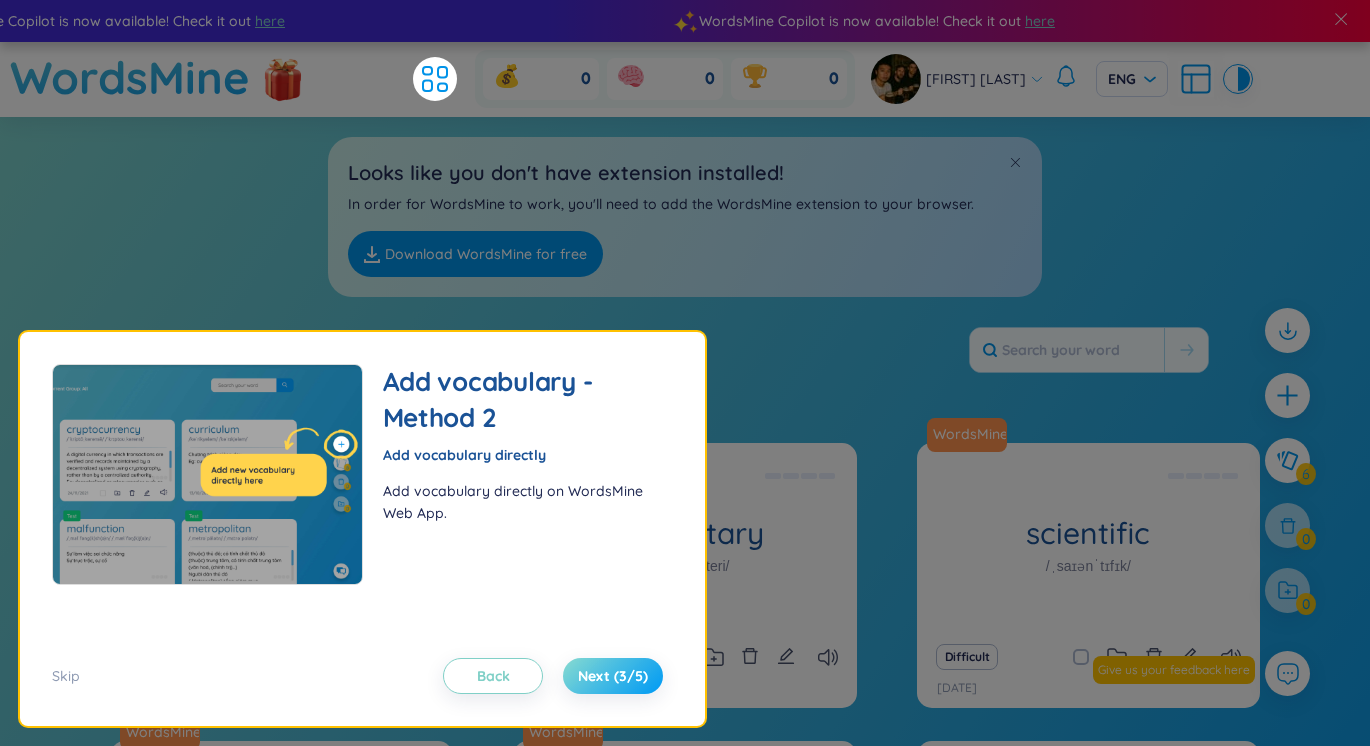 click on "Next (3/5)" at bounding box center (613, 676) 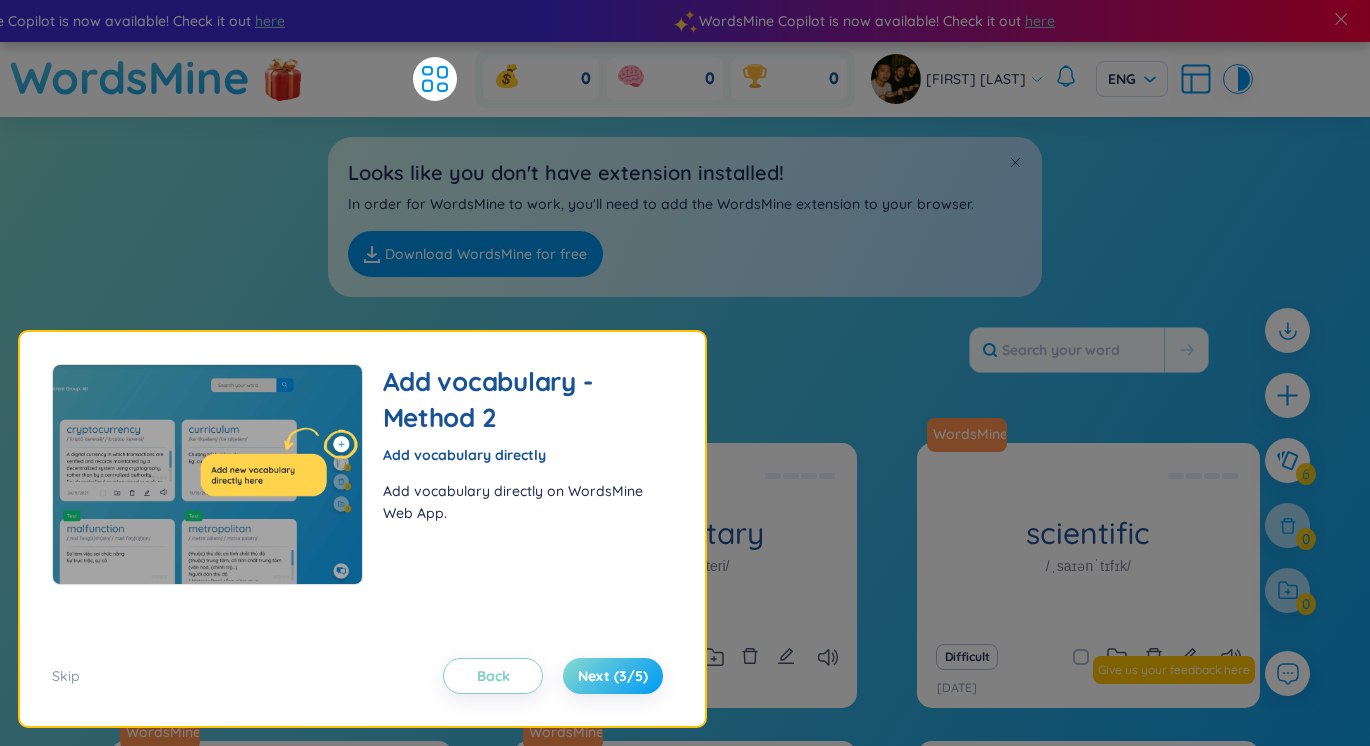 click on "Next (3/5)" at bounding box center [613, 676] 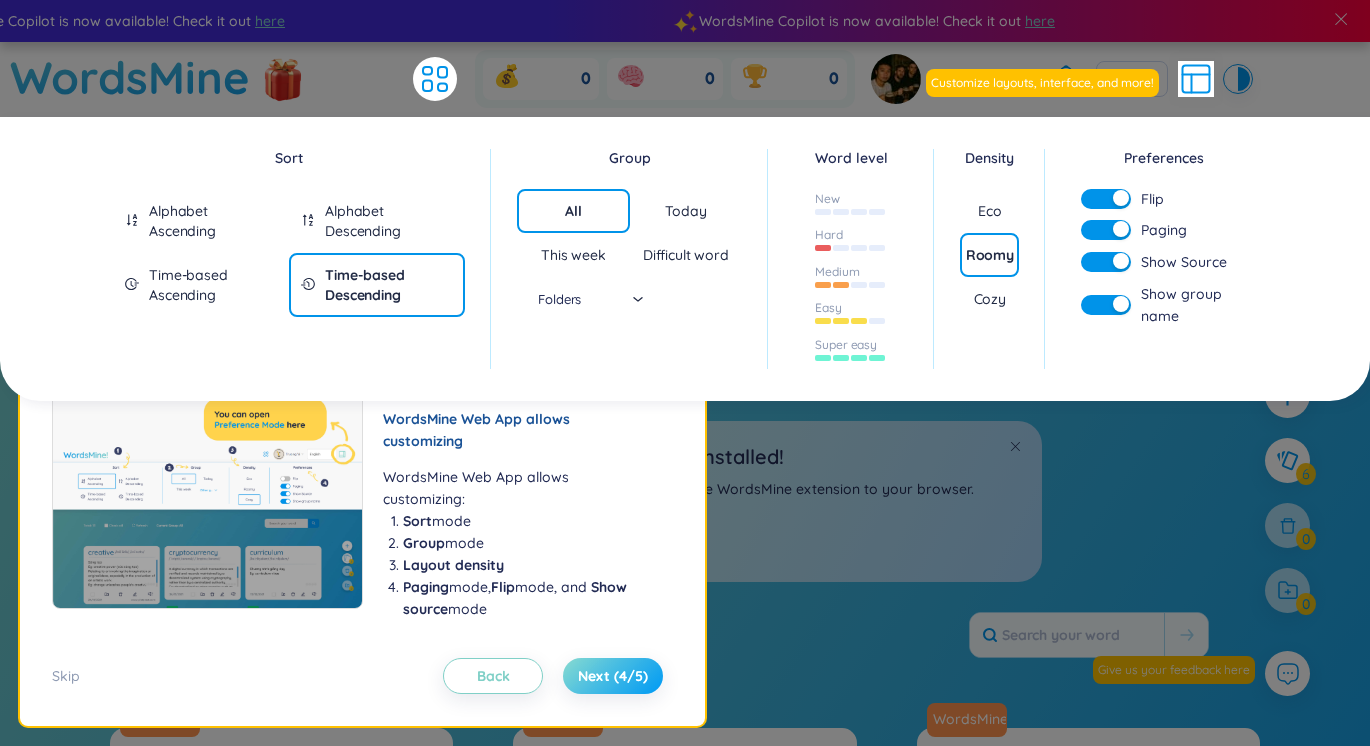 click on "Next (4/5)" at bounding box center (613, 676) 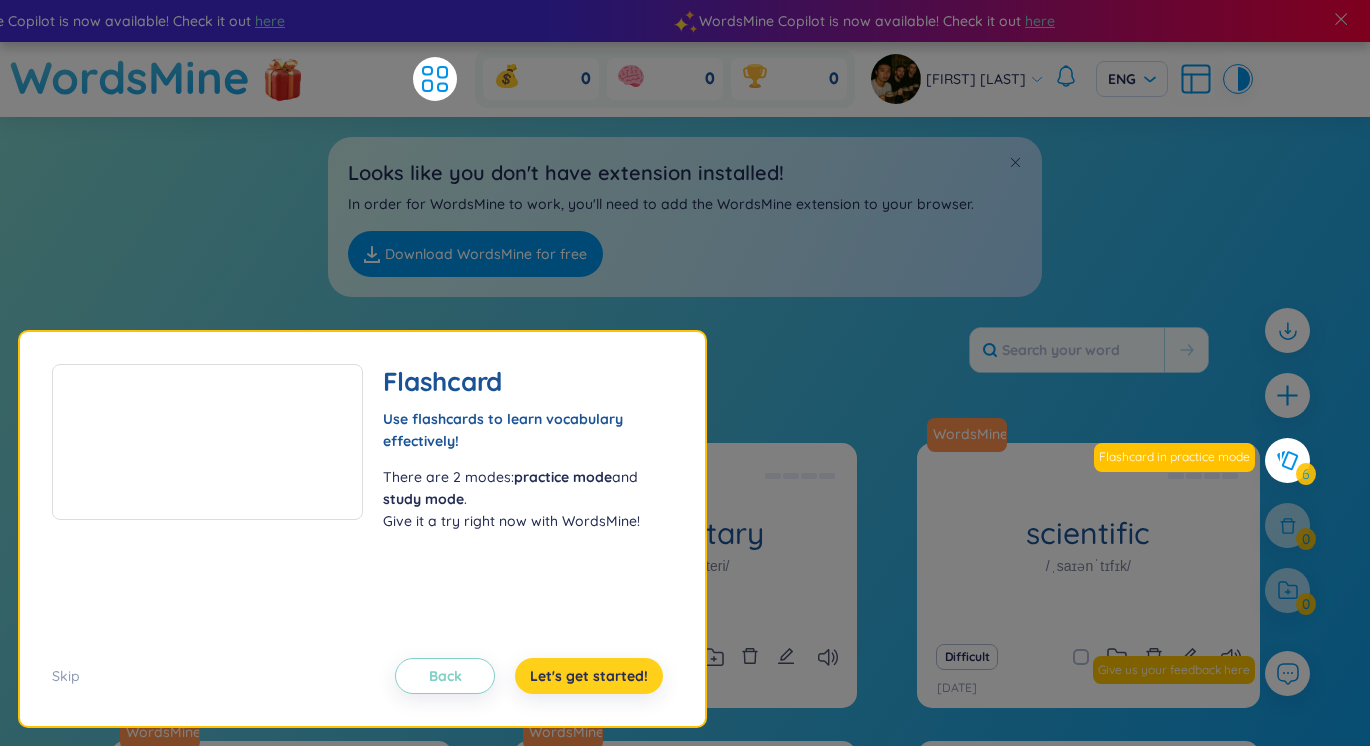 click on "Let's get started!" at bounding box center [589, 676] 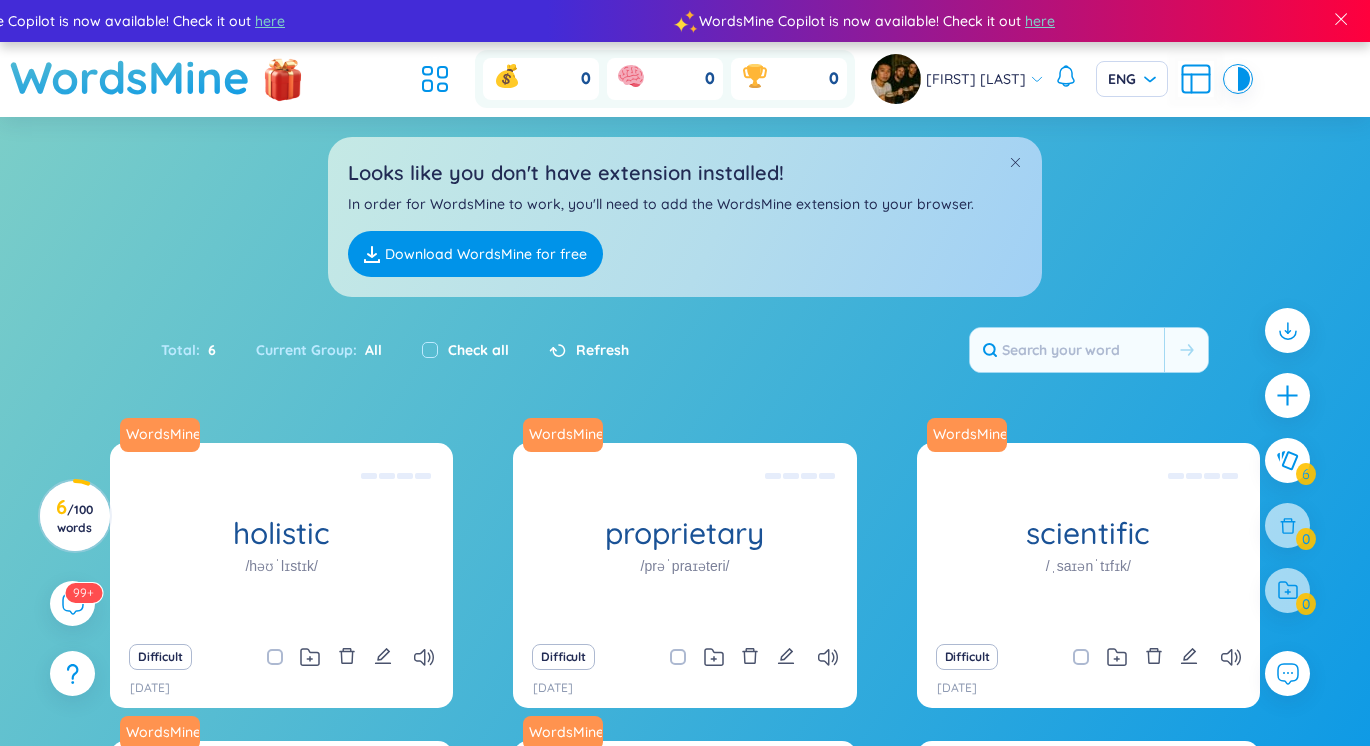 click on "Looks like you don't have extension installed! In order for WordsMine to work, you'll need to add the WordsMine extension to your browser.   Download WordsMine for free" at bounding box center (685, 207) 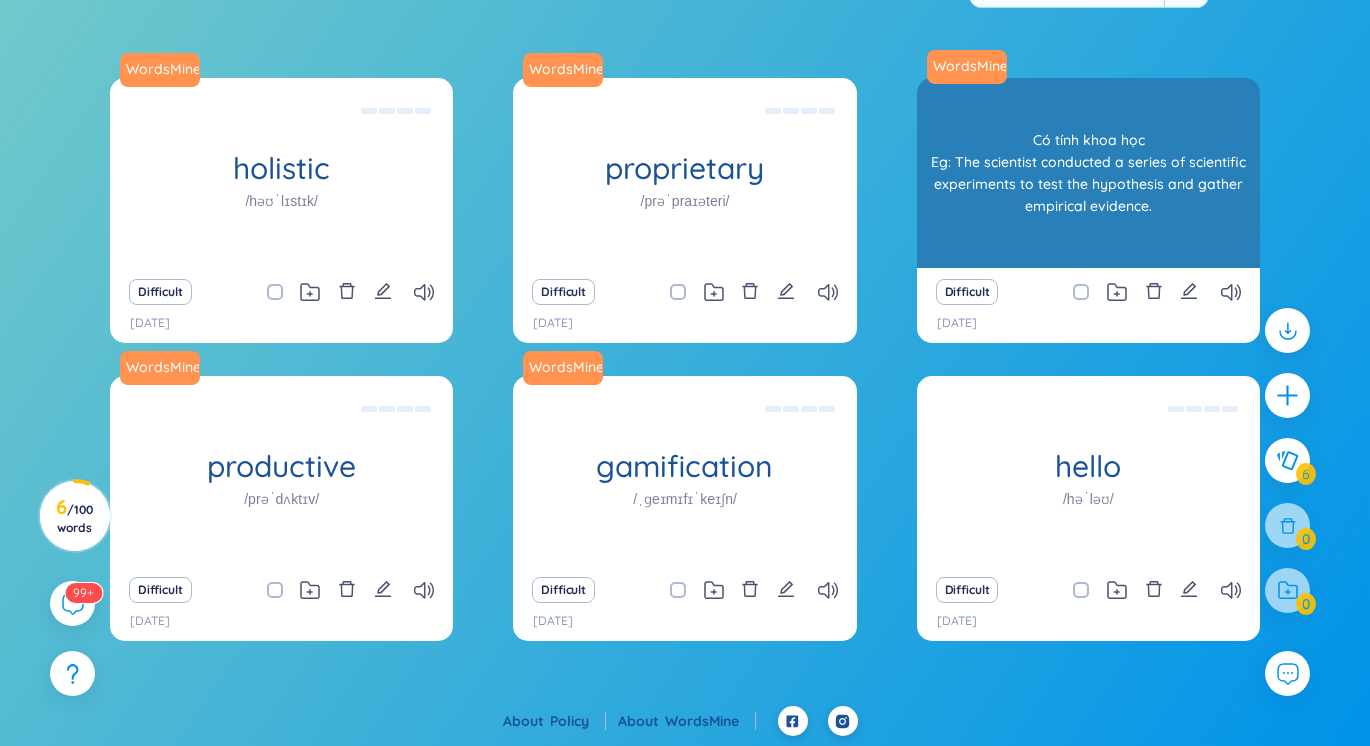 scroll, scrollTop: 0, scrollLeft: 0, axis: both 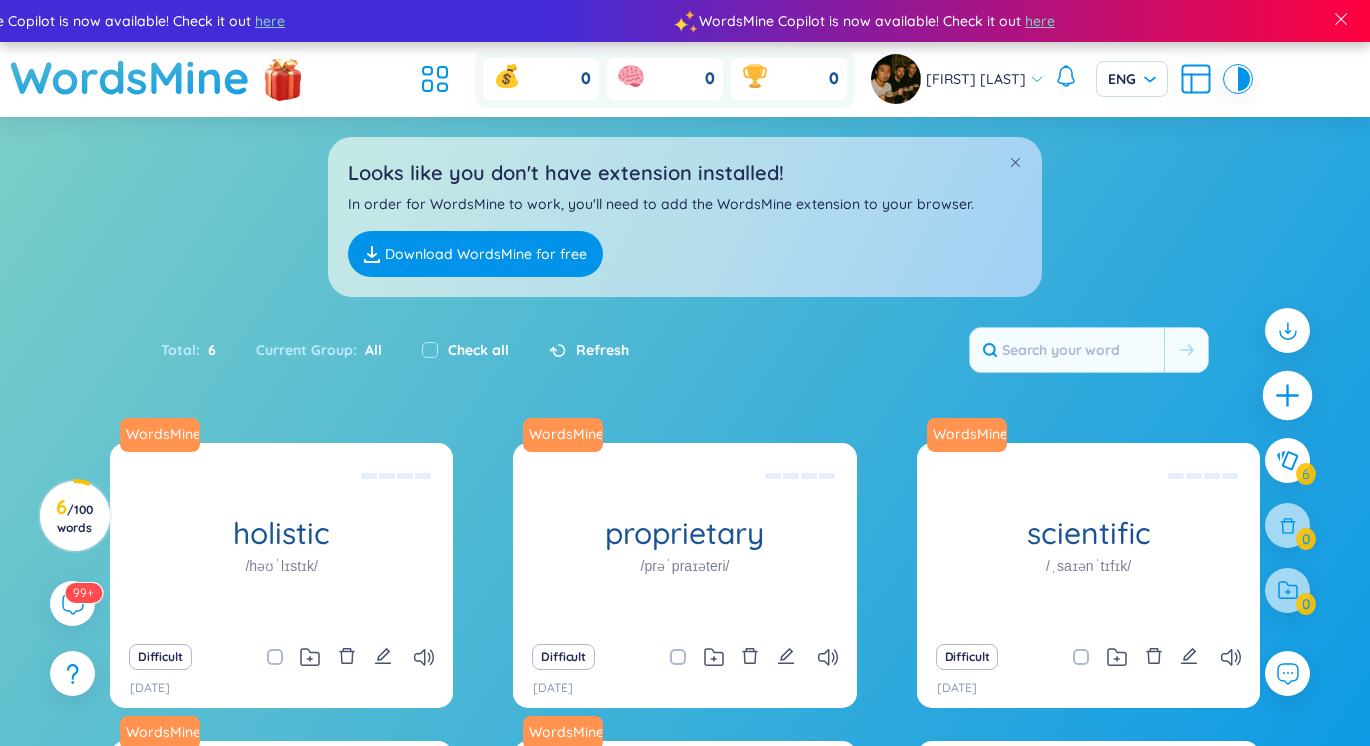 click 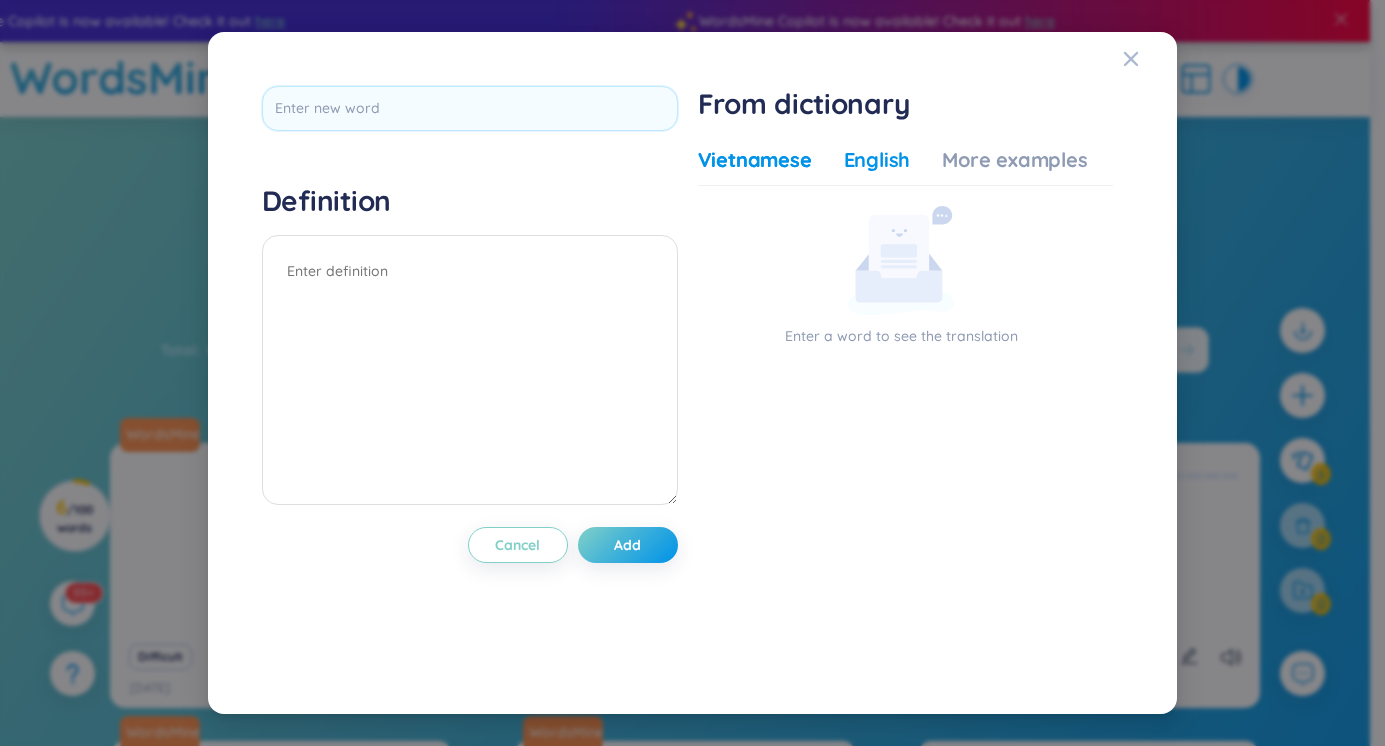 click on "English" at bounding box center (877, 160) 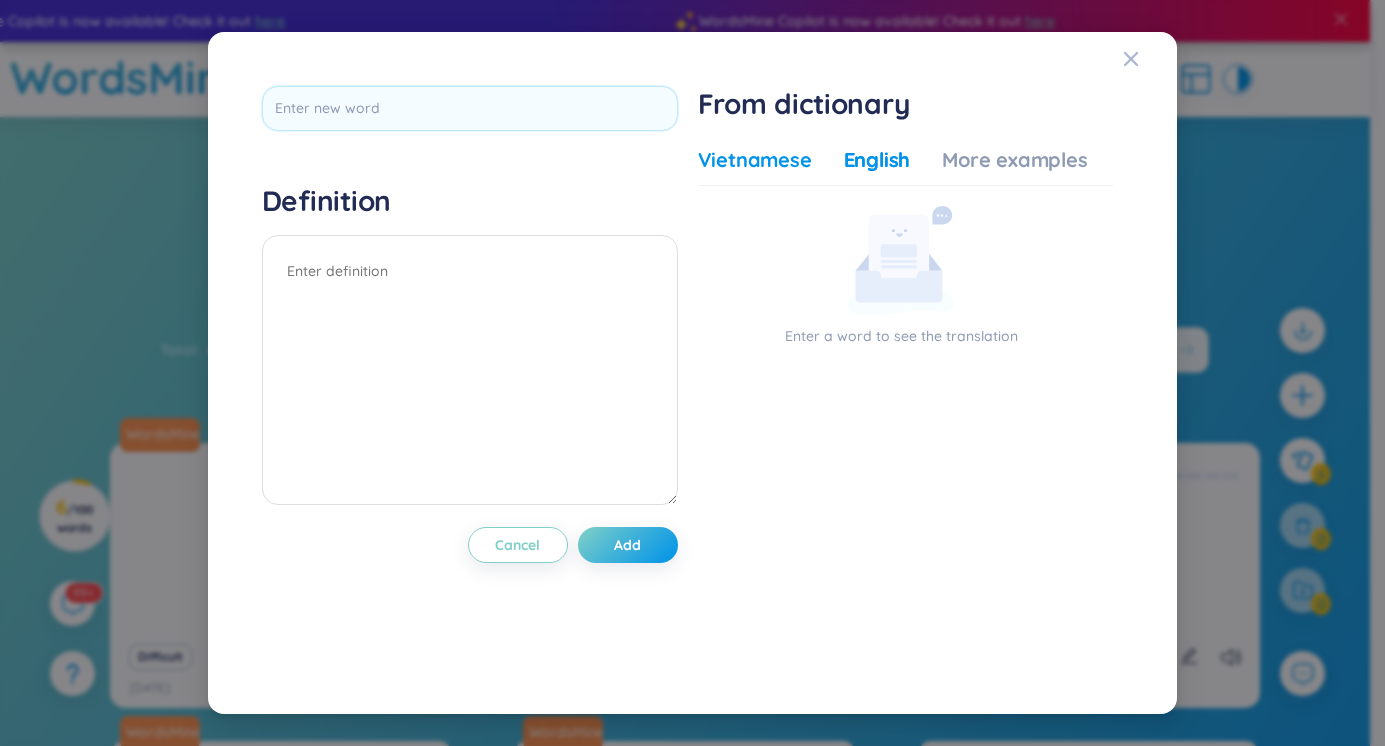 click on "Vietnamese" at bounding box center [755, 160] 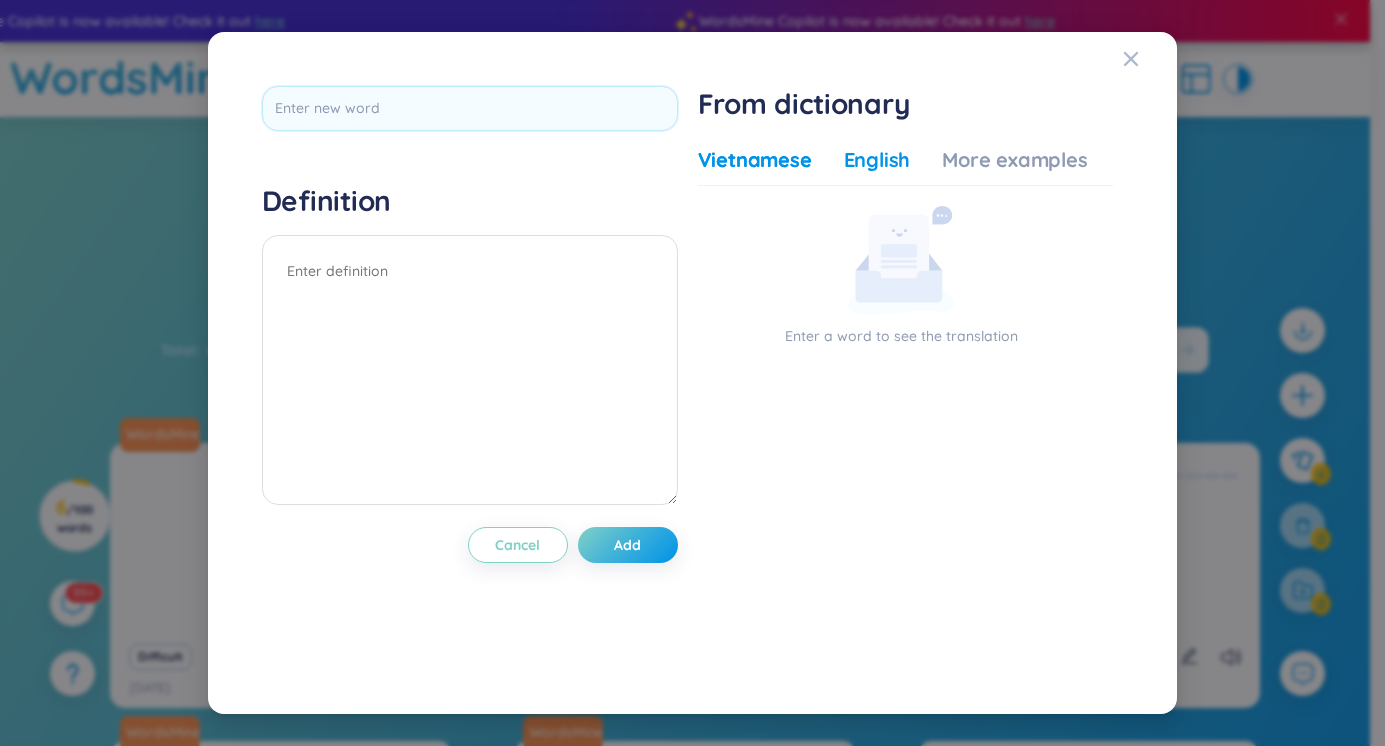 click on "English" at bounding box center [877, 160] 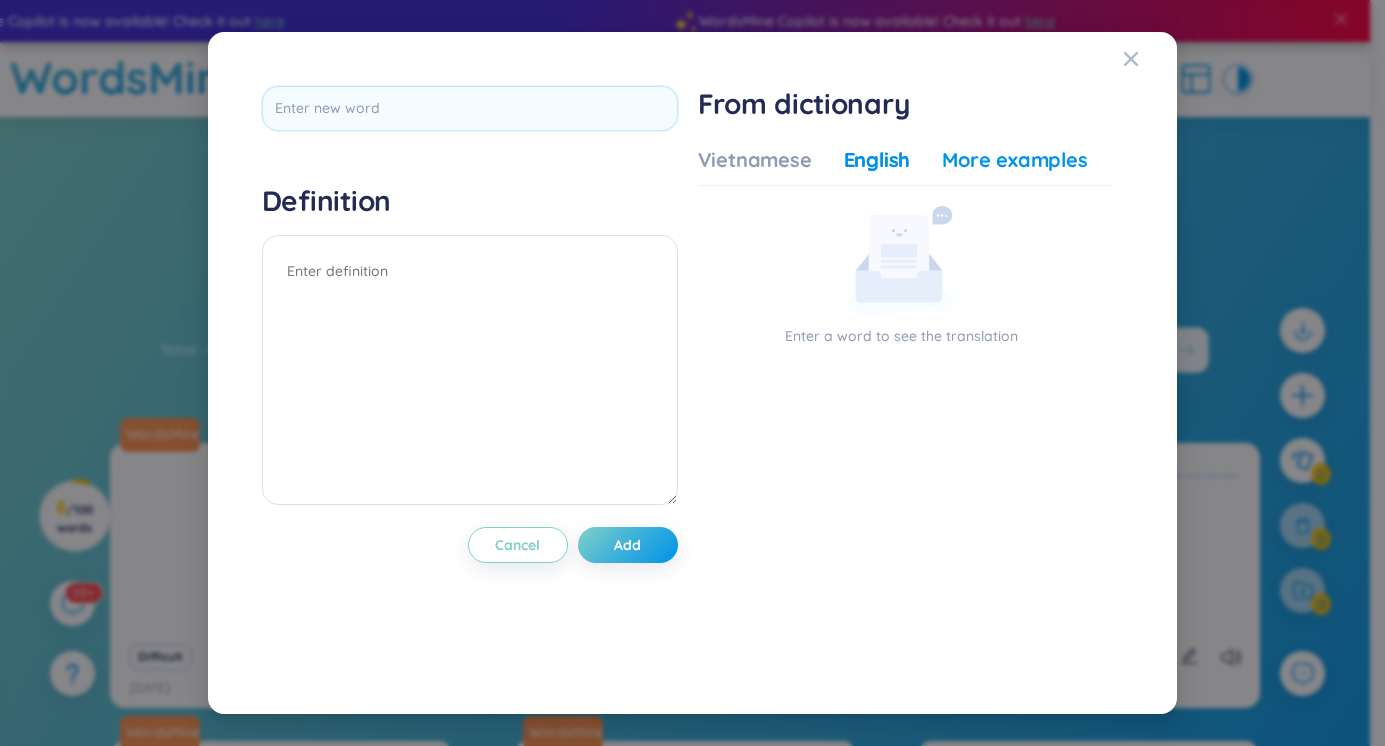 click on "More examples" at bounding box center (1014, 160) 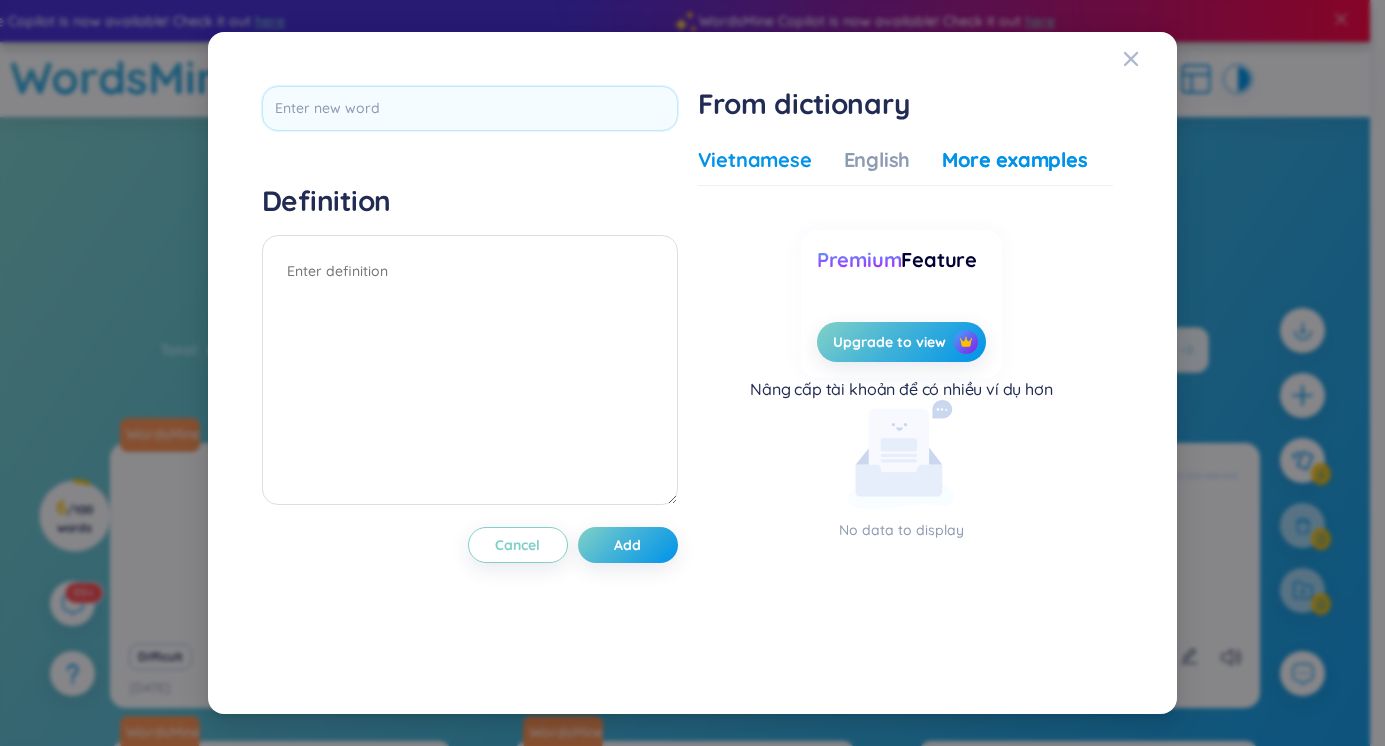 click on "Vietnamese" at bounding box center [755, 160] 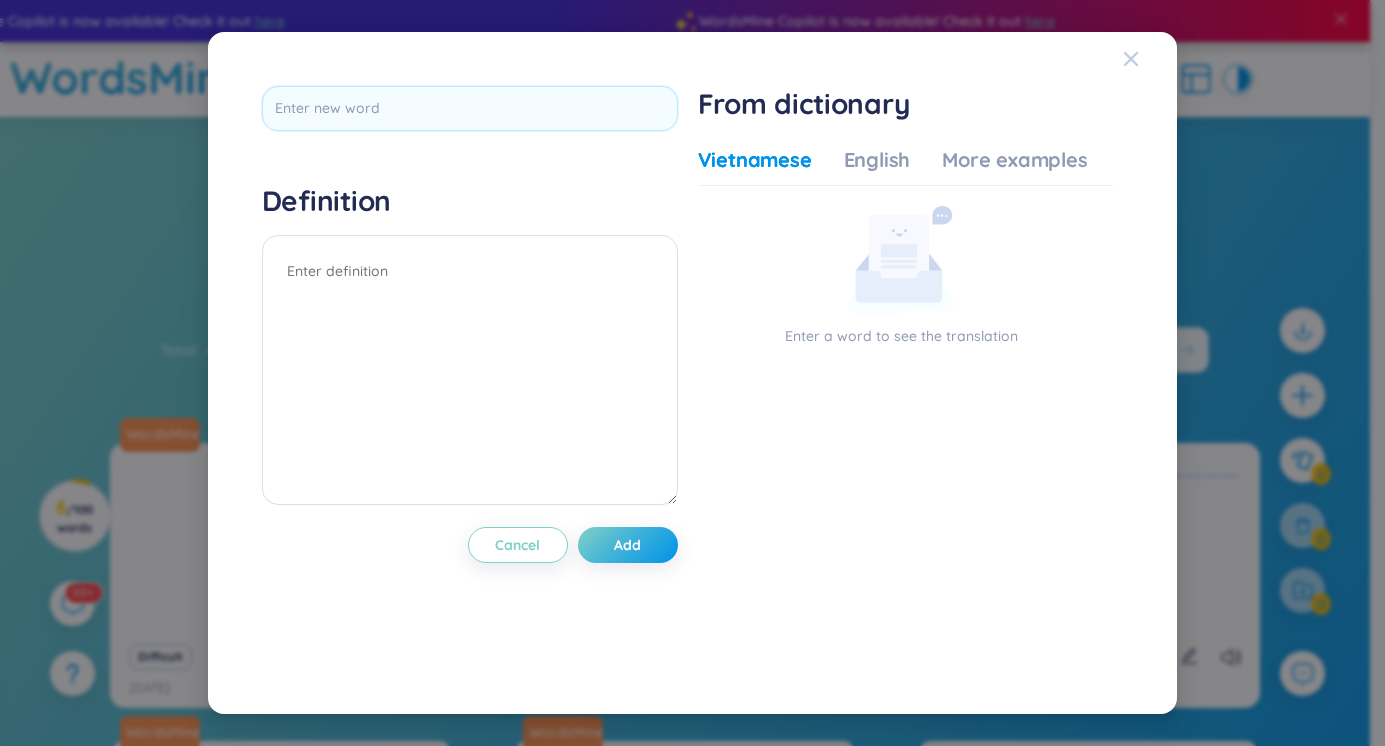 click 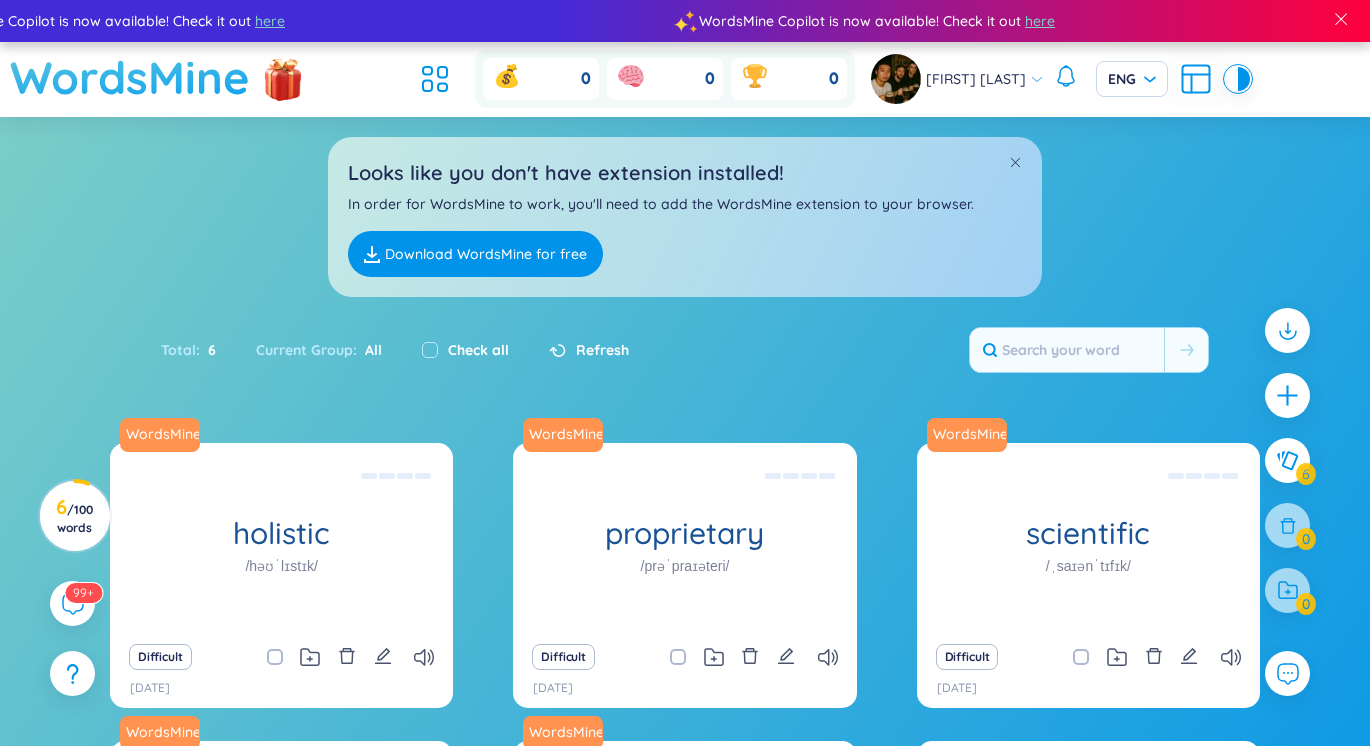 click on "WordsMine" at bounding box center [130, 77] 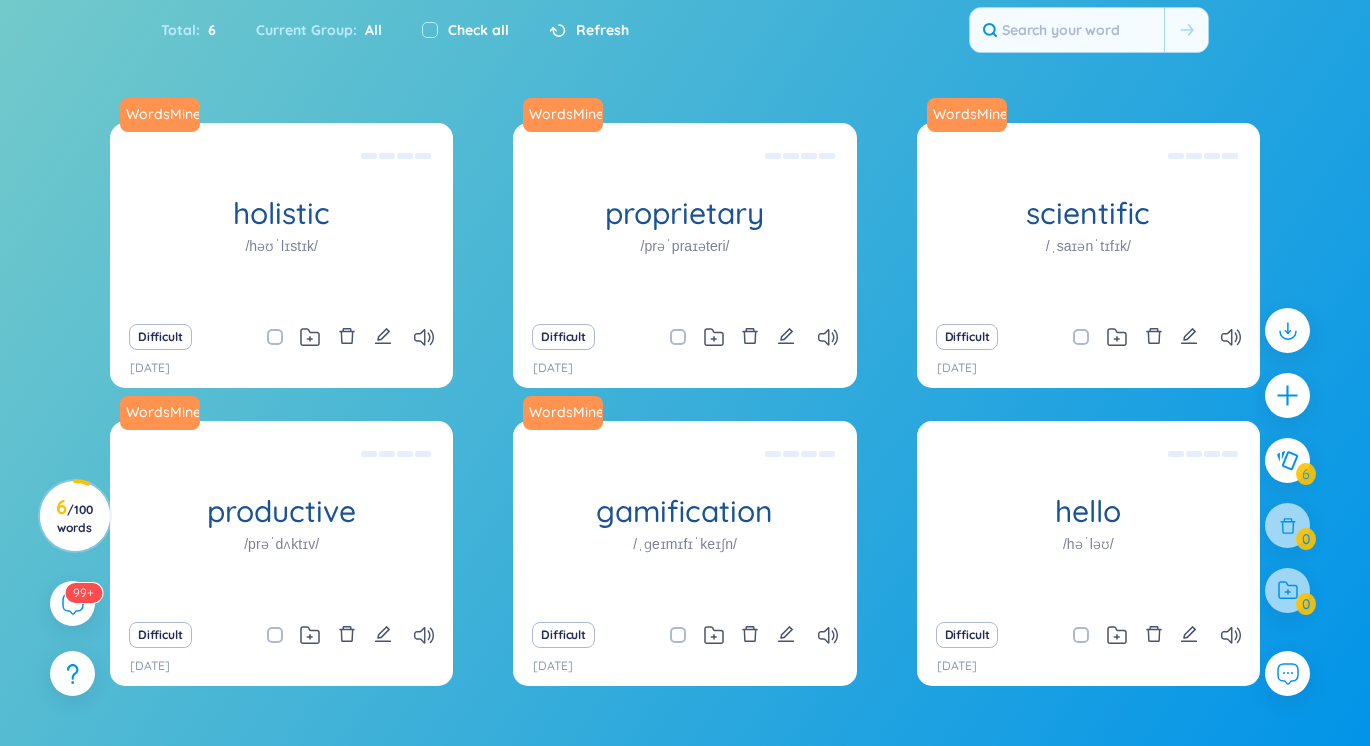 scroll, scrollTop: 365, scrollLeft: 0, axis: vertical 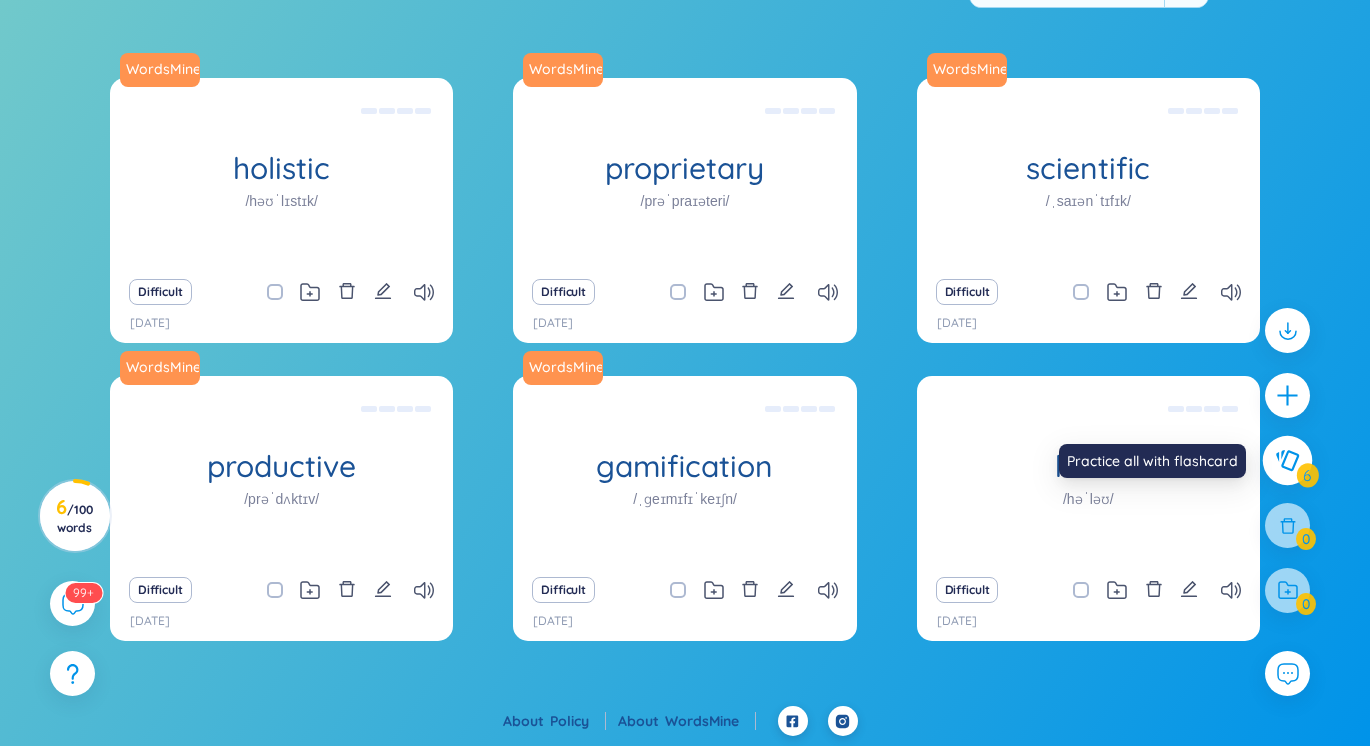 click 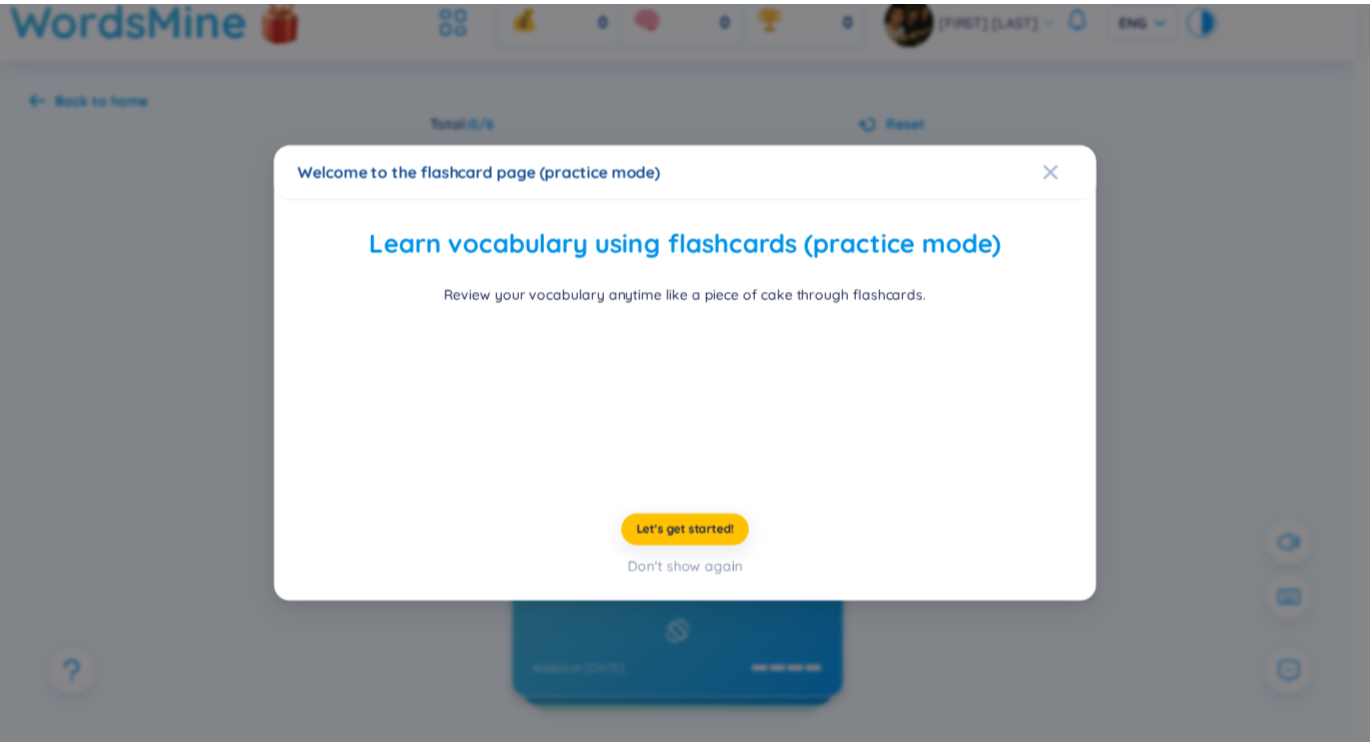 scroll, scrollTop: 0, scrollLeft: 0, axis: both 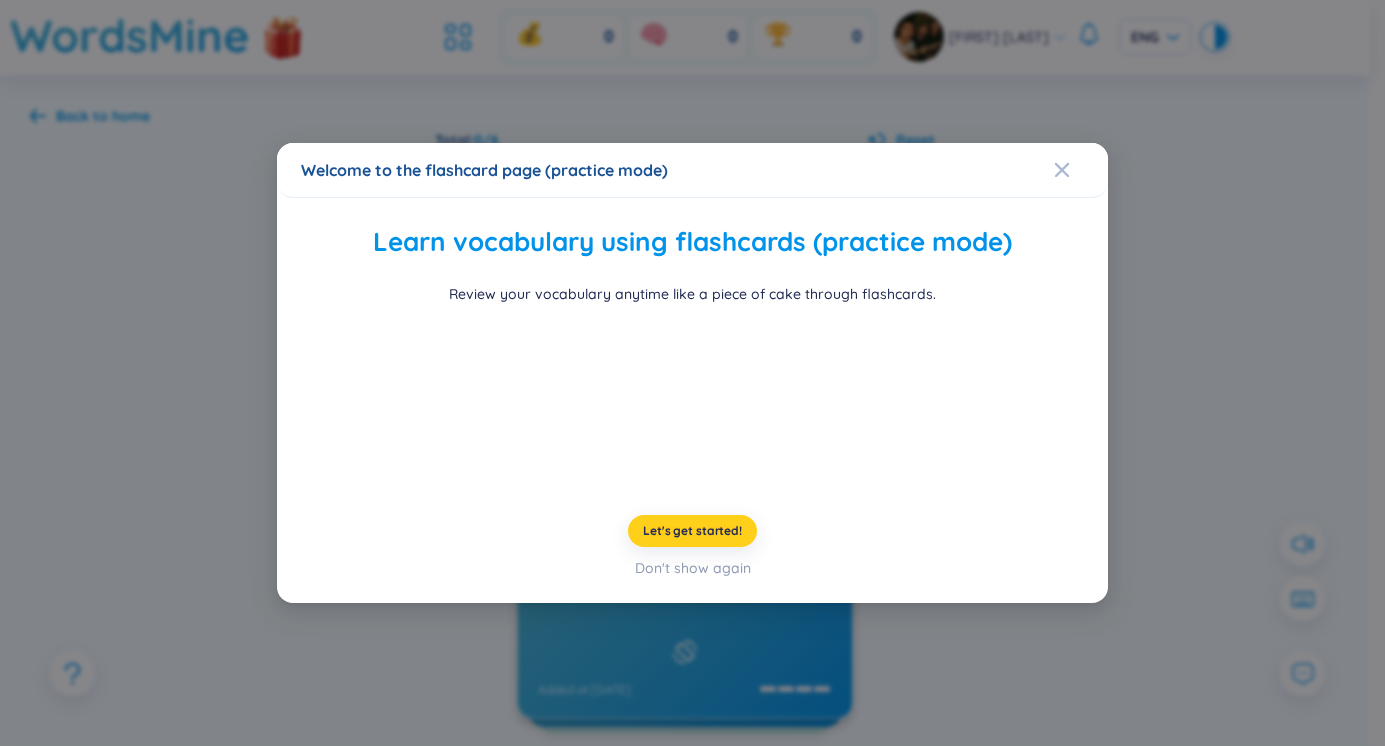 click on "Let's get started!" at bounding box center (692, 531) 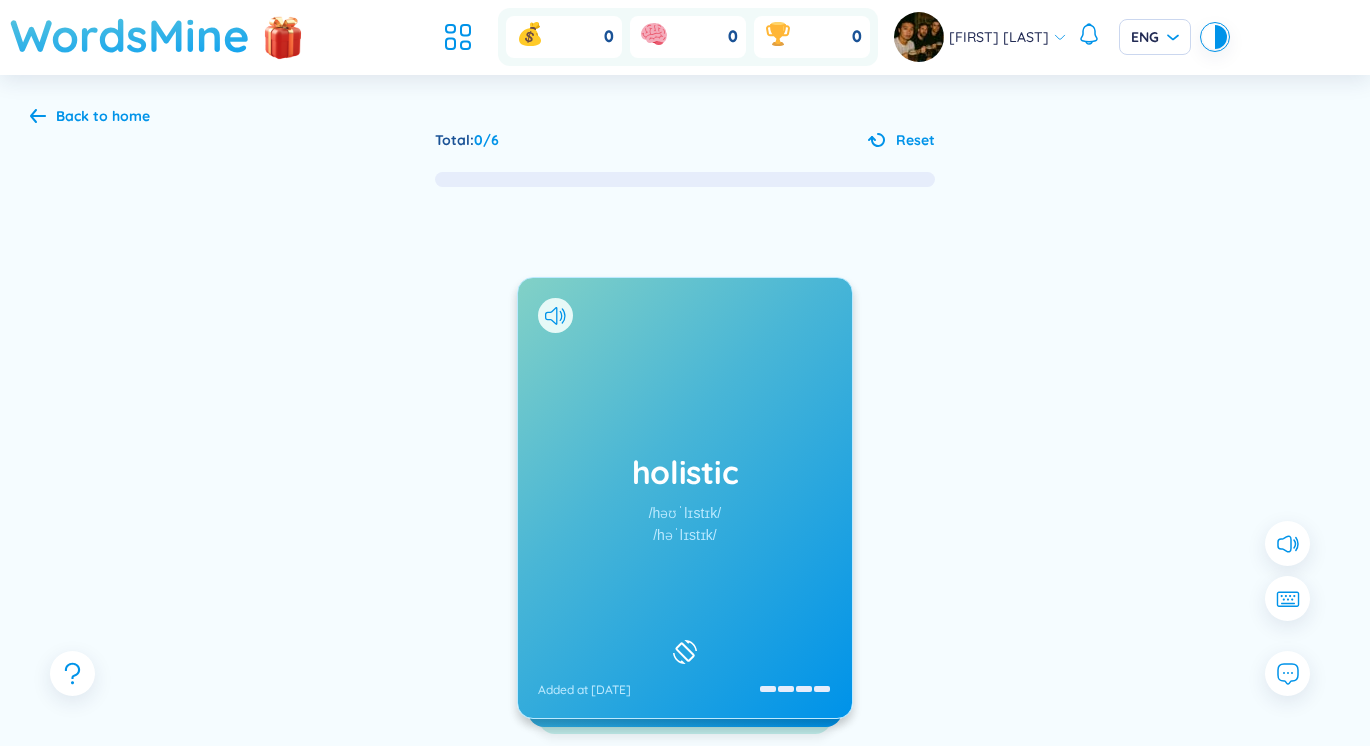 click on "WordsMine" at bounding box center [130, 35] 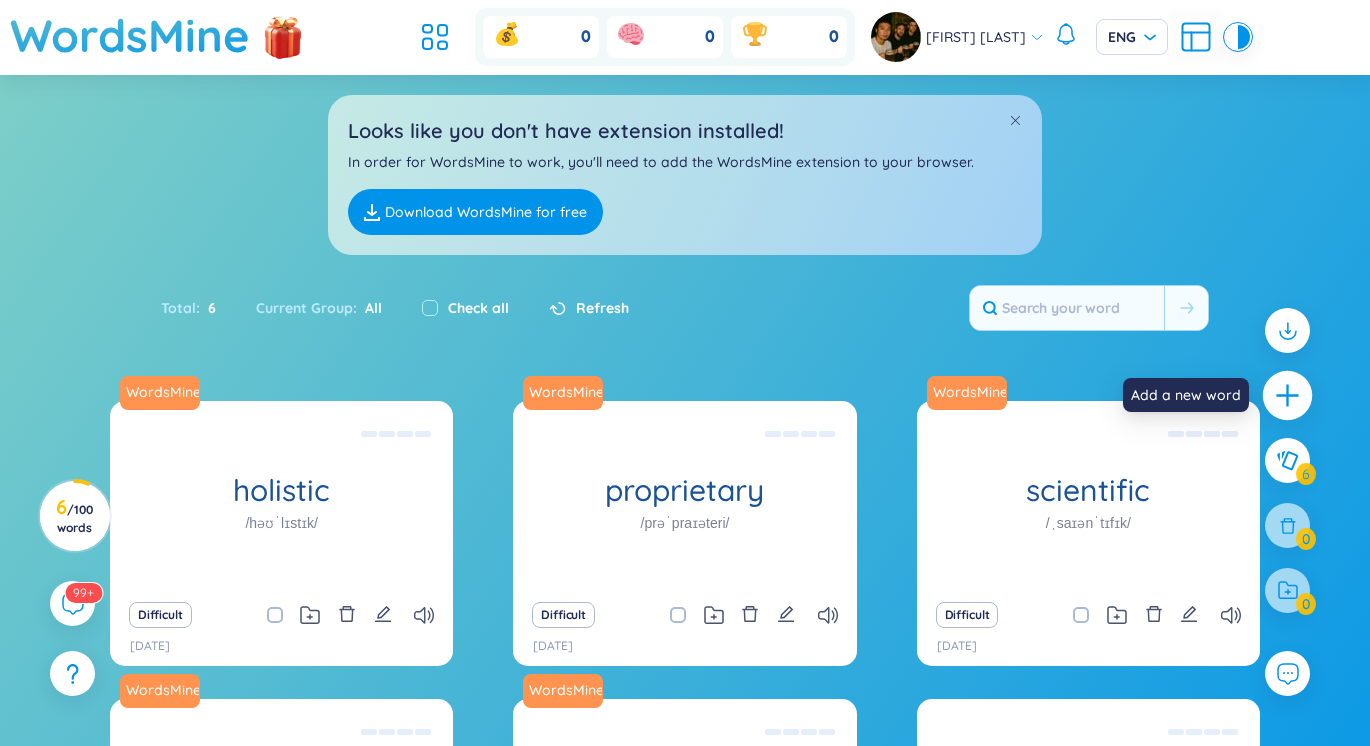 click 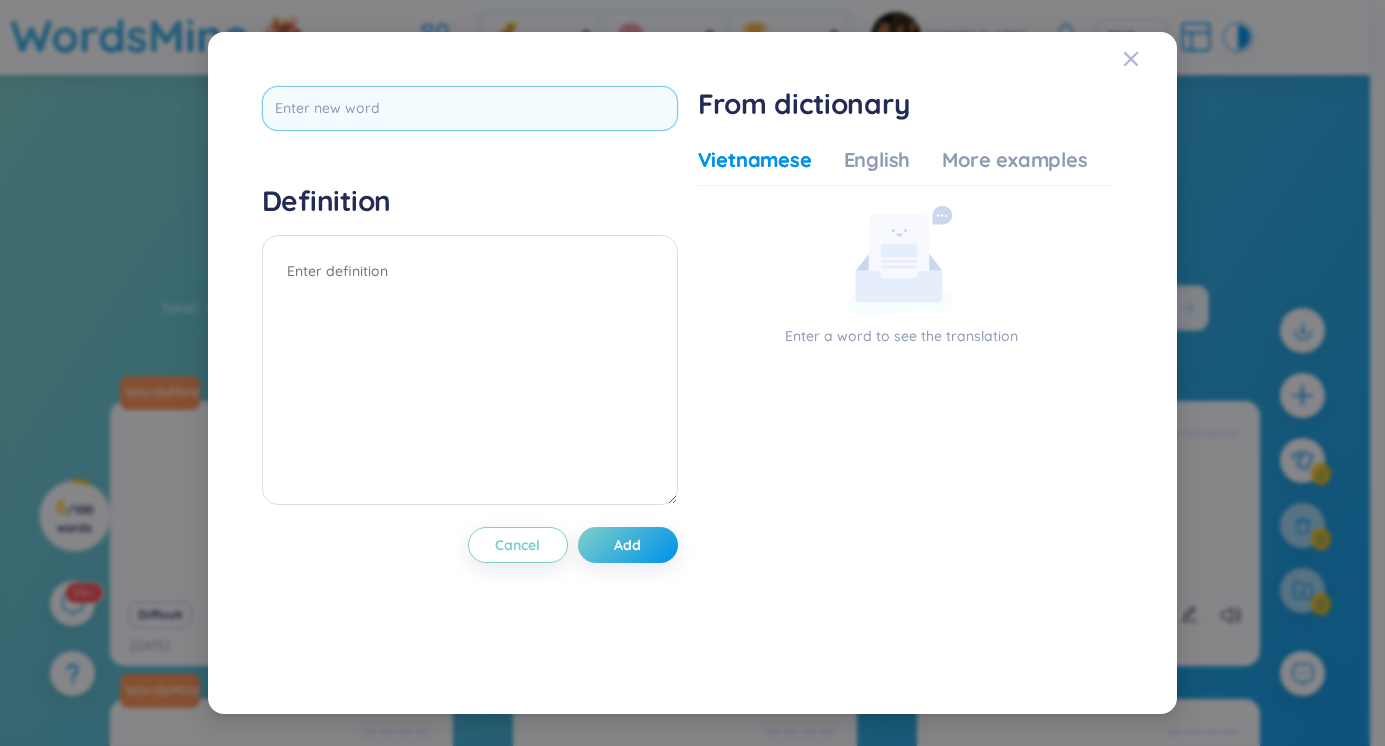 click at bounding box center (470, 108) 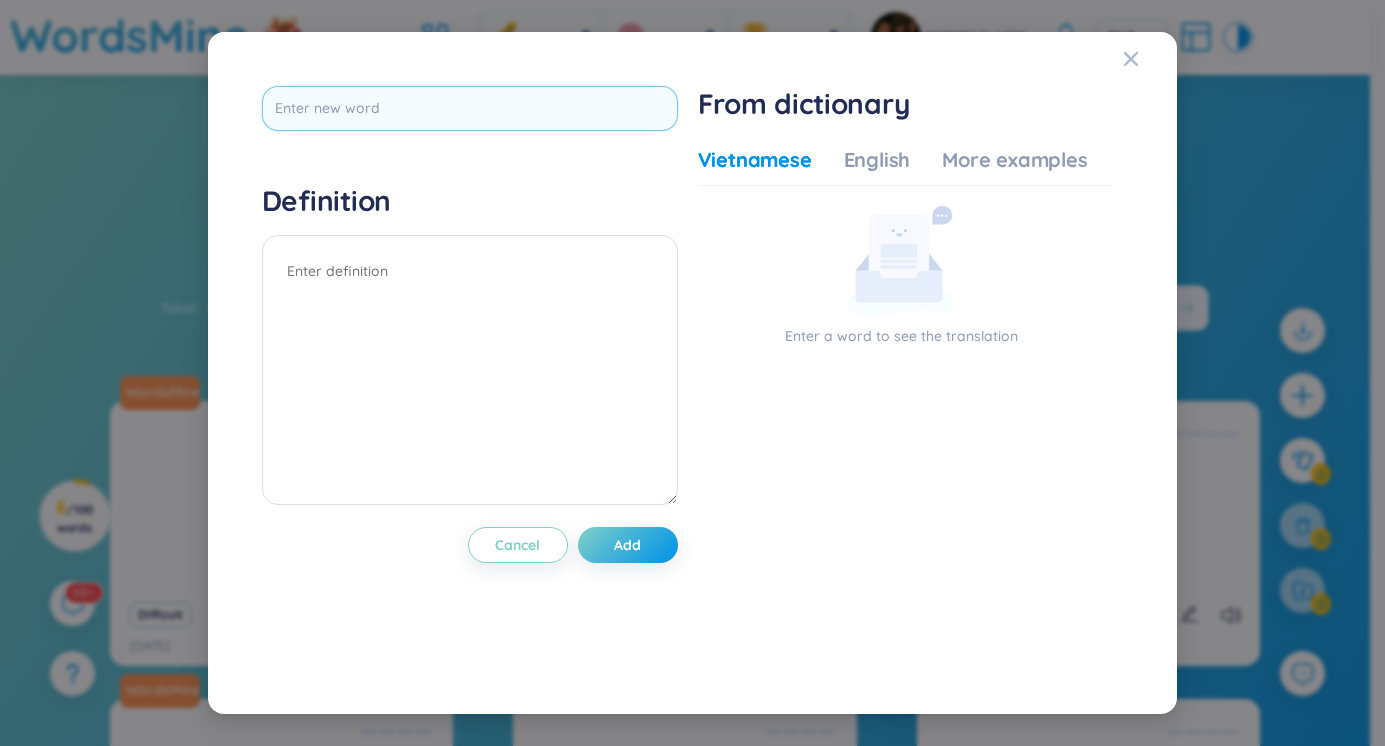 click at bounding box center [470, 108] 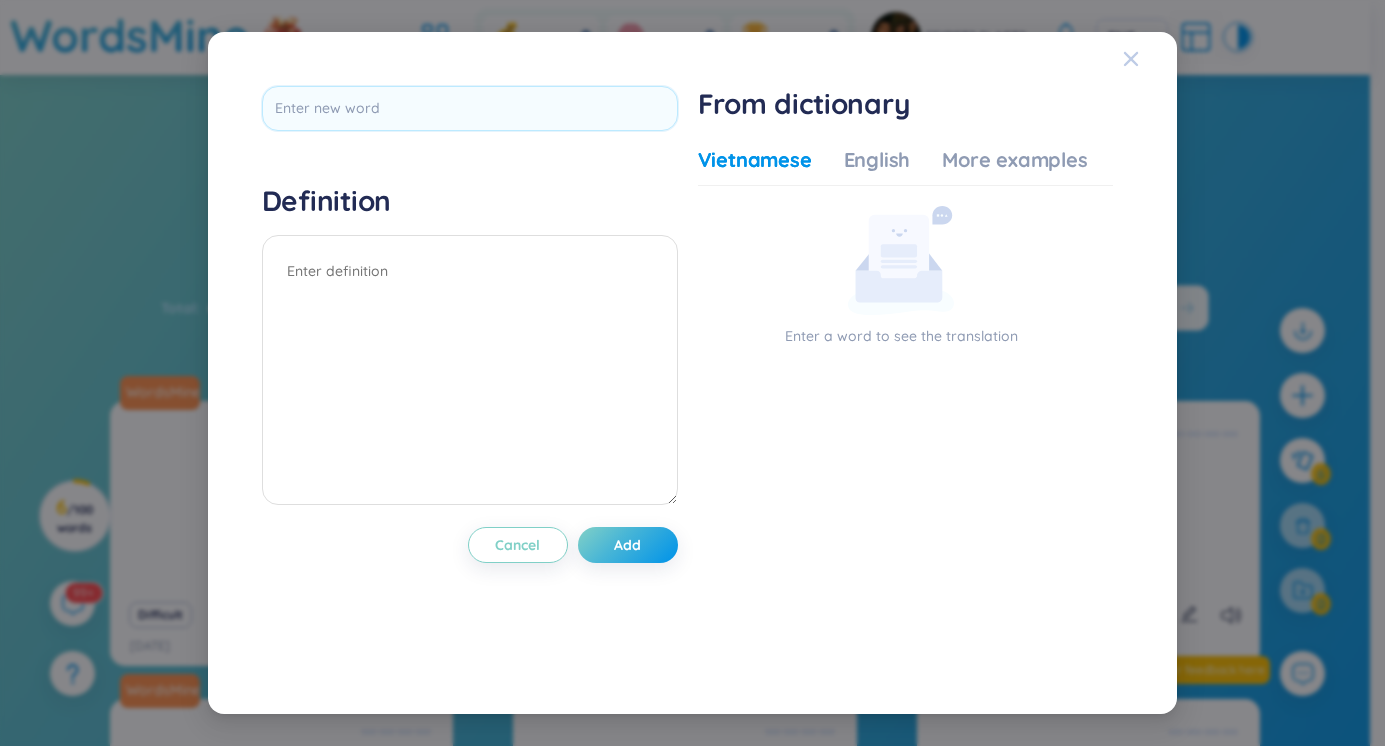 click 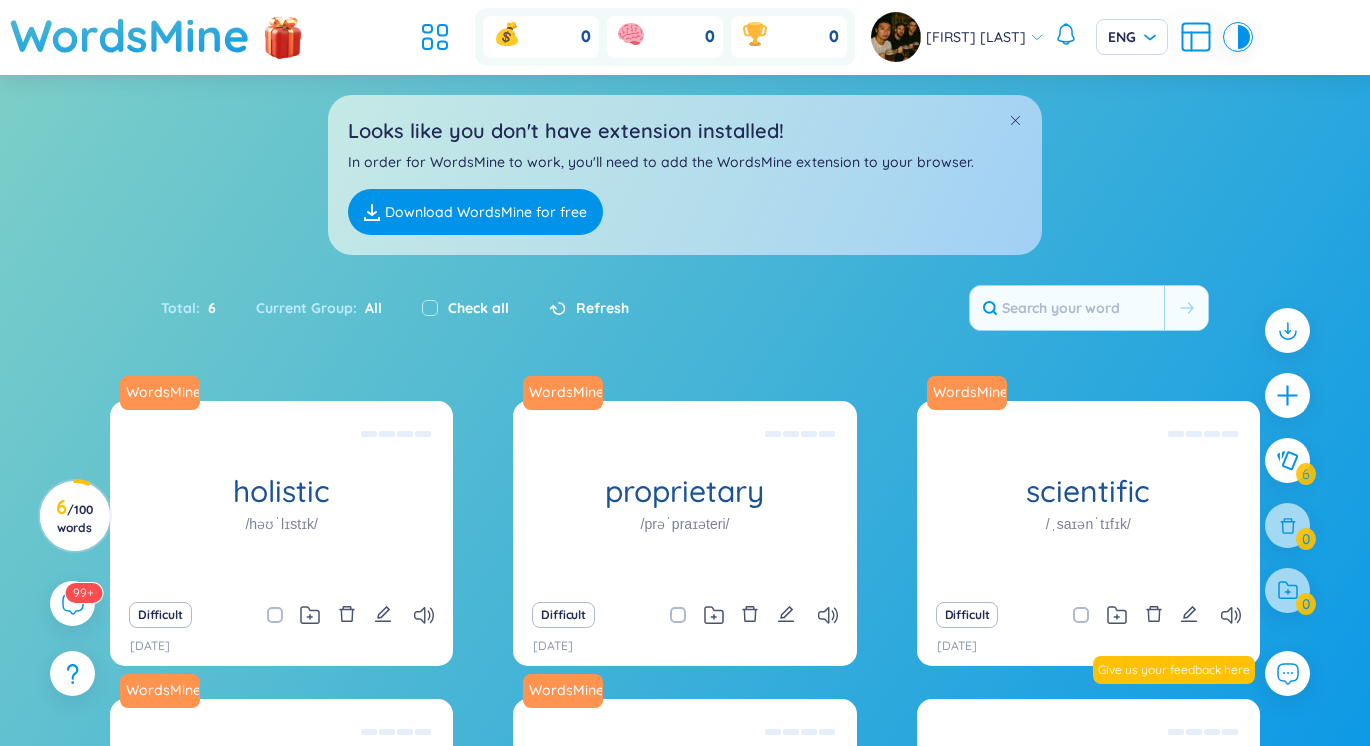 drag, startPoint x: 553, startPoint y: 536, endPoint x: 700, endPoint y: 642, distance: 181.2319 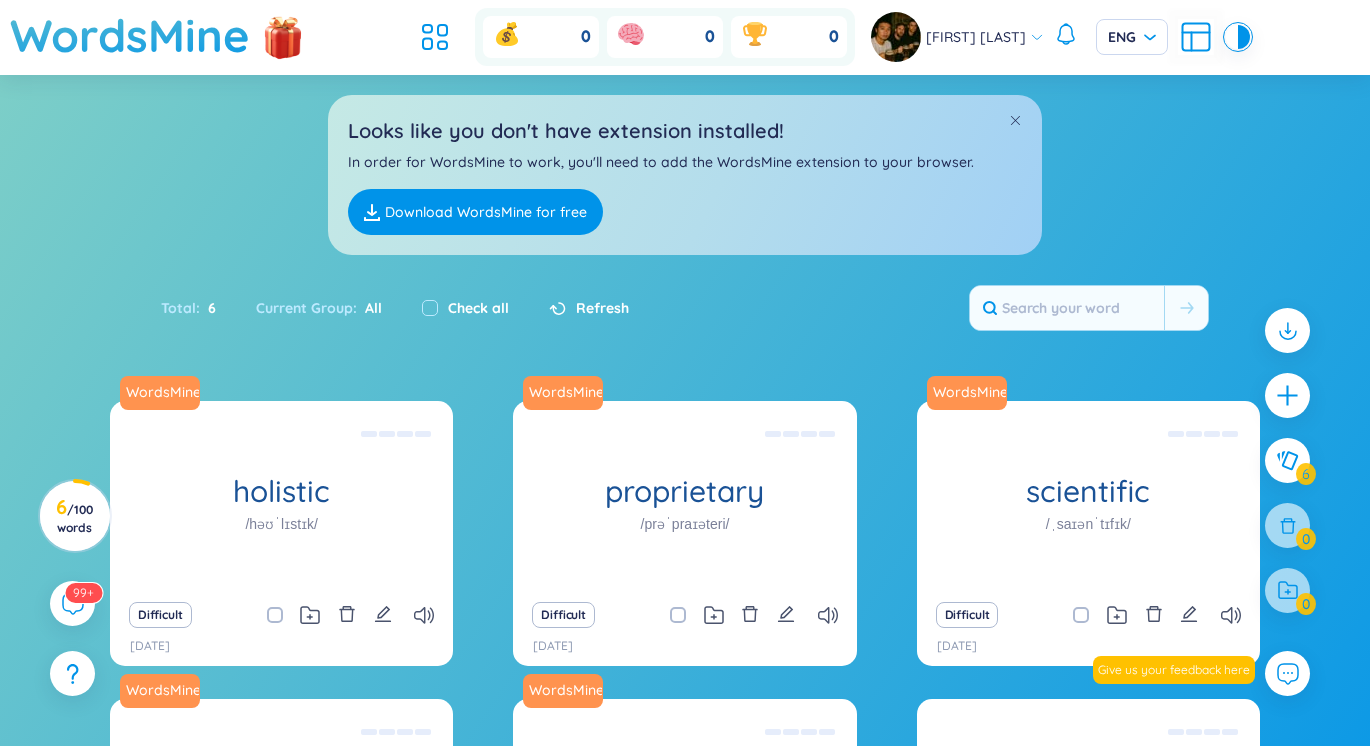 click on "[DATE]" at bounding box center [684, 646] 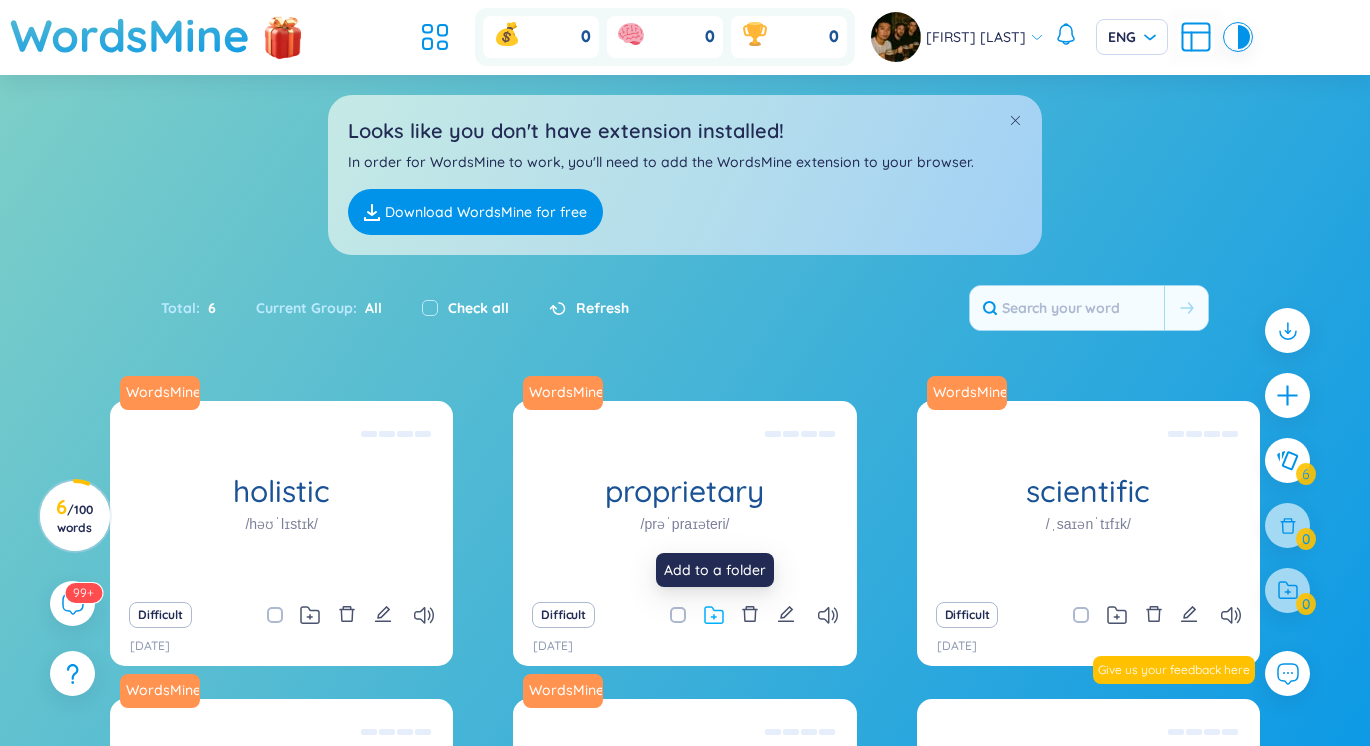 click 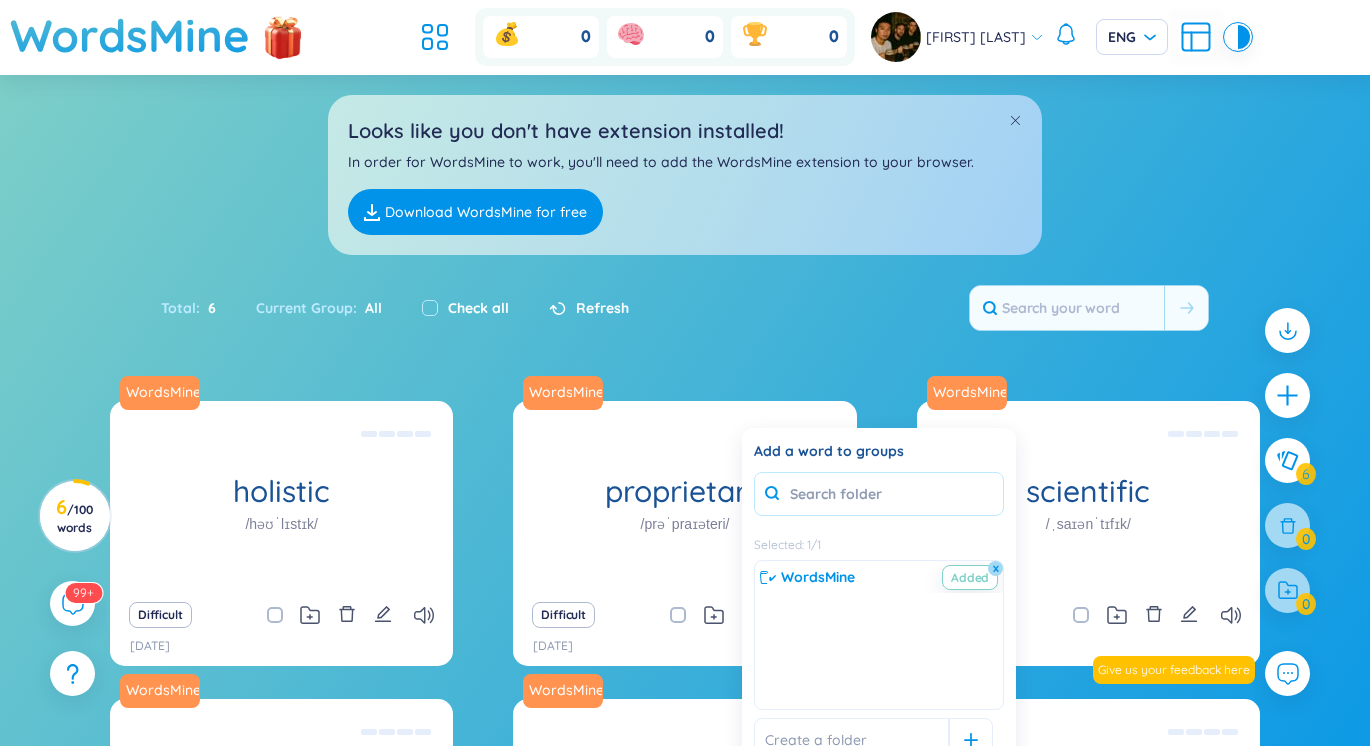scroll, scrollTop: 233, scrollLeft: 0, axis: vertical 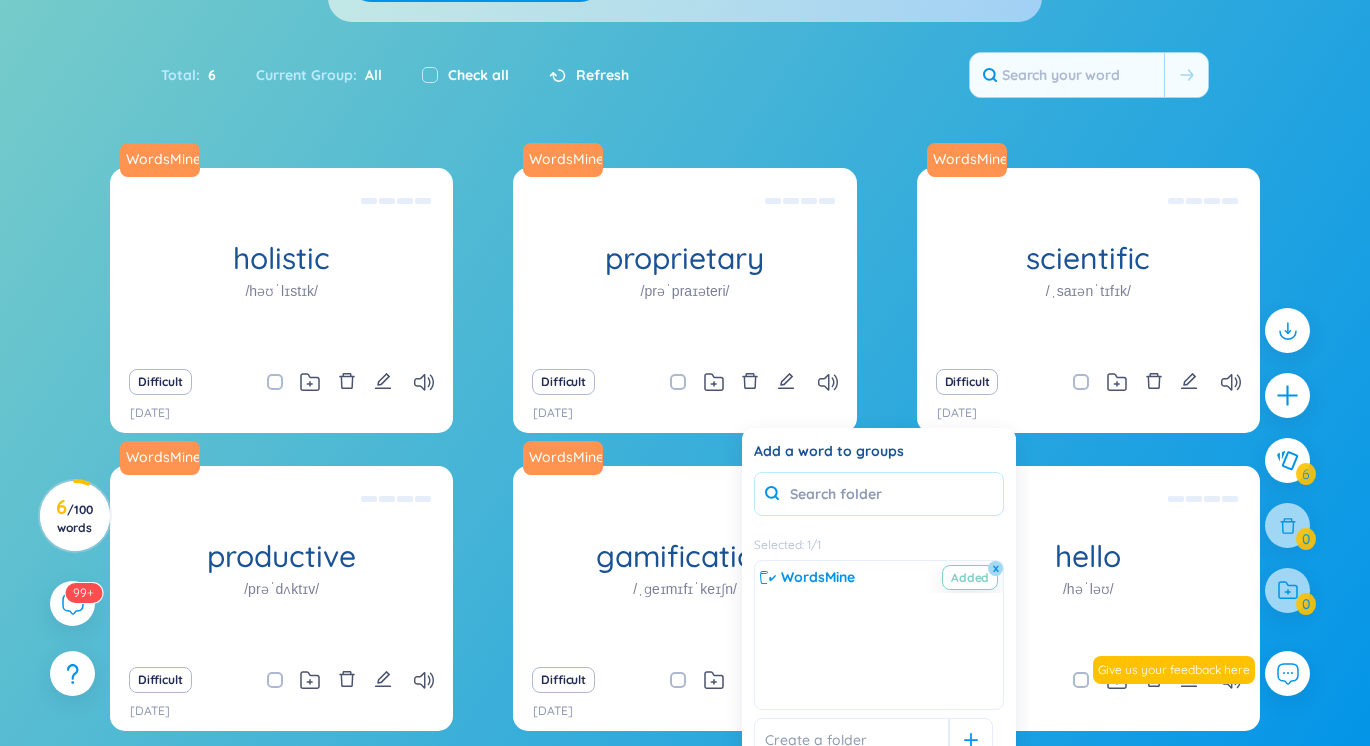 click at bounding box center [879, 494] 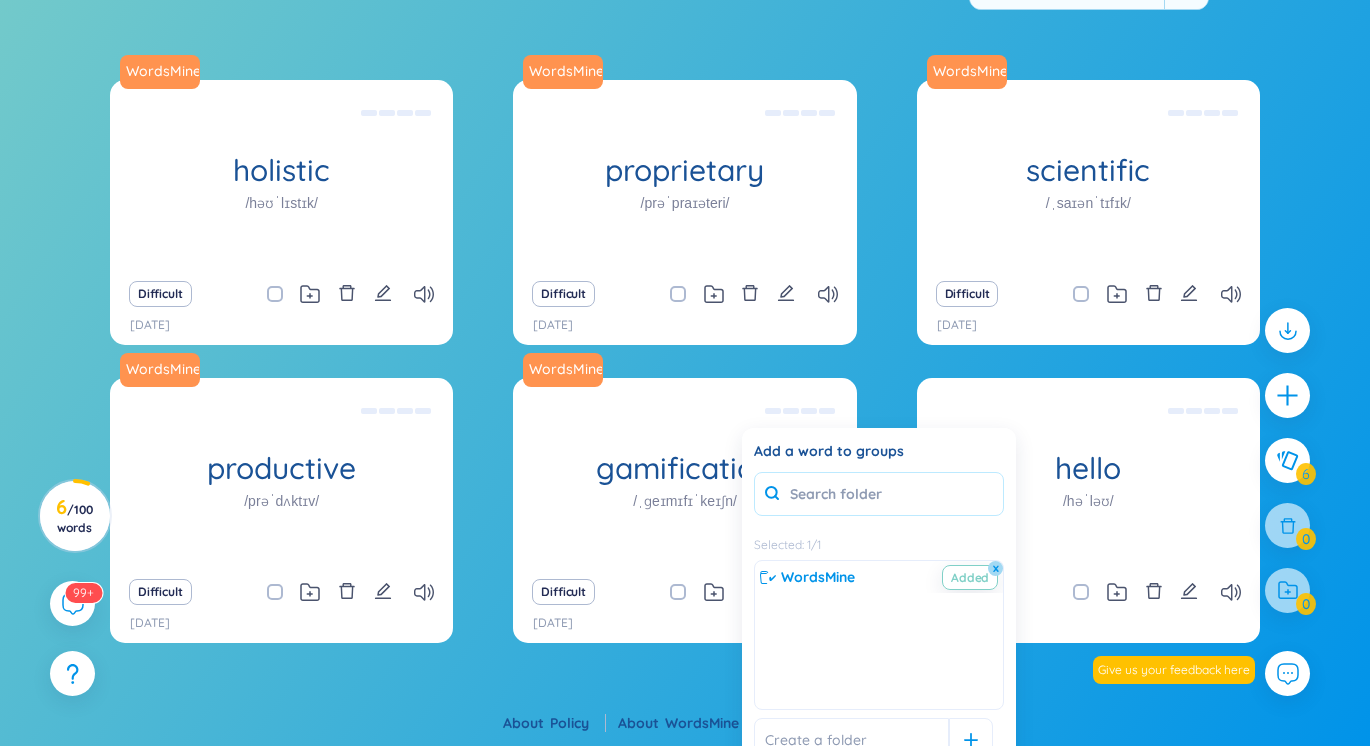 scroll, scrollTop: 323, scrollLeft: 0, axis: vertical 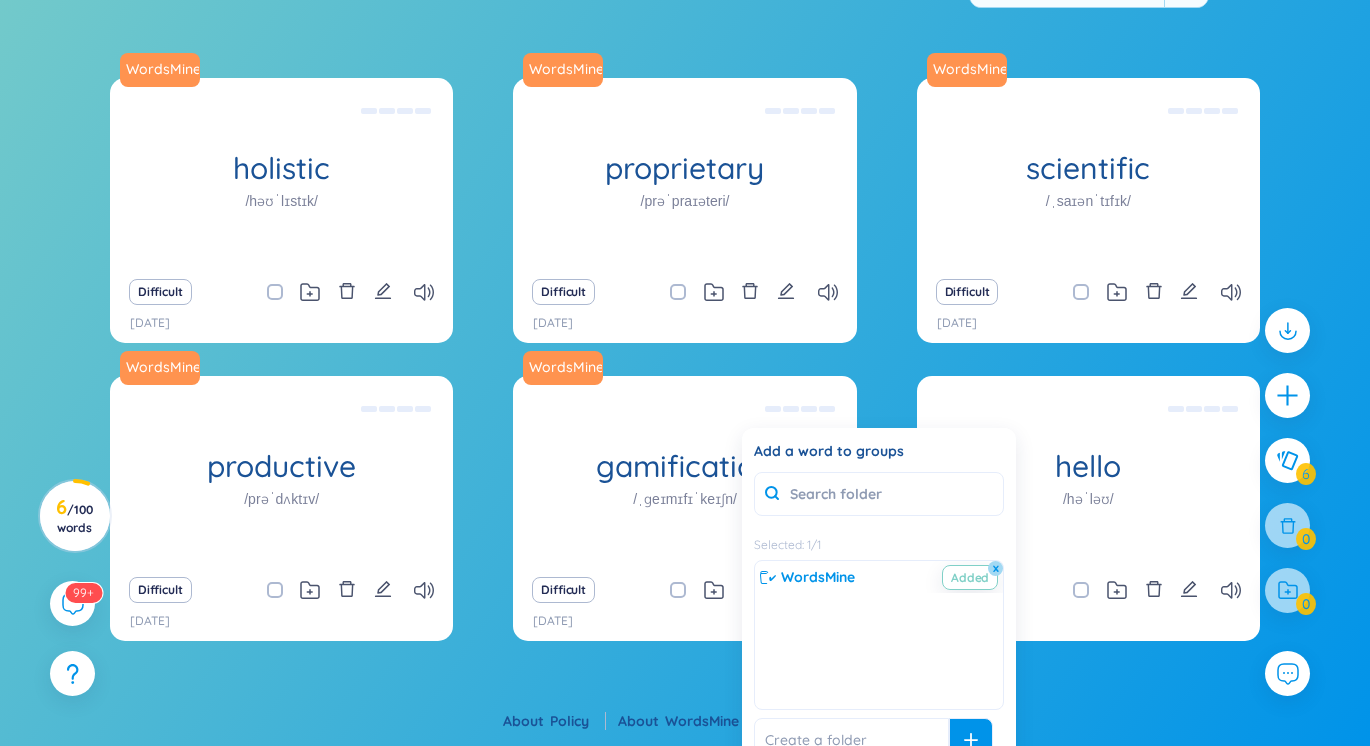 click at bounding box center [971, 740] 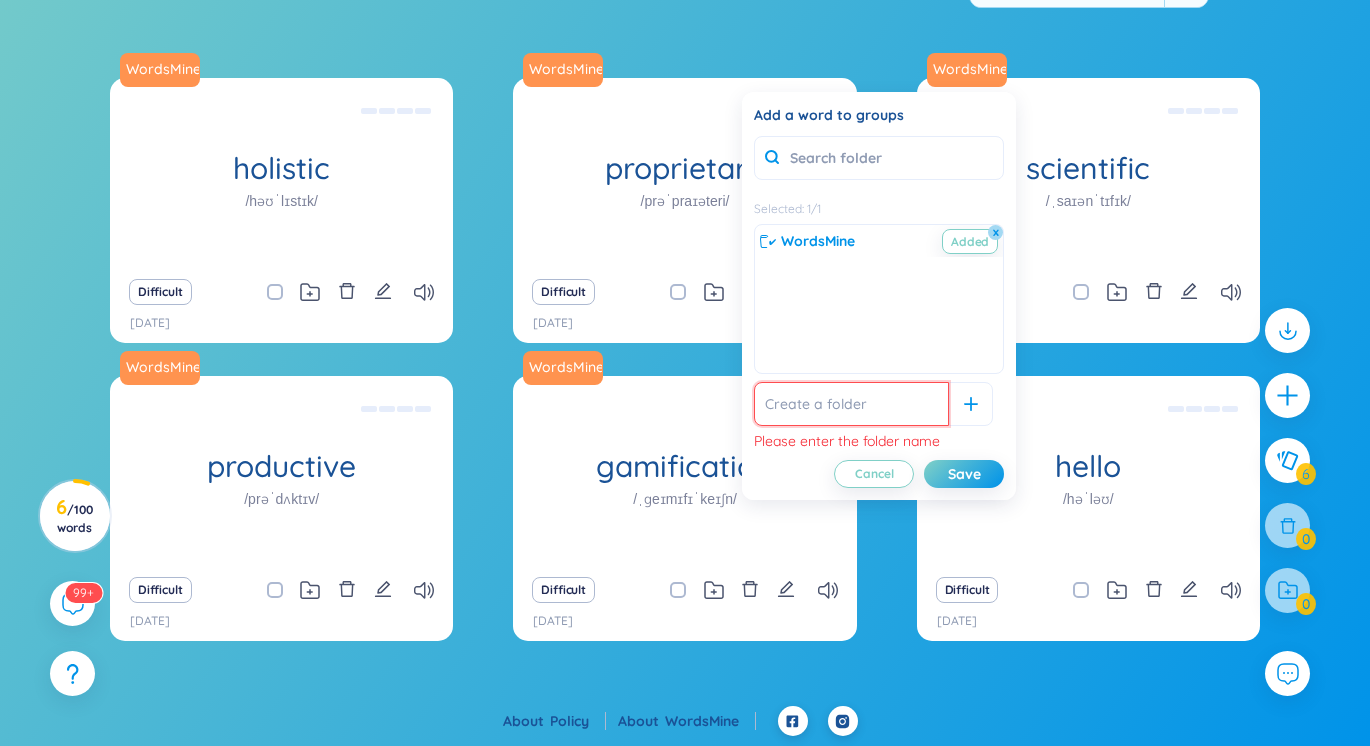 click at bounding box center [851, 404] 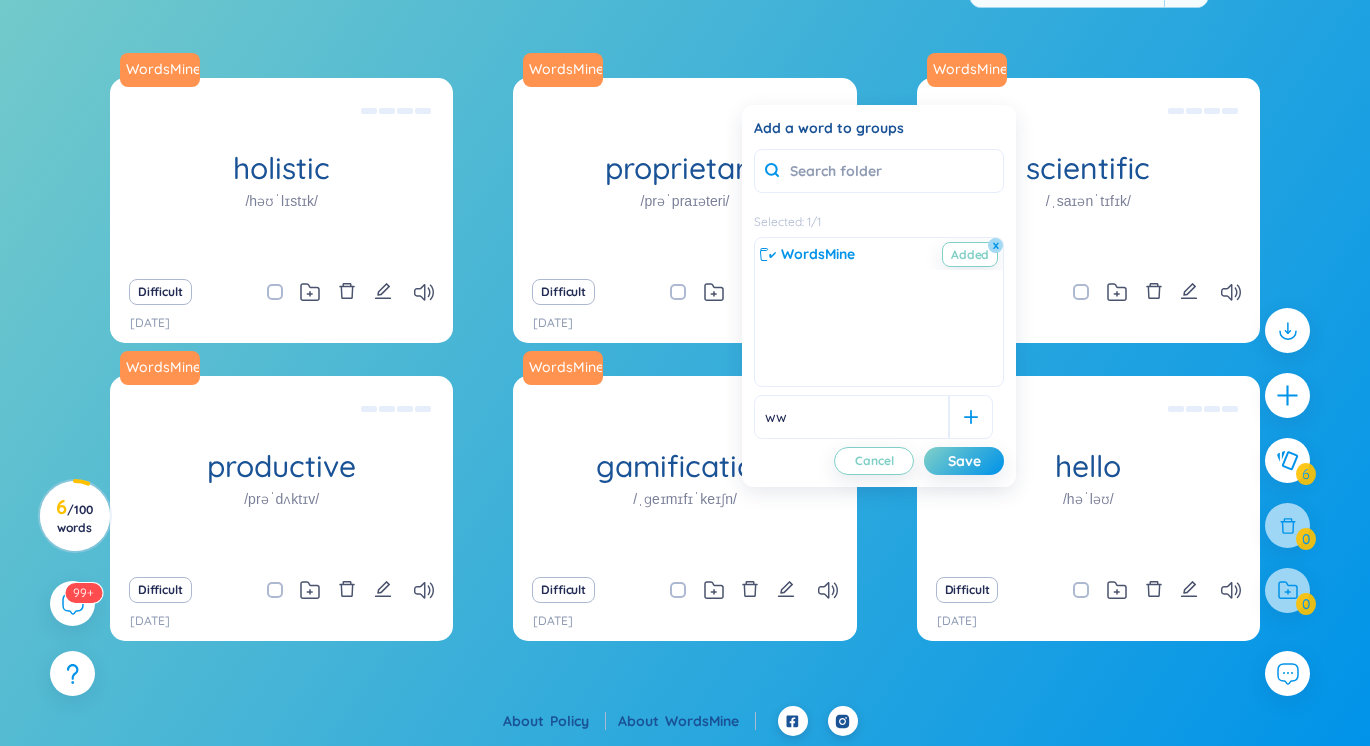 type on "w" 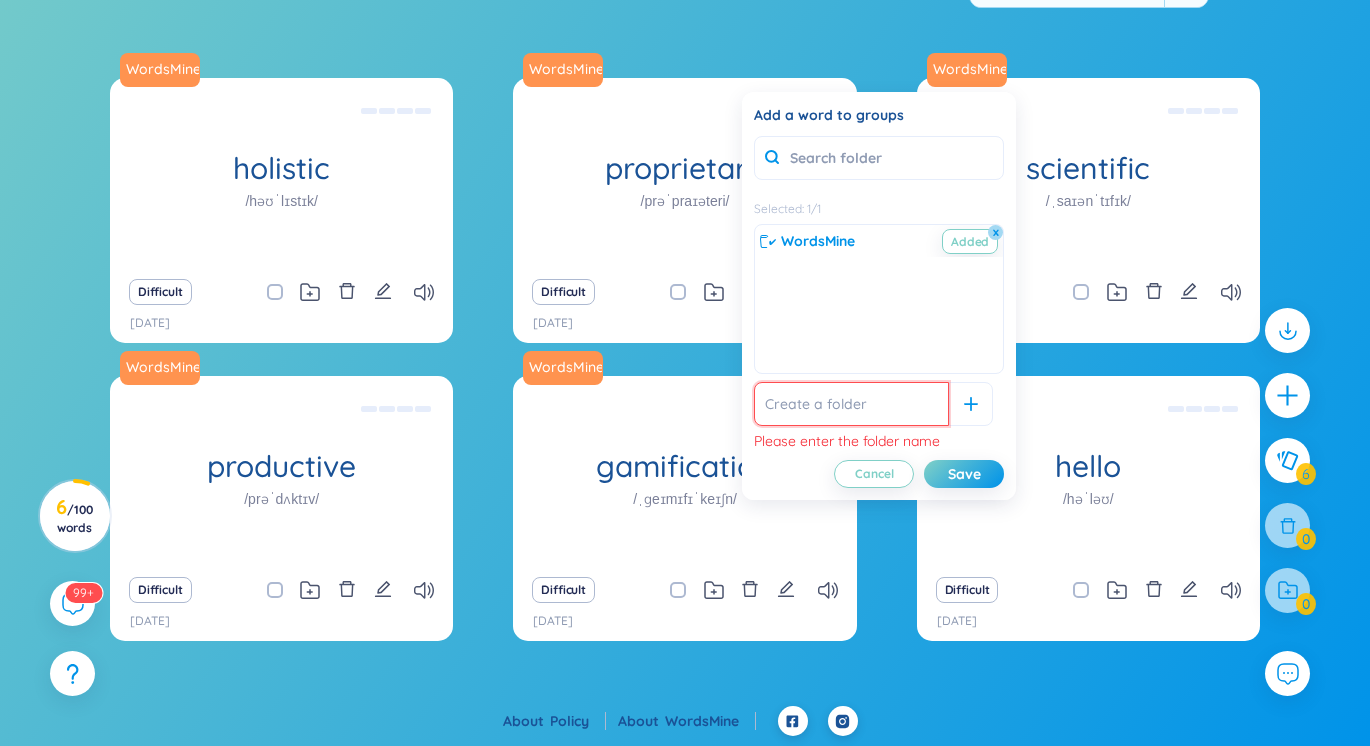 click at bounding box center [851, 404] 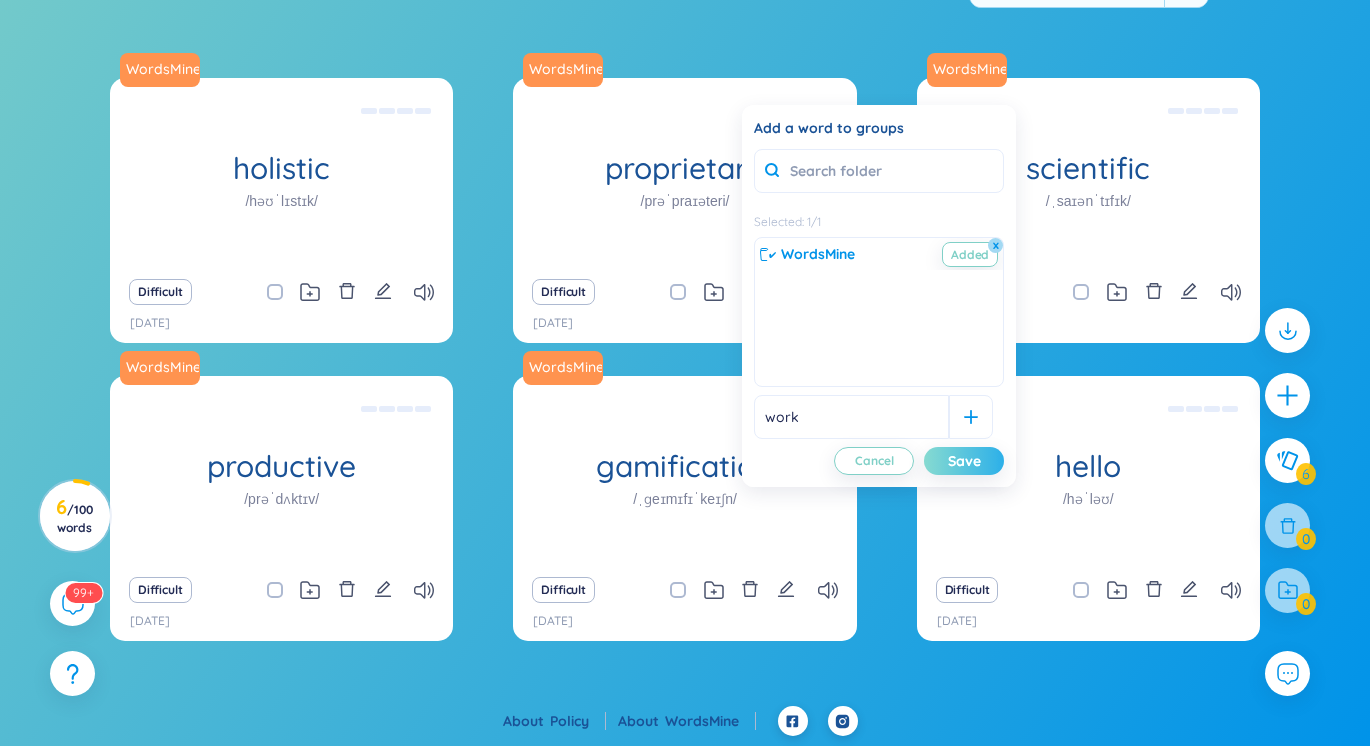 type on "work" 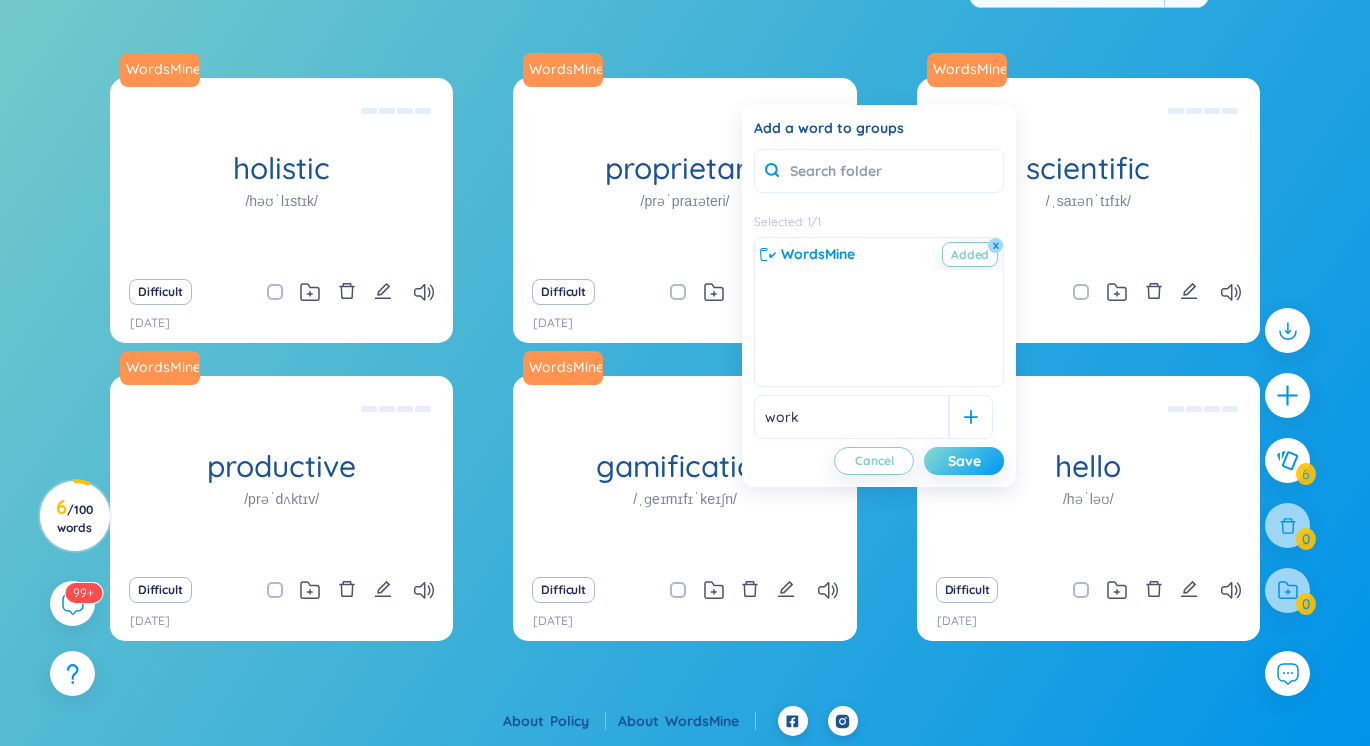 click on "Save" at bounding box center (964, 461) 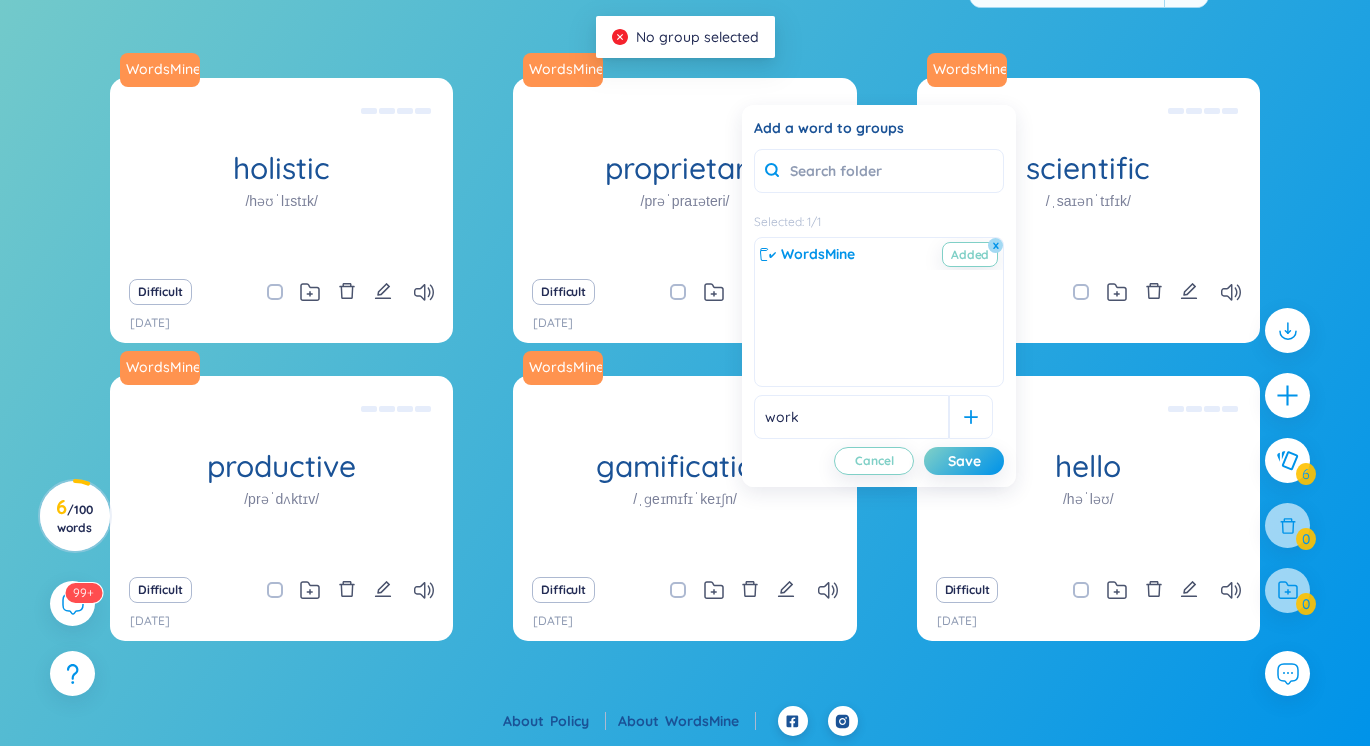 scroll, scrollTop: 0, scrollLeft: 0, axis: both 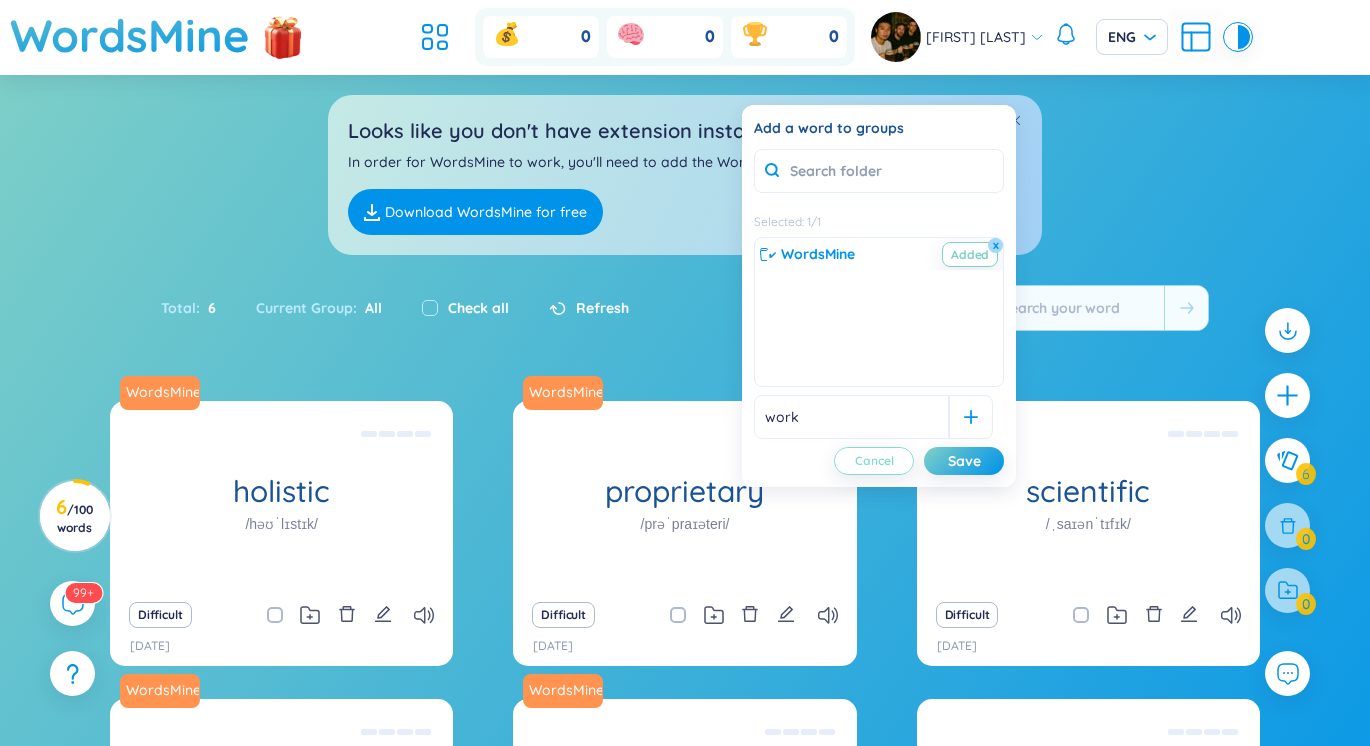 click on "Cancel" at bounding box center (874, 461) 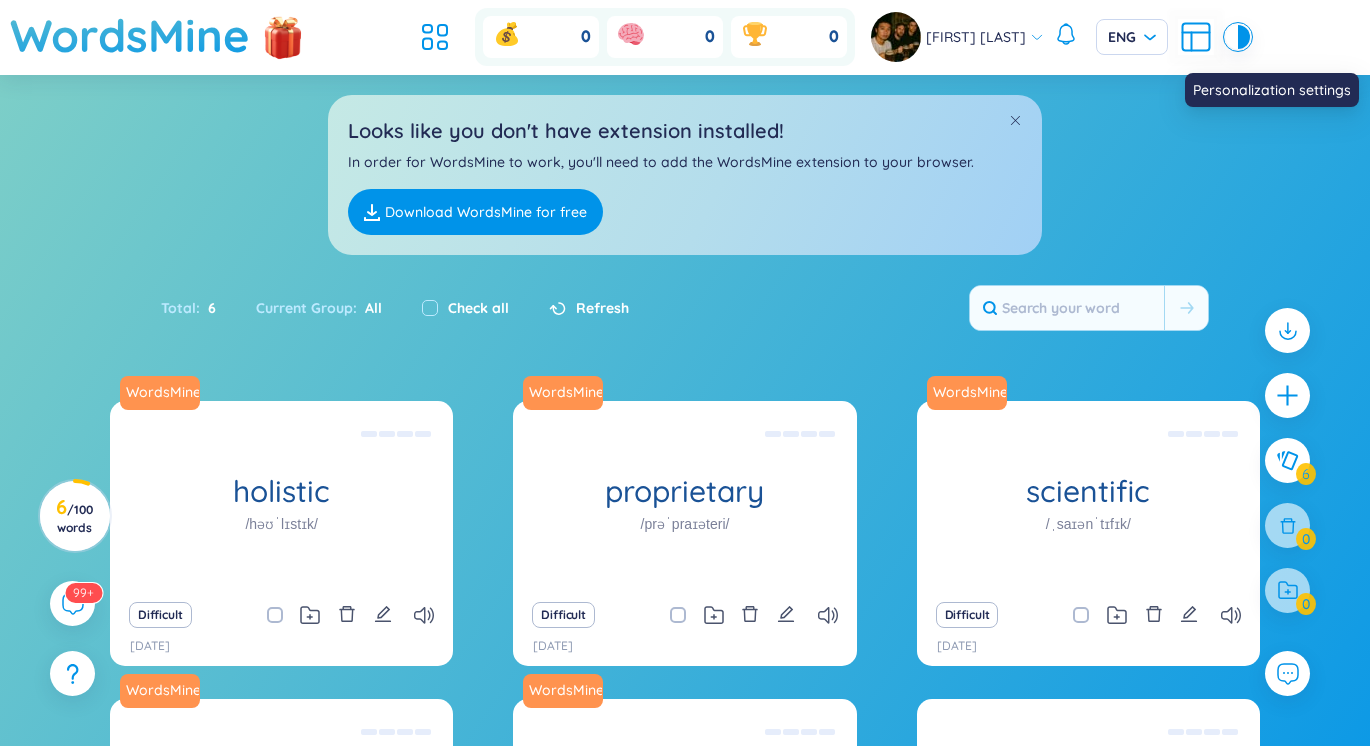 click 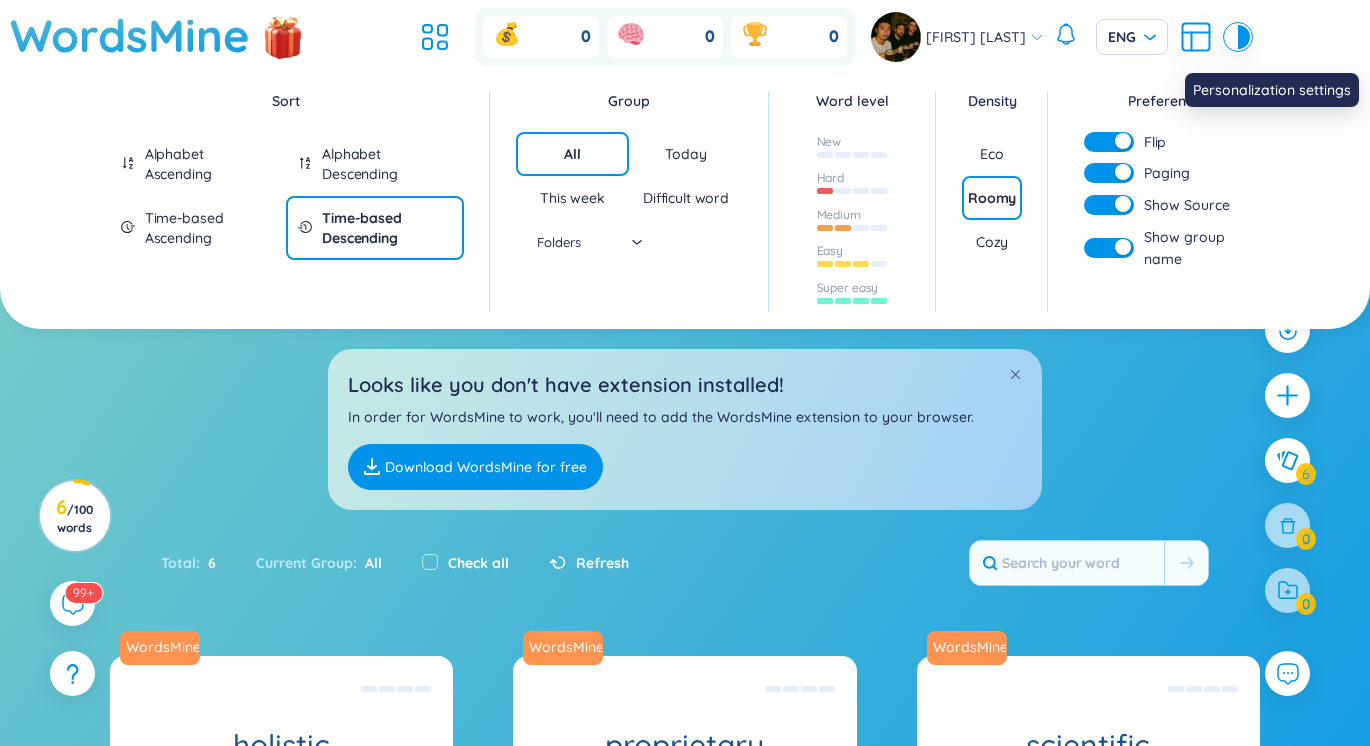 click 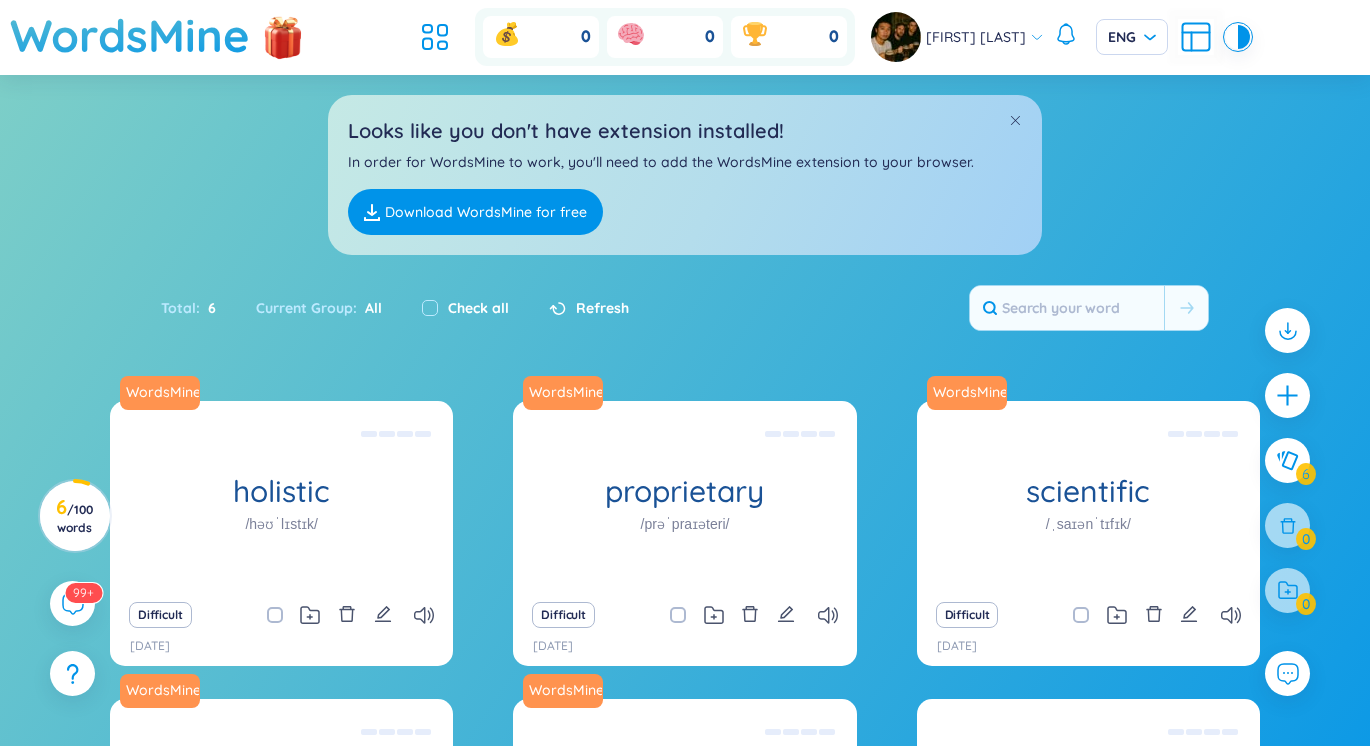 click at bounding box center (1287, 590) 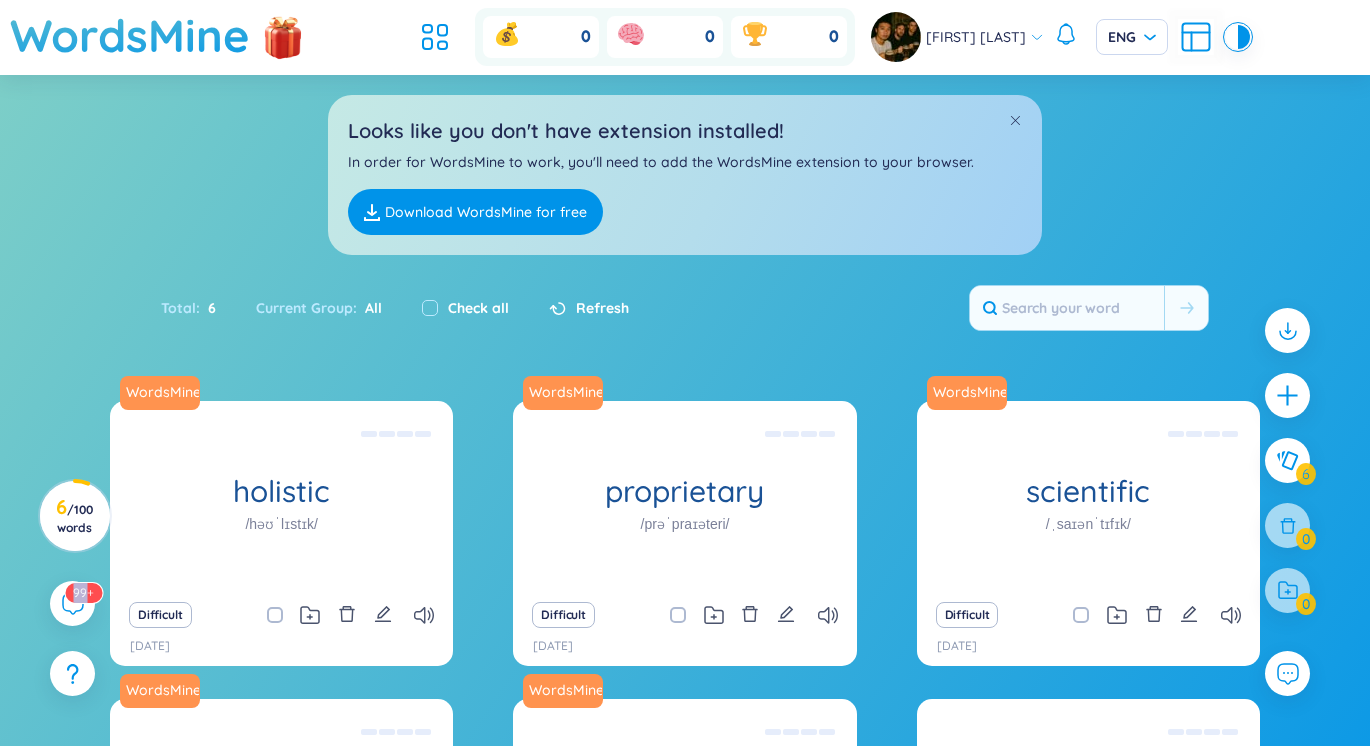 click at bounding box center (1287, 590) 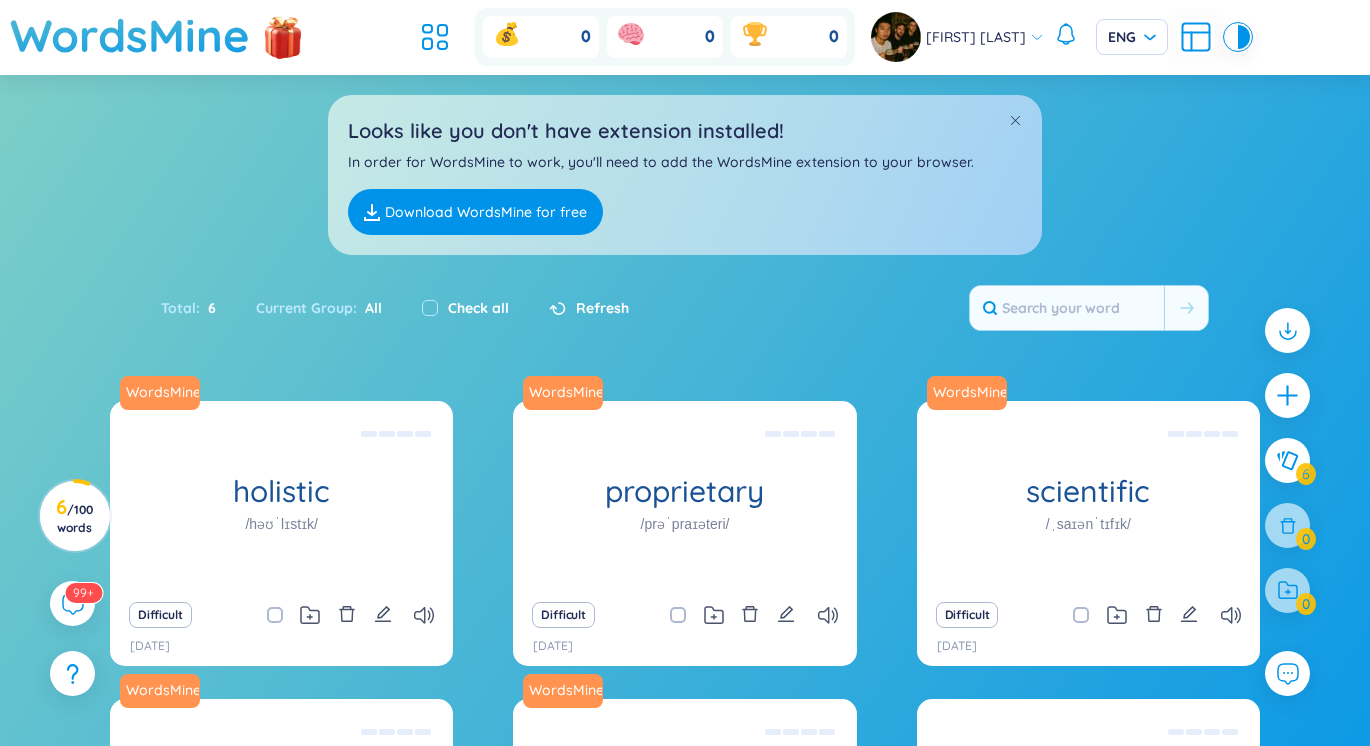 click at bounding box center (1287, 590) 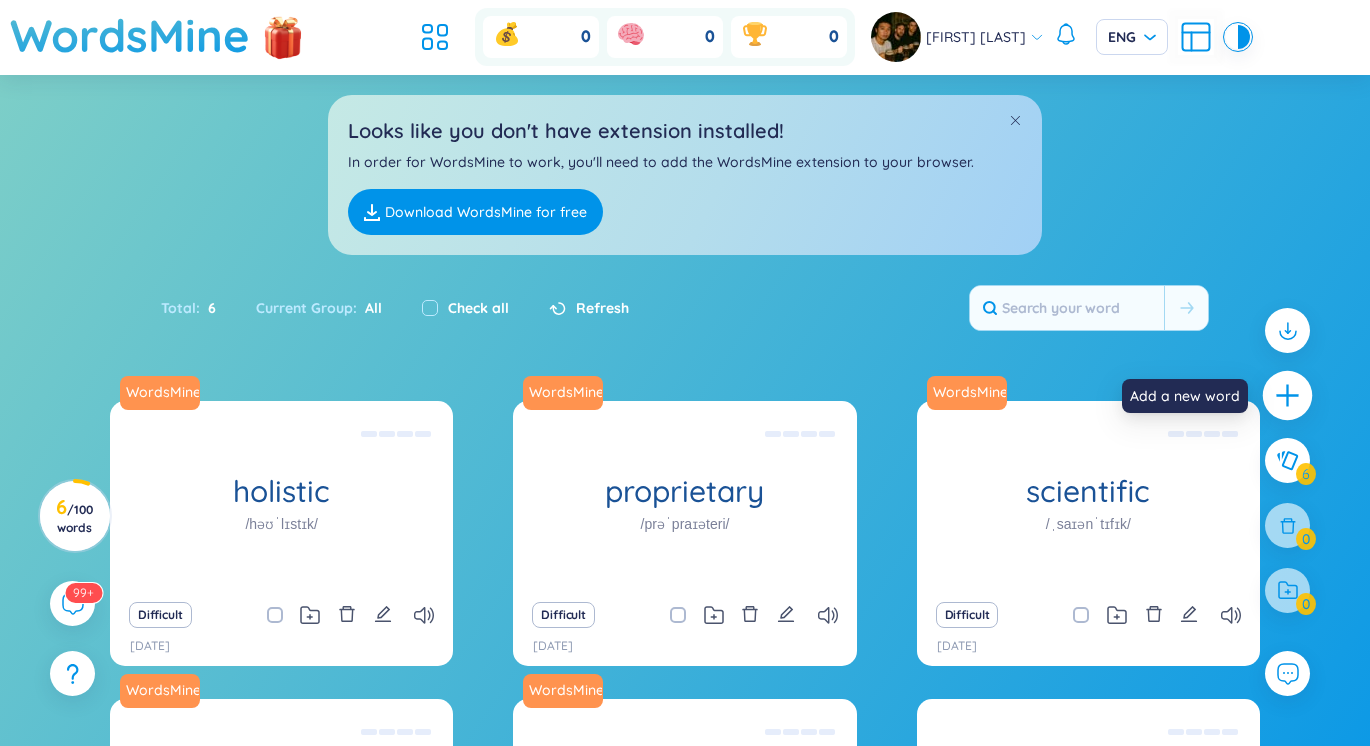 click 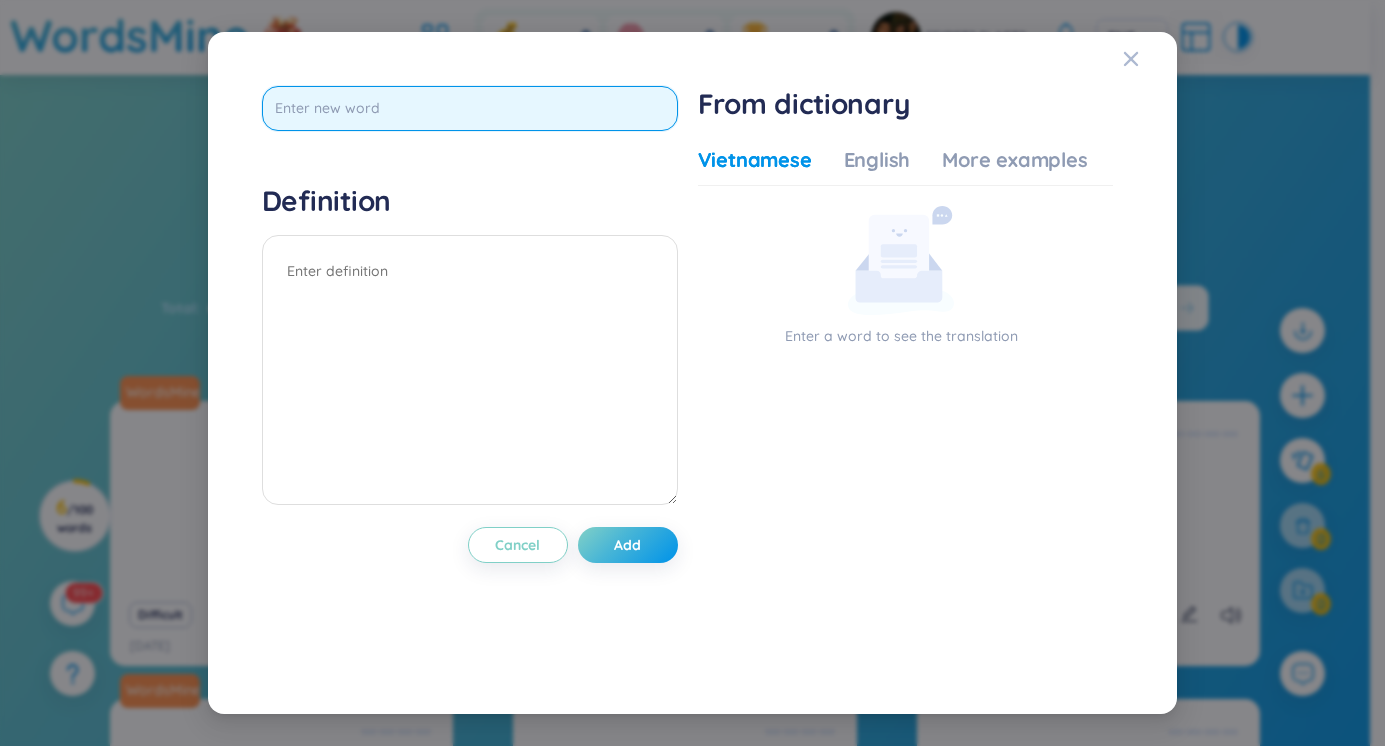 click at bounding box center [470, 108] 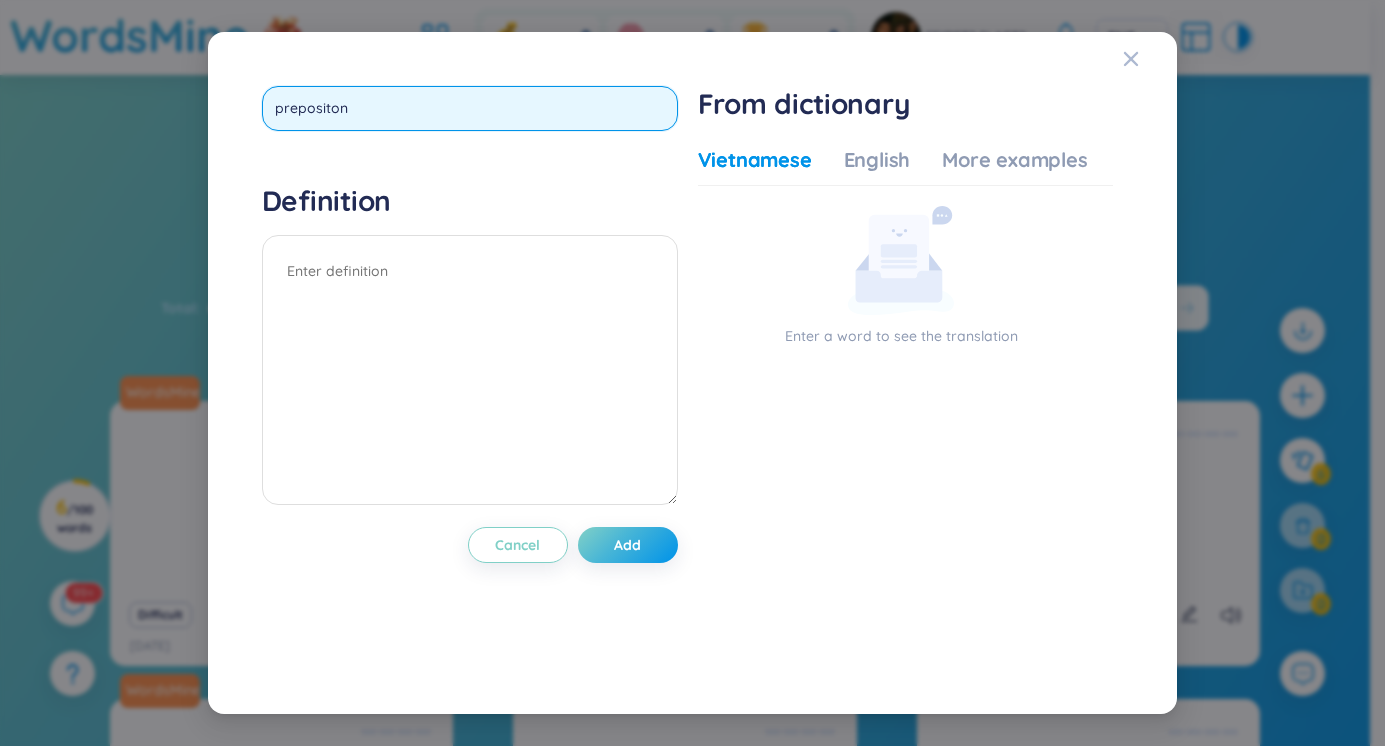 type on "prepositons" 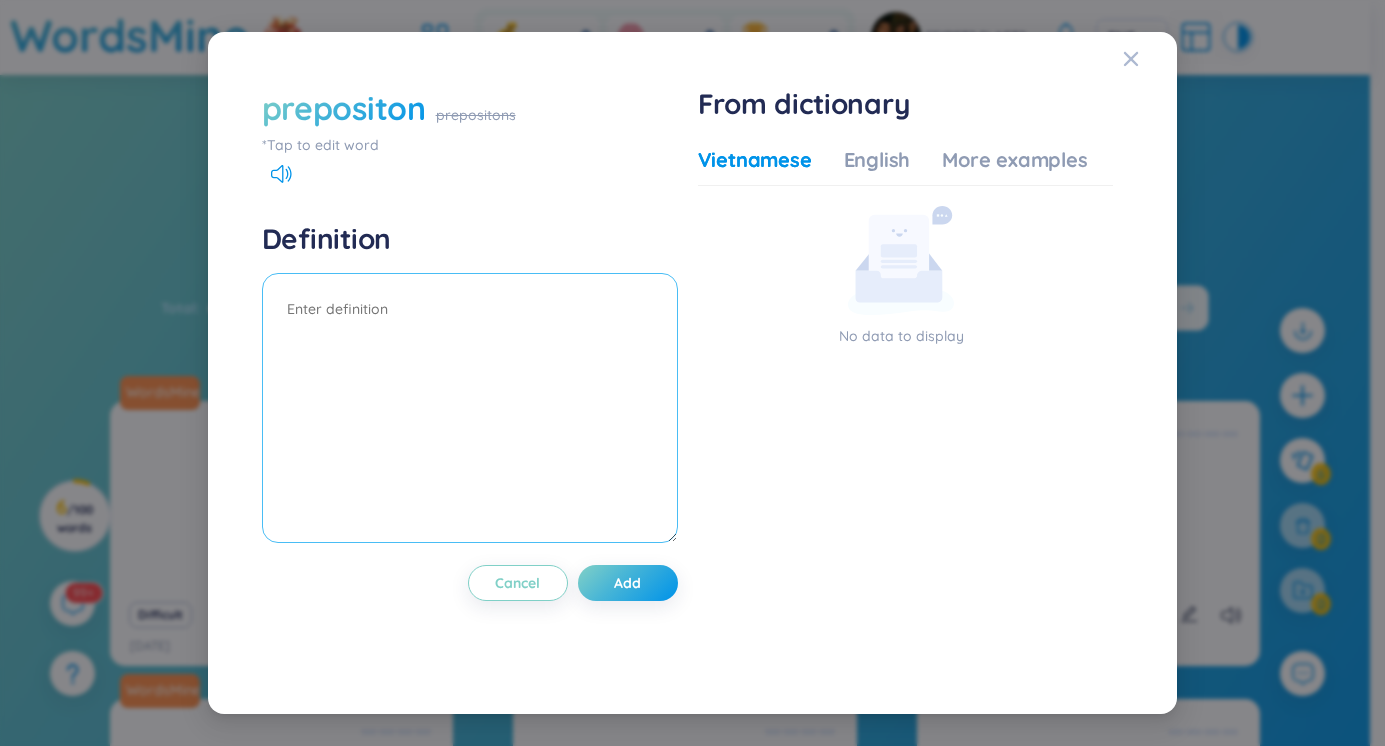 click at bounding box center (470, 408) 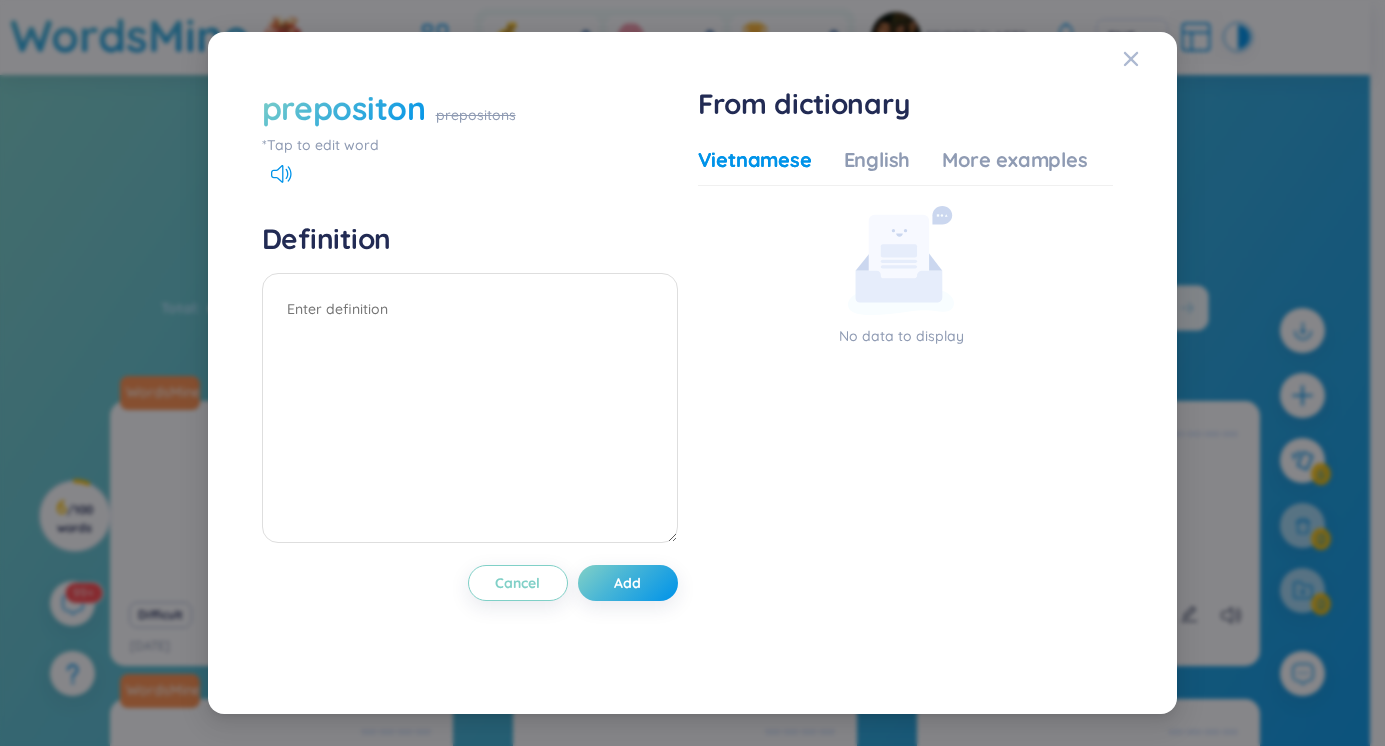 click on "*Tap to edit word" at bounding box center (470, 145) 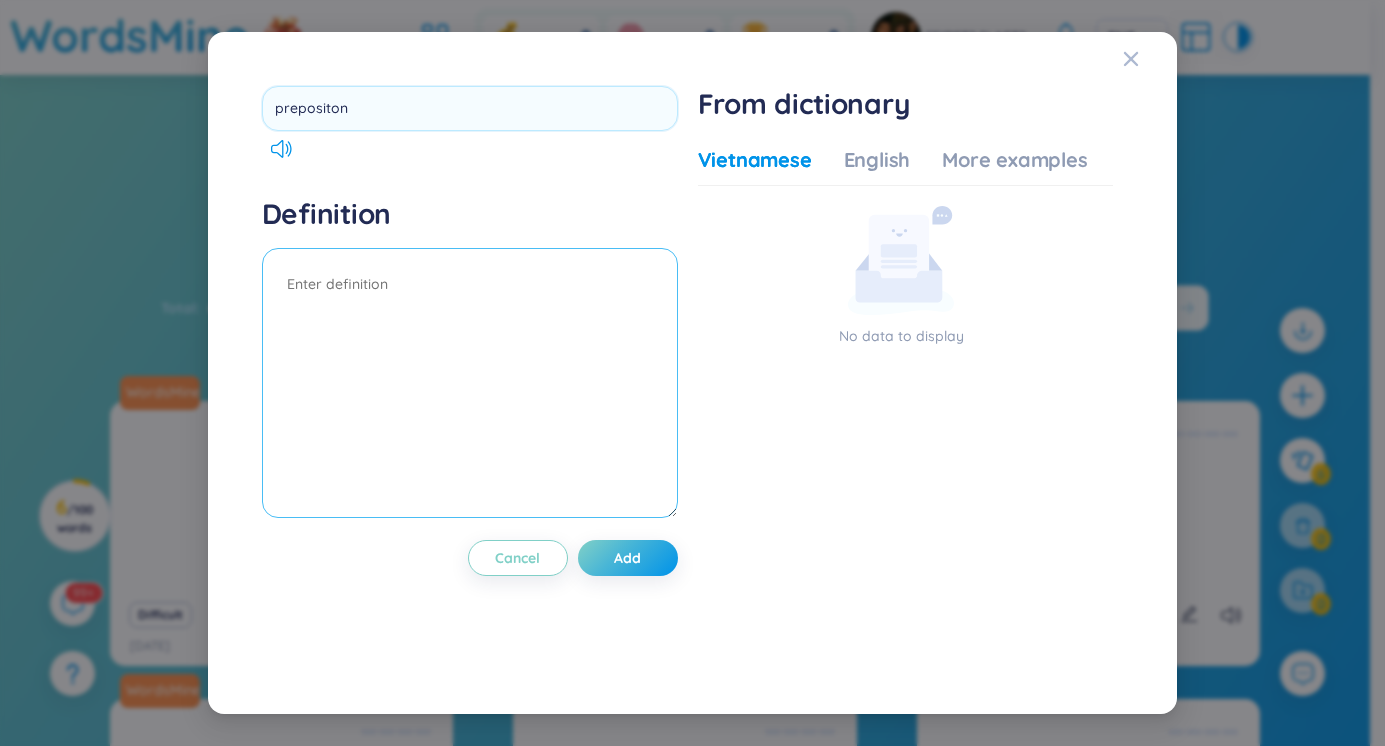 click at bounding box center [470, 383] 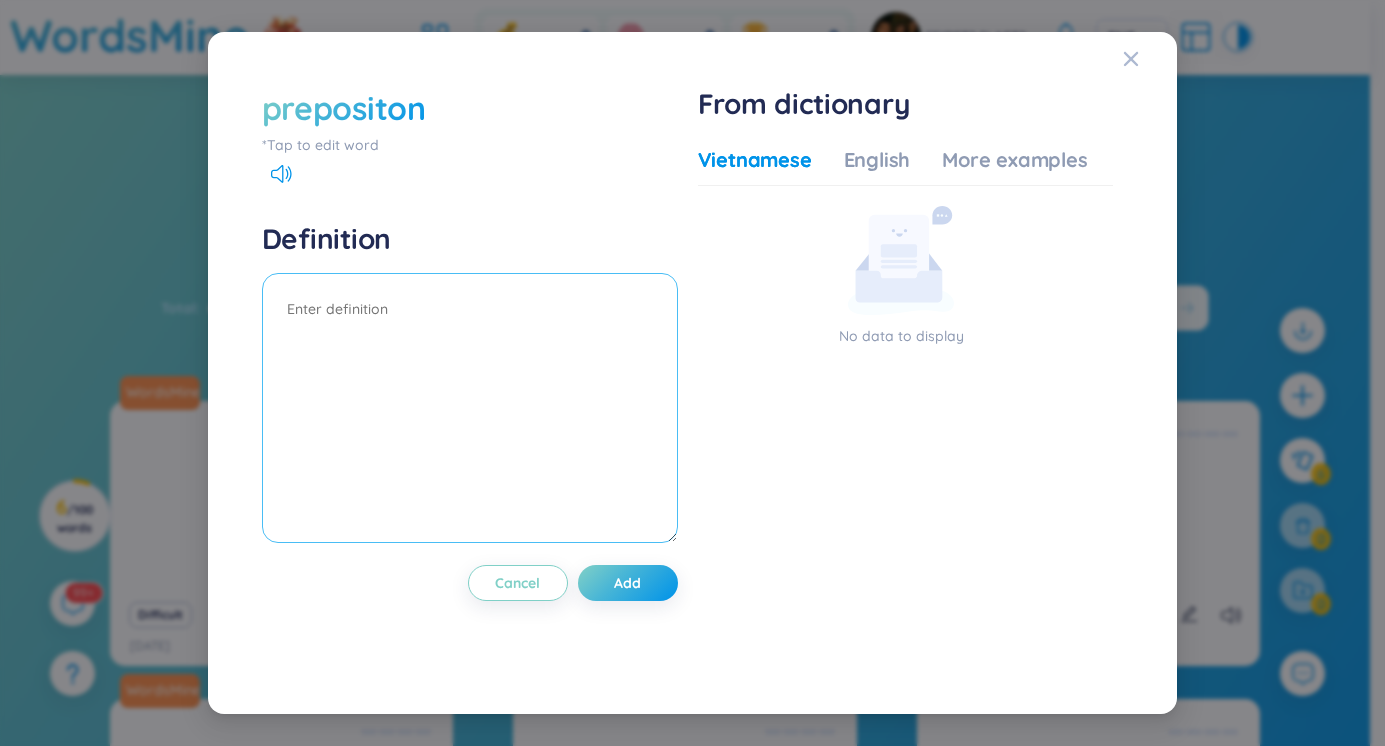 click at bounding box center [470, 408] 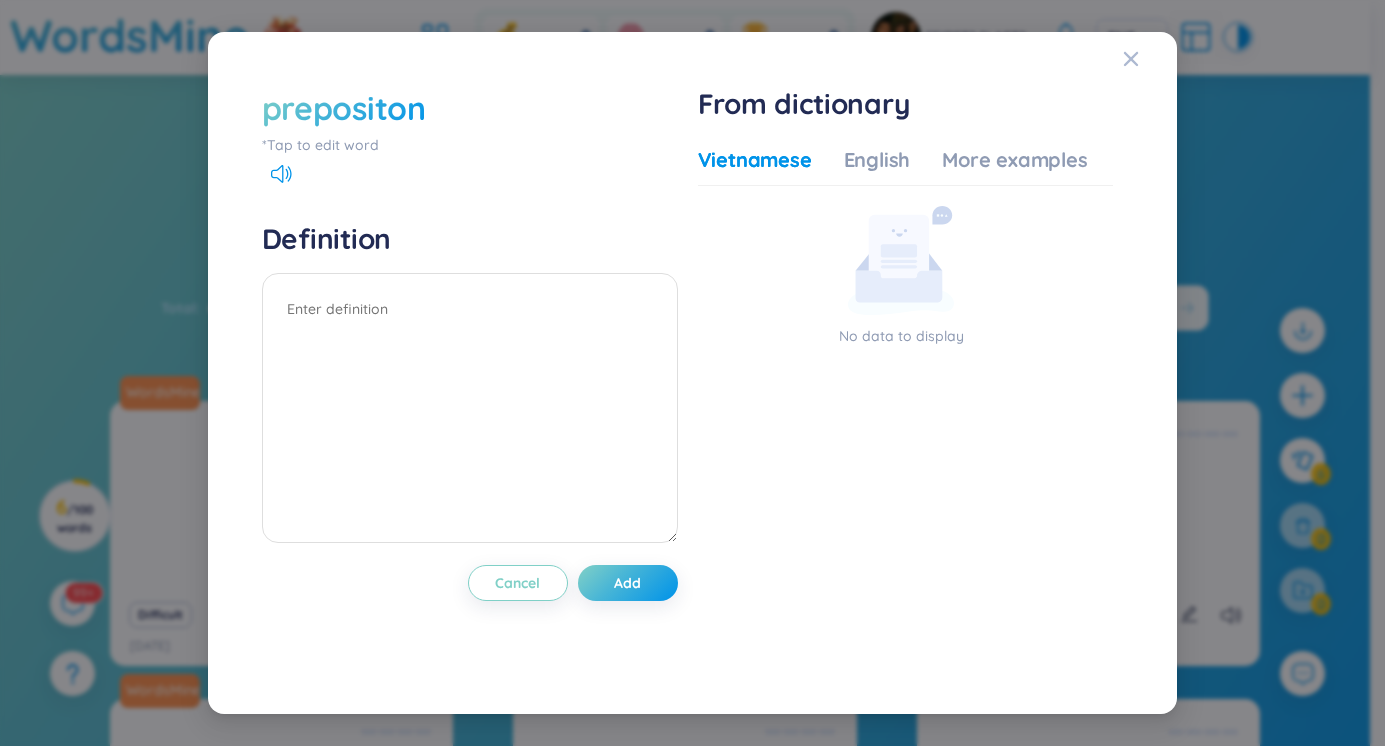 click on "Vietnamese English More examples No data to display" at bounding box center [906, 399] 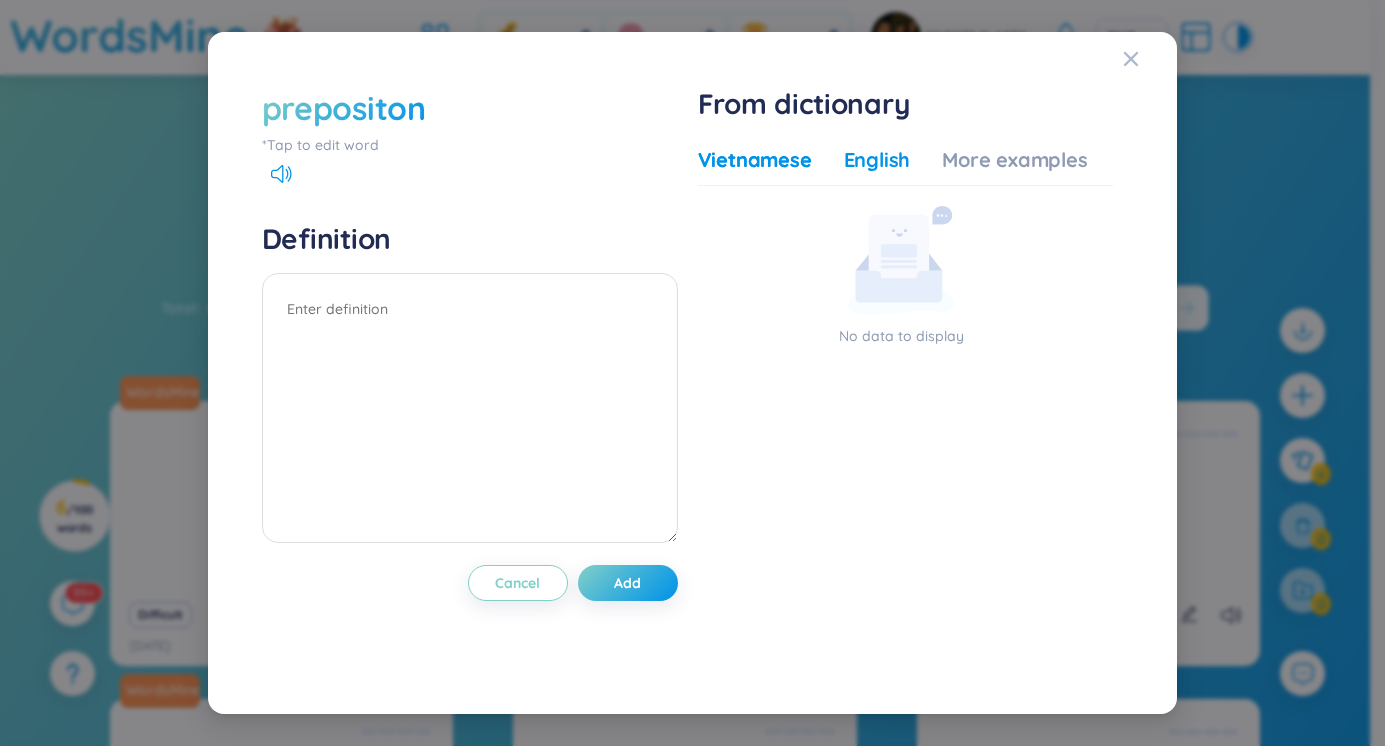 click on "English" at bounding box center [877, 160] 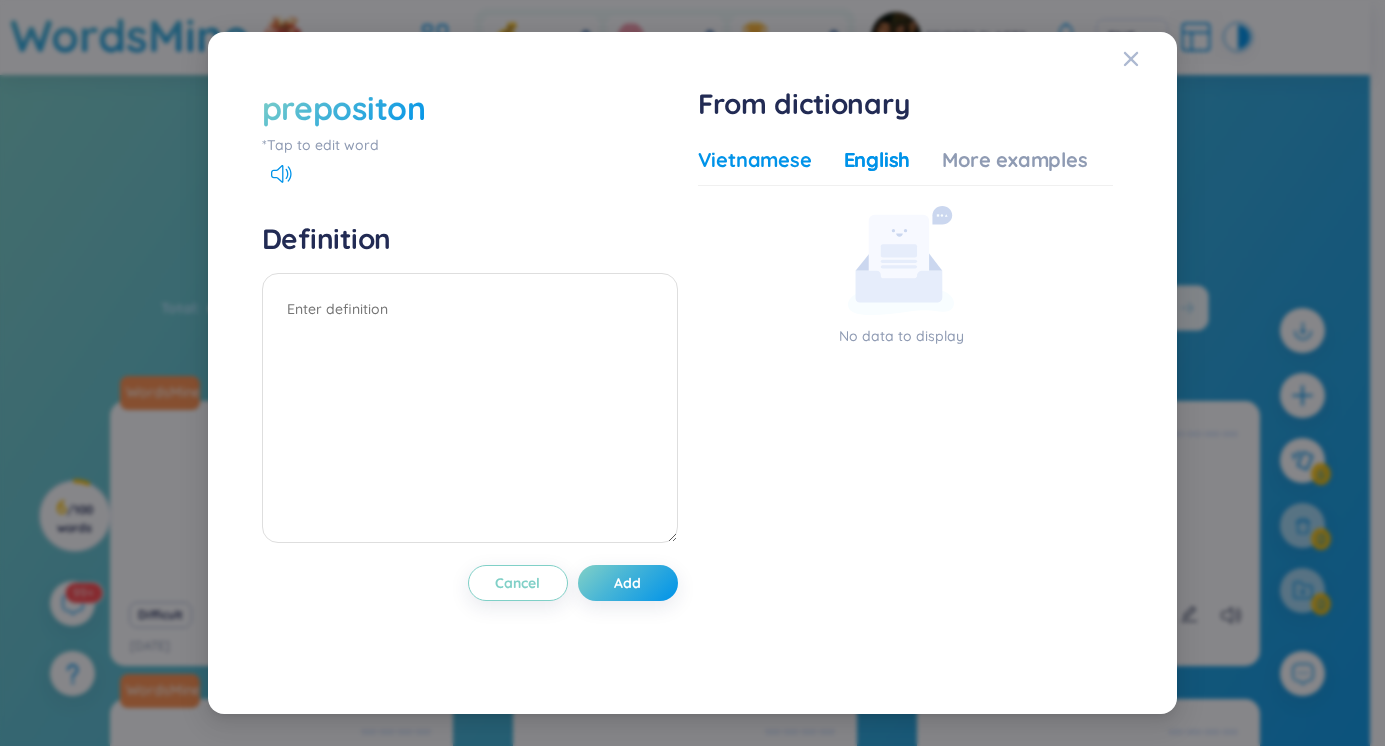 click on "Vietnamese" at bounding box center (755, 160) 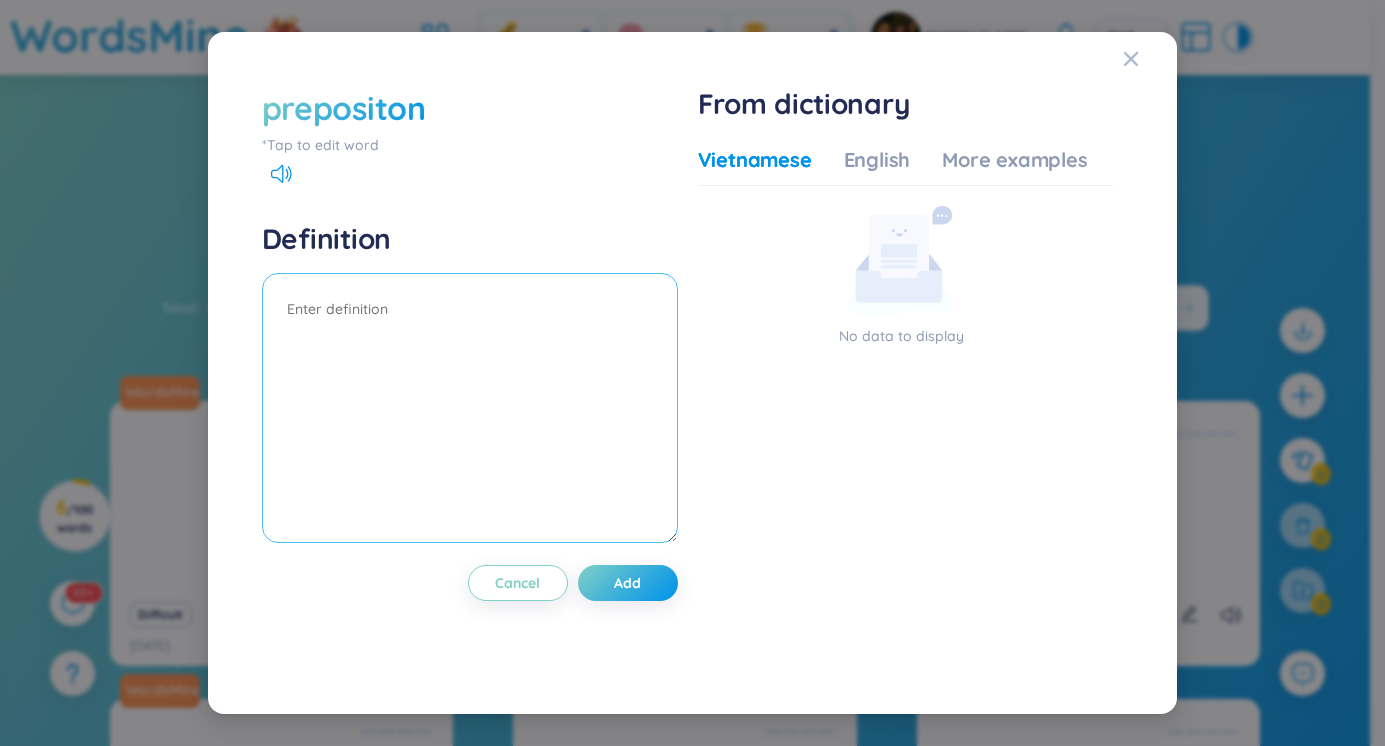 click at bounding box center (470, 408) 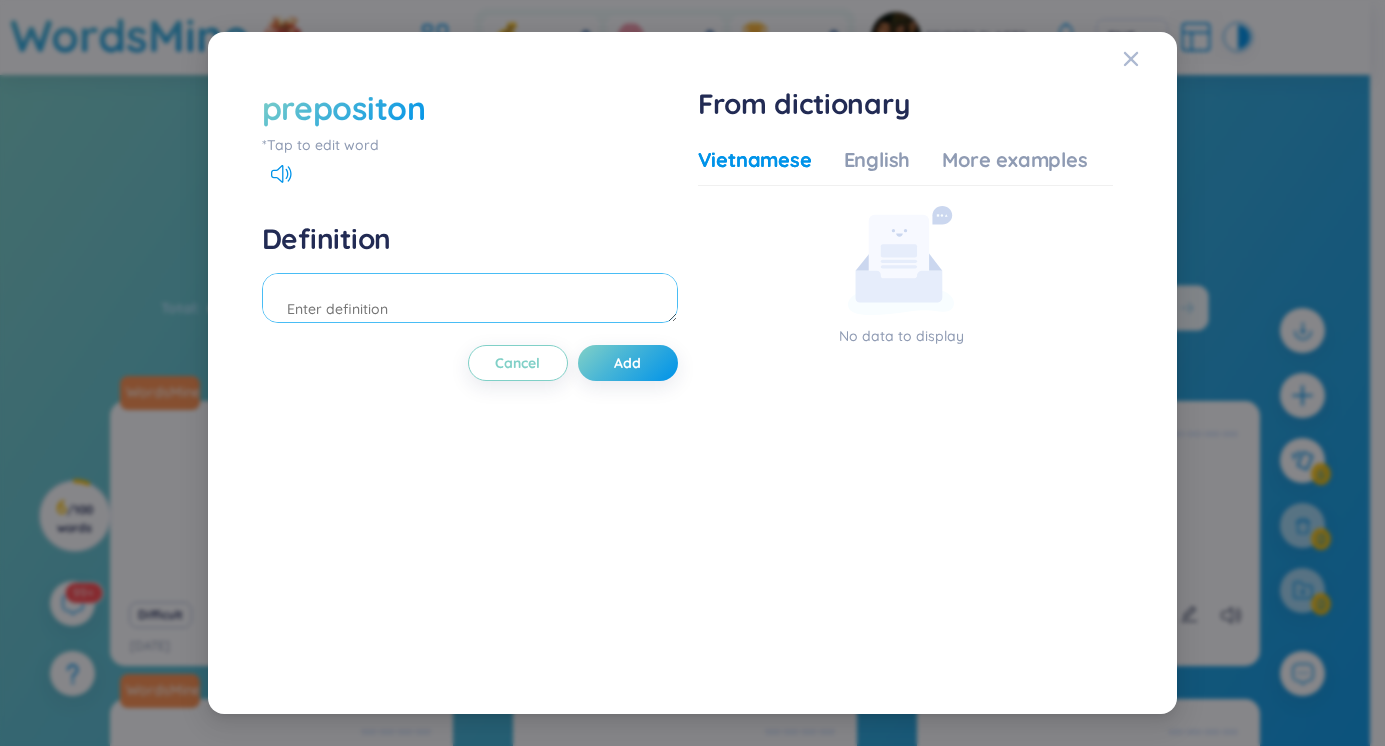 type on "F" 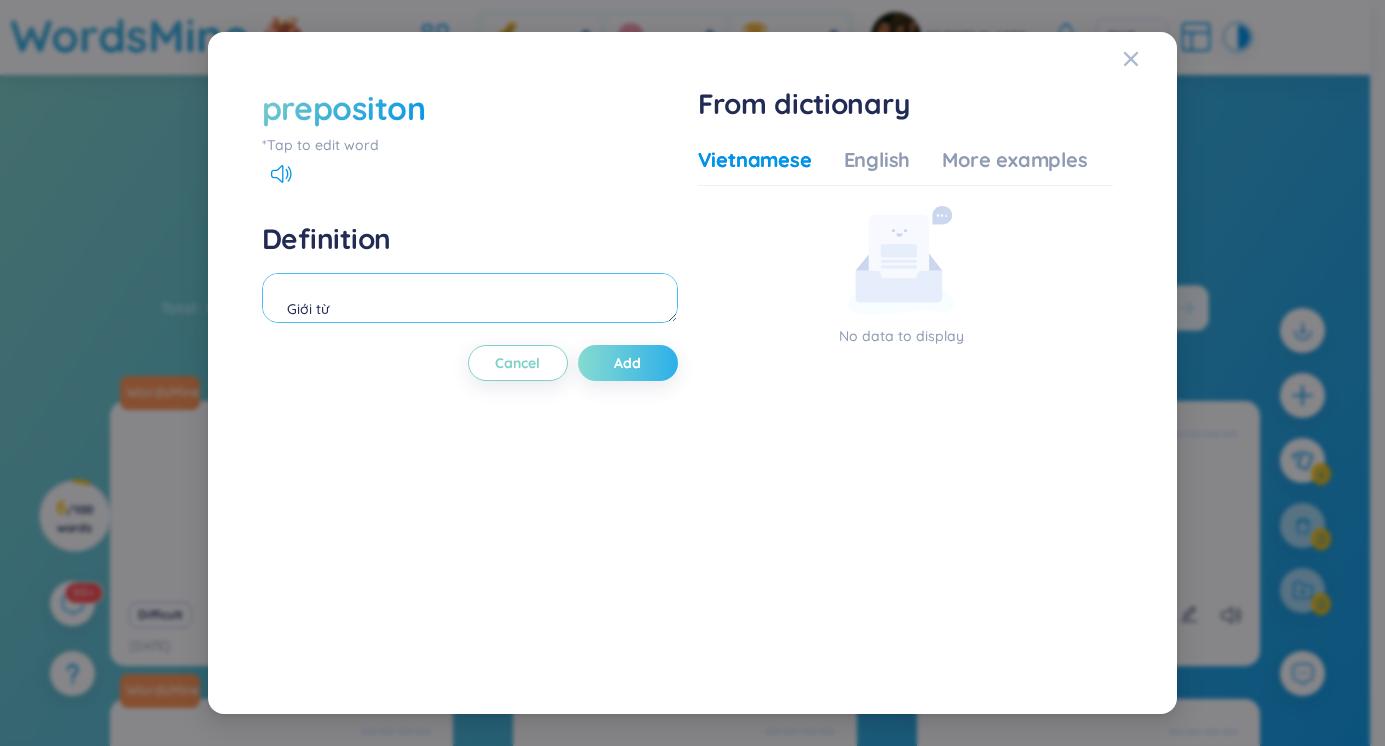 type on "Giới từ" 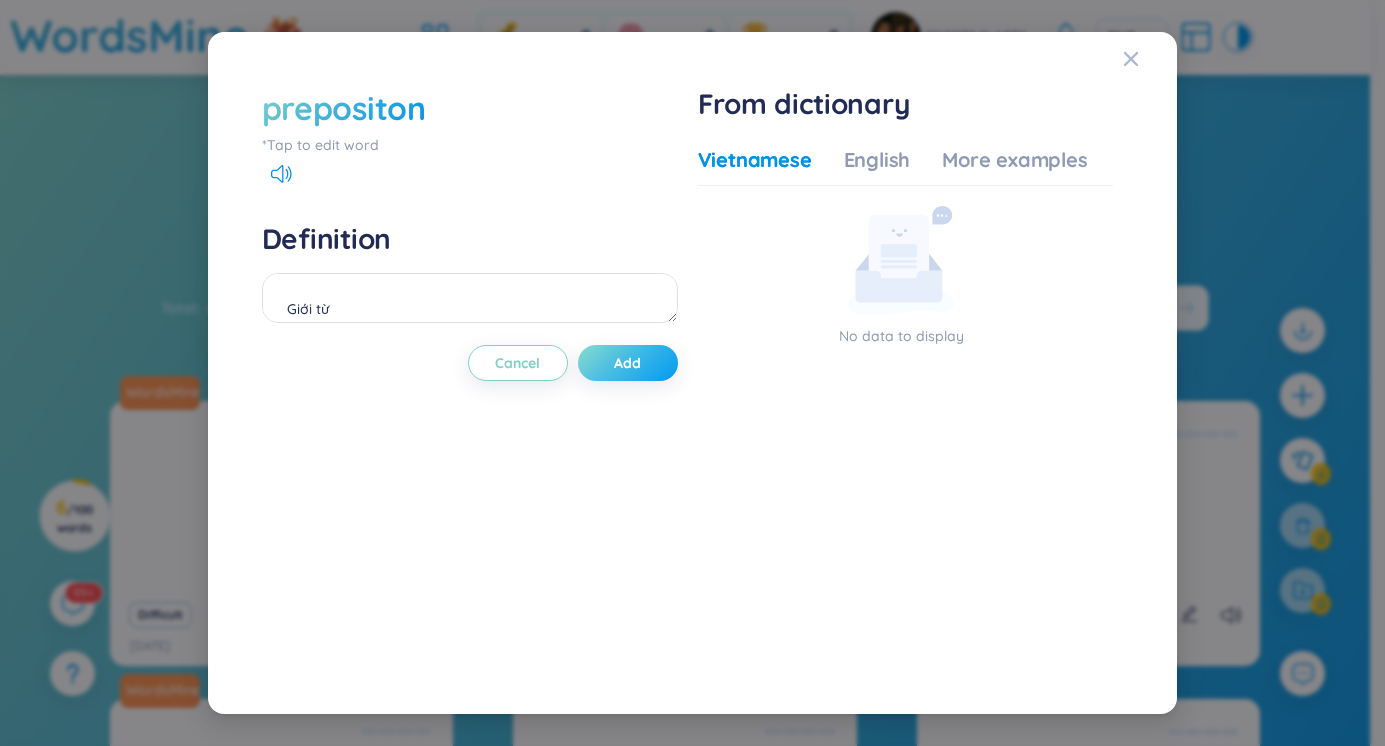 click on "Add" at bounding box center (628, 363) 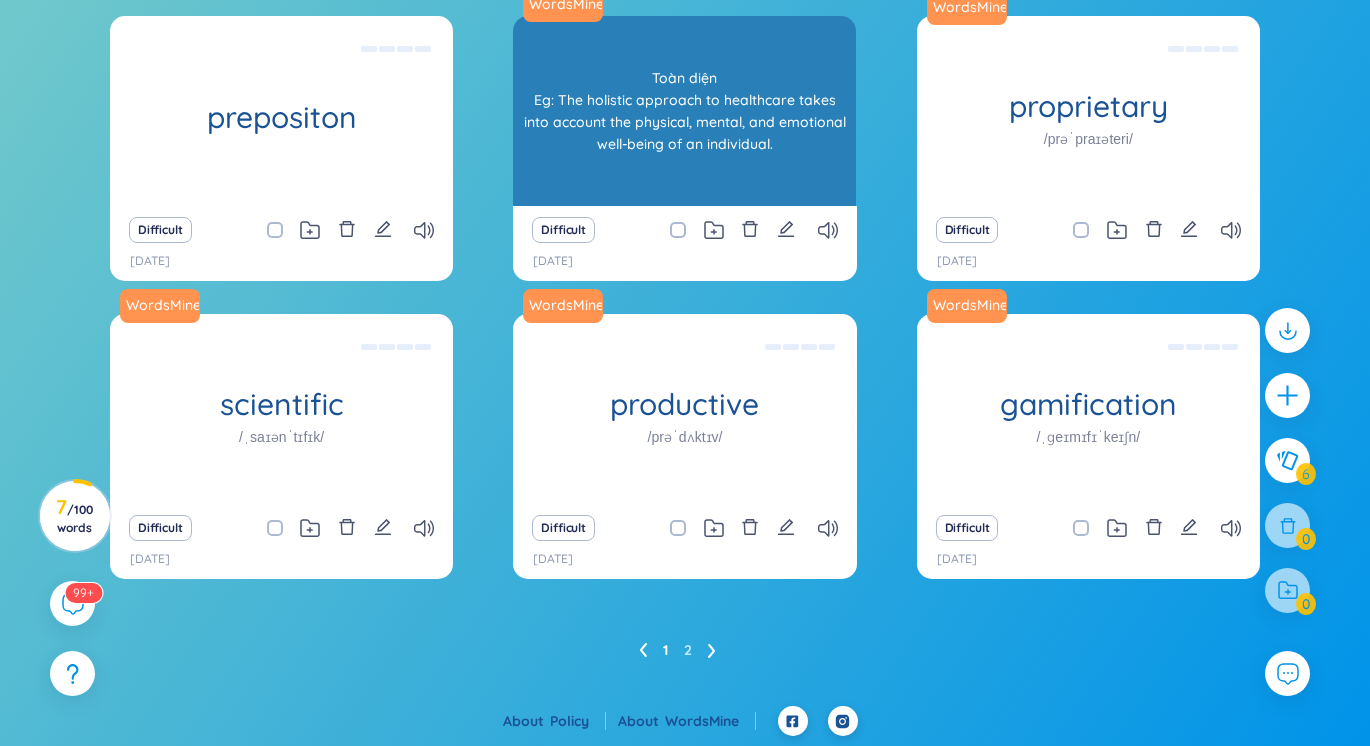 scroll, scrollTop: 151, scrollLeft: 0, axis: vertical 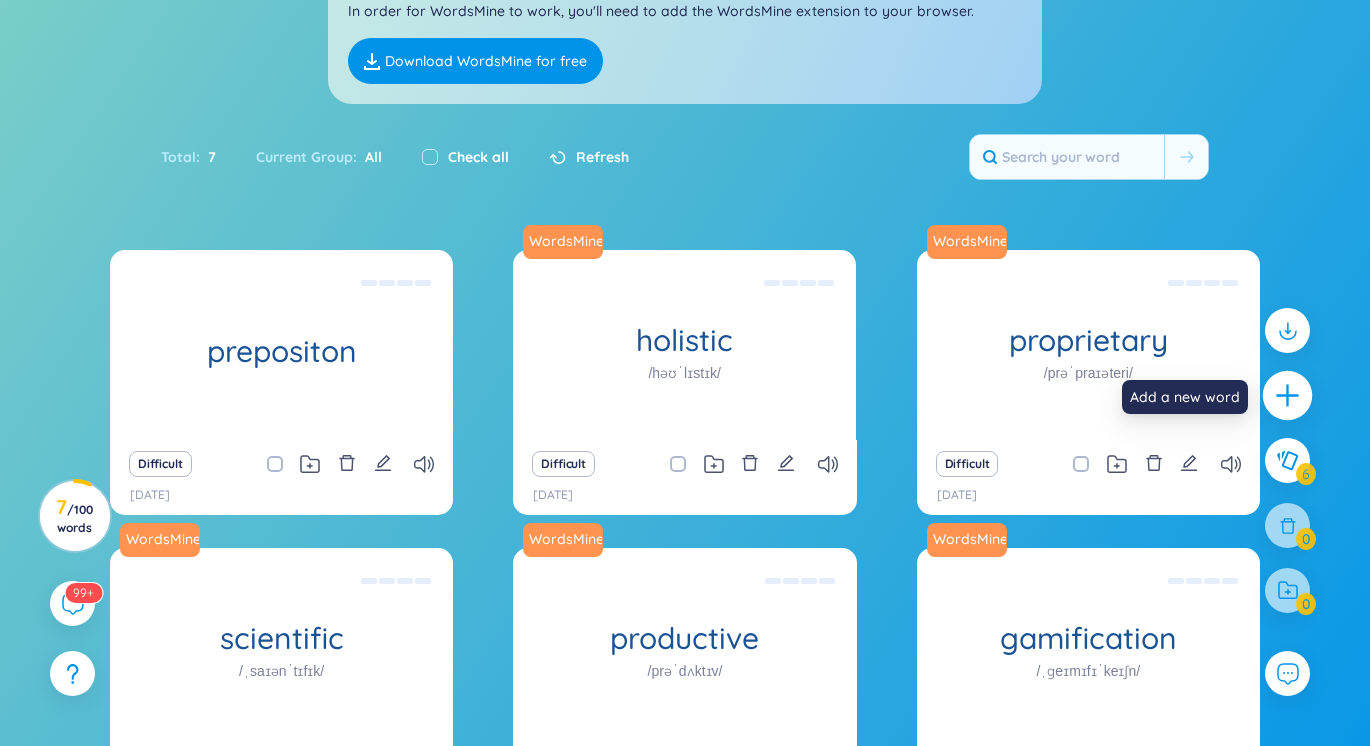 click 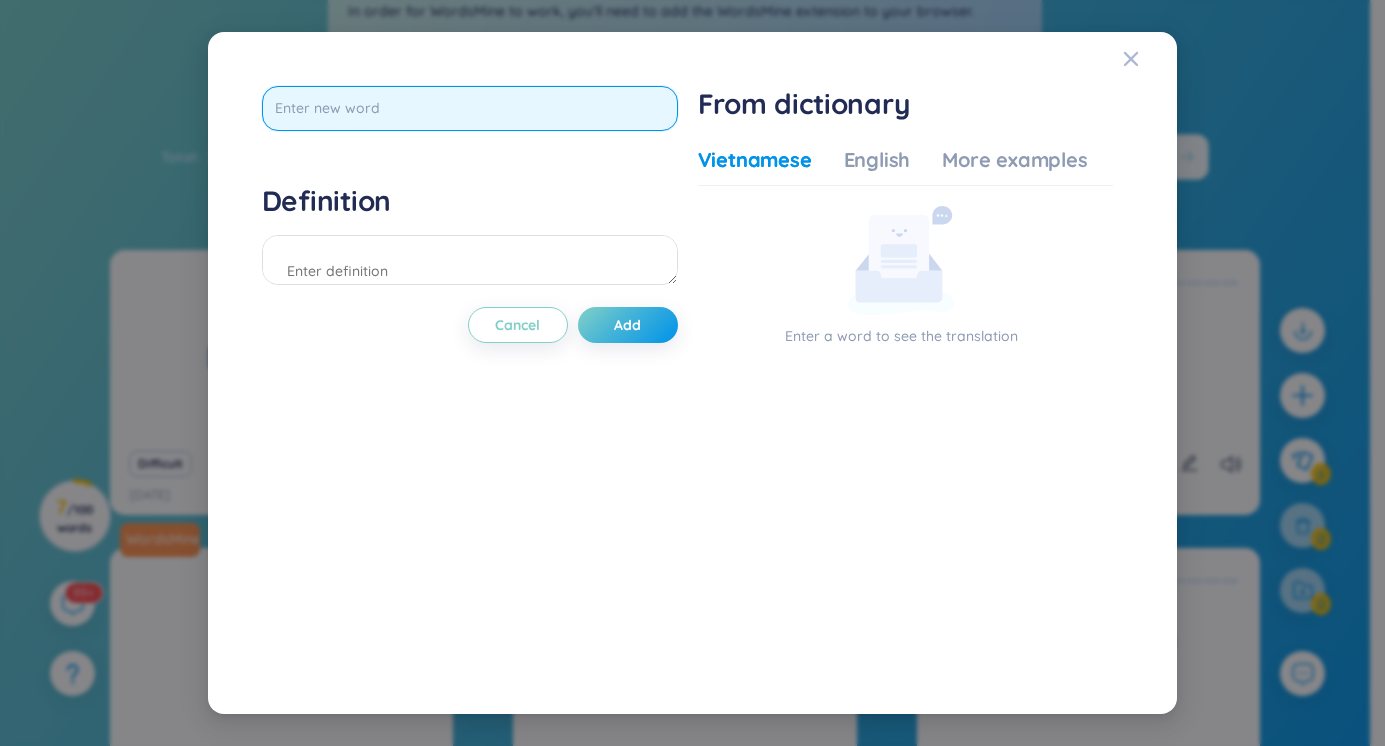 click at bounding box center (470, 108) 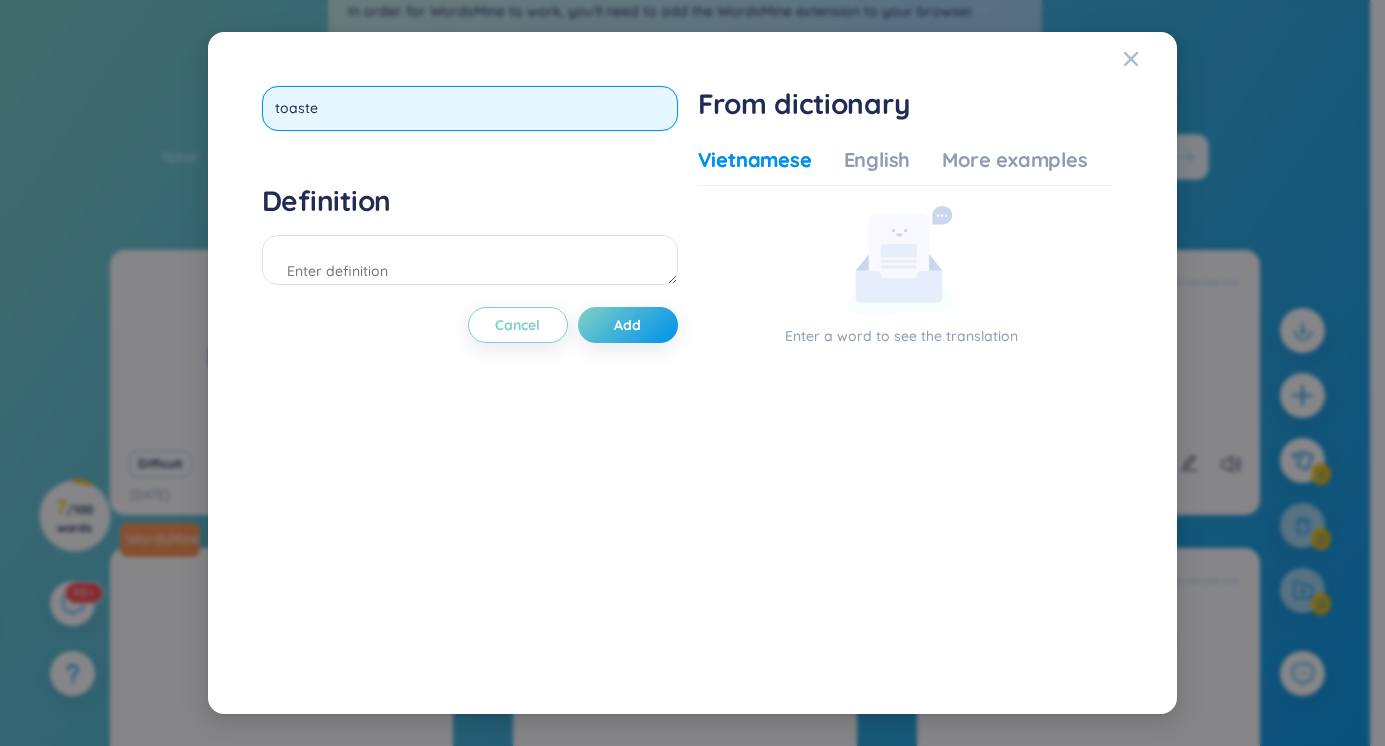 type on "toaster" 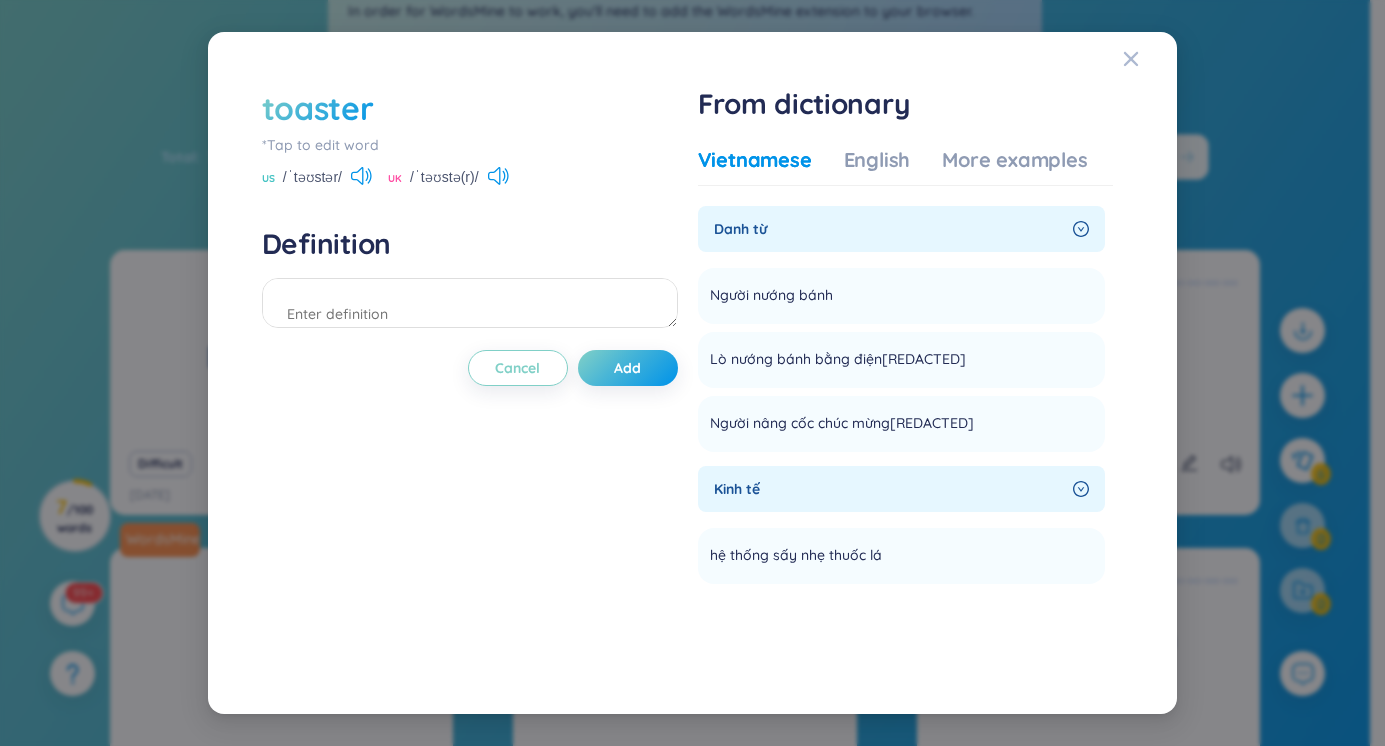 click on "toaster" at bounding box center [318, 108] 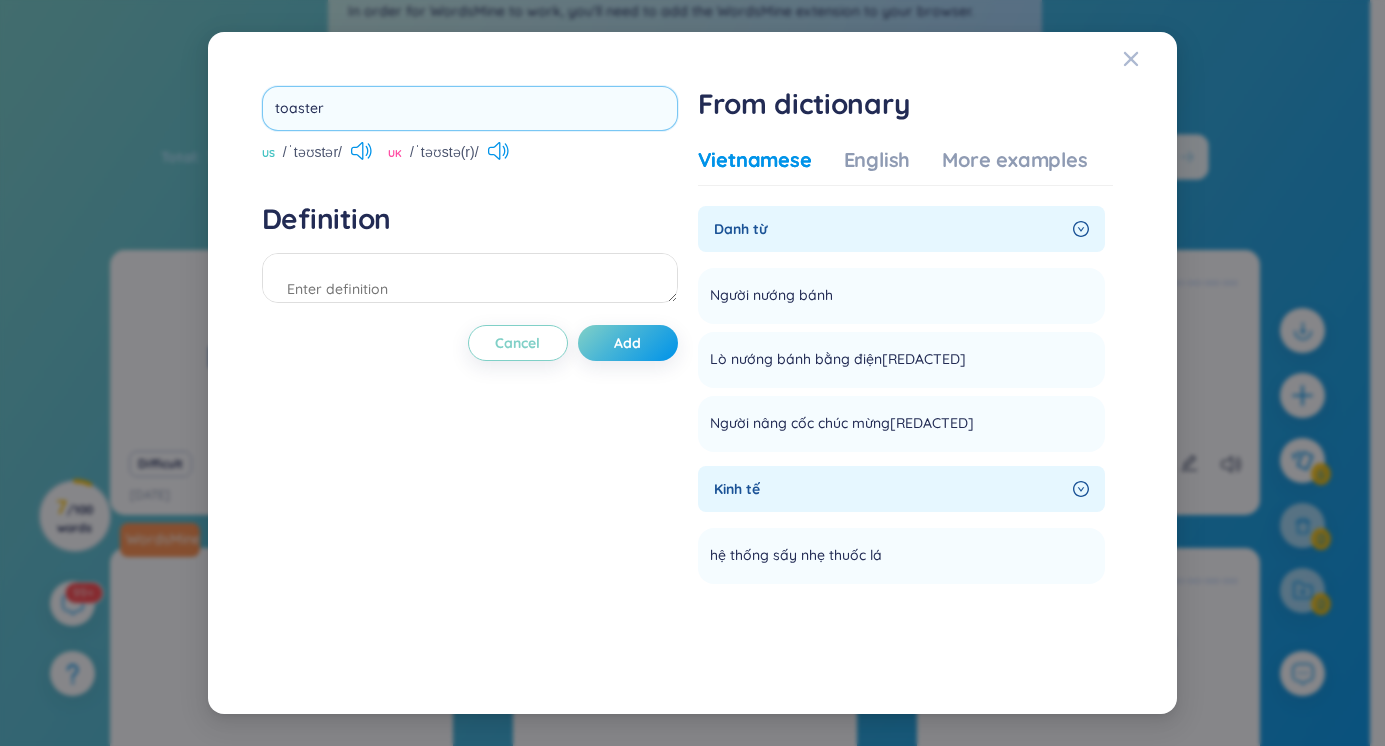 type on "toaster /toustə/" 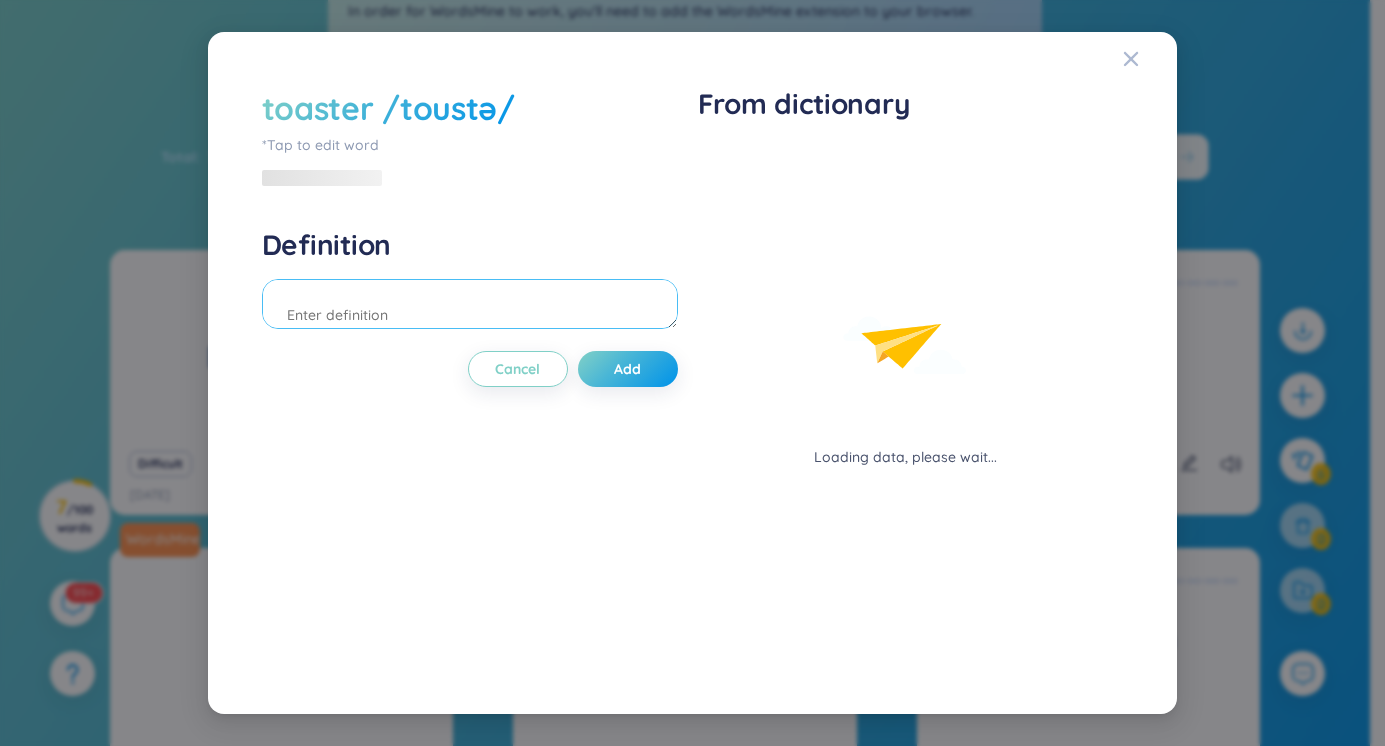 click at bounding box center [470, 304] 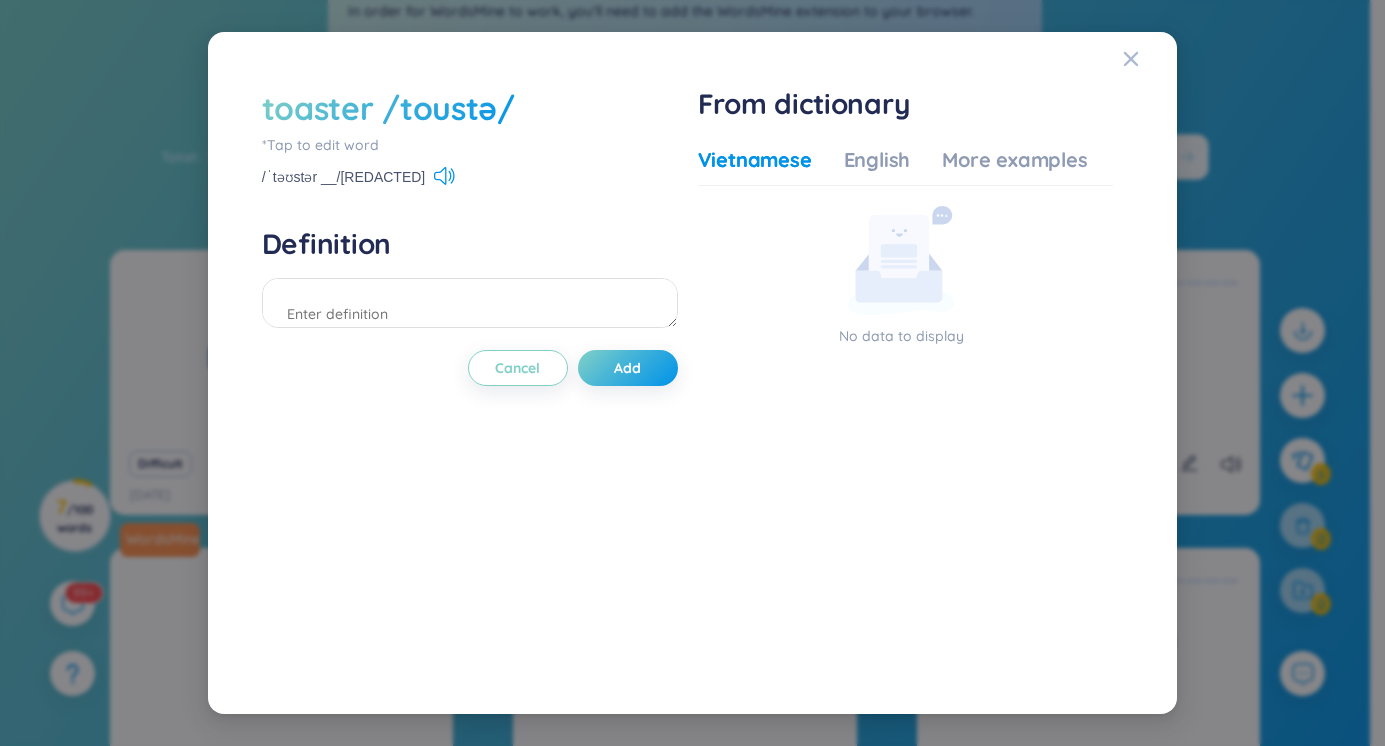 click on "toaster /toustə/" at bounding box center (388, 108) 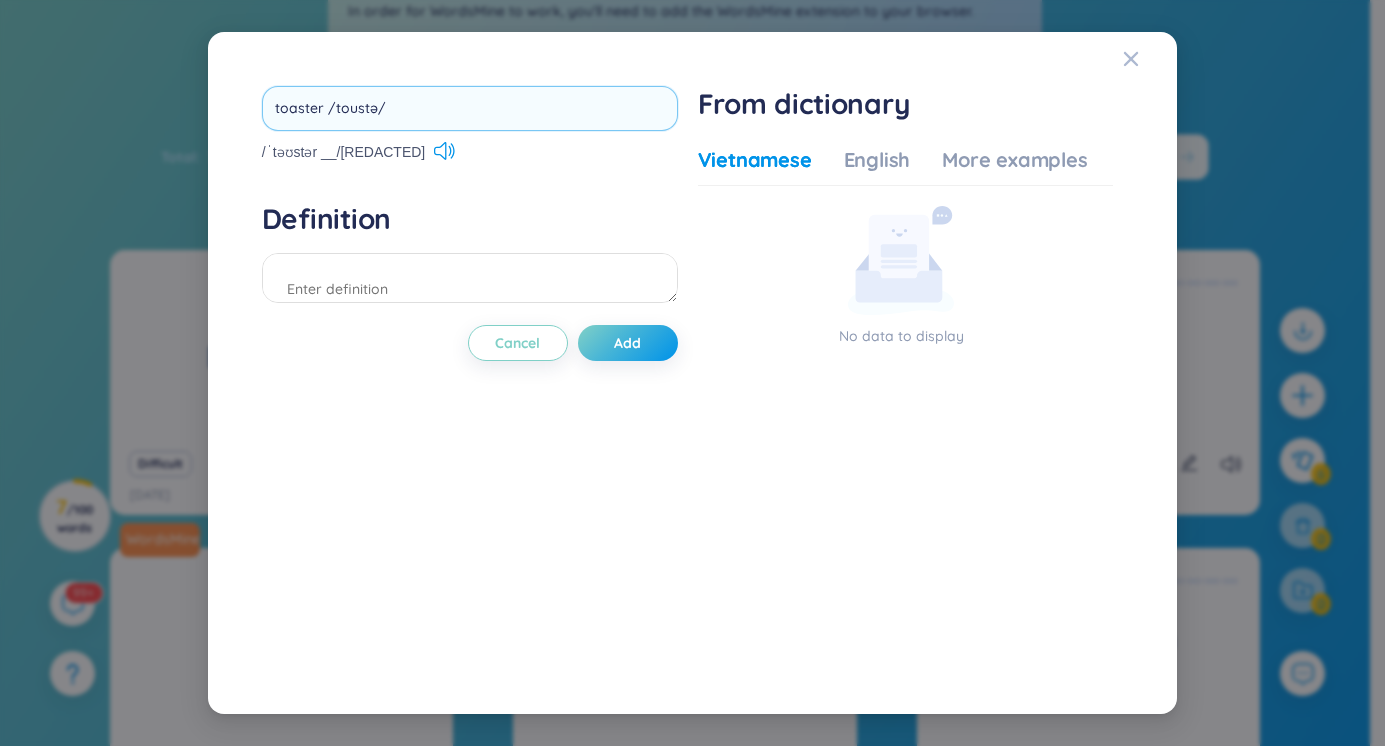 drag, startPoint x: 373, startPoint y: 105, endPoint x: 334, endPoint y: 108, distance: 39.115215 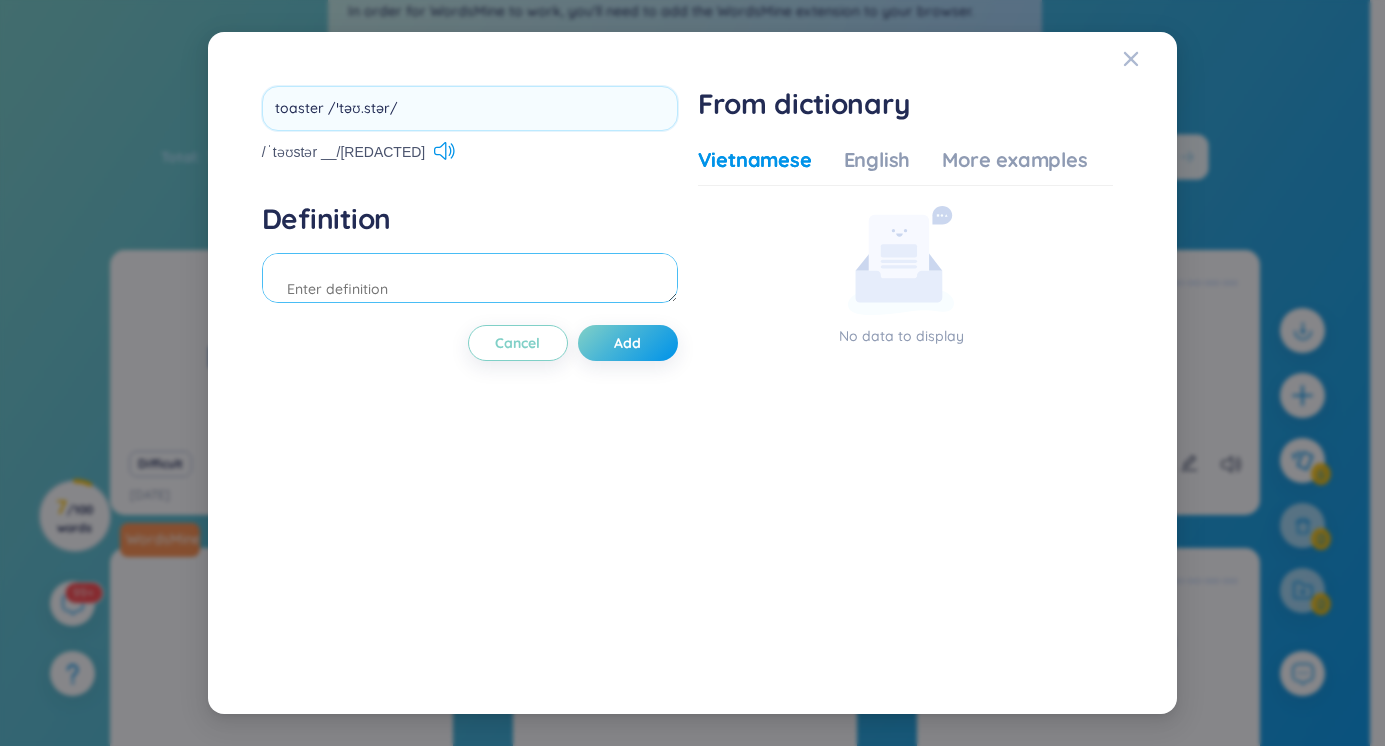 click at bounding box center [470, 278] 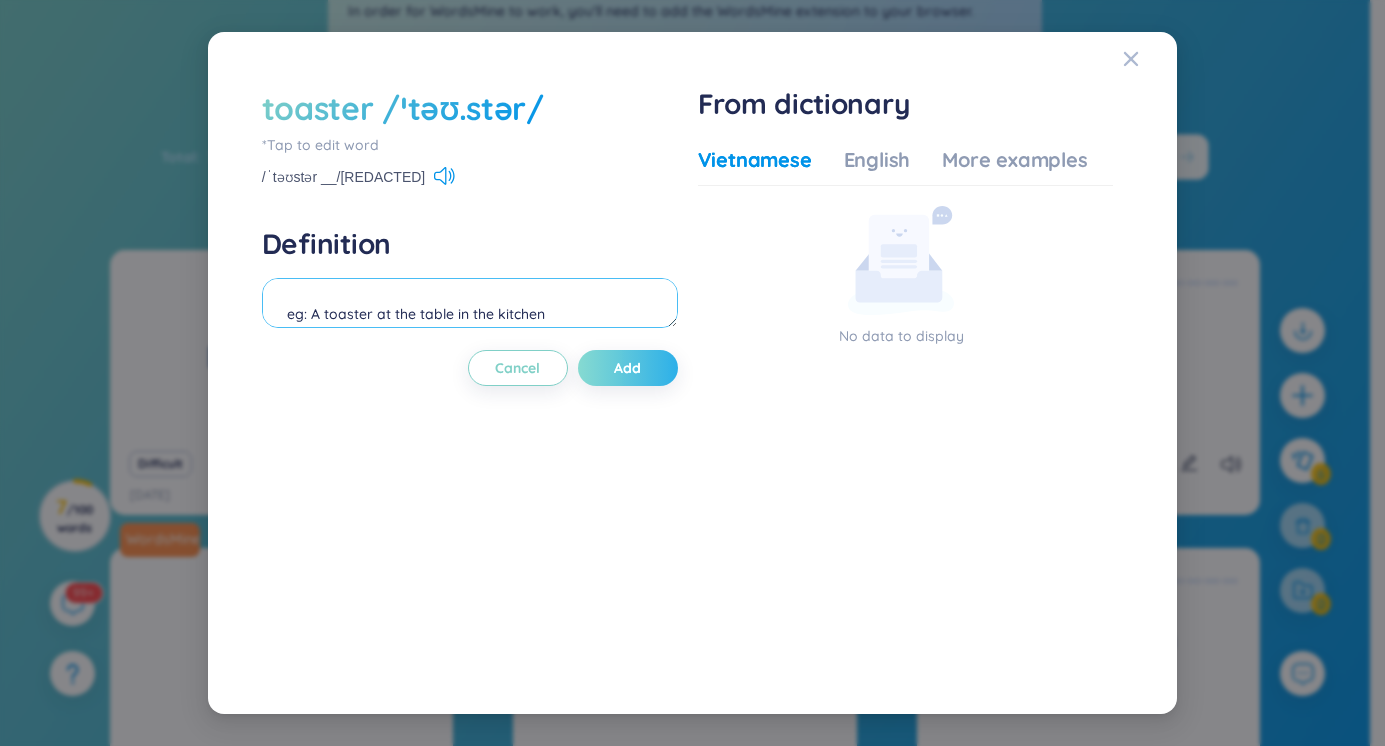 type on "eg: A toaster at the table in the kitchen" 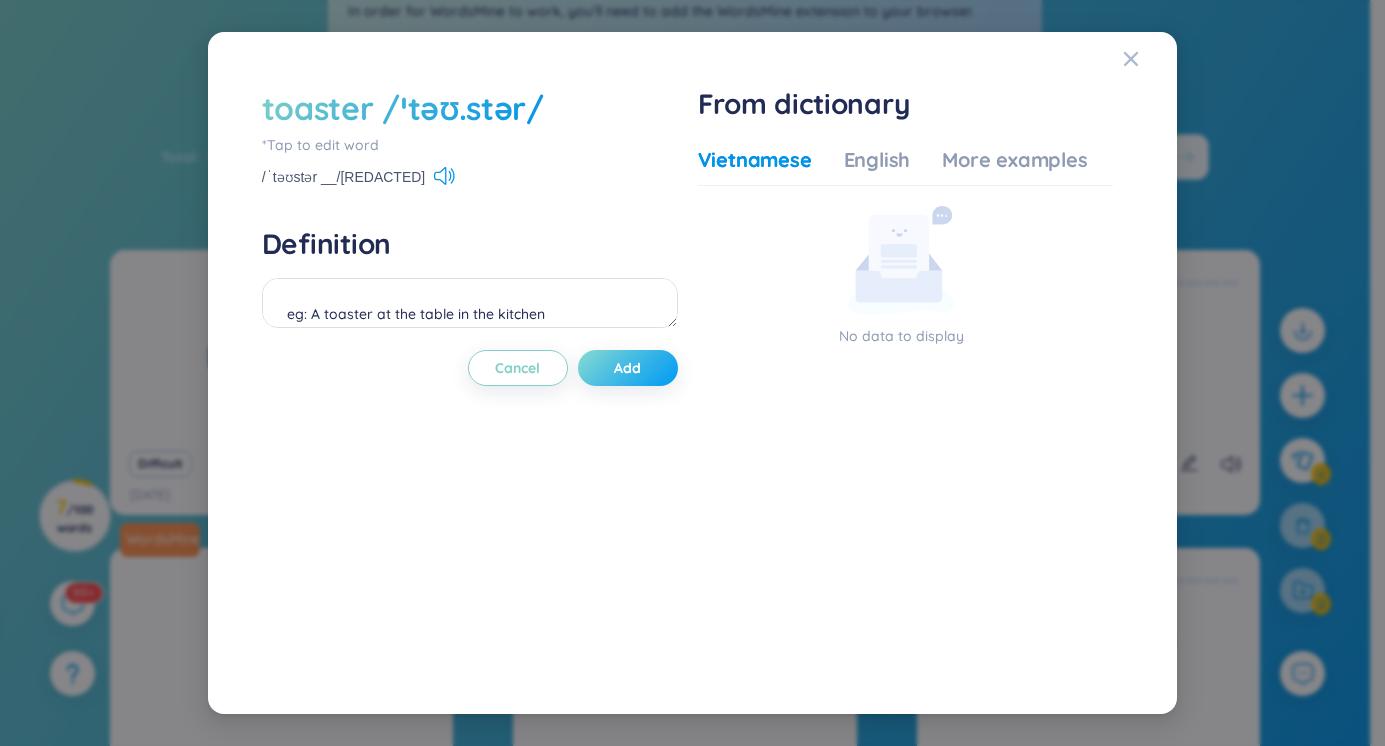 click on "Add" at bounding box center (628, 368) 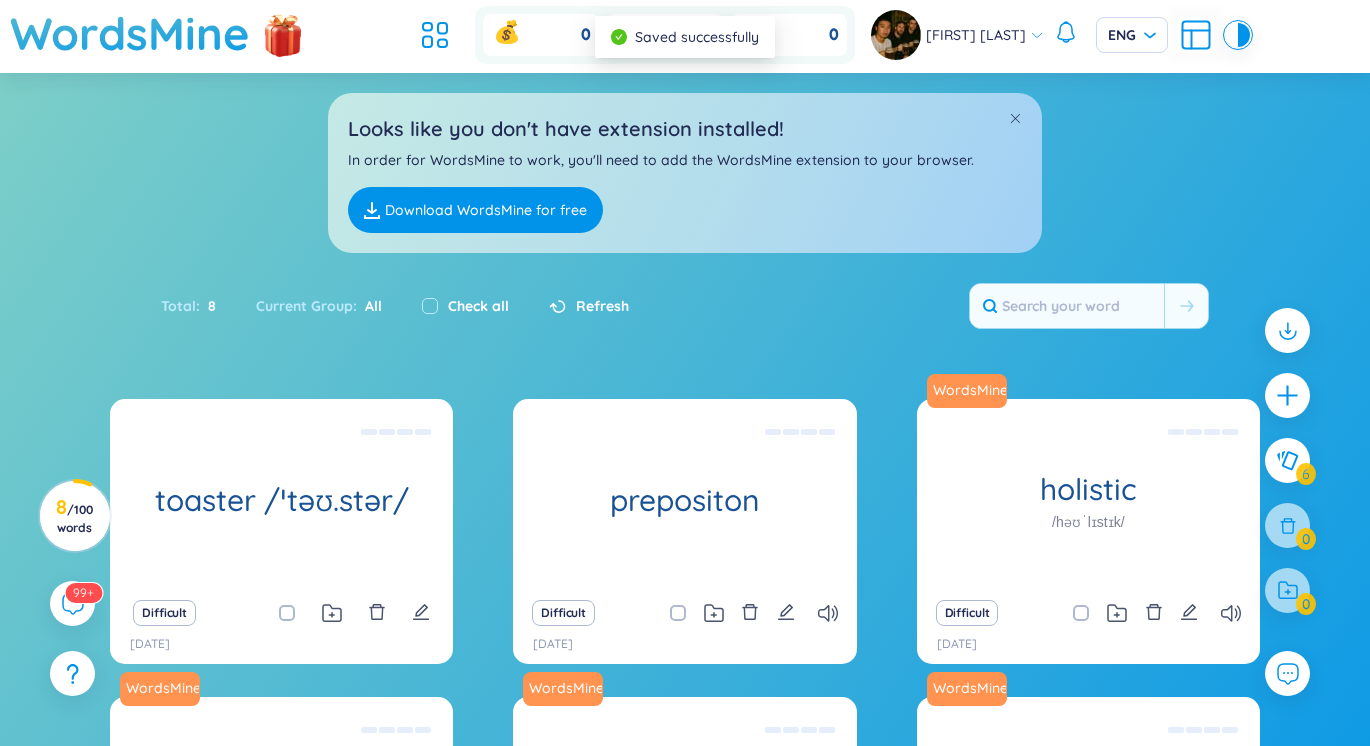 scroll, scrollTop: 0, scrollLeft: 0, axis: both 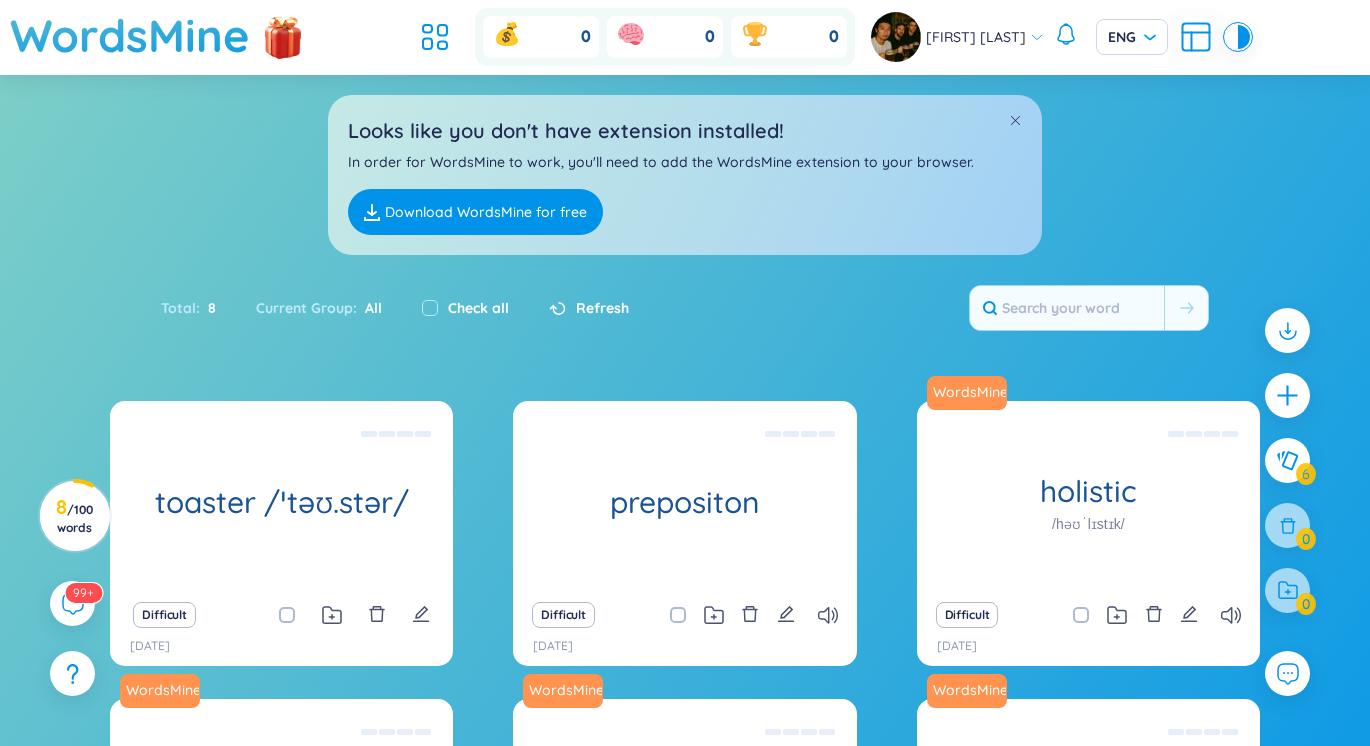 click on "Difficult" at bounding box center (281, 615) 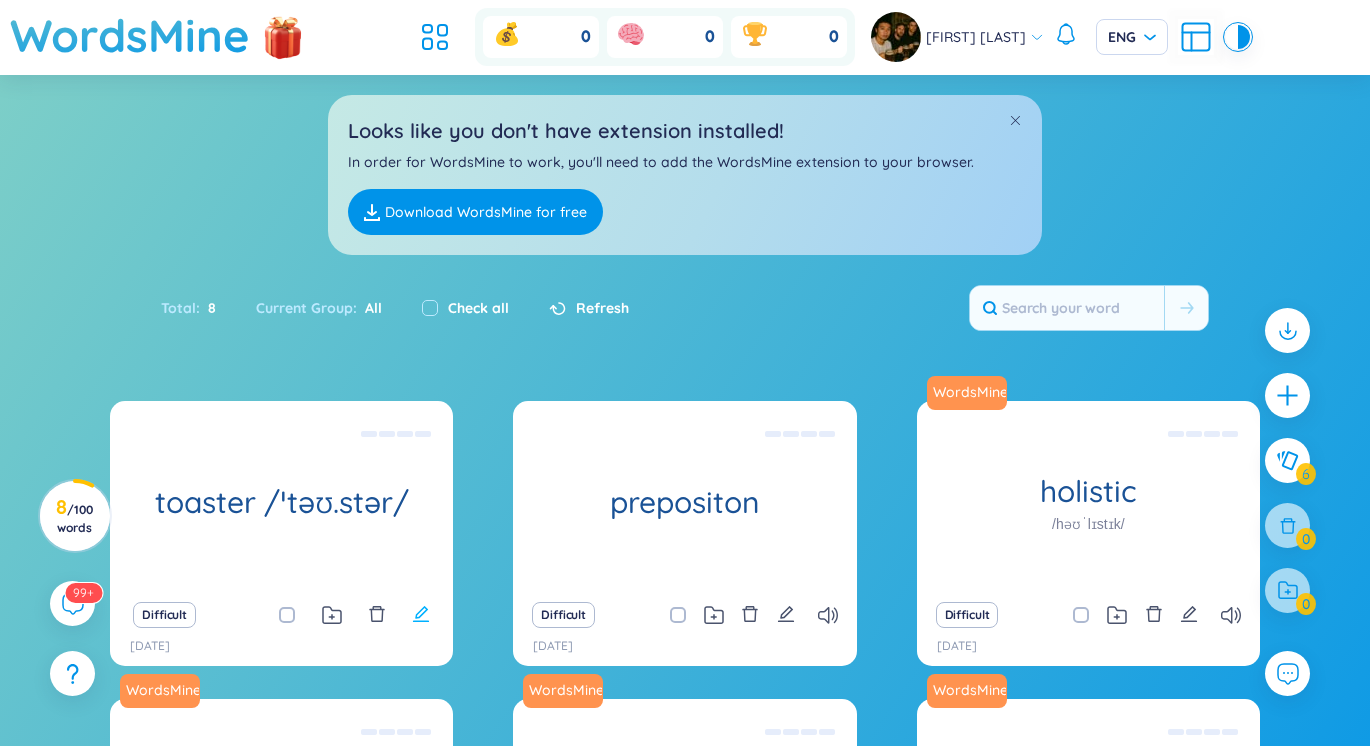 click 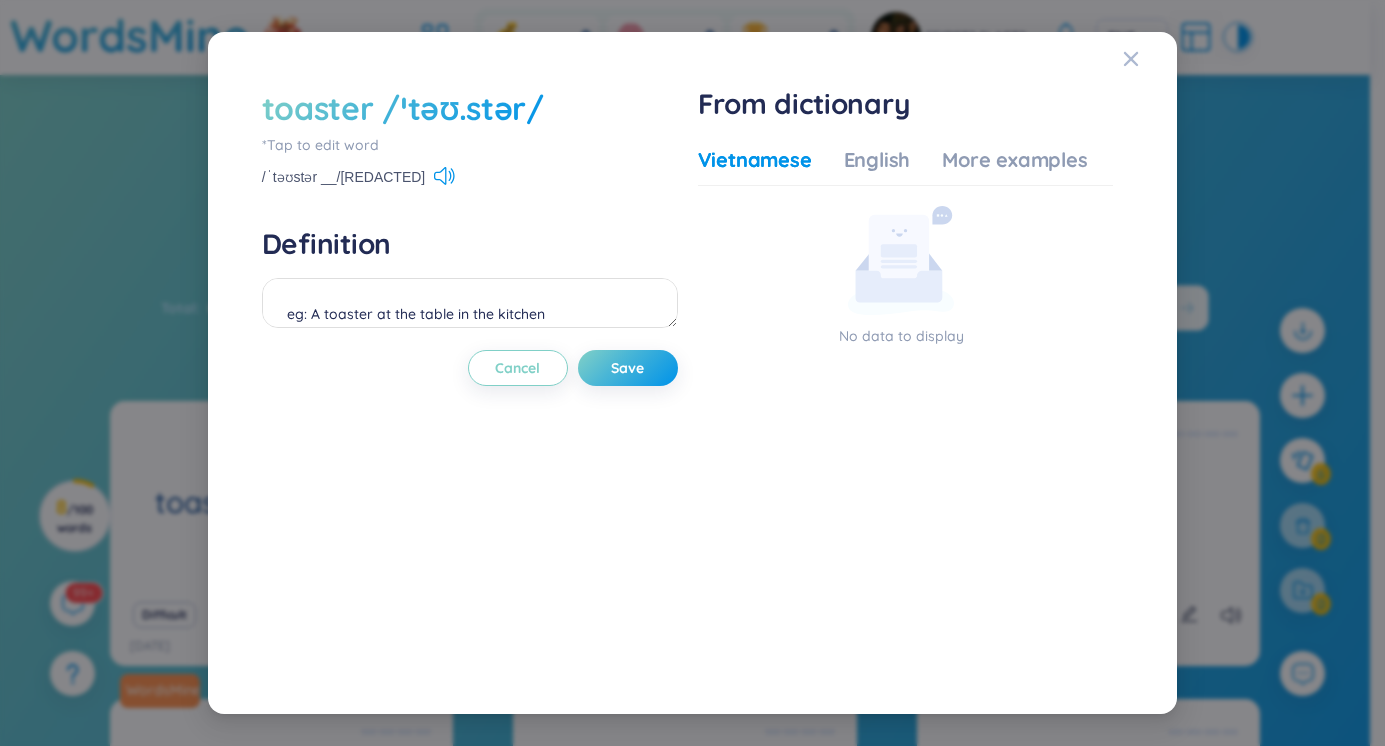 click on "*Tap to edit word" at bounding box center [470, 145] 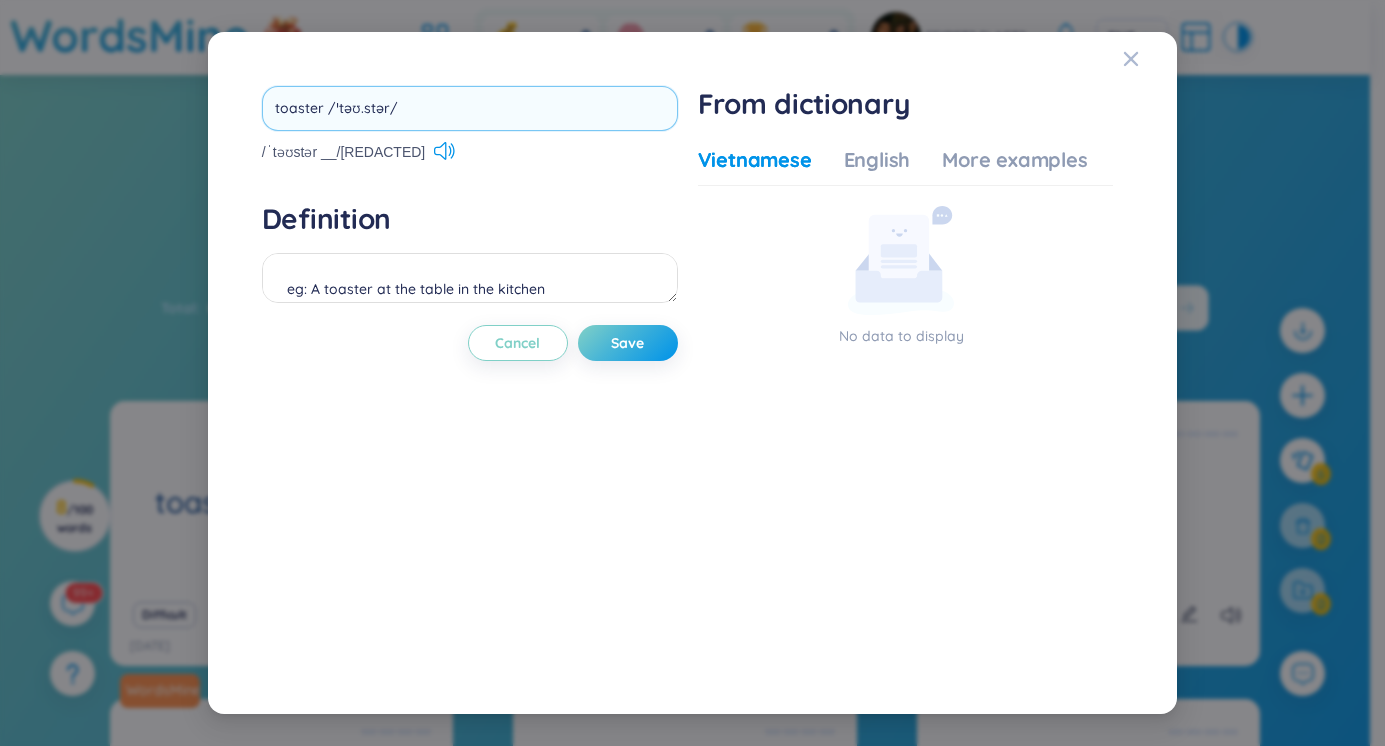drag, startPoint x: 392, startPoint y: 111, endPoint x: 326, endPoint y: 127, distance: 67.911705 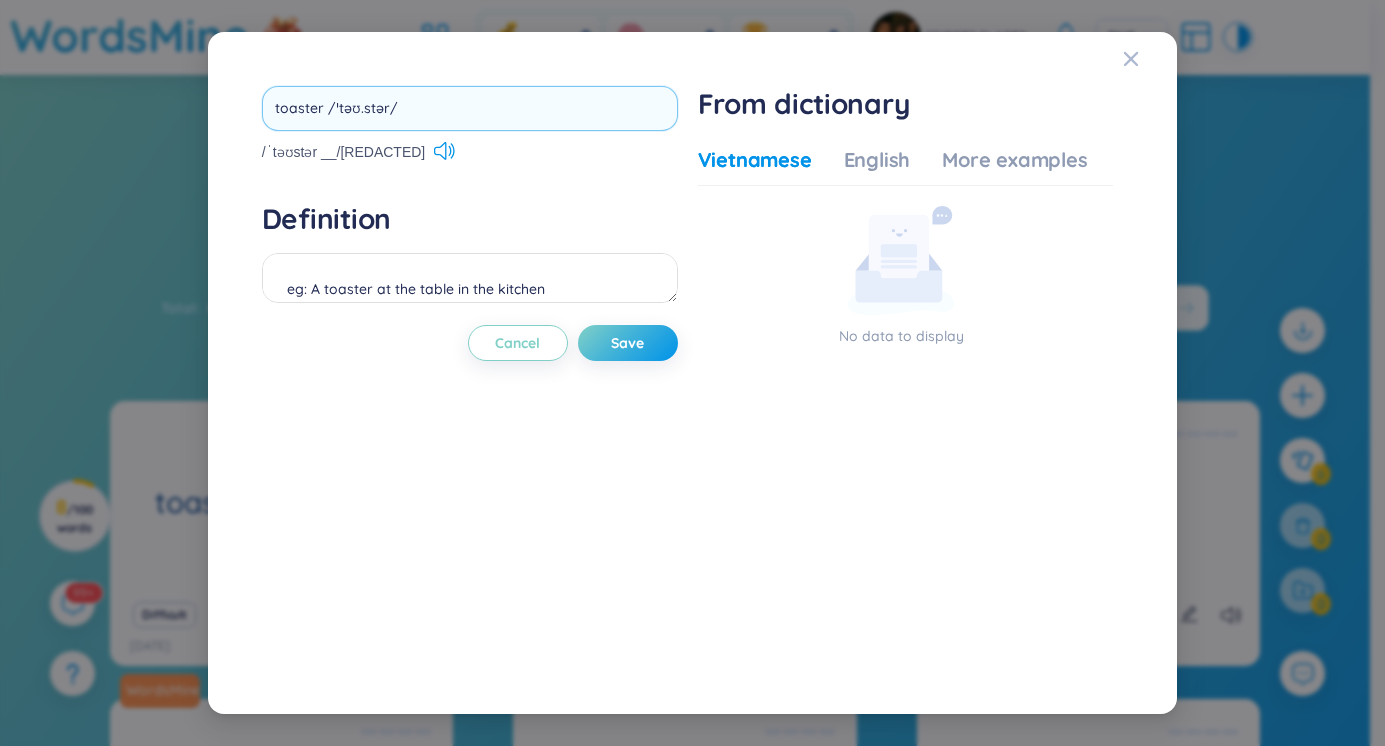 click on "toaster /ˈtəʊ.stər/" at bounding box center [470, 108] 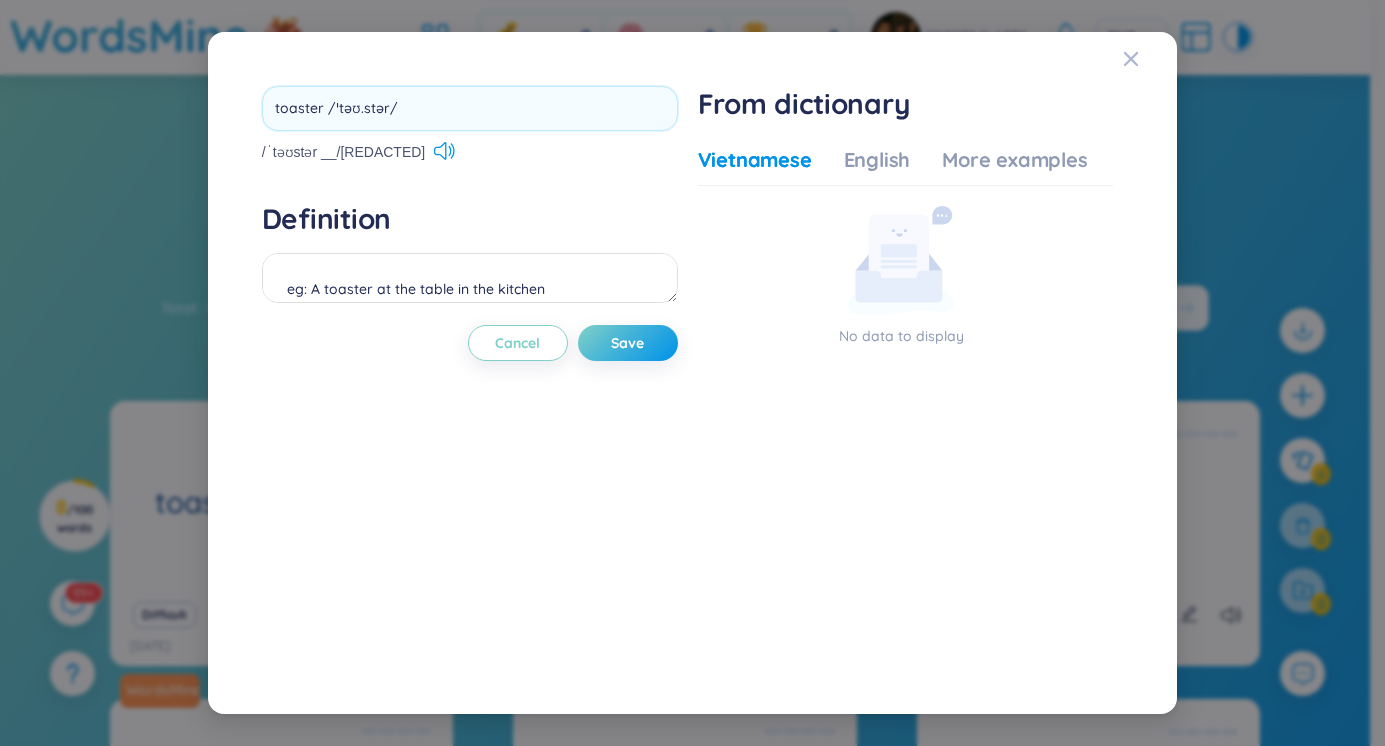 type on "toaster" 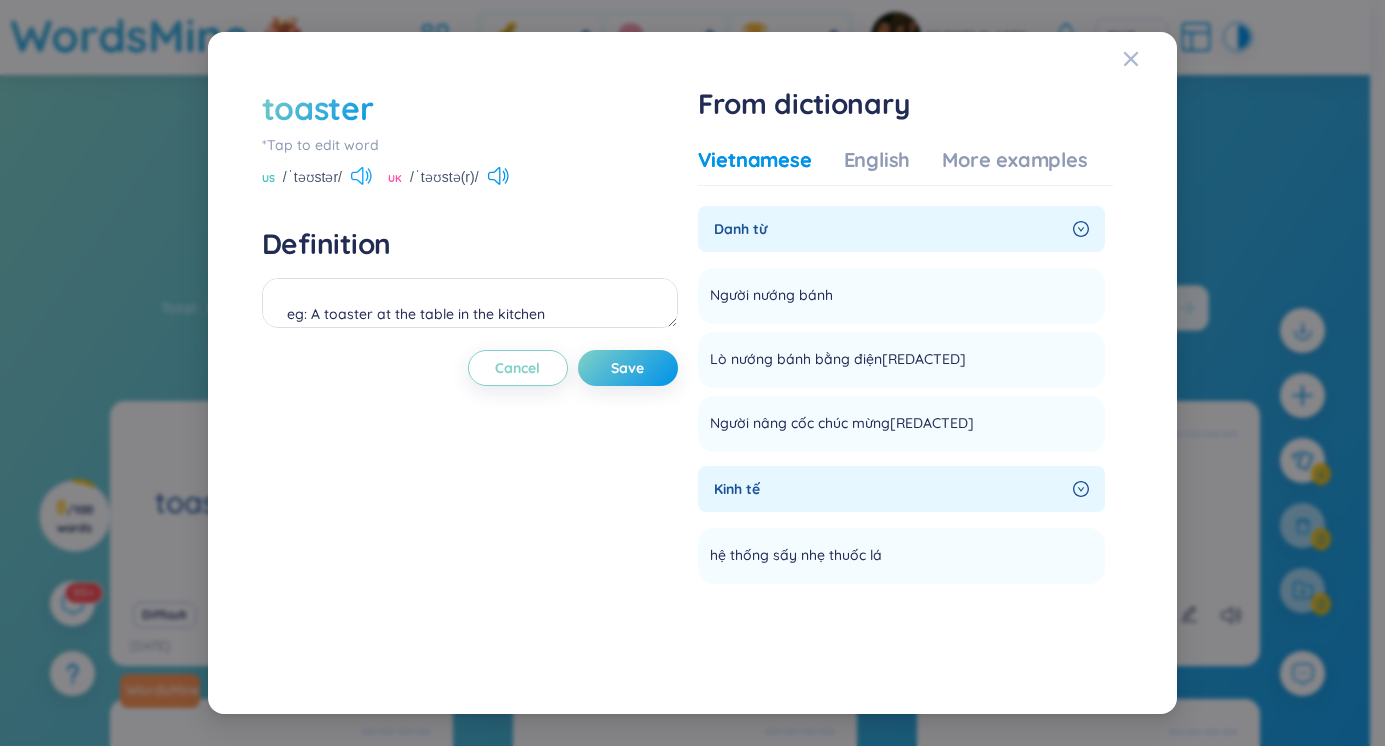 click 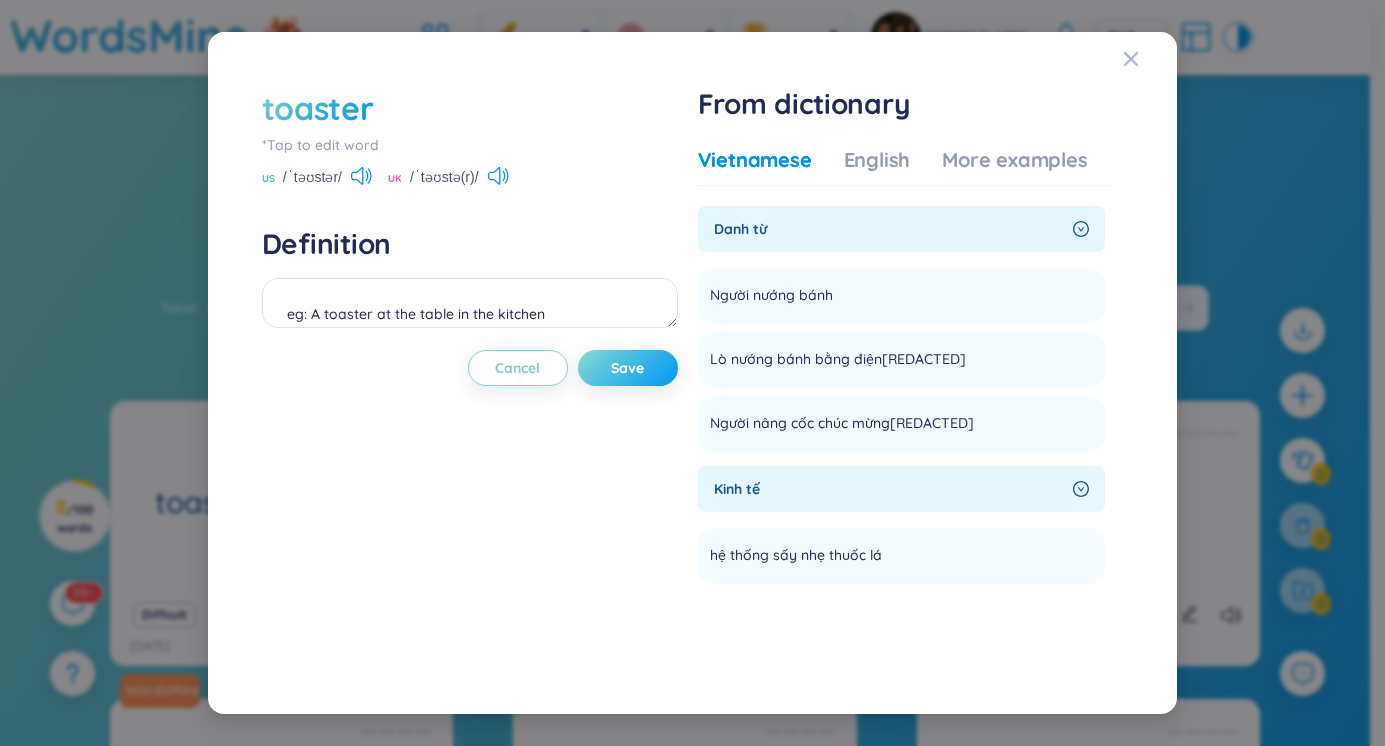 click on "Save" at bounding box center [628, 368] 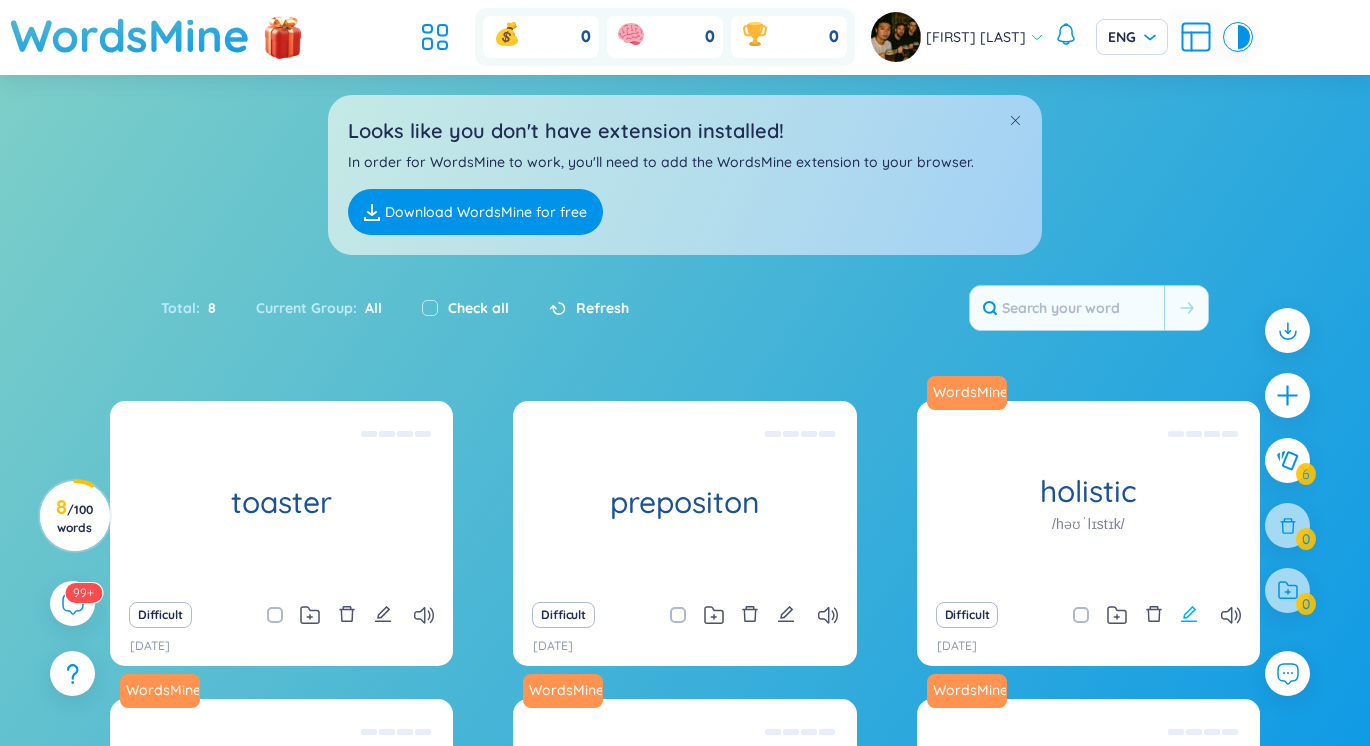 click 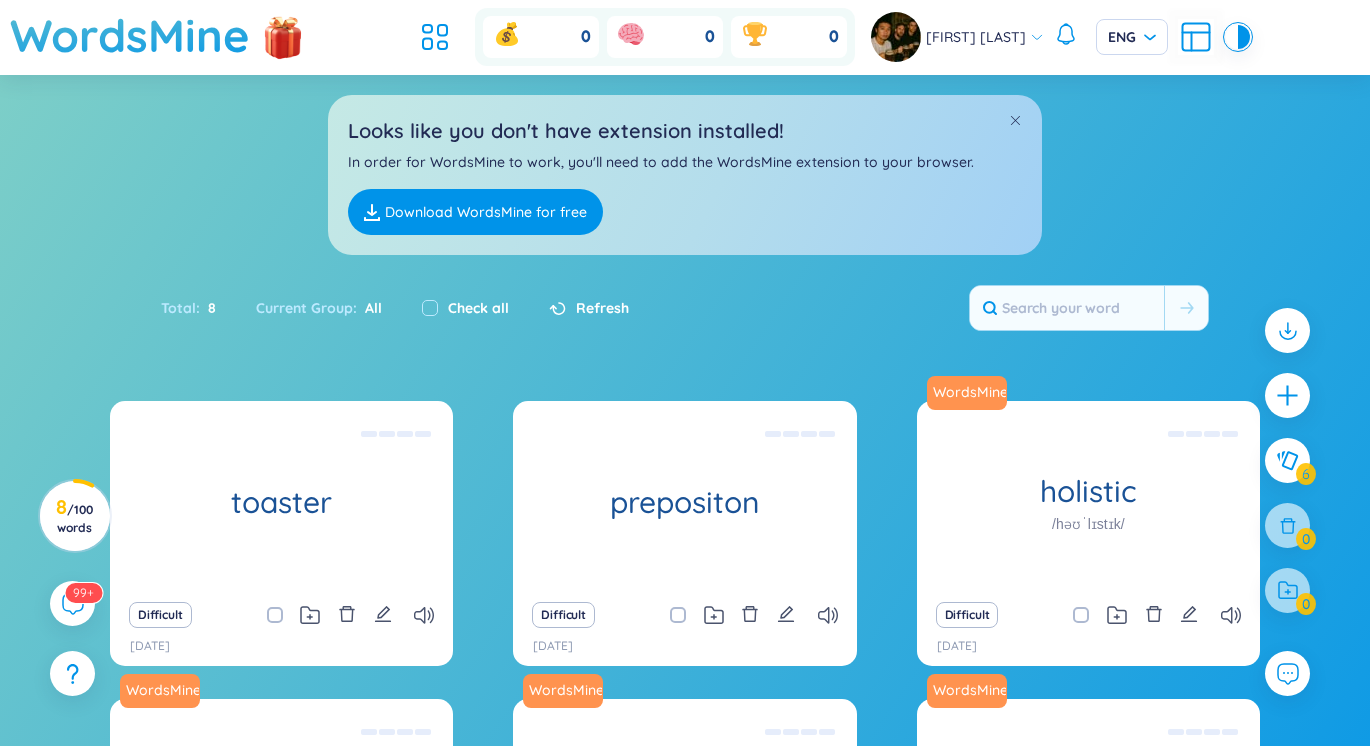 type on "Toàn diện
Eg: The holistic approach to healthcare takes into account the physical, mental, and emotional well-being of an individual." 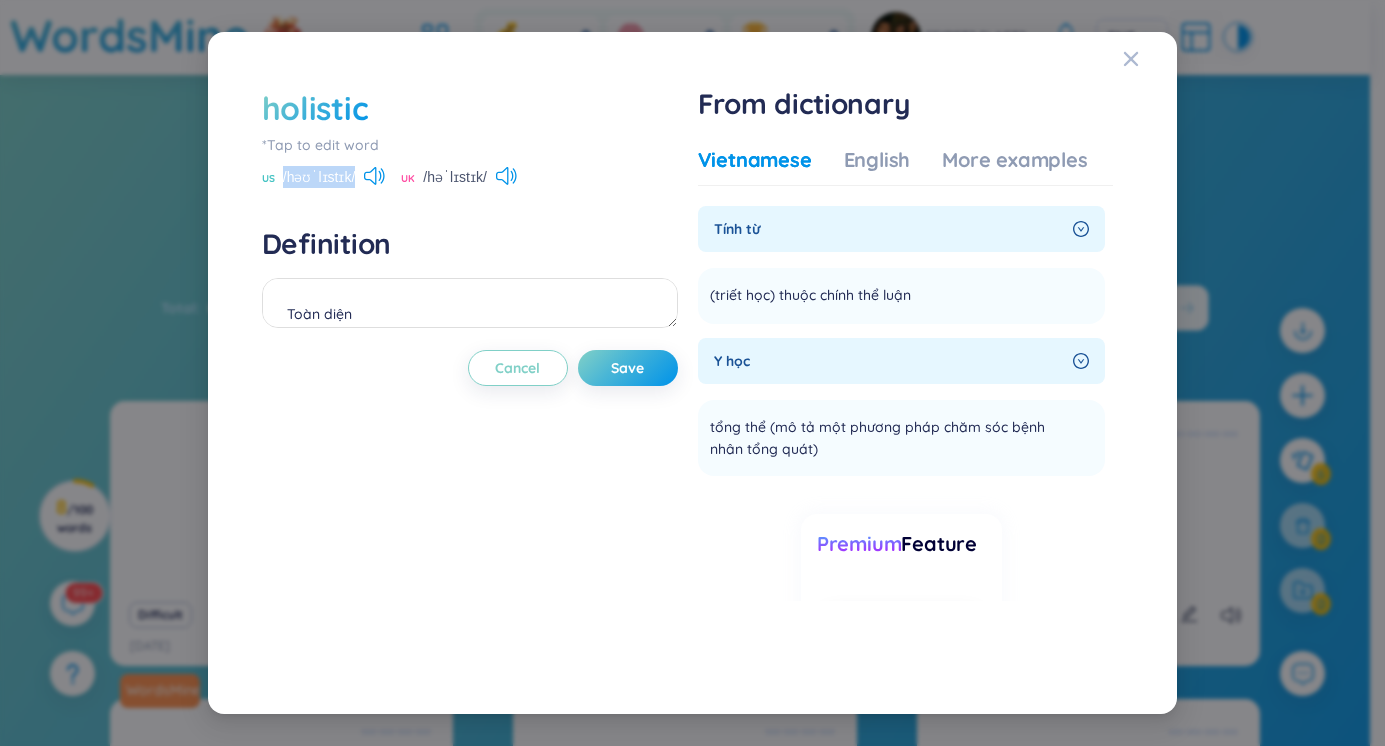 drag, startPoint x: 283, startPoint y: 179, endPoint x: 352, endPoint y: 185, distance: 69.260376 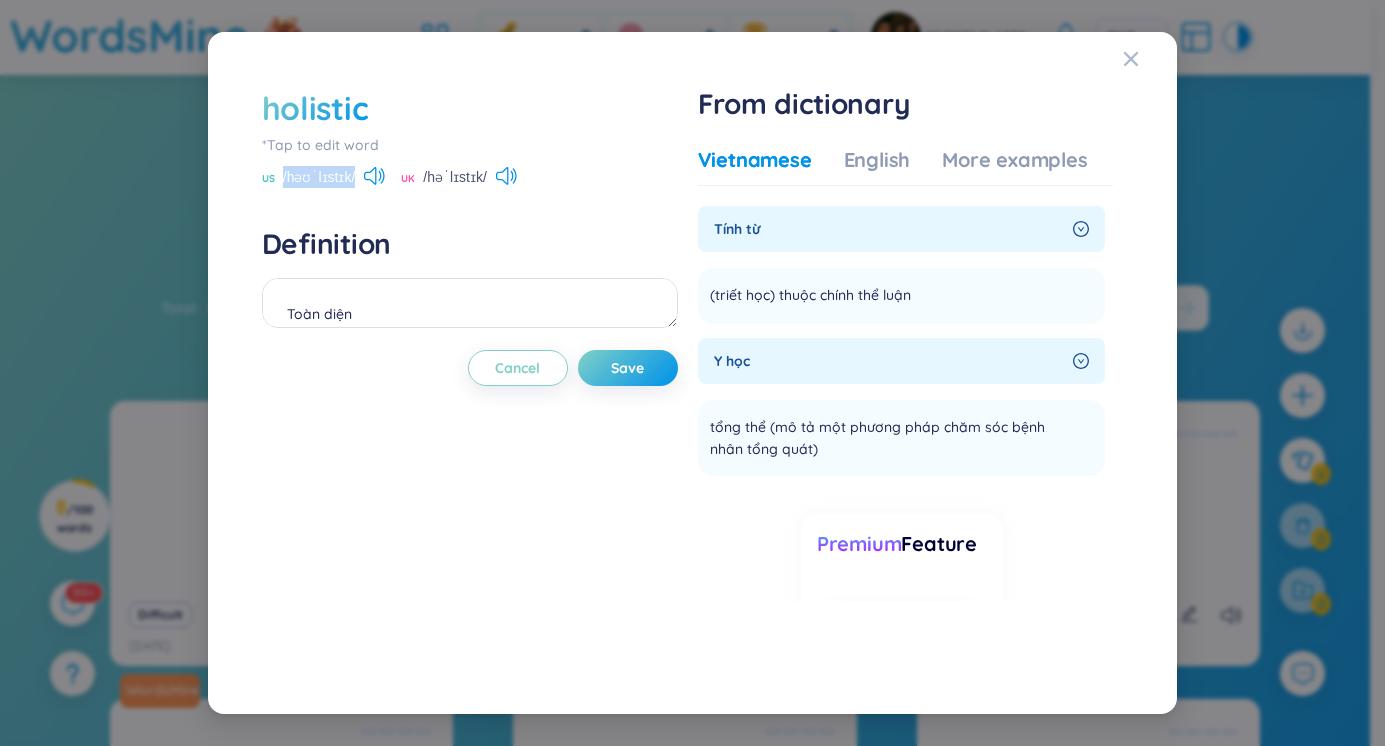 click on "US /həʊˈlɪstɪk/" at bounding box center (324, 179) 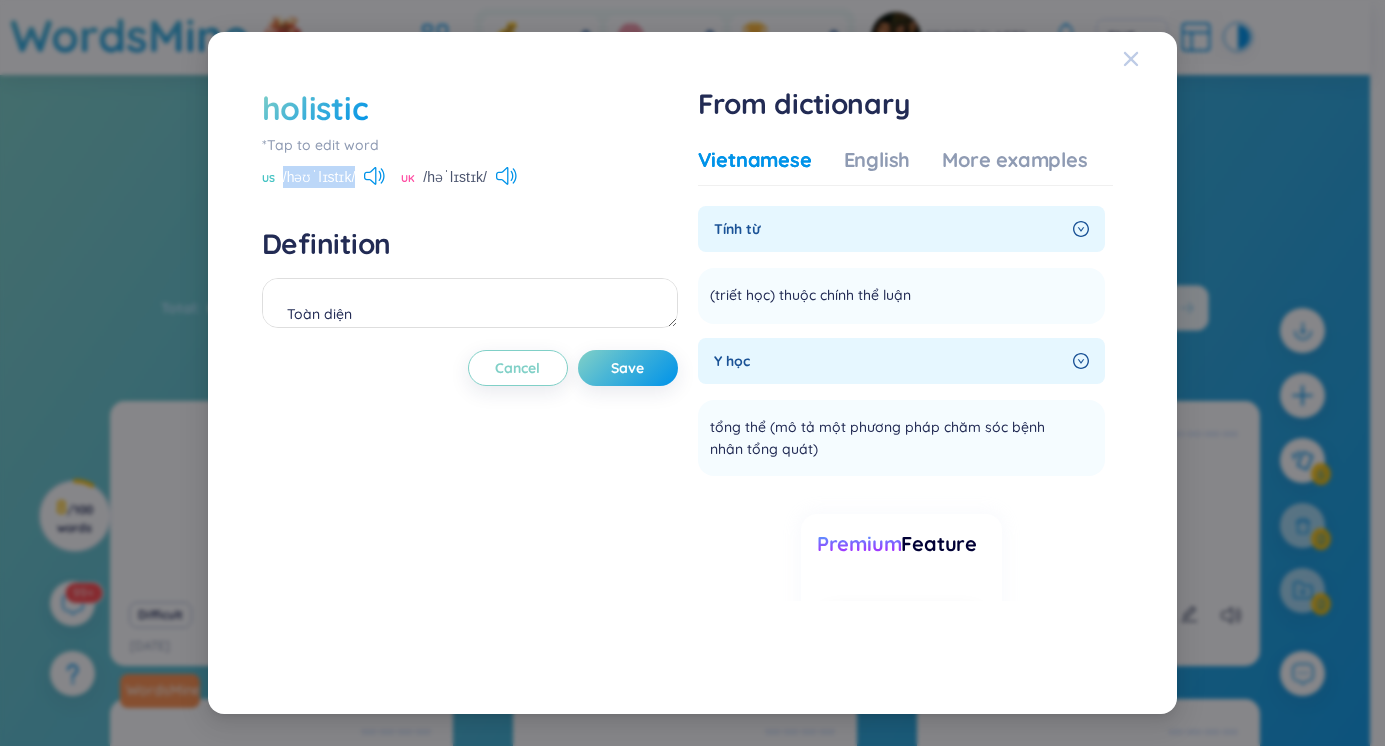 click 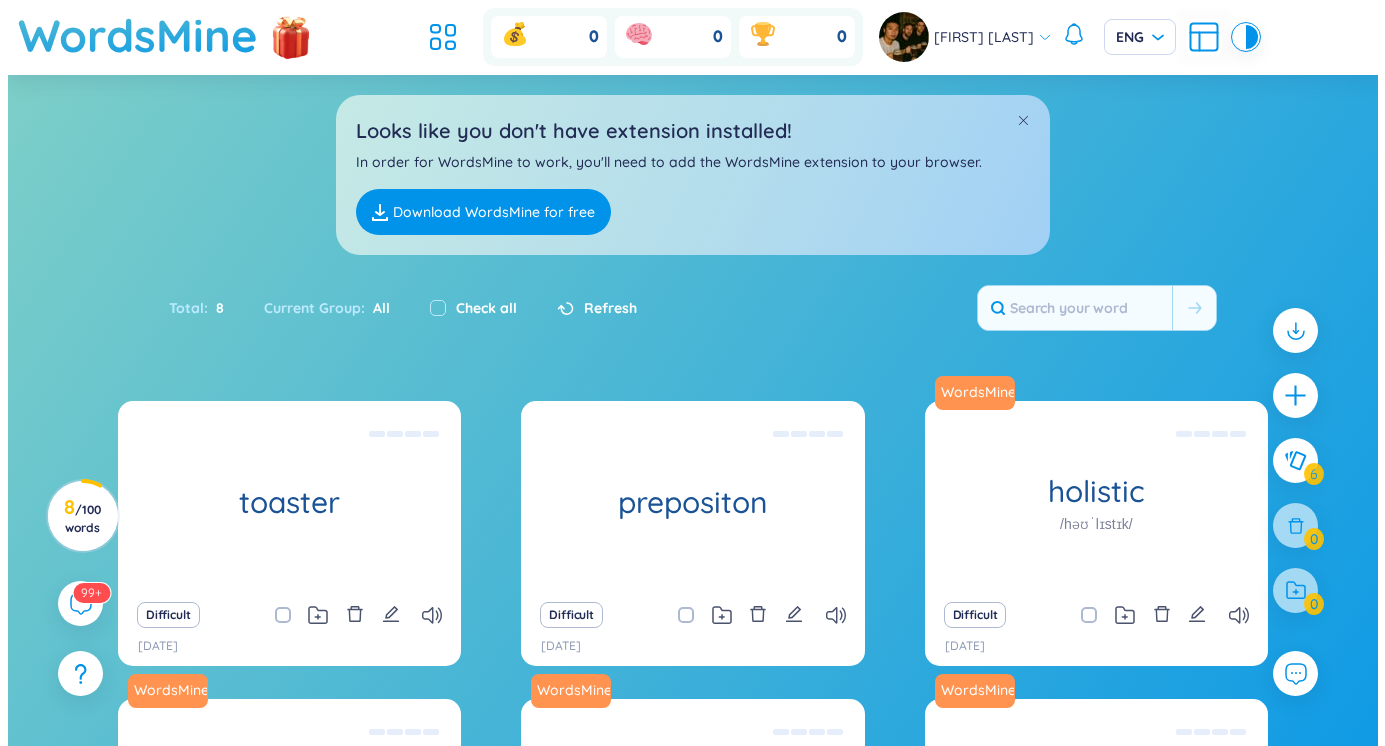 scroll, scrollTop: 233, scrollLeft: 0, axis: vertical 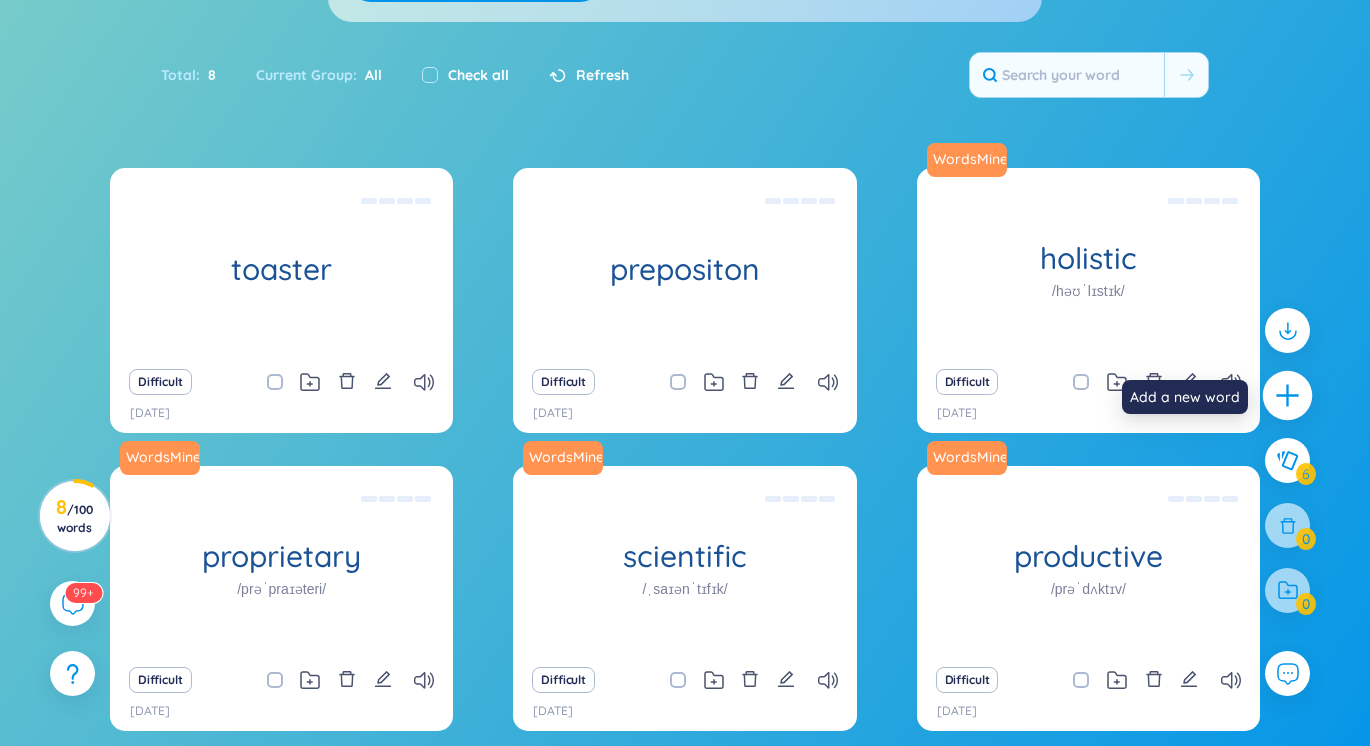 click 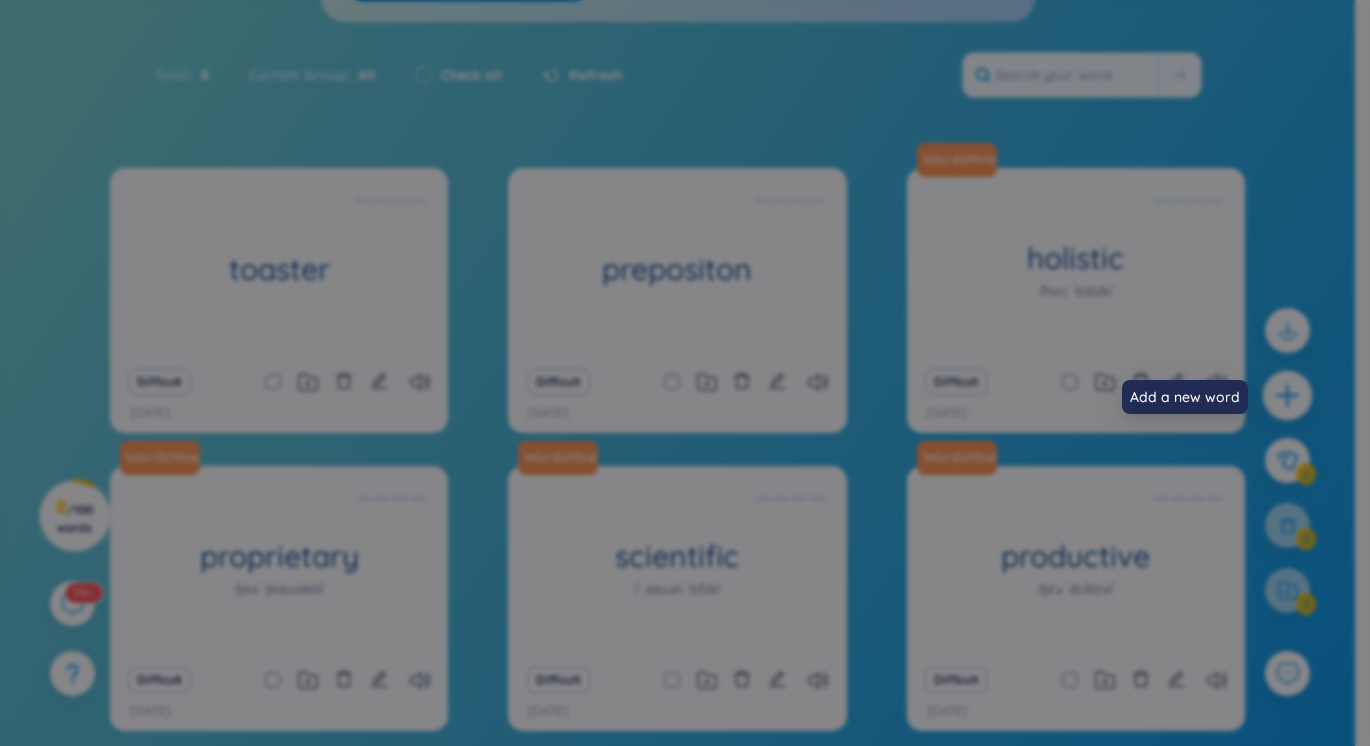 type 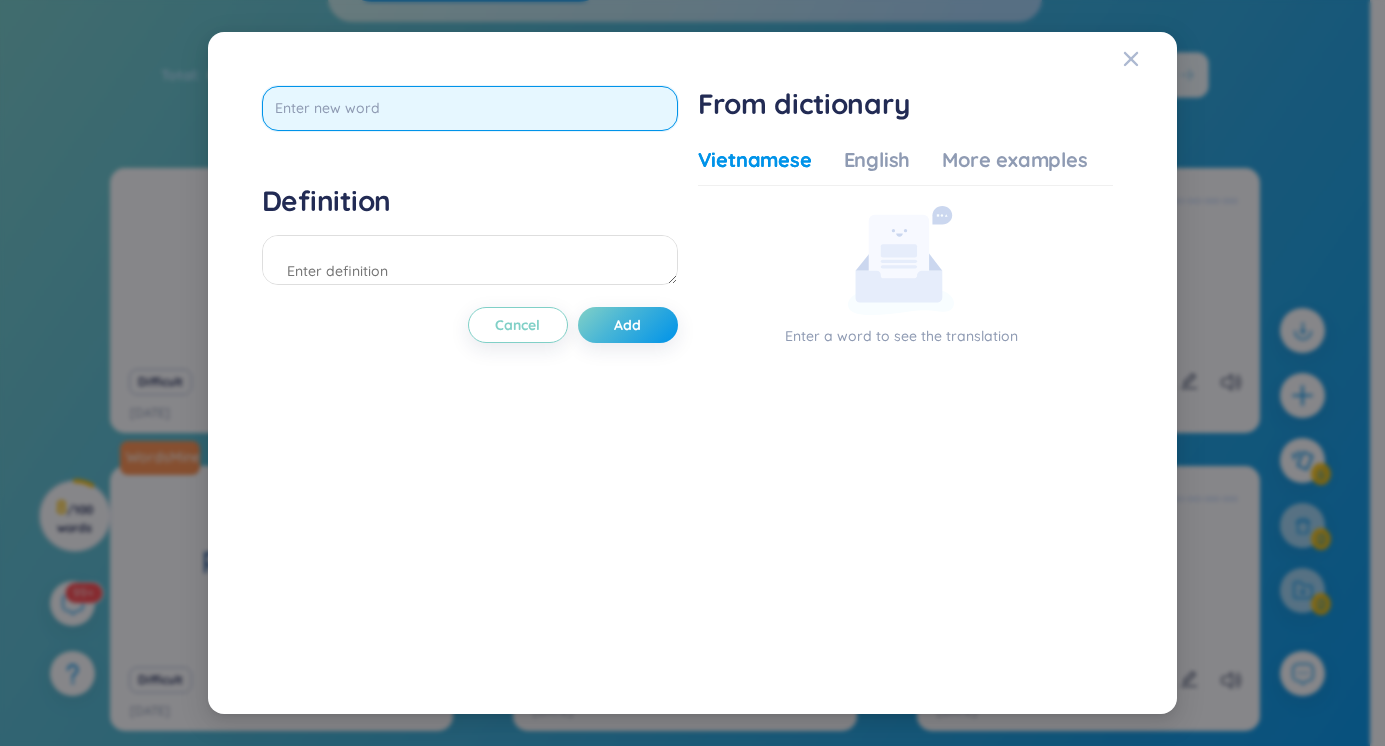 click at bounding box center (470, 108) 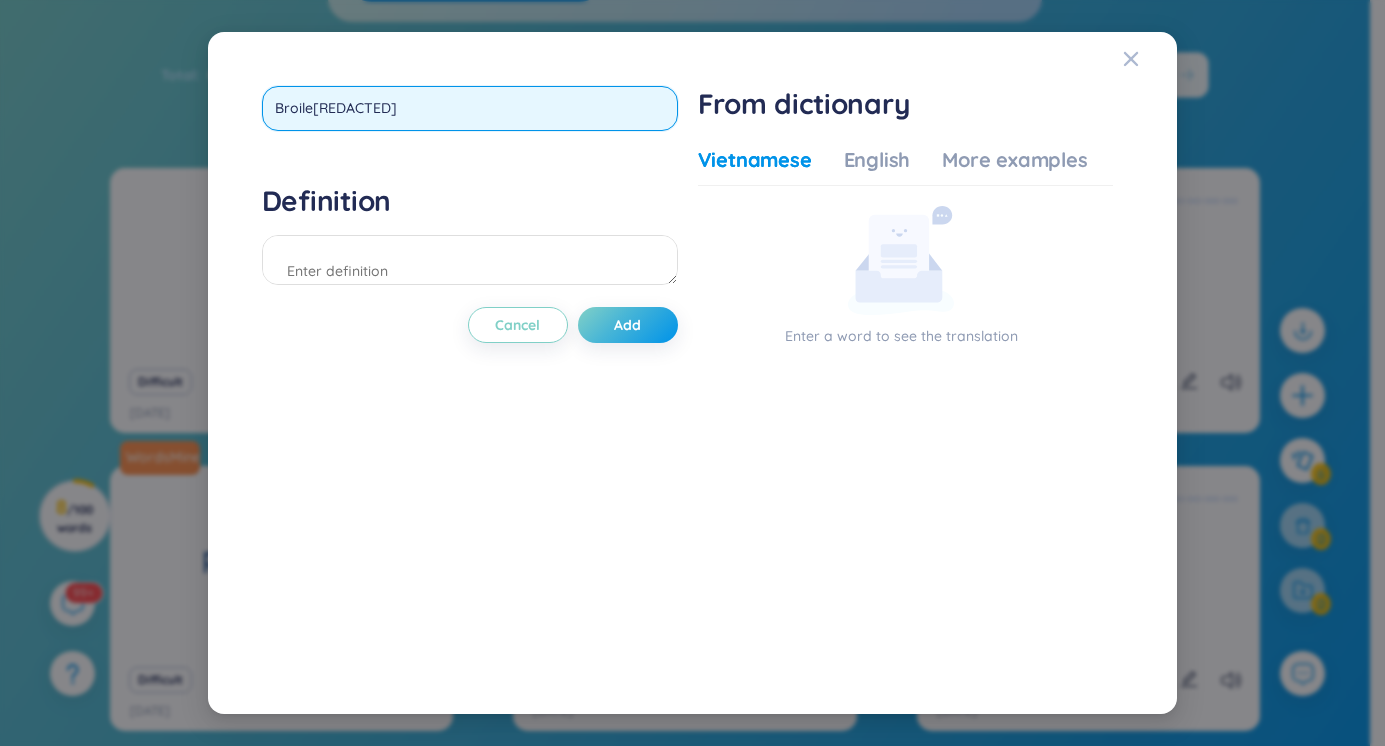 type on "Broiler[REDACTED]" 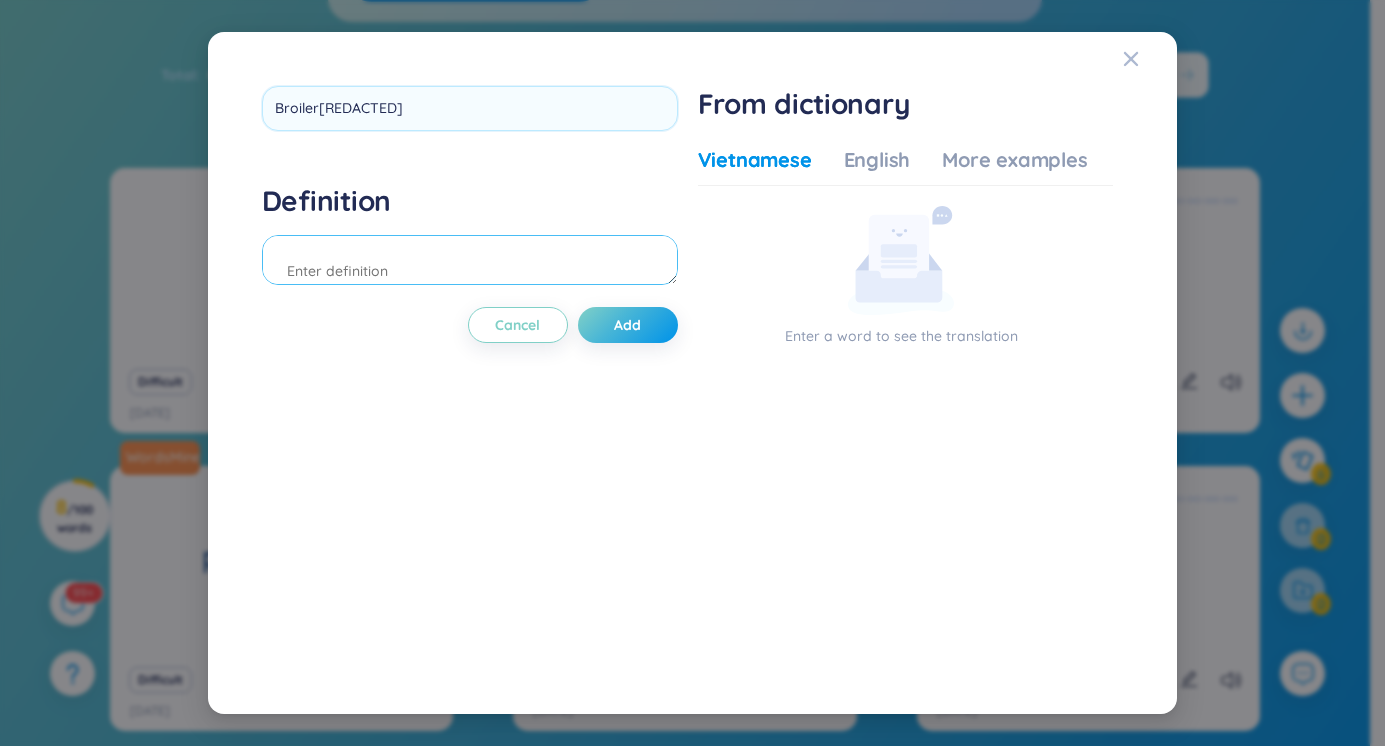 click on "Definition" at bounding box center [470, 237] 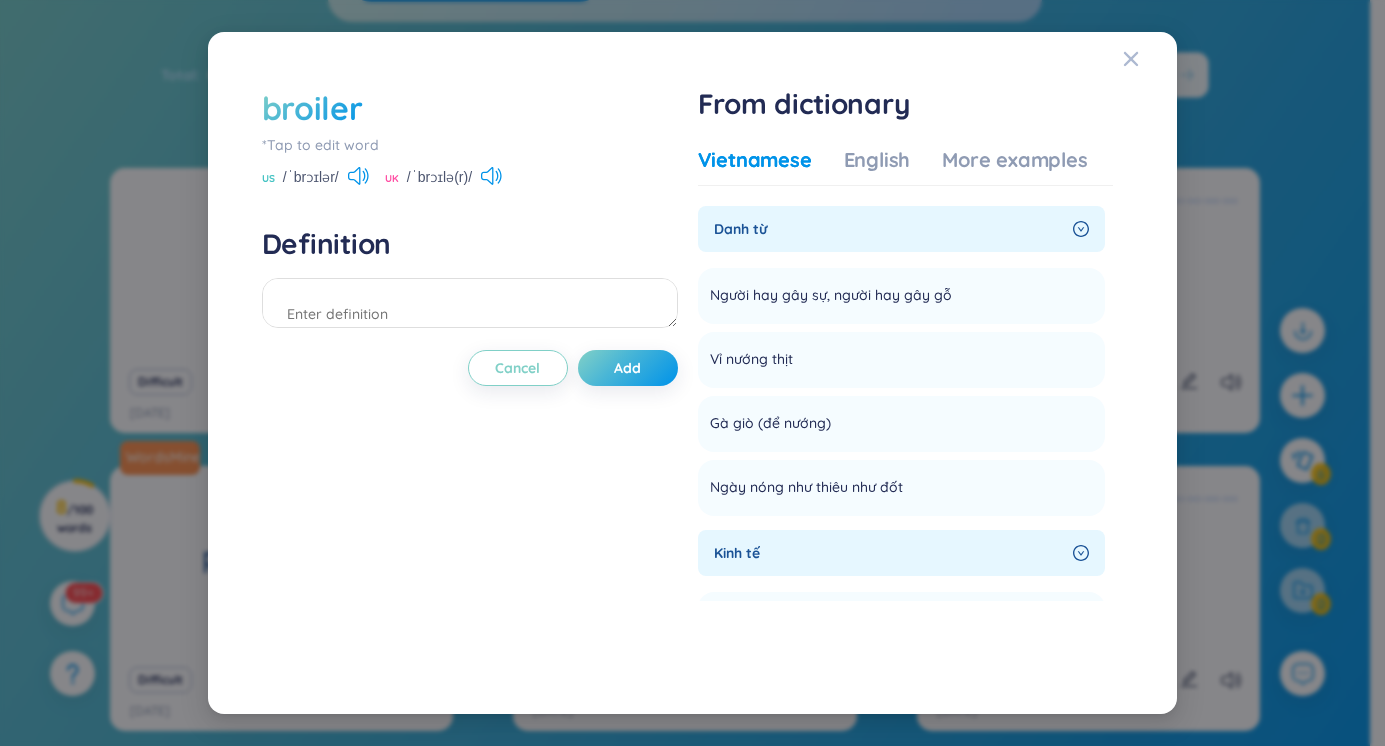 click on "US /ˈbrɔɪlər/" at bounding box center [315, 179] 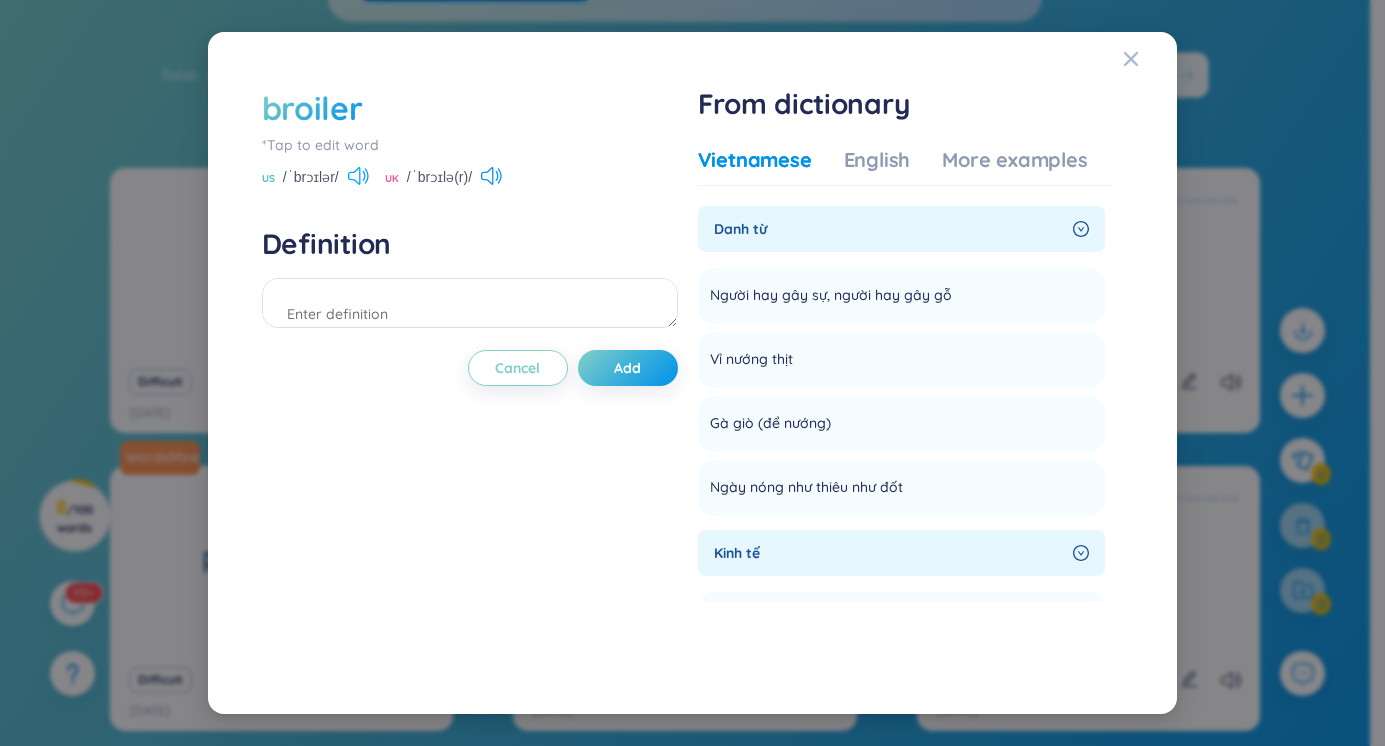 click 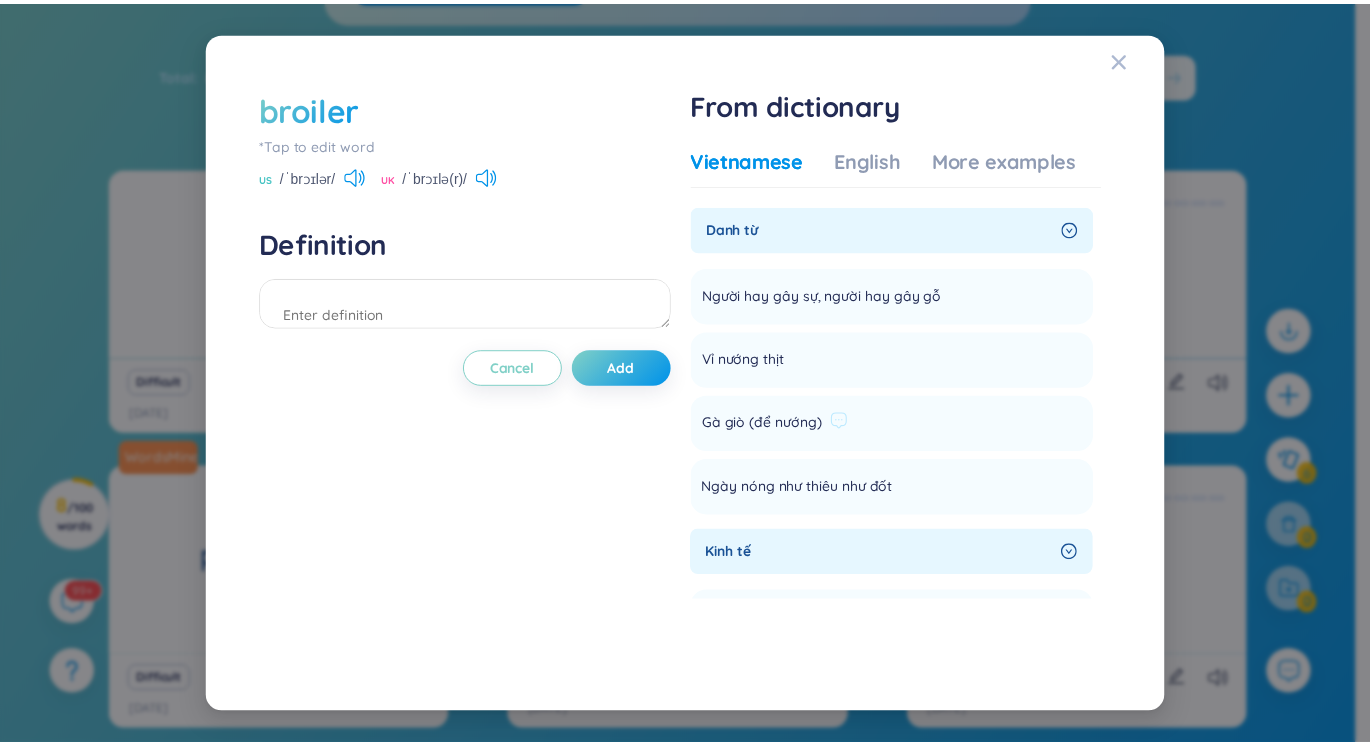 scroll, scrollTop: 233, scrollLeft: 0, axis: vertical 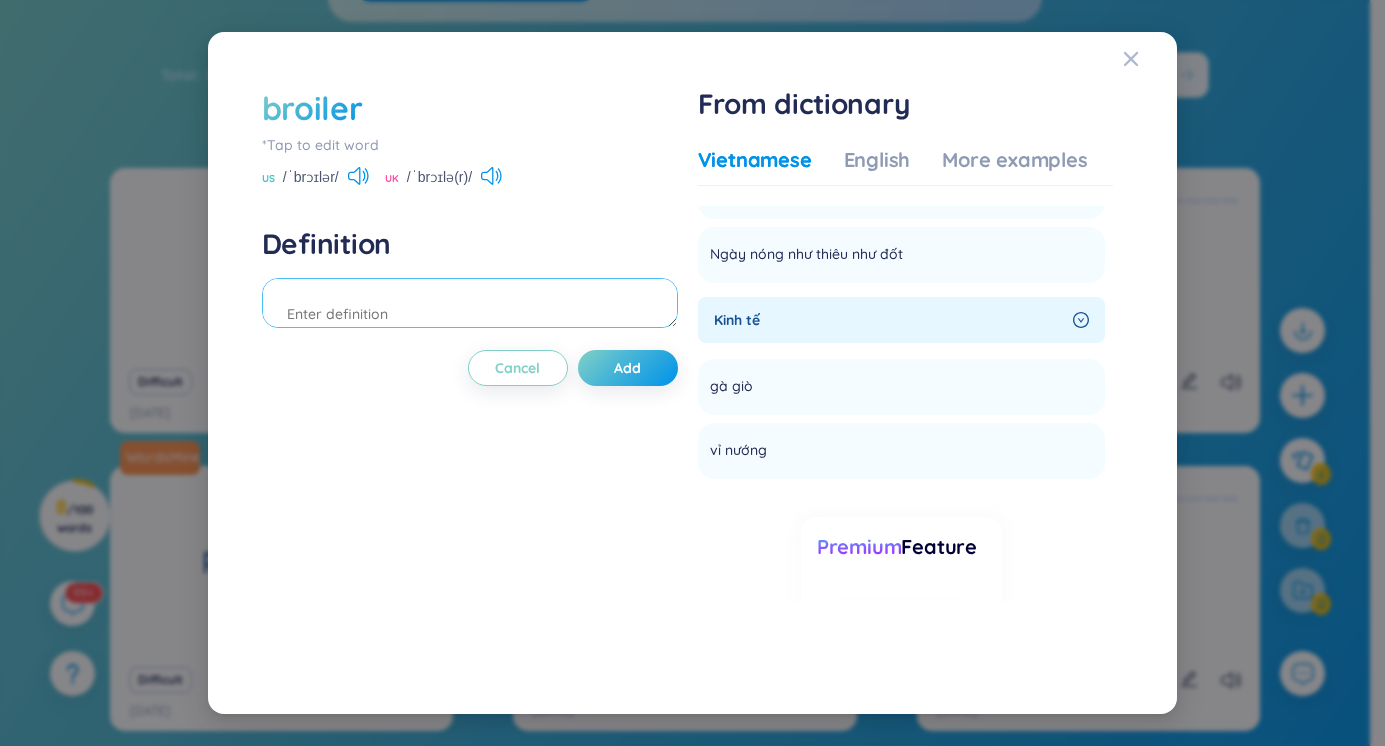 click at bounding box center (470, 303) 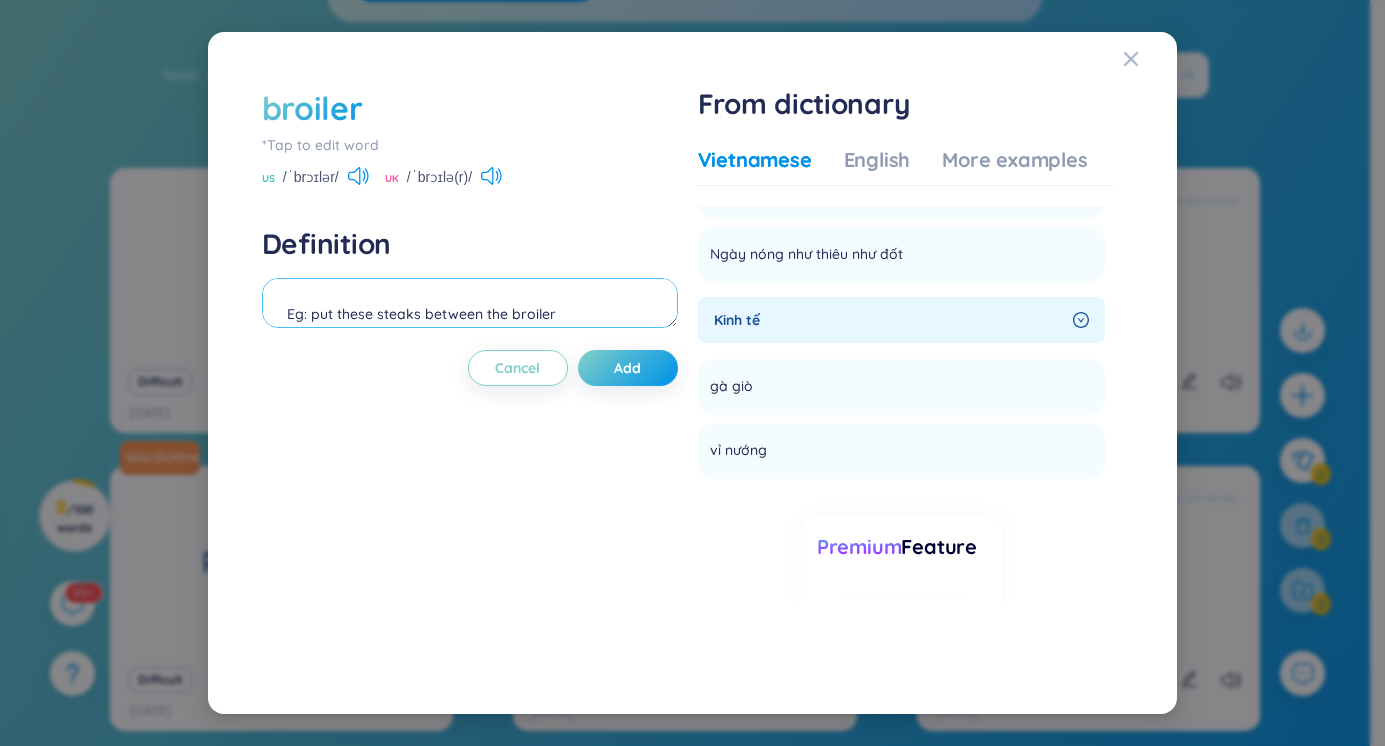 click on "Eg: put these steaks between the broiler" at bounding box center (470, 303) 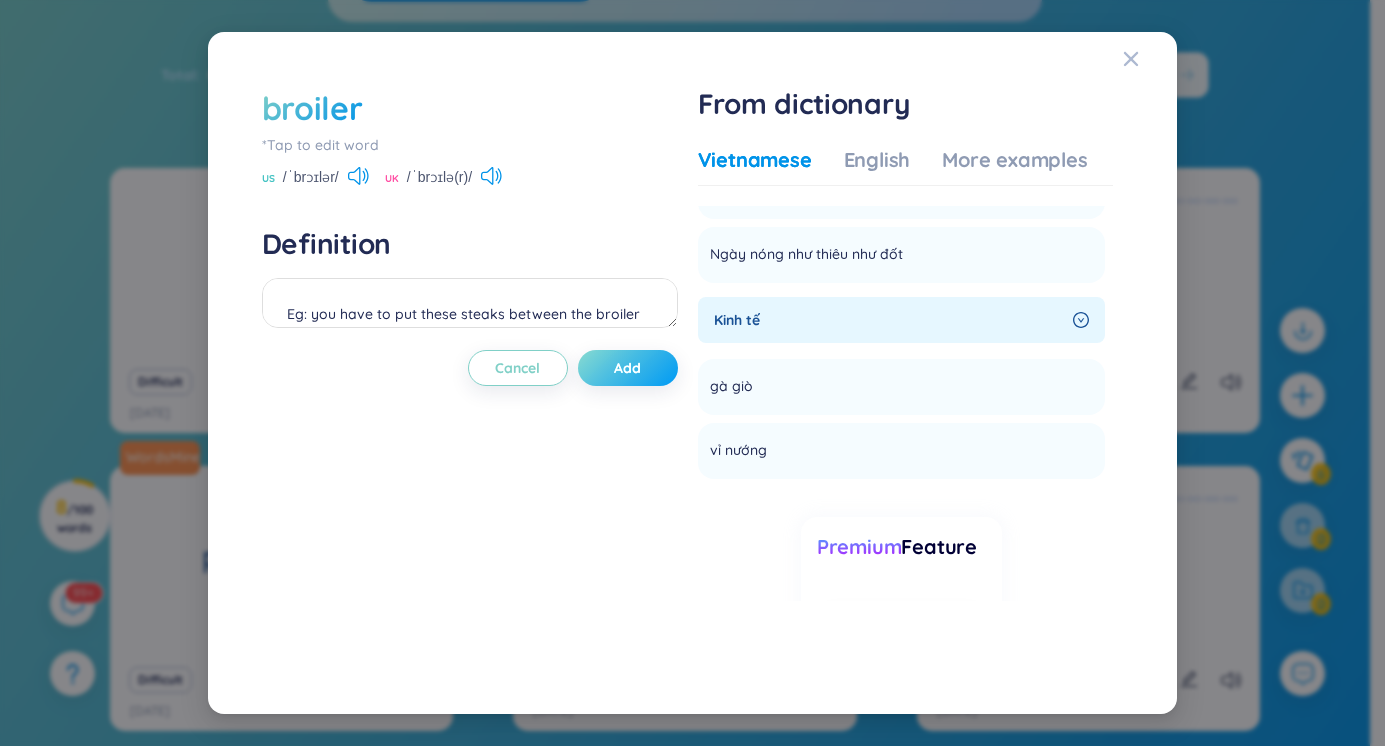 click on "Add" at bounding box center [628, 368] 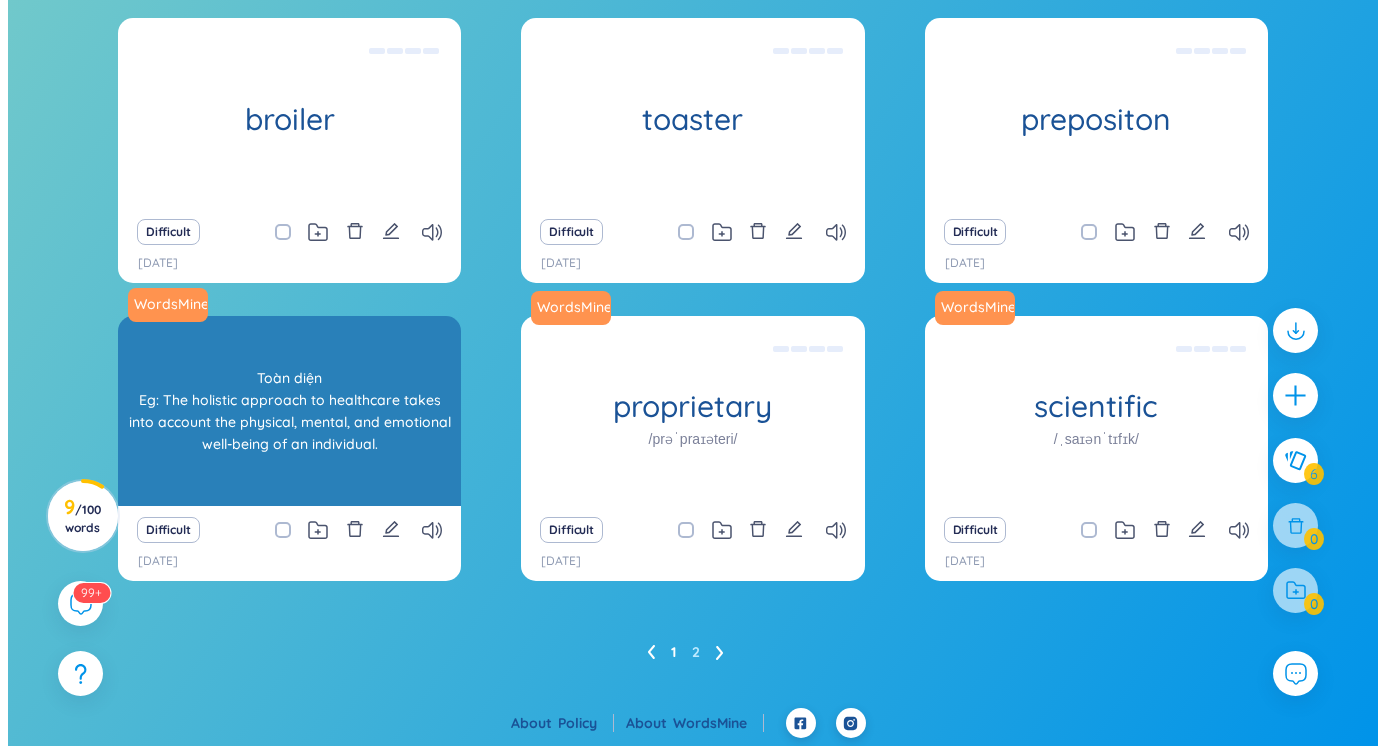 scroll, scrollTop: 0, scrollLeft: 0, axis: both 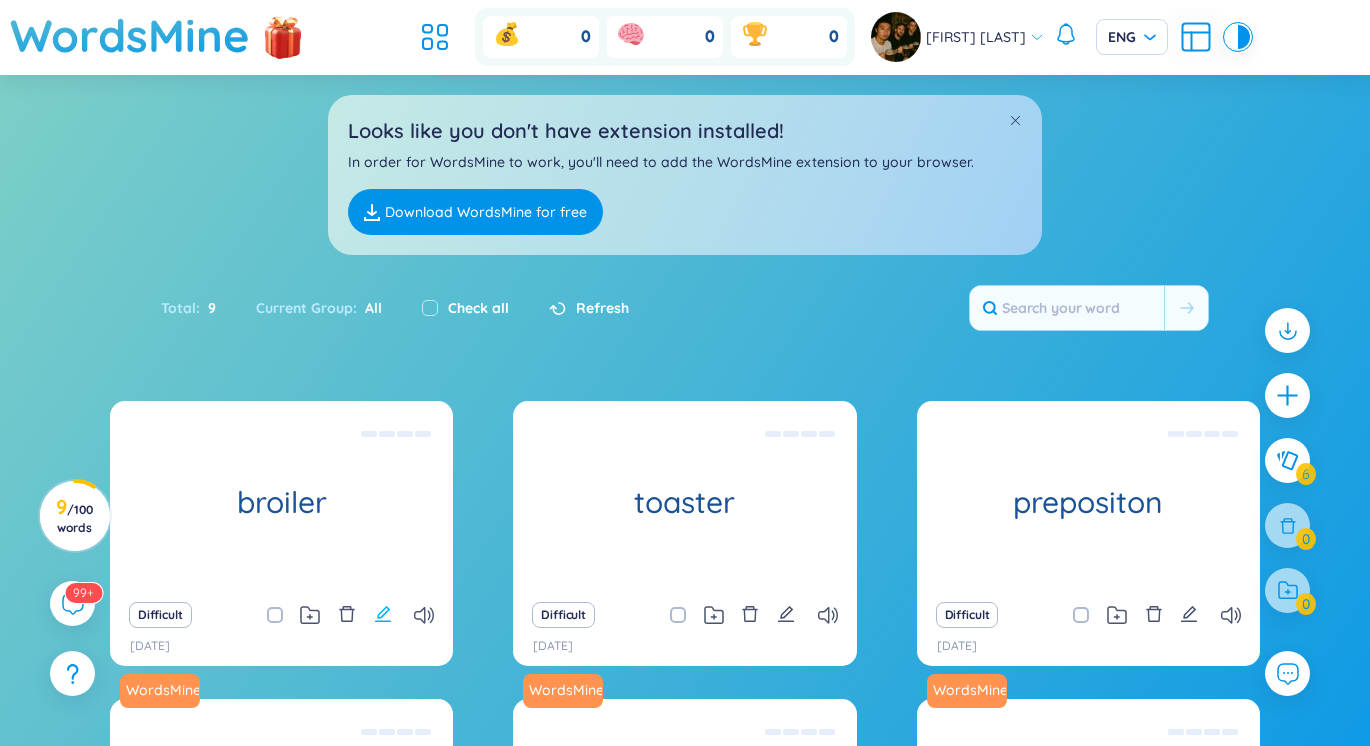 click 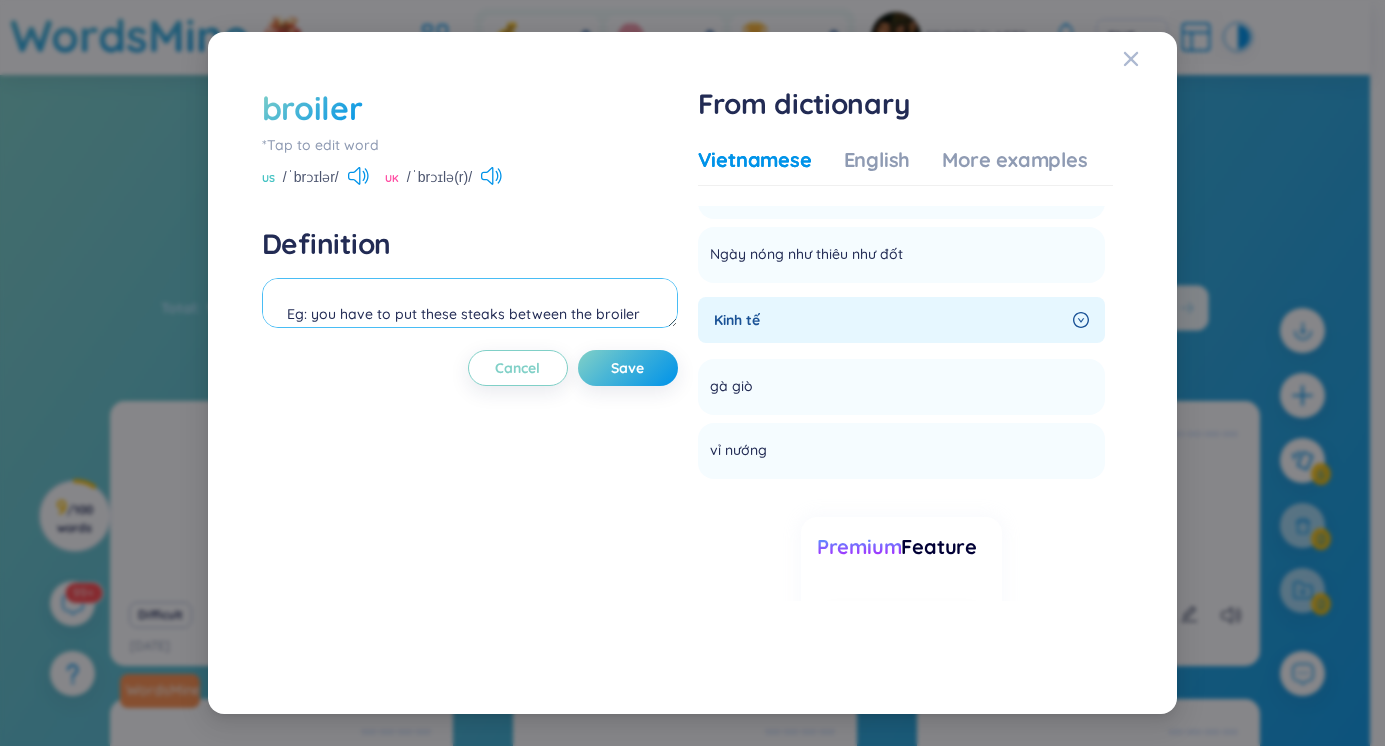 click on "Eg: you have to put these steaks between the broiler" at bounding box center (470, 303) 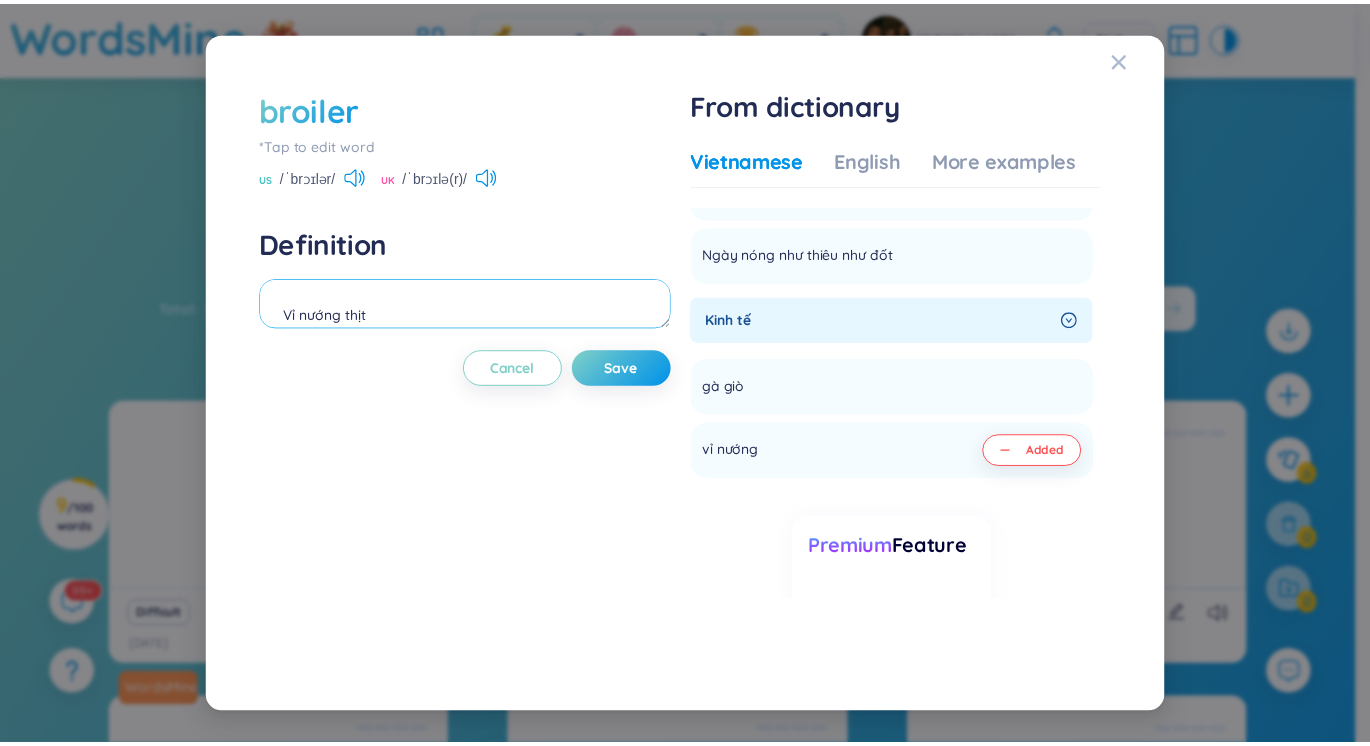 scroll, scrollTop: 17, scrollLeft: 0, axis: vertical 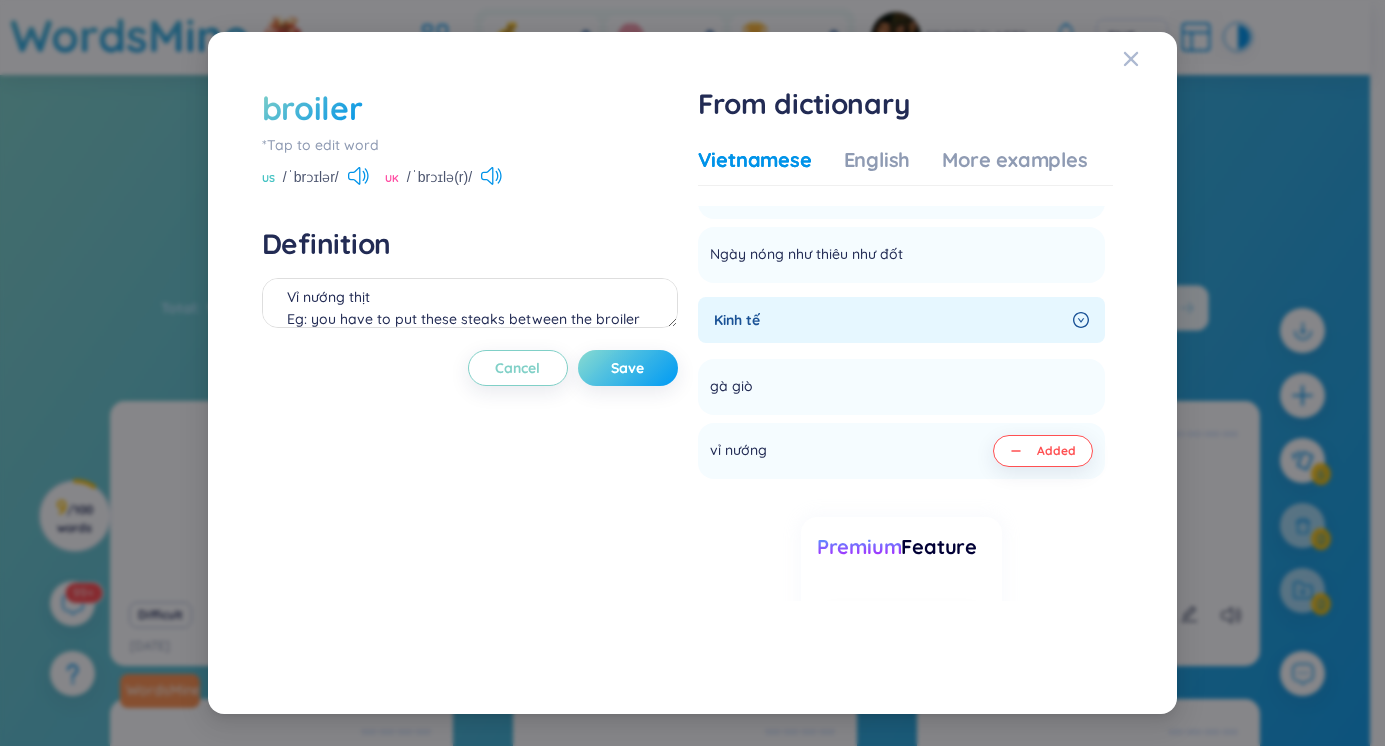 click on "Save" at bounding box center [628, 368] 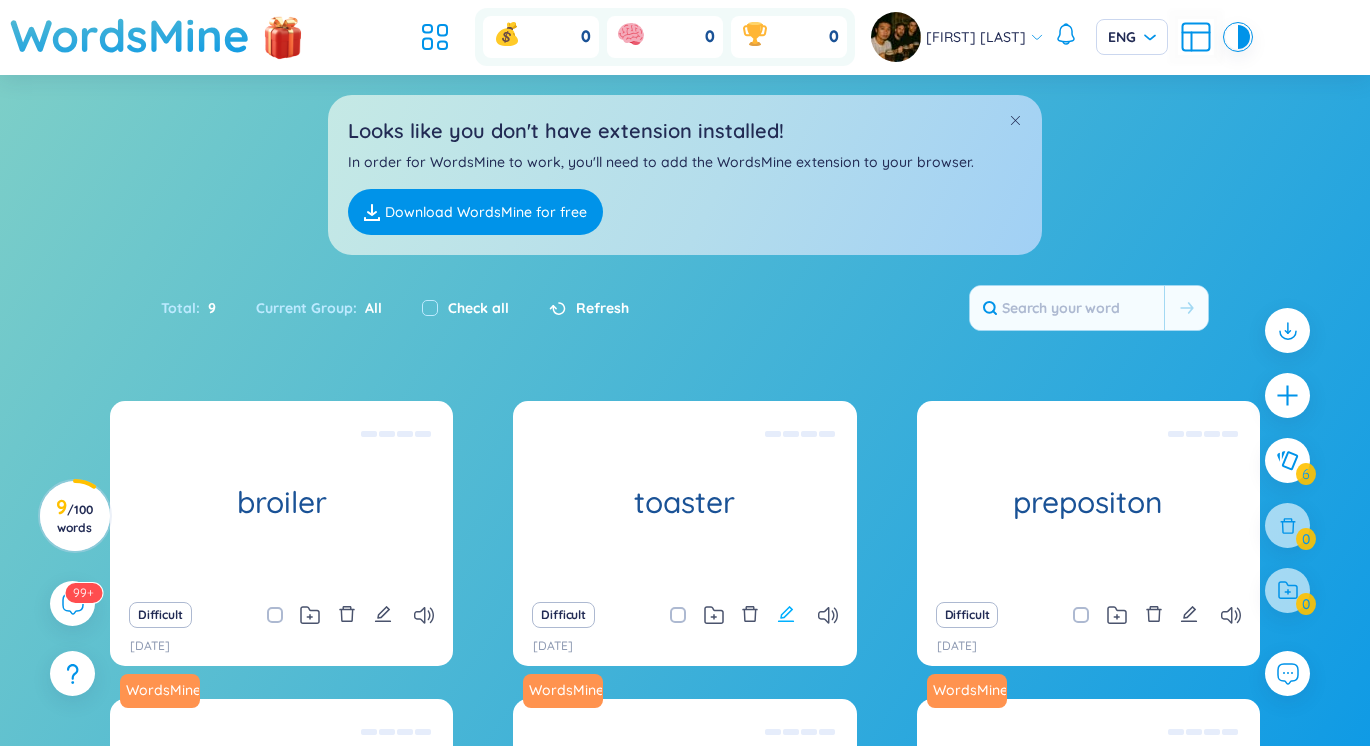 click 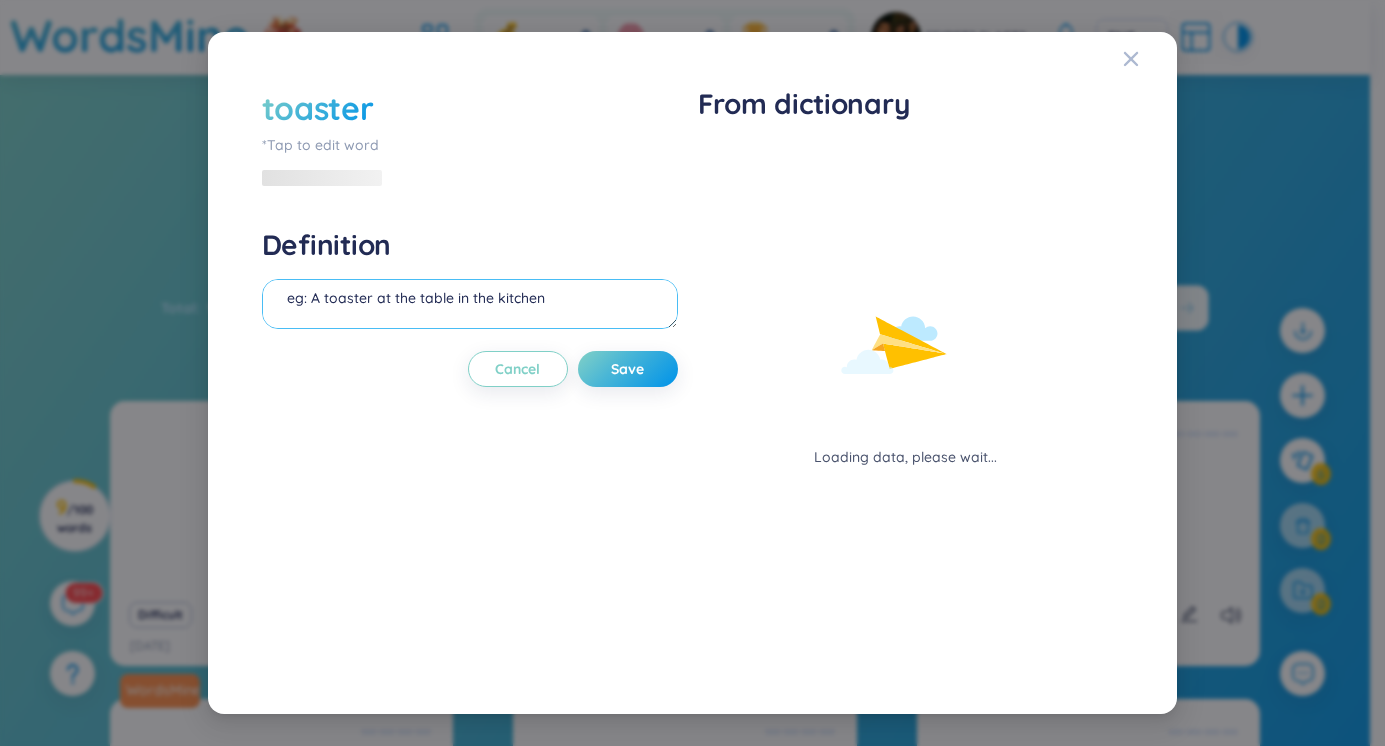 click on "eg: A toaster at the table in the kitchen" at bounding box center (470, 304) 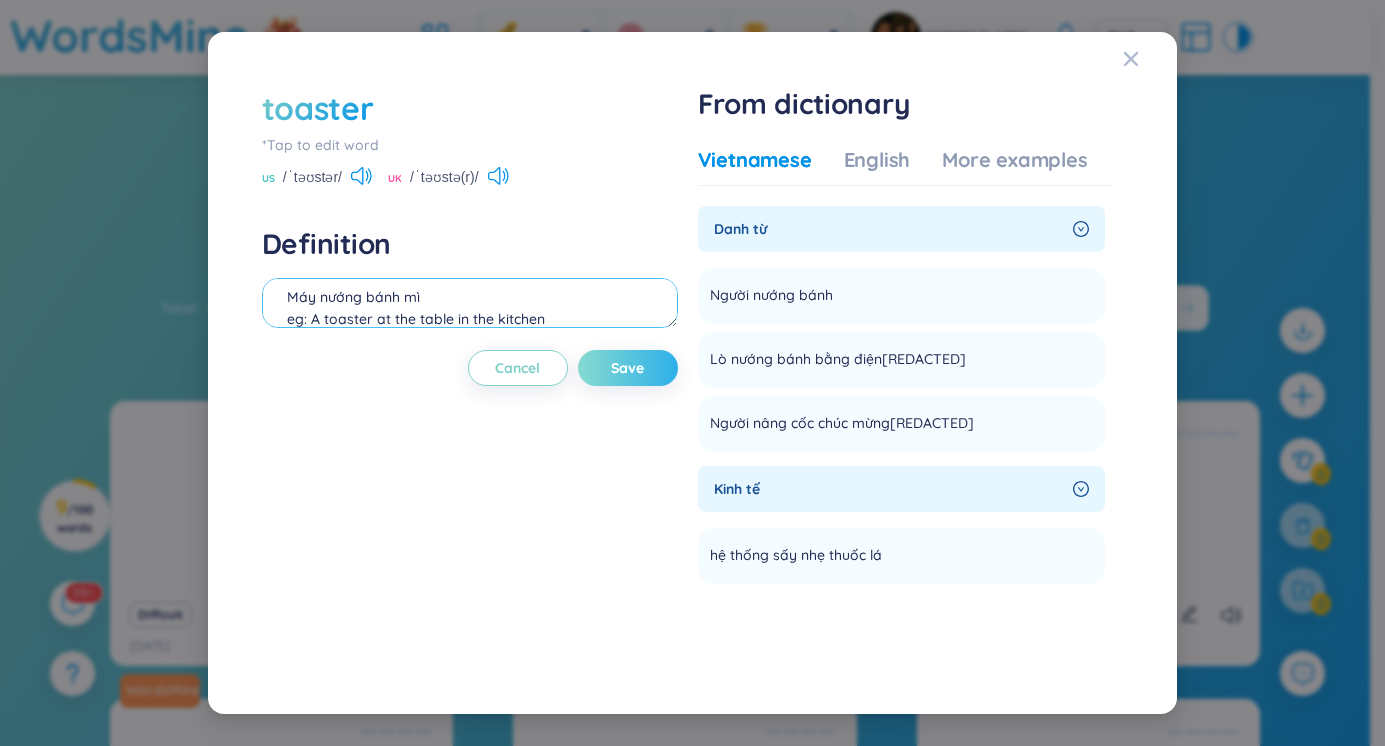 type on "Máy nướng bánh mì
eg: A toaster at the table in the kitchen" 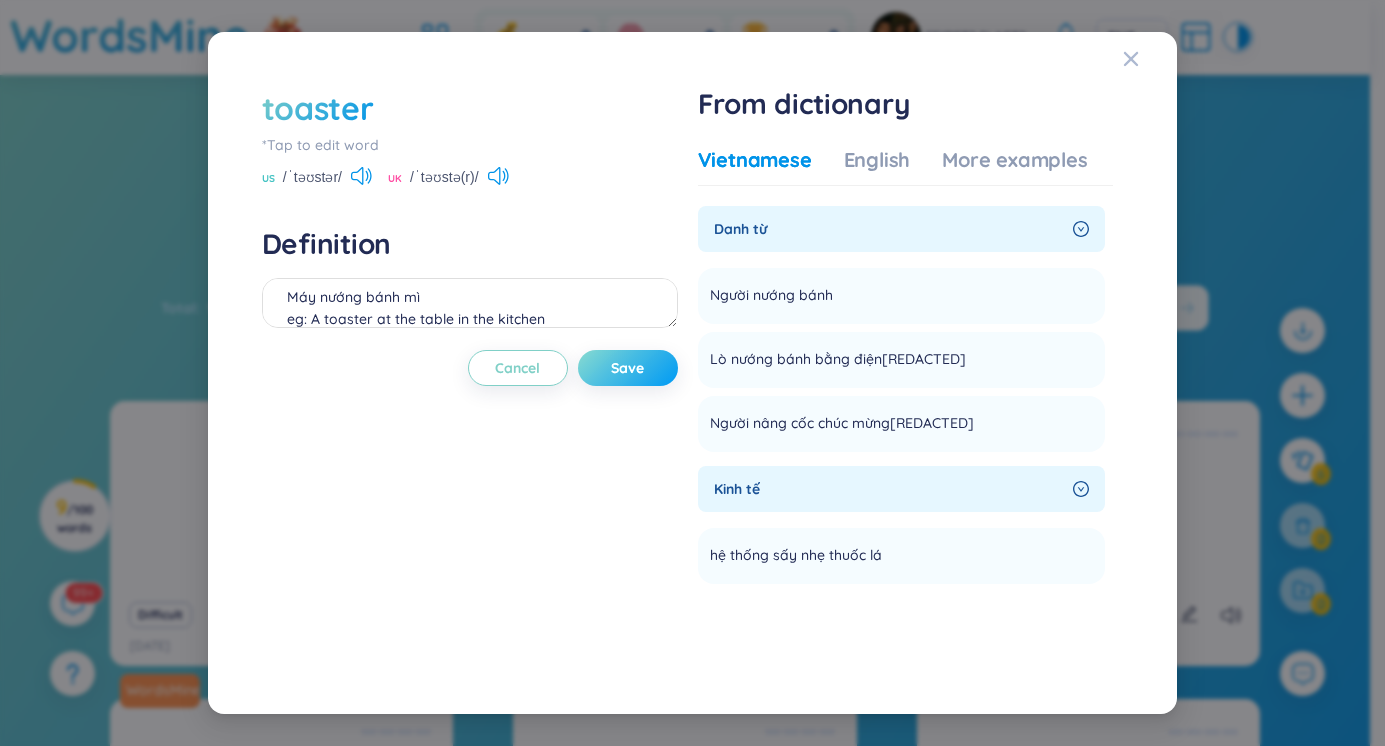 click on "Save" at bounding box center (628, 368) 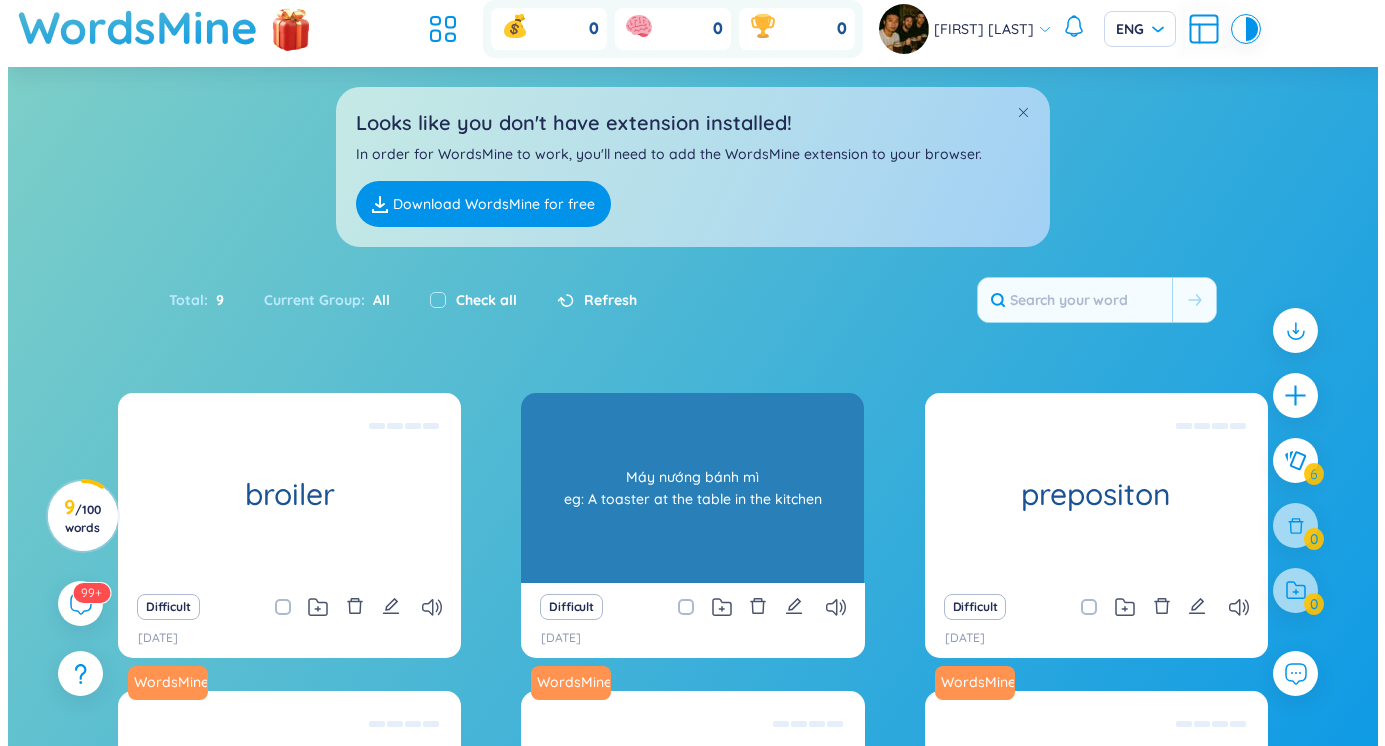scroll, scrollTop: 0, scrollLeft: 0, axis: both 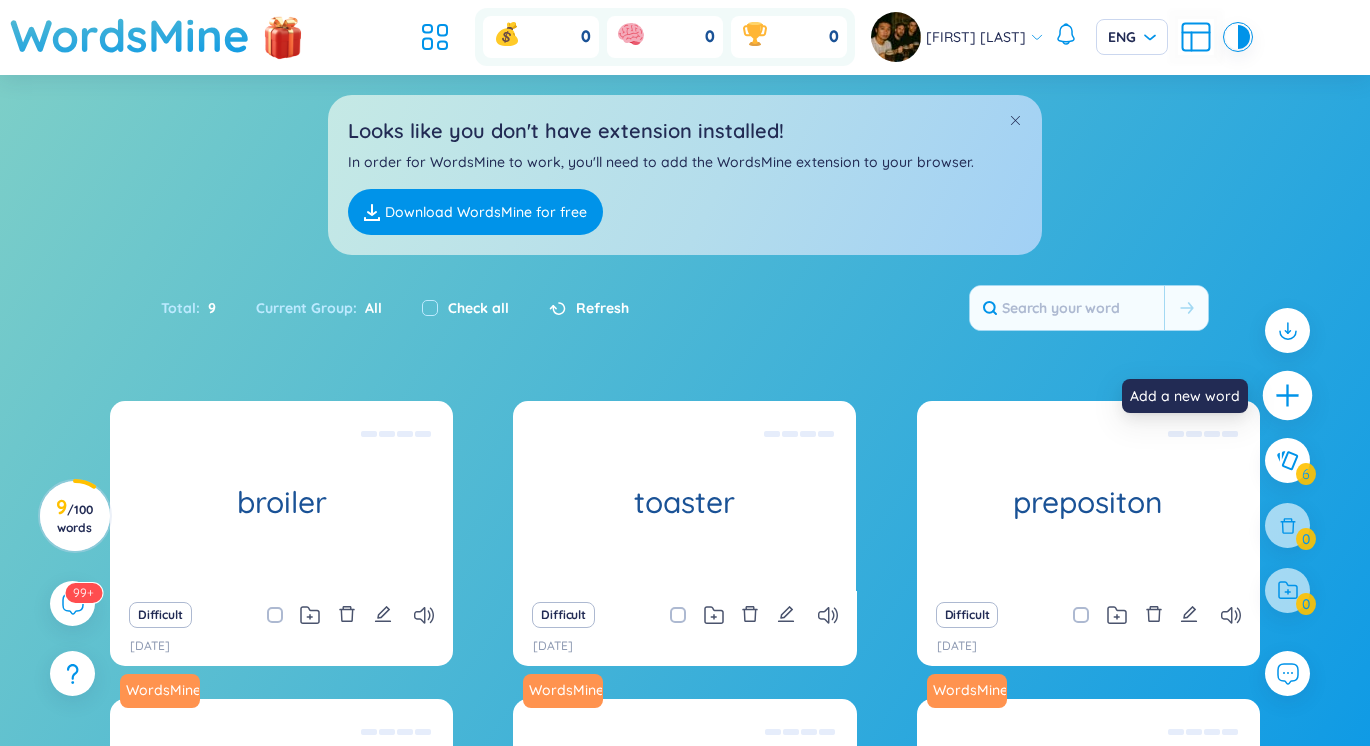 click 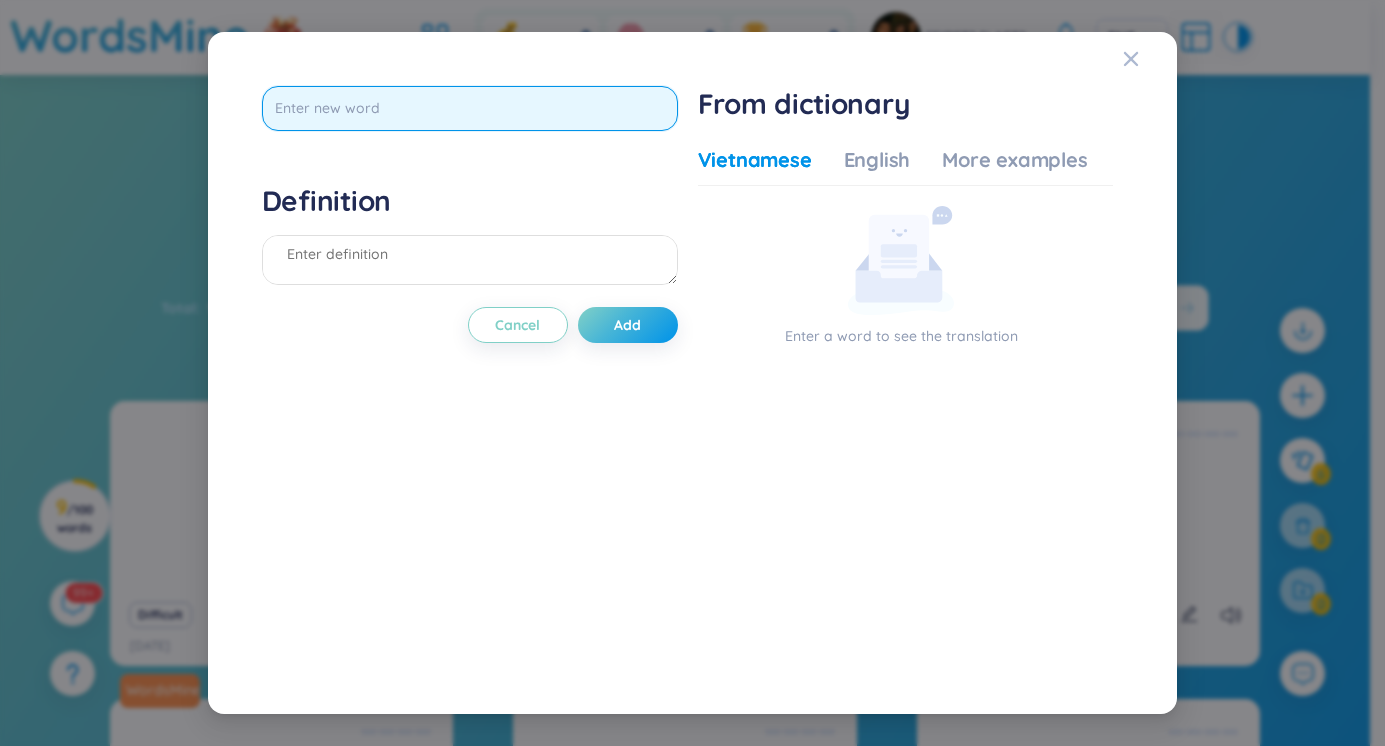 click at bounding box center (470, 108) 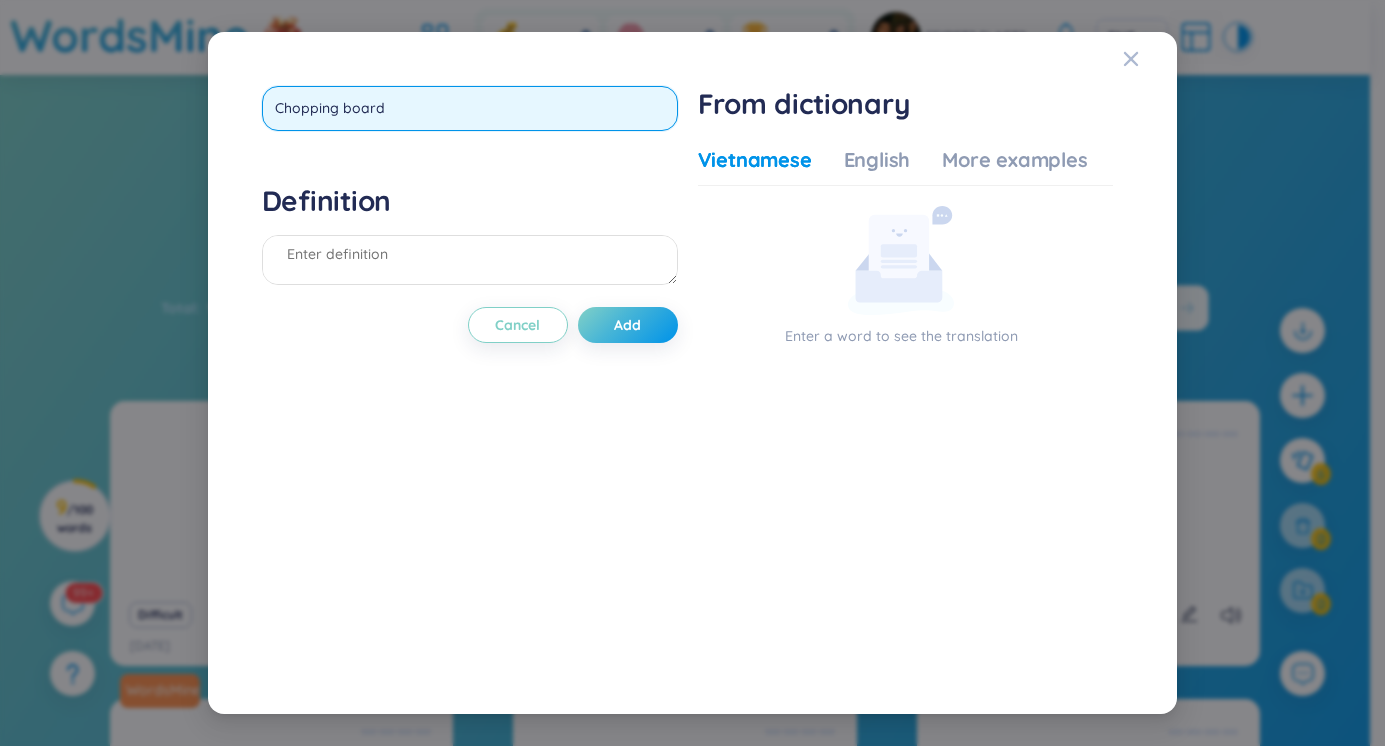 type on "Chopping board" 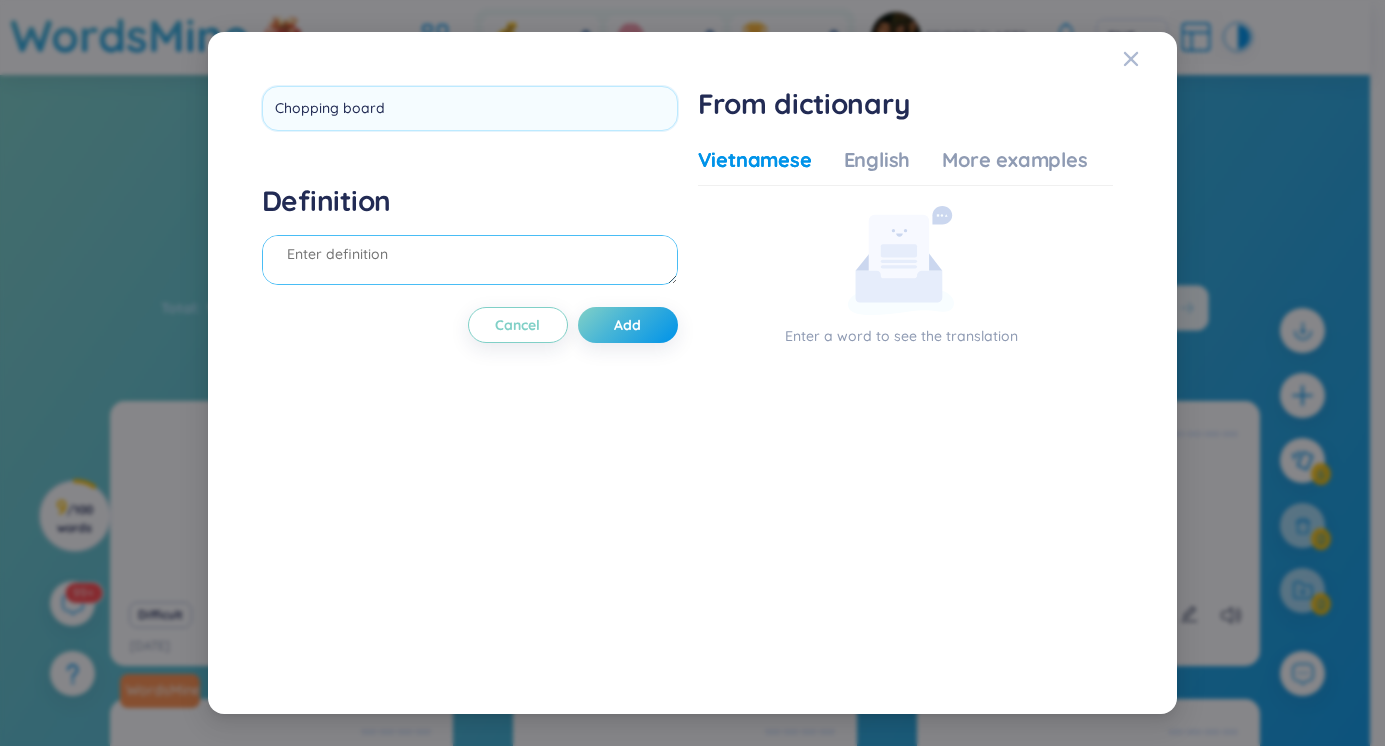click on "Definition" at bounding box center (470, 237) 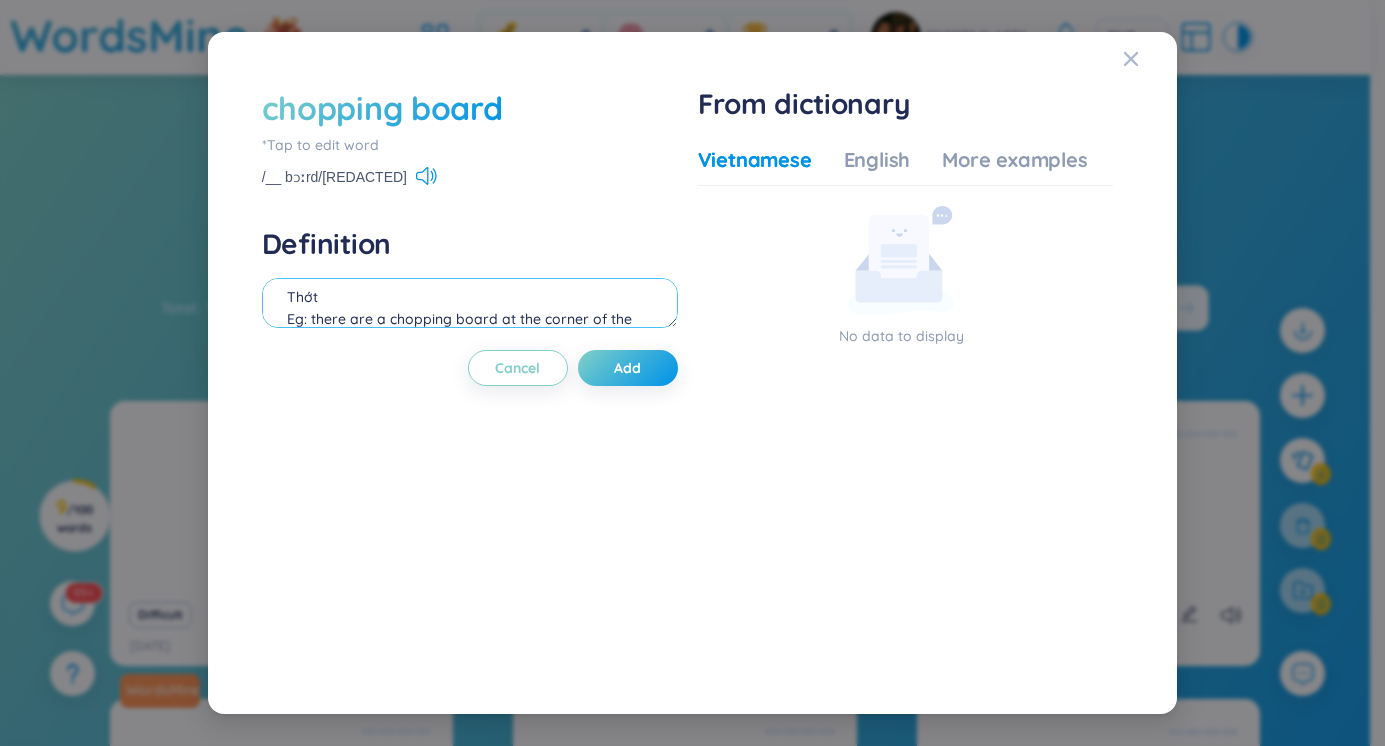 scroll, scrollTop: 39, scrollLeft: 0, axis: vertical 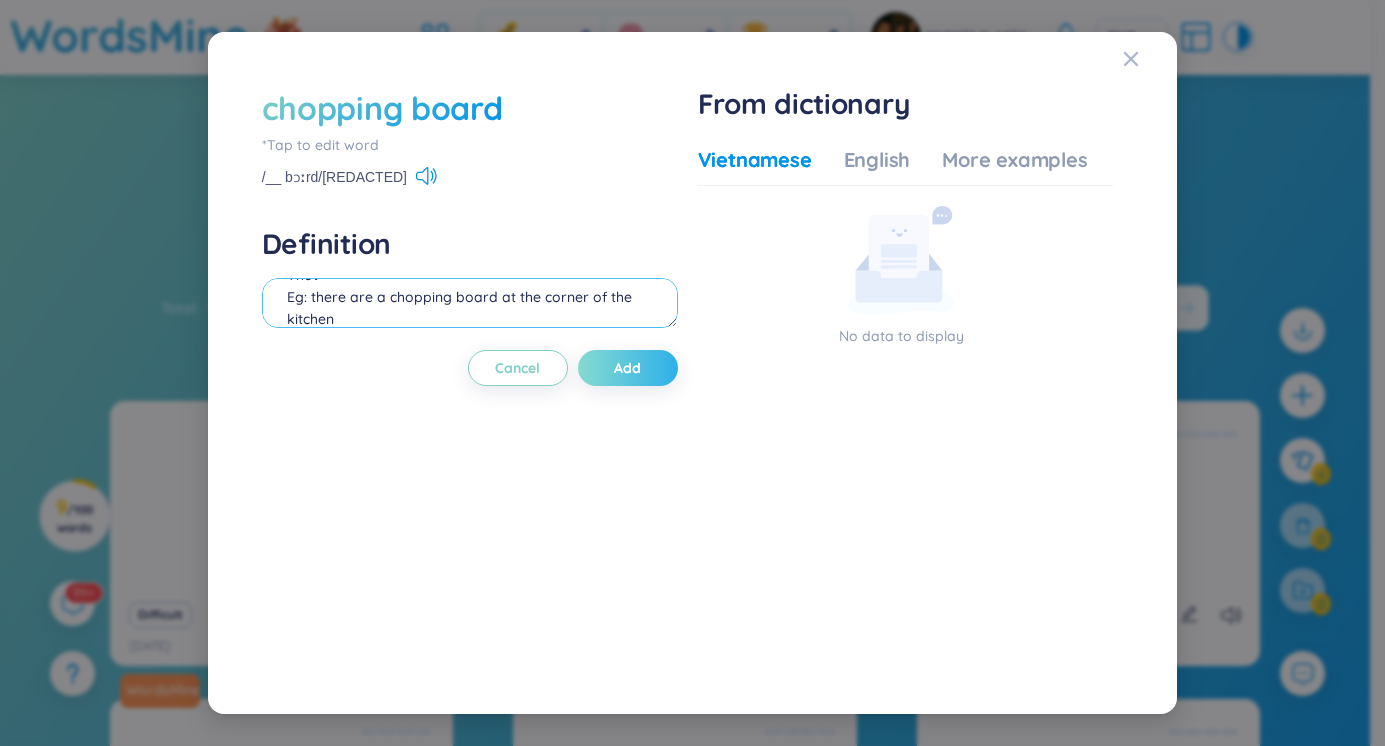 type on "Thớt
Eg: there are a chopping board at the corner of the kitchen" 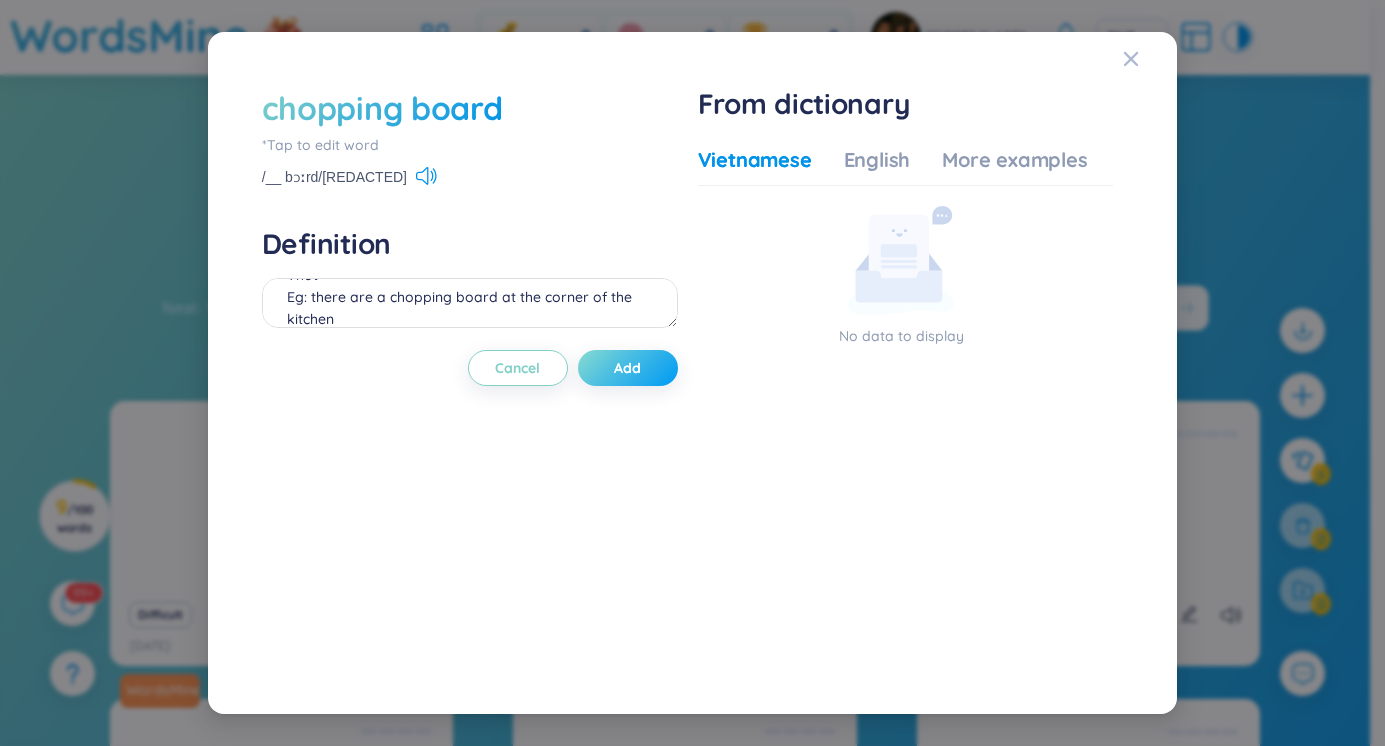 click on "Add" at bounding box center [628, 368] 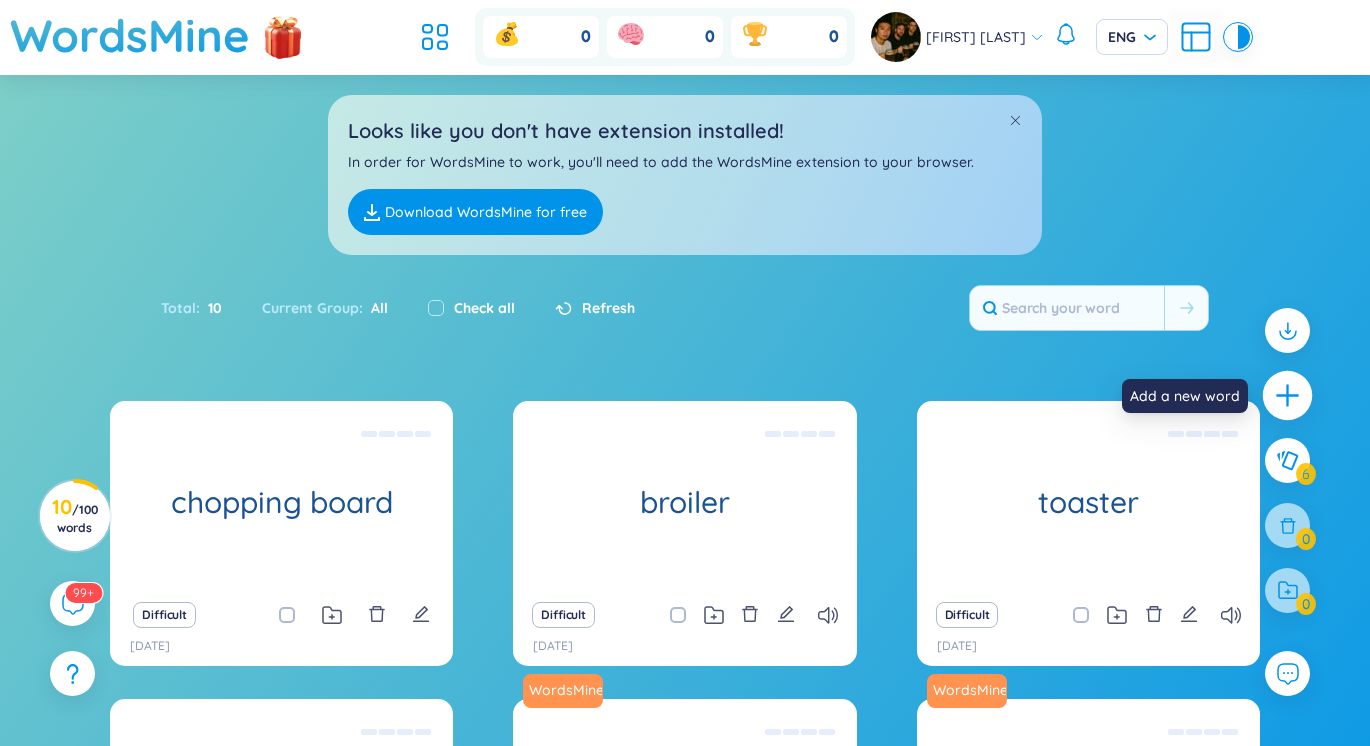 click 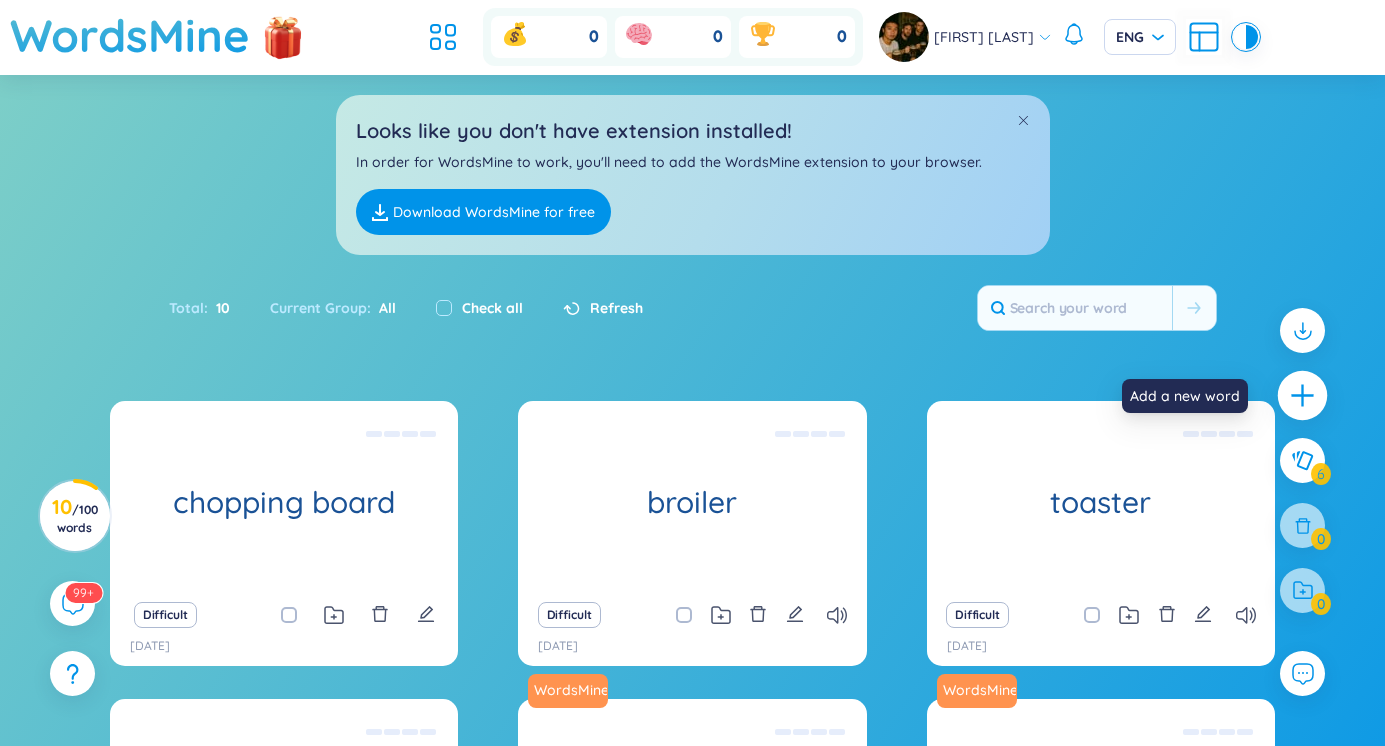 scroll, scrollTop: 22, scrollLeft: 0, axis: vertical 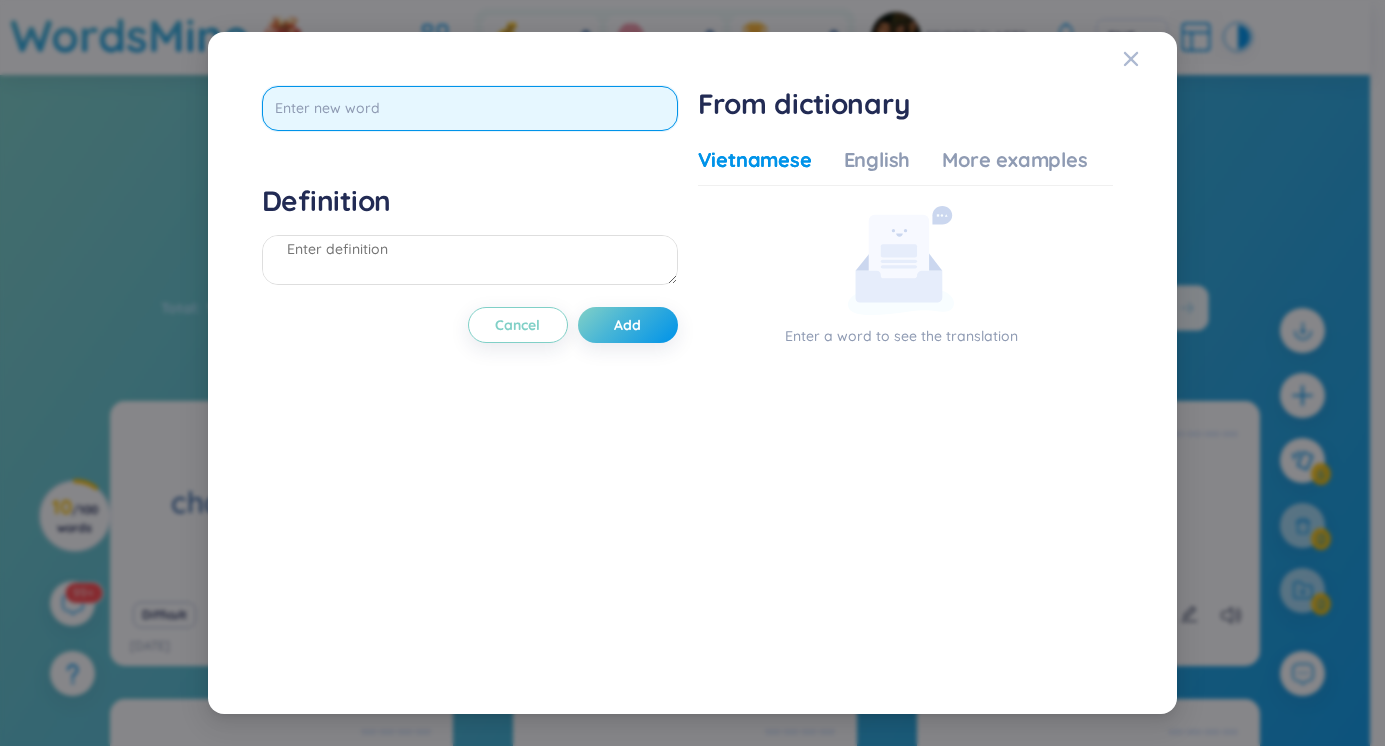 click at bounding box center (470, 108) 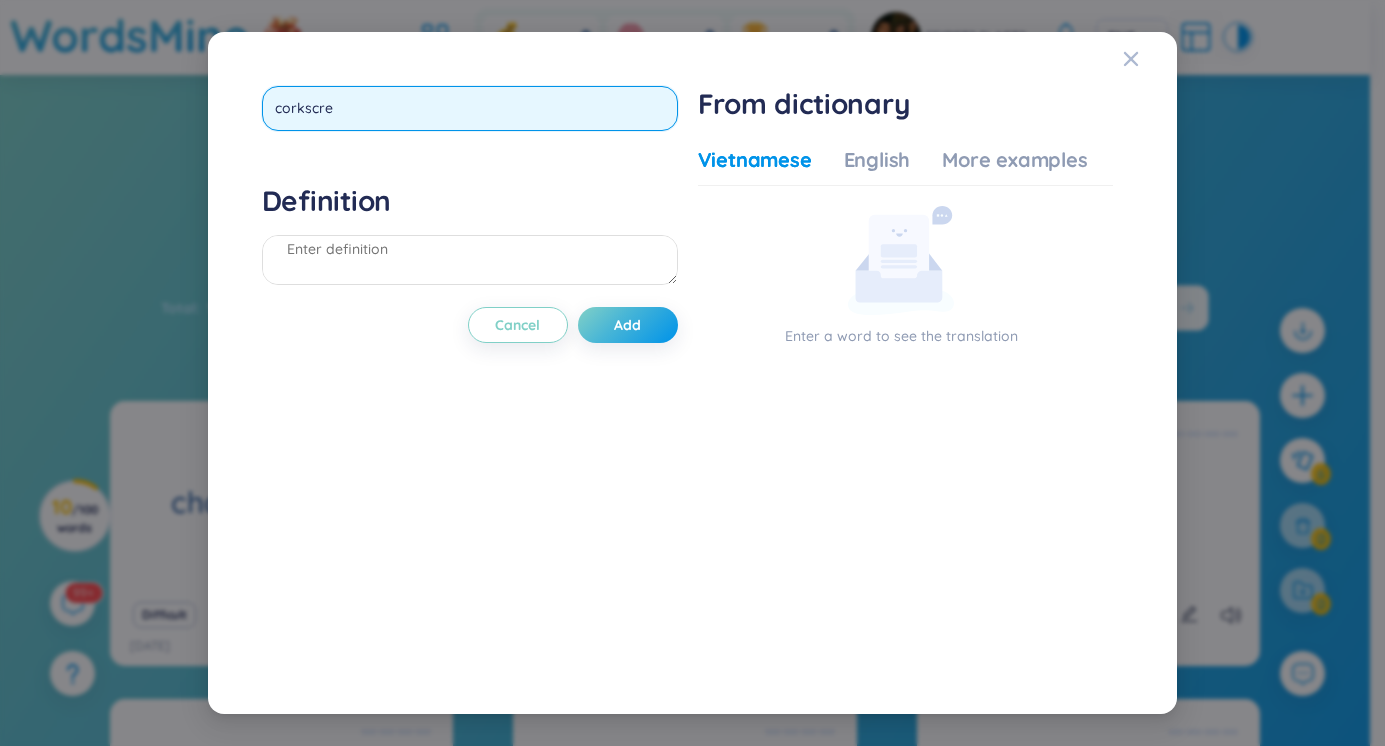 type on "corkscrew" 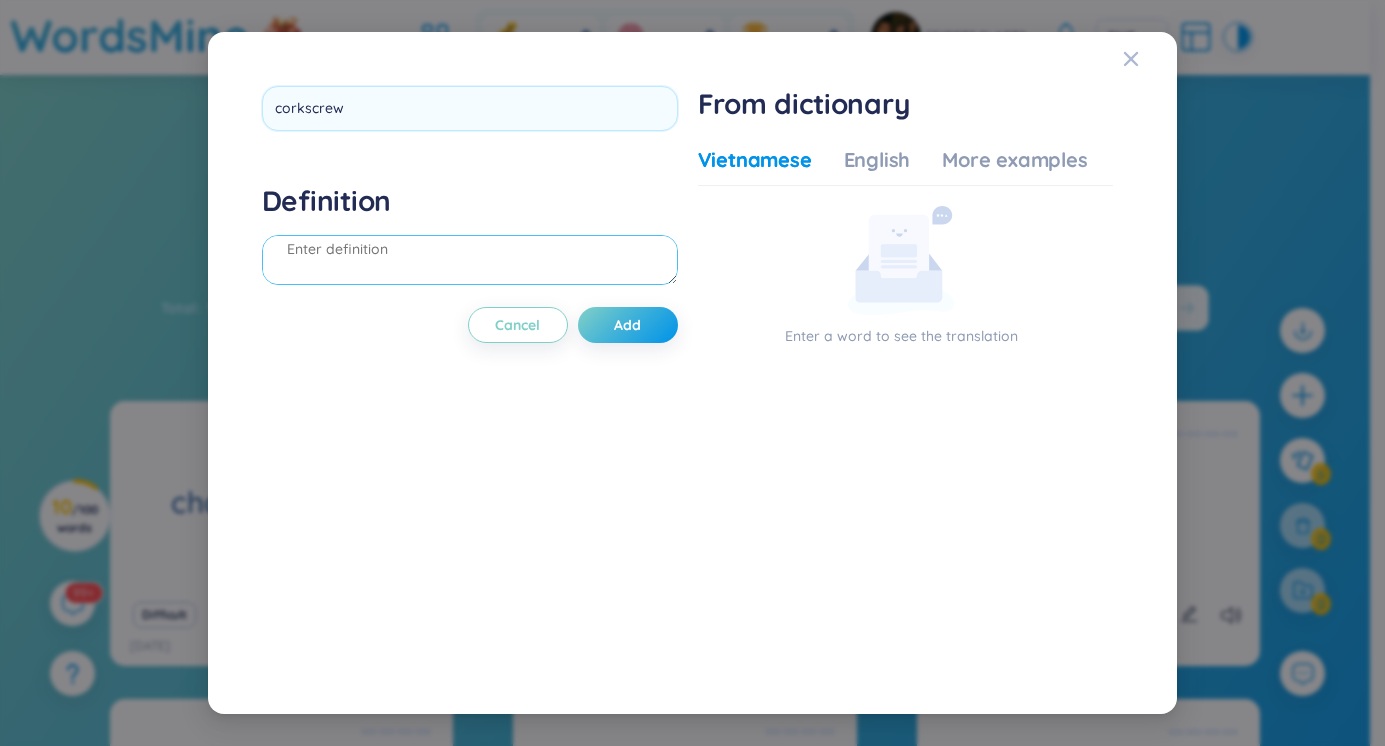 click on "Definition" at bounding box center (470, 237) 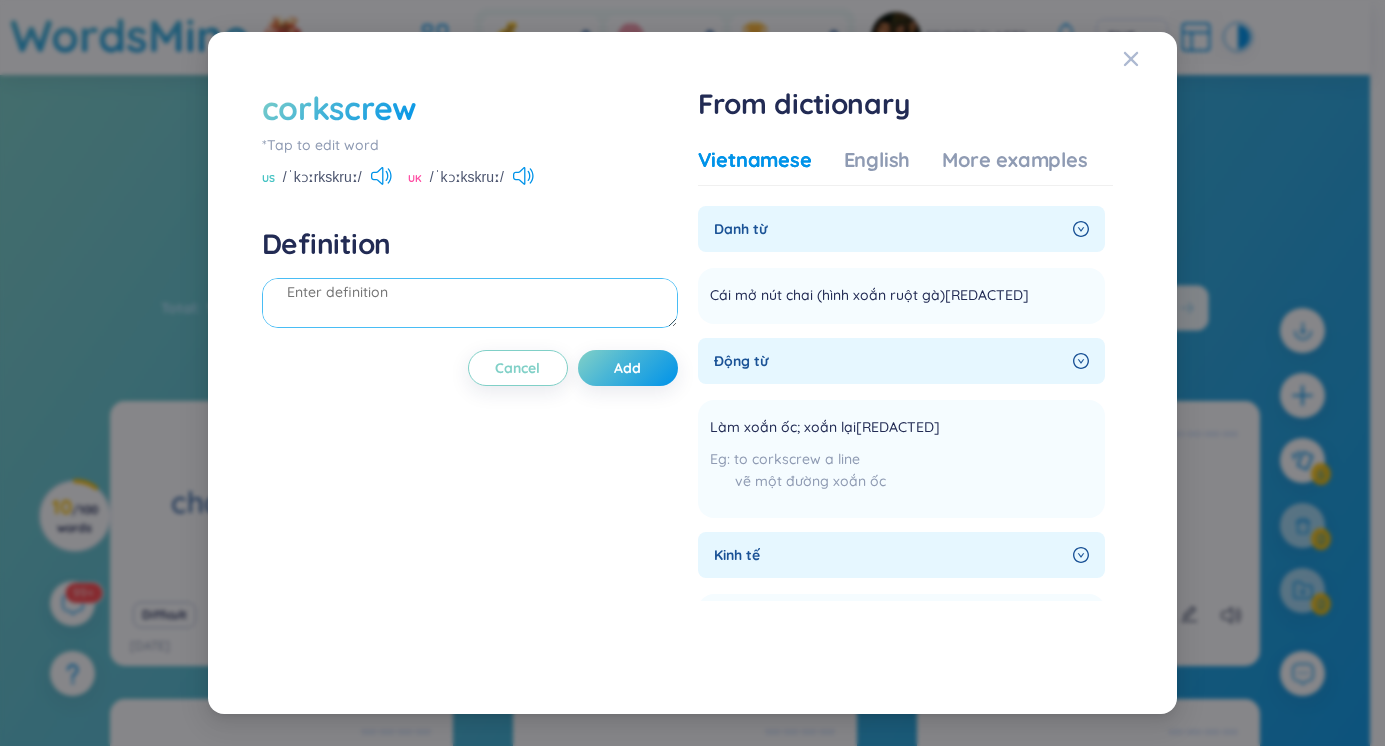 click at bounding box center [470, 303] 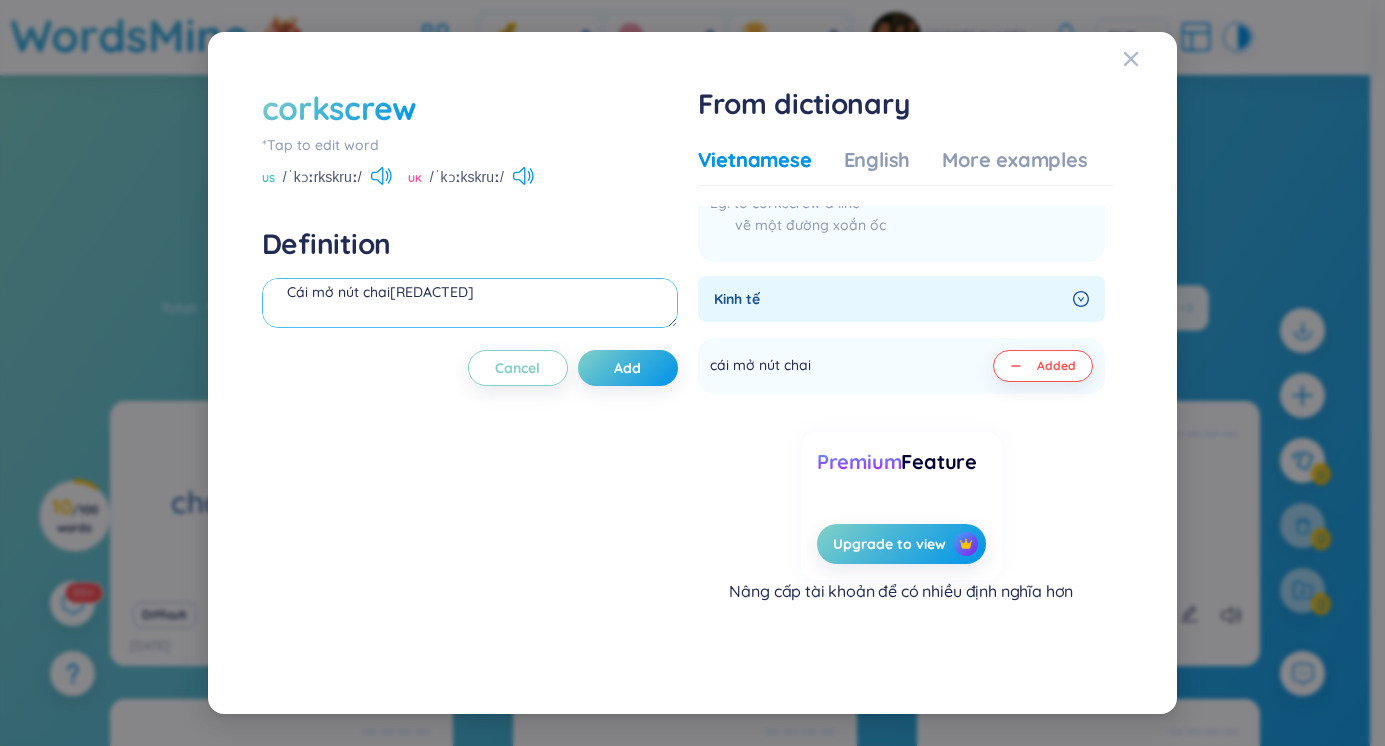 scroll, scrollTop: 0, scrollLeft: 0, axis: both 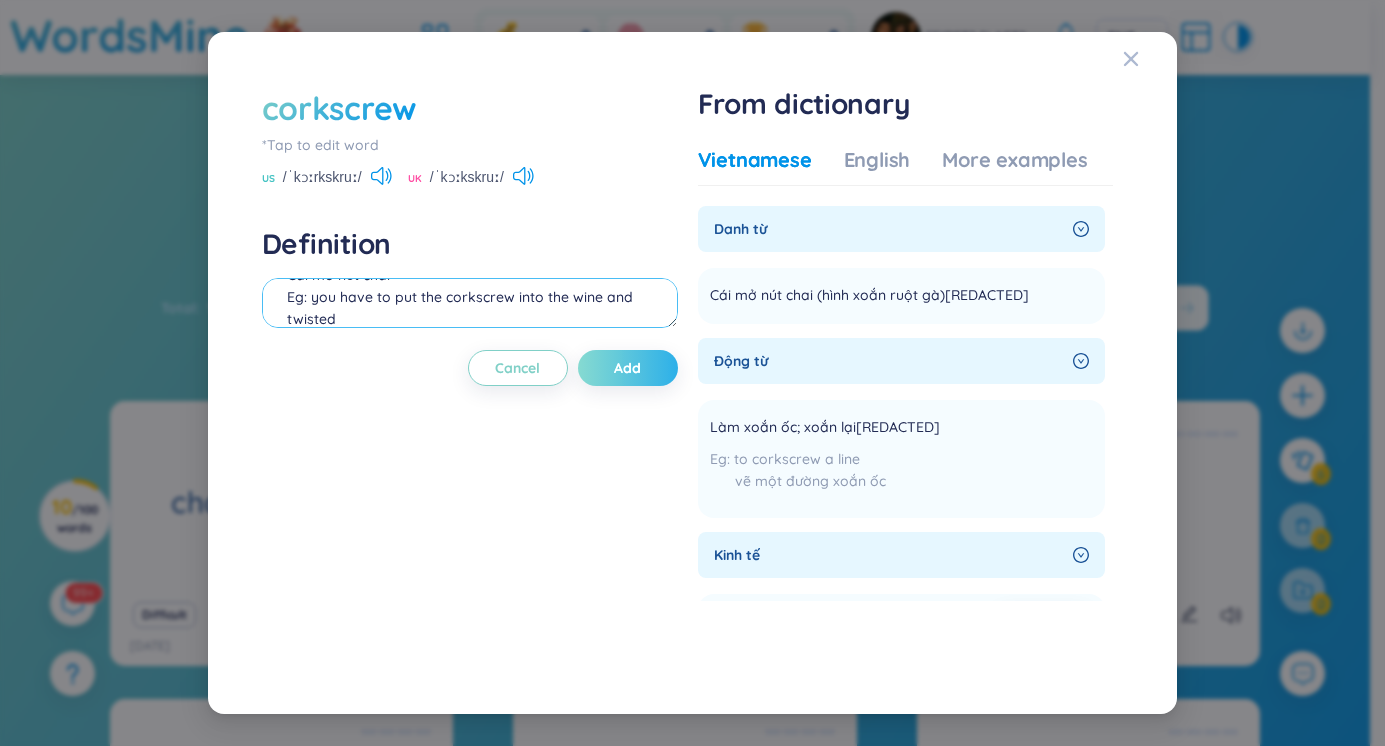 type on "Cái mở nút chai
Eg: you have to put the corkscrew into the wine and twisted" 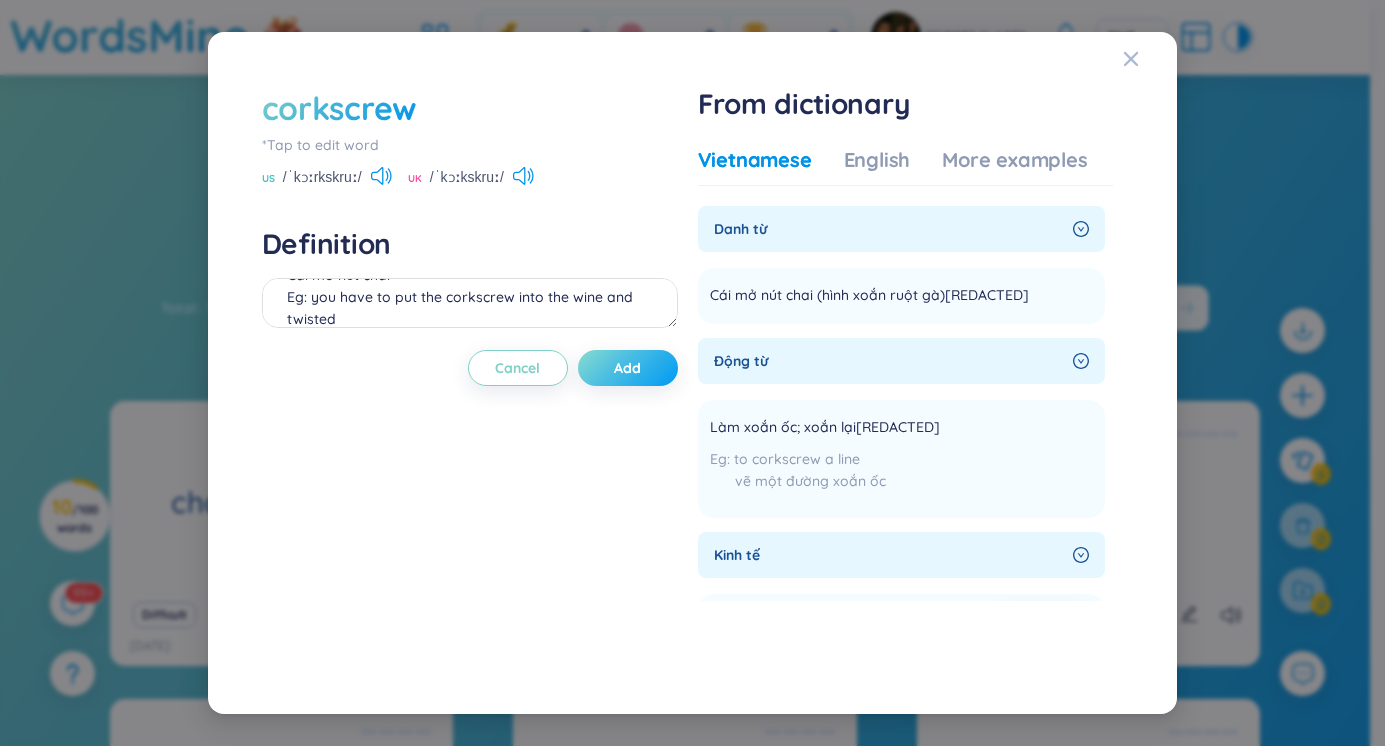click on "Add" at bounding box center [628, 368] 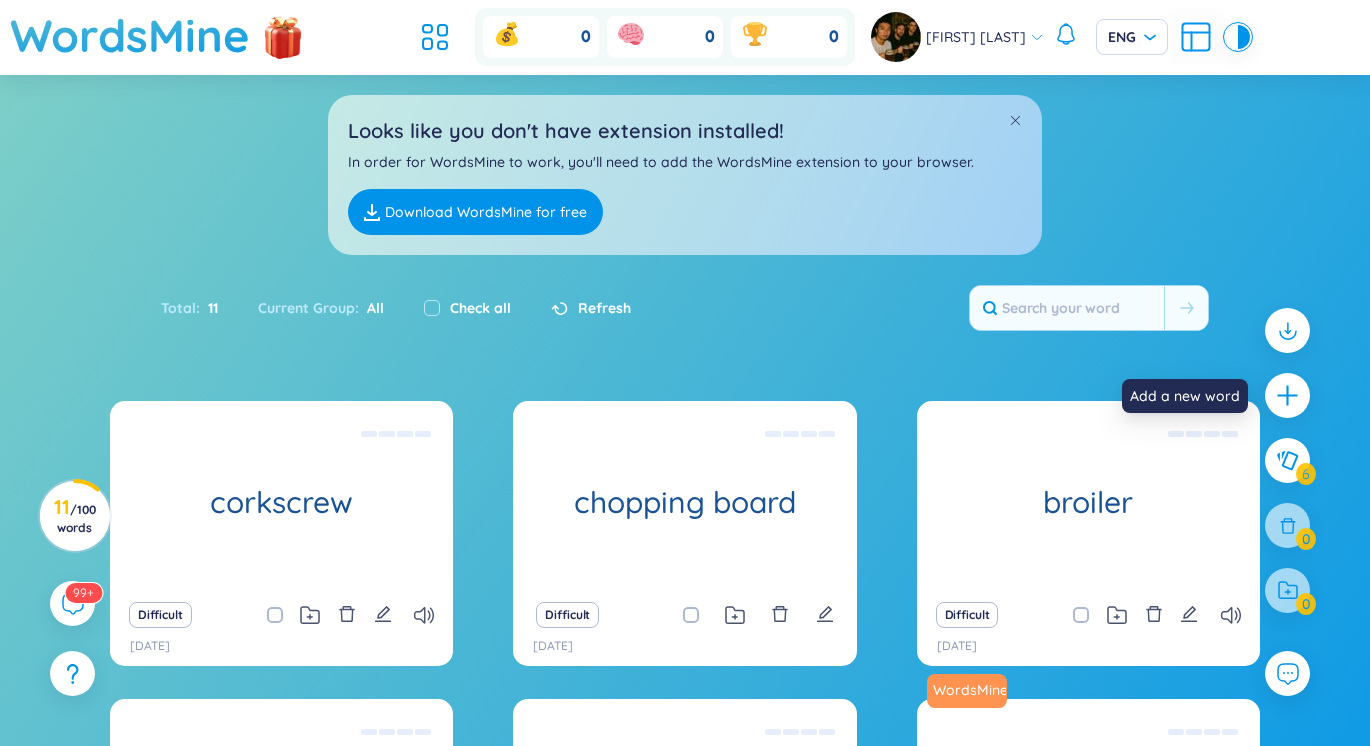 click 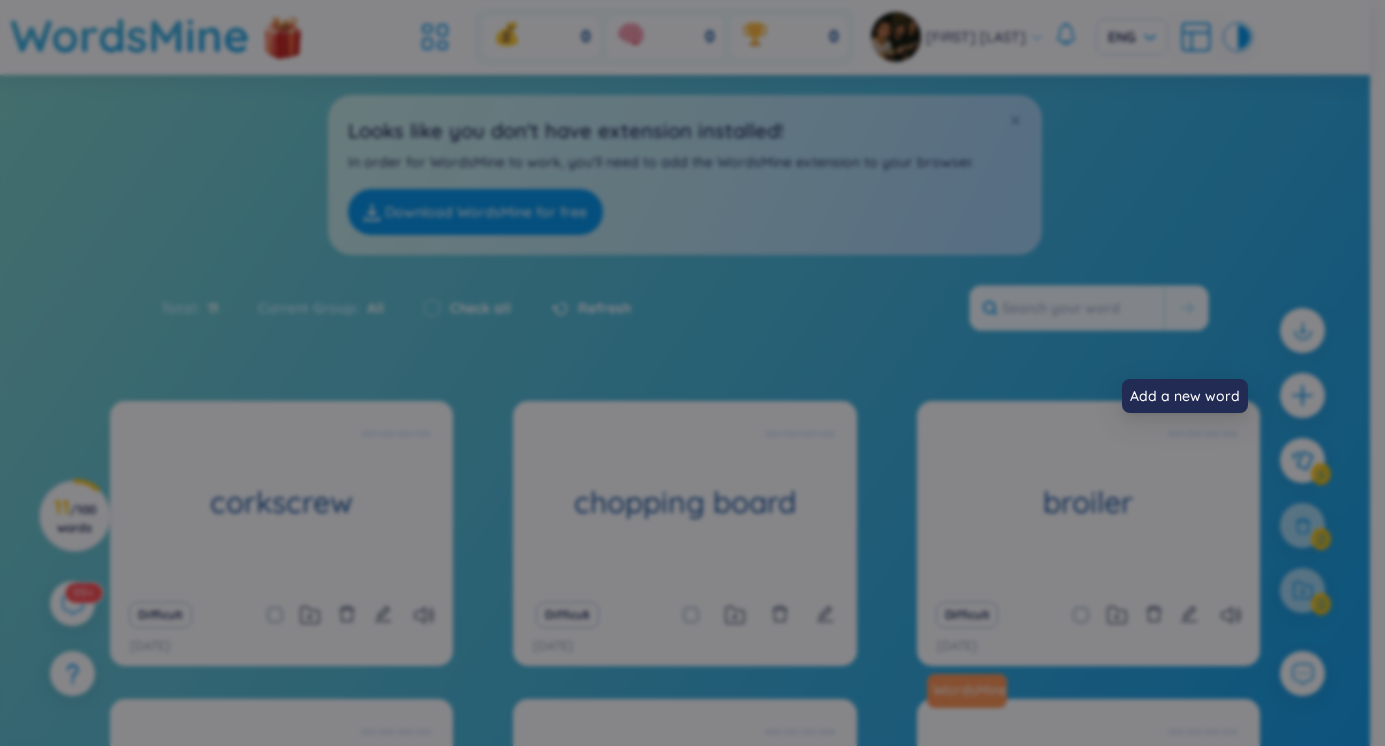scroll, scrollTop: 22, scrollLeft: 0, axis: vertical 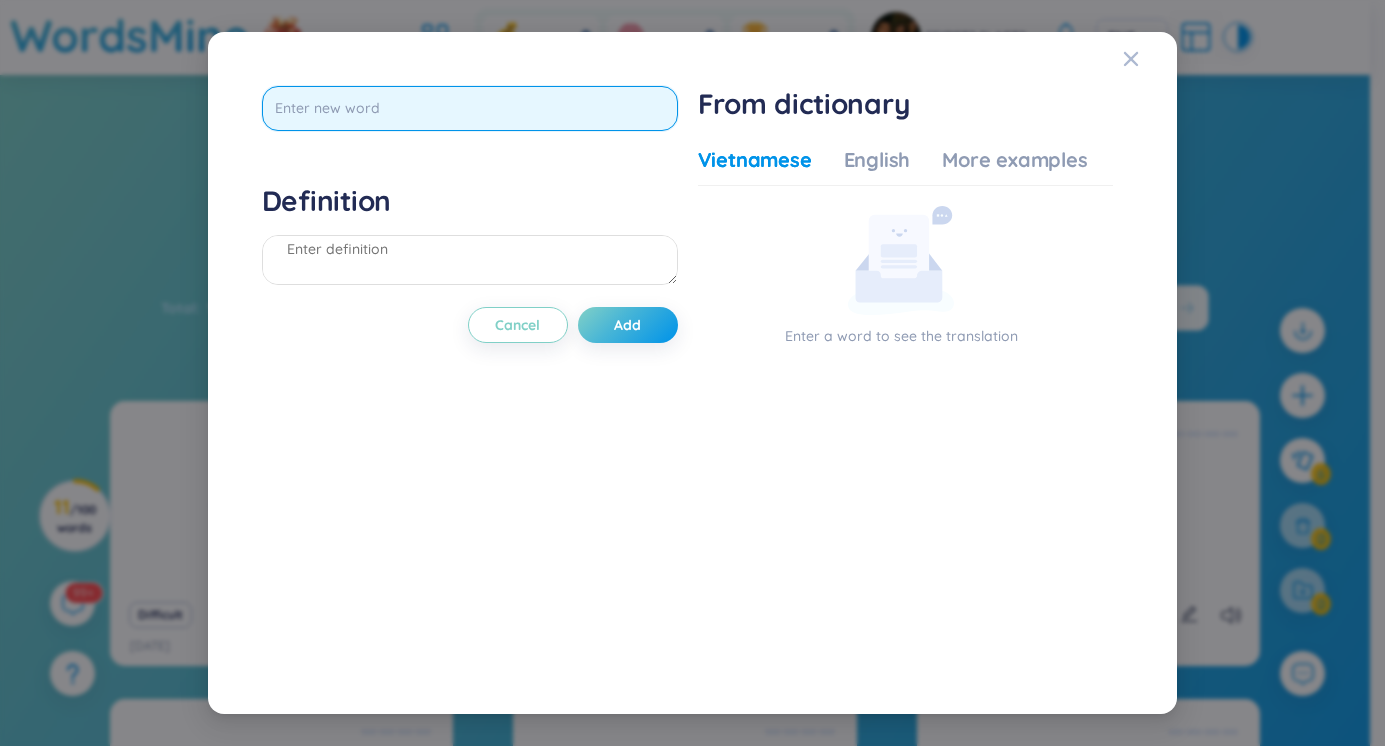 click at bounding box center (470, 108) 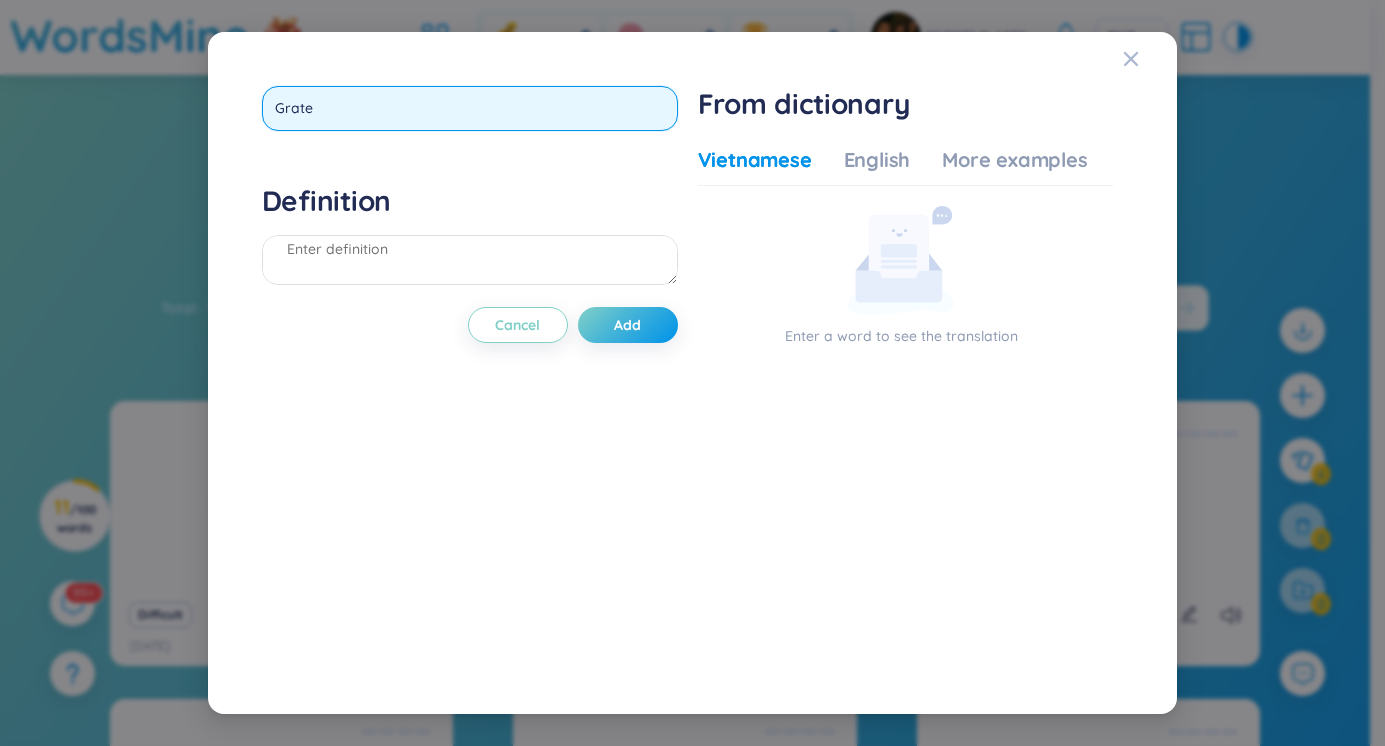 type on "Grater" 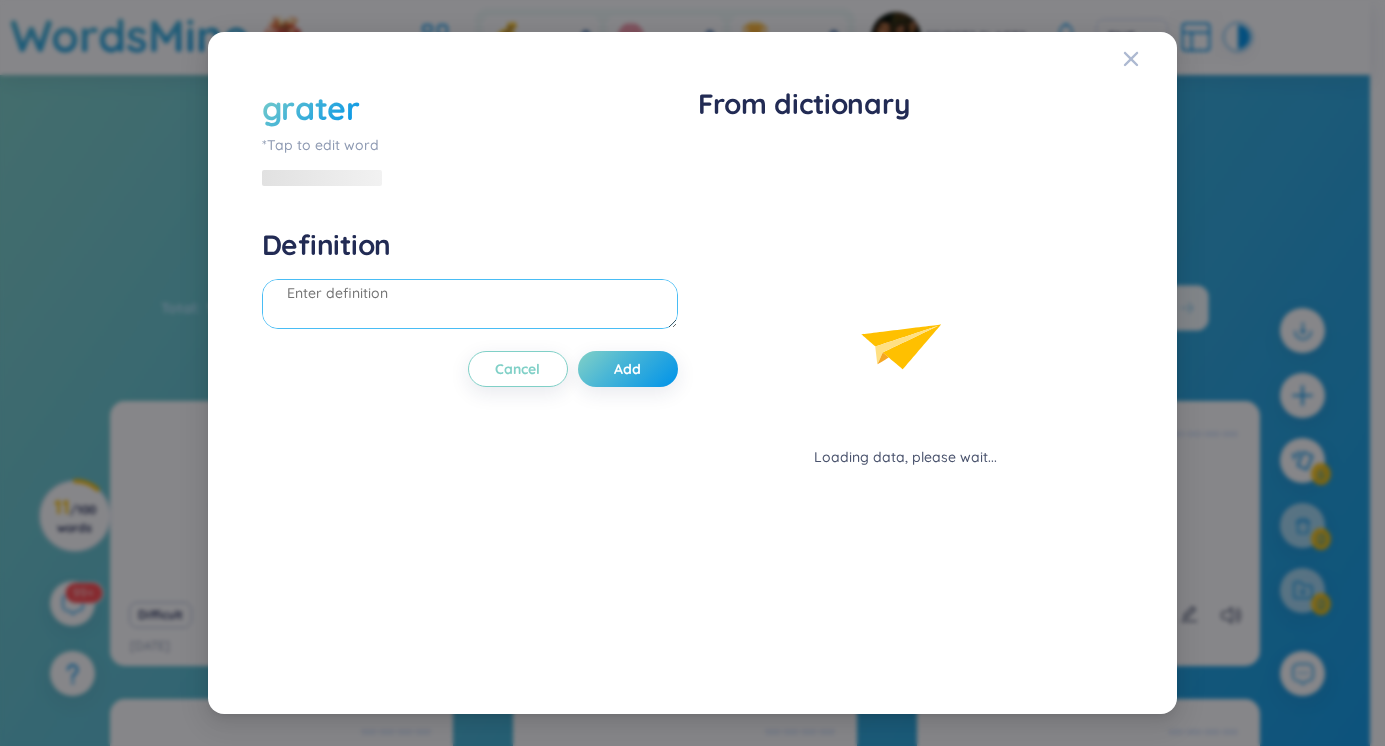 click on "Definition" at bounding box center [470, 281] 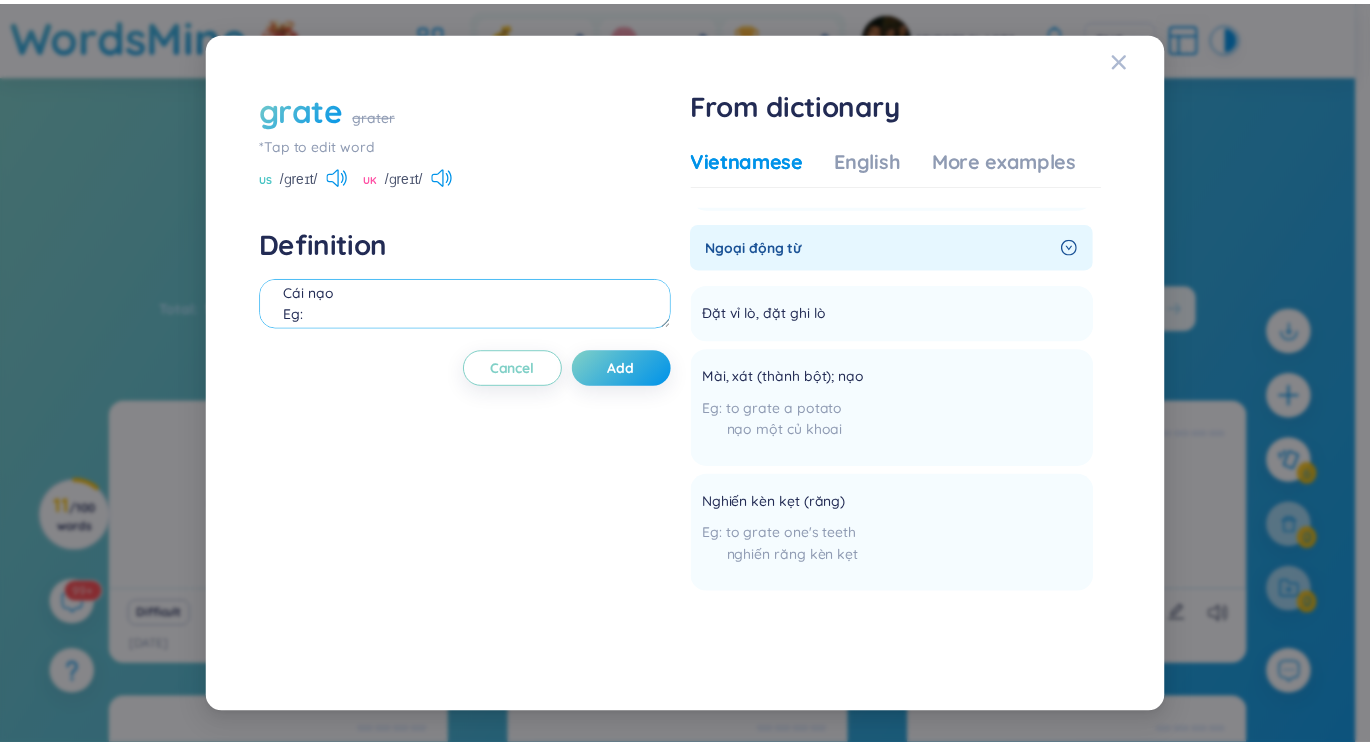 scroll, scrollTop: 181, scrollLeft: 0, axis: vertical 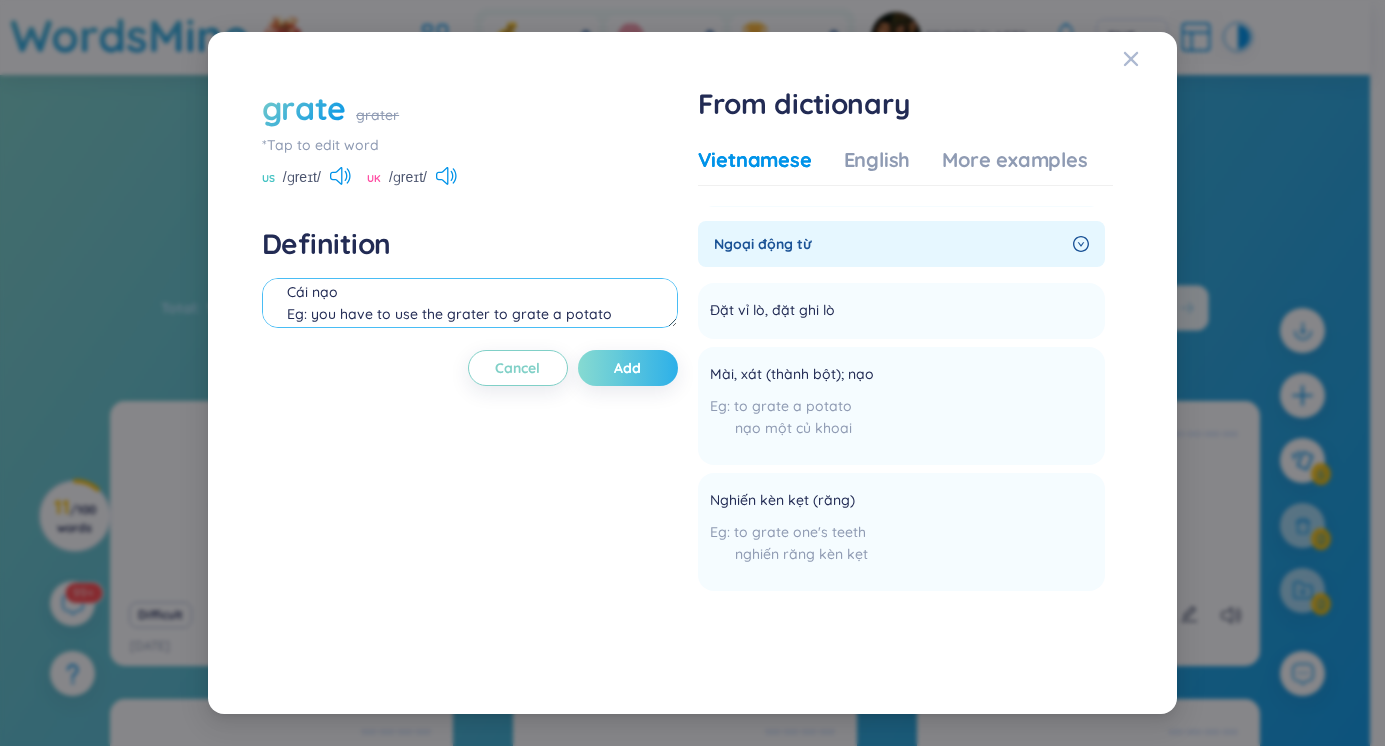 type on "Cái nạo
Eg: you have to use the grater to grate a potato" 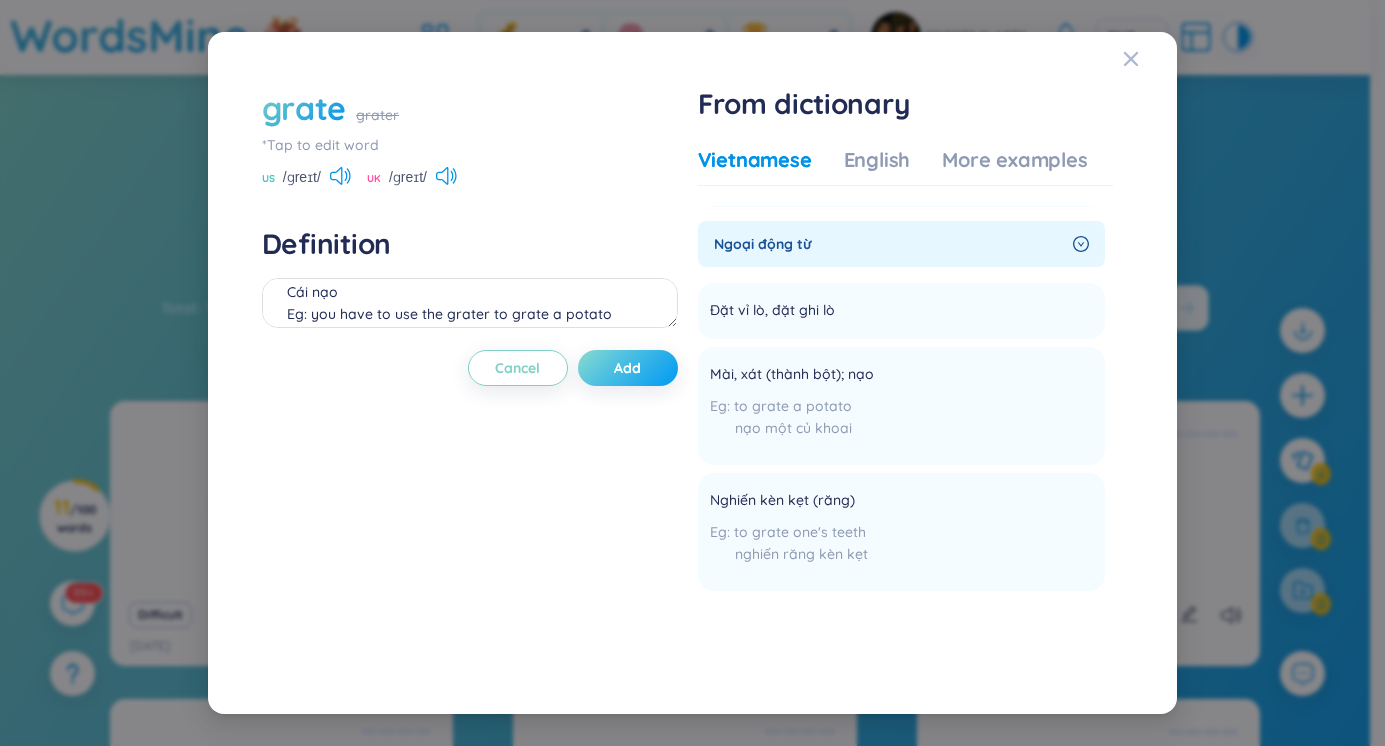 click on "Add" at bounding box center [628, 368] 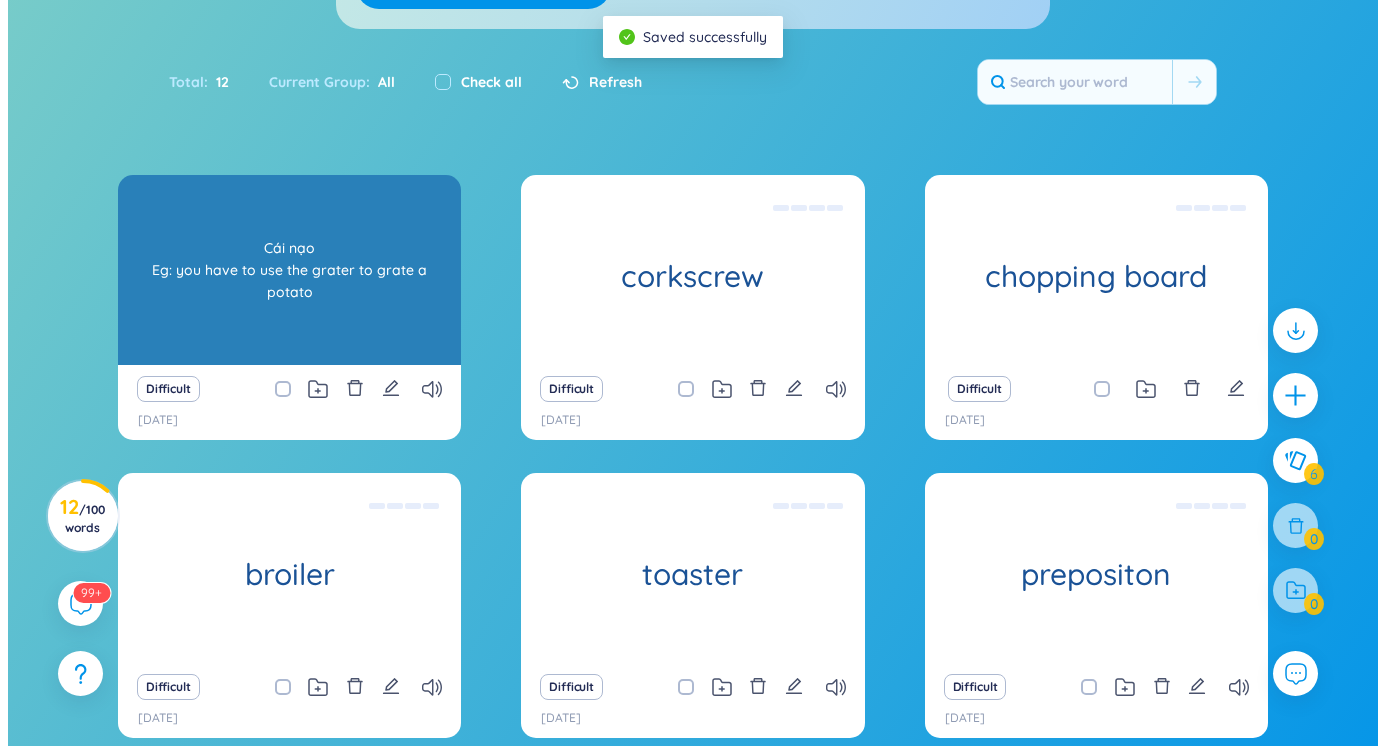 scroll, scrollTop: 233, scrollLeft: 0, axis: vertical 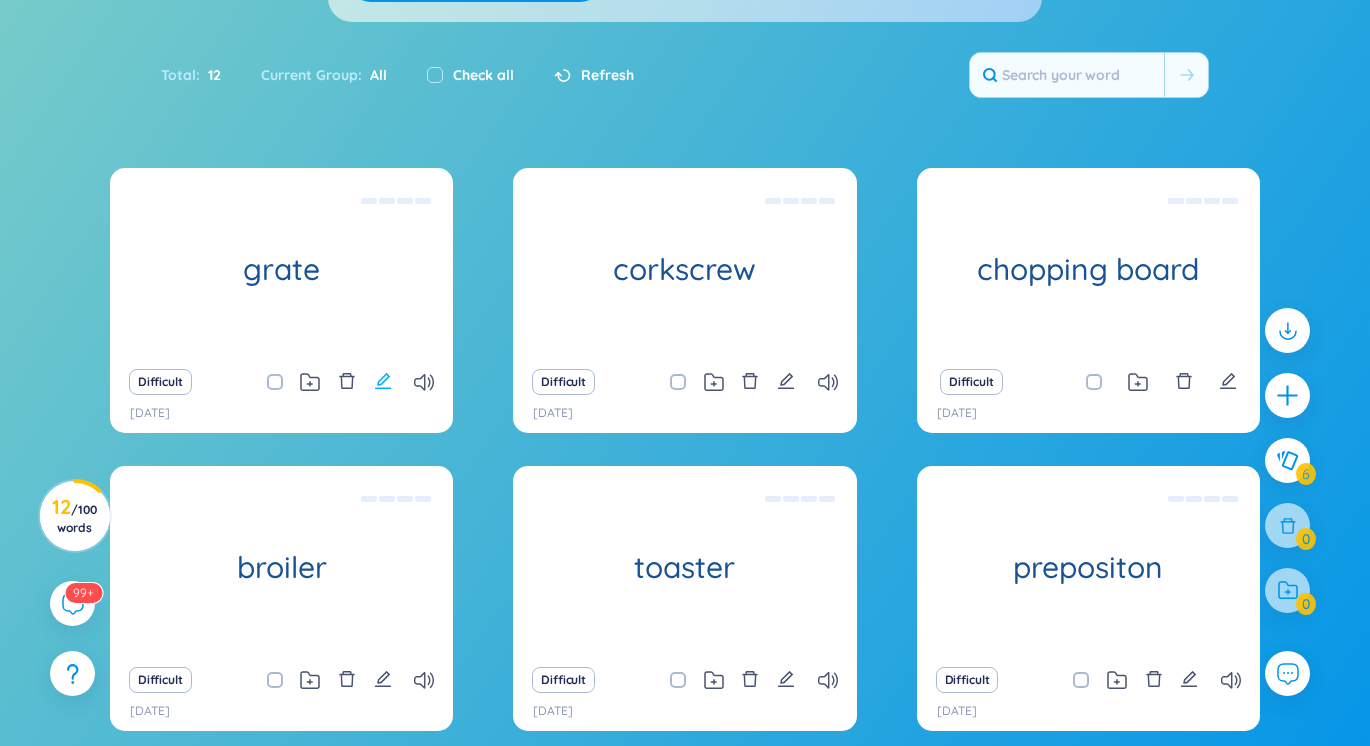 click 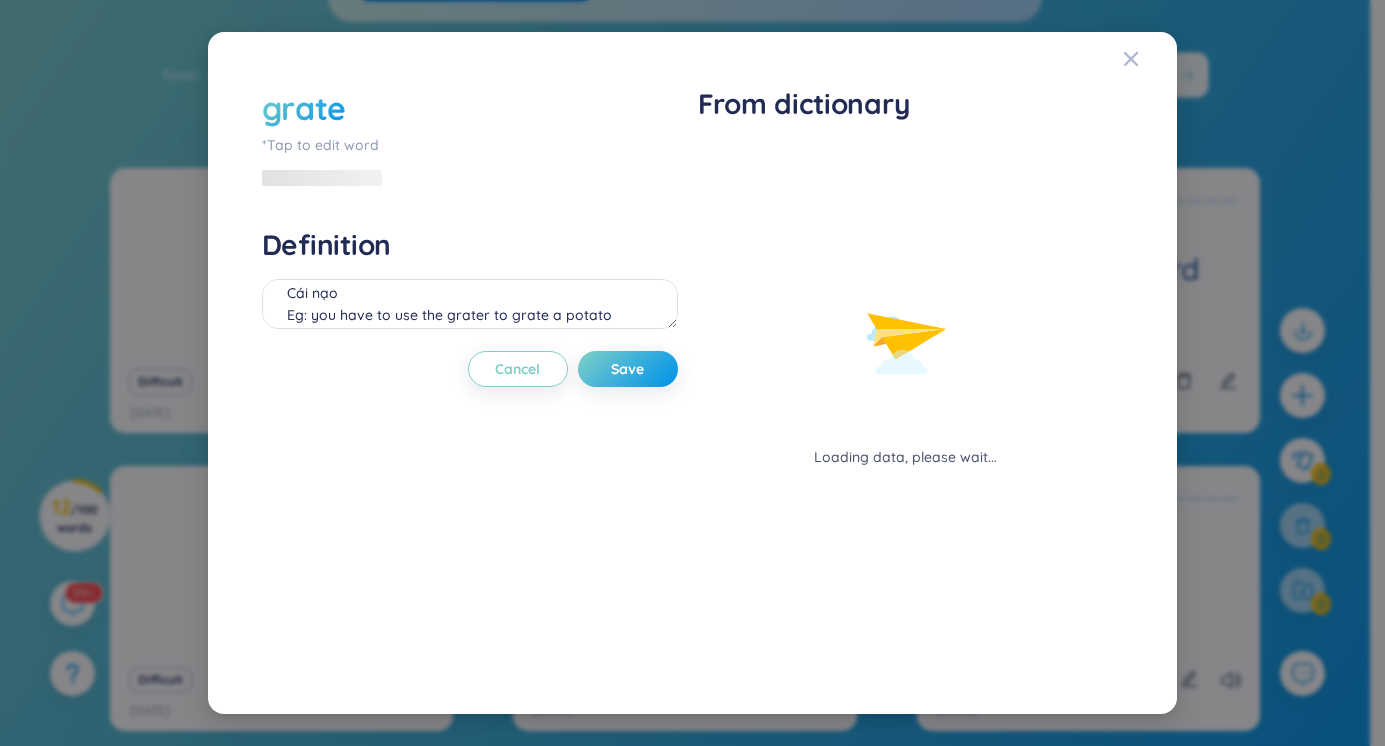click on "grate" at bounding box center (470, 108) 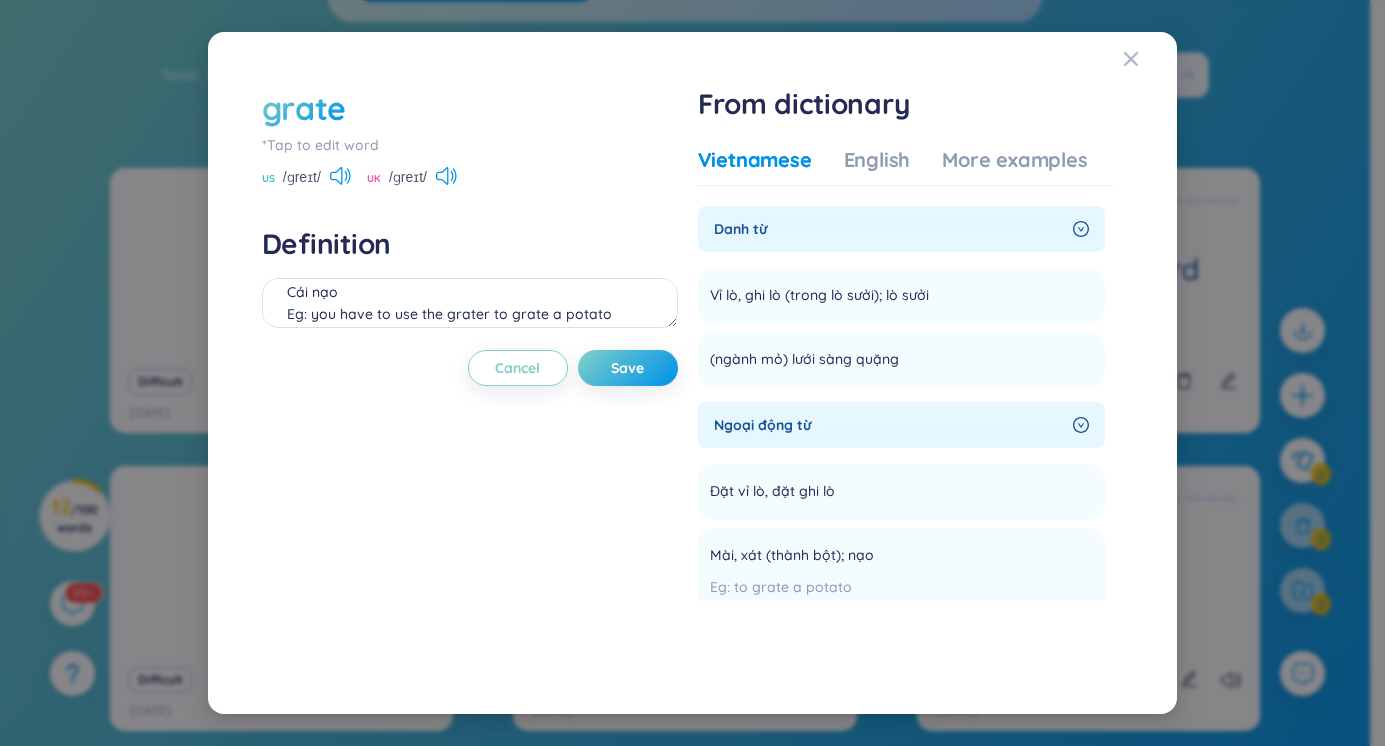 click on "grate" at bounding box center [470, 108] 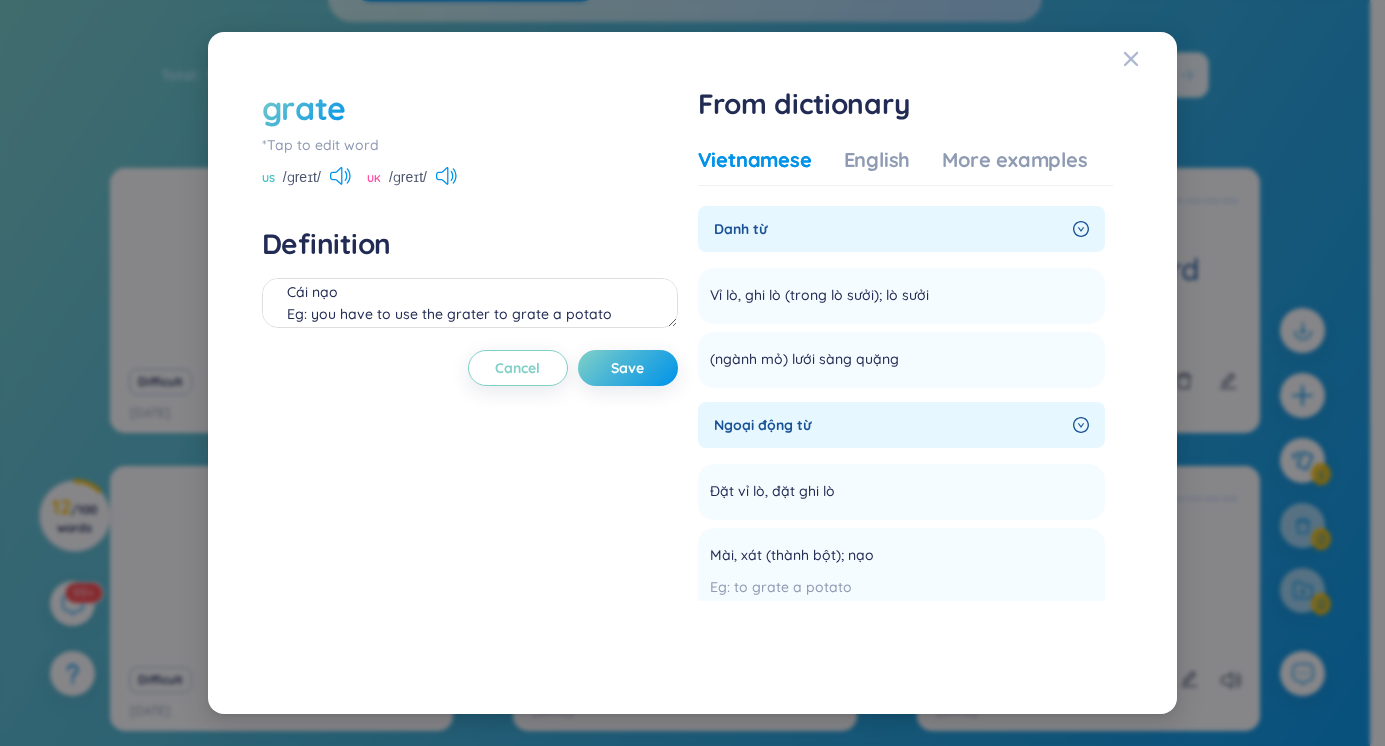 click on "*Tap to edit word" at bounding box center [470, 145] 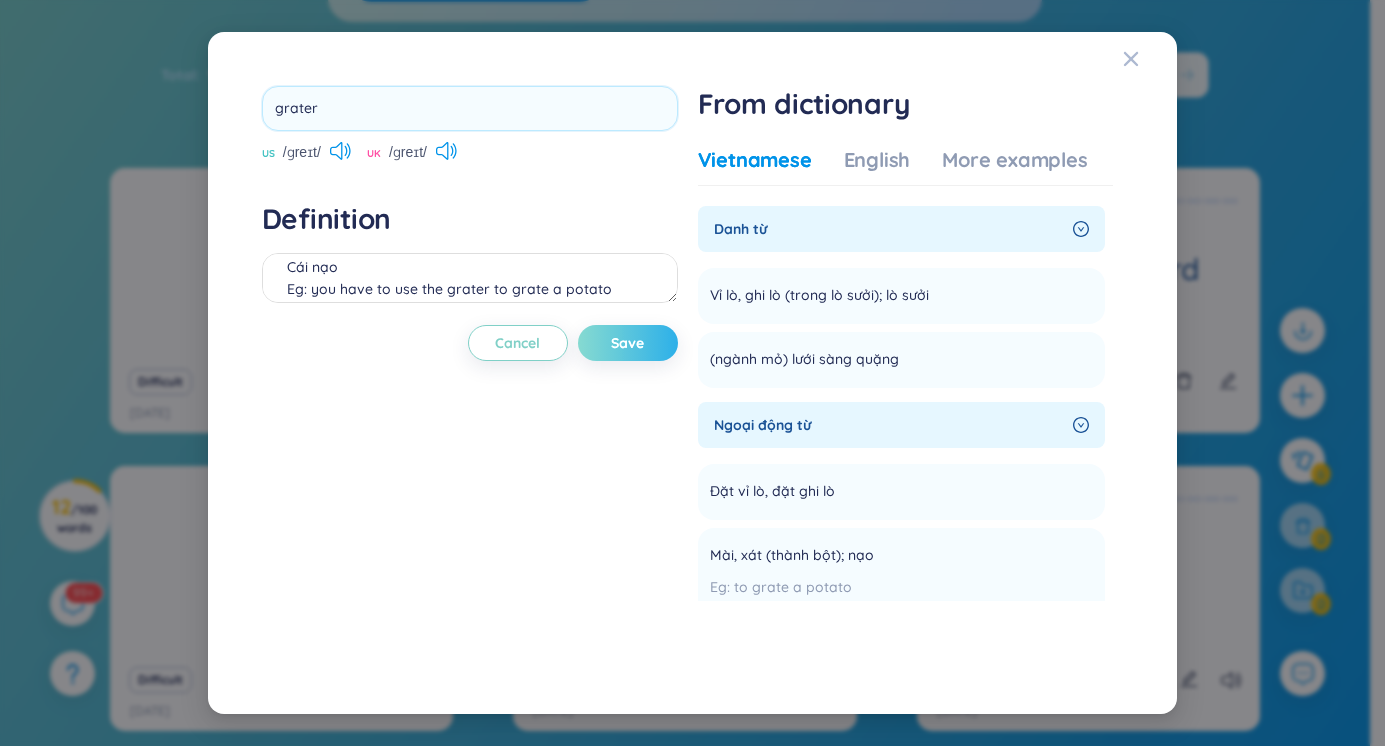 type on "grater" 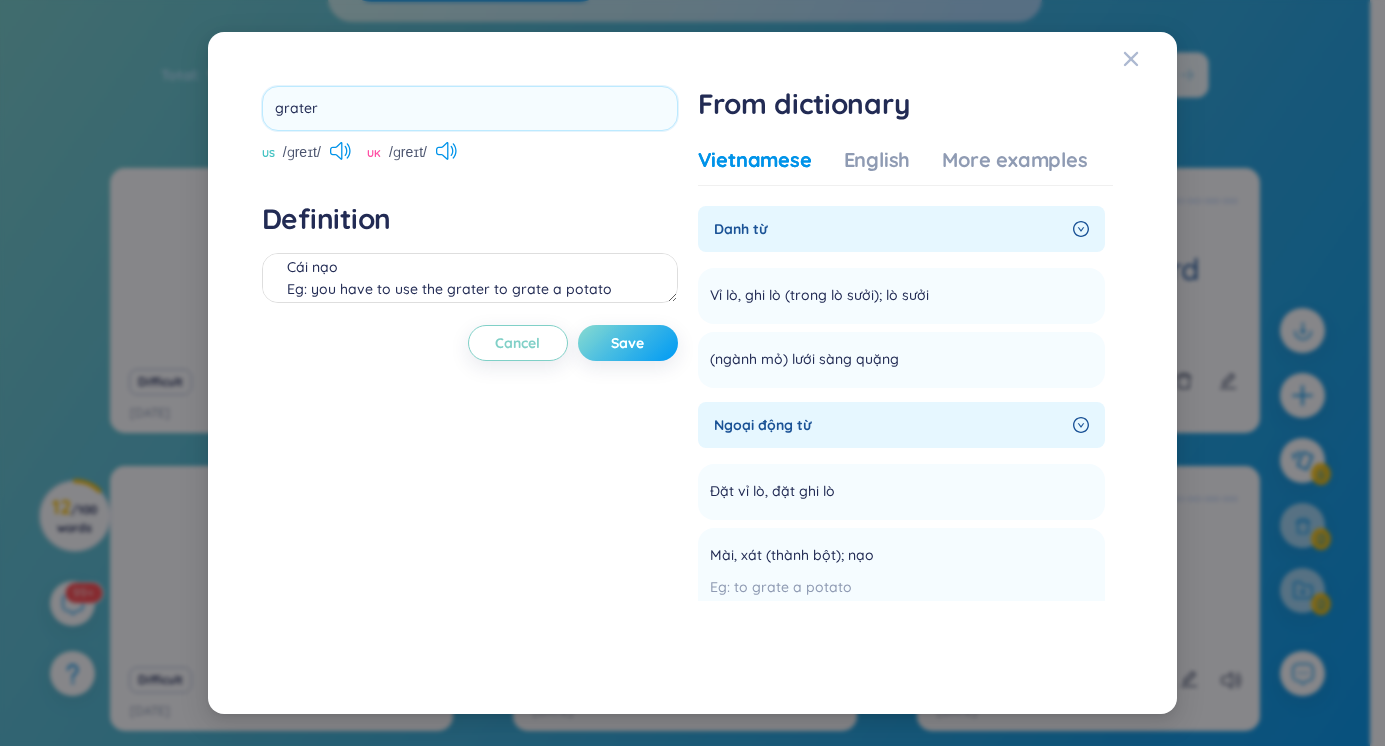 click on "grater US /ɡreɪt/ UK /ɡreɪt/ Definition Cái nạo
Eg: you have to use the grater to grate a potato Cancel Save" at bounding box center (470, 373) 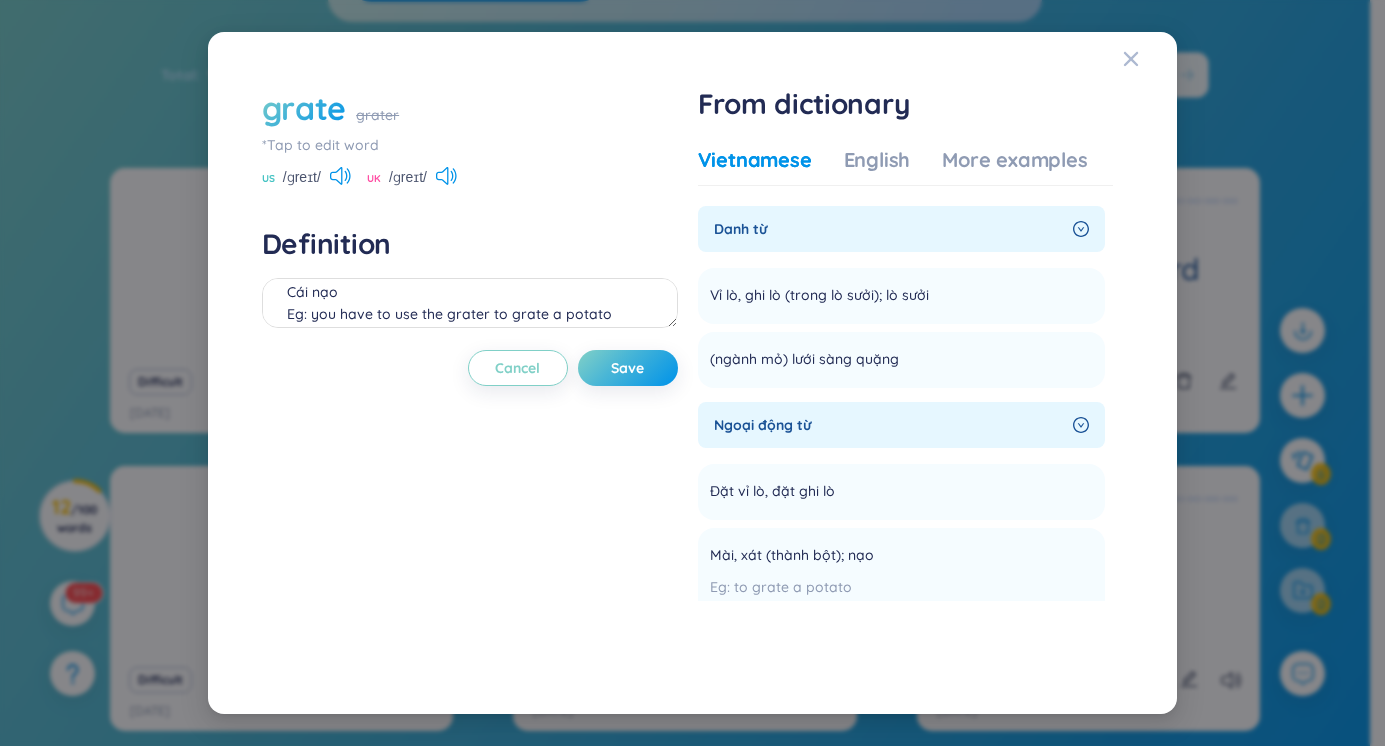 click on "grater" at bounding box center [377, 115] 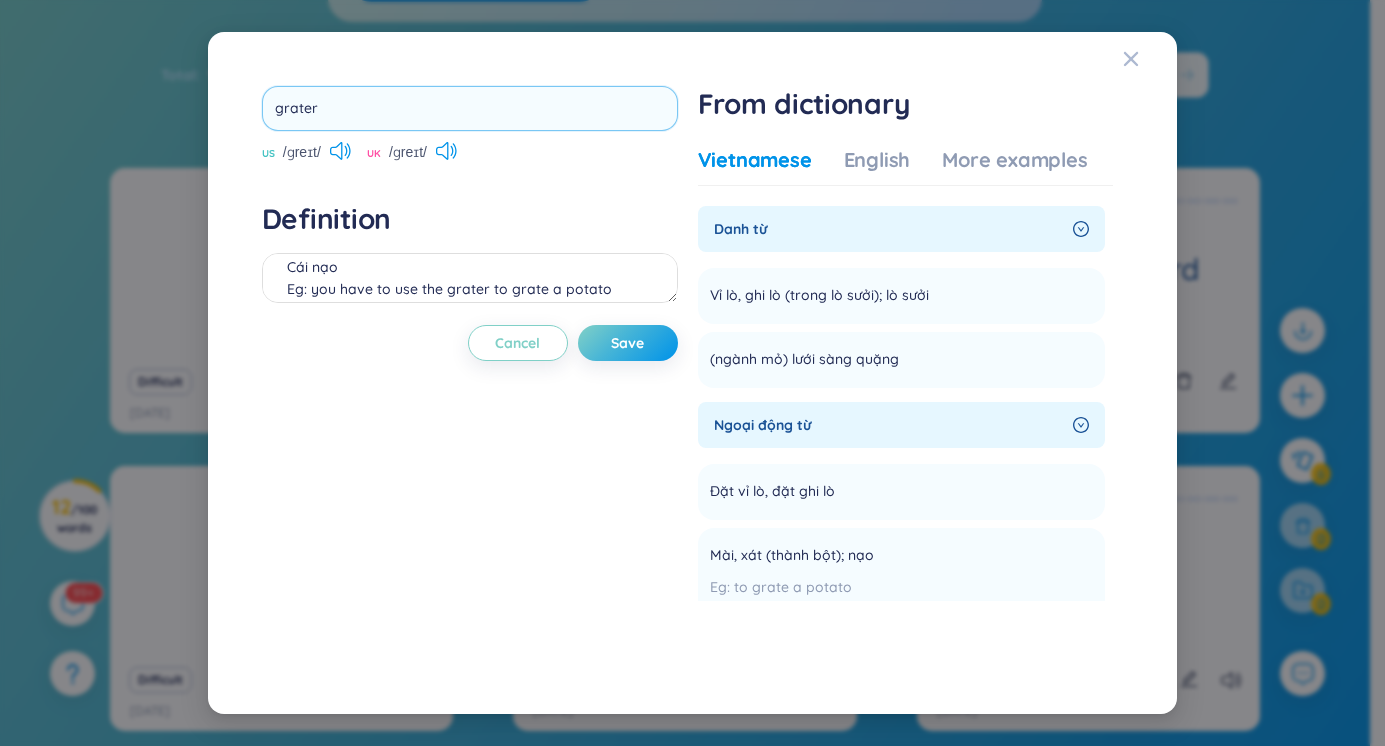 type on "grater" 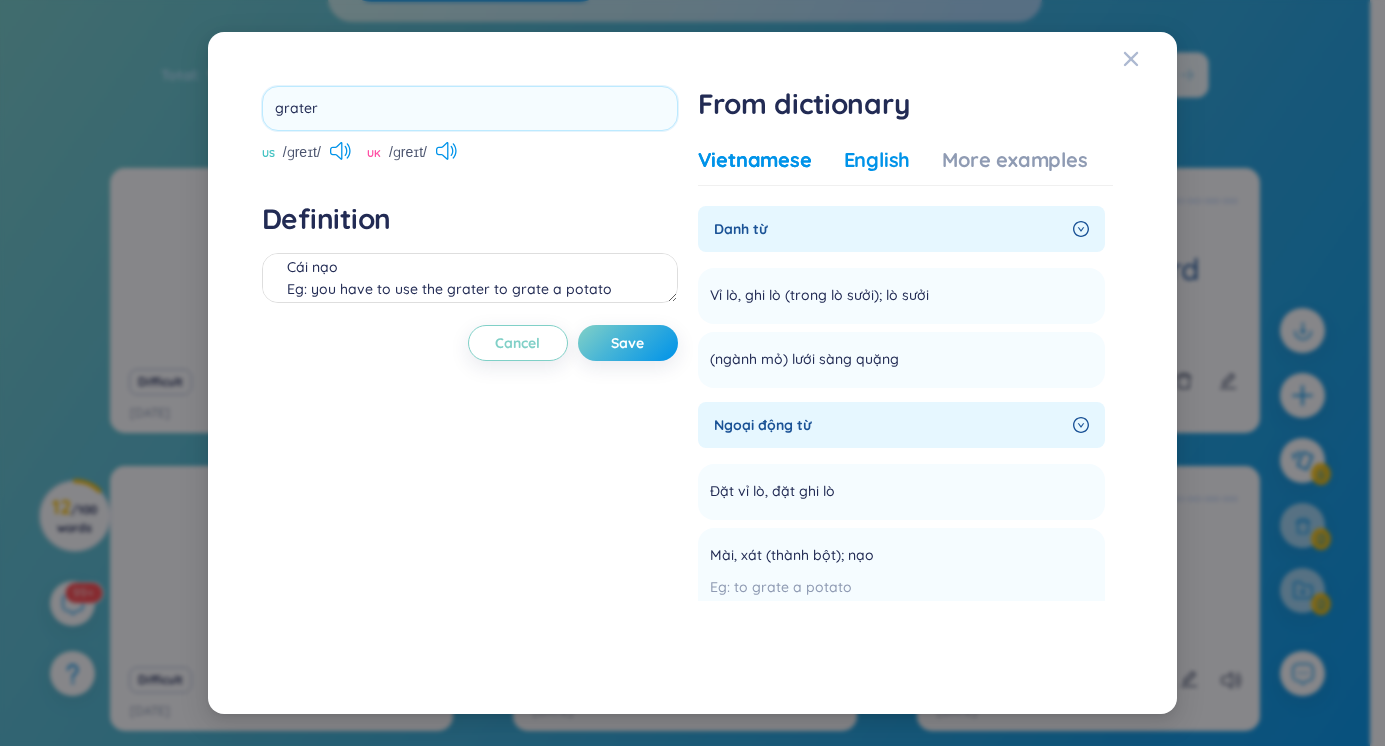click on "English" at bounding box center [877, 160] 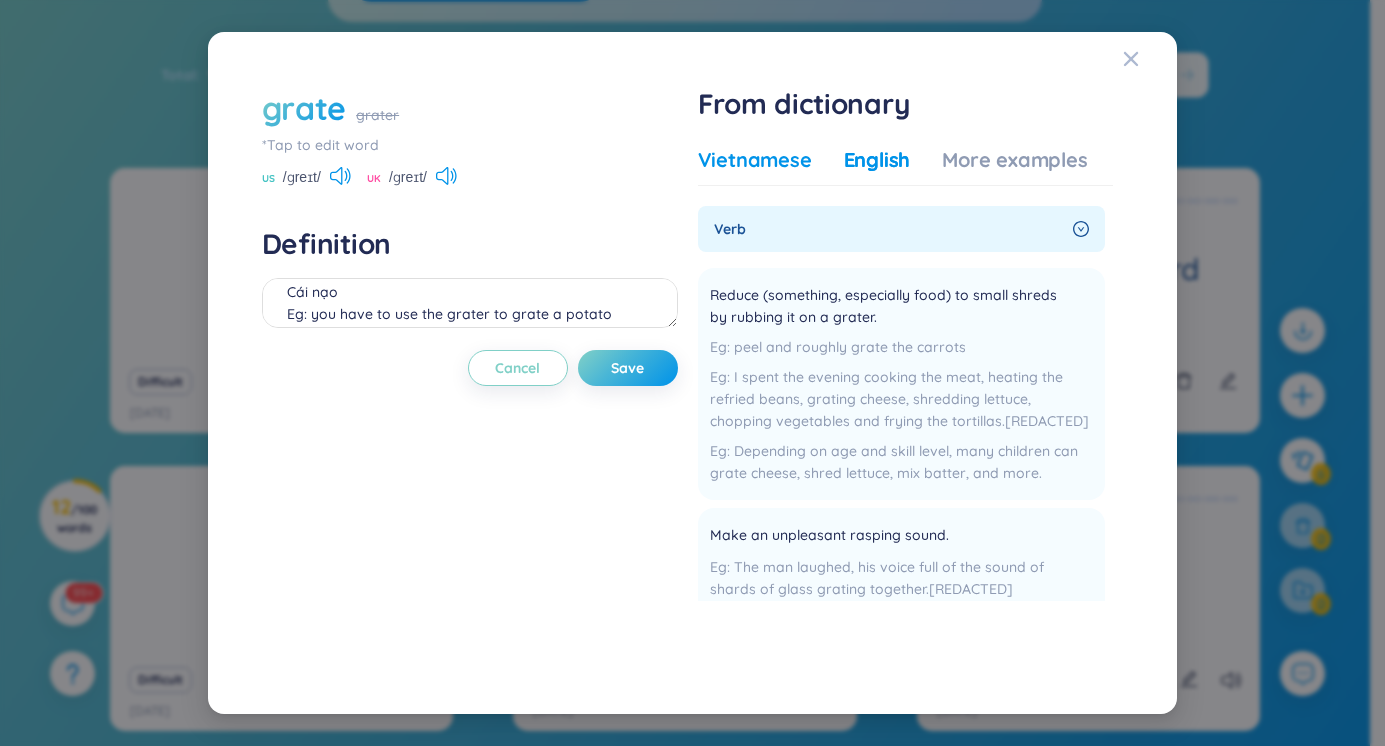 click on "Vietnamese" at bounding box center (755, 160) 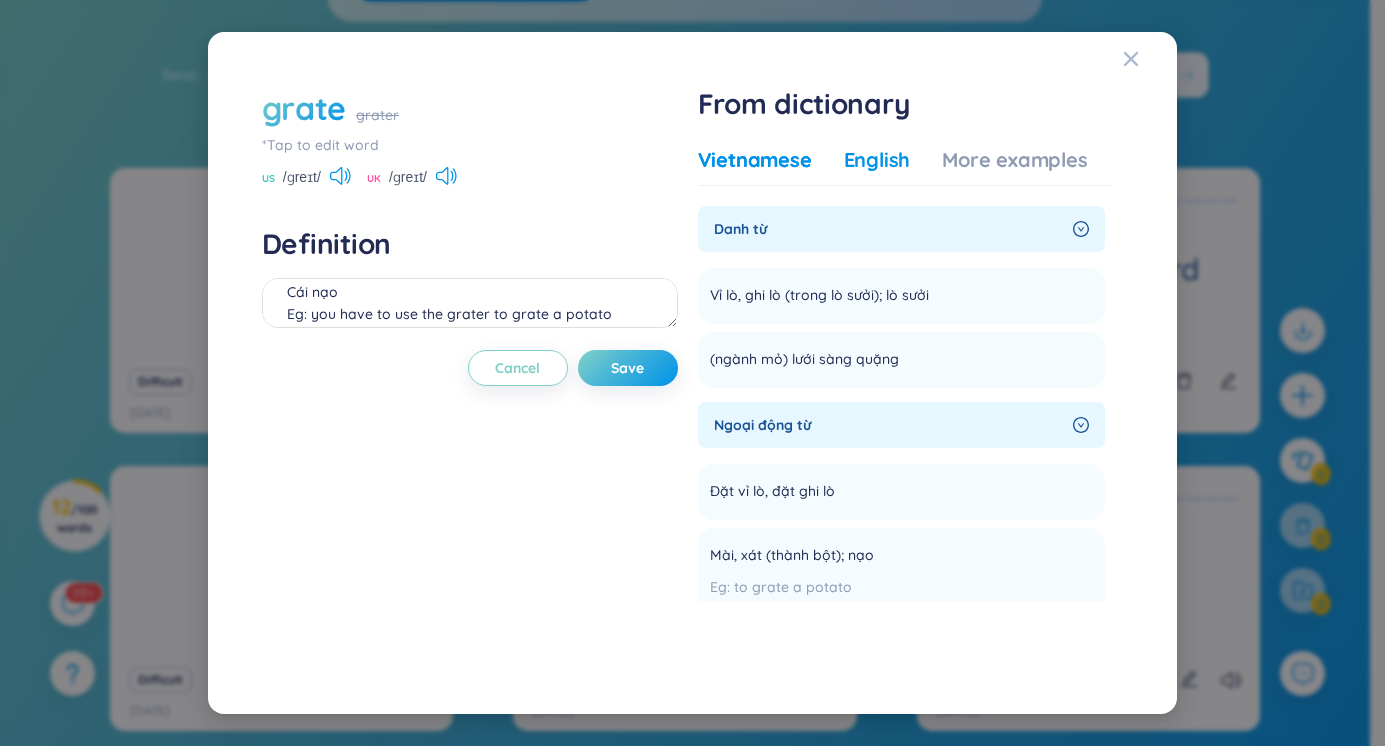 click on "English" at bounding box center (877, 160) 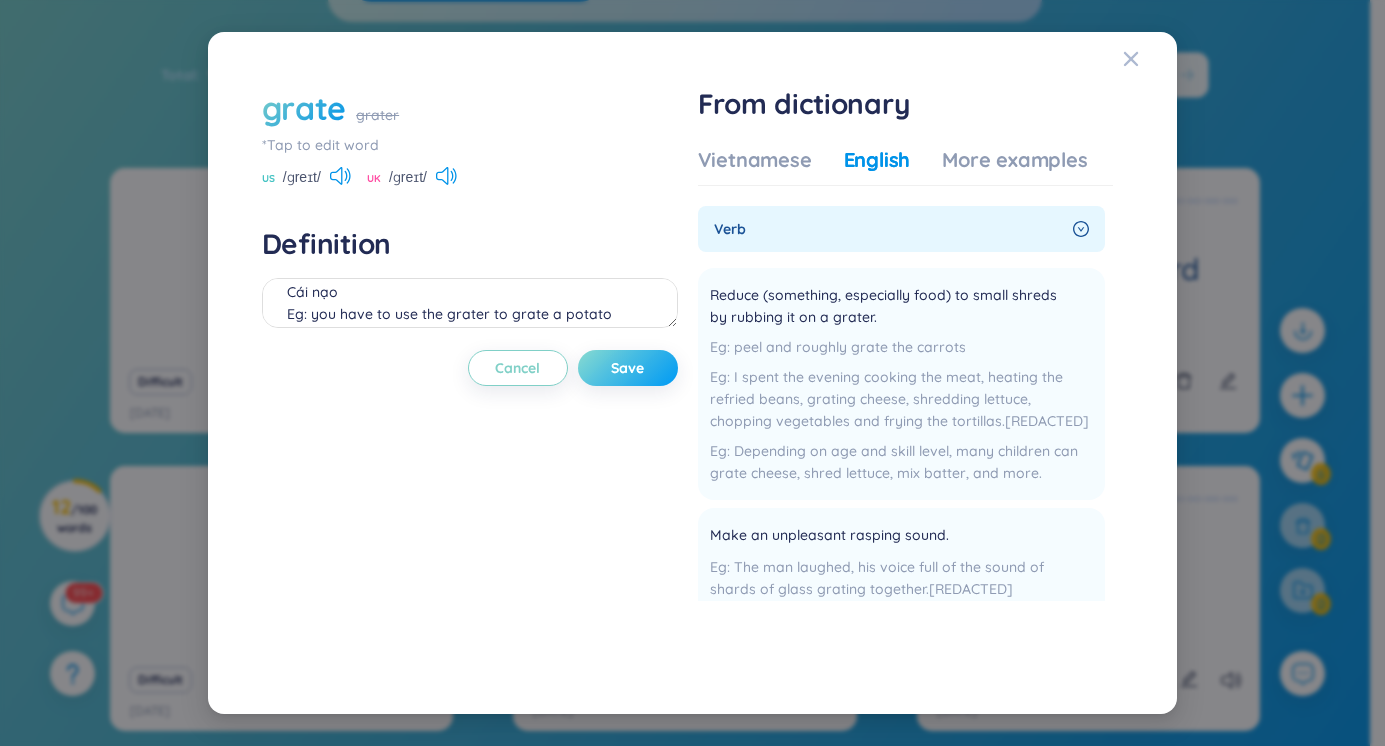 click on "Save" at bounding box center (628, 368) 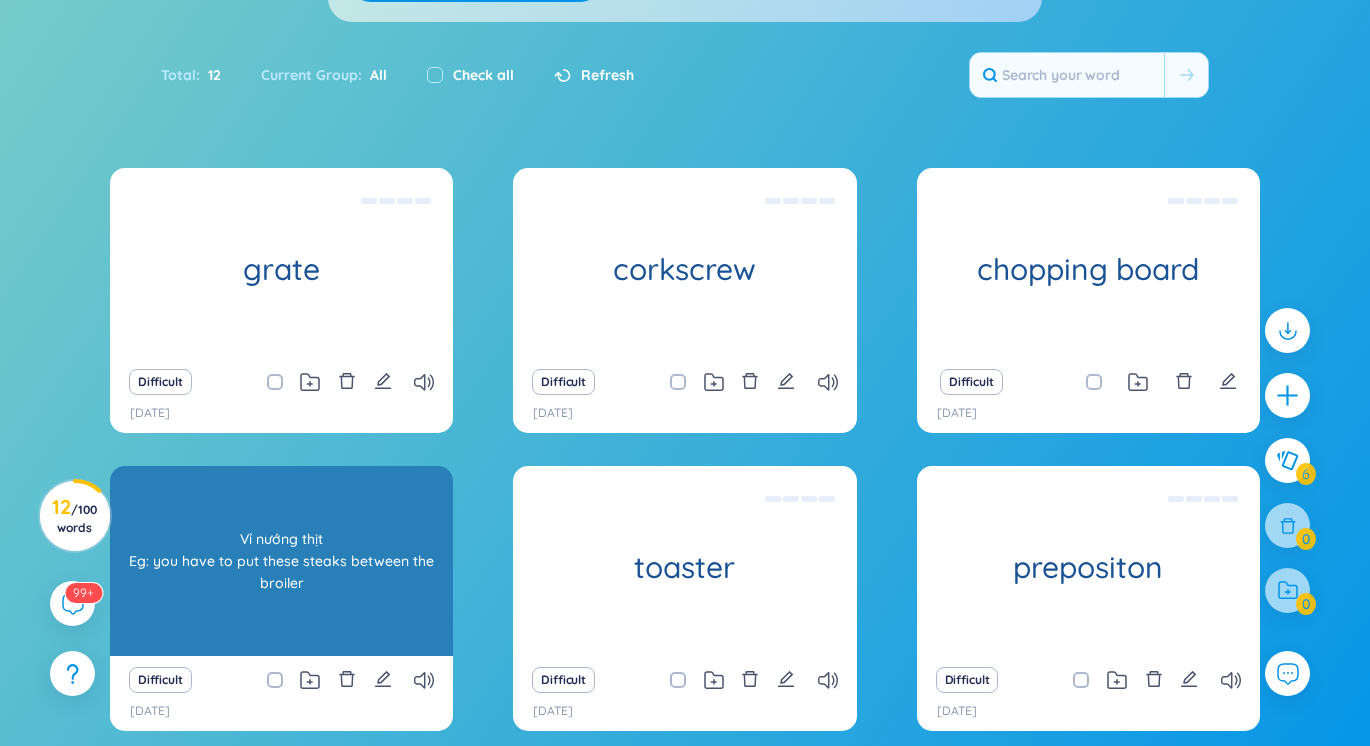 click on "Vỉ nướng thịt
Eg: you have to put these steaks between the broiler" at bounding box center (281, 561) 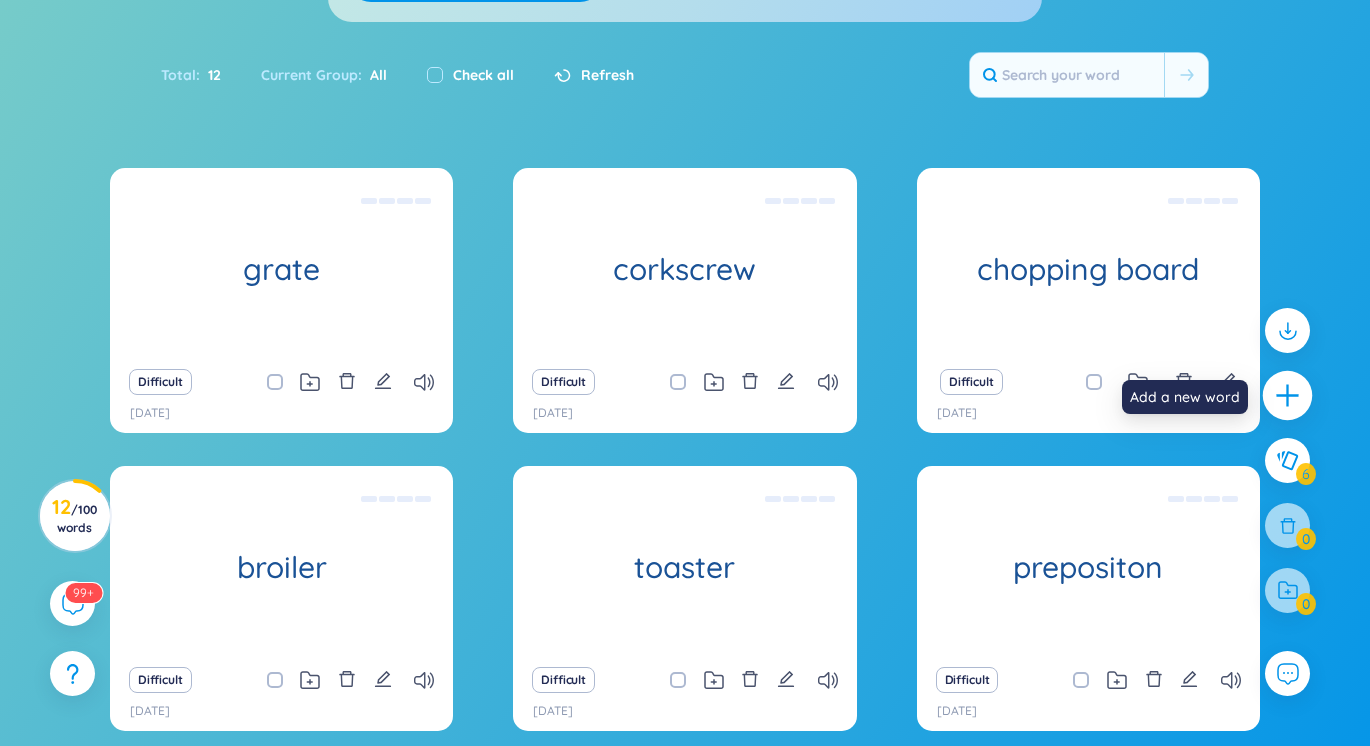 click 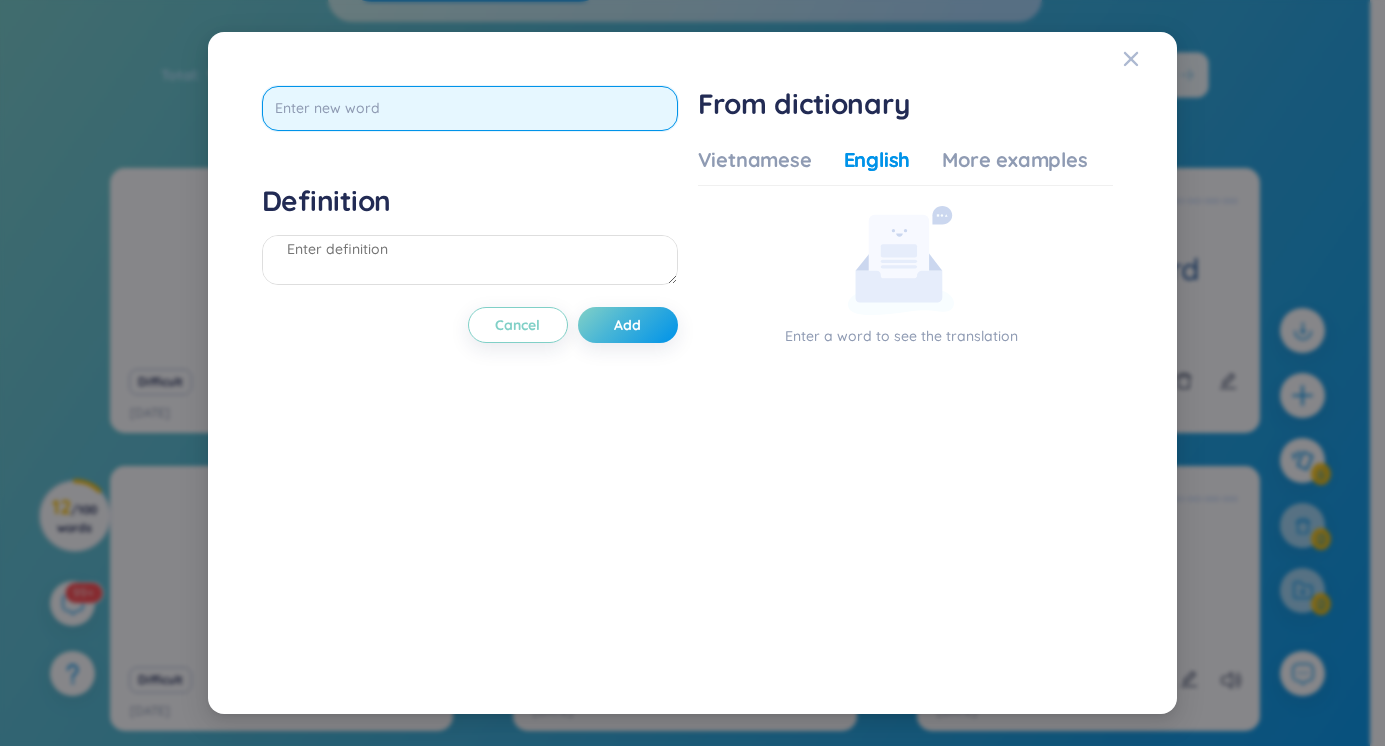 click at bounding box center [470, 108] 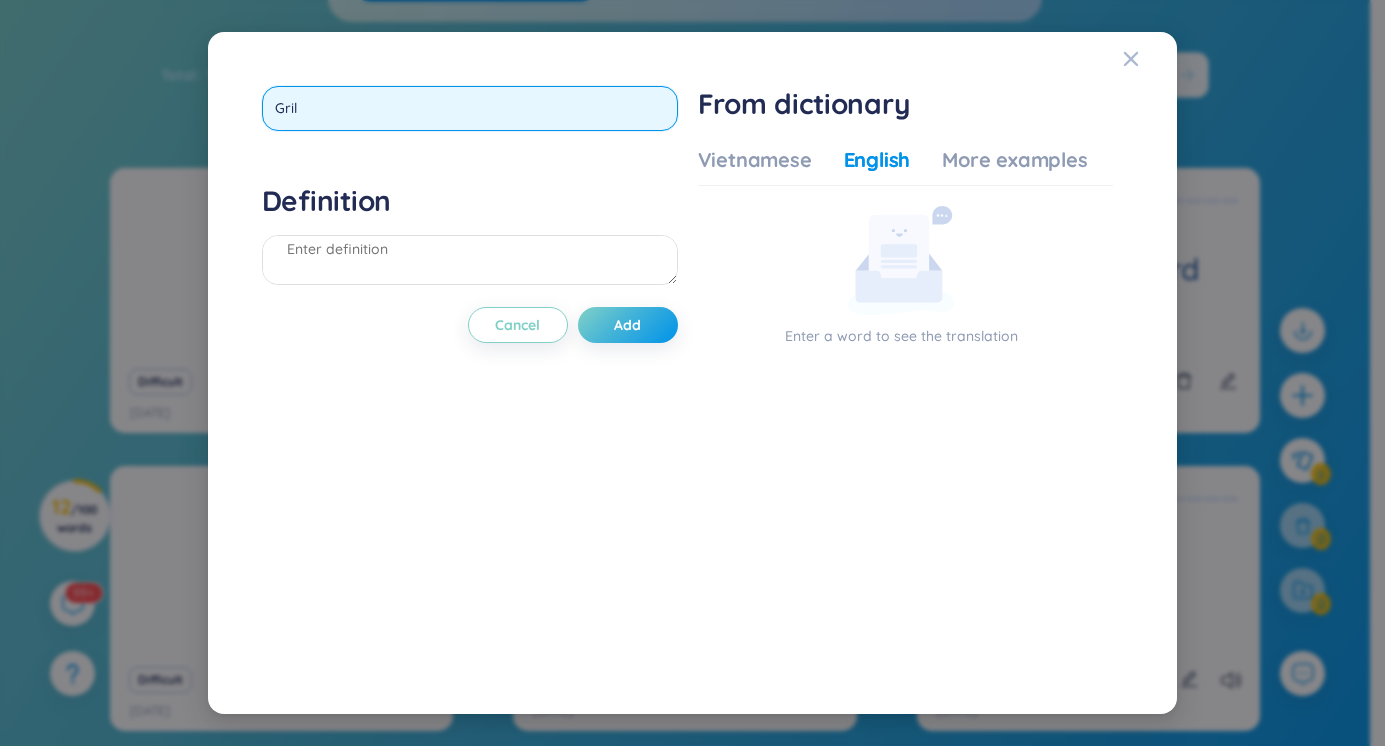 type on "Grill" 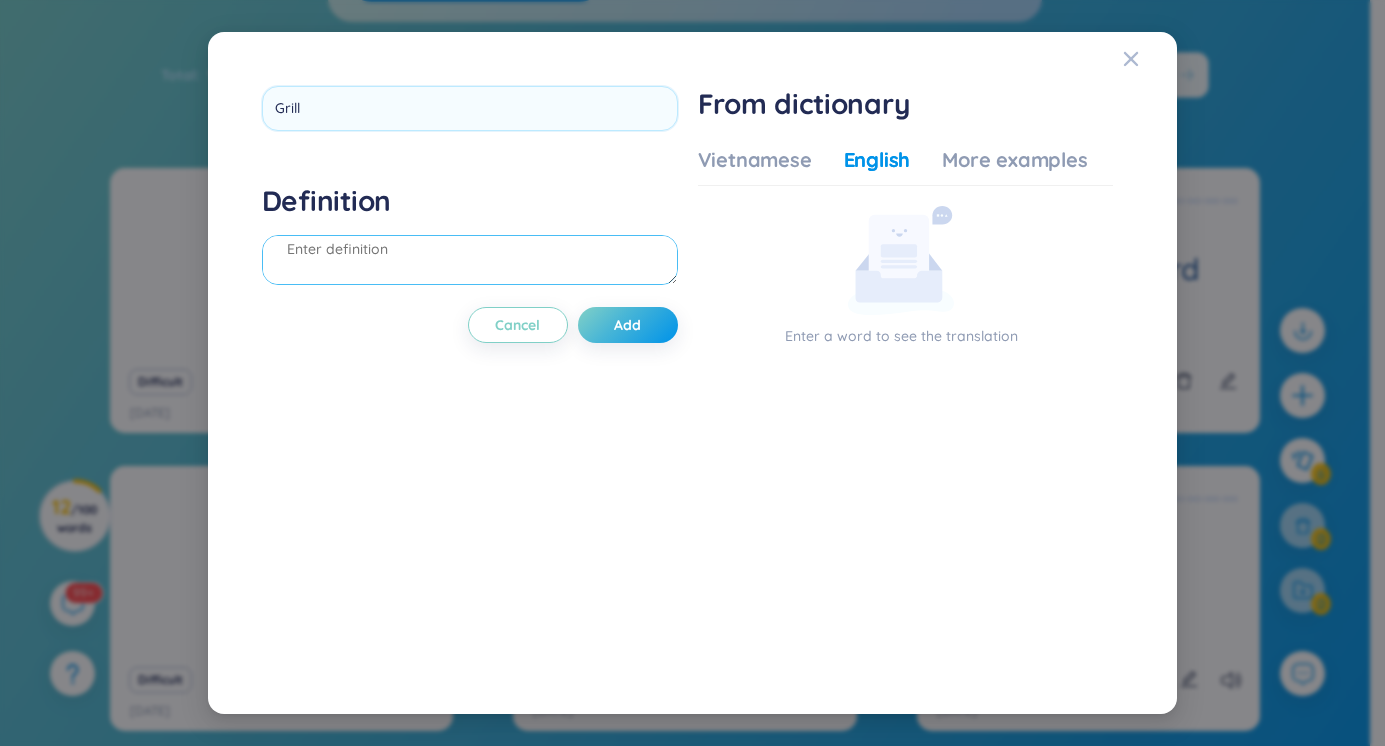 click on "Definition" at bounding box center (470, 237) 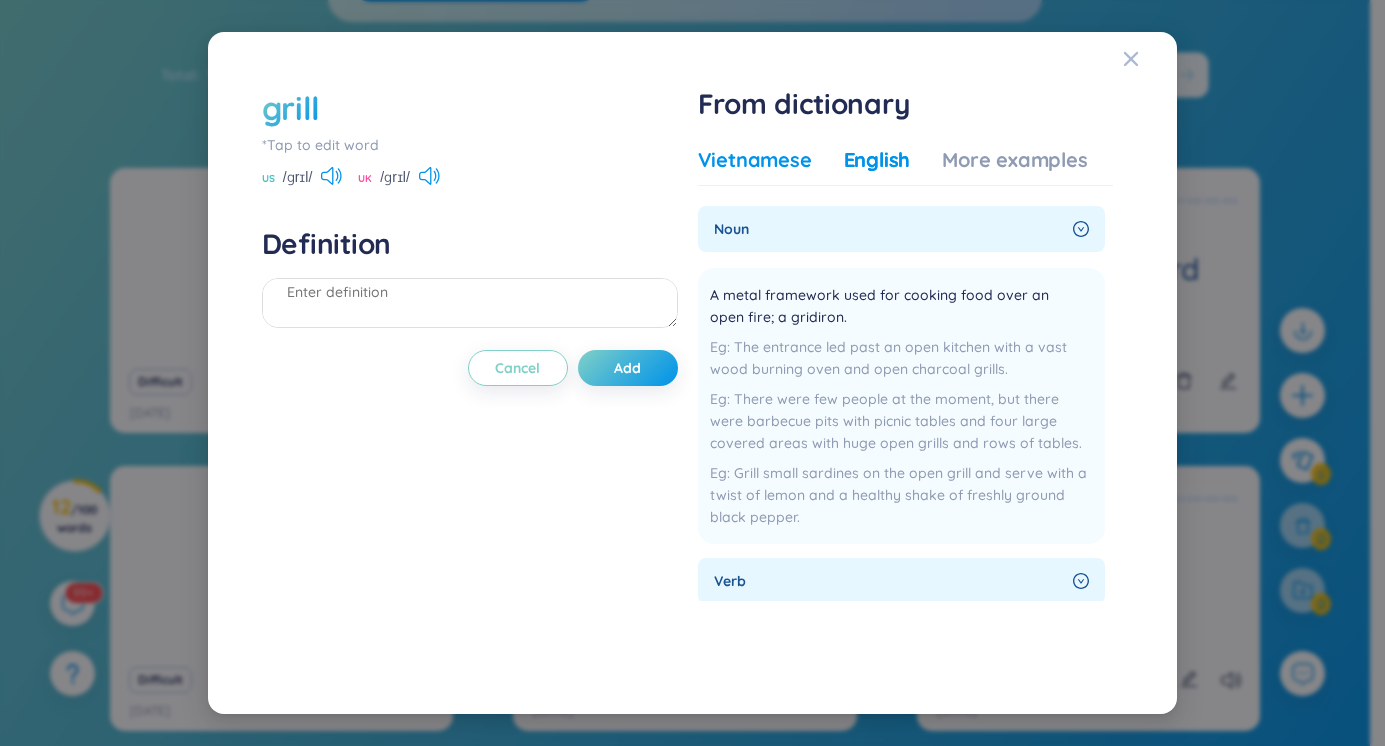 click on "Vietnamese" at bounding box center [755, 160] 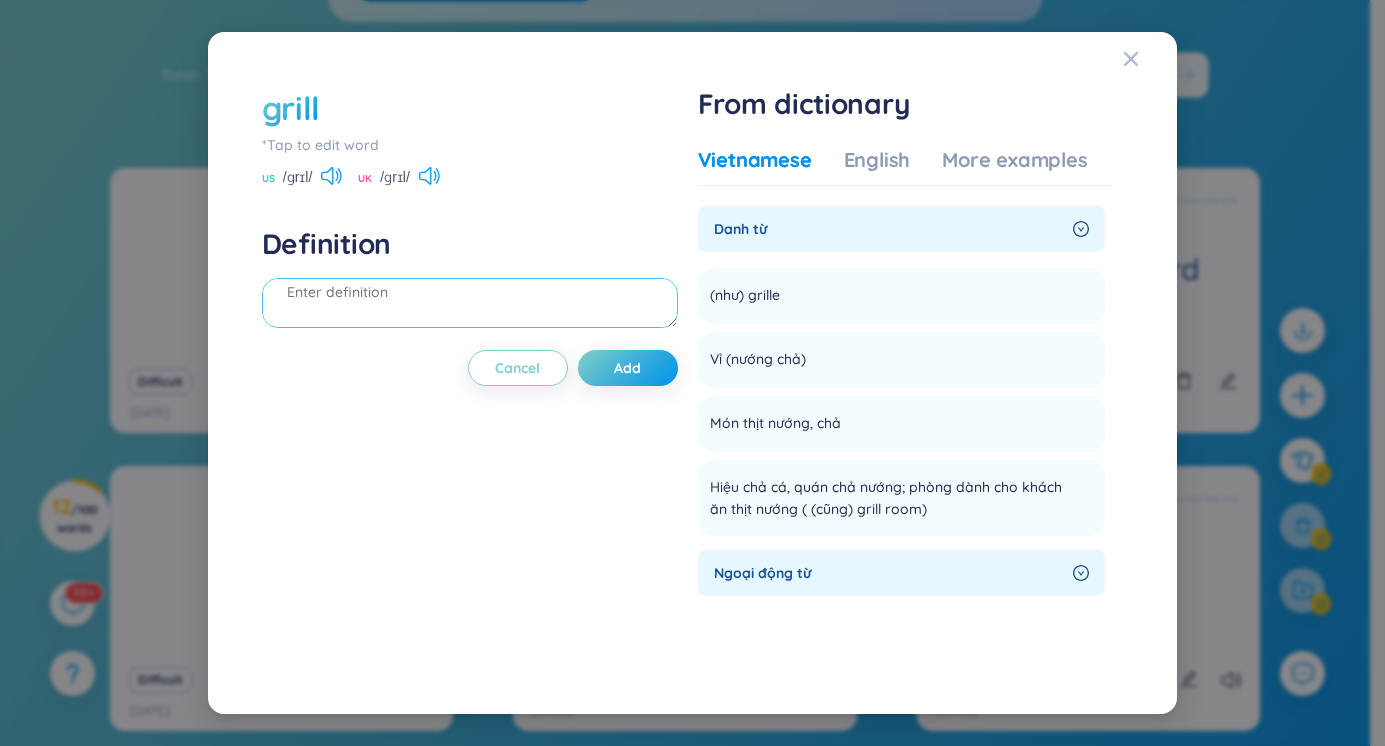 click at bounding box center [470, 303] 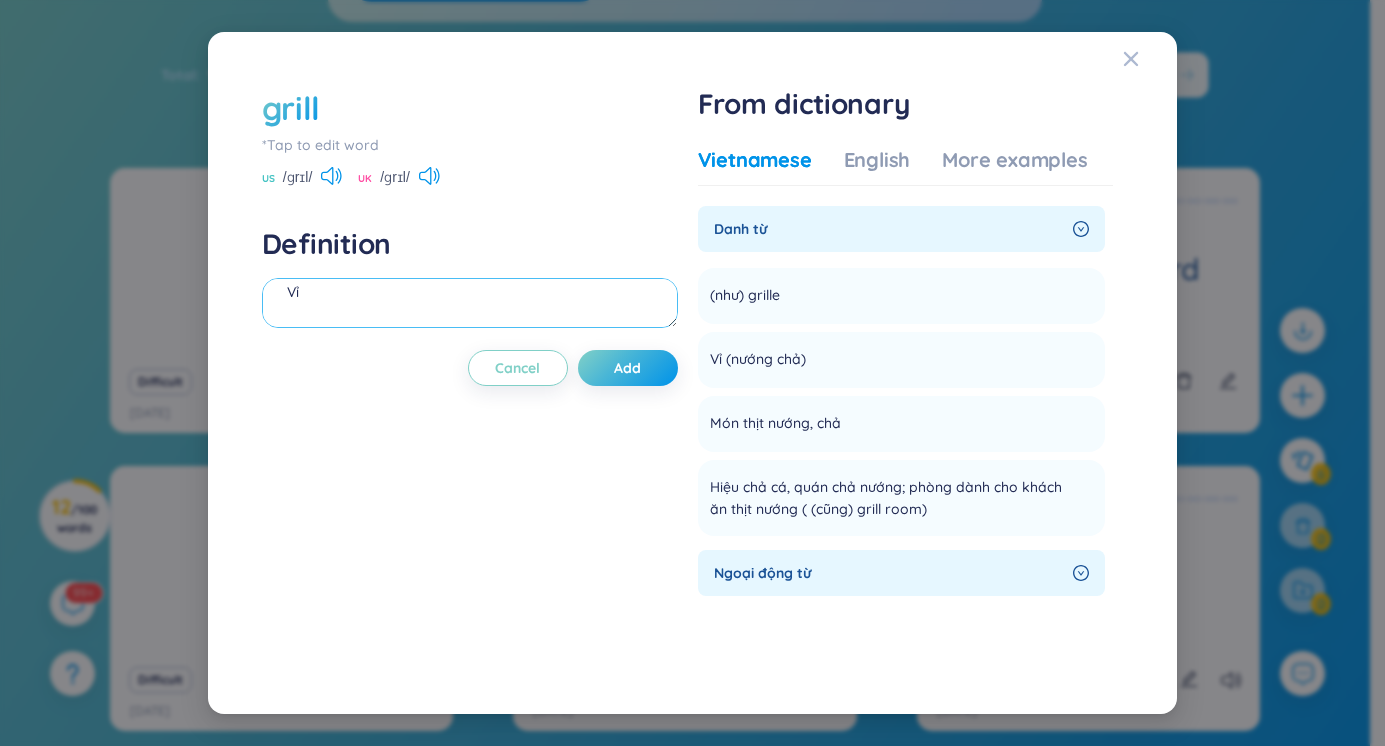 type on "V" 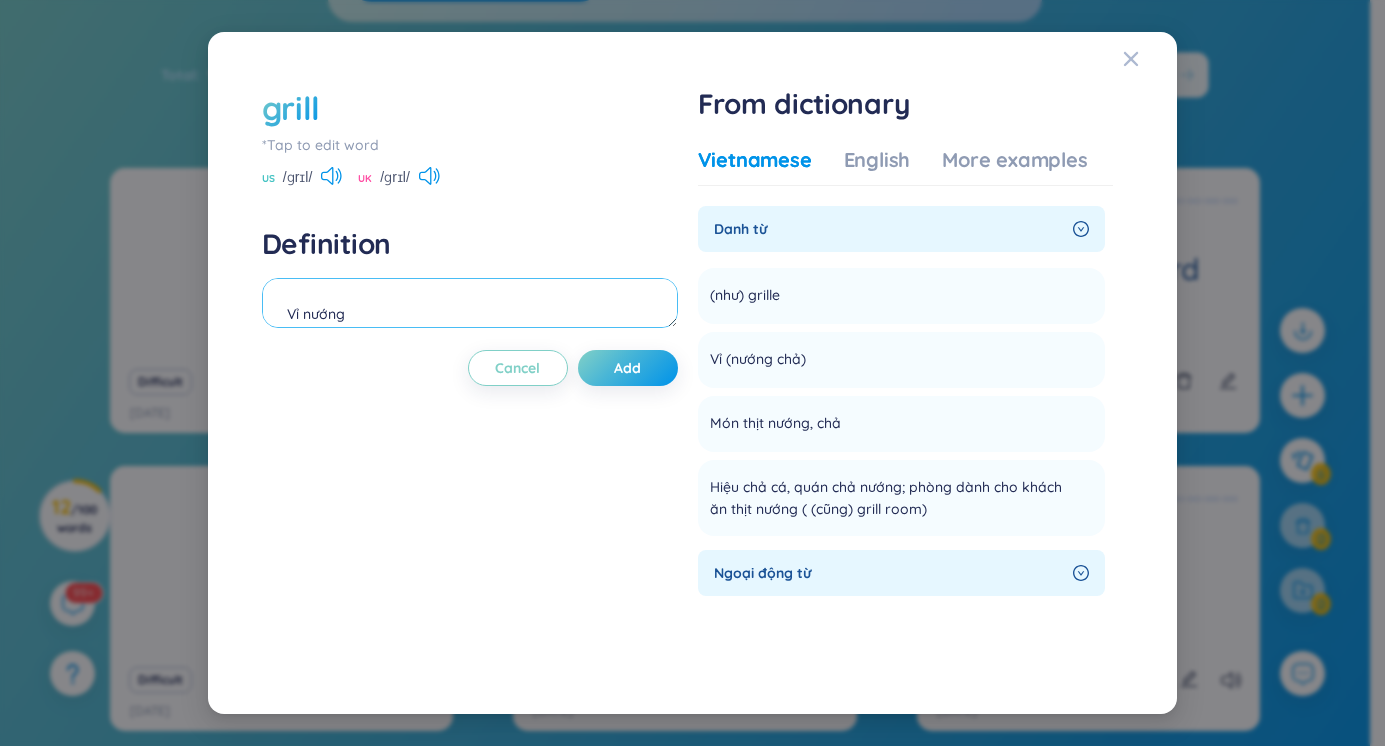 scroll, scrollTop: 17, scrollLeft: 0, axis: vertical 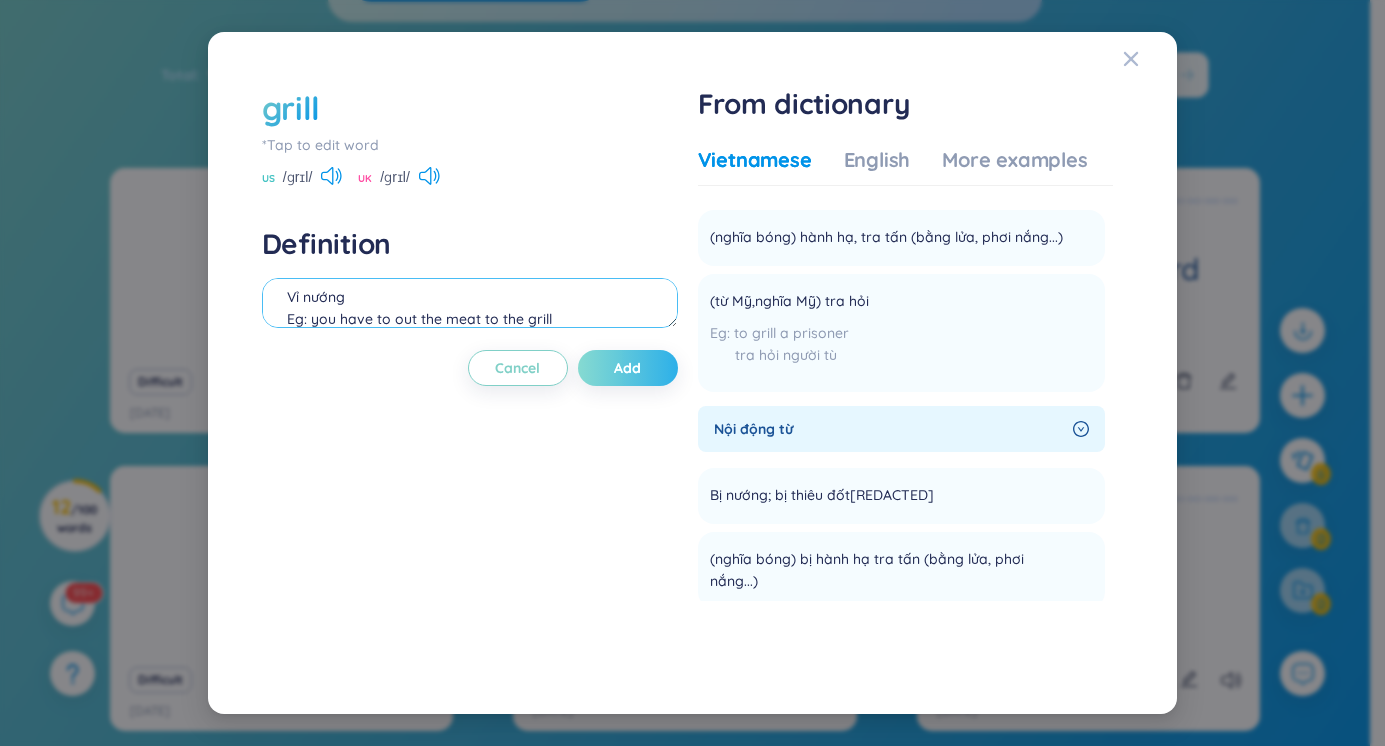 type on "Vỉ nướng
Eg: you have to out the meat to the grill" 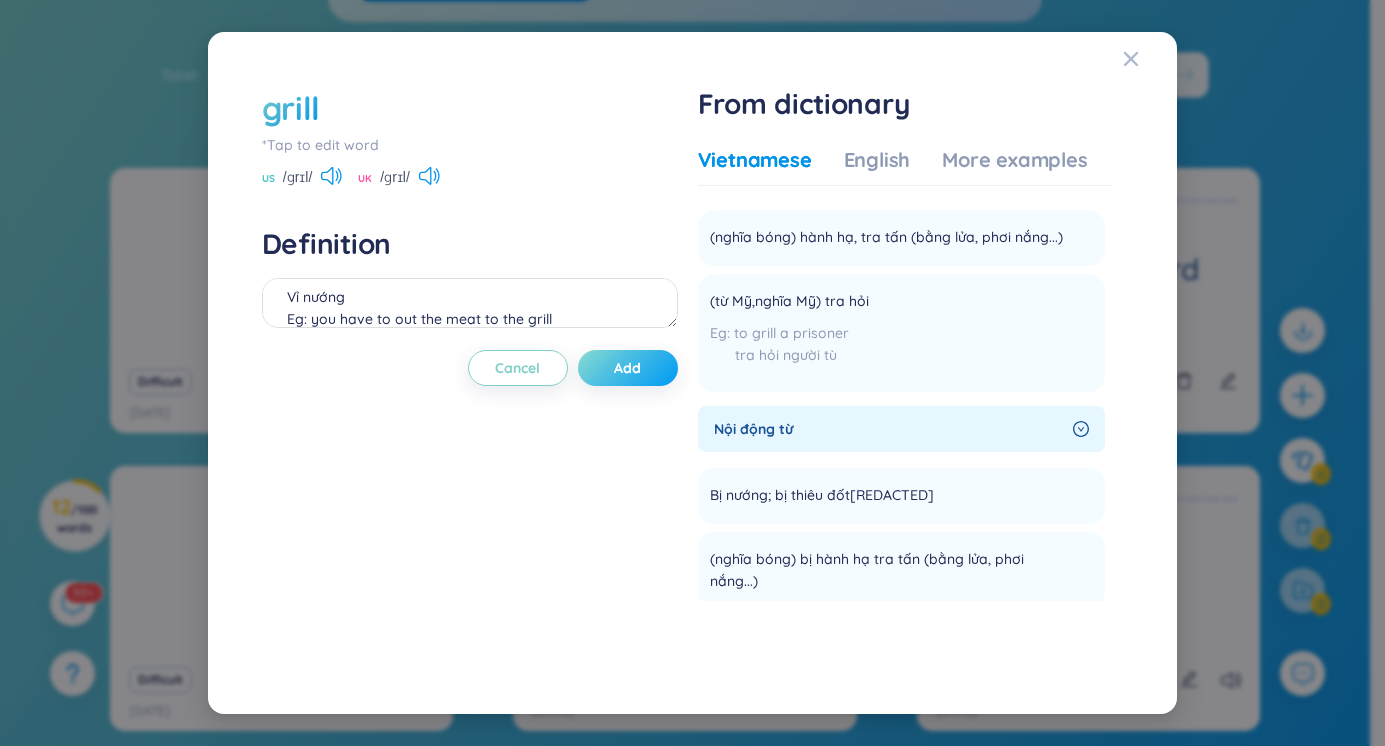 click on "Add" at bounding box center (627, 368) 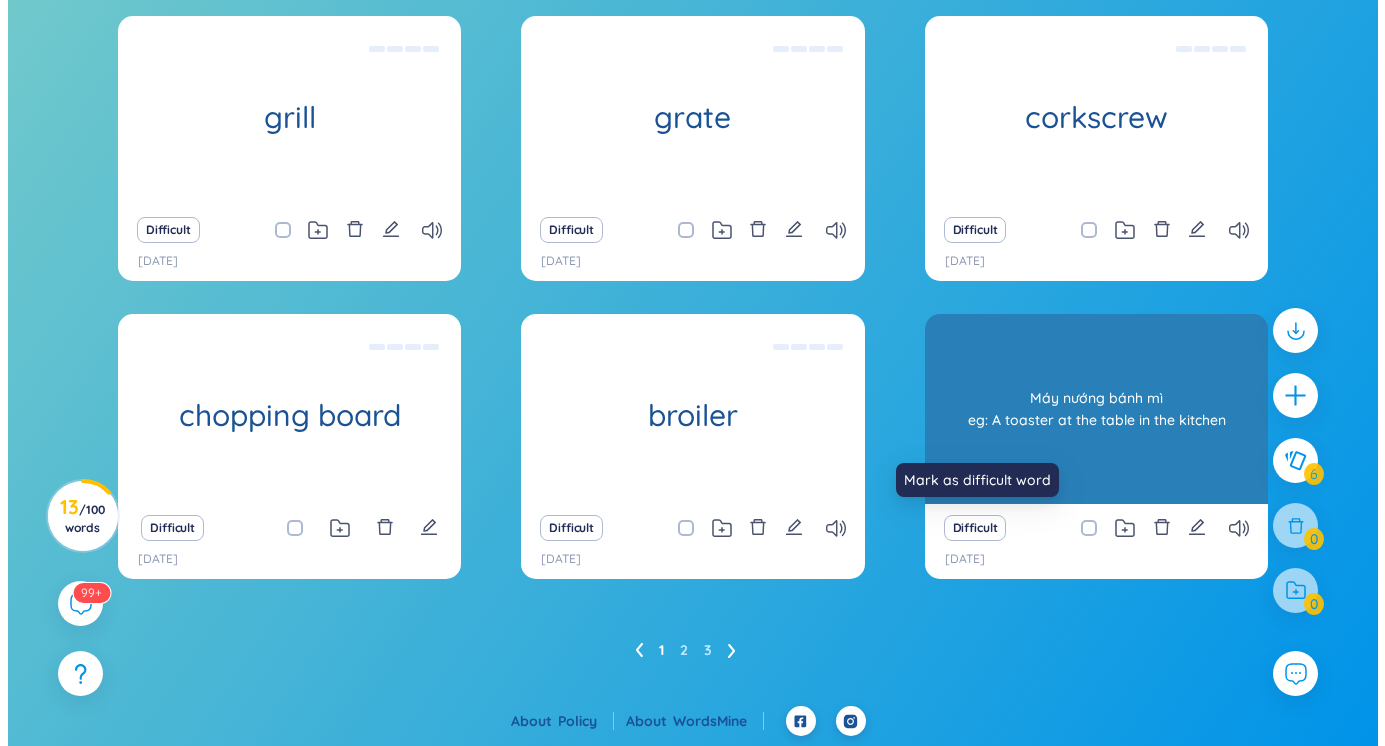 scroll, scrollTop: 151, scrollLeft: 0, axis: vertical 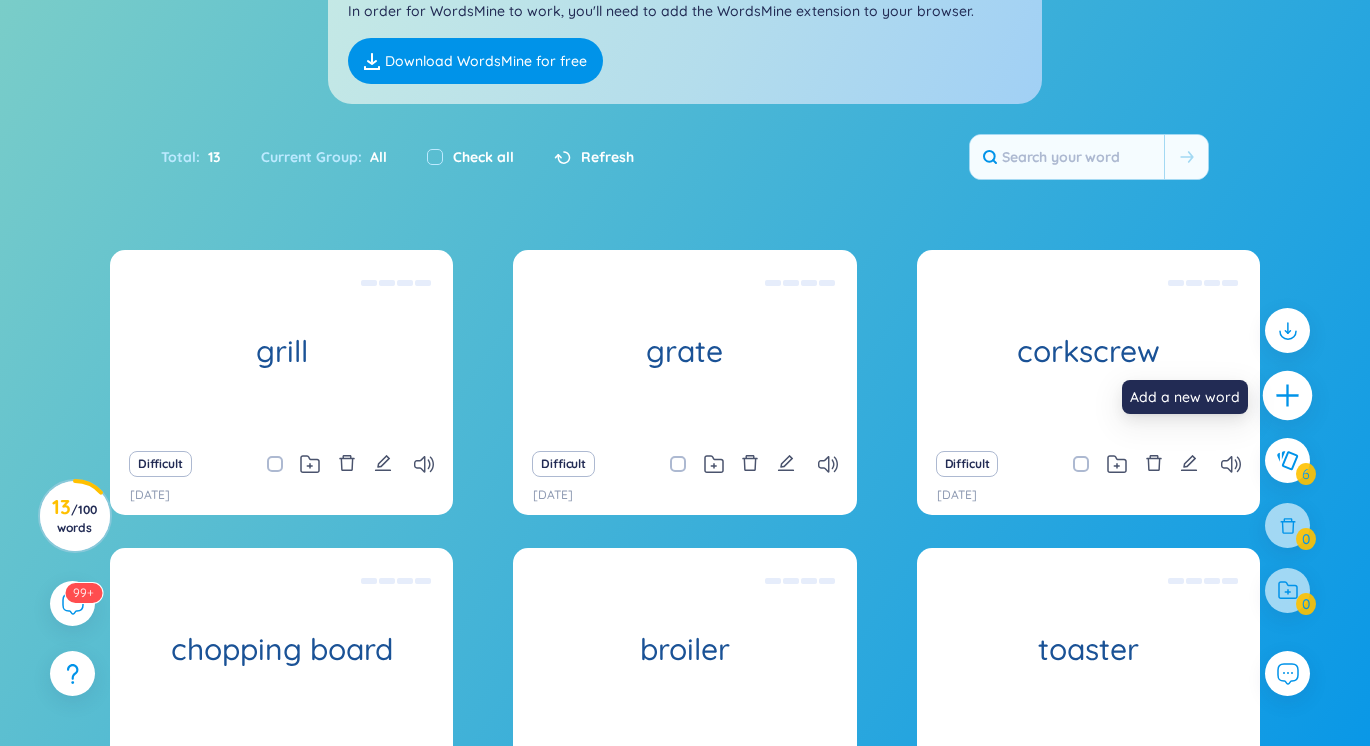 click 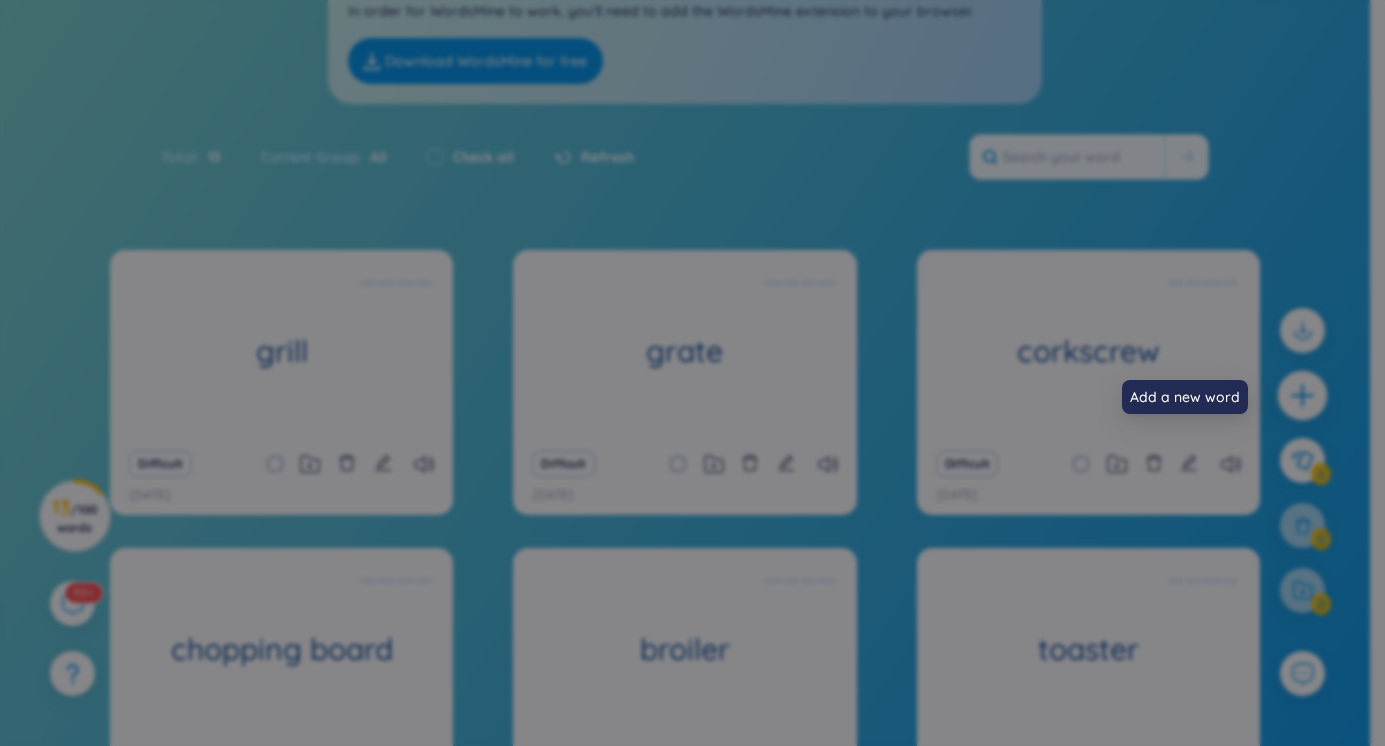 scroll, scrollTop: 0, scrollLeft: 0, axis: both 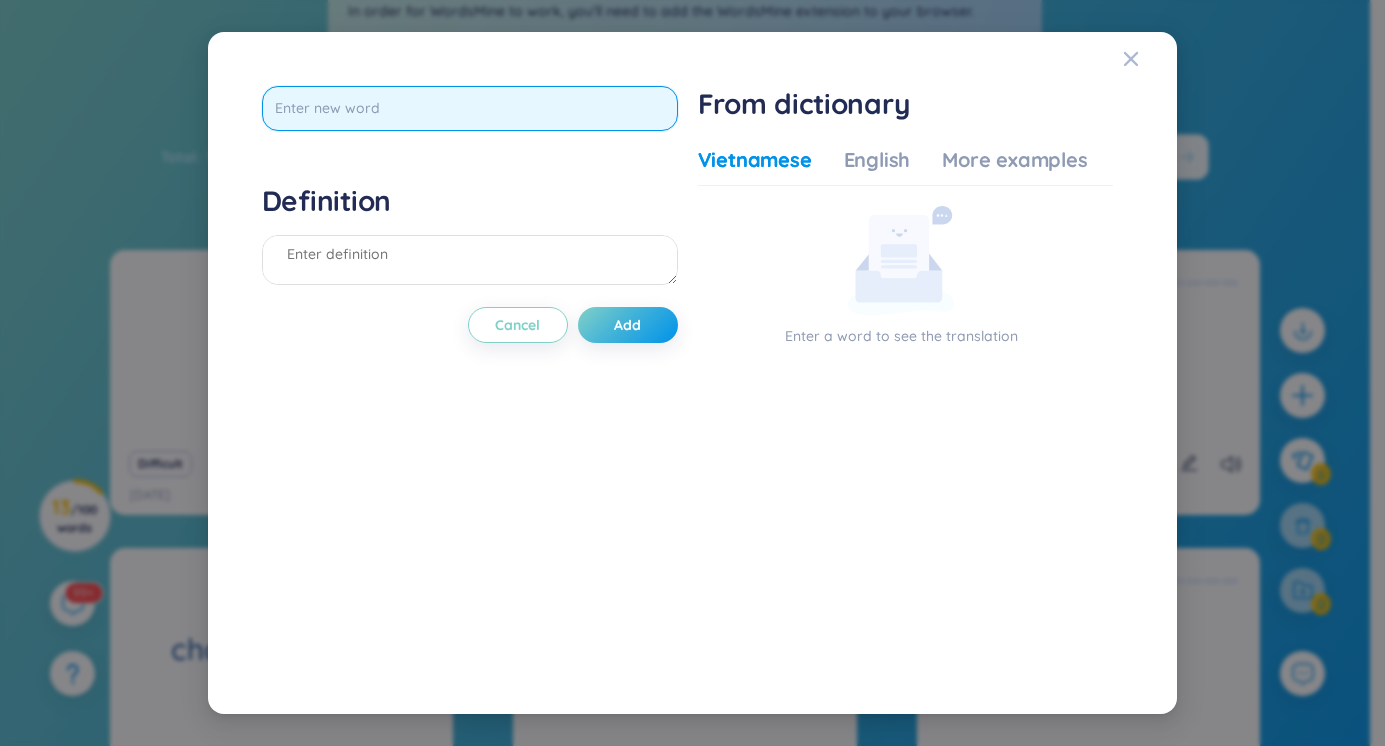 click at bounding box center [470, 108] 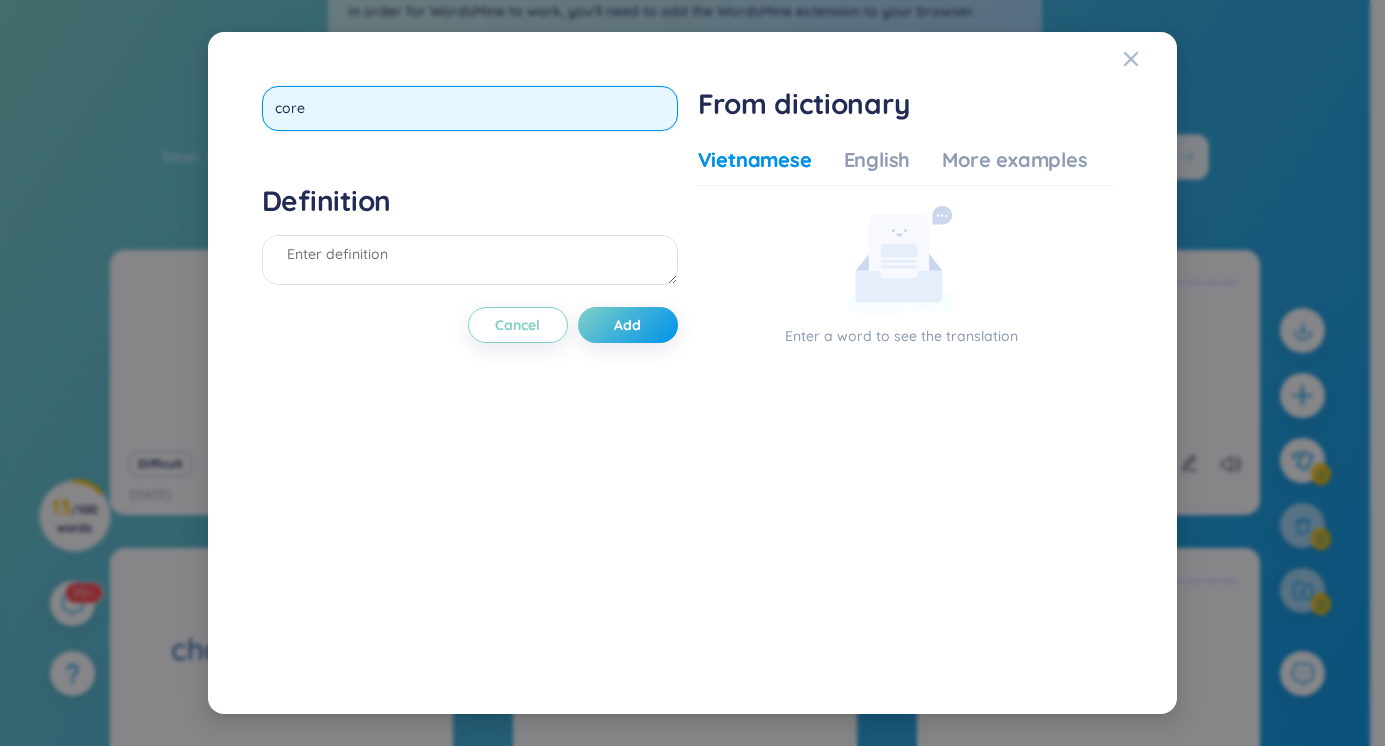 type on "corer" 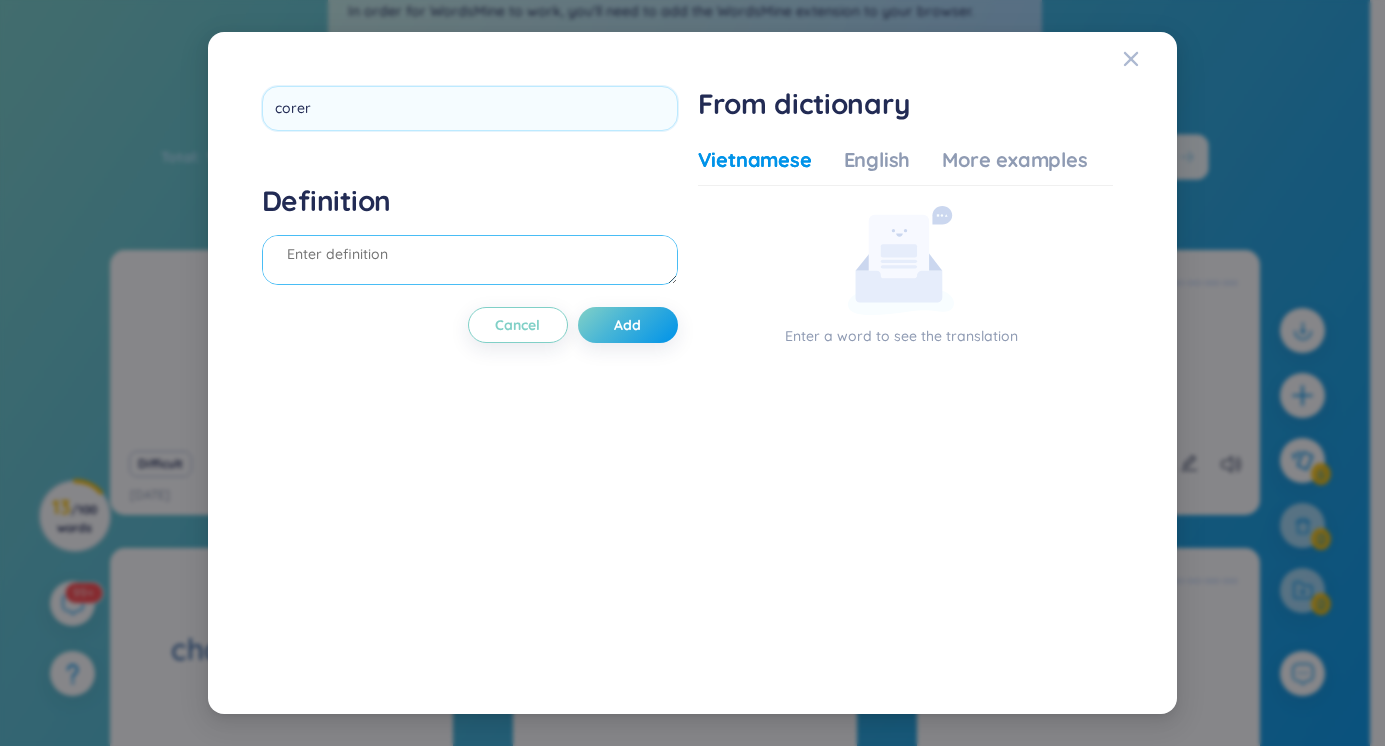 click on "Definition" at bounding box center [470, 237] 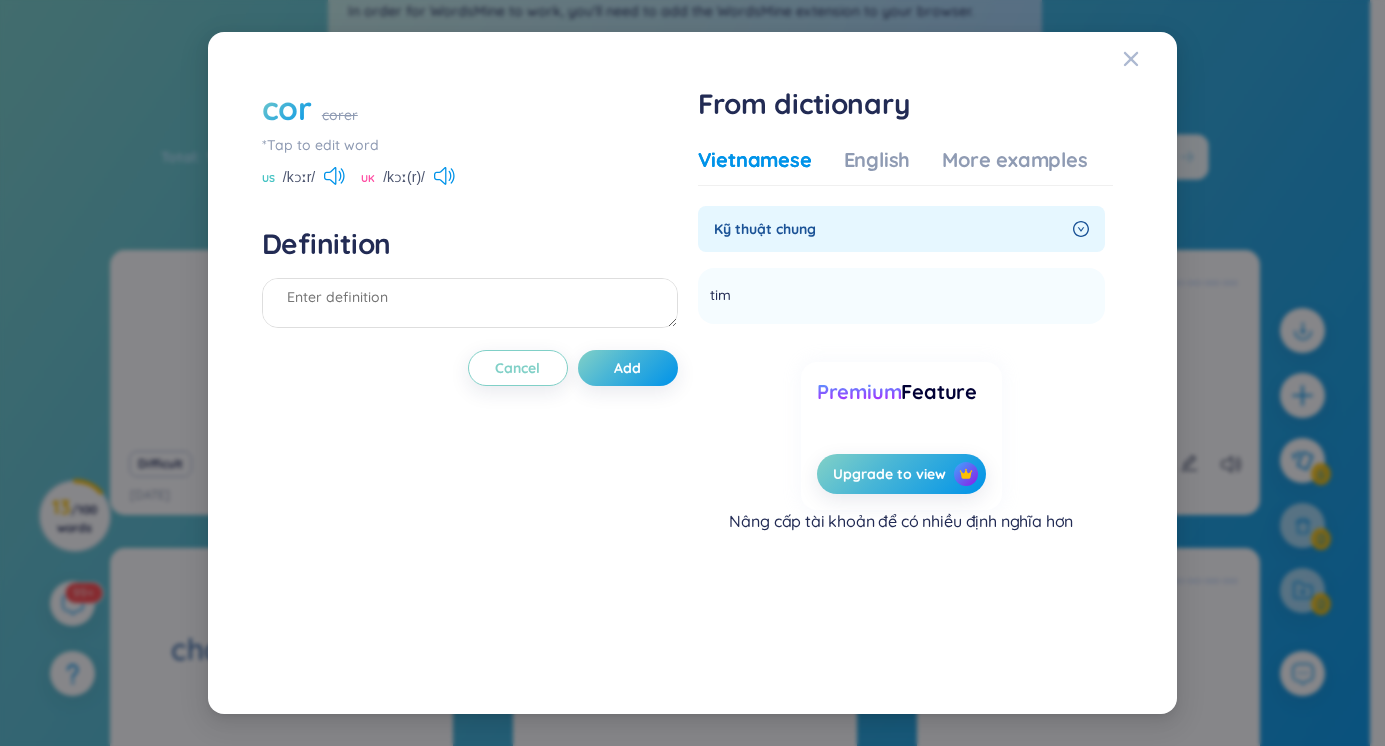 click on "*Tap to edit word" at bounding box center [470, 145] 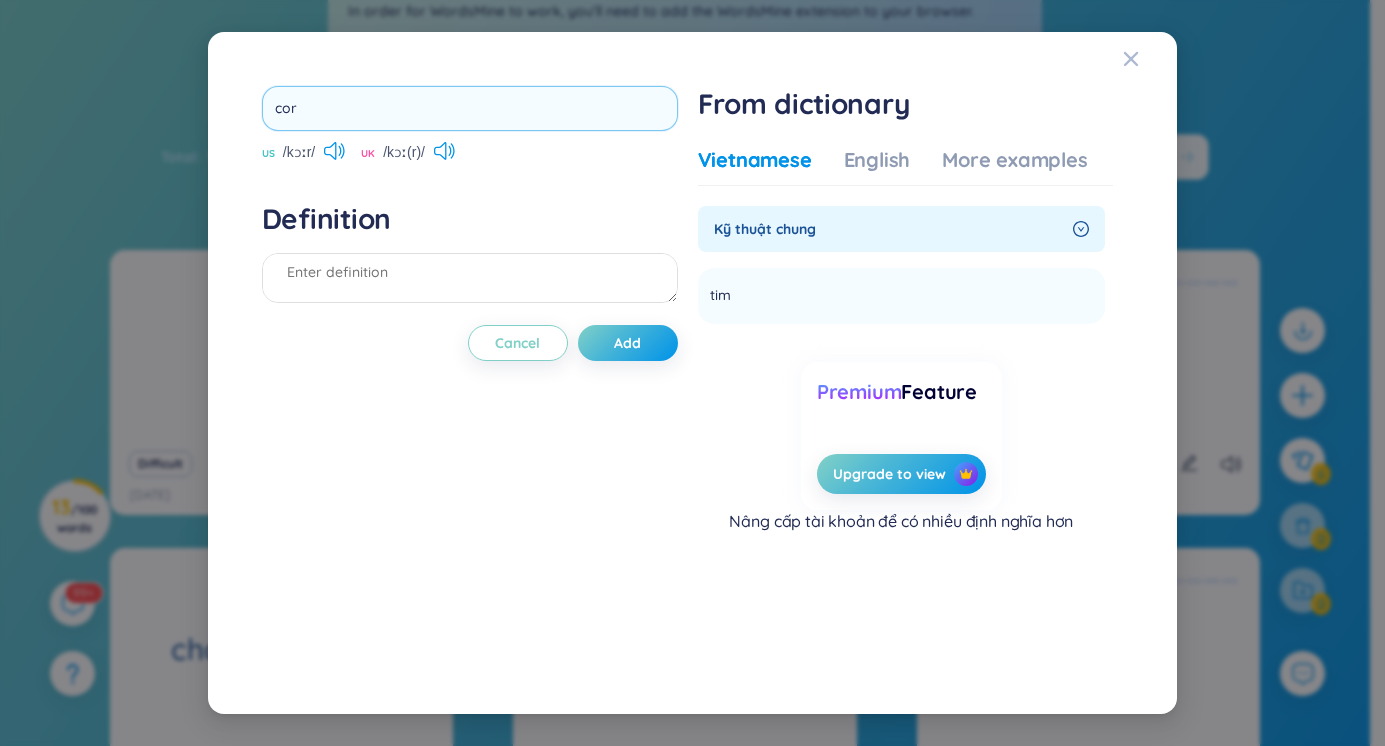click on "cor" at bounding box center [470, 108] 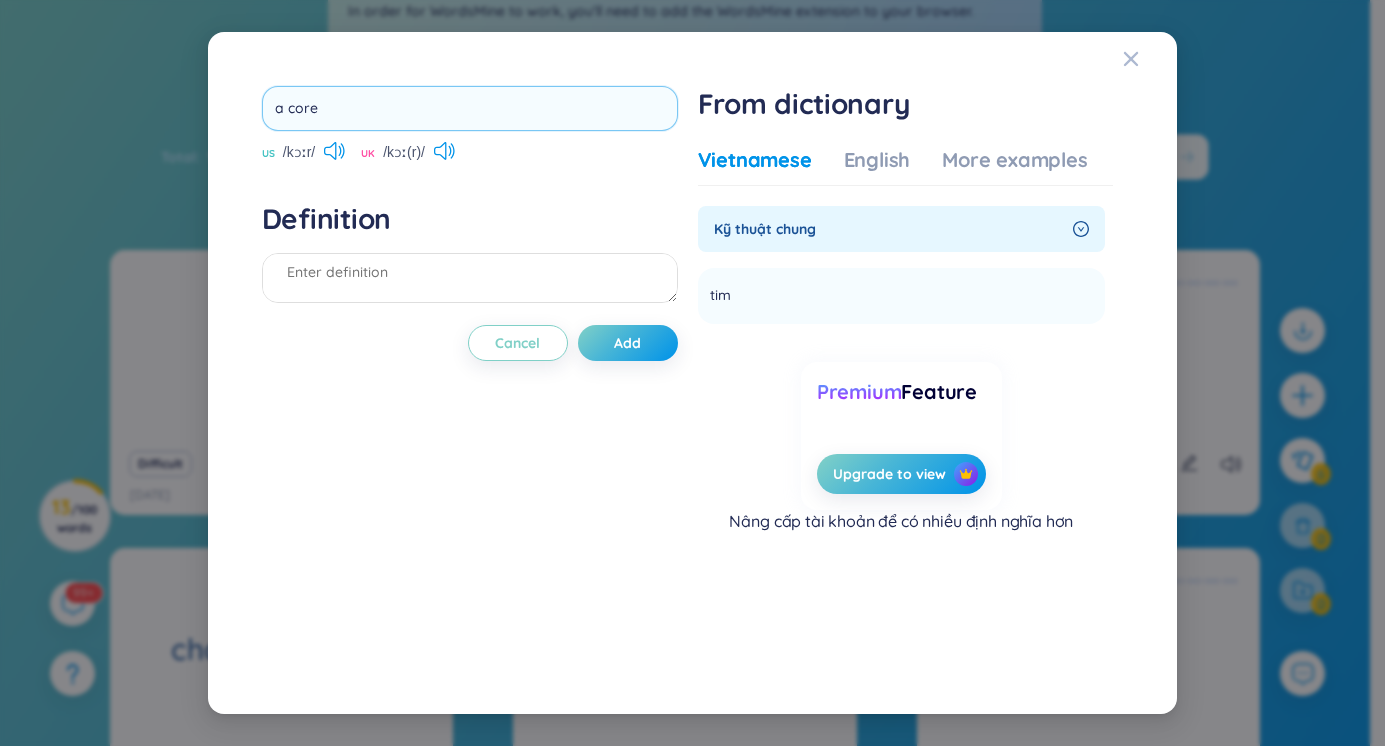 type on "a corer" 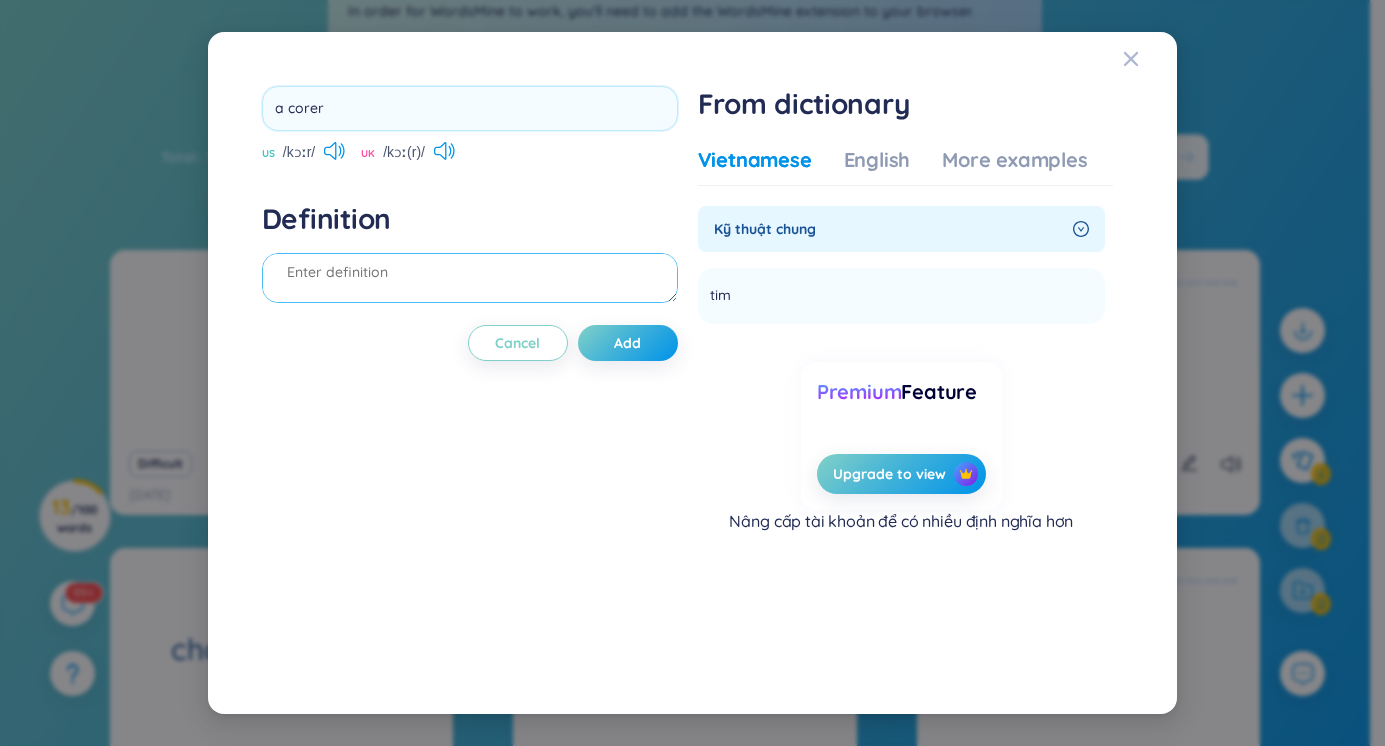 click on "Definition" at bounding box center (470, 255) 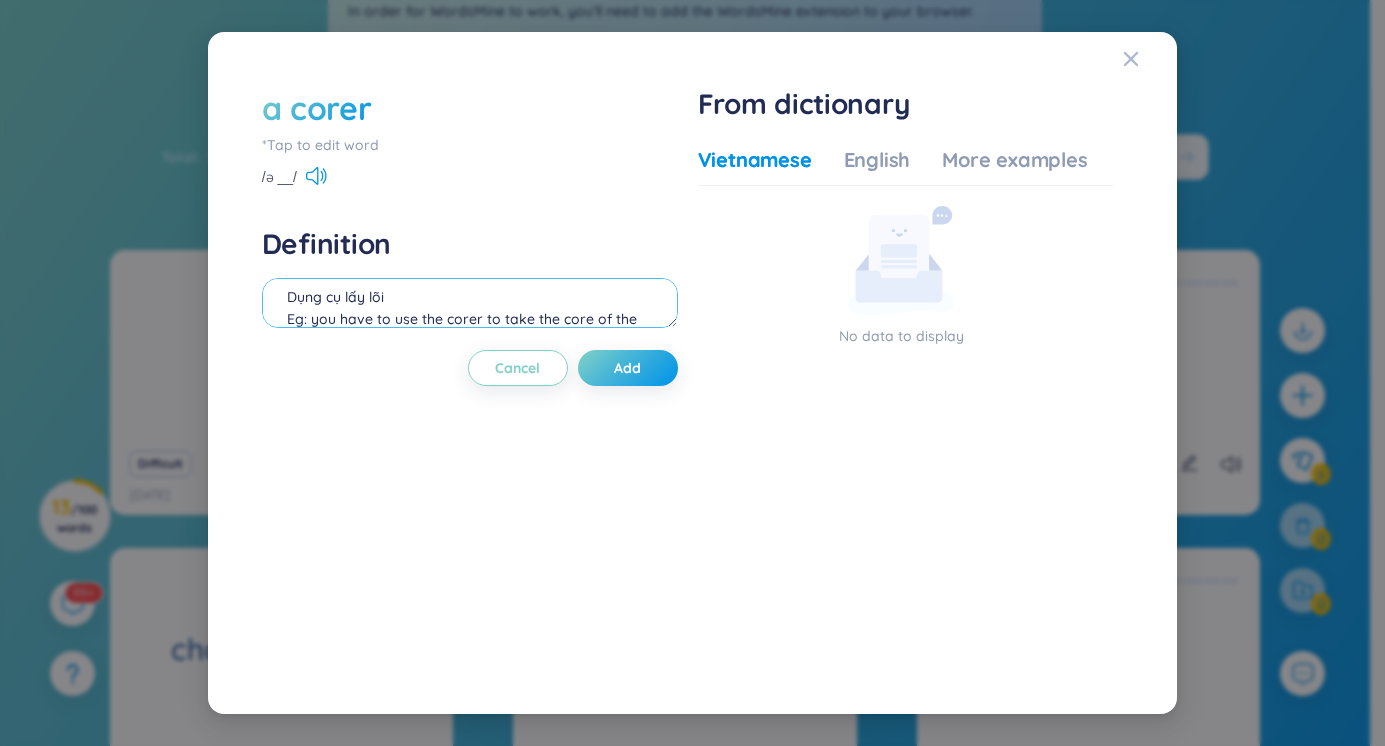 scroll, scrollTop: 39, scrollLeft: 0, axis: vertical 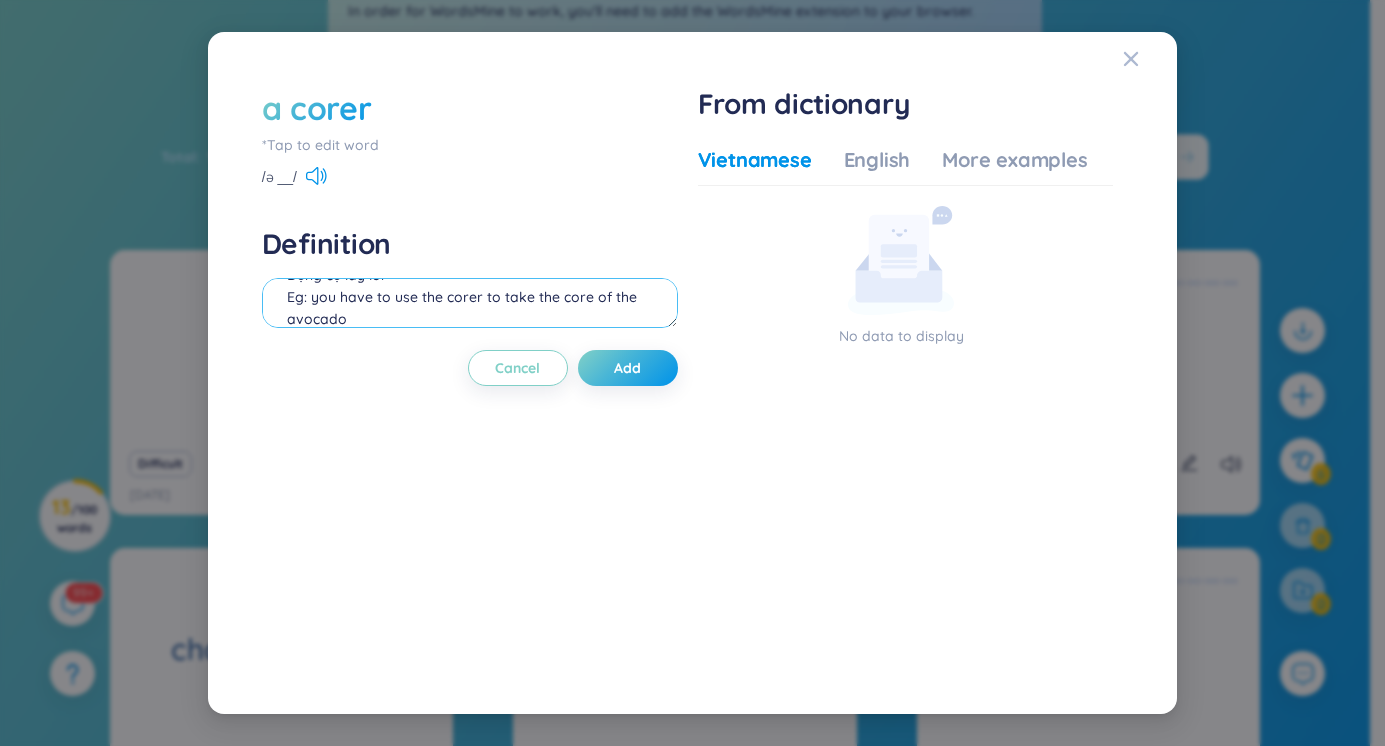 drag, startPoint x: 628, startPoint y: 303, endPoint x: 615, endPoint y: 303, distance: 13 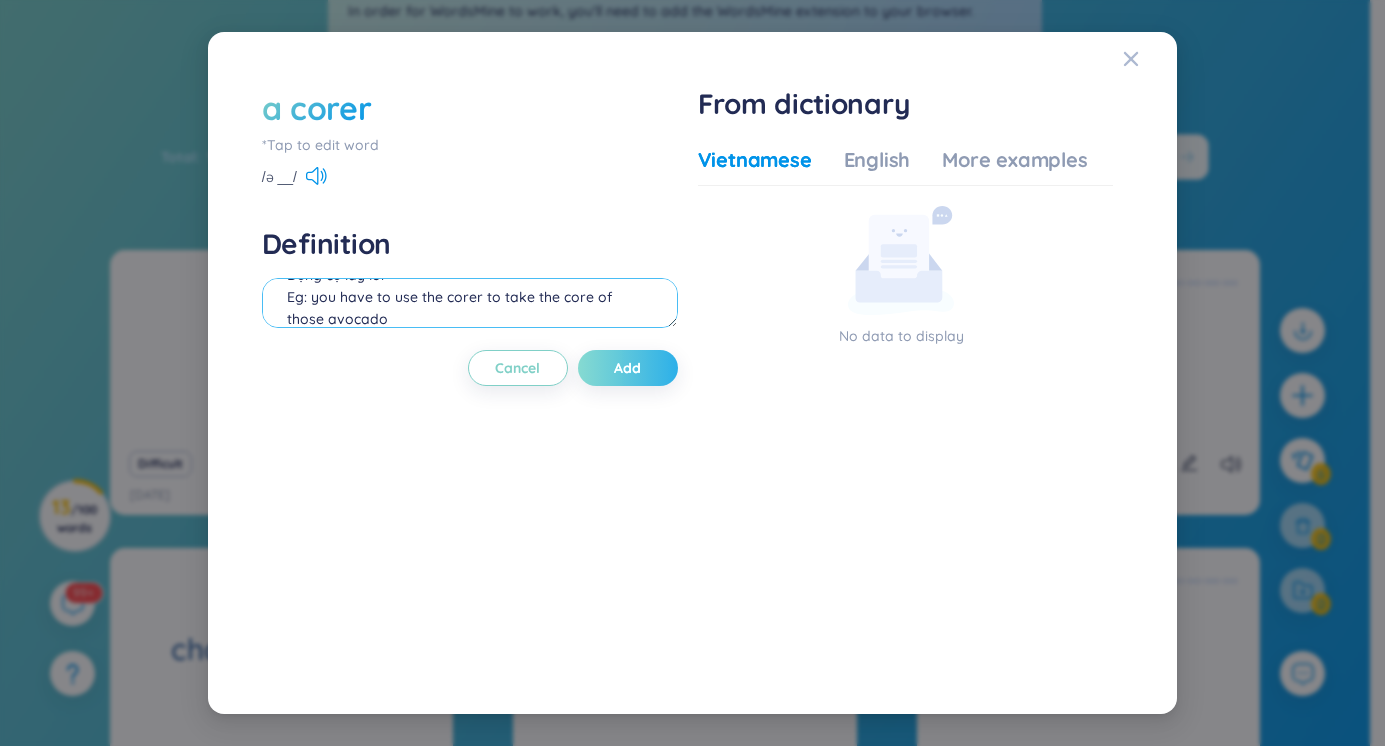 type on "Dụng cụ lấy lõi
Eg: you have to use the corer to take the core of those avocado" 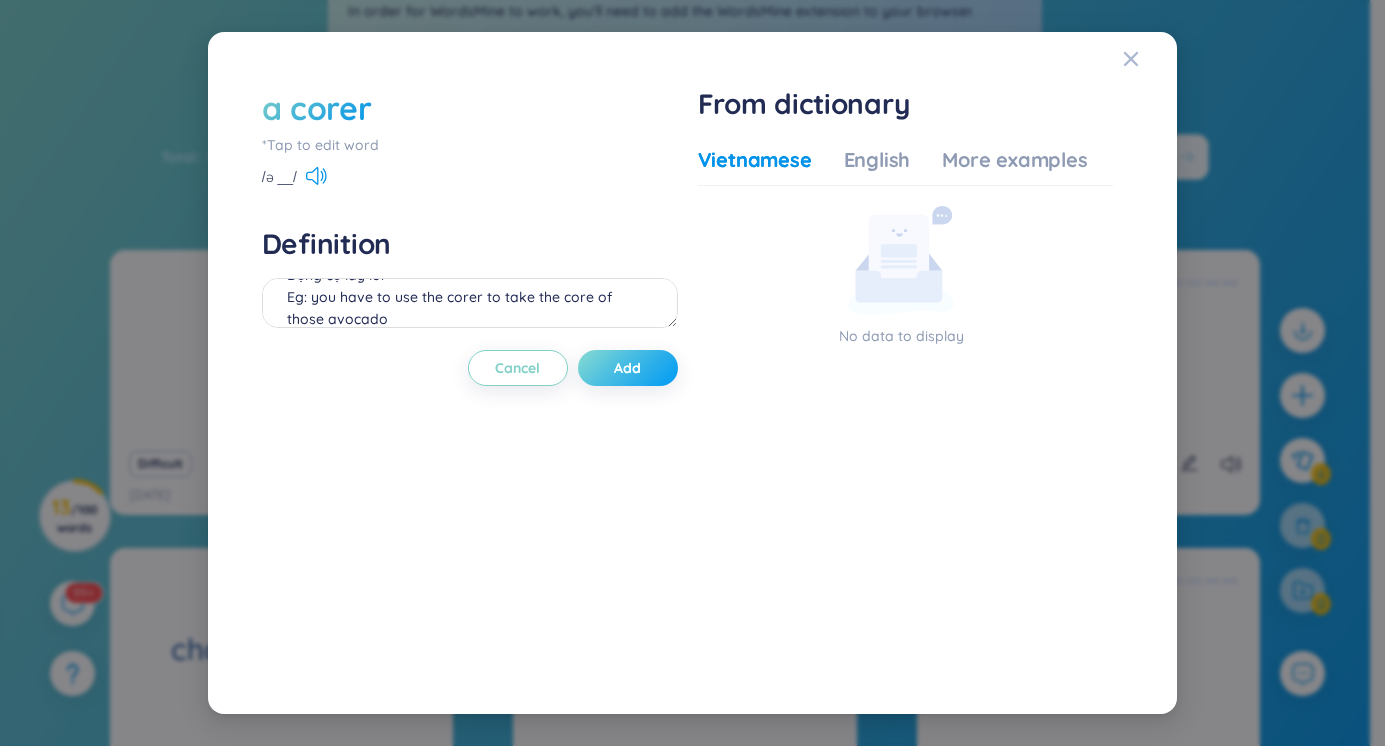 click on "Add" at bounding box center (628, 368) 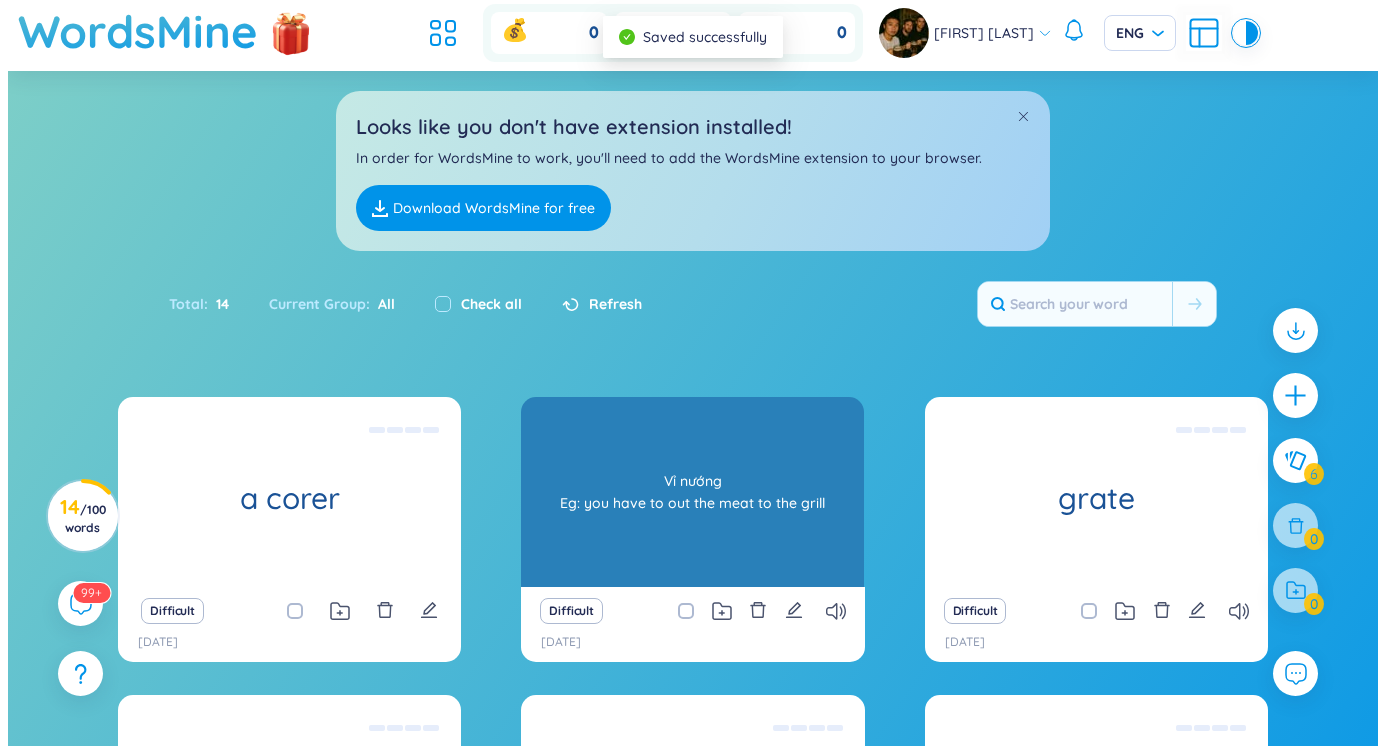 scroll, scrollTop: 0, scrollLeft: 0, axis: both 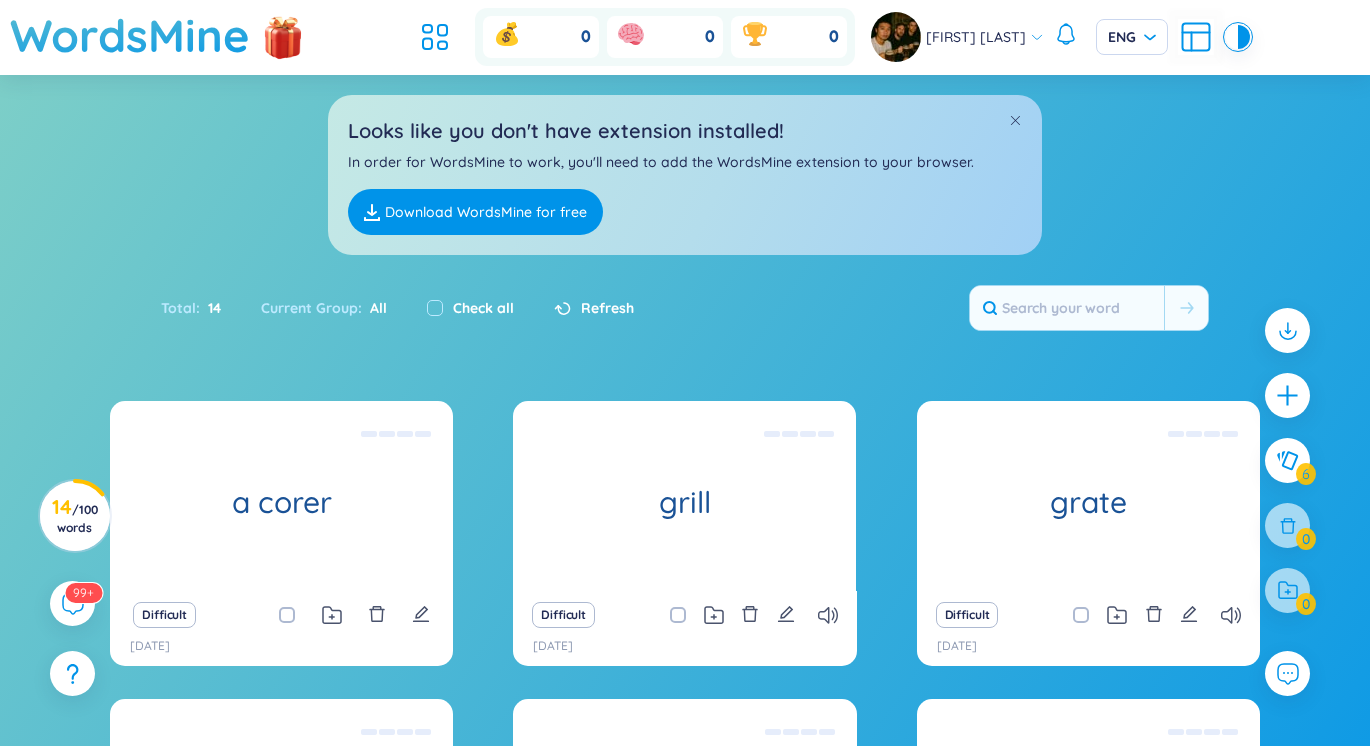click at bounding box center [1287, 395] 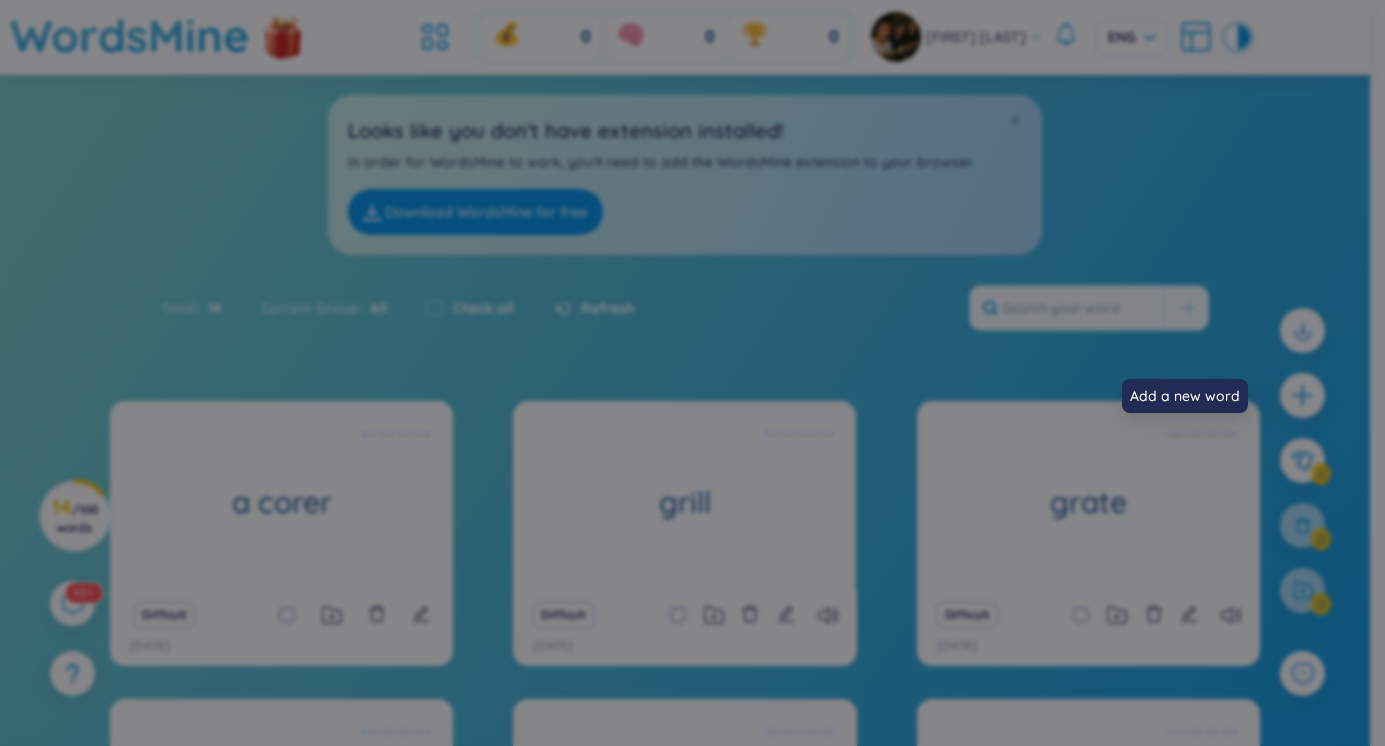 scroll, scrollTop: 22, scrollLeft: 0, axis: vertical 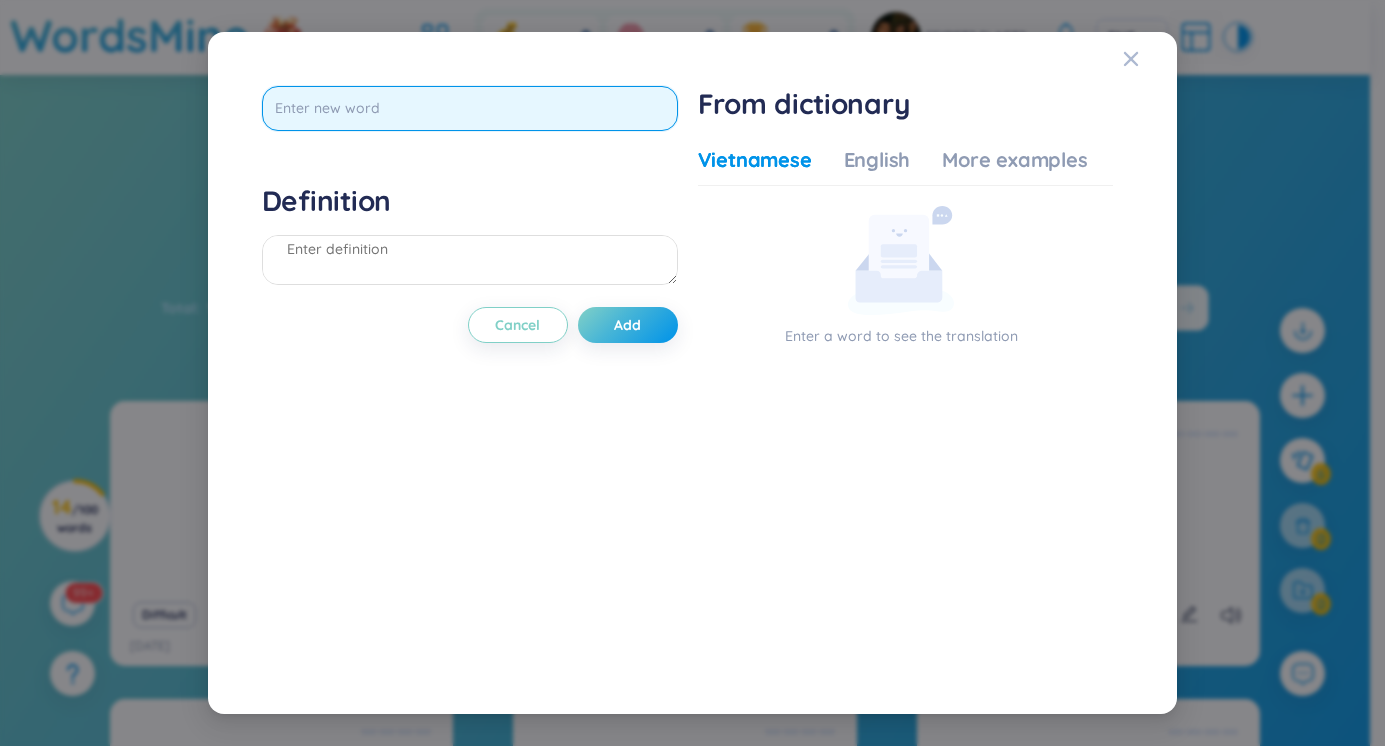 click at bounding box center [470, 108] 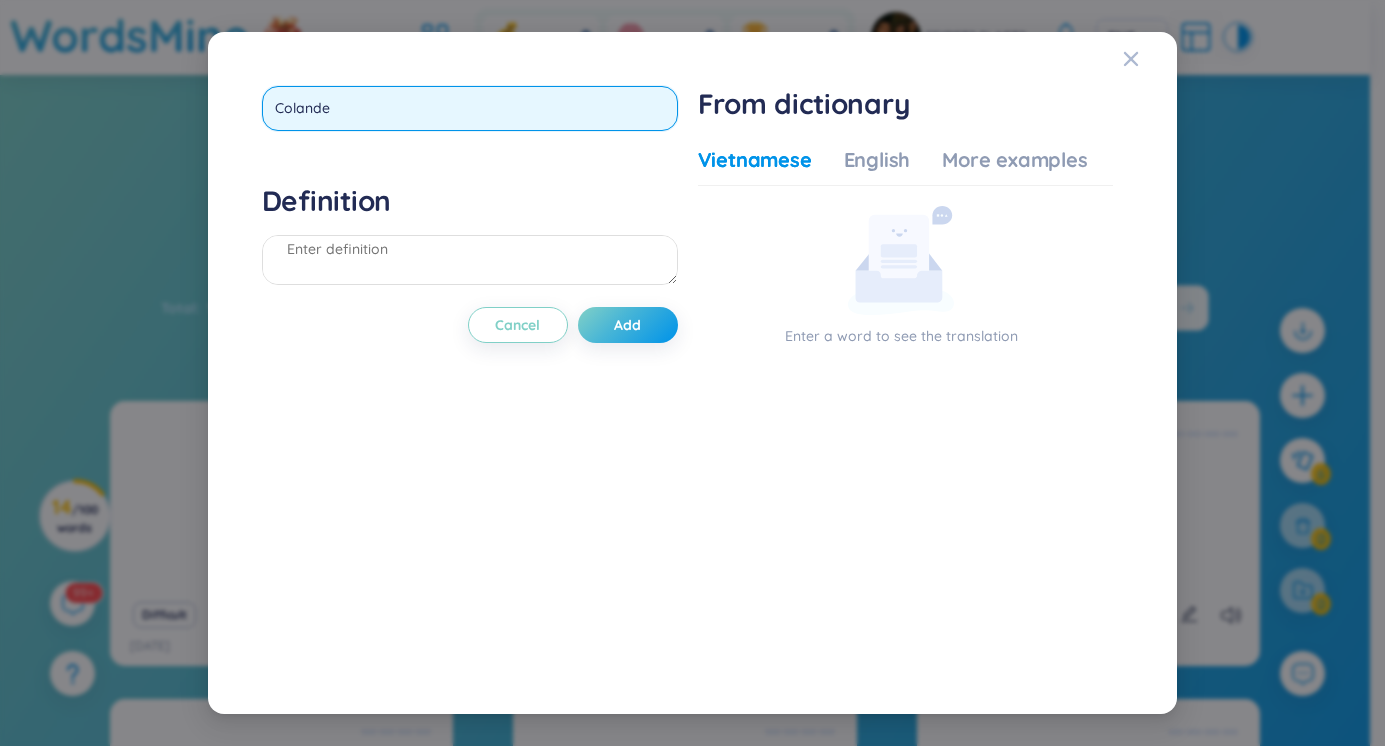 type on "Colander[REDACTED]" 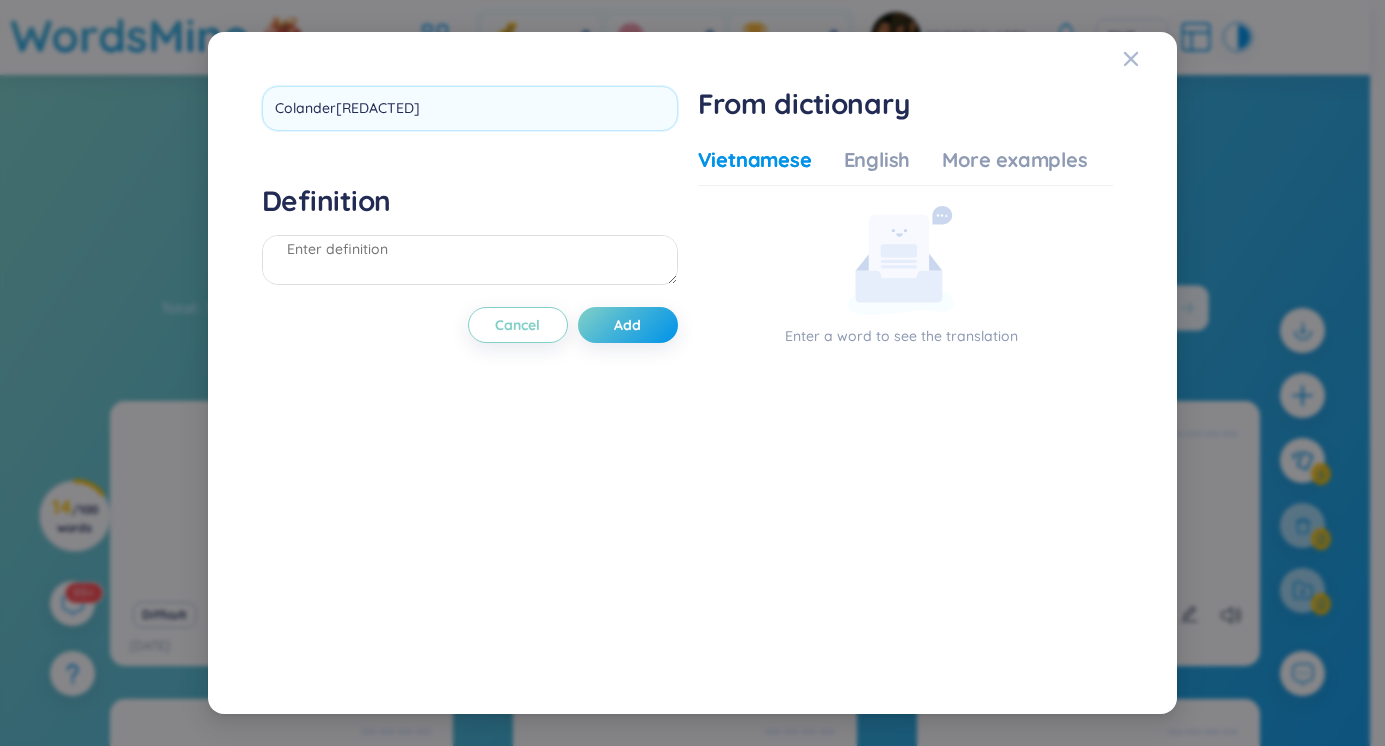 click on "Colander Definition Cancel Add[REDACTED]" at bounding box center (470, 373) 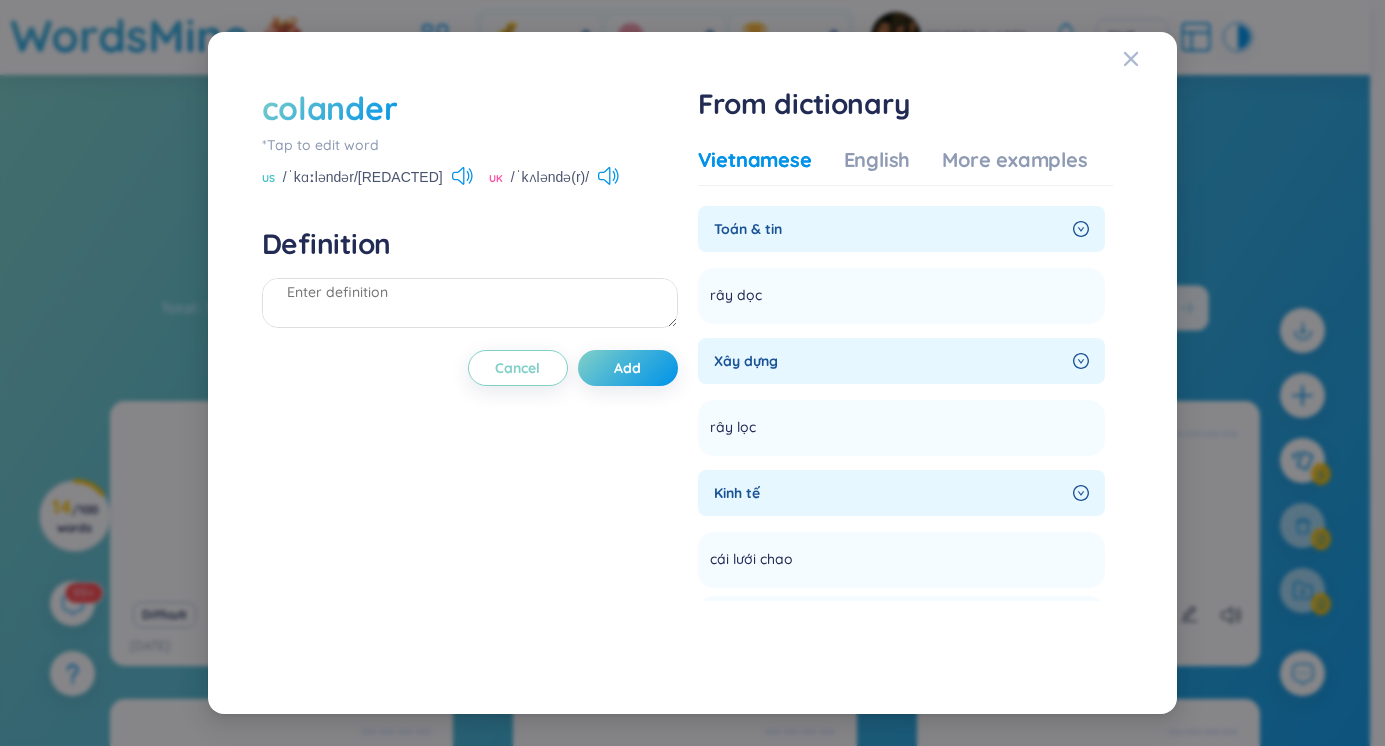 click on "colander" at bounding box center (329, 108) 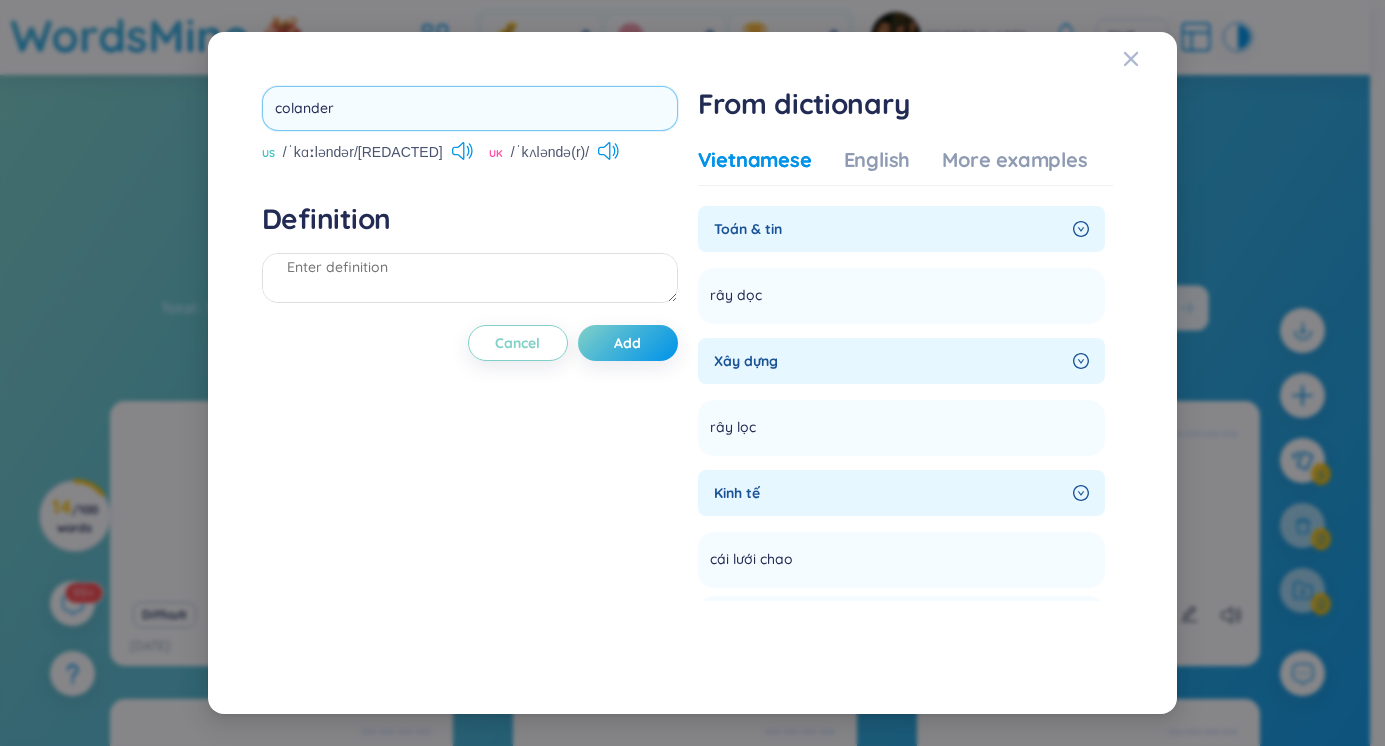 click on "colander" at bounding box center (470, 108) 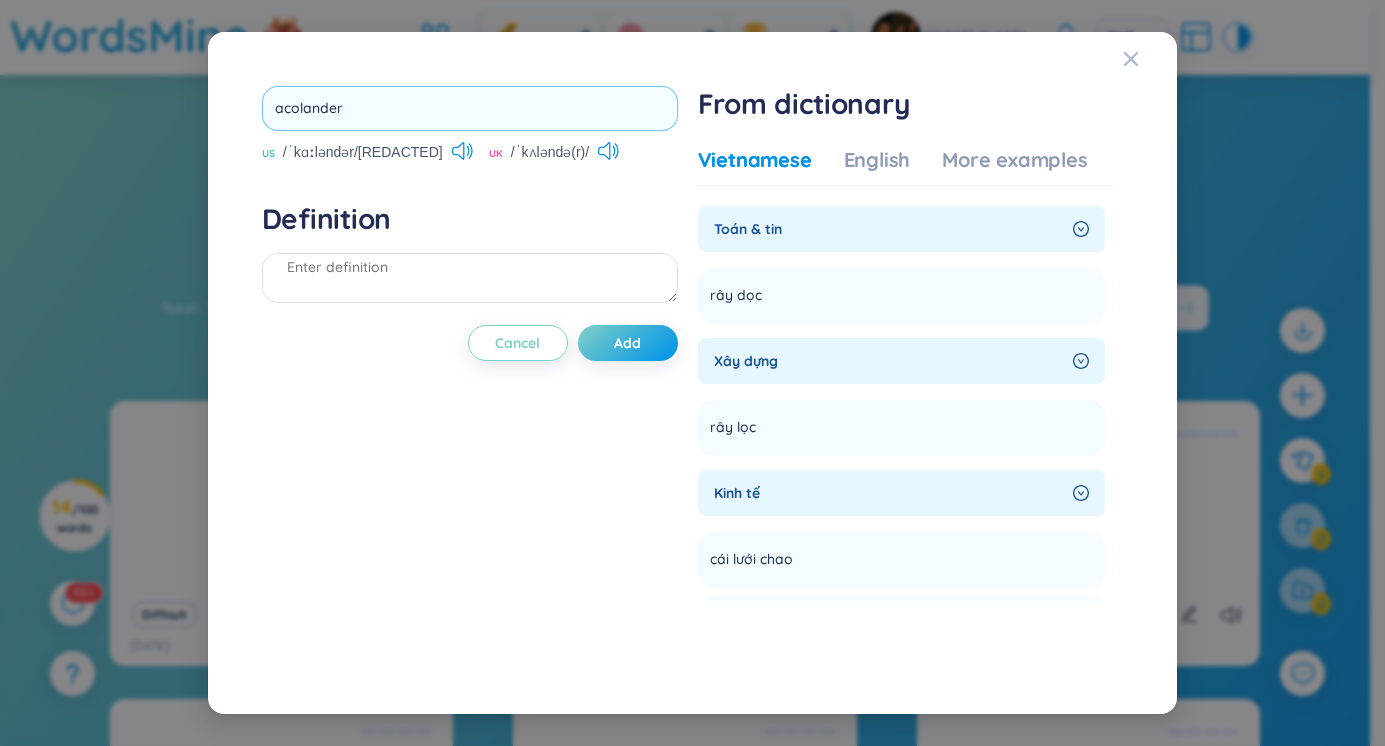 type on "a colander" 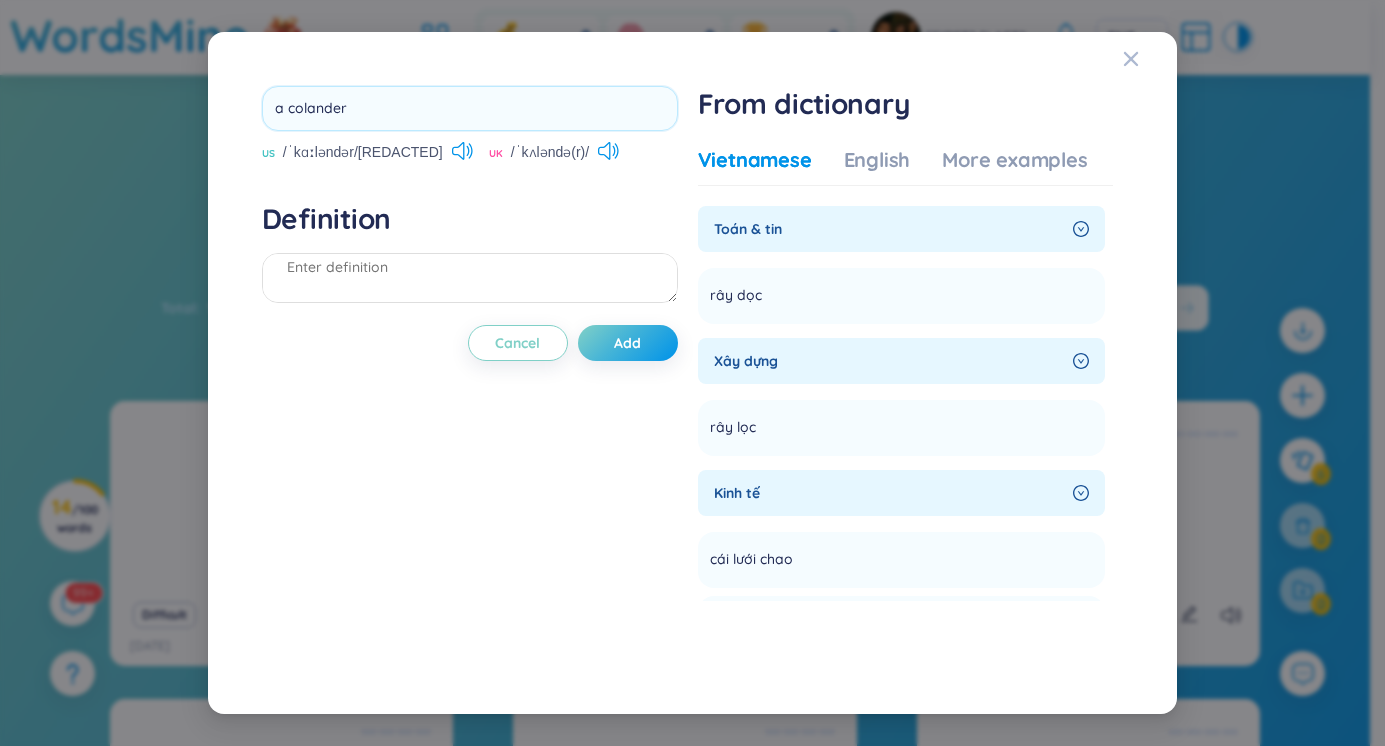click on "a colander US /ˈkɑːləndər/ UK /ˈkʌləndə(r)/ Definition Cancel Add" at bounding box center (470, 373) 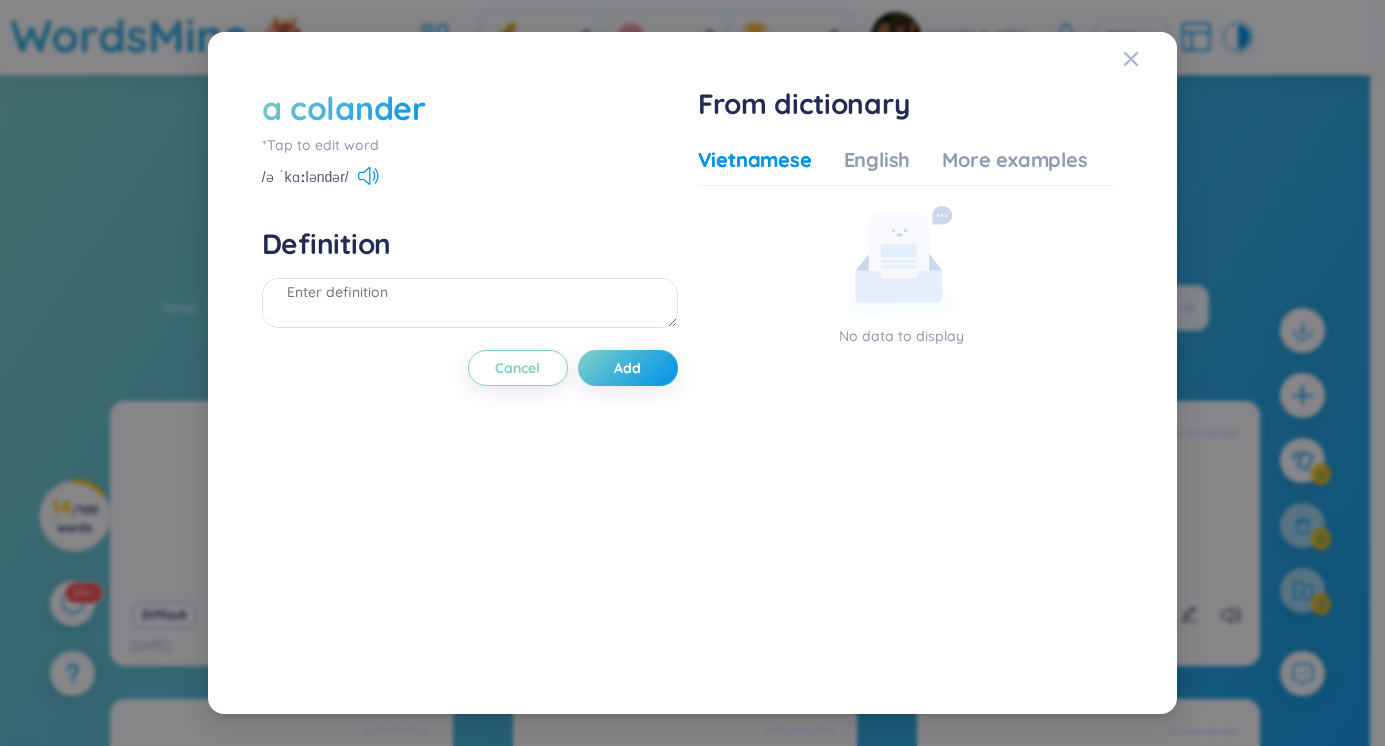 click on "a colander" at bounding box center (344, 108) 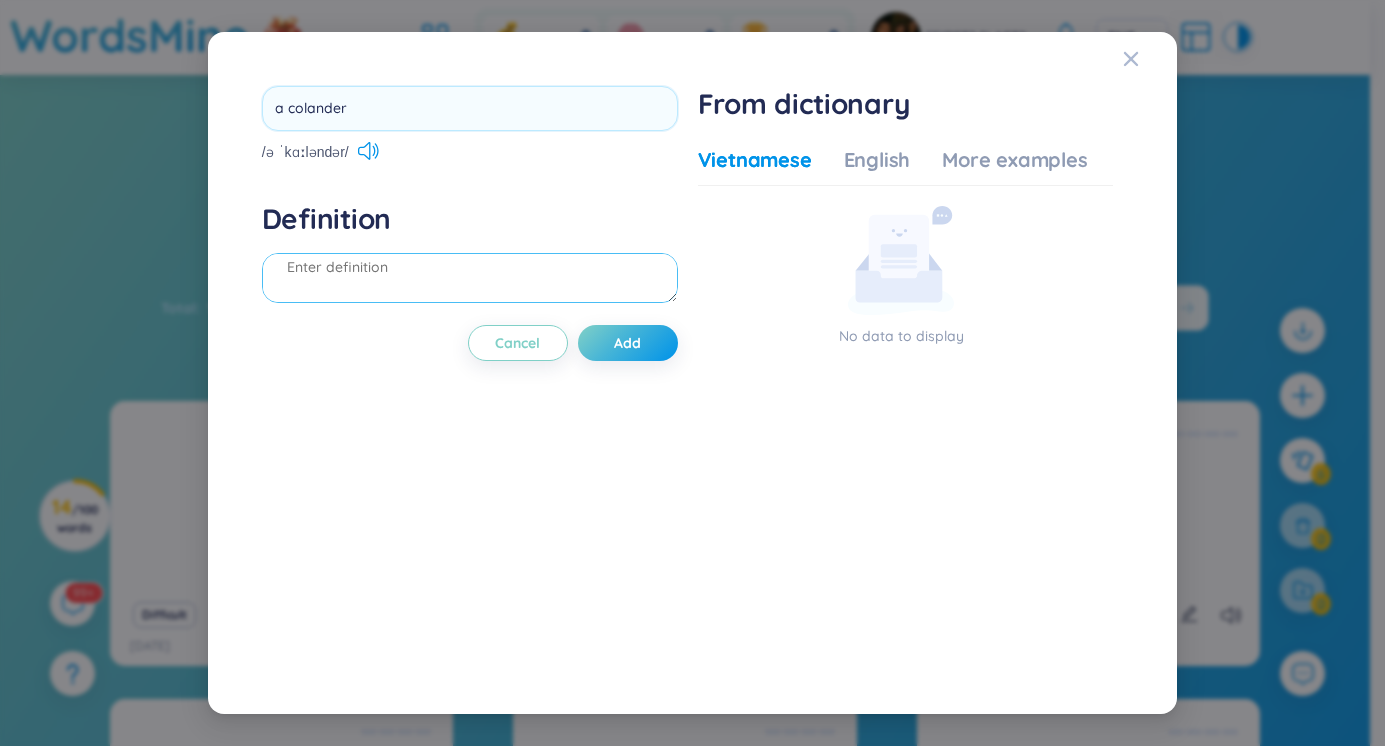 click on "Definition" at bounding box center [470, 255] 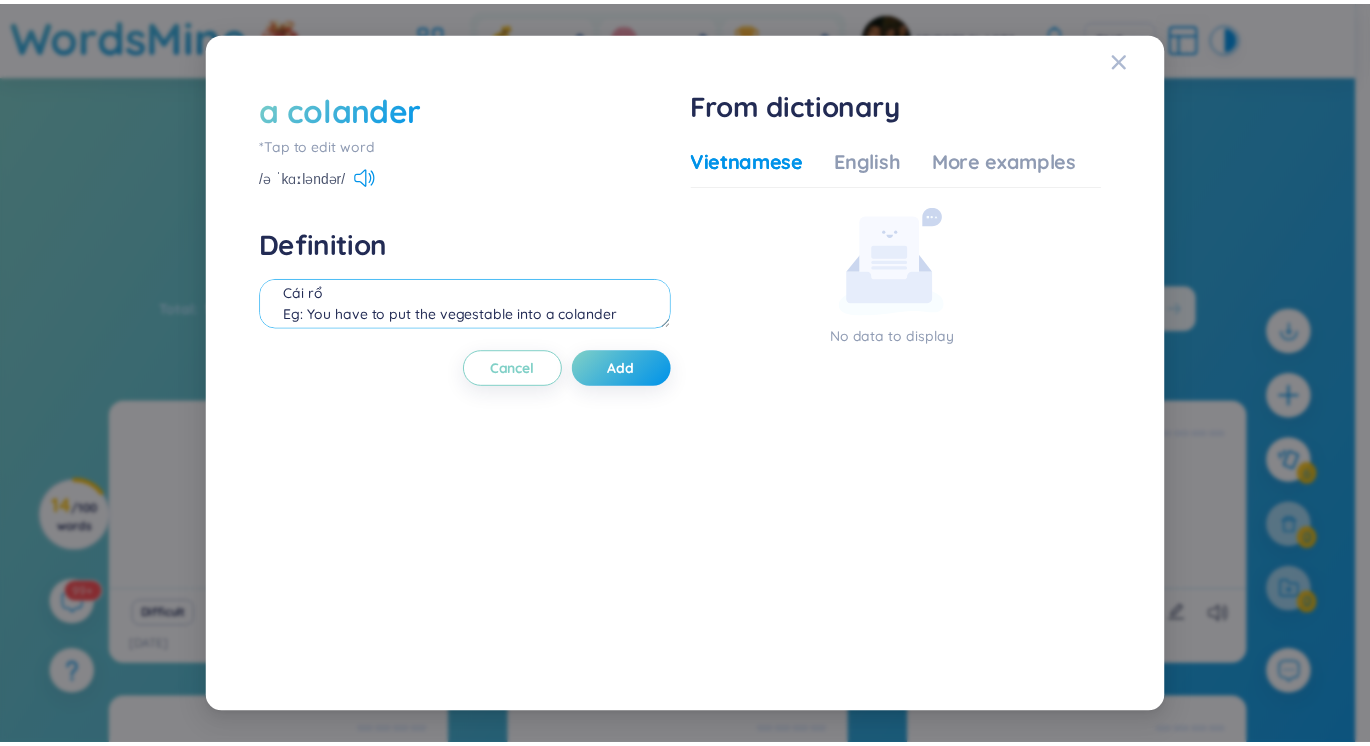 scroll, scrollTop: 39, scrollLeft: 0, axis: vertical 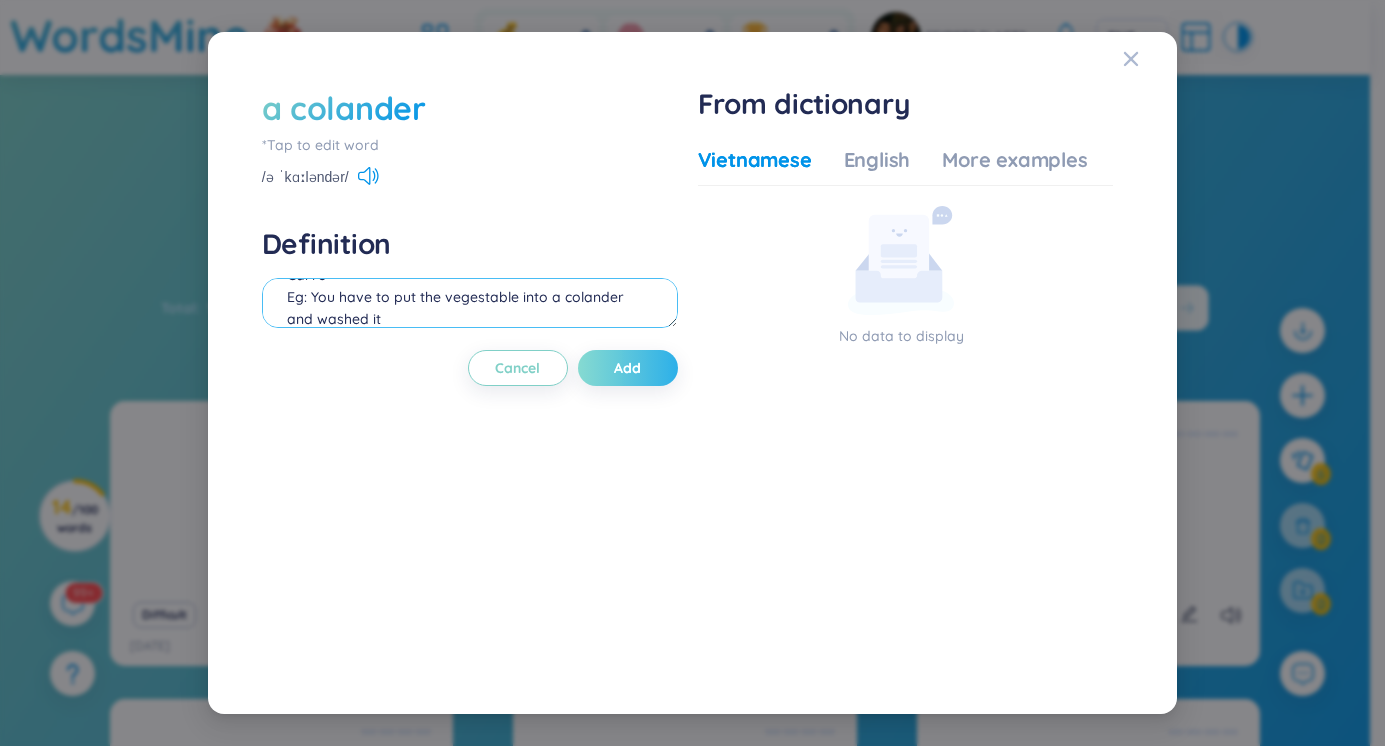 type on "Cái rổ
Eg: You have to put the vegestable into a colander and washed it" 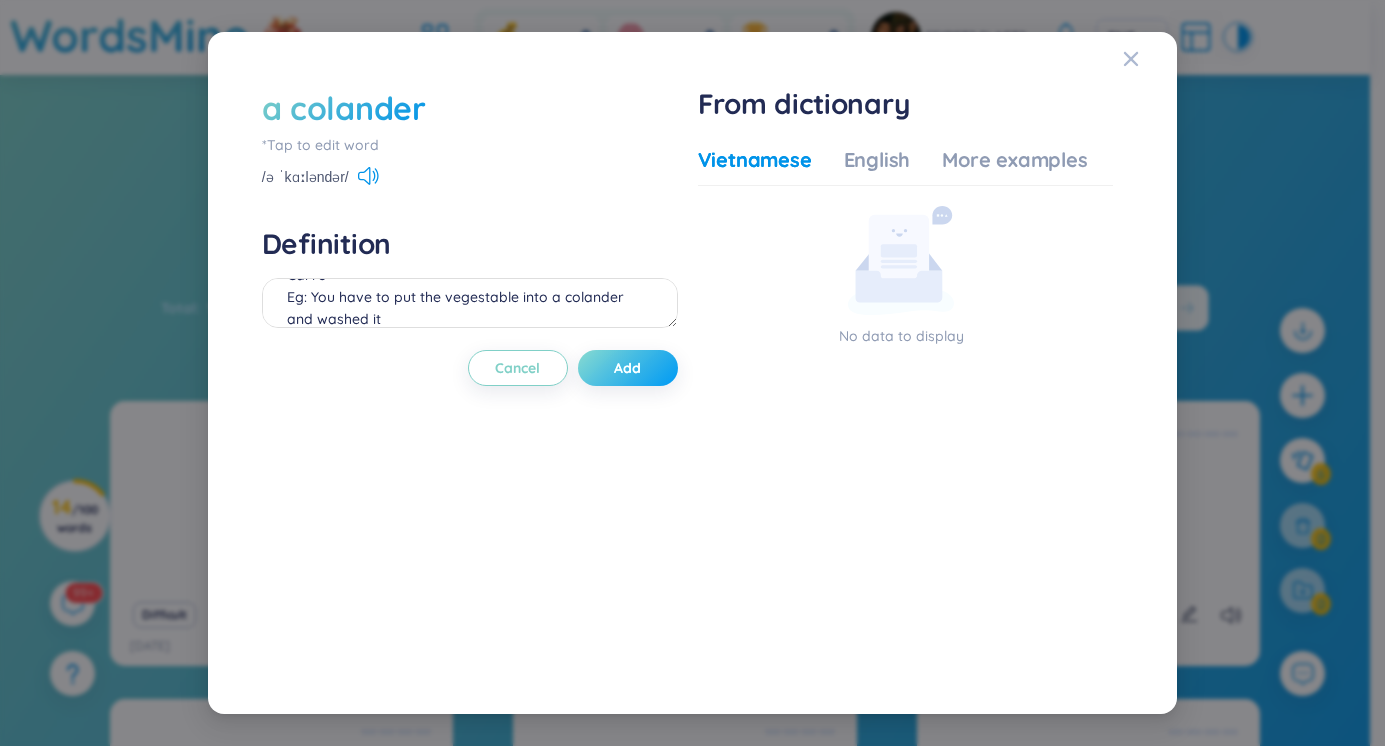 click on "Add" at bounding box center [627, 368] 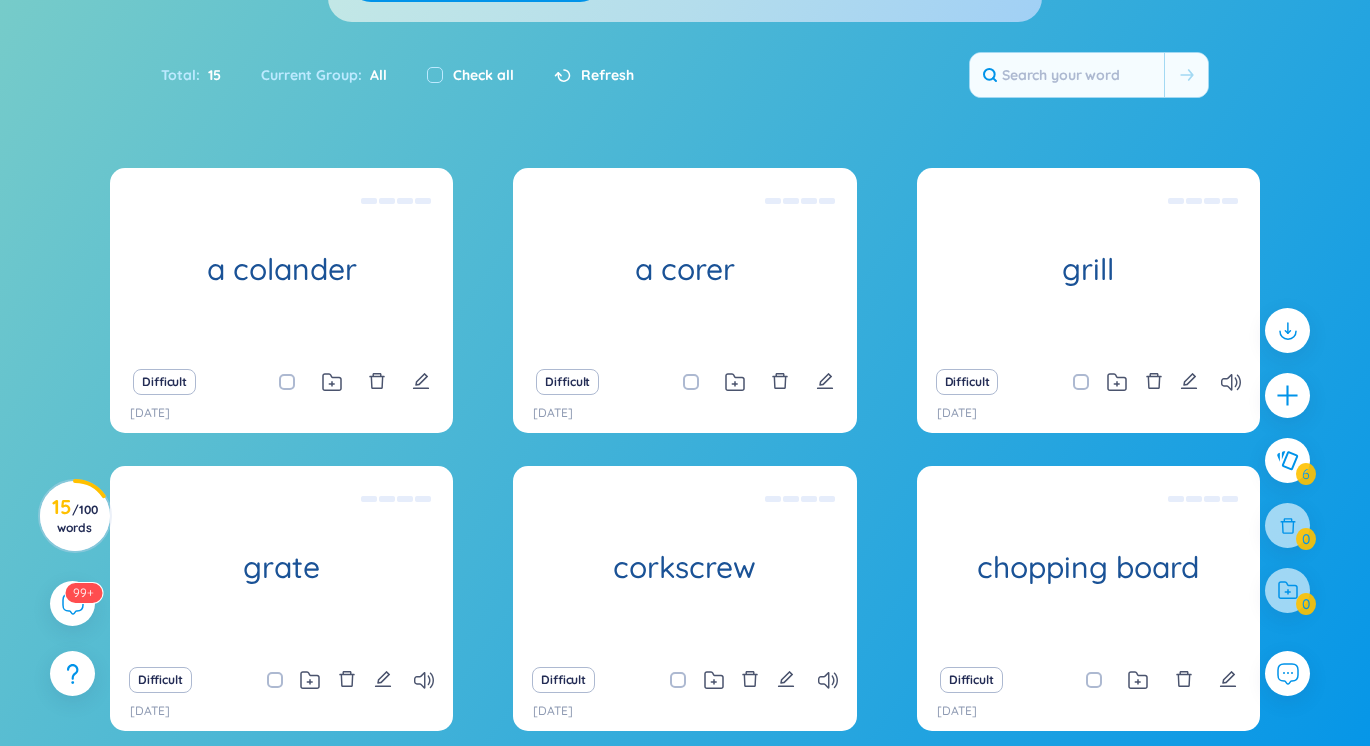 scroll, scrollTop: 385, scrollLeft: 0, axis: vertical 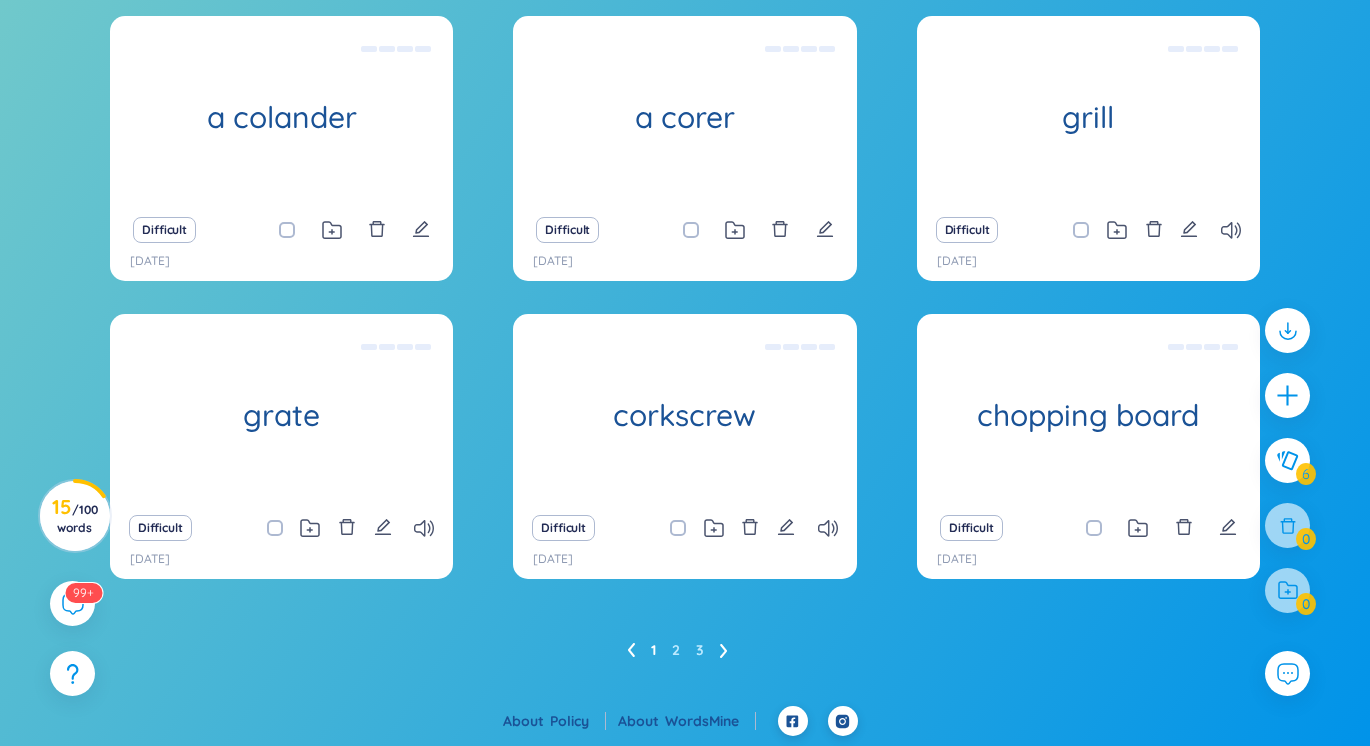click at bounding box center [724, 650] 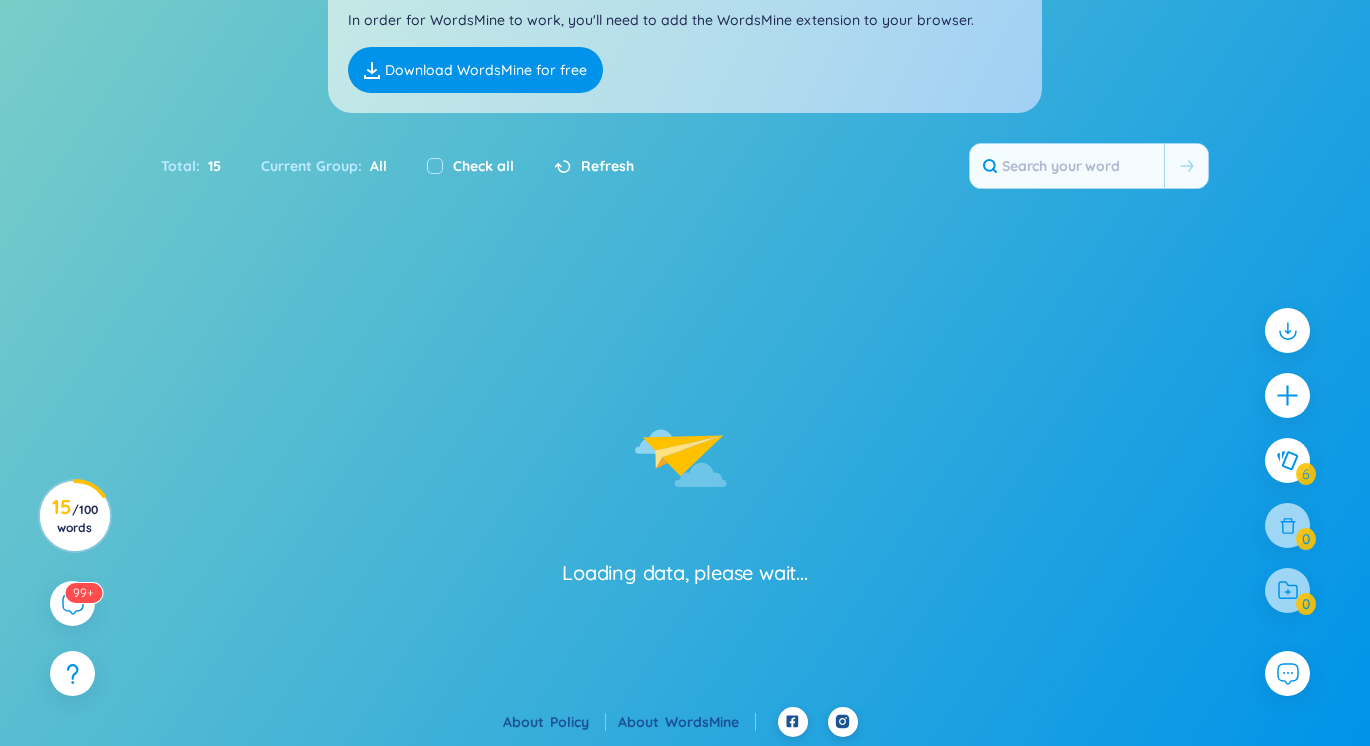 scroll, scrollTop: 385, scrollLeft: 0, axis: vertical 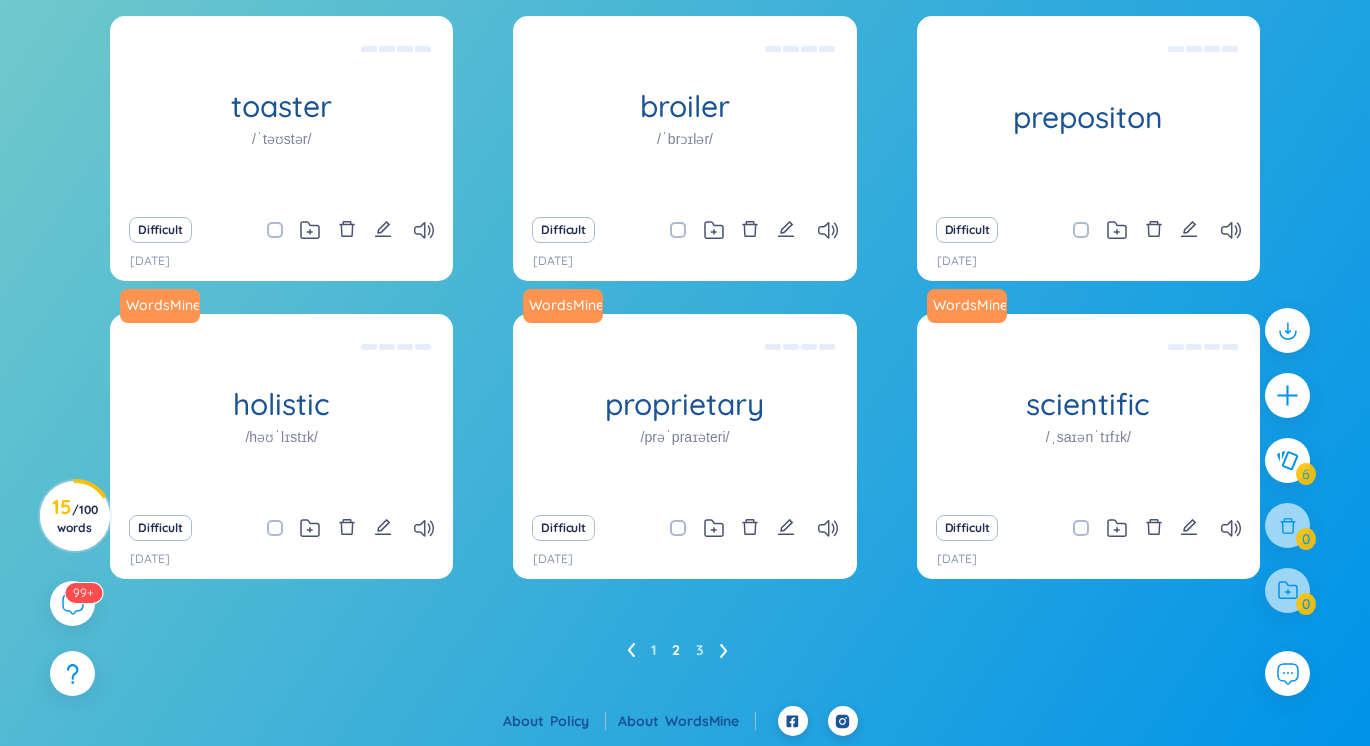click 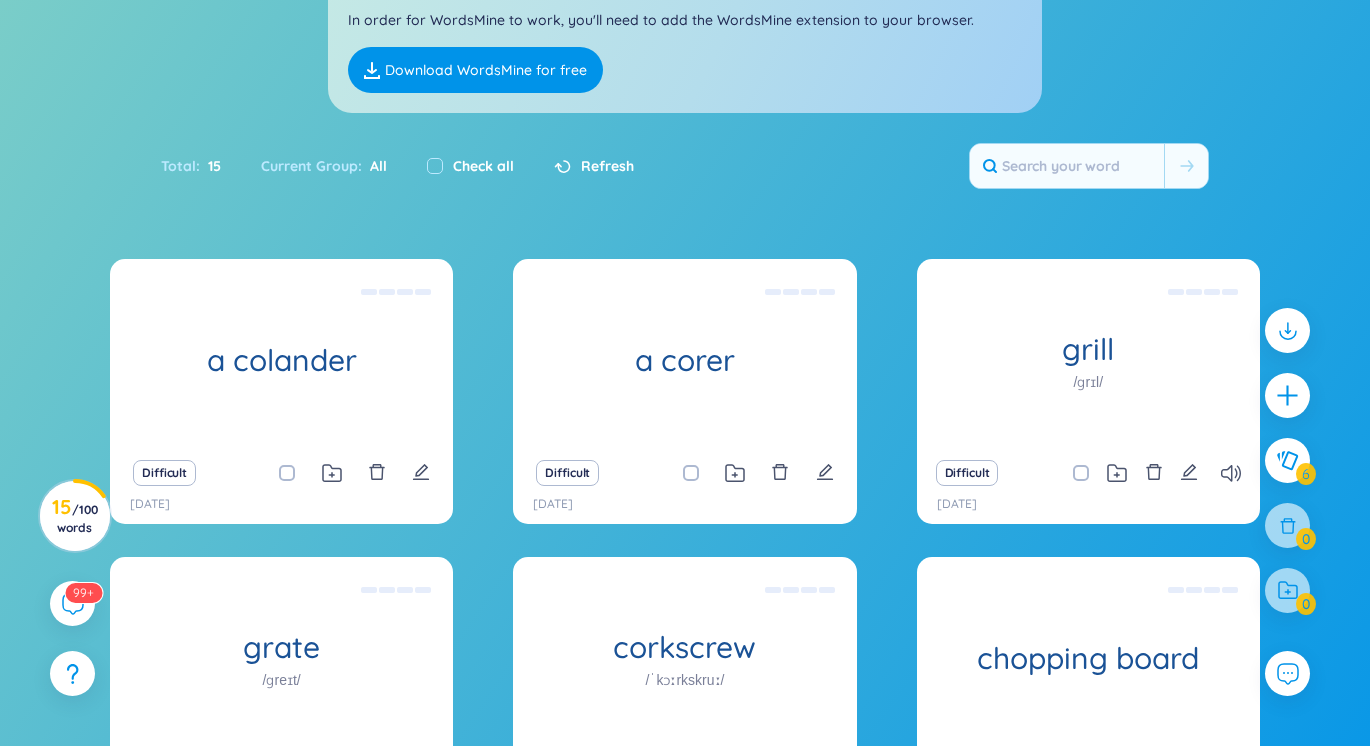 scroll, scrollTop: 385, scrollLeft: 0, axis: vertical 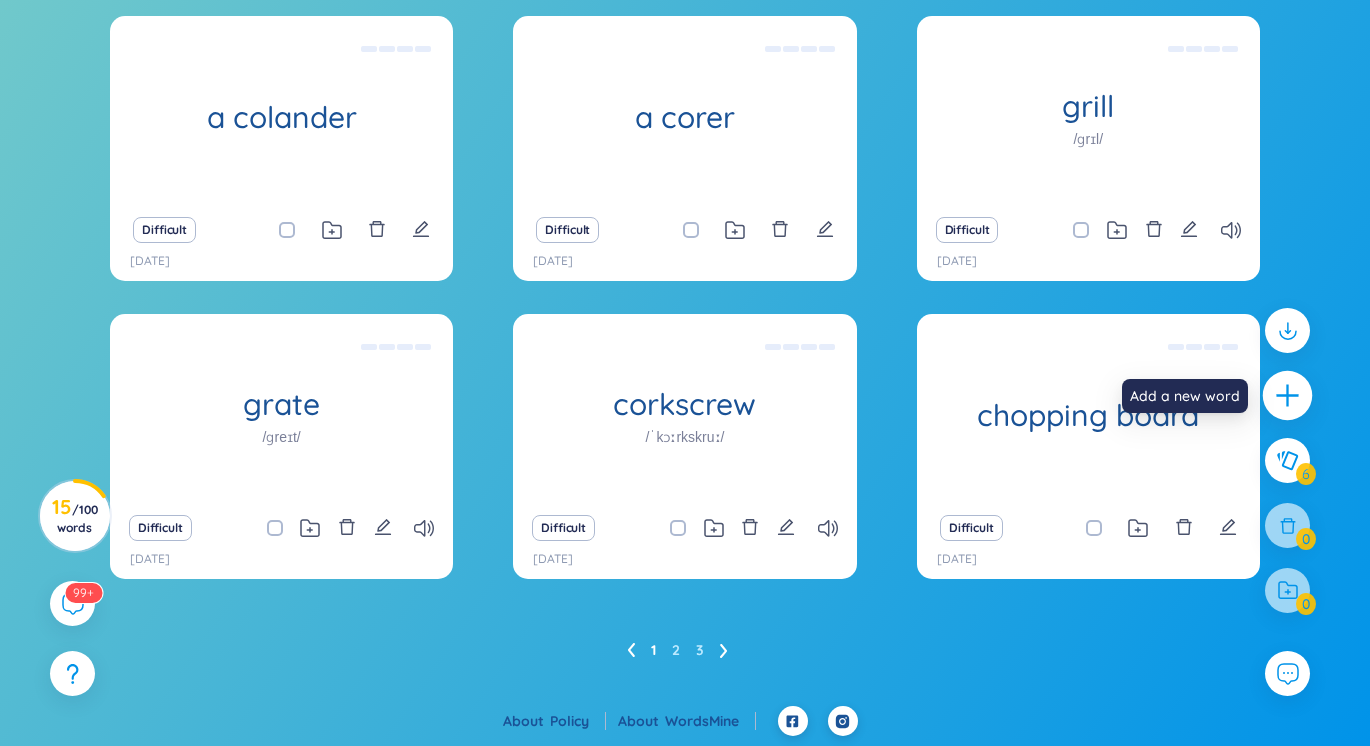 click 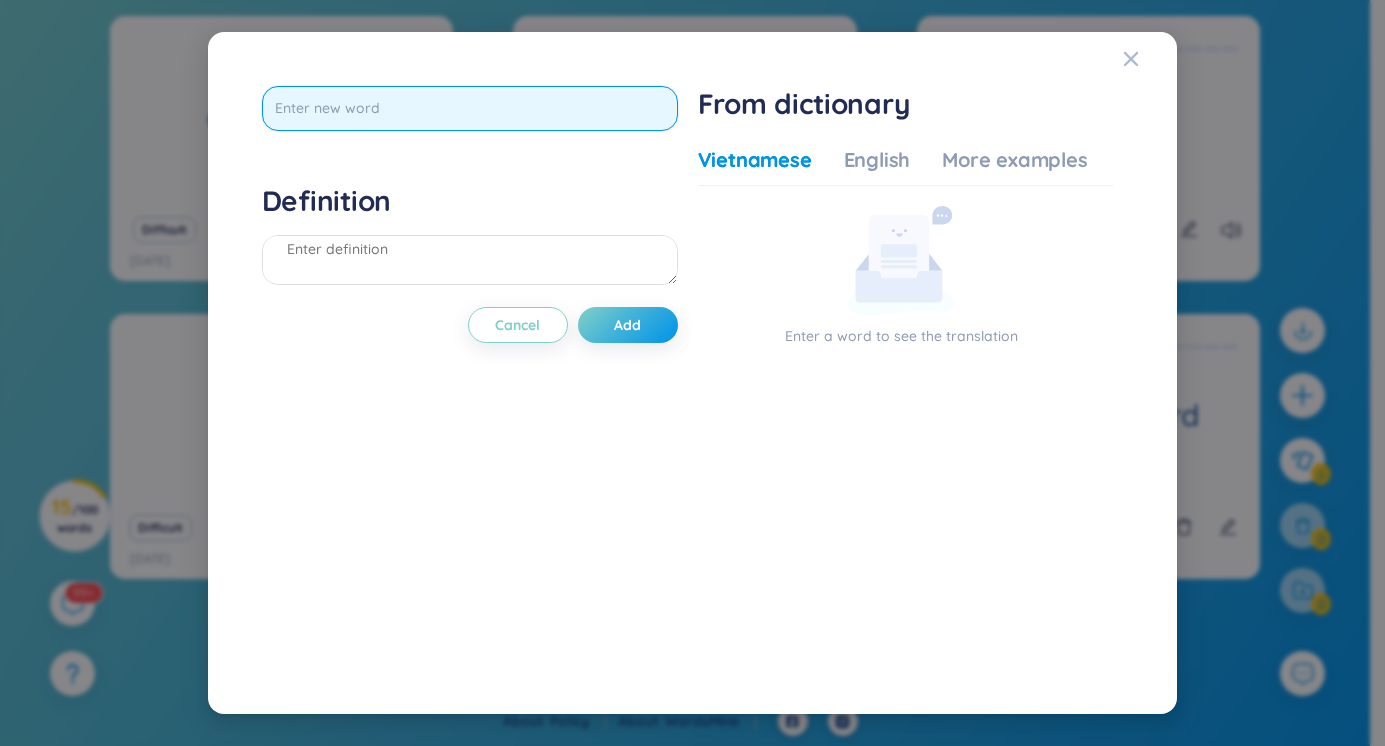 click at bounding box center [470, 108] 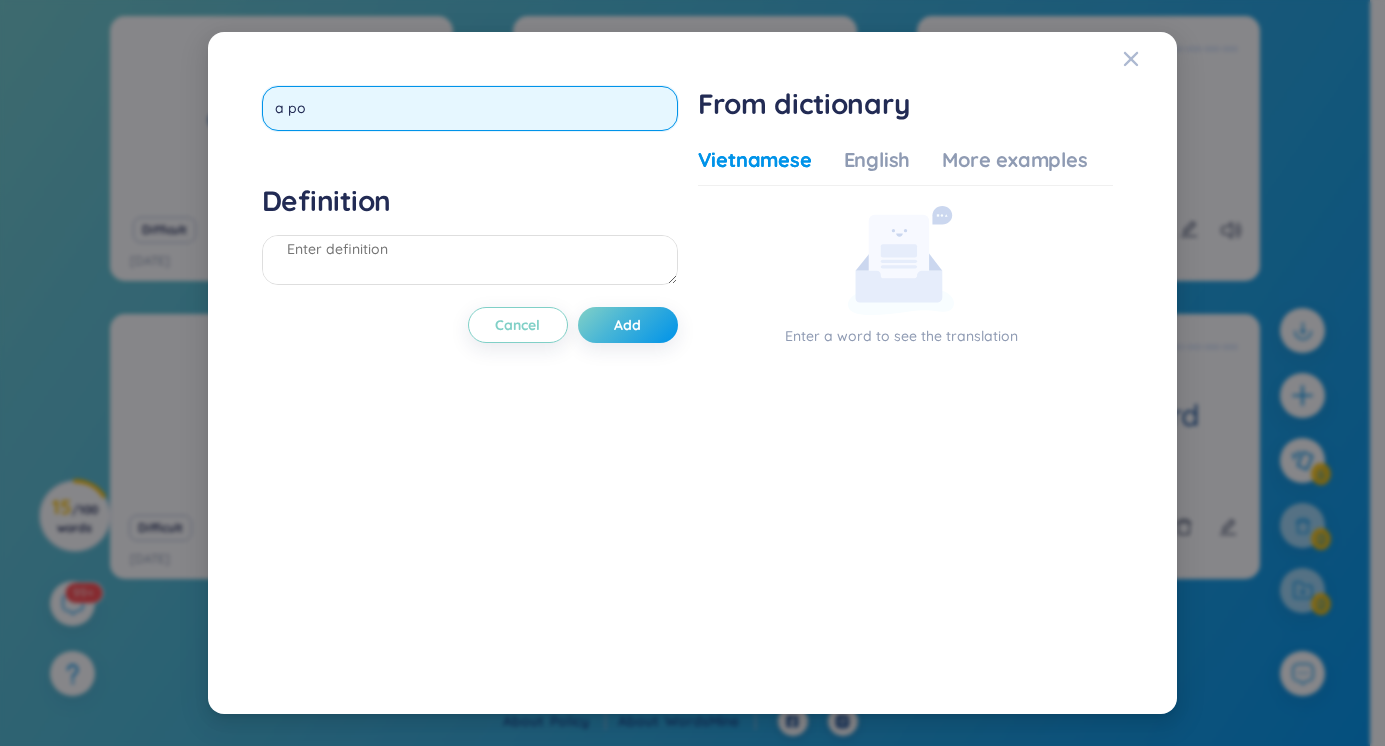 type on "a pot" 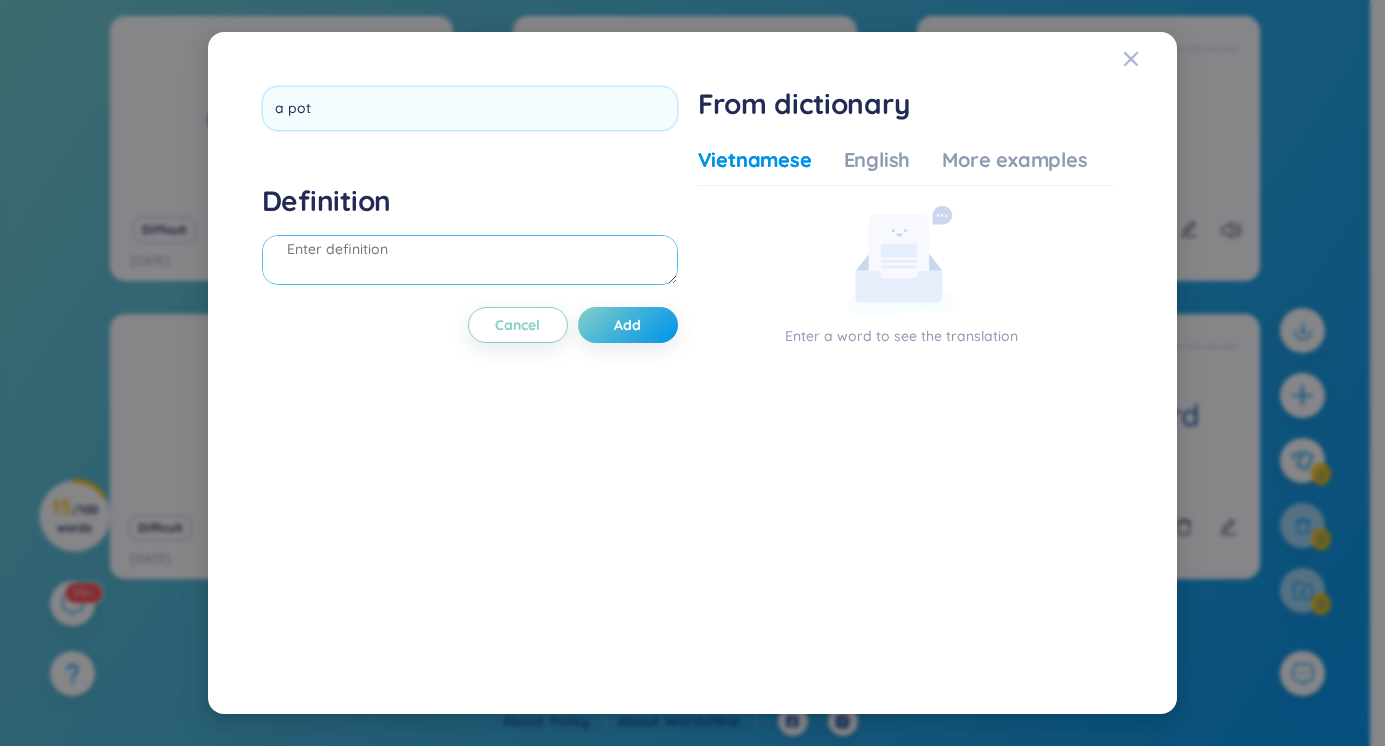 click on "Definition" at bounding box center (470, 237) 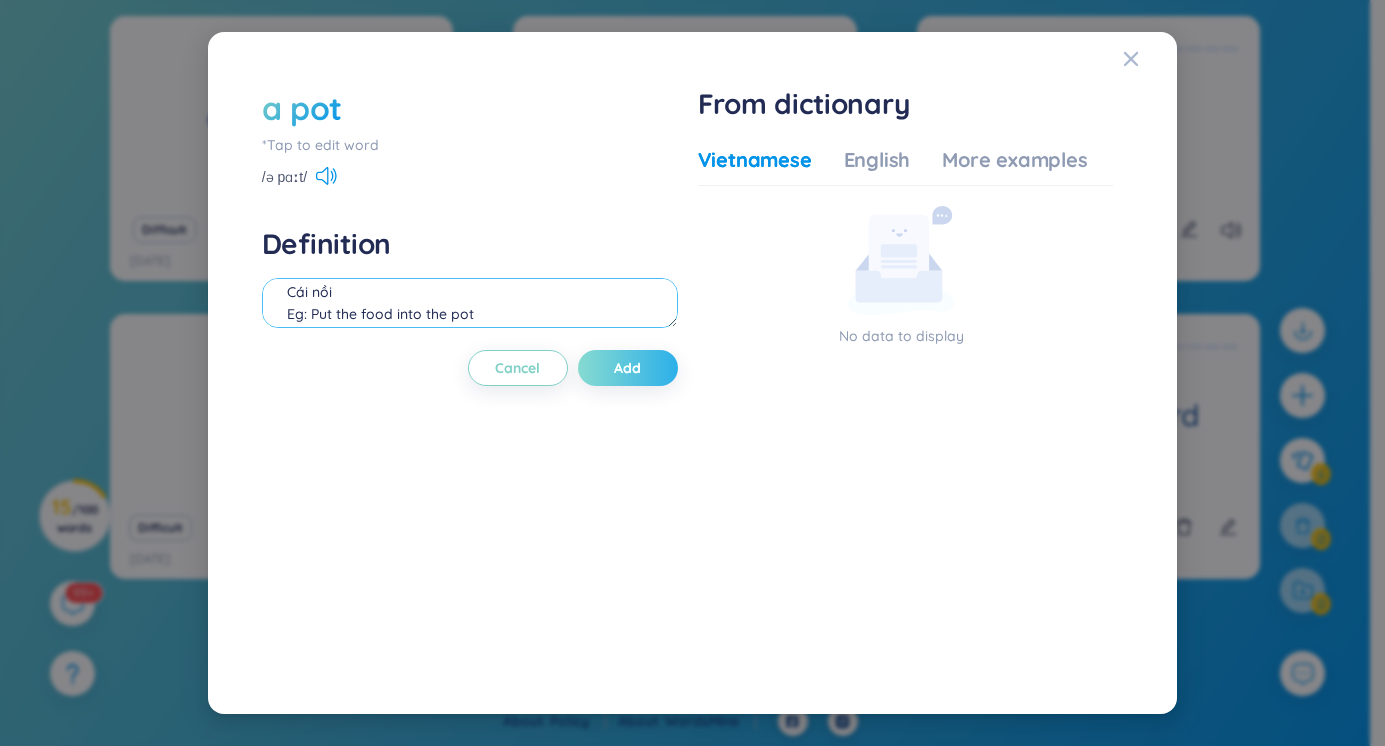 type on "Cái nồi
Eg: Put the food into the pot" 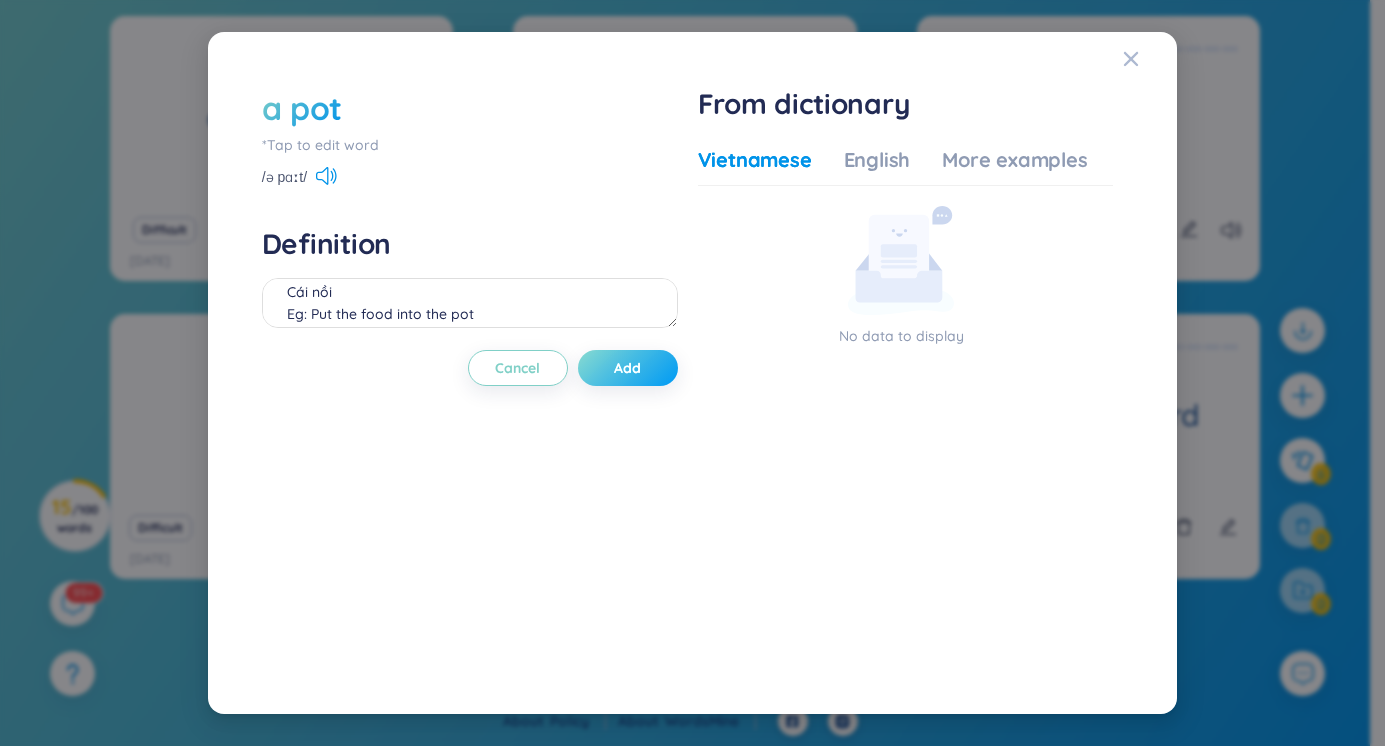 click on "Add" at bounding box center (628, 368) 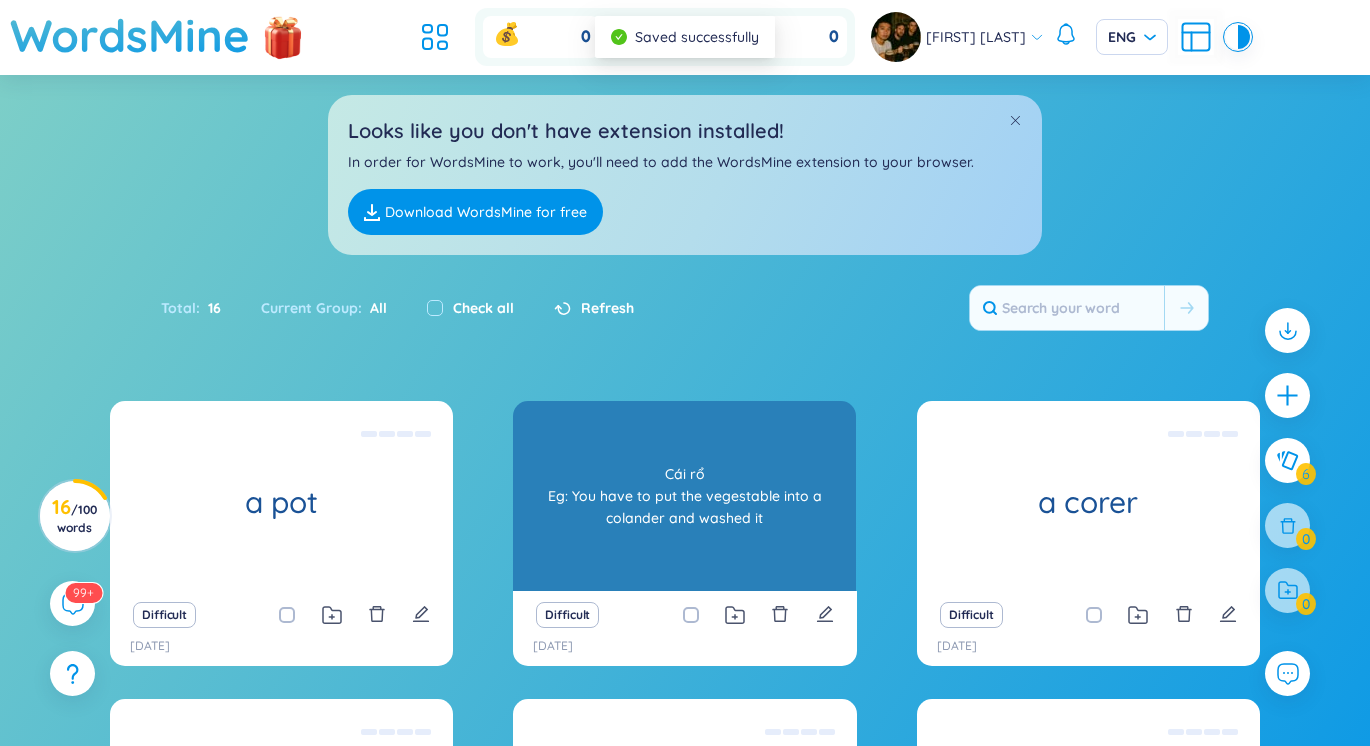 scroll, scrollTop: 233, scrollLeft: 0, axis: vertical 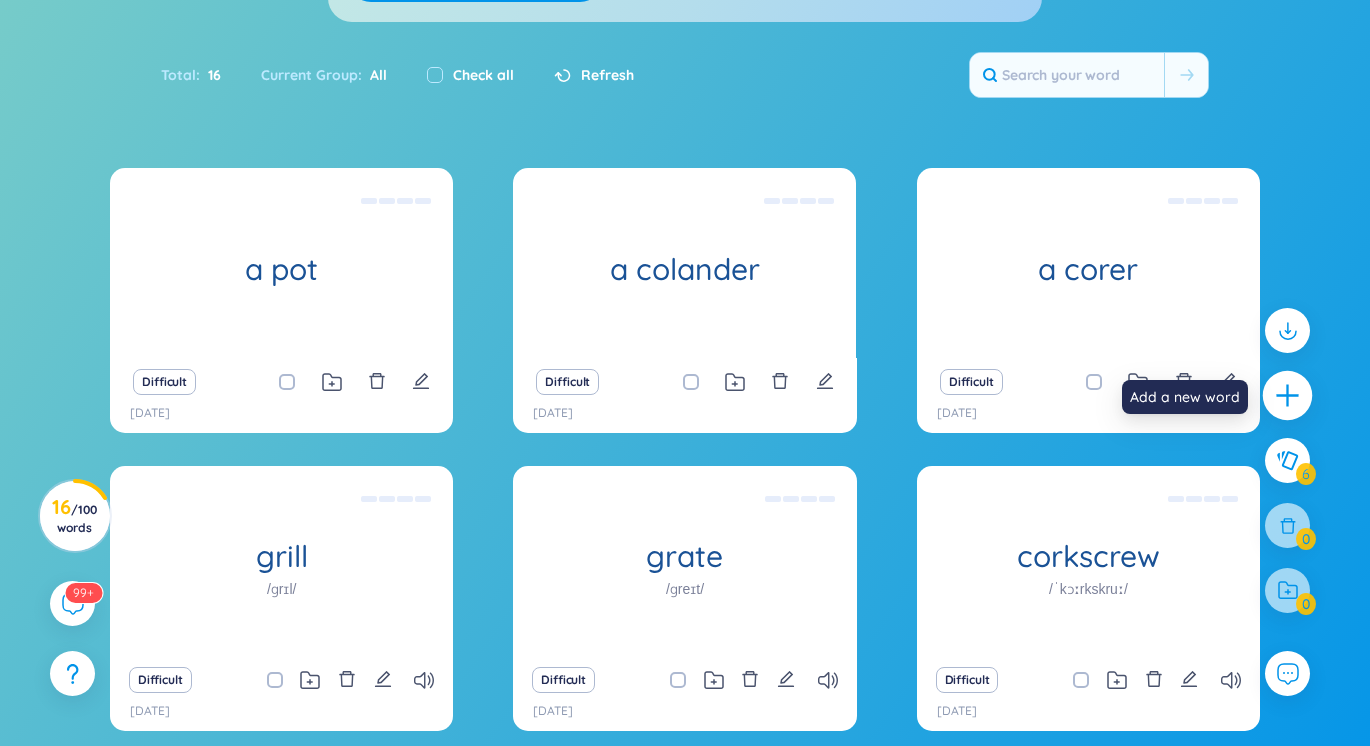 click 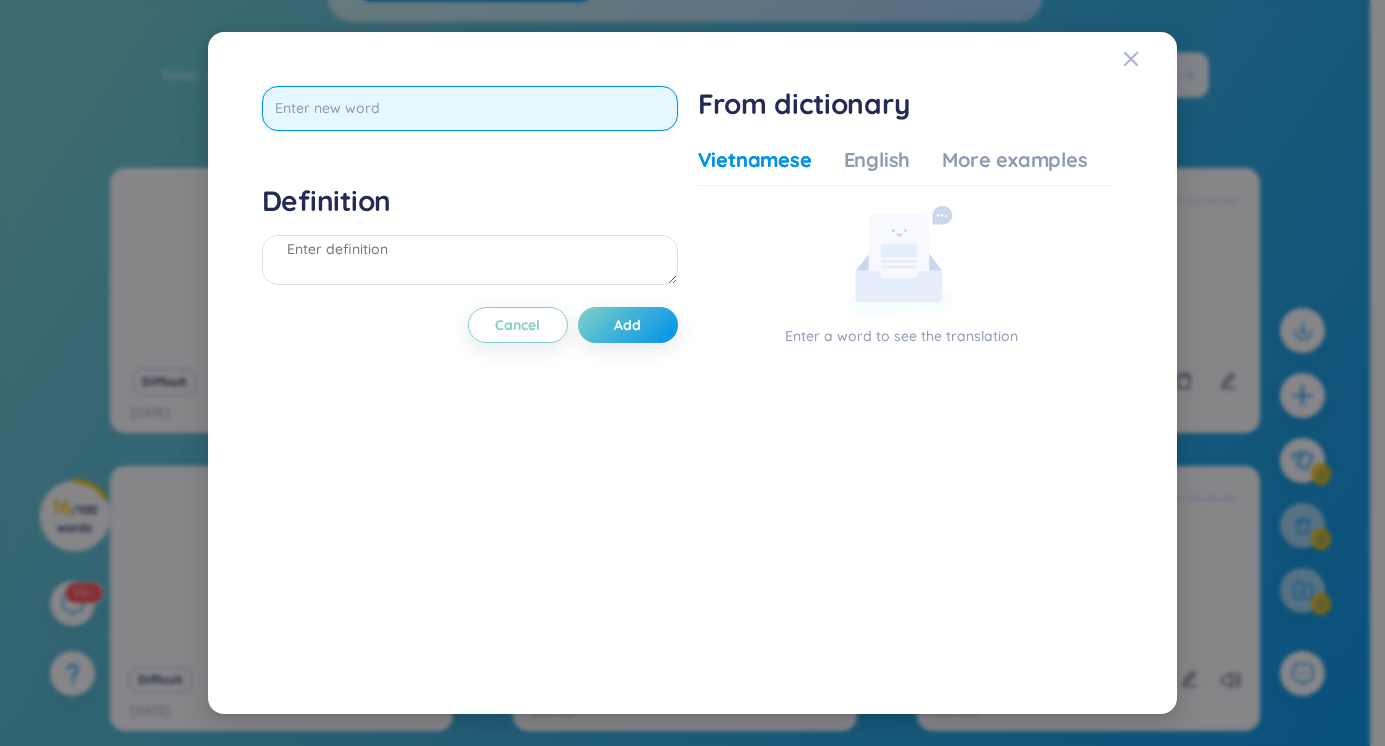 click at bounding box center (470, 108) 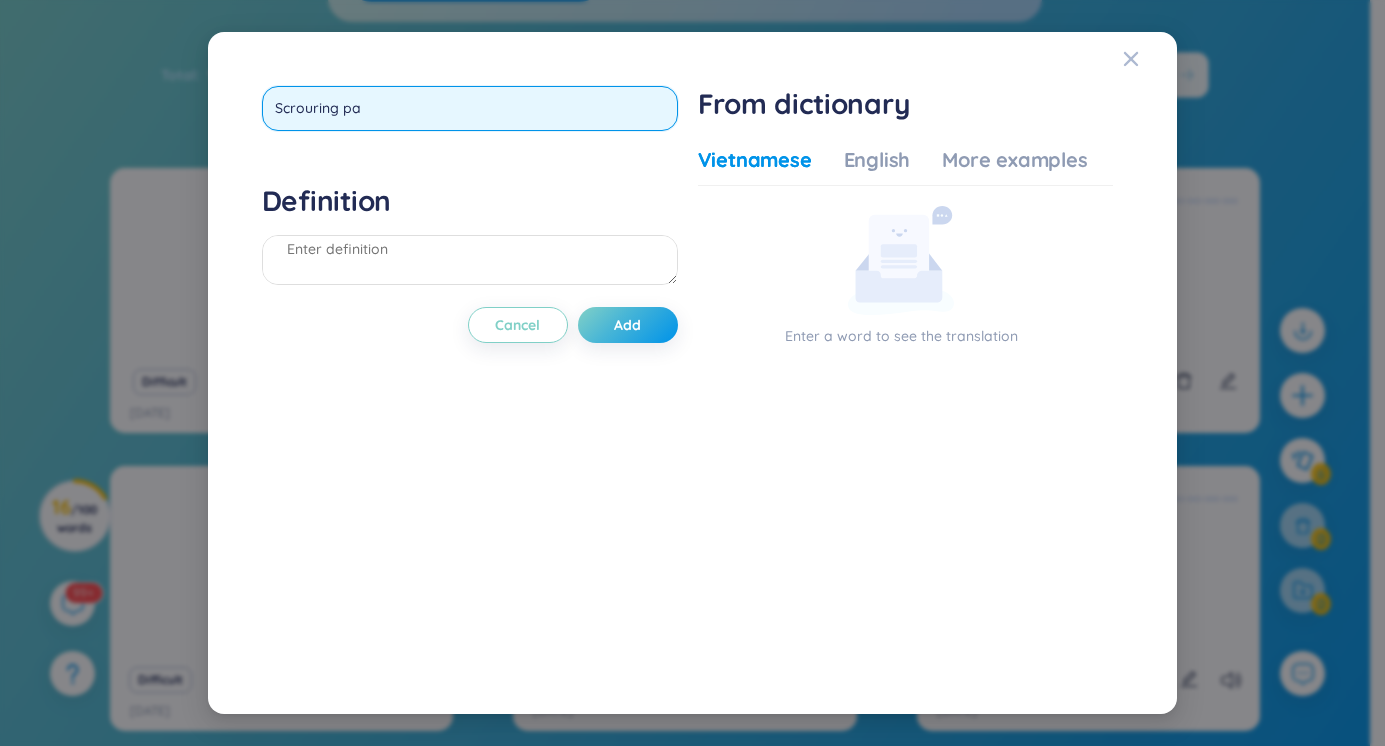 type on "Scrouring pad" 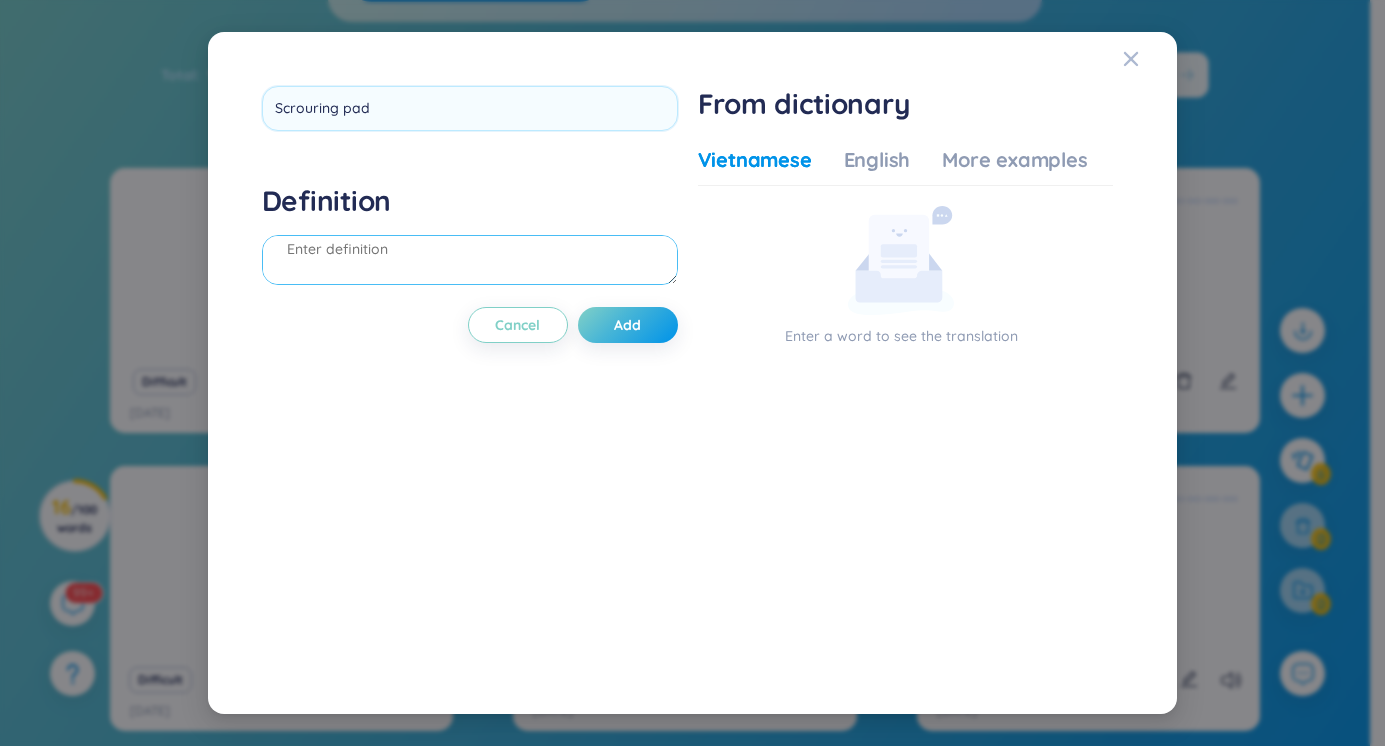 click on "Definition" at bounding box center [470, 237] 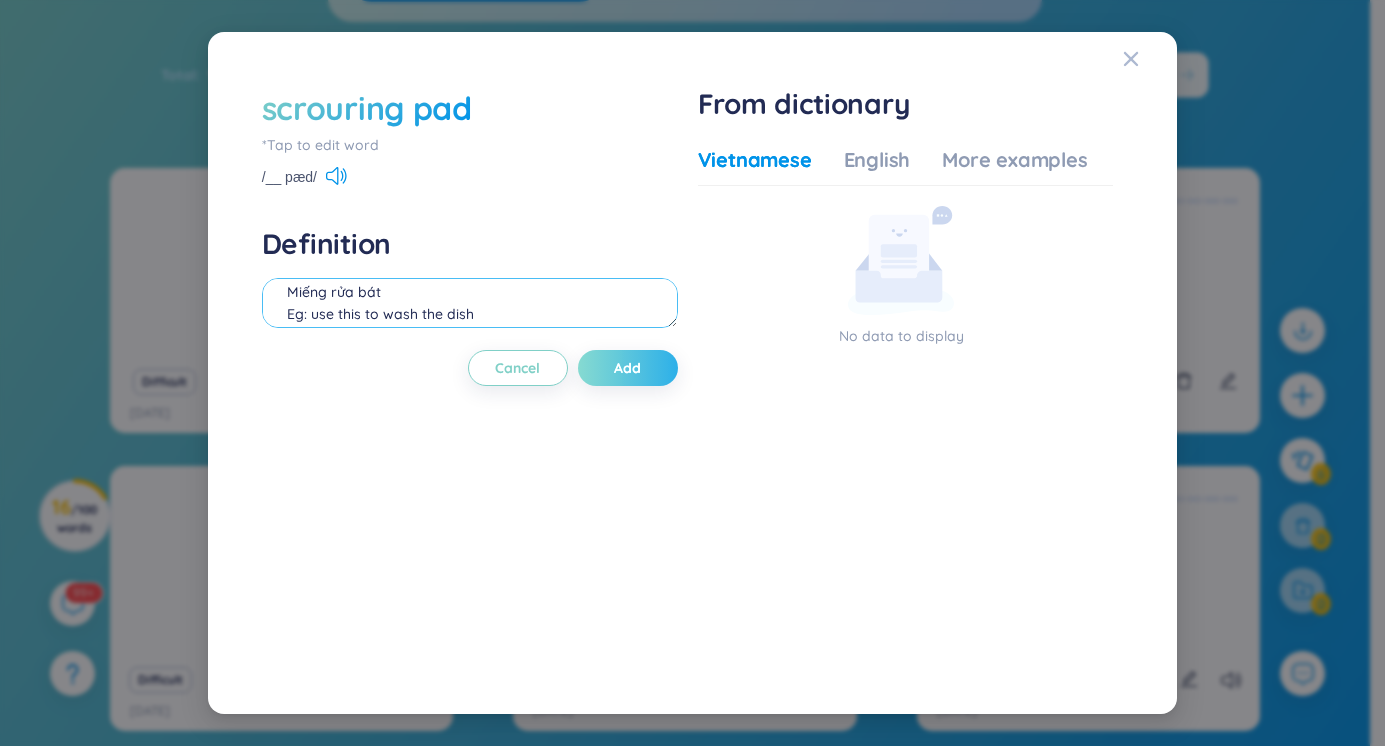 type on "Miếng rửa bát
Eg: use this to wash the dish" 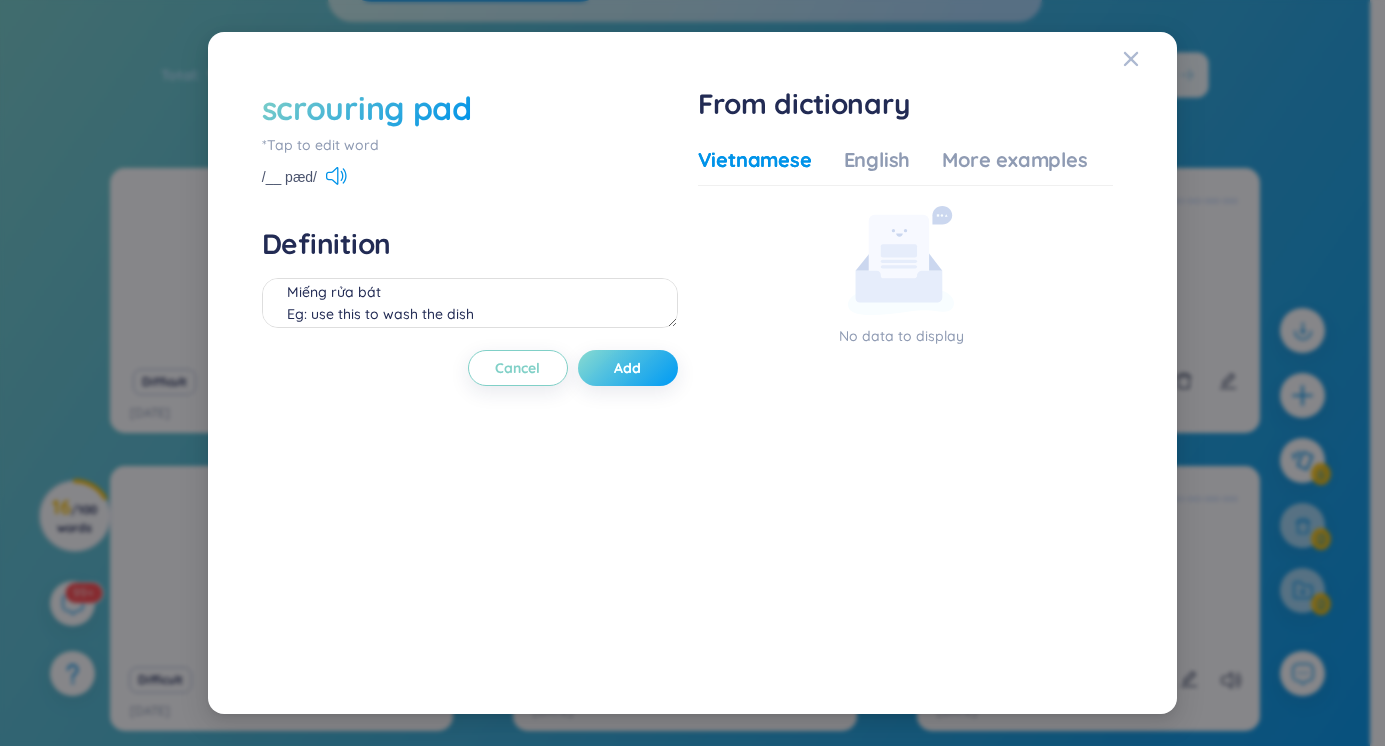 click on "Add" at bounding box center [628, 368] 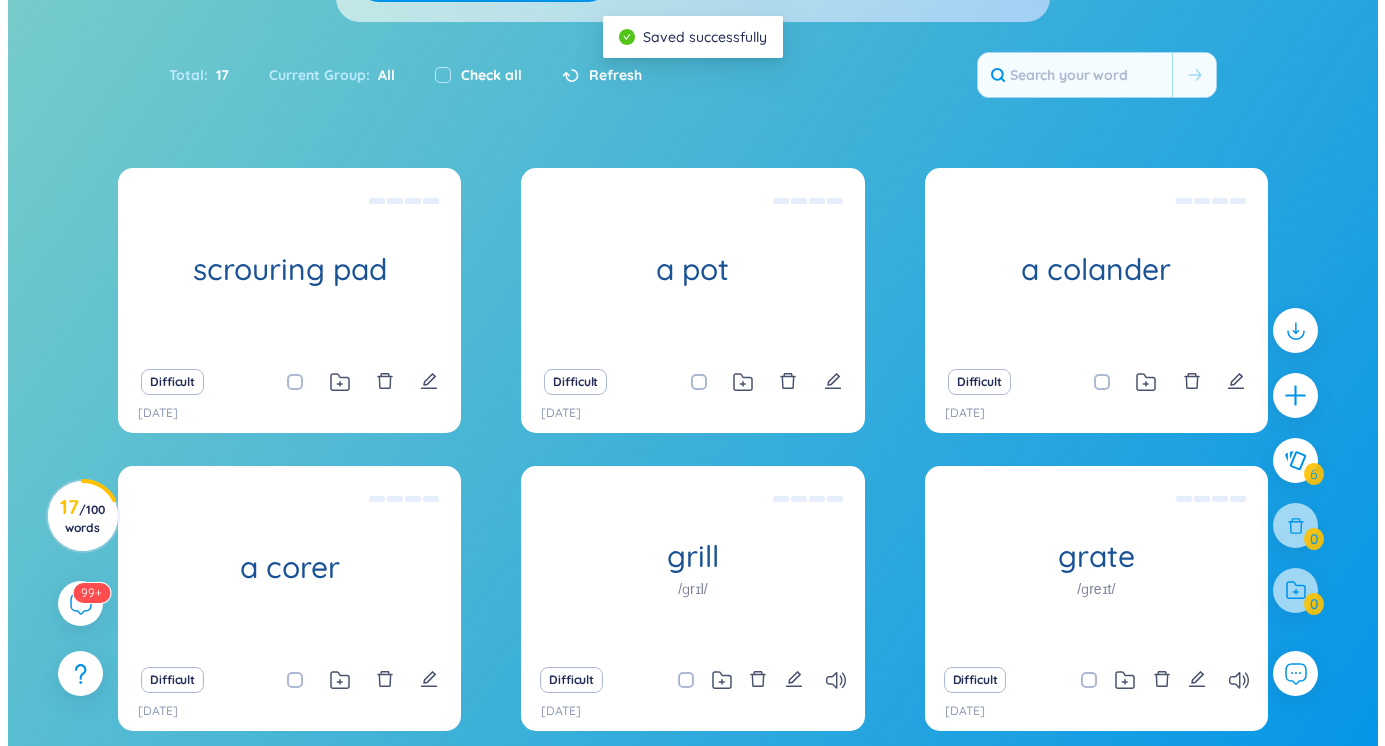 scroll, scrollTop: 233, scrollLeft: 0, axis: vertical 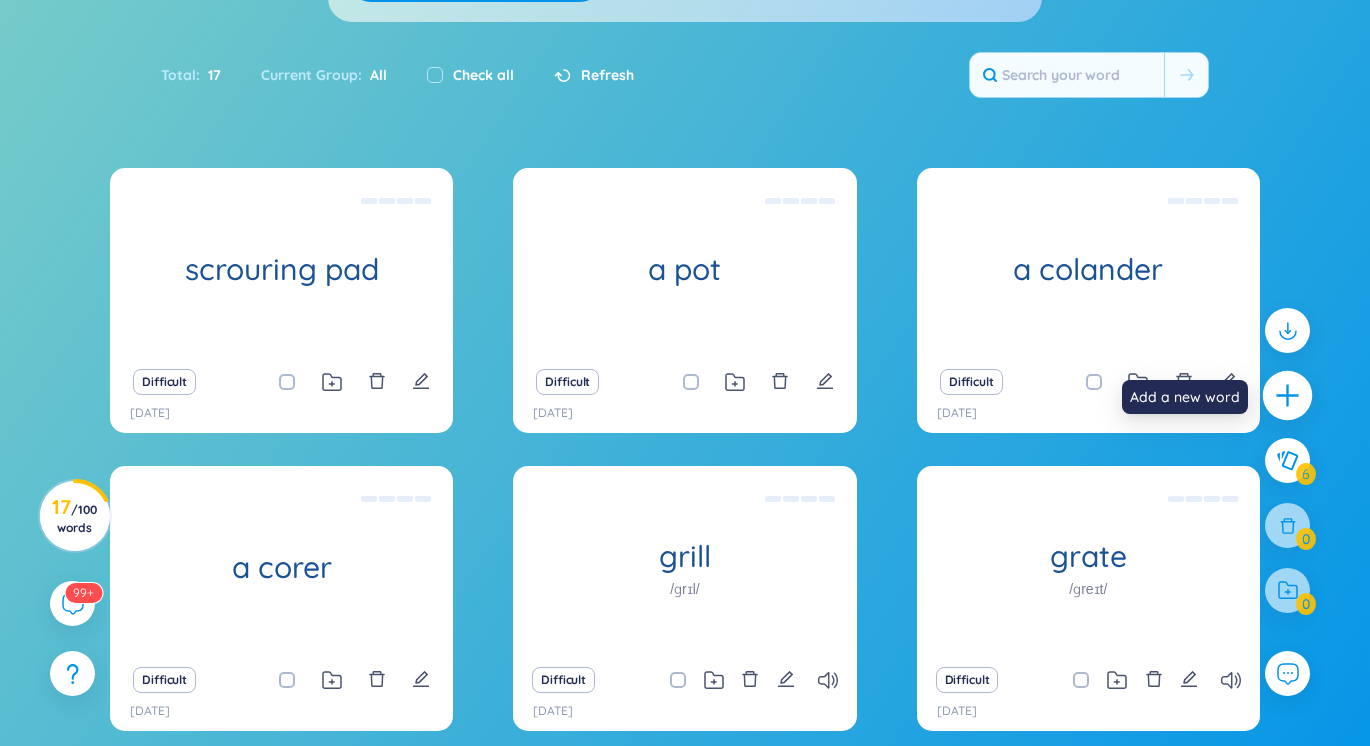 click 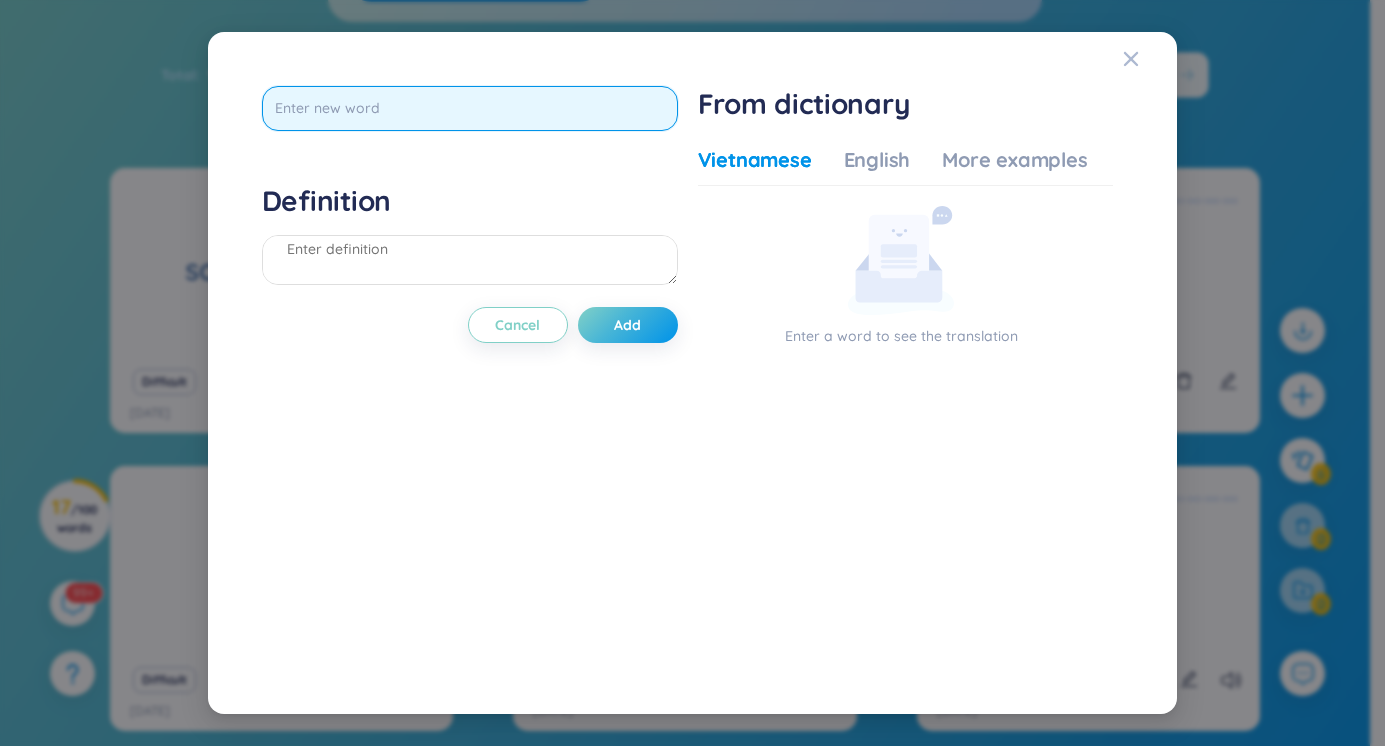 click at bounding box center (470, 108) 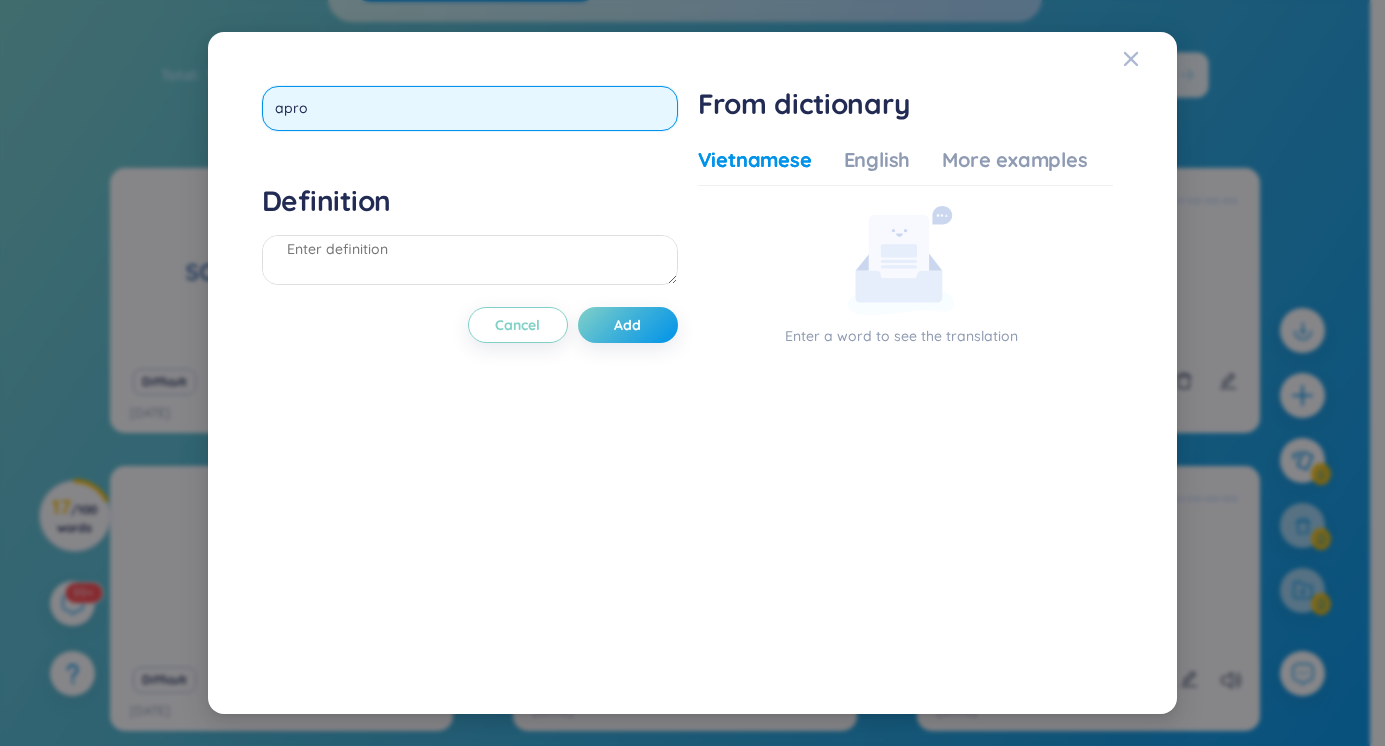 type on "apron[REDACTED]" 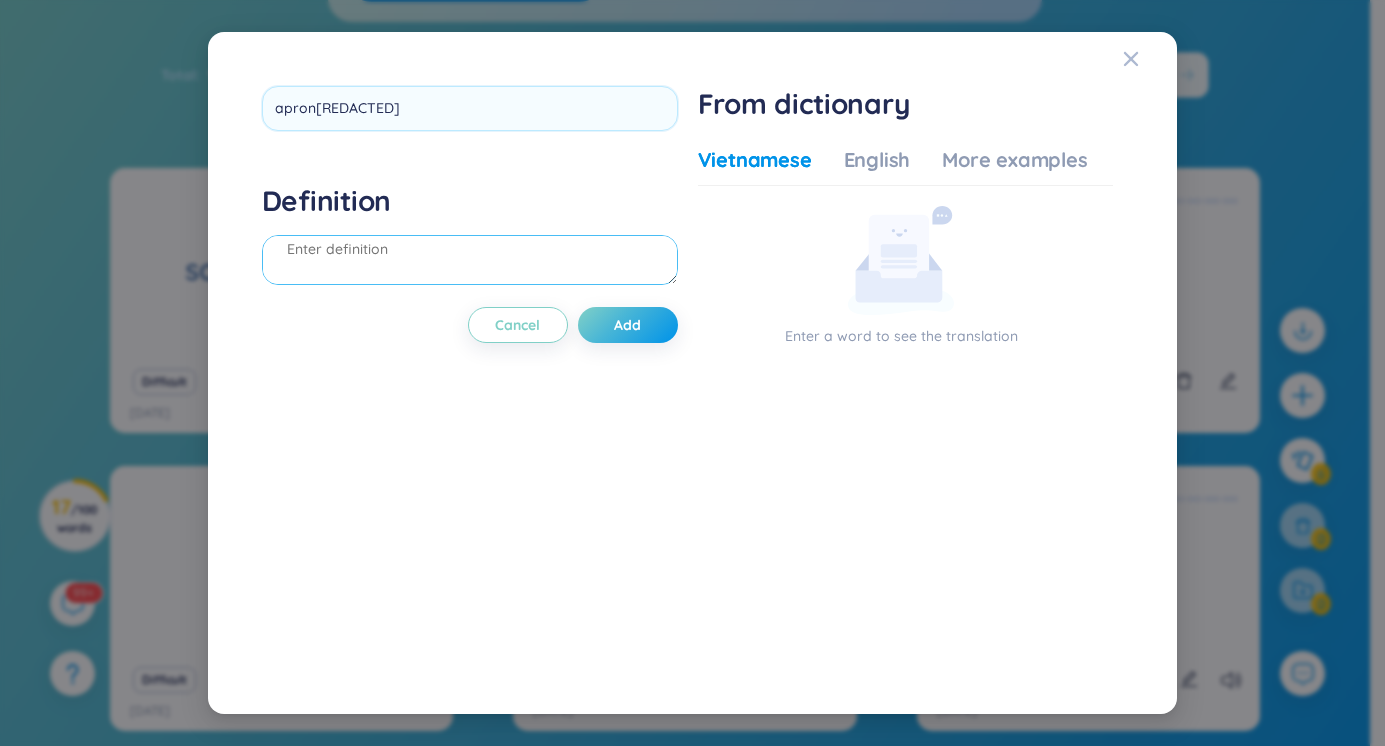 click on "Definition" at bounding box center (470, 237) 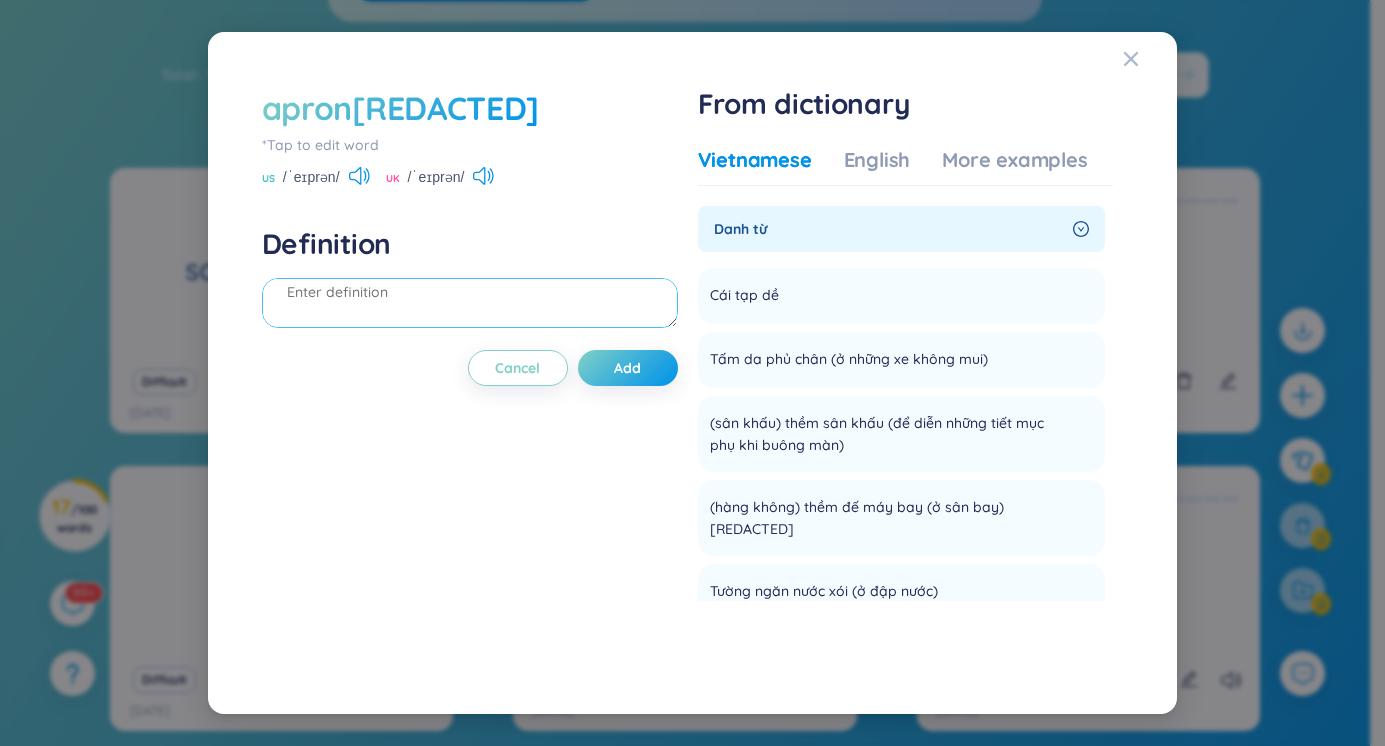 type on "C" 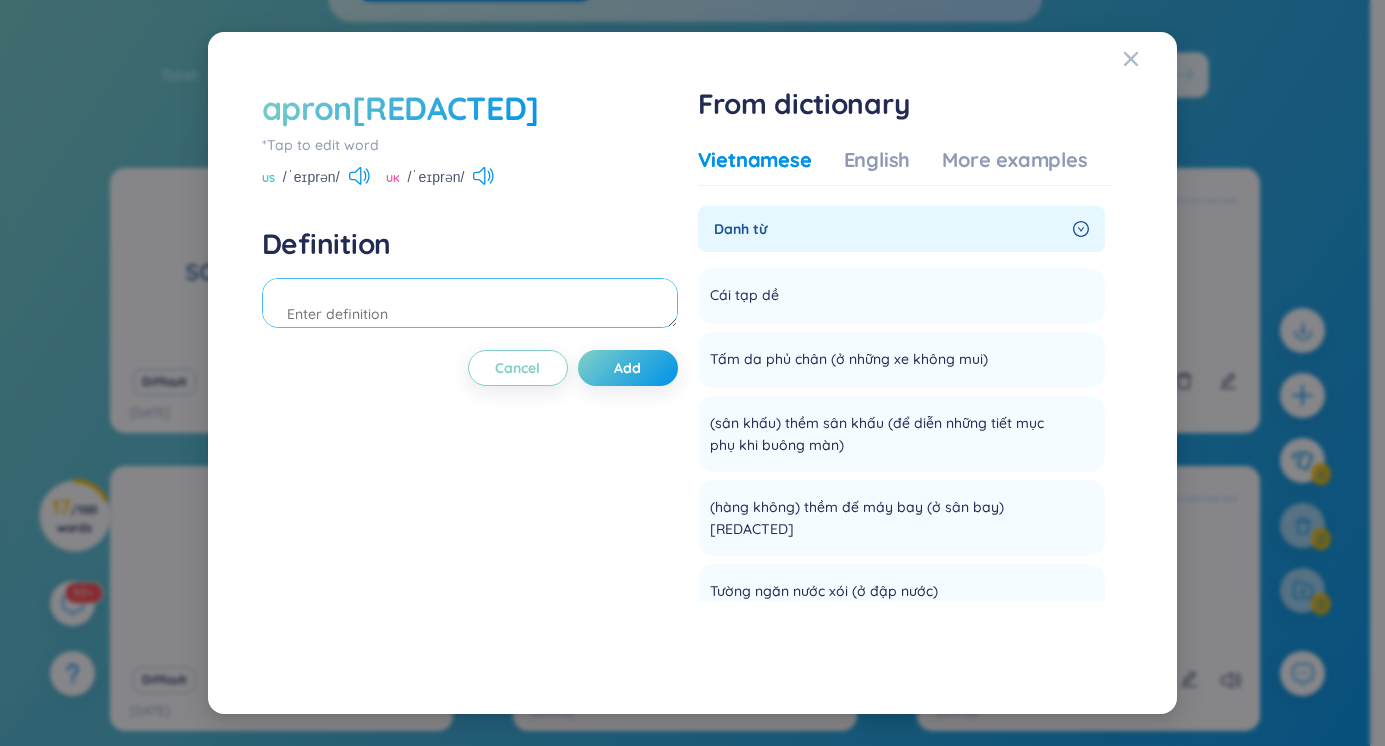 type on "T" 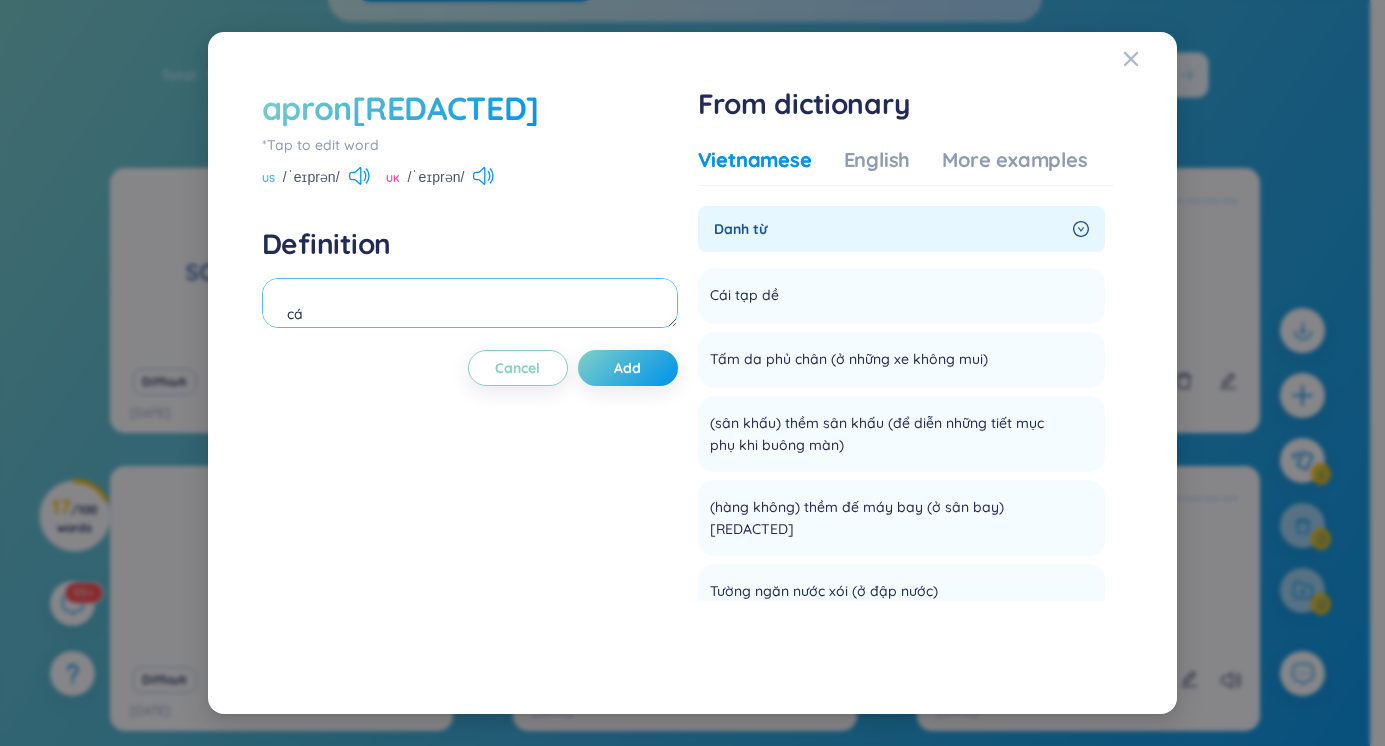 type on "c" 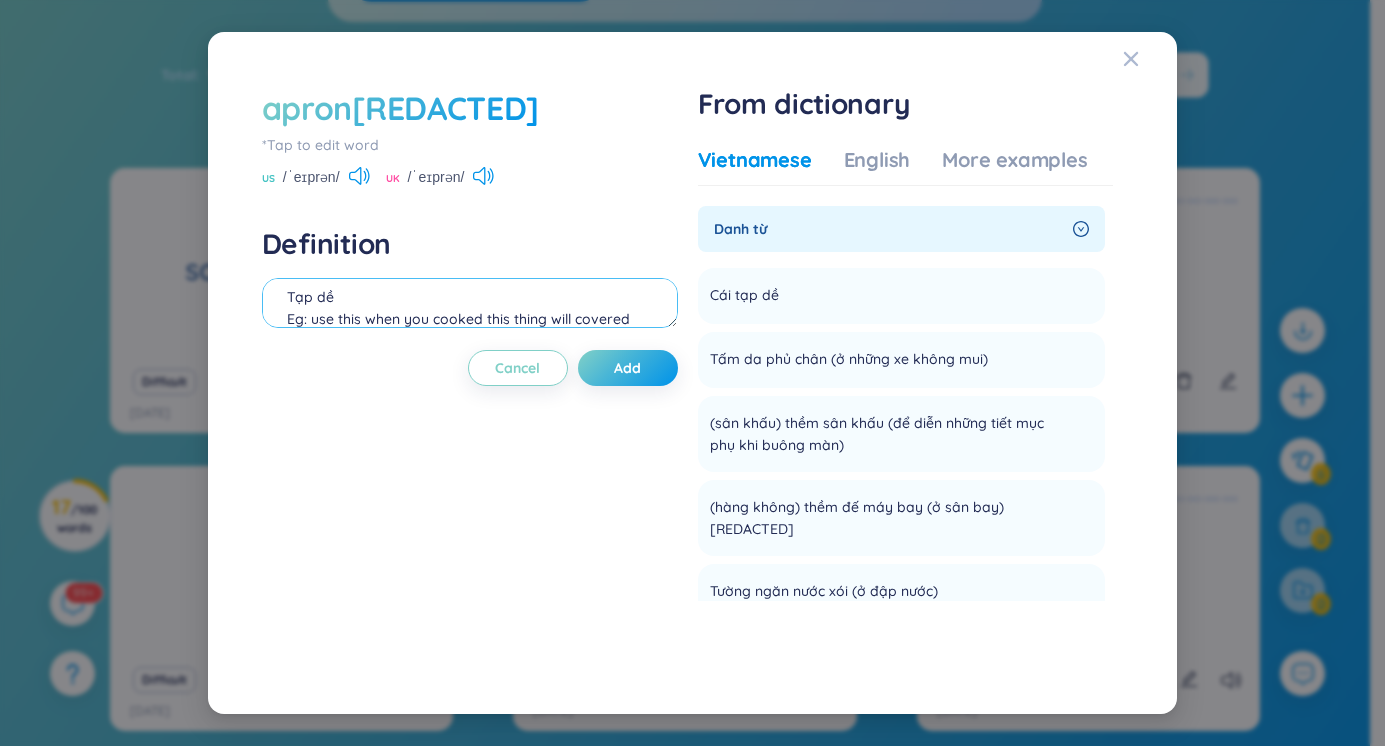 scroll, scrollTop: 39, scrollLeft: 0, axis: vertical 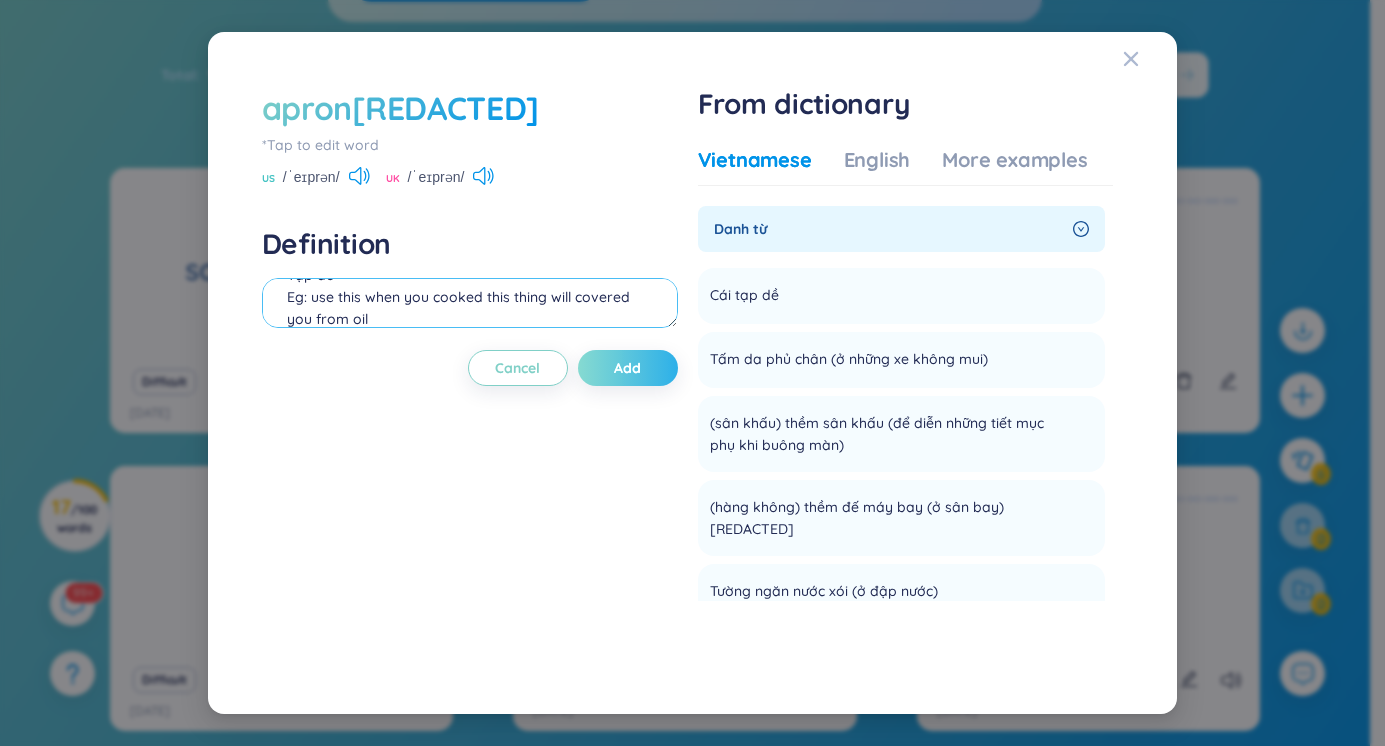 type on "Tạp dề
Eg: use this when you cooked this thing will covered you from oil" 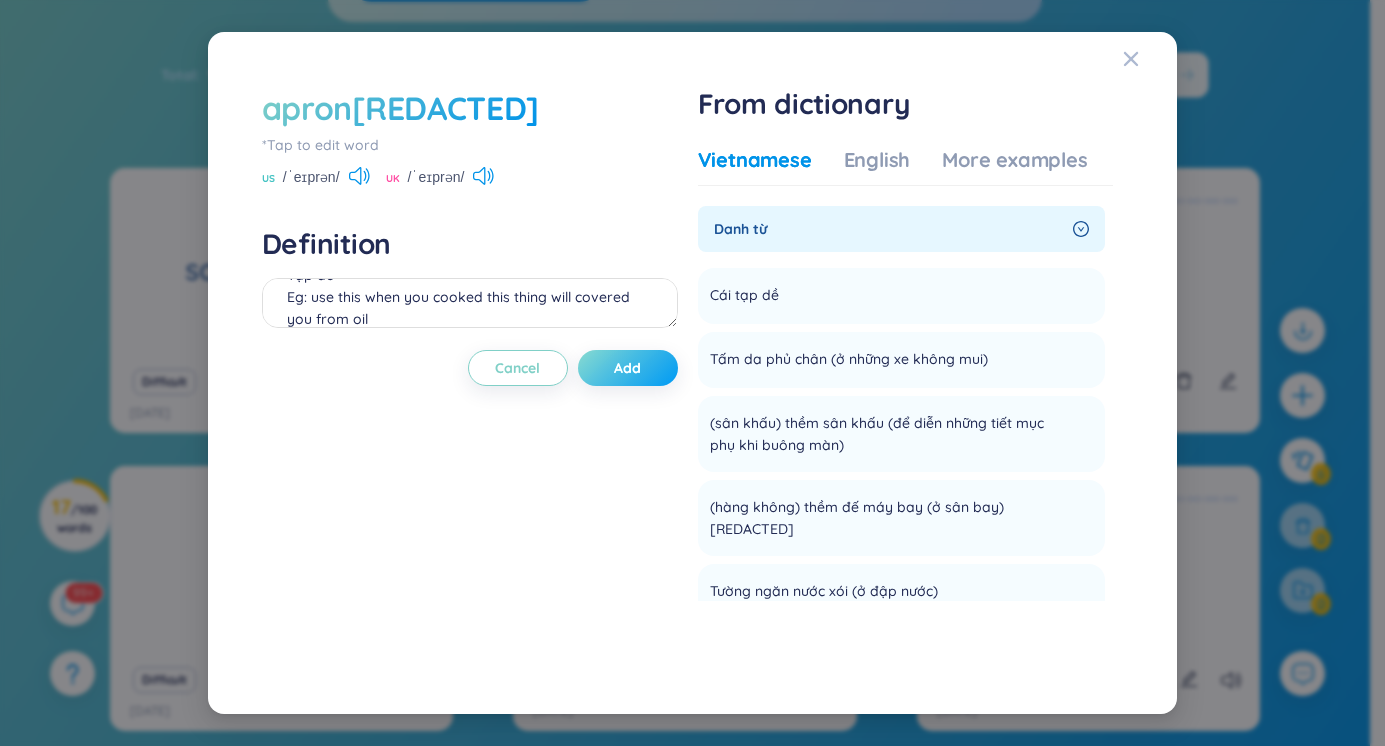 click on "Add" at bounding box center (628, 368) 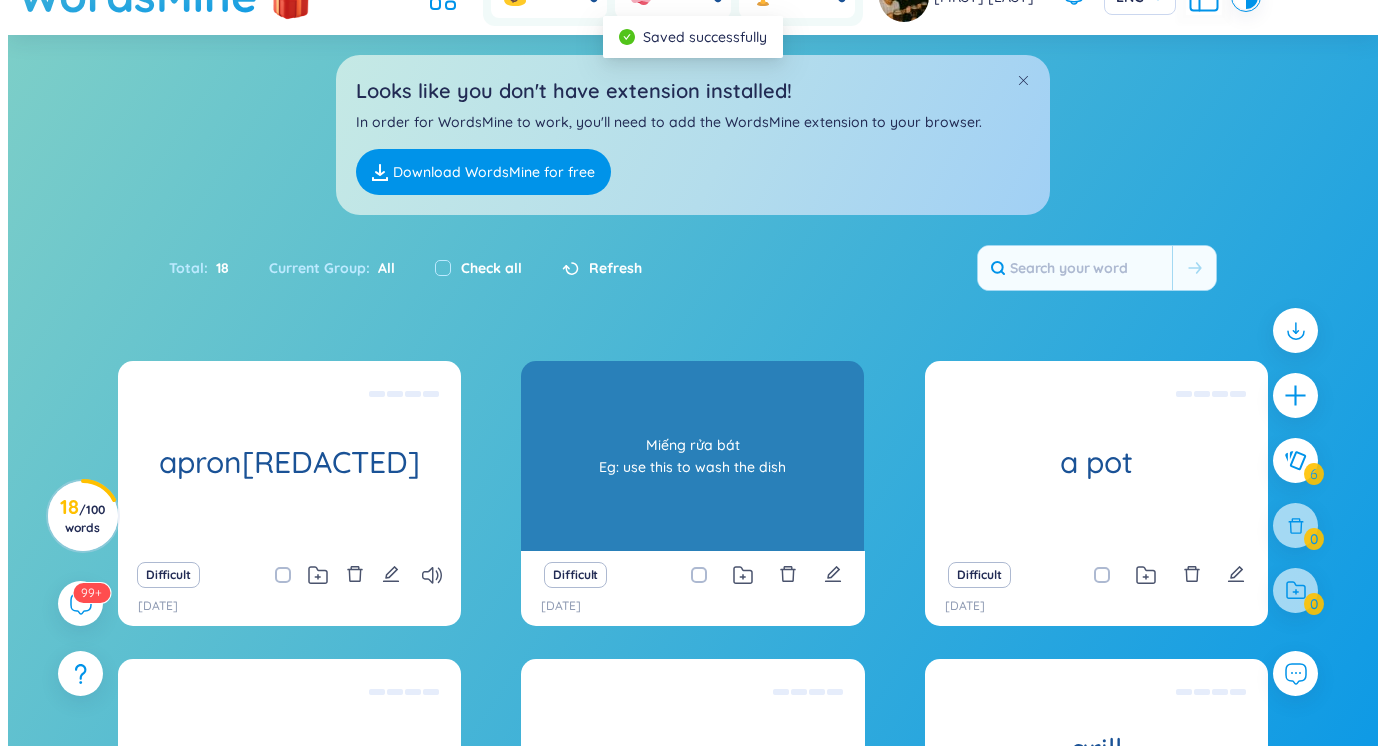 scroll, scrollTop: 0, scrollLeft: 0, axis: both 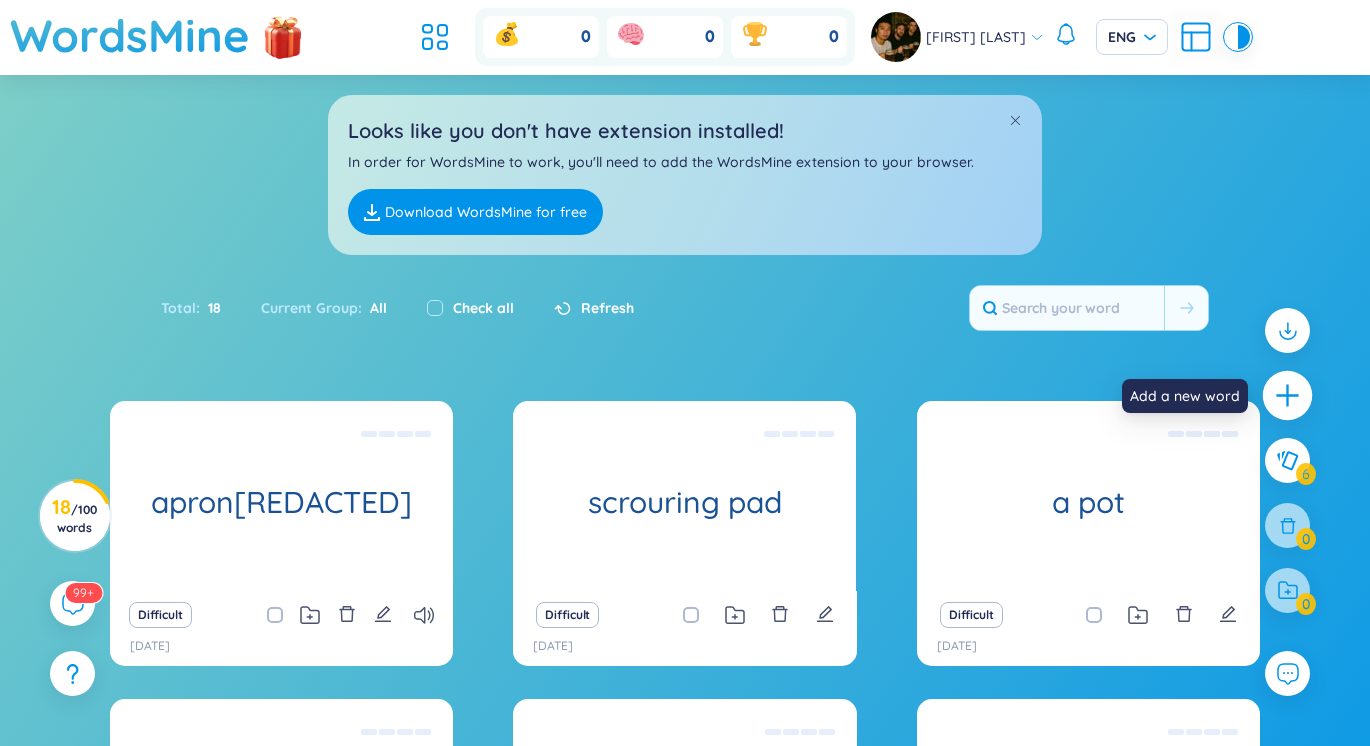 click 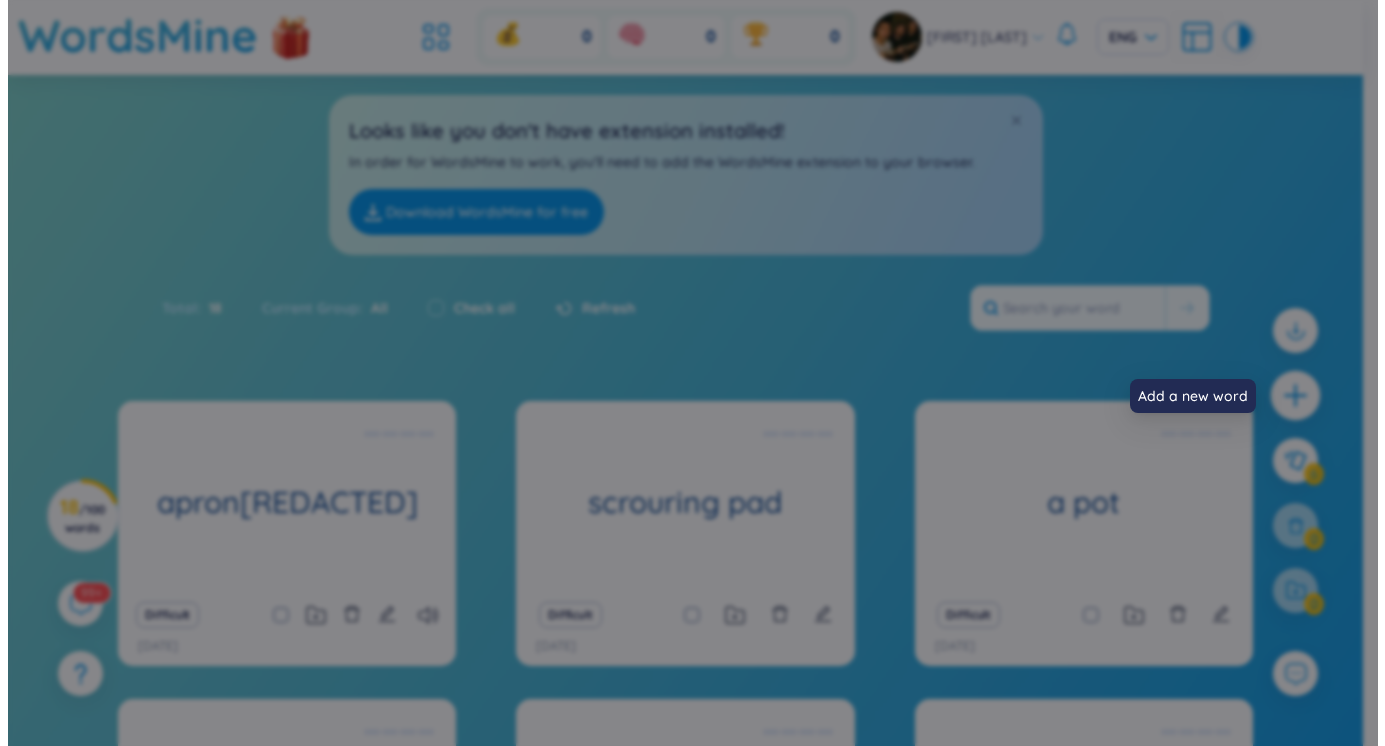 scroll, scrollTop: 22, scrollLeft: 0, axis: vertical 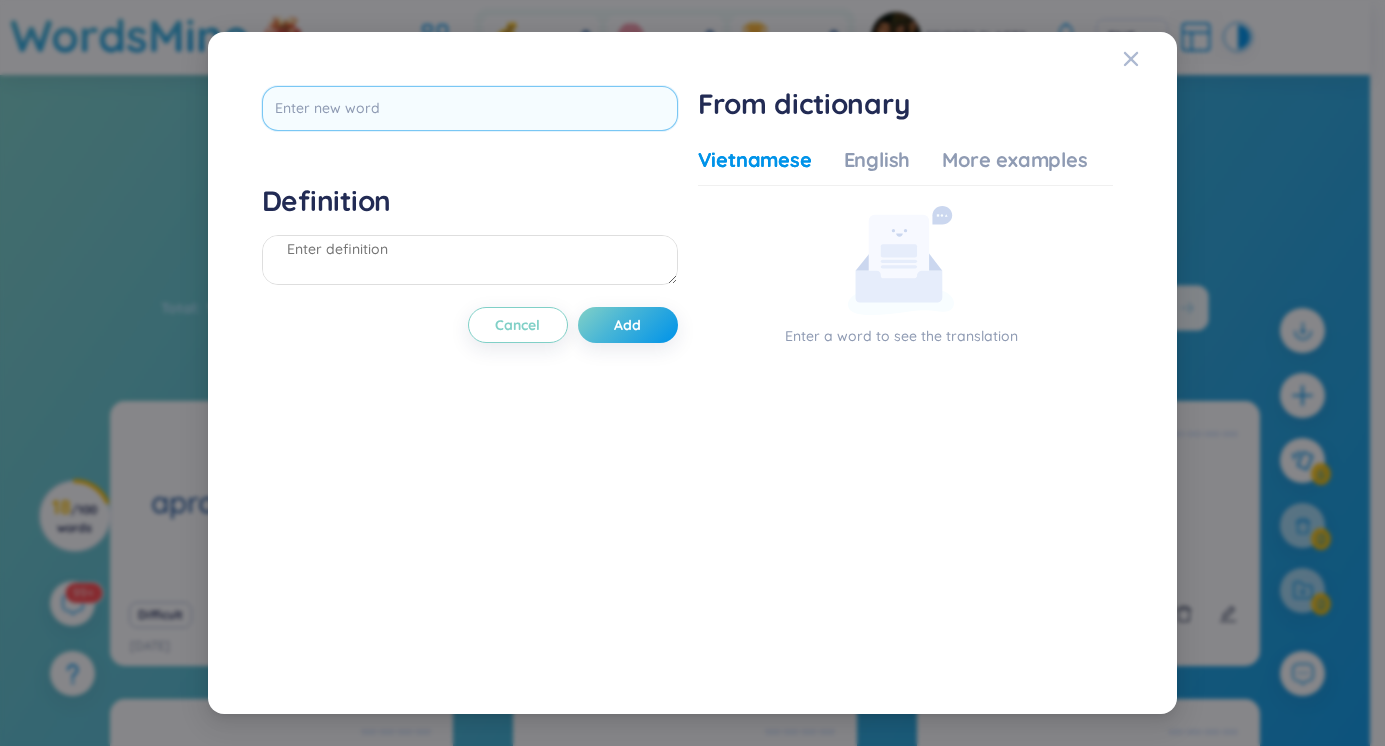 click at bounding box center [470, 115] 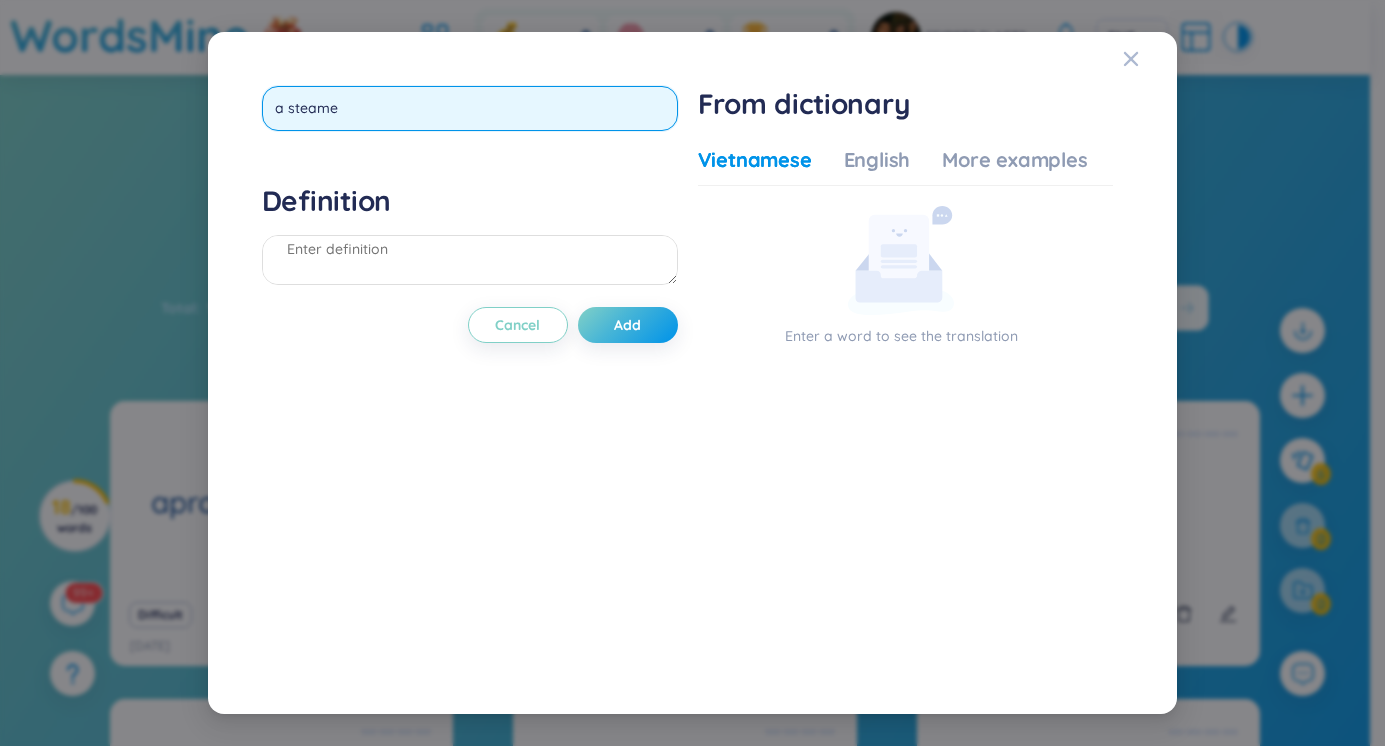 type on "a steamer" 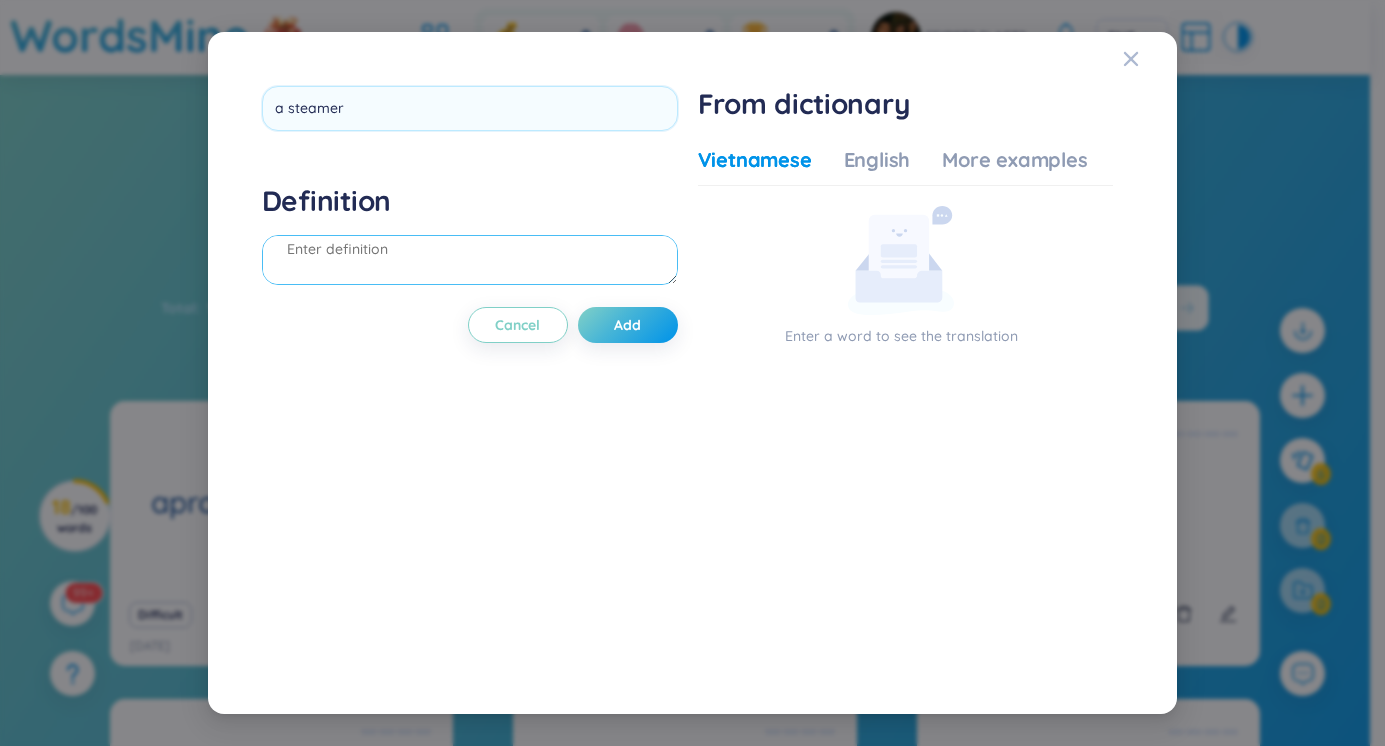 click on "Definition" at bounding box center (470, 237) 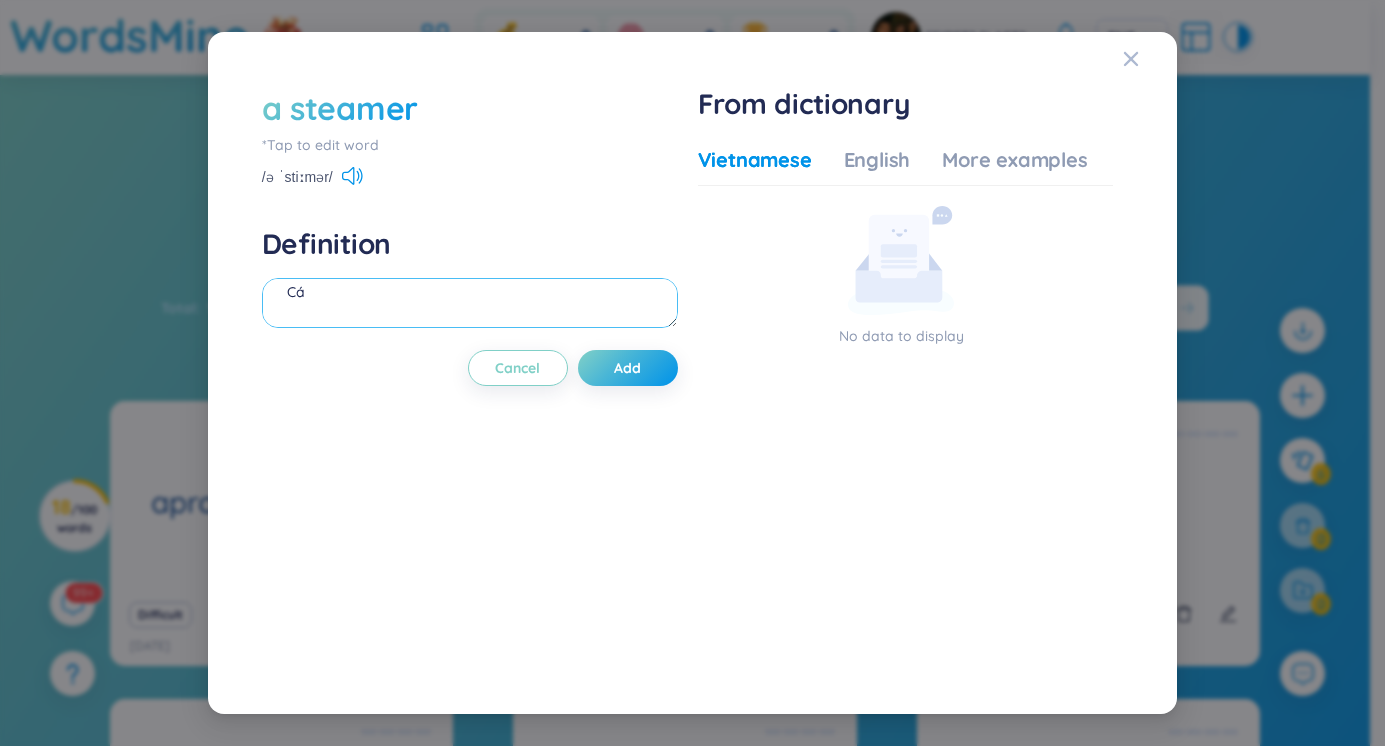 type on "C" 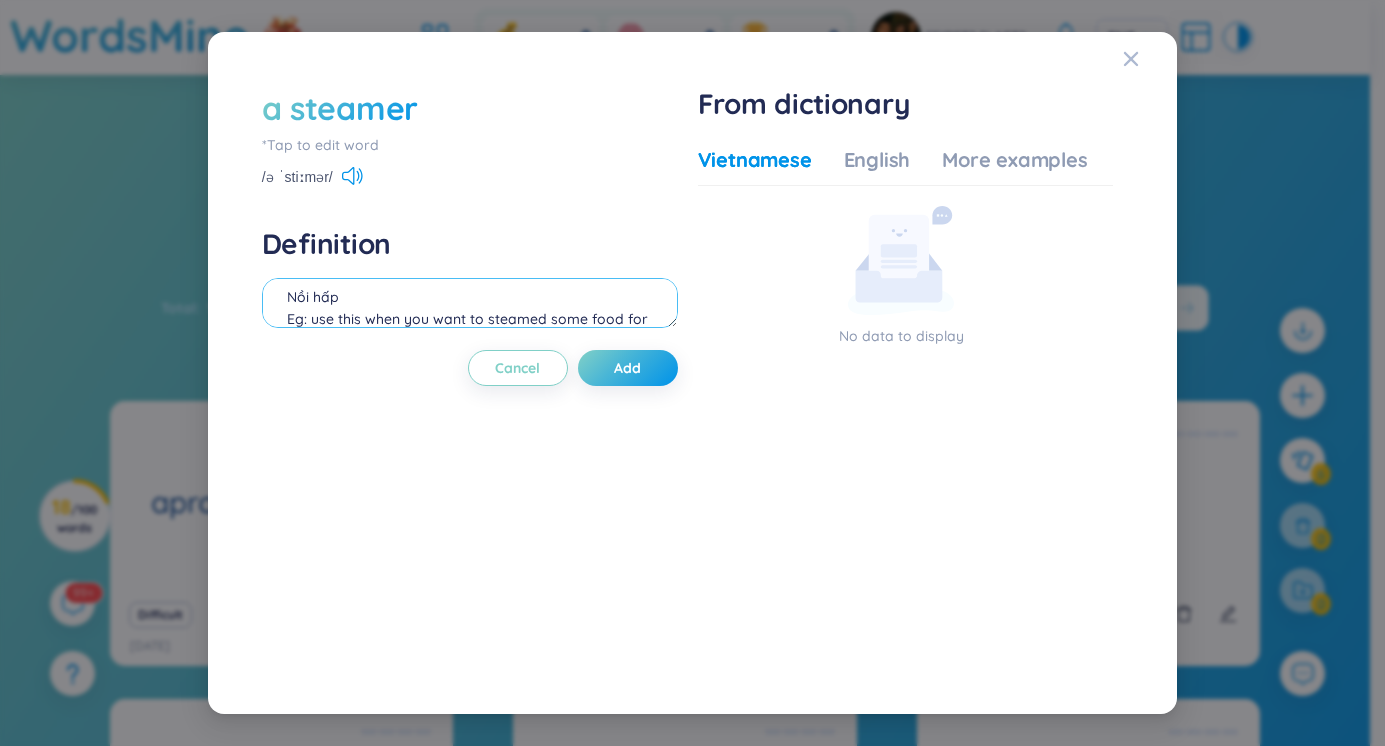 scroll, scrollTop: 39, scrollLeft: 0, axis: vertical 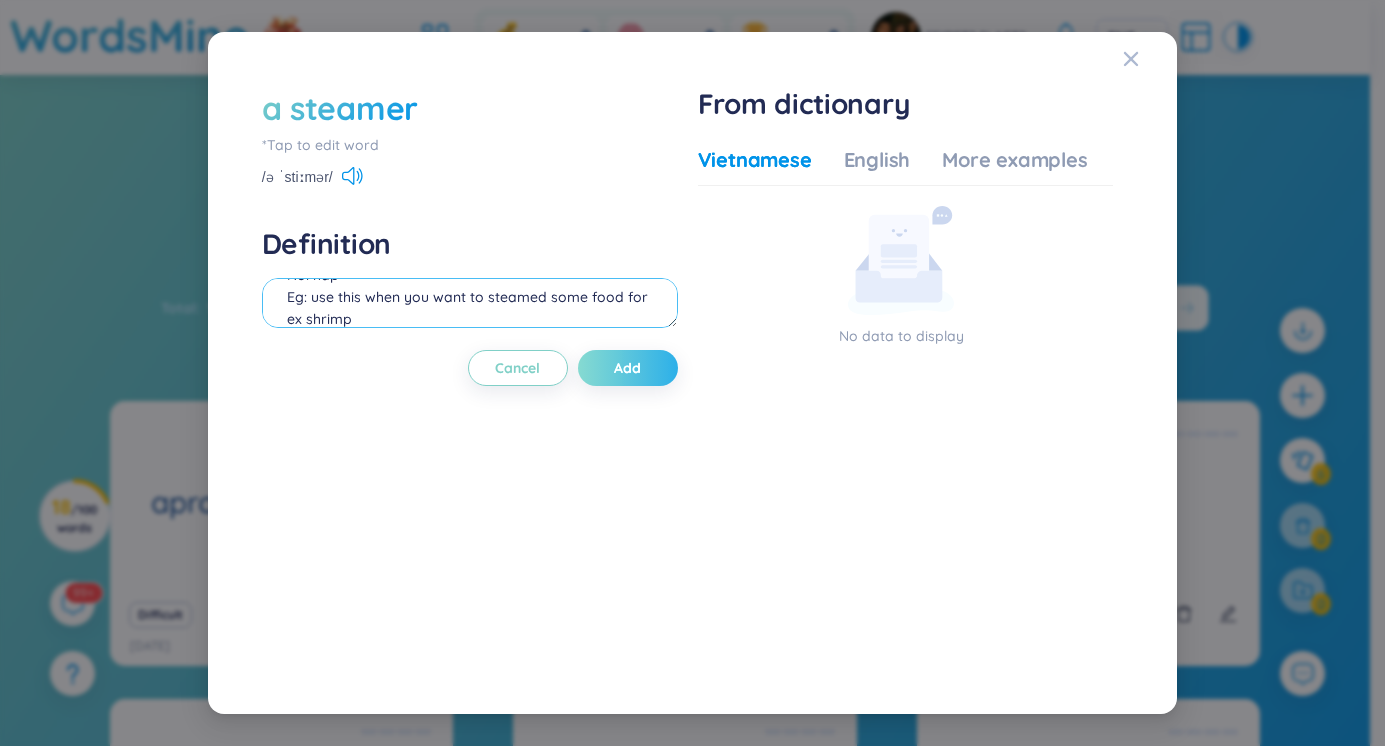 type on "Nồi hấp
Eg: use this when you want to steamed some food for ex shrimp" 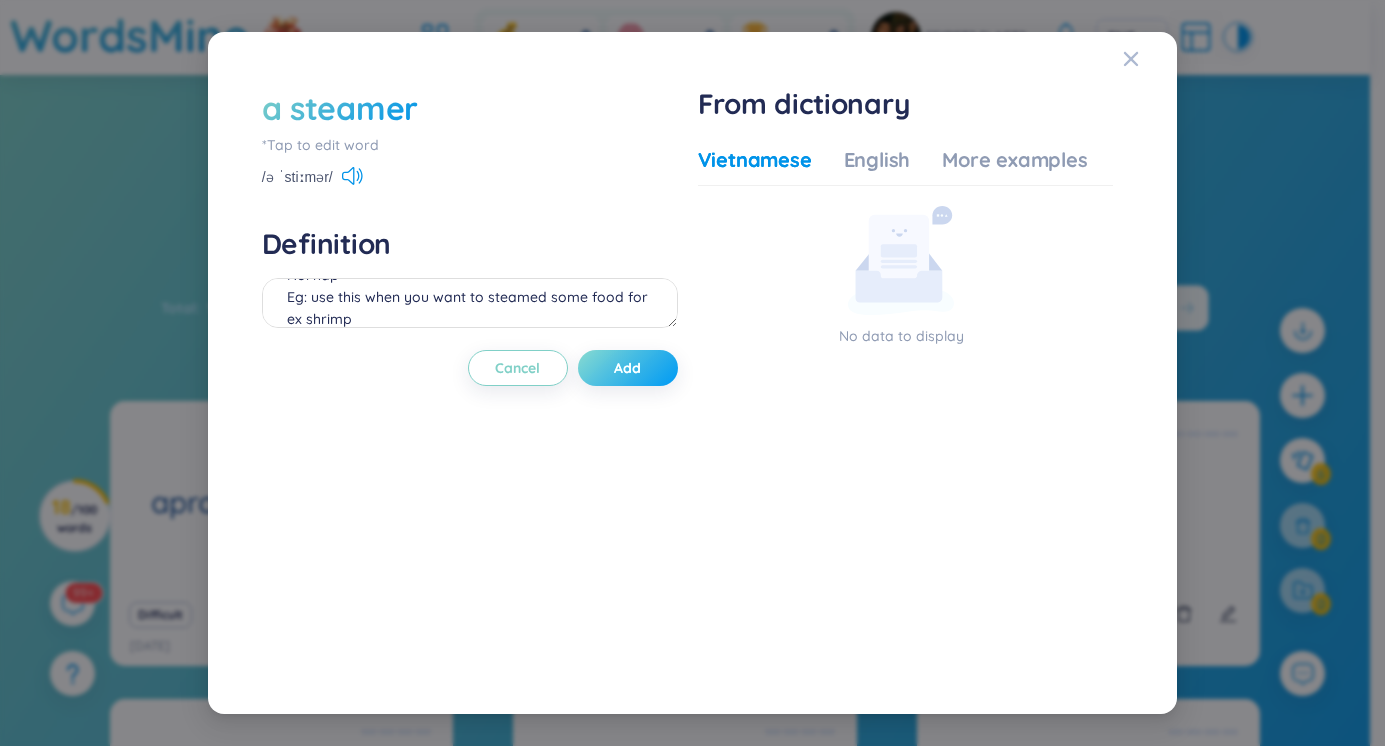 click on "Add" at bounding box center (627, 368) 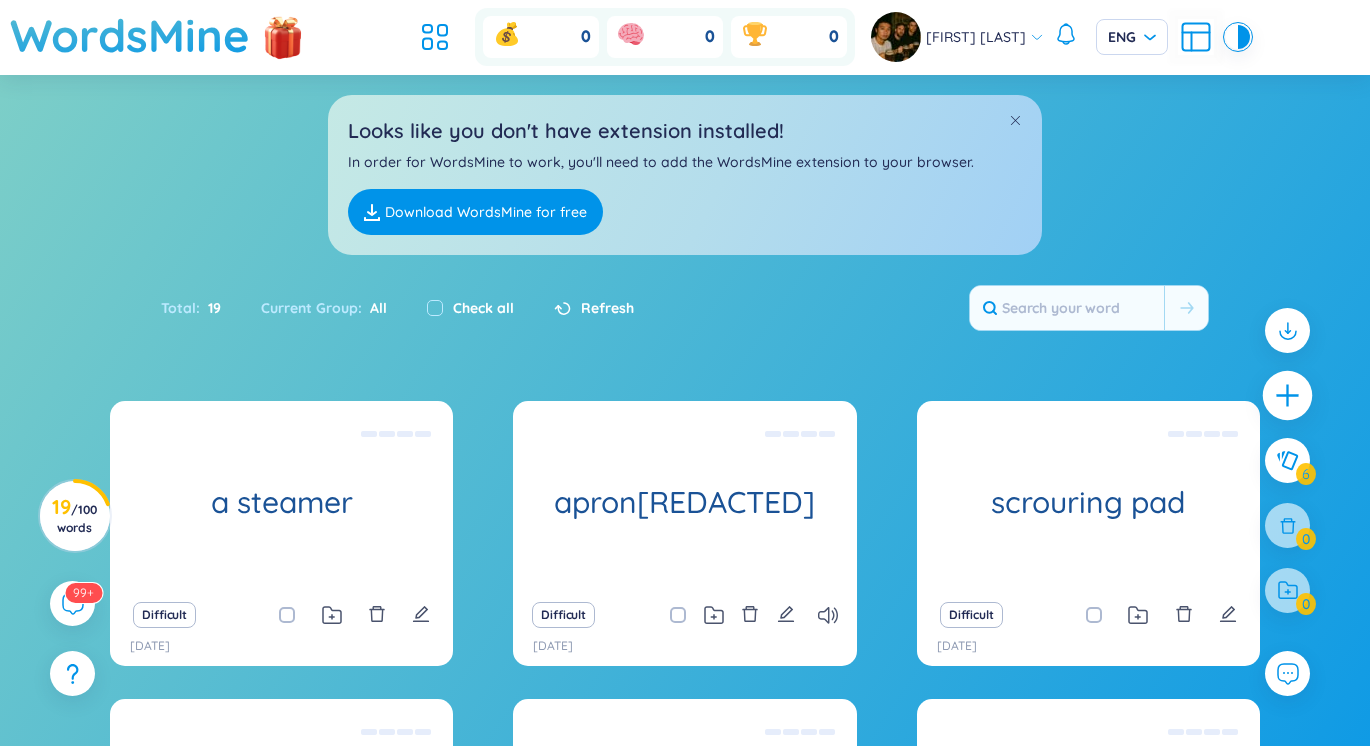 click 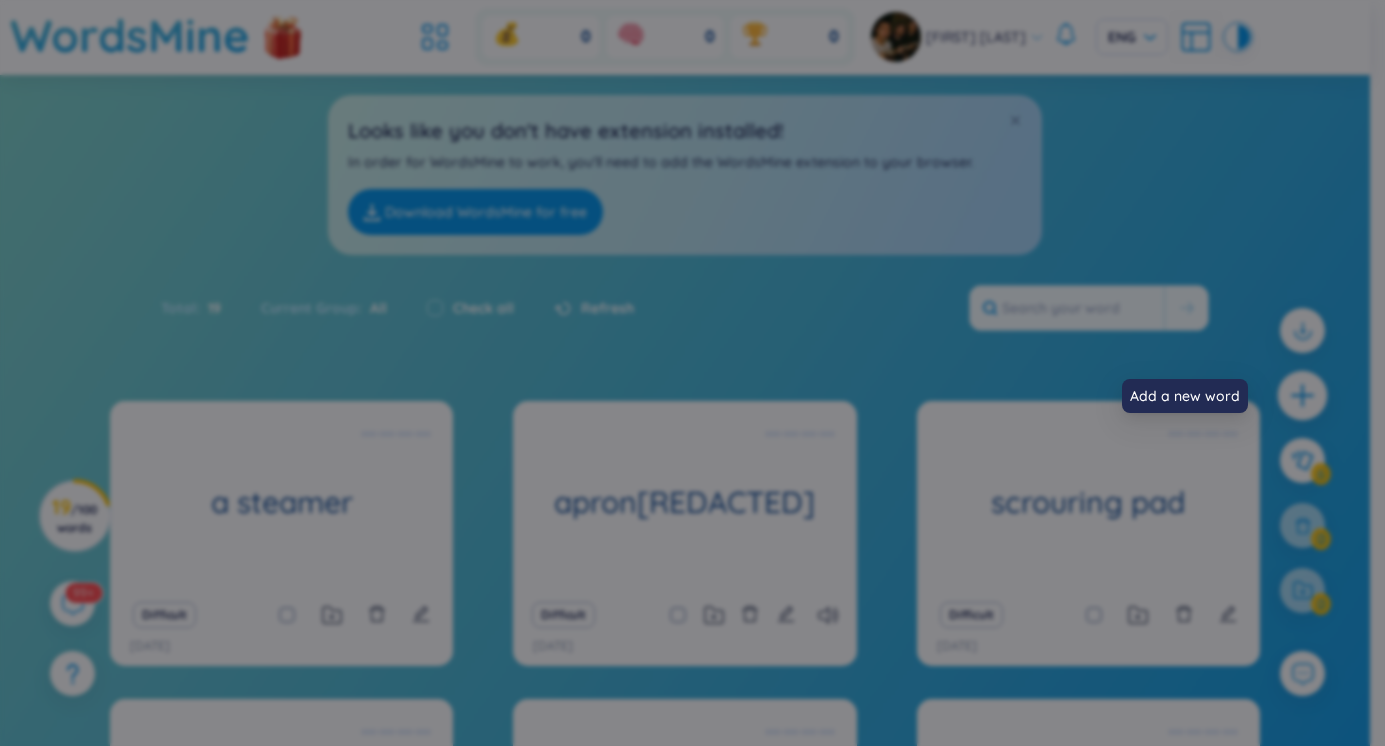 scroll, scrollTop: 22, scrollLeft: 0, axis: vertical 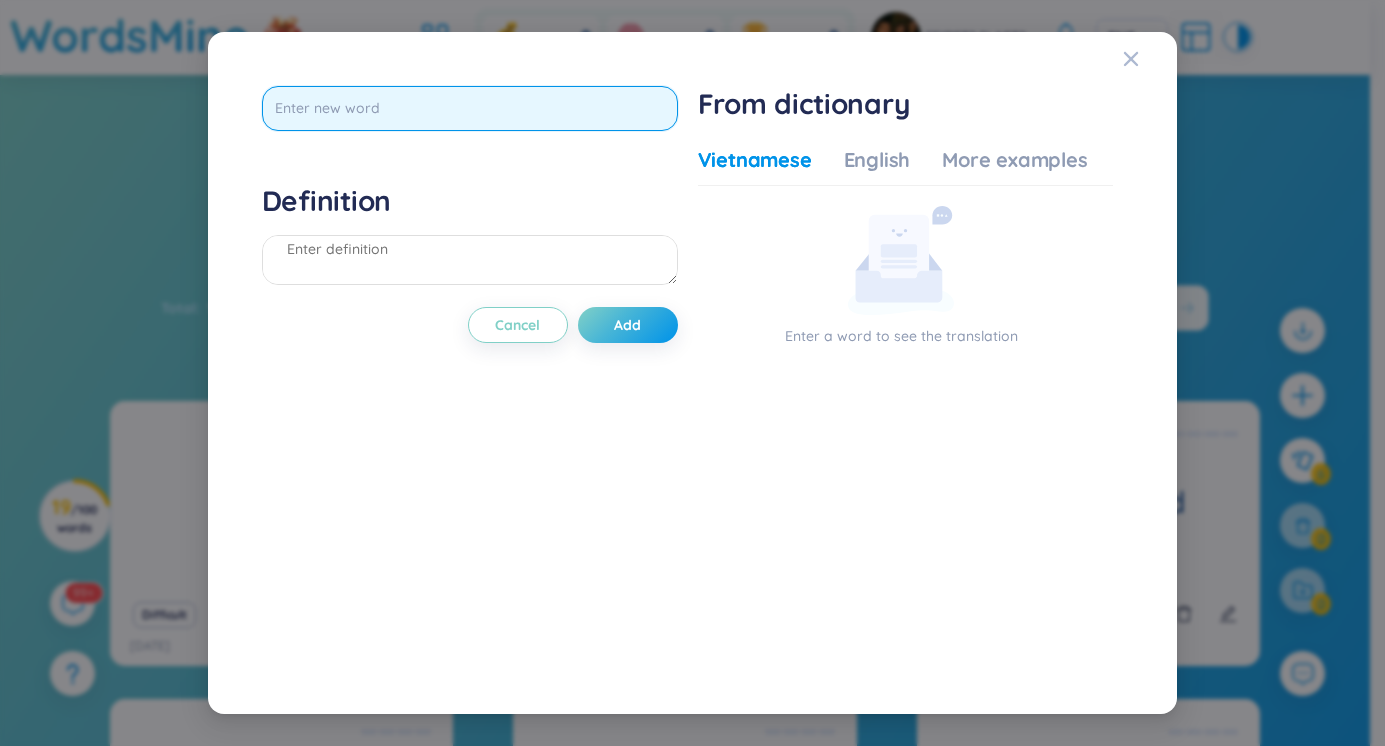 click at bounding box center [470, 108] 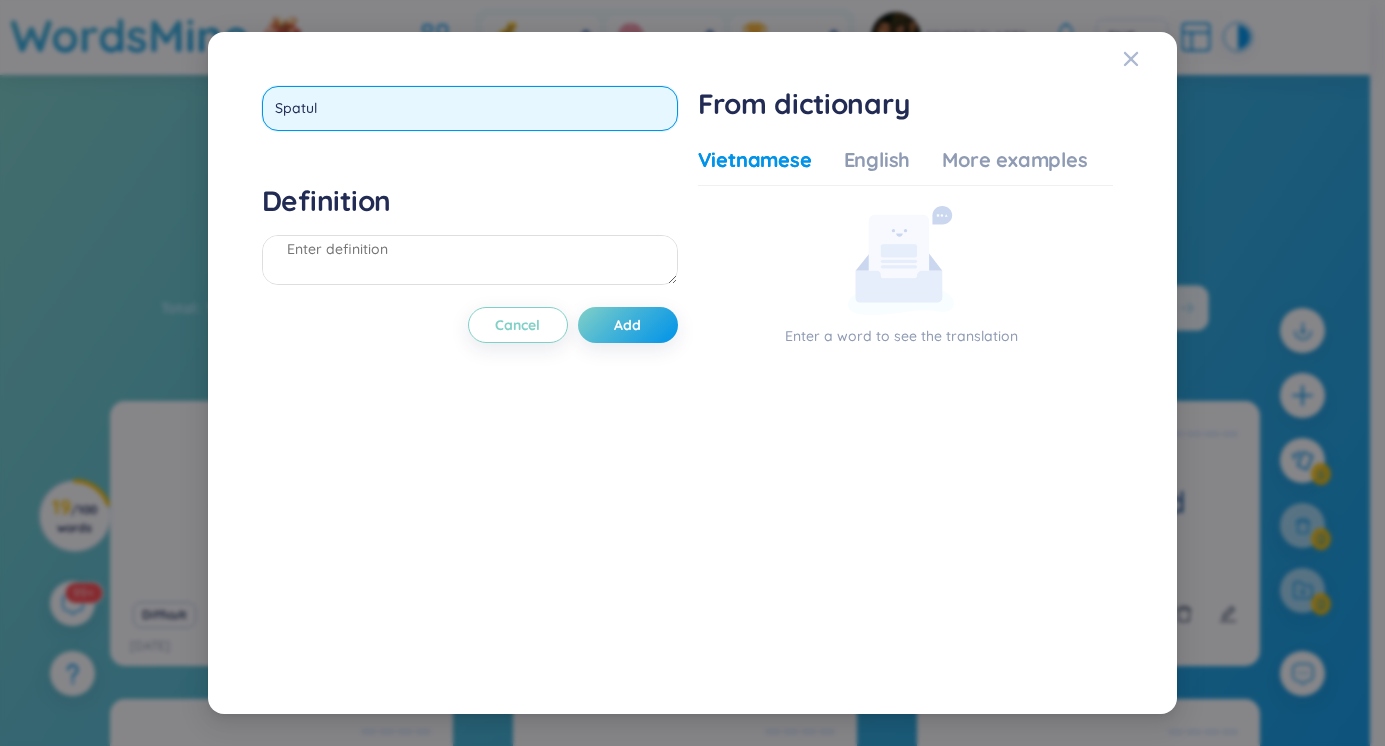 type on "Spatula" 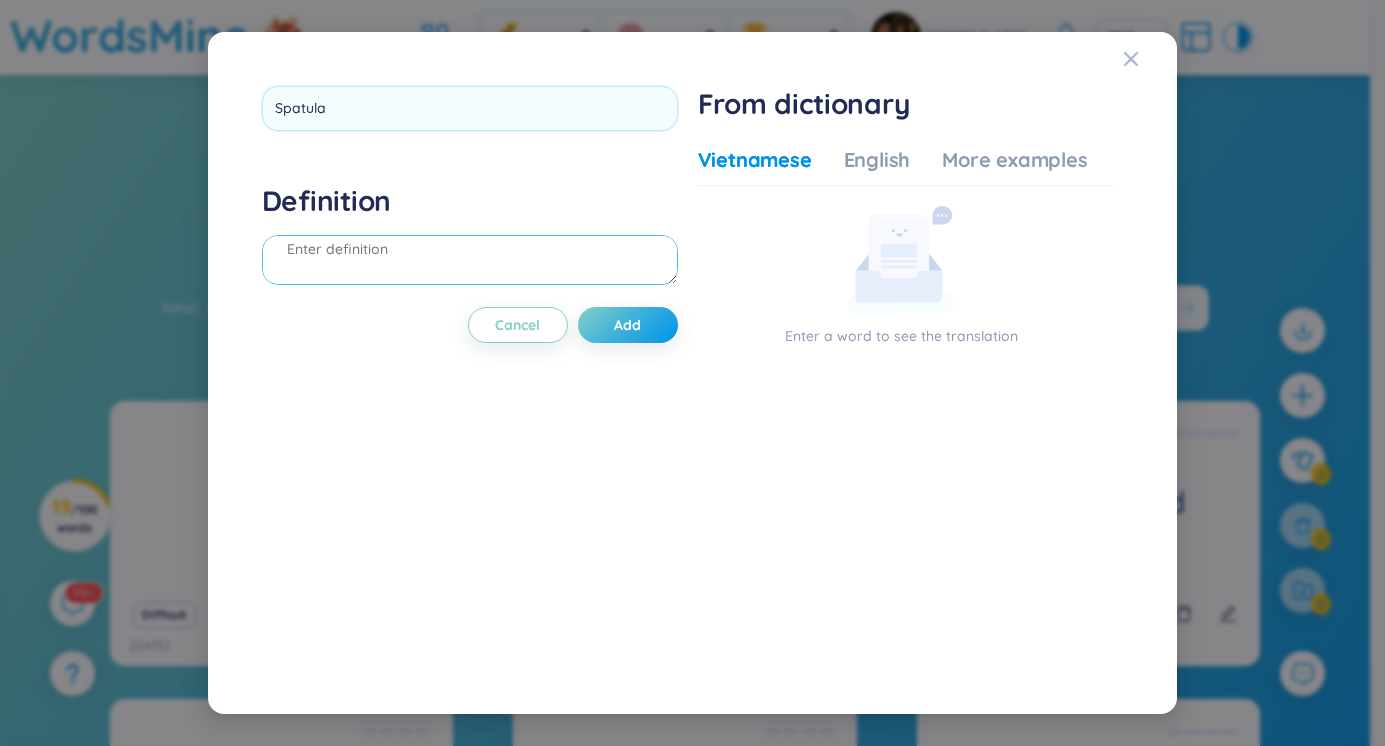 click on "Definition" at bounding box center [470, 237] 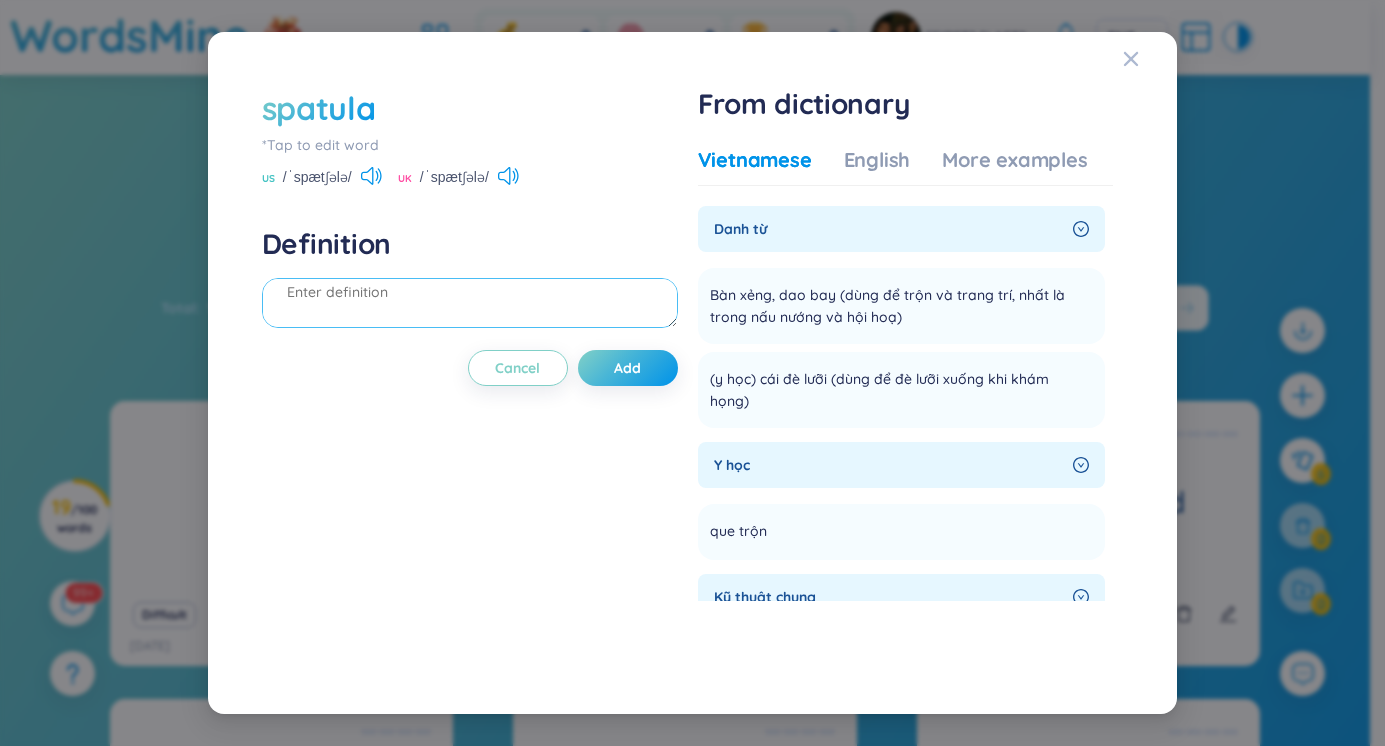 scroll, scrollTop: 0, scrollLeft: 0, axis: both 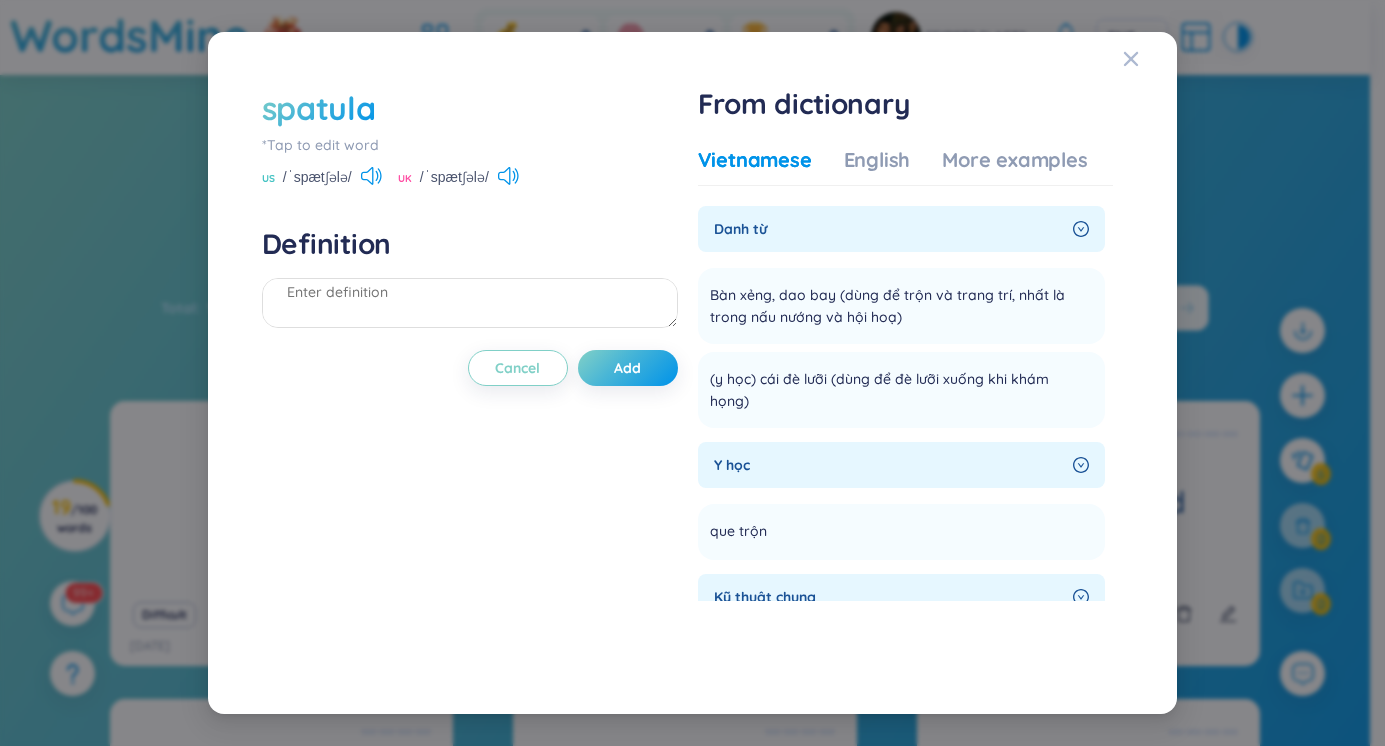 click on "spatula" at bounding box center [319, 108] 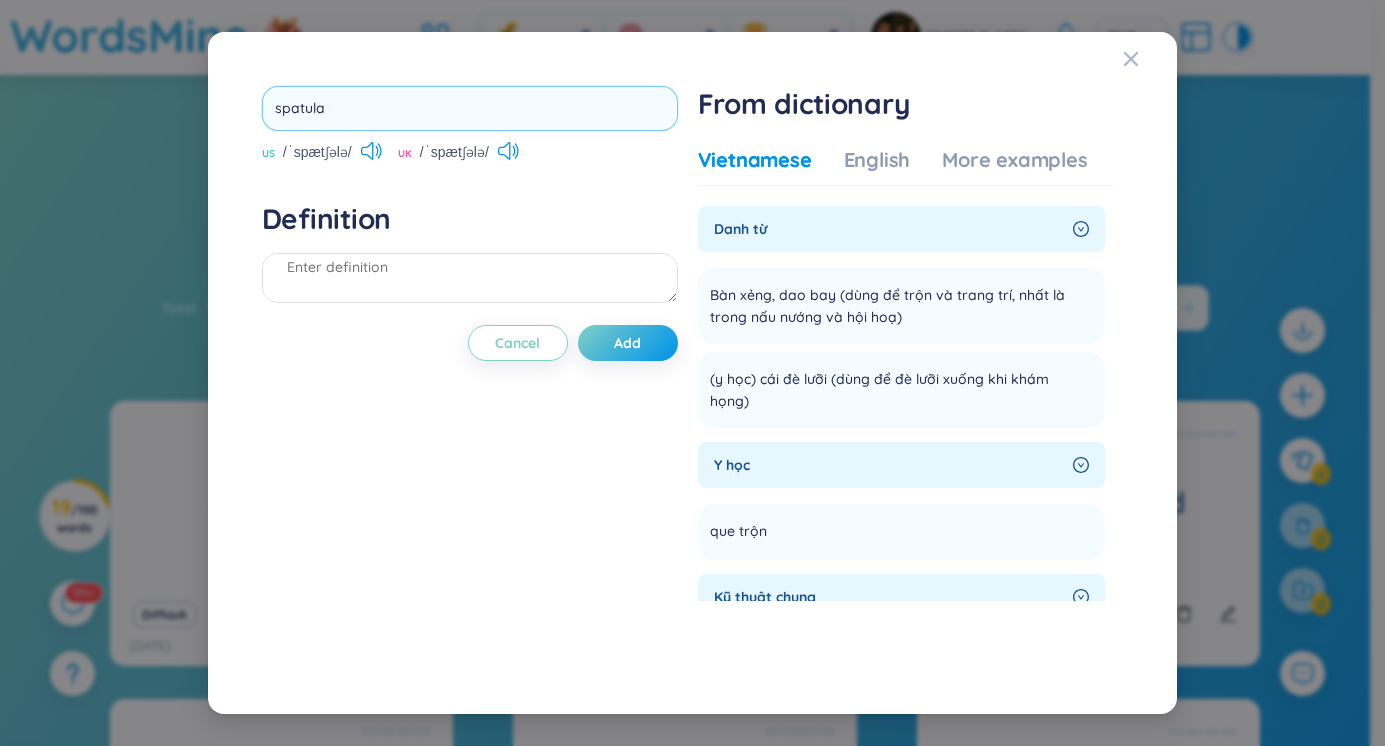 click on "spatula" at bounding box center [470, 108] 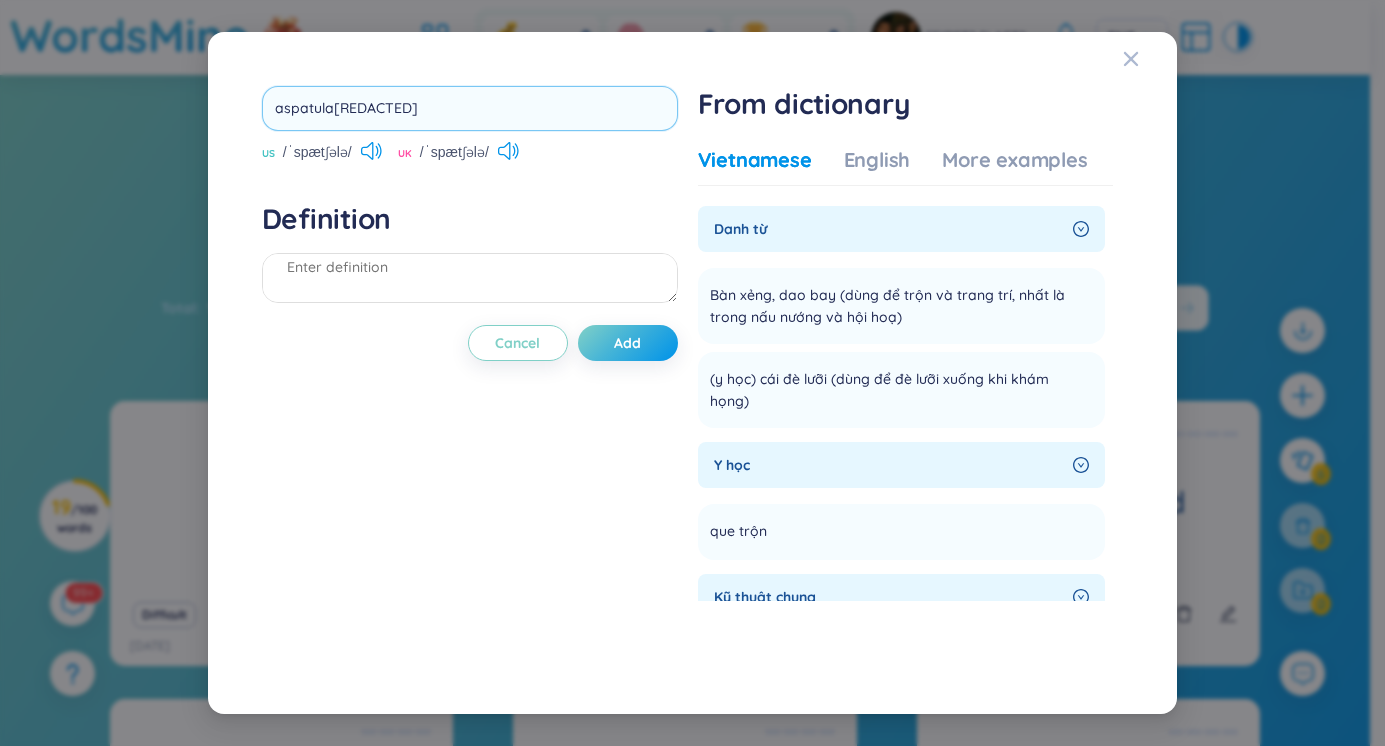 type on "a spatula" 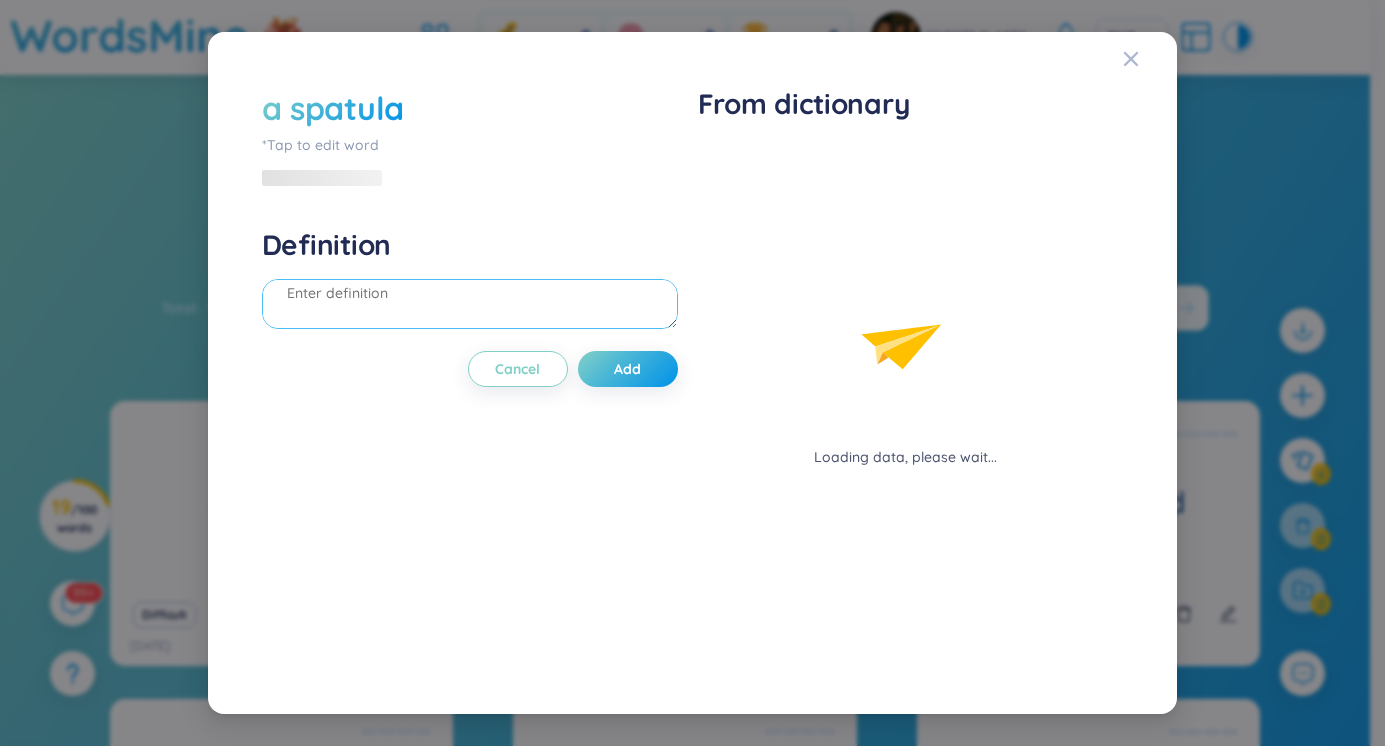 click at bounding box center (470, 304) 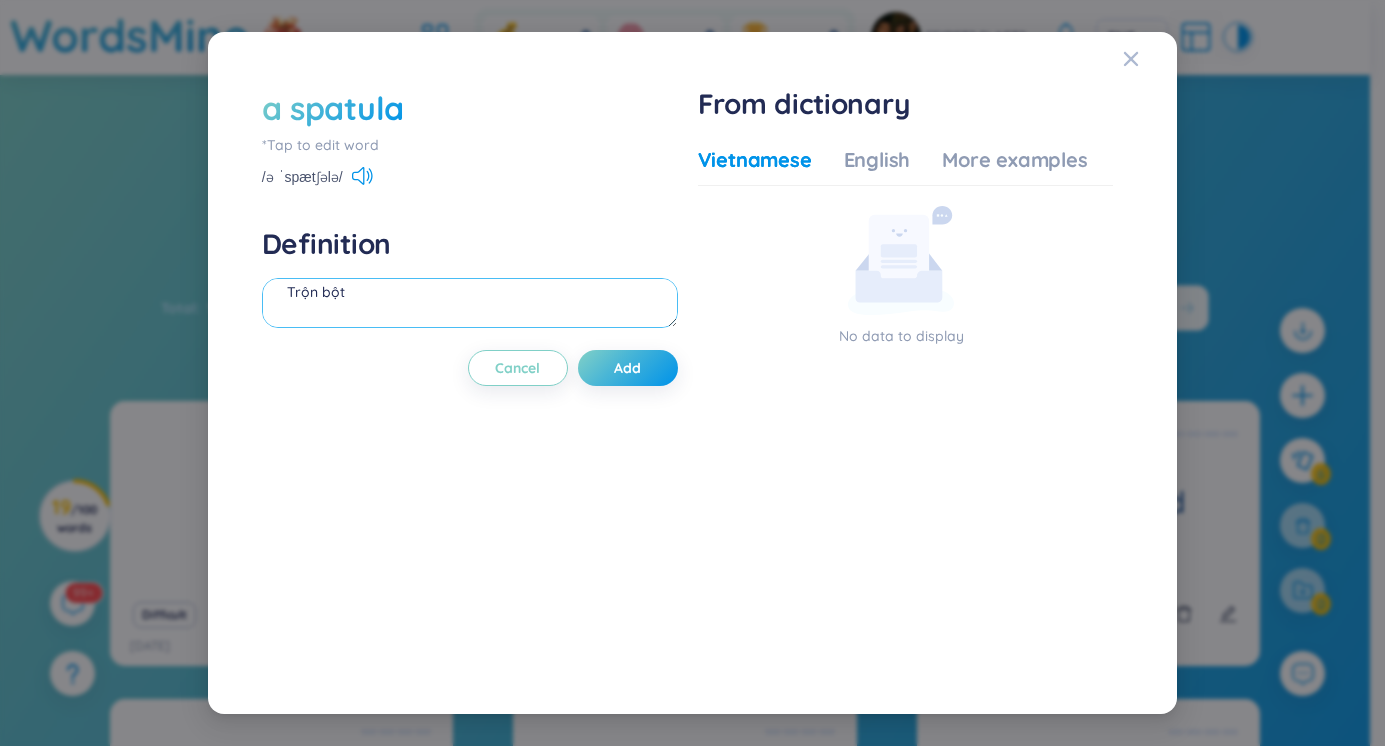 type on "Trộn bột" 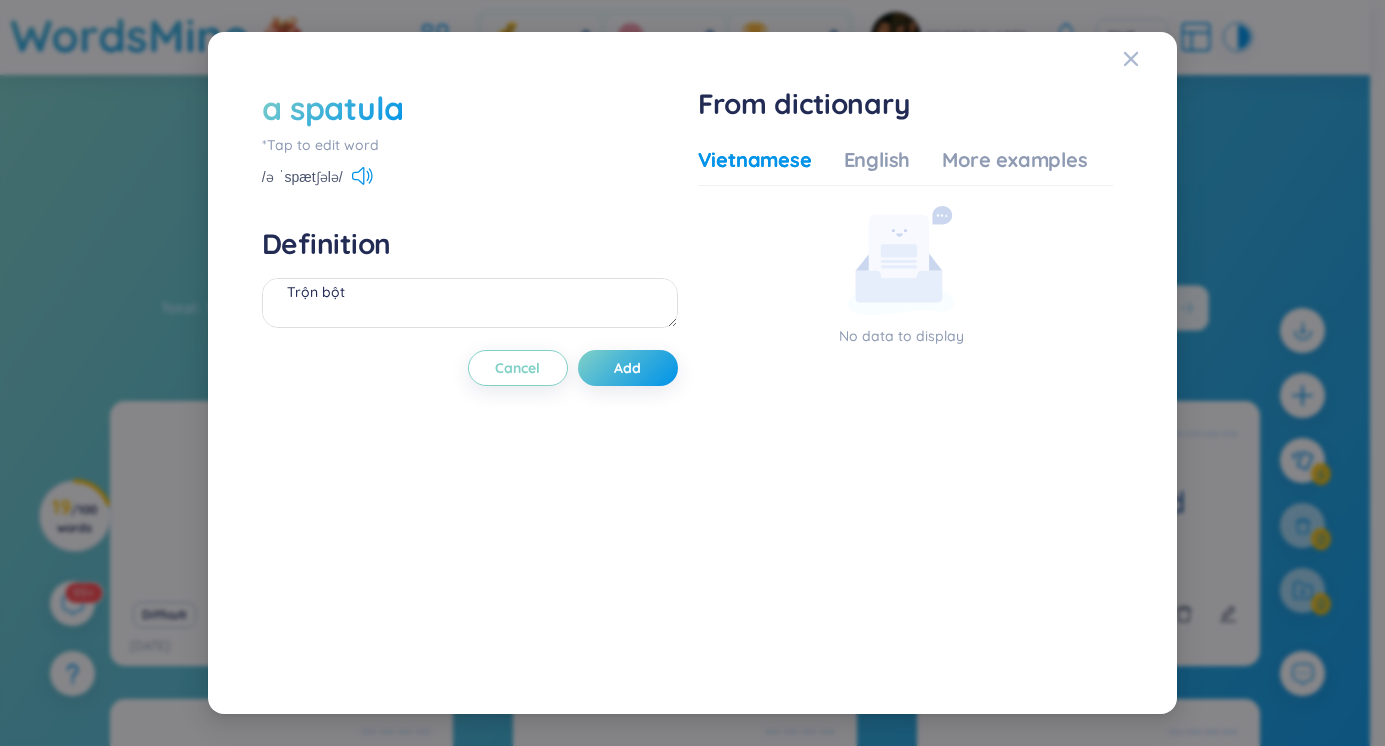 click on "a spatula *Tap to edit word /ə ˈspætʃələ/ Definition Trộn bột Cancel Add From dictionary Vietnamese English More examples No data to display Cancel Add[REDACTED]" at bounding box center [693, 373] 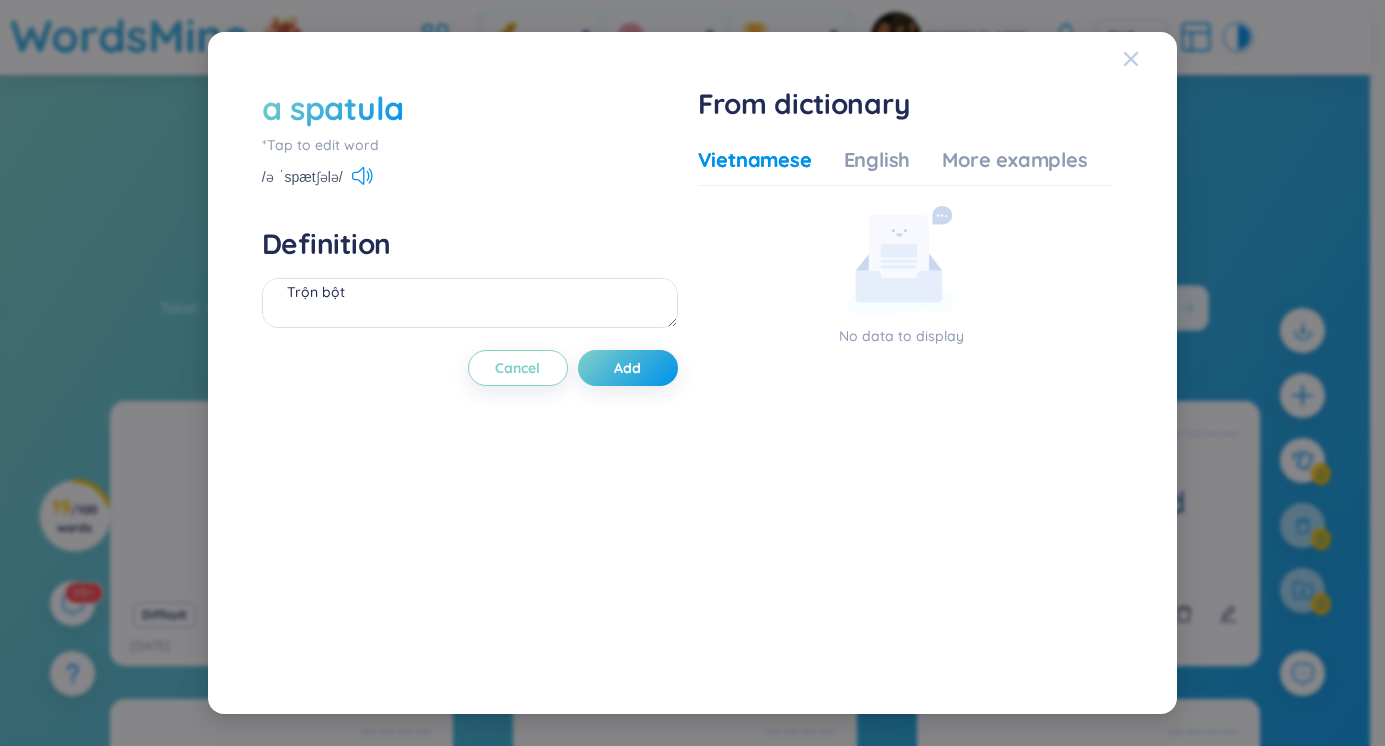 click 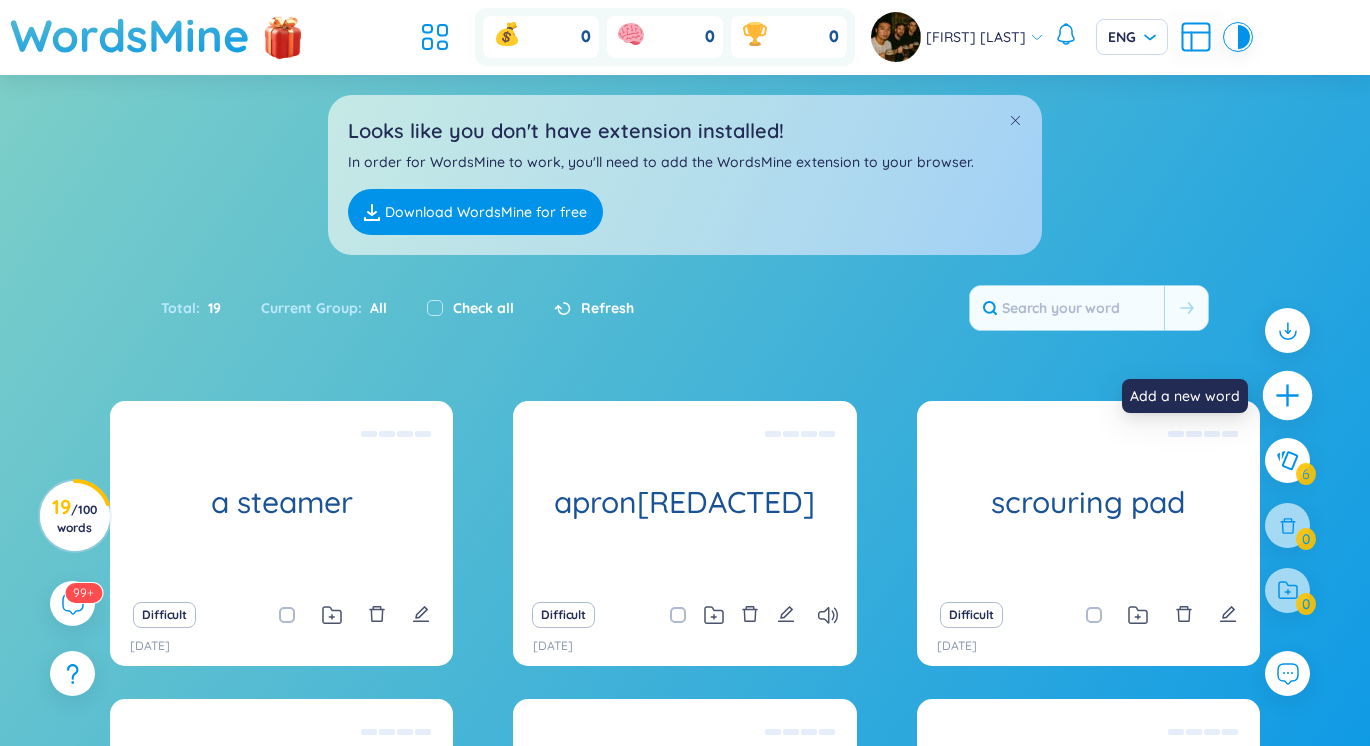 click 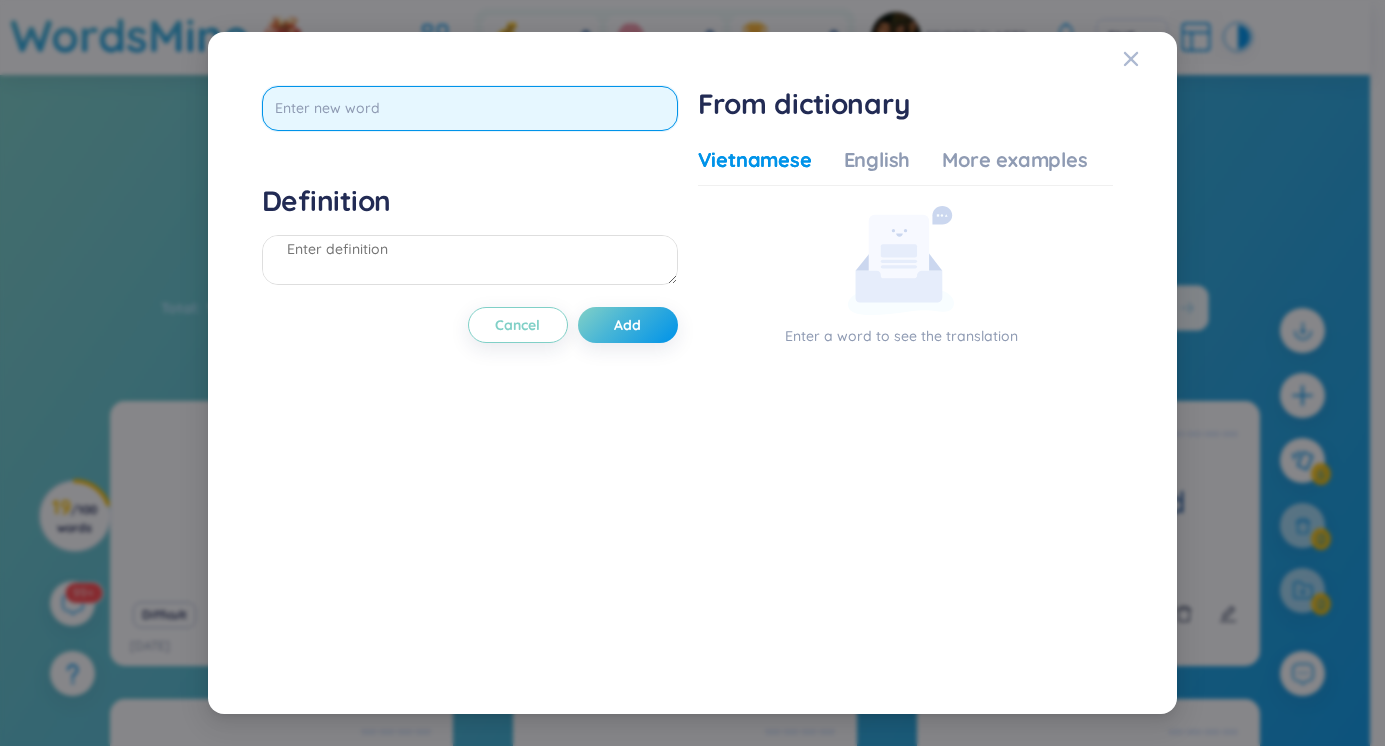 click at bounding box center [470, 108] 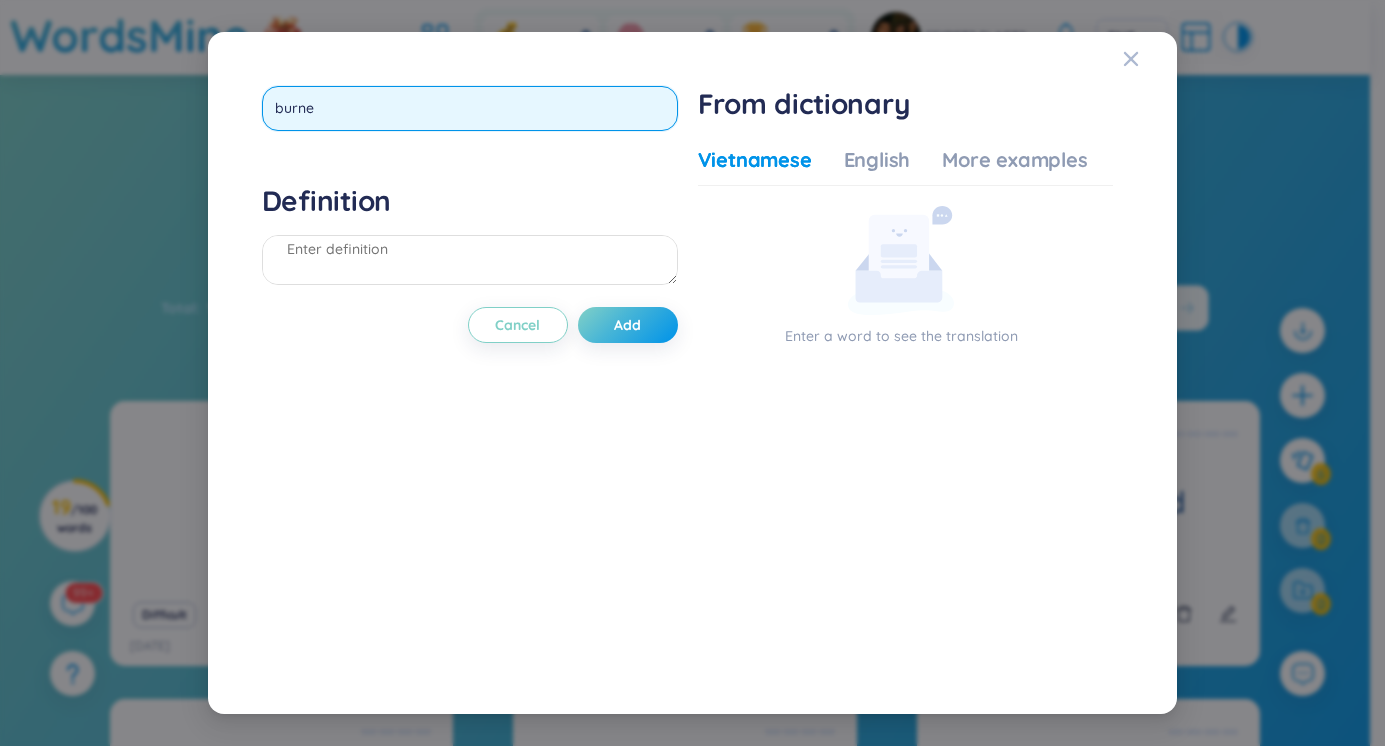 type on "burner[REDACTED]" 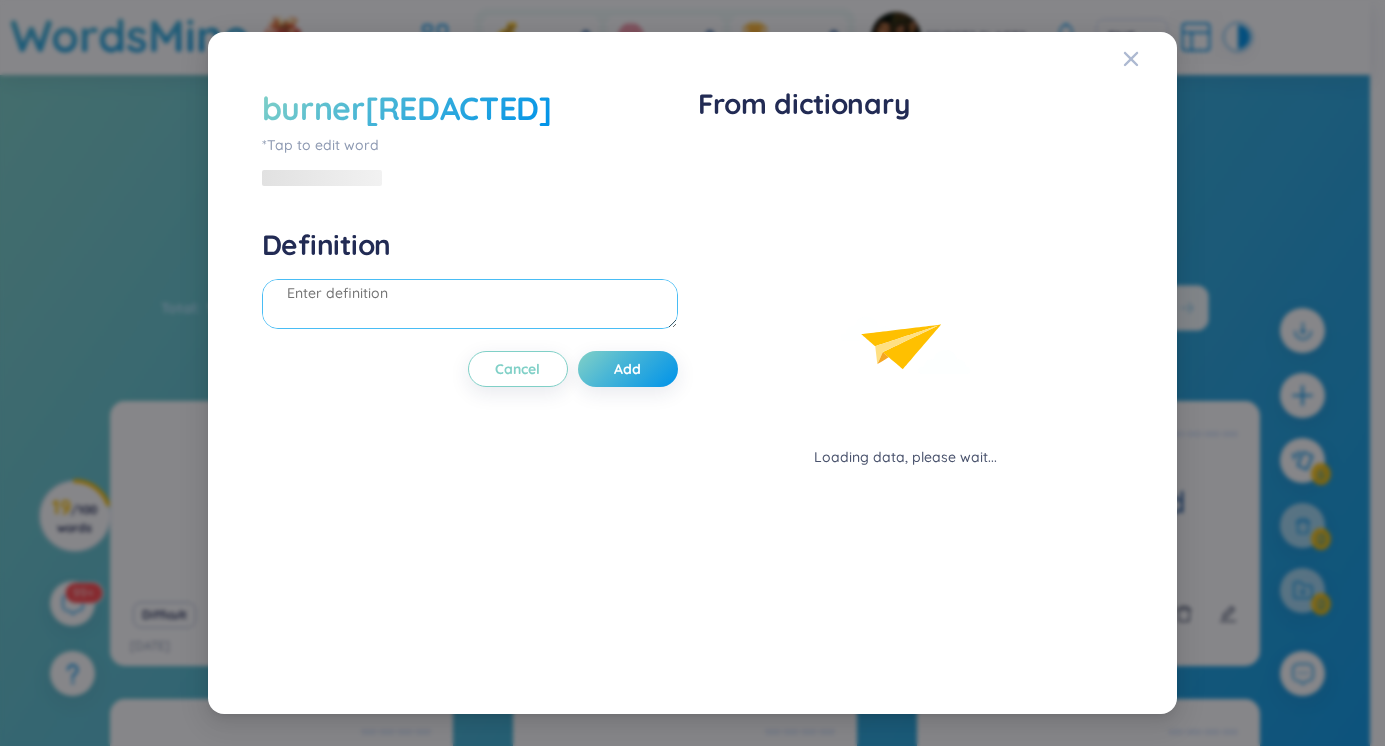 click on "Definition" at bounding box center (470, 281) 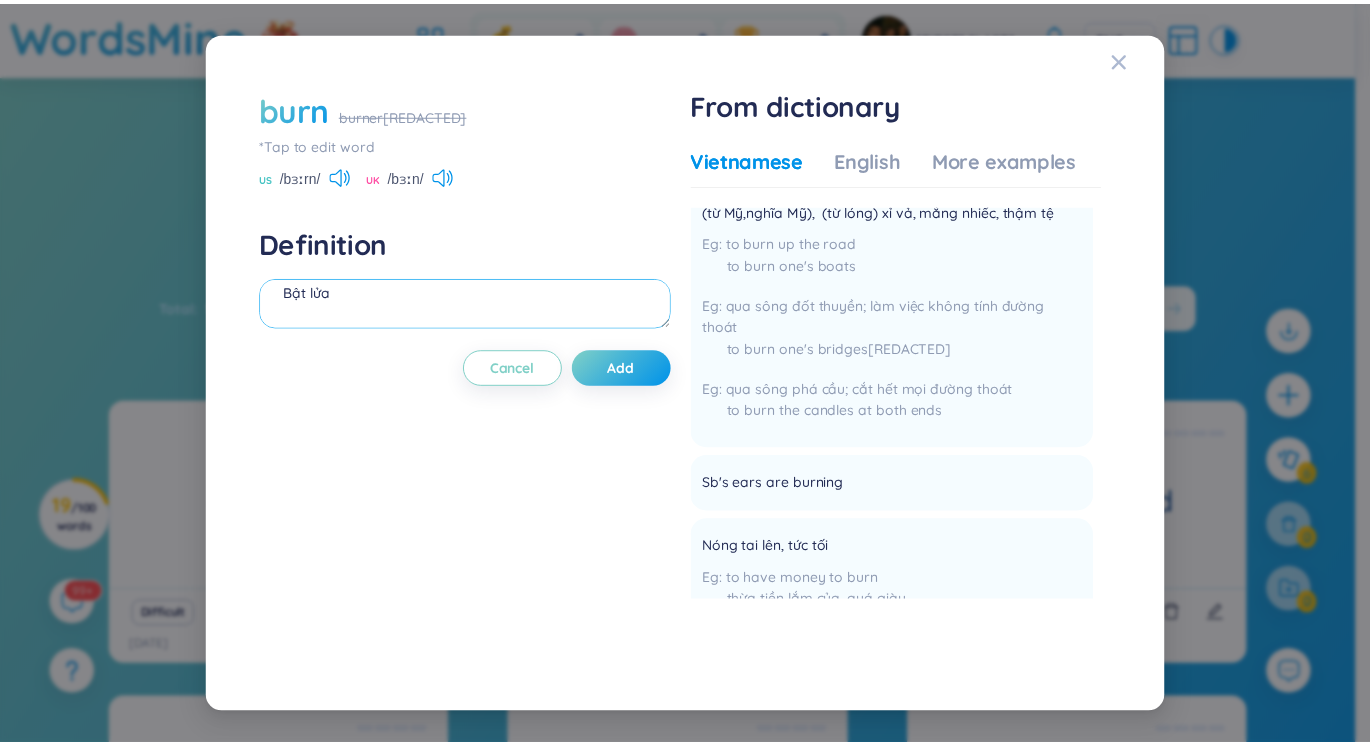 scroll, scrollTop: 2654, scrollLeft: 0, axis: vertical 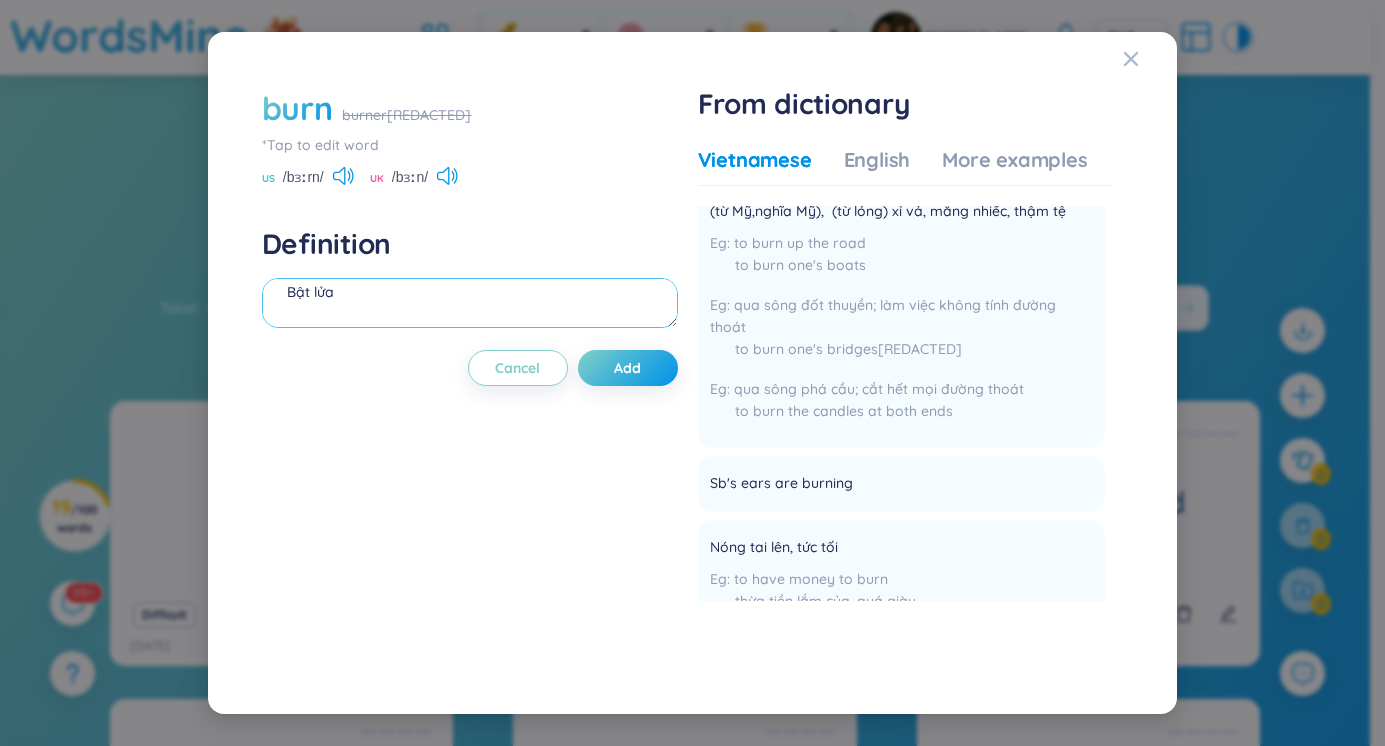 type on "Bật lửa" 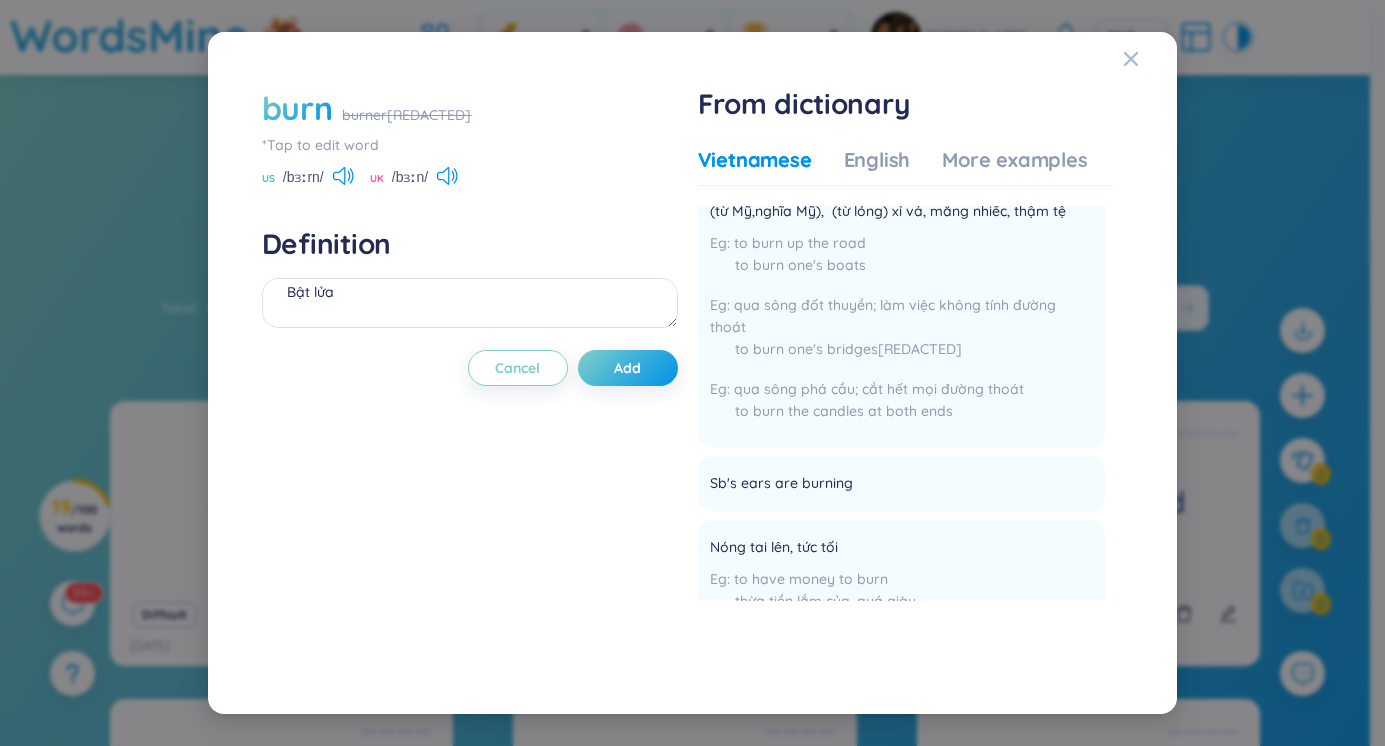 click on "burn" at bounding box center (297, 108) 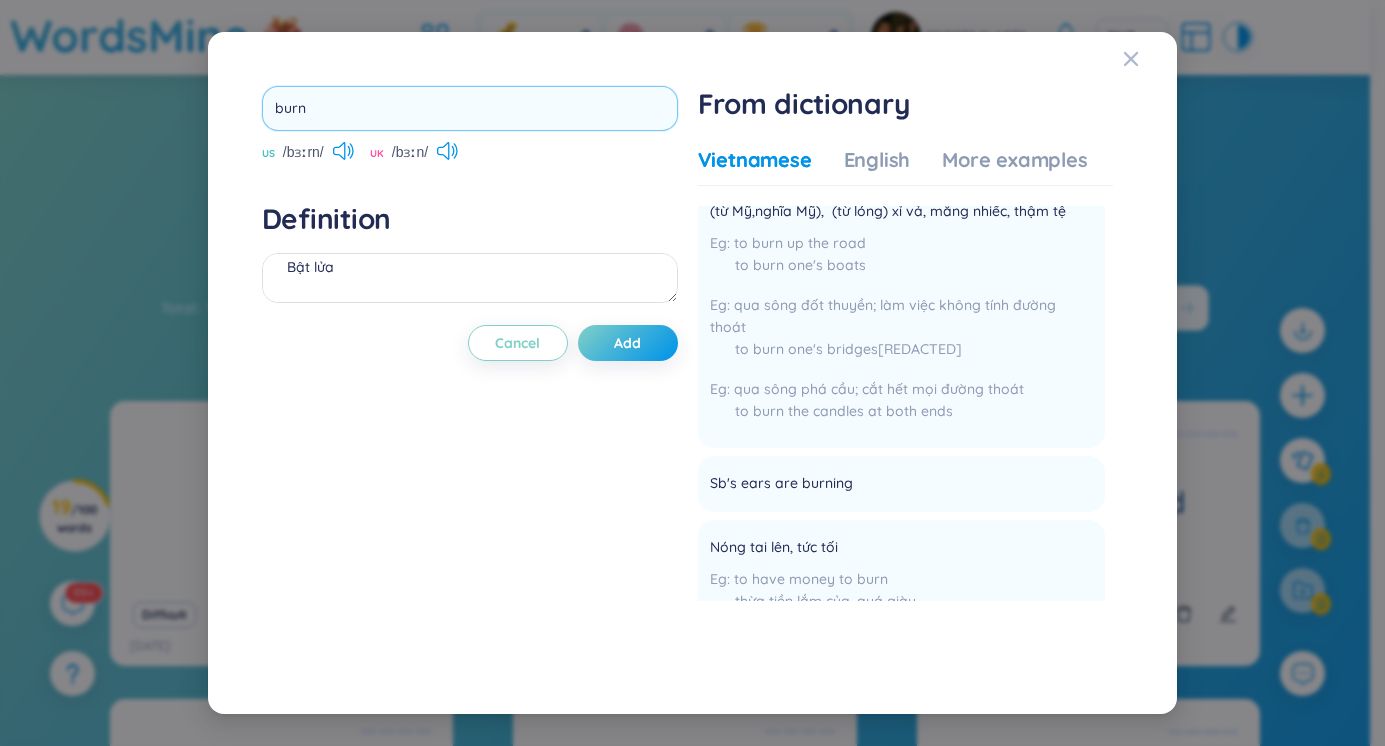 click on "burn" at bounding box center (470, 108) 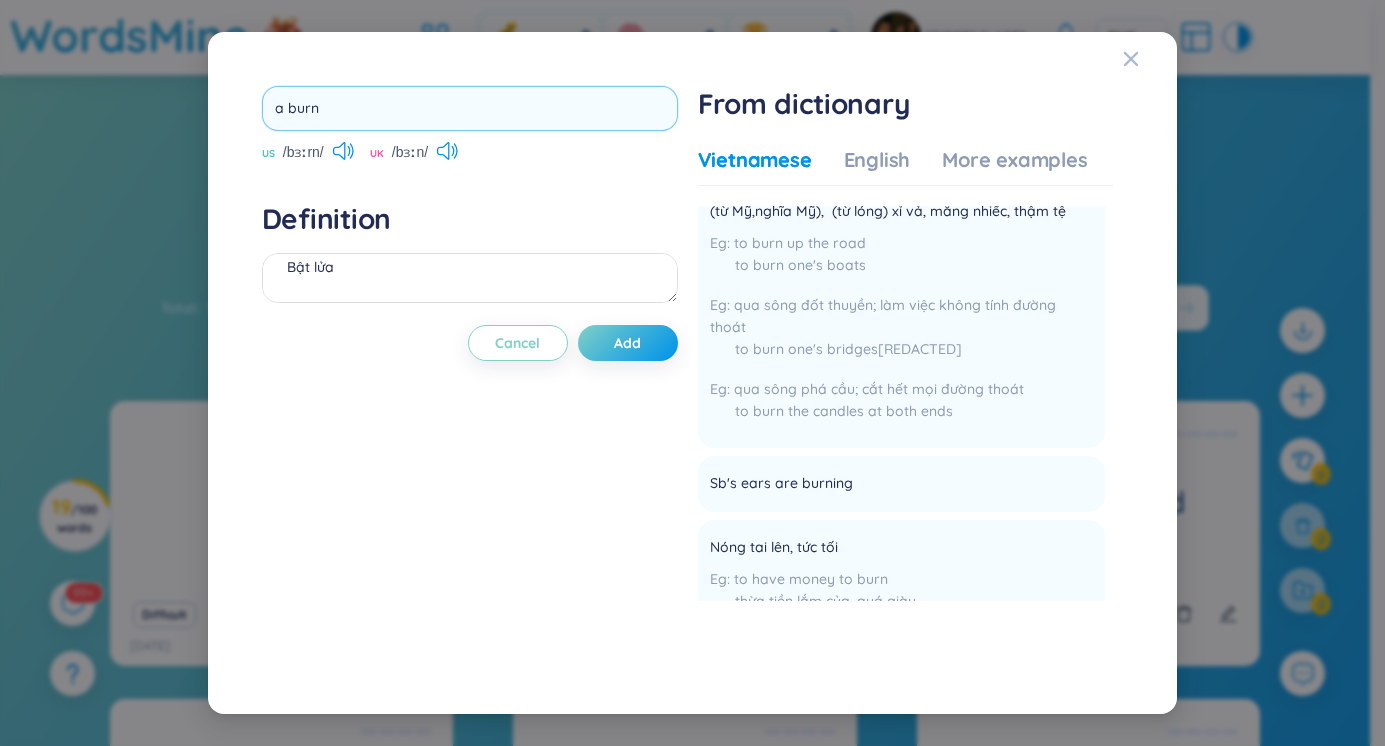 click on "a burn" at bounding box center (470, 108) 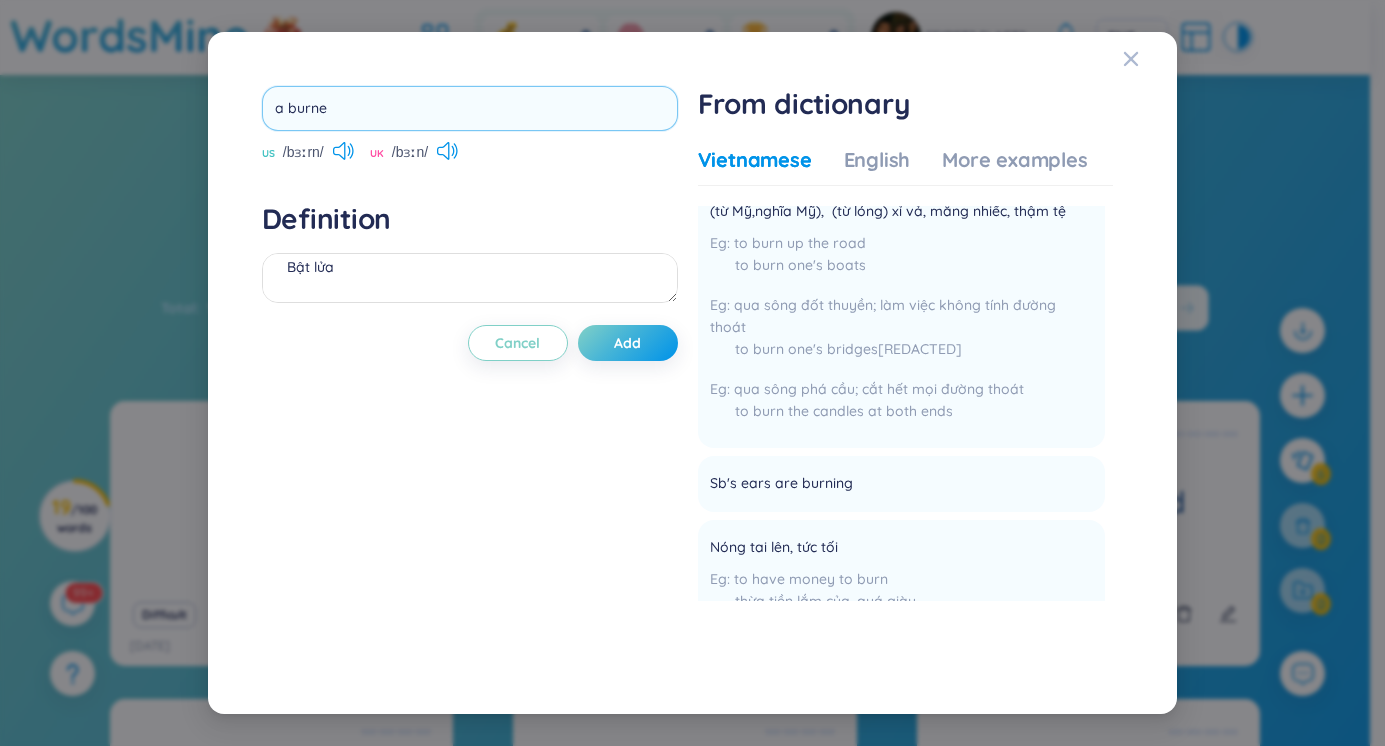 type on "a burner" 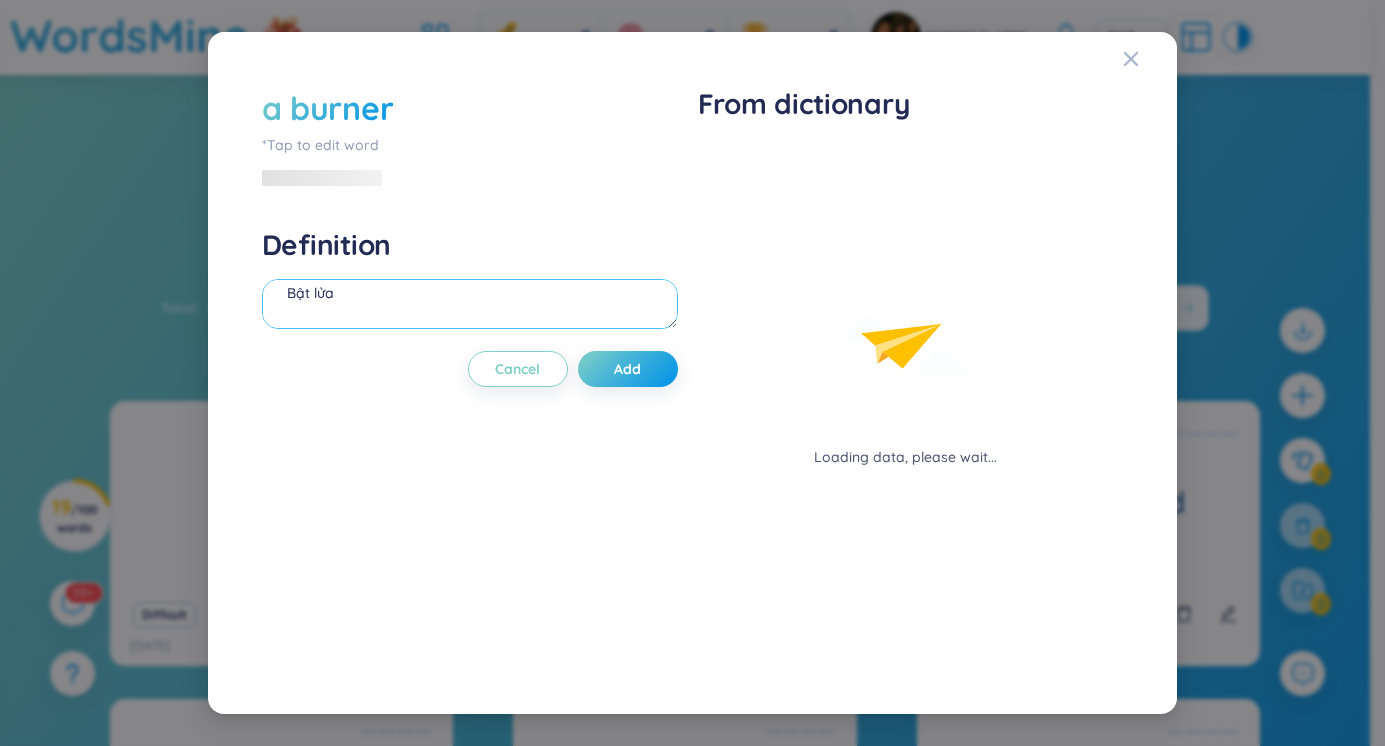 click on "Definition Bật lửa" at bounding box center [470, 281] 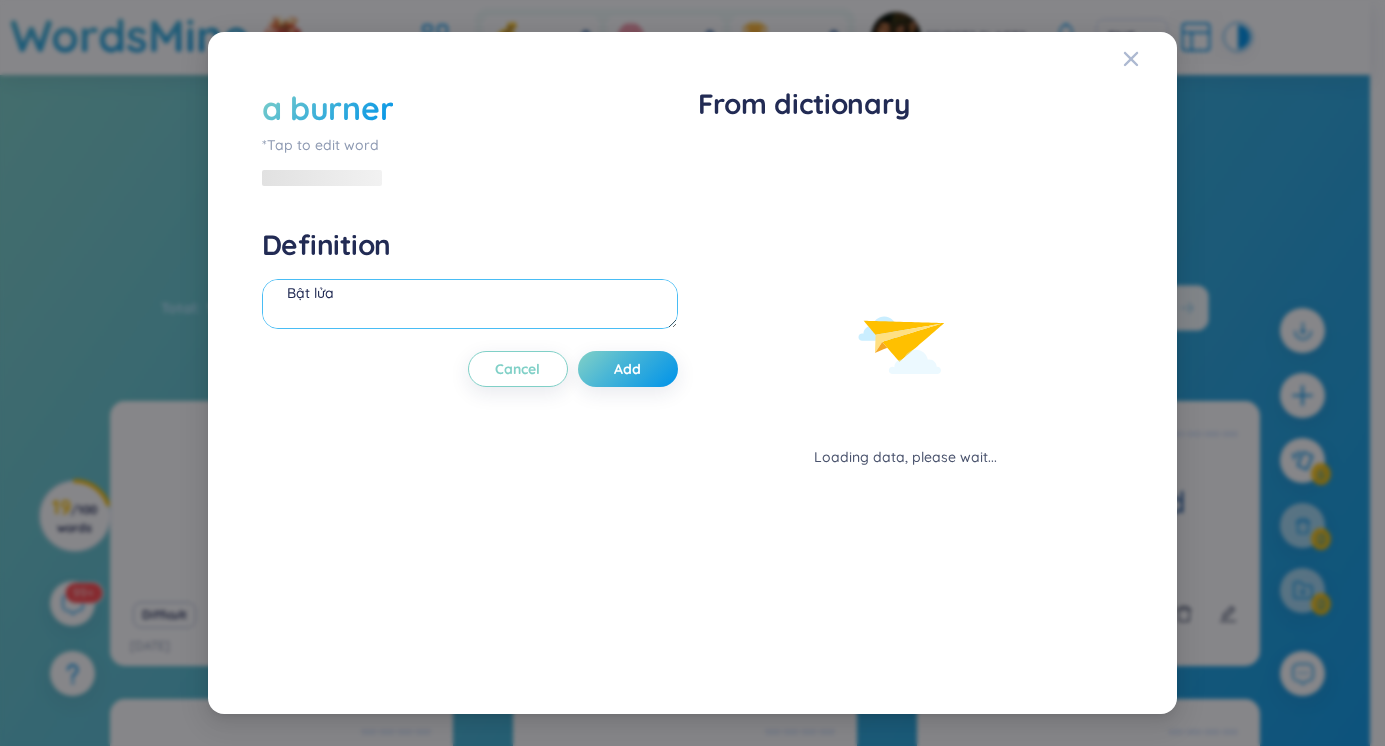 click on "Bật lửa" at bounding box center [470, 304] 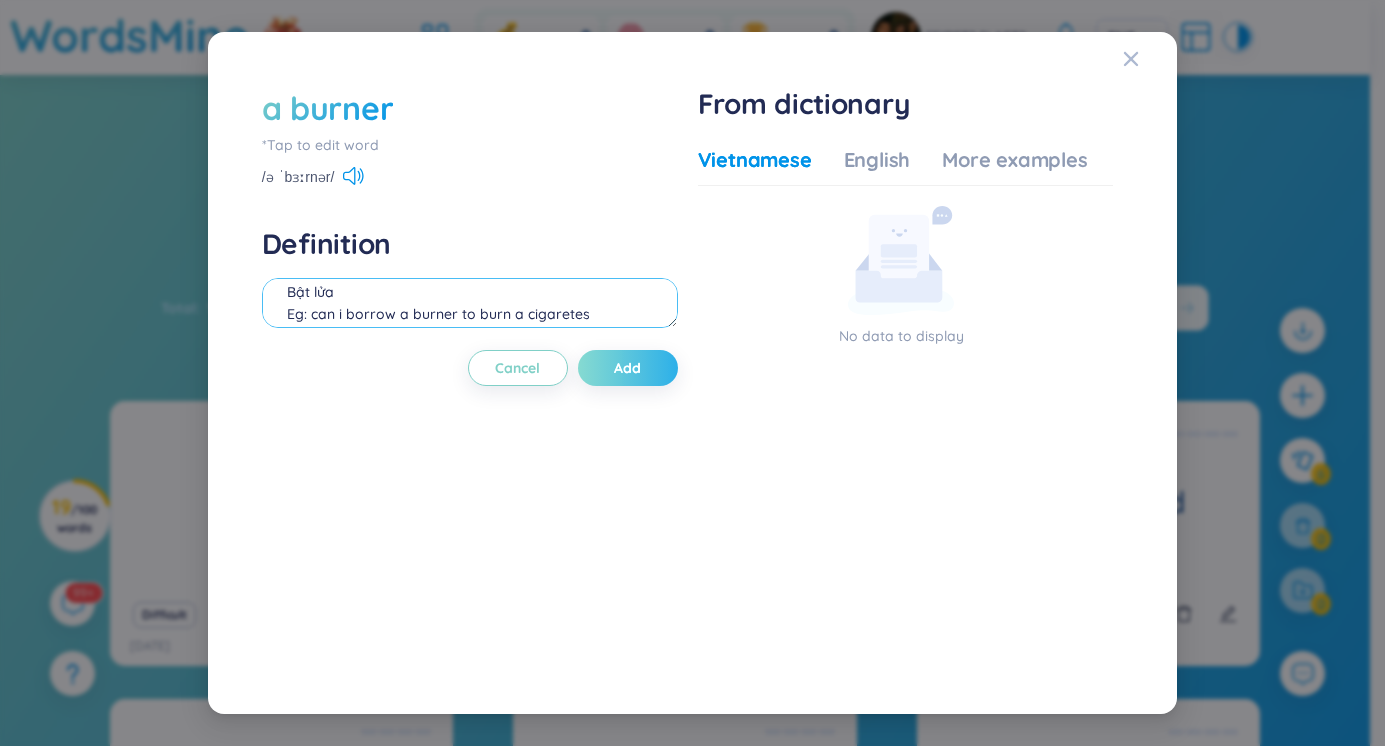 type on "Bật lửa
Eg: can i borrow a burner to burn a cigaretes" 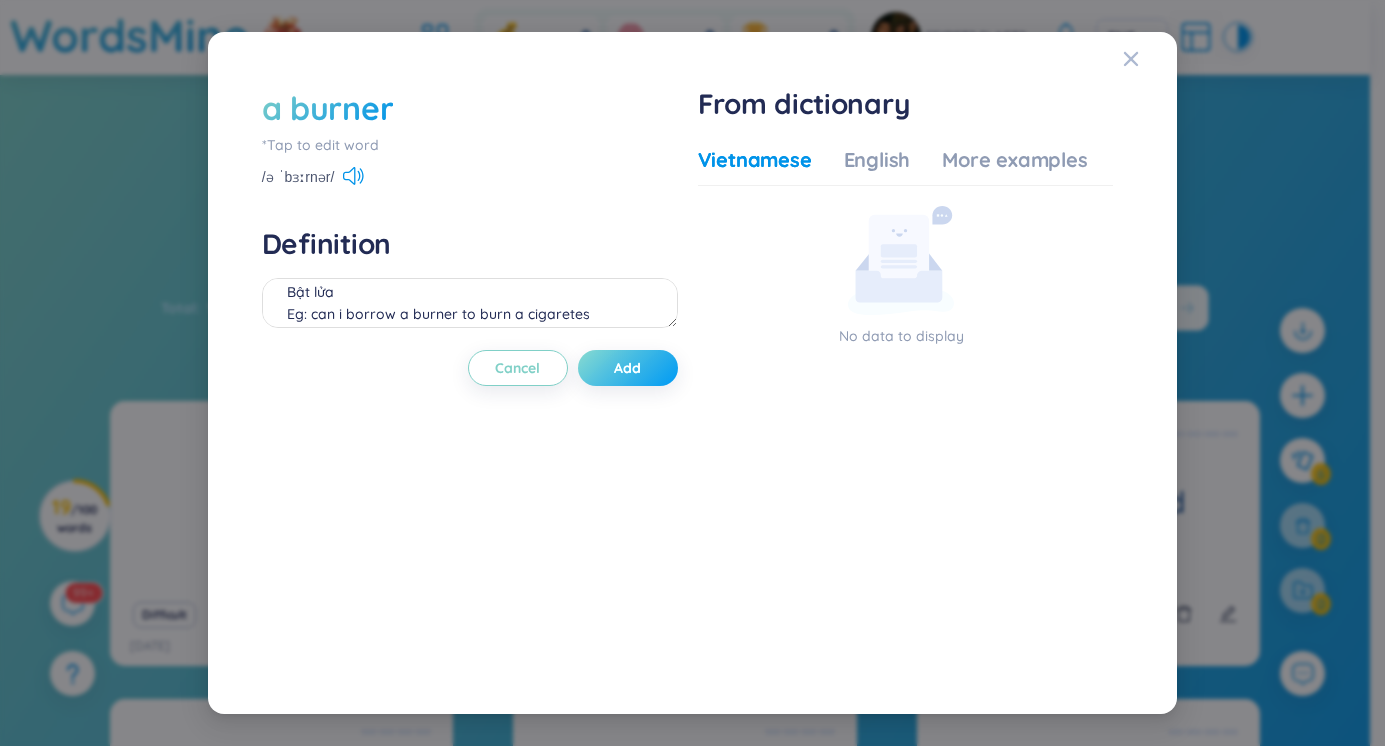 click on "Add" at bounding box center [627, 368] 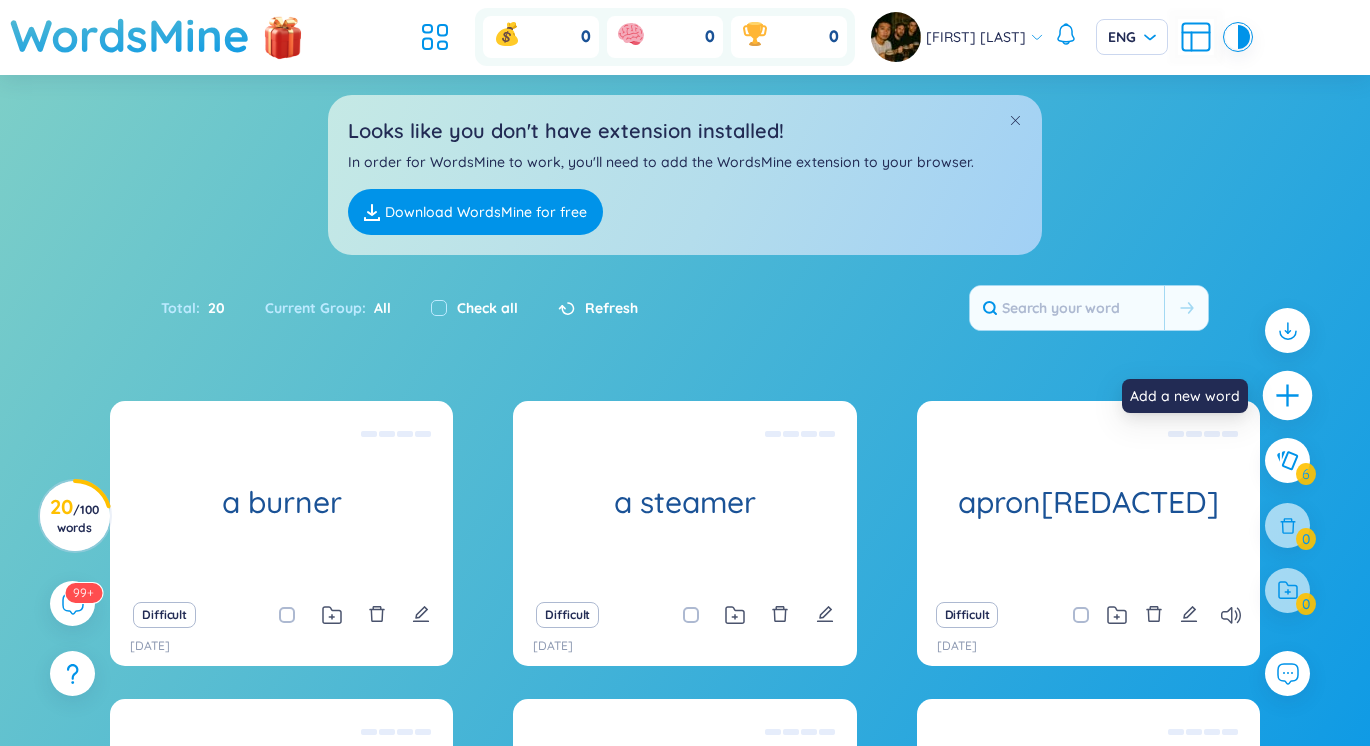 click 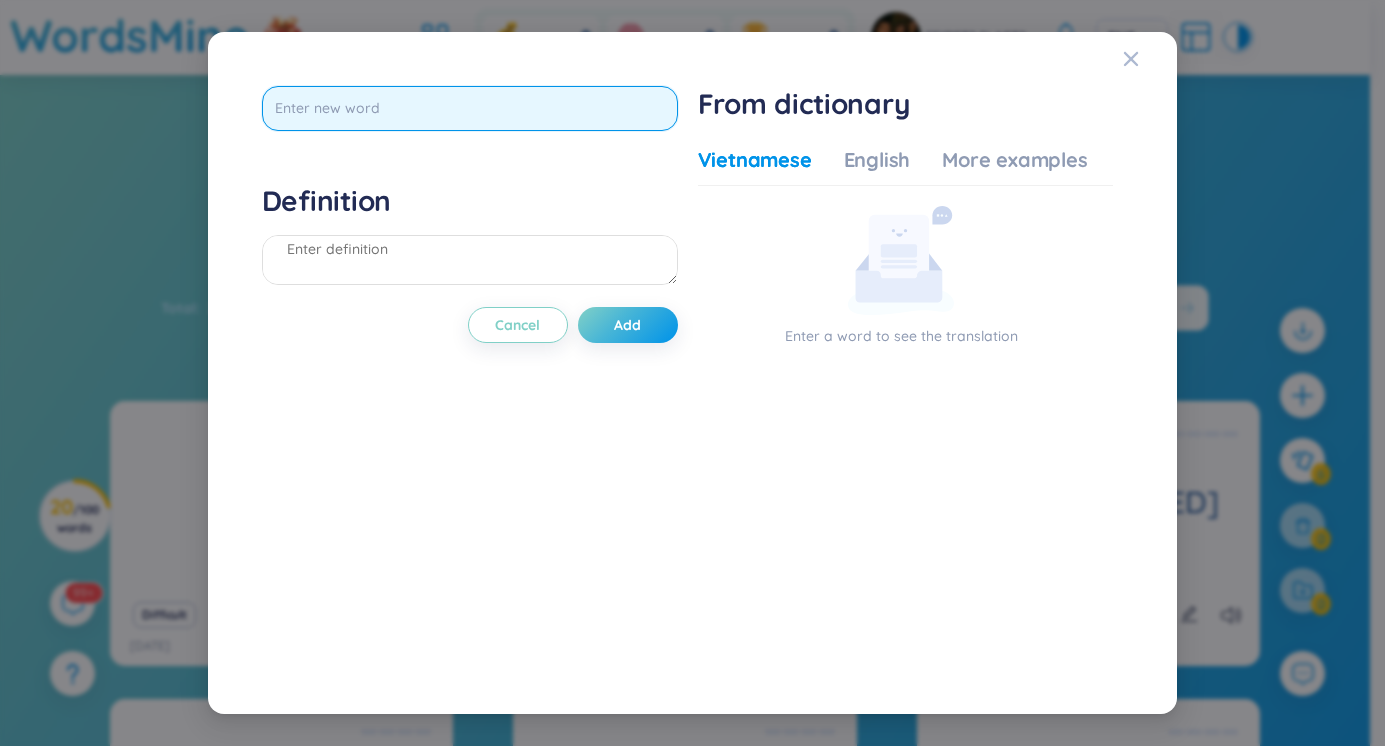 click at bounding box center (470, 108) 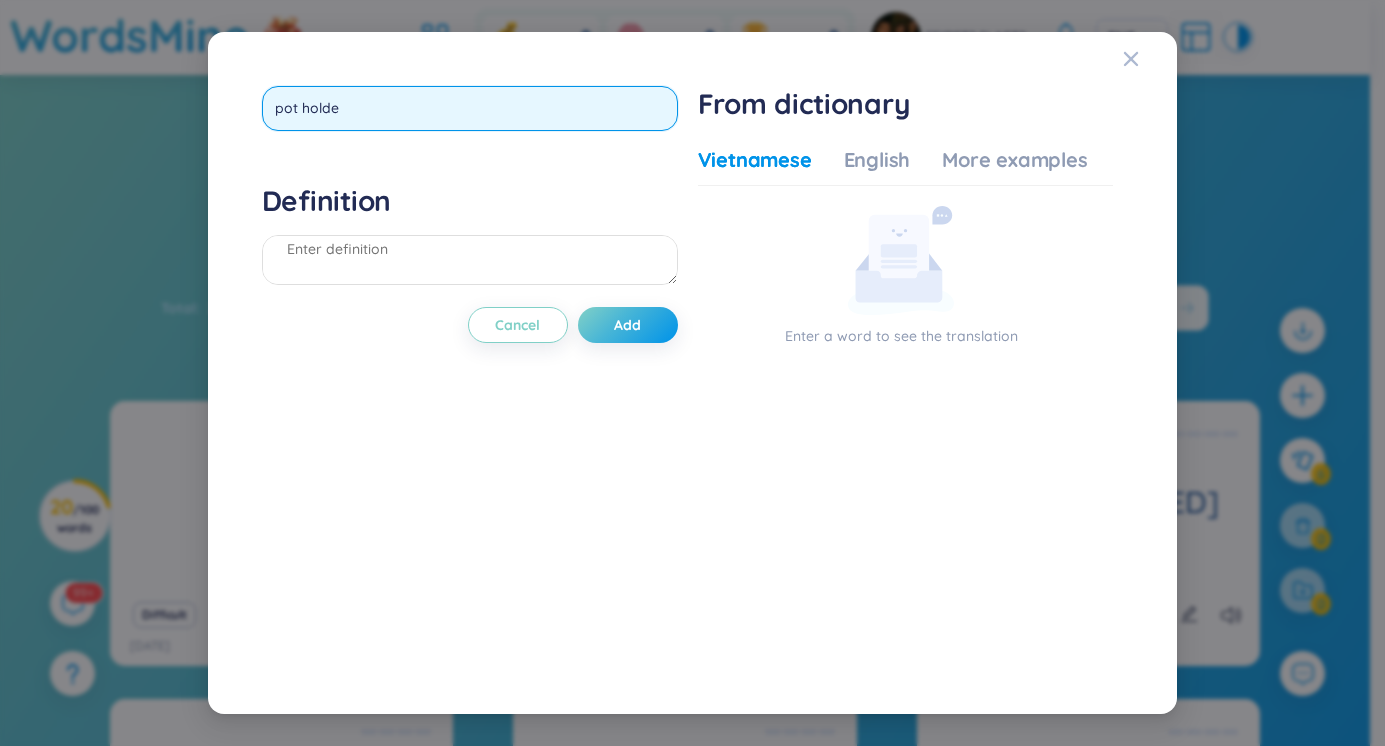 type on "pot holder" 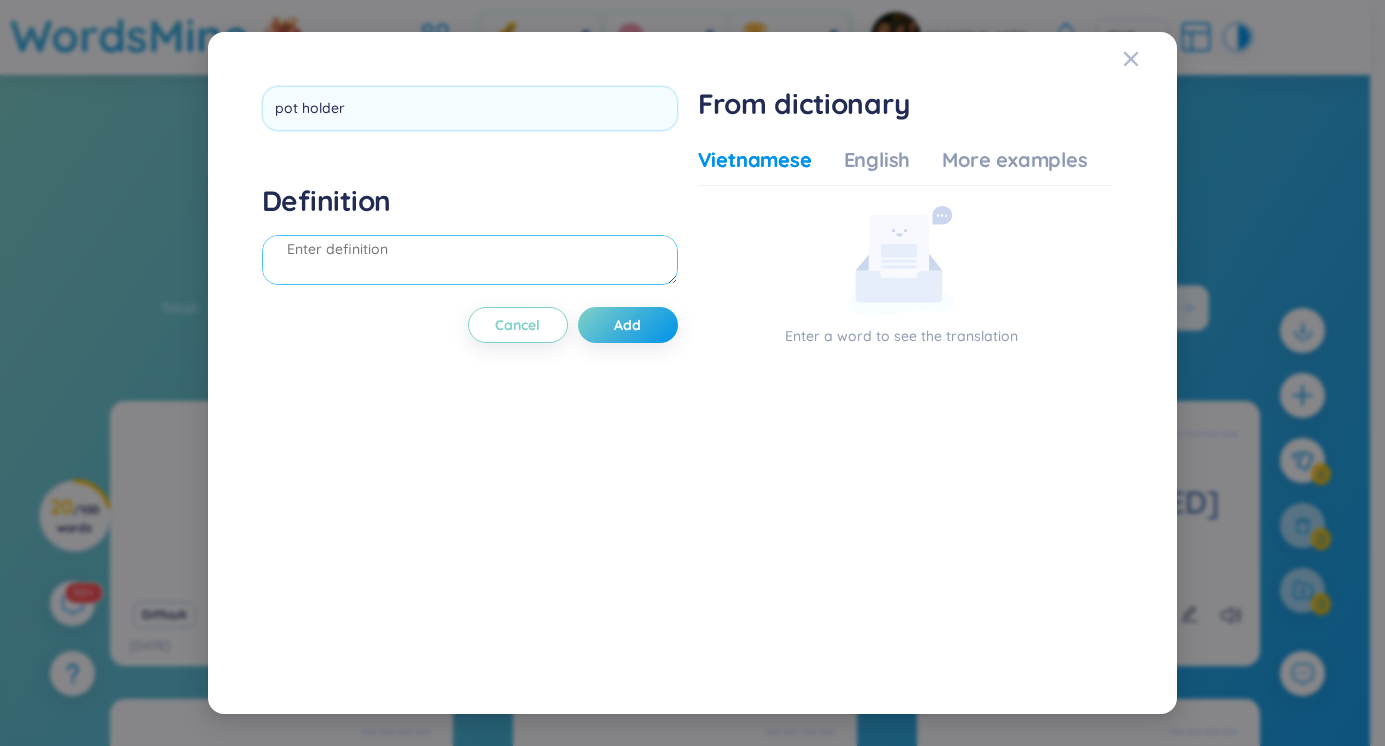 click on "Definition" at bounding box center (470, 237) 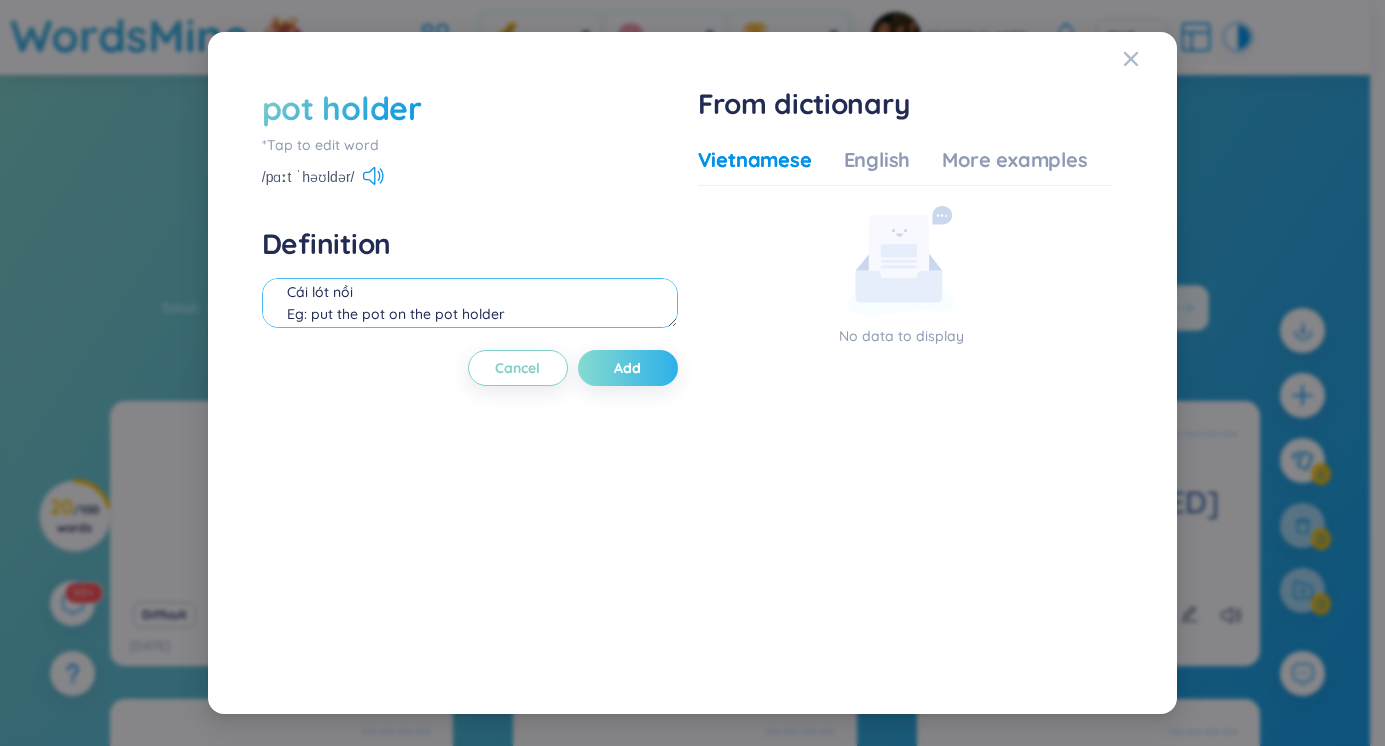 type on "Cái lót nồi
Eg: put the pot on the pot holder" 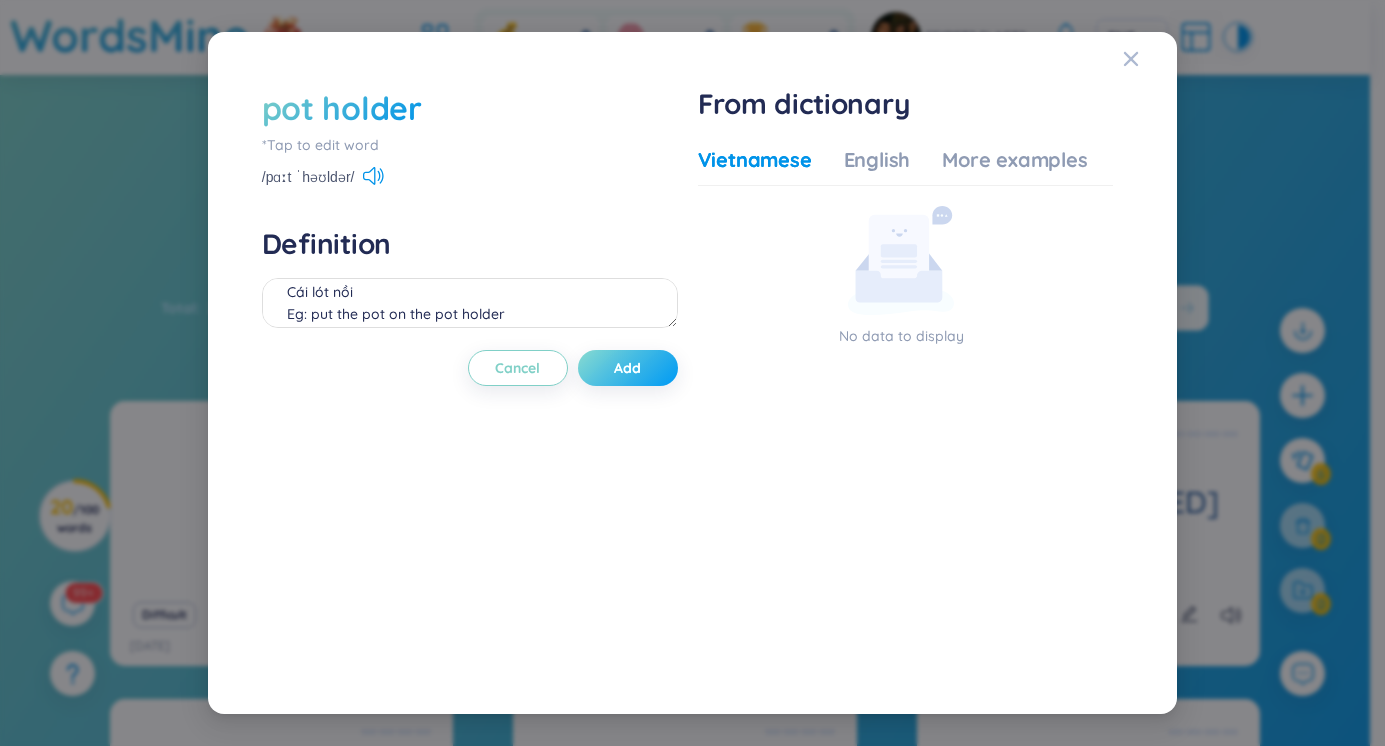 click on "Add" at bounding box center (628, 368) 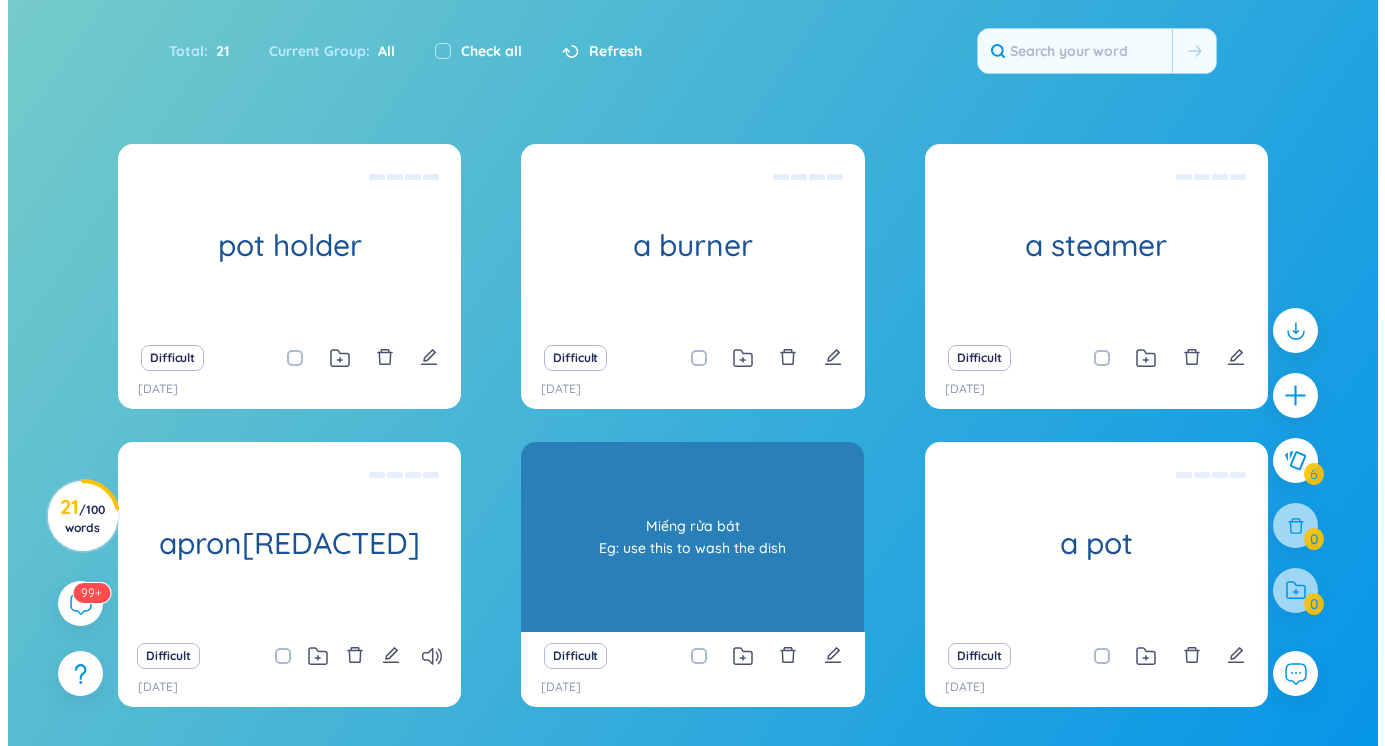 scroll, scrollTop: 385, scrollLeft: 0, axis: vertical 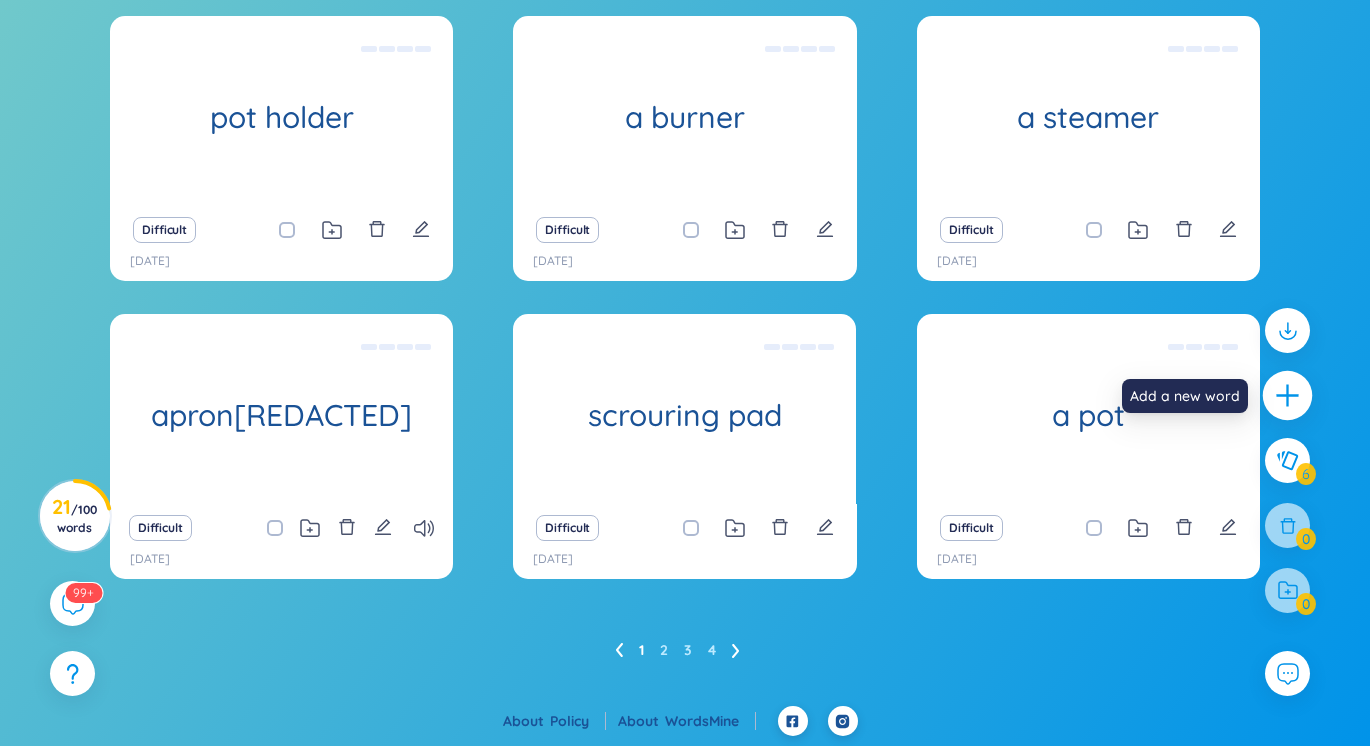 click 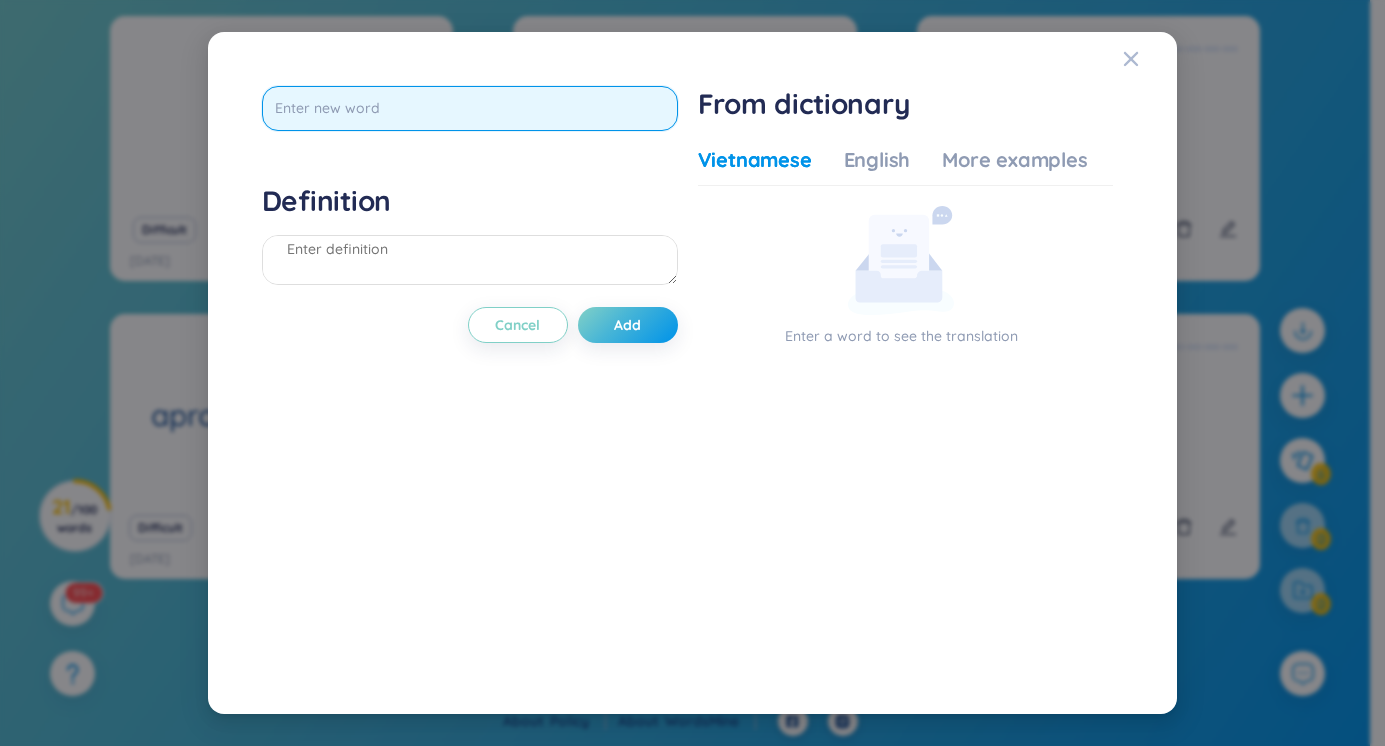 click at bounding box center (470, 108) 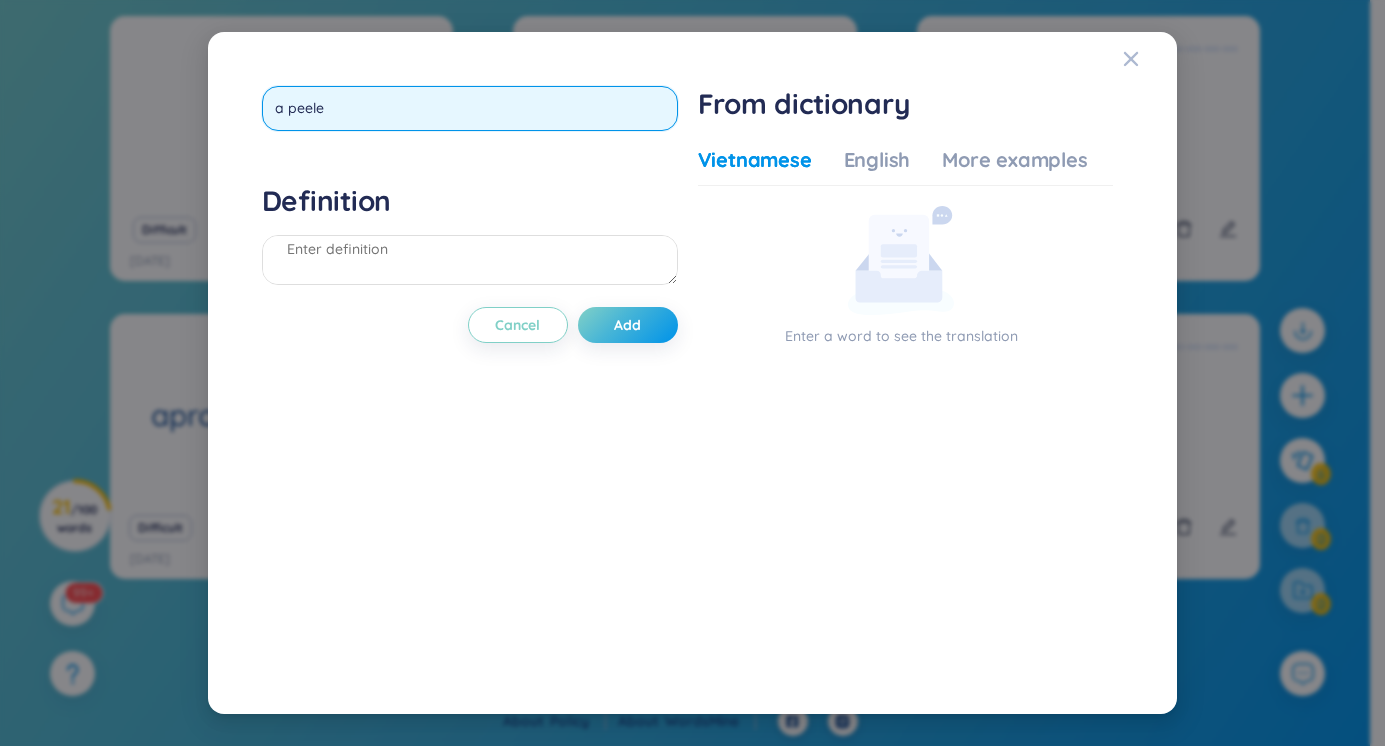 type on "a peeler" 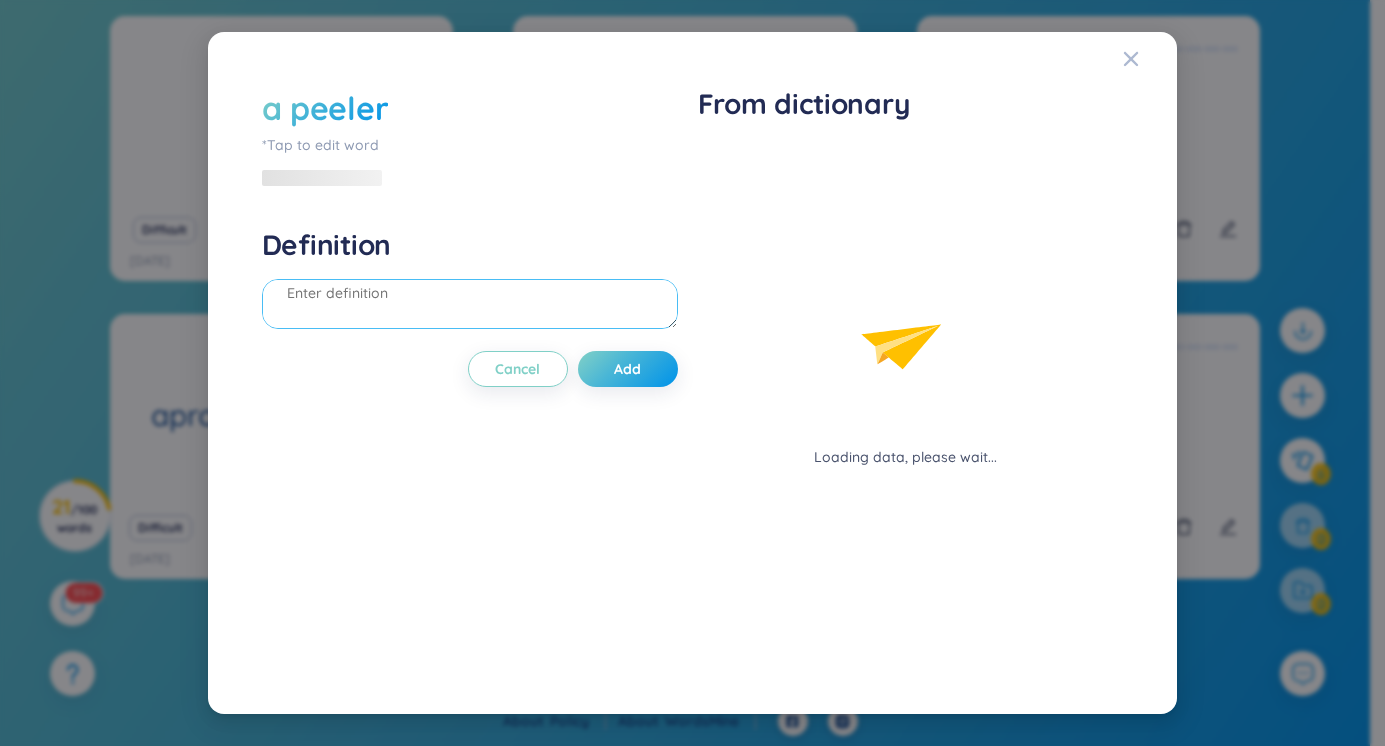 click on "Definition" at bounding box center [470, 281] 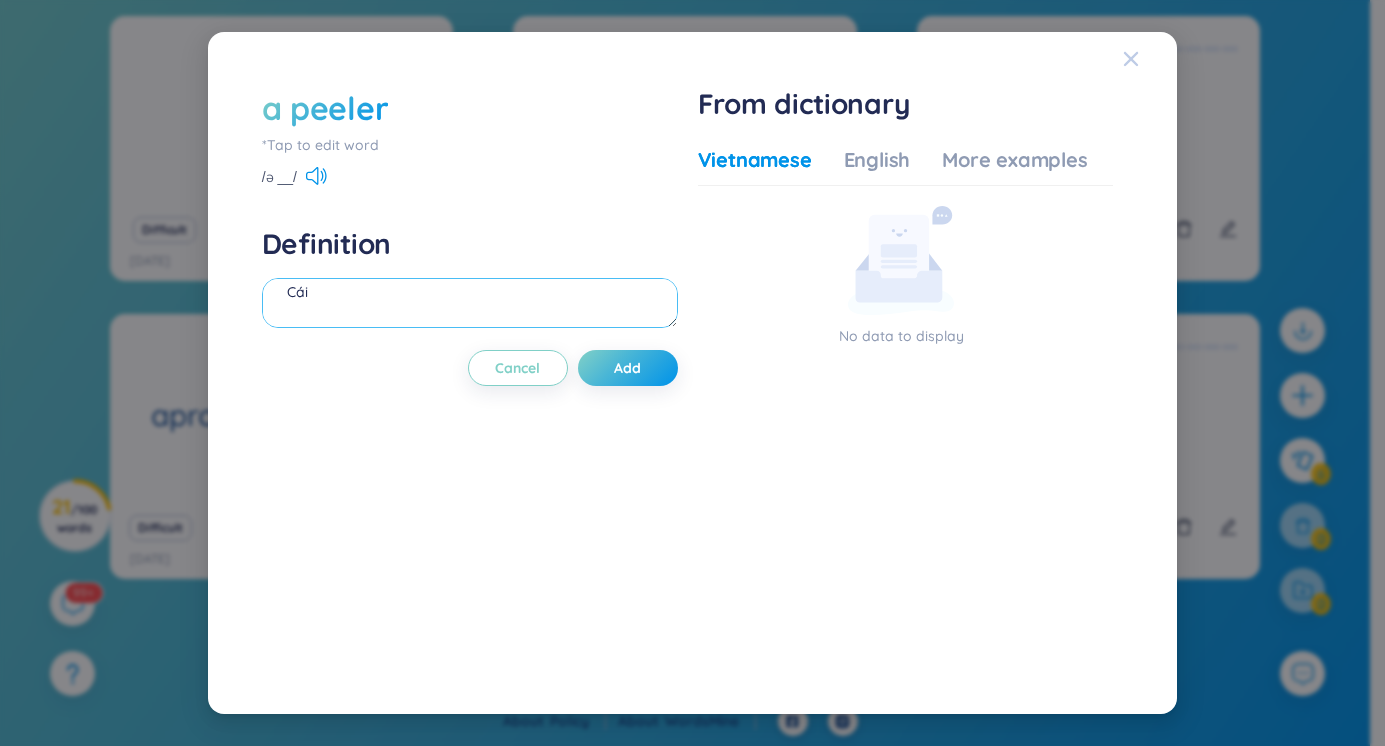 type on "Cái" 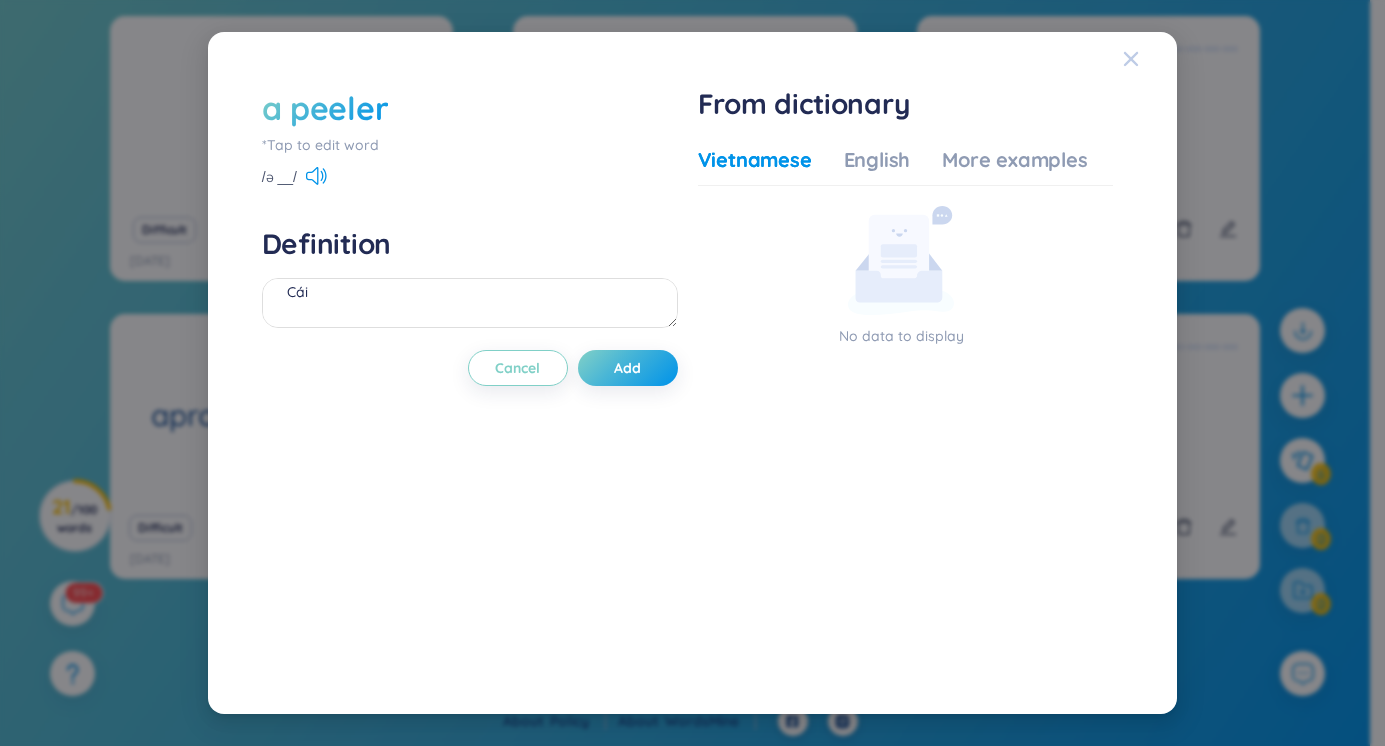 click 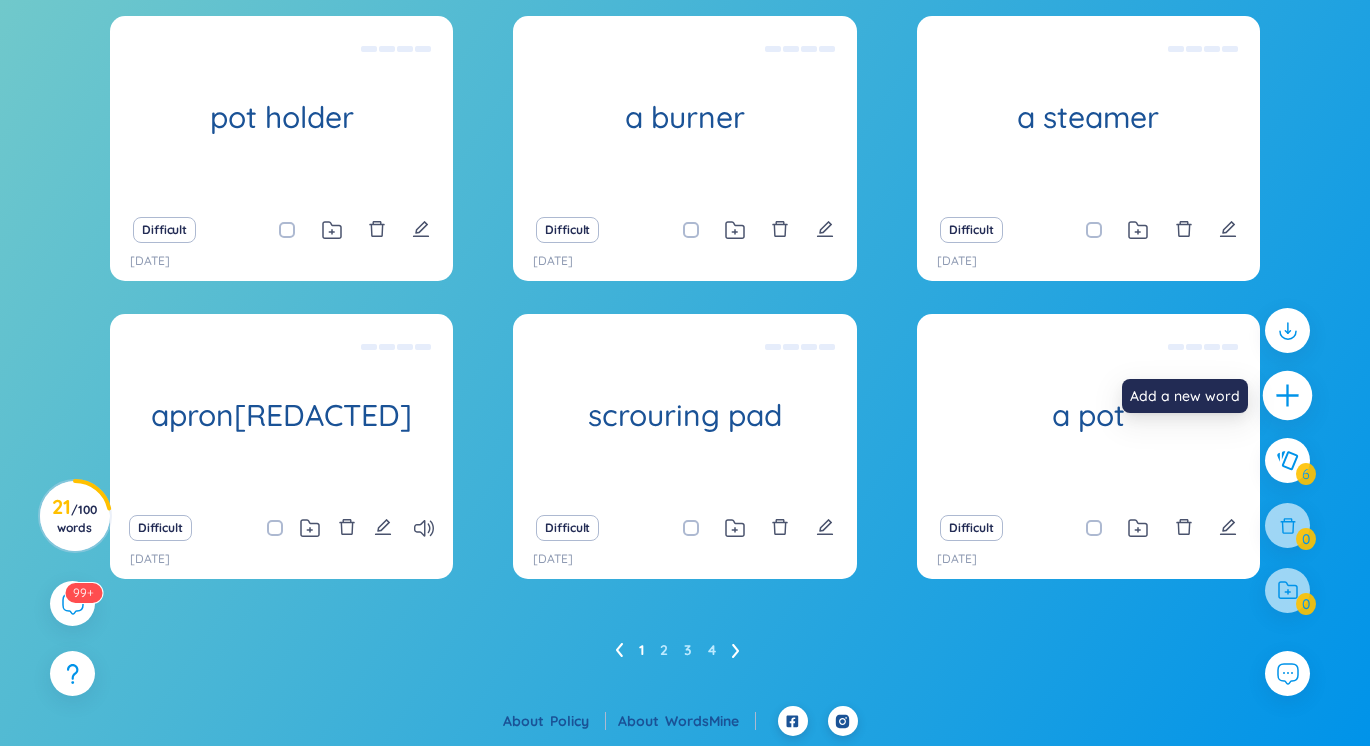 click at bounding box center (1288, 396) 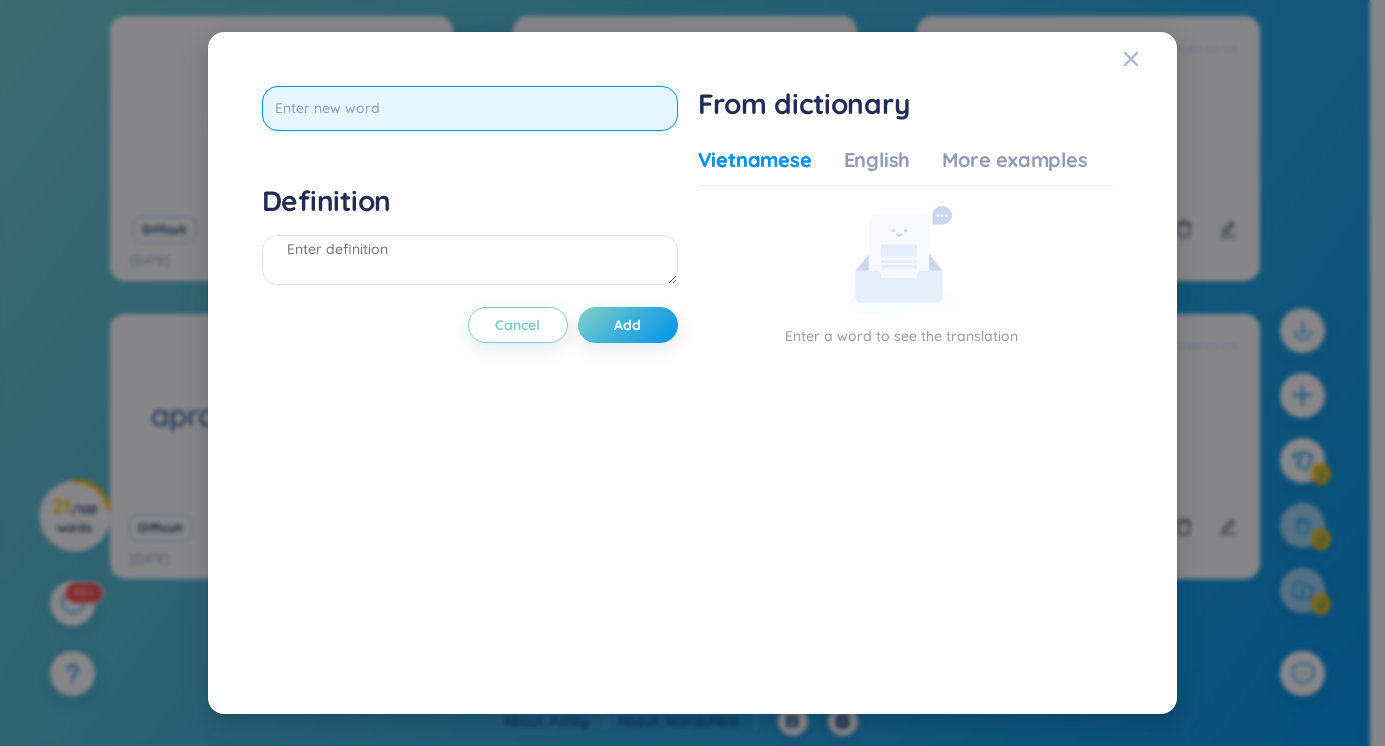 click at bounding box center (470, 108) 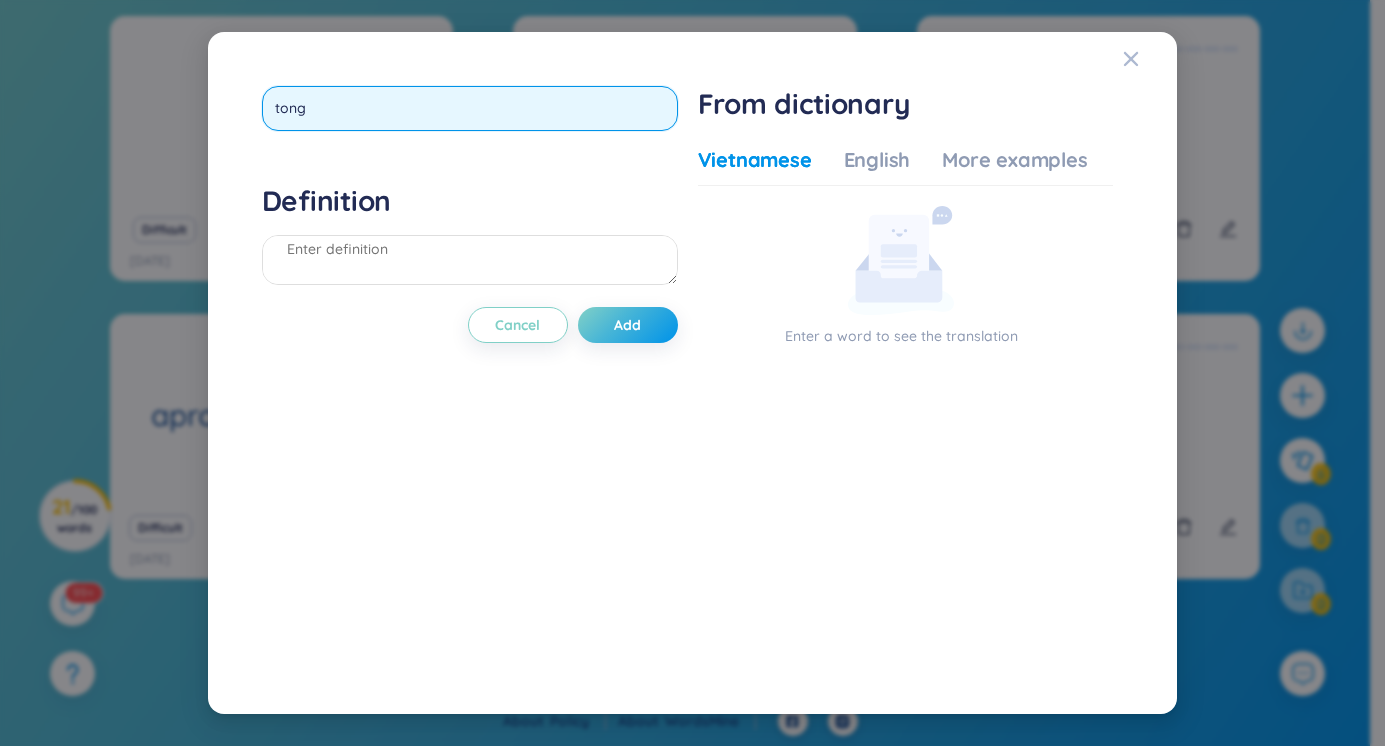 type on "tongs" 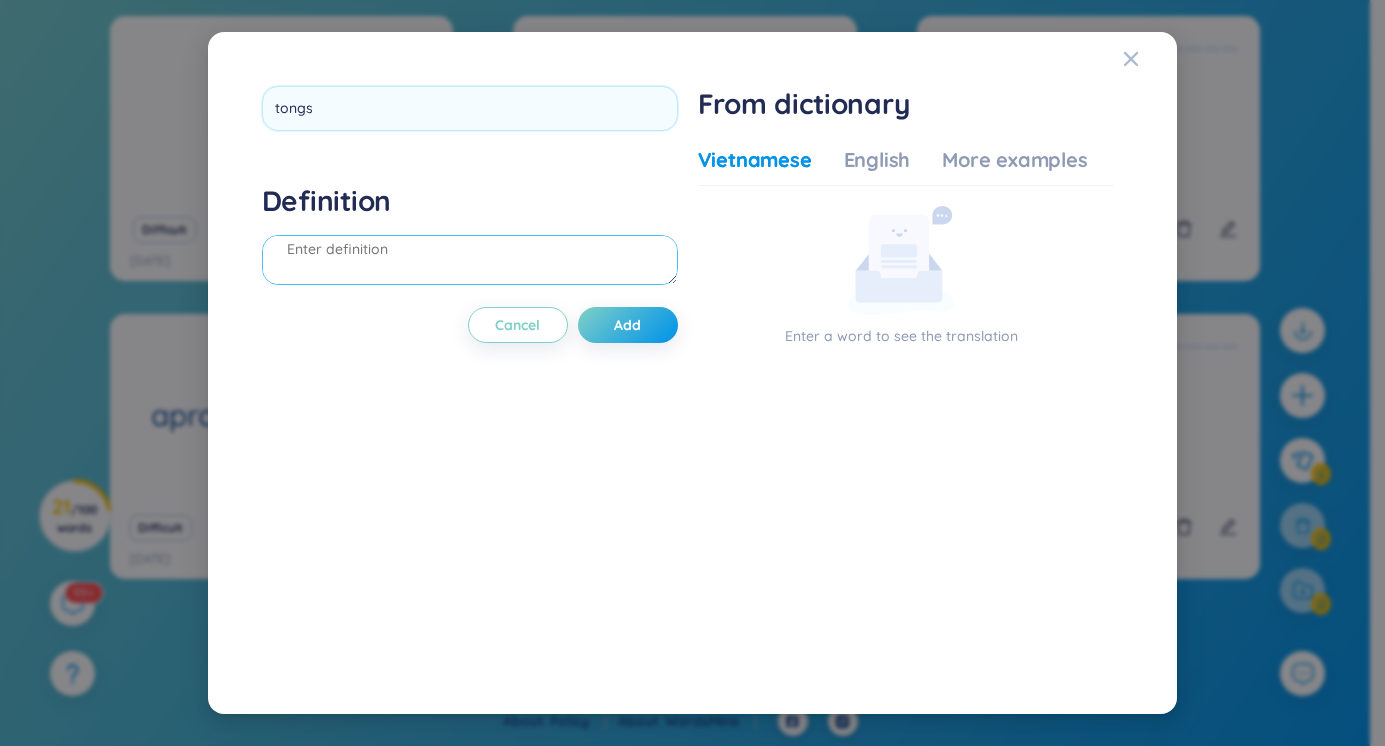 click on "Definition" at bounding box center (470, 237) 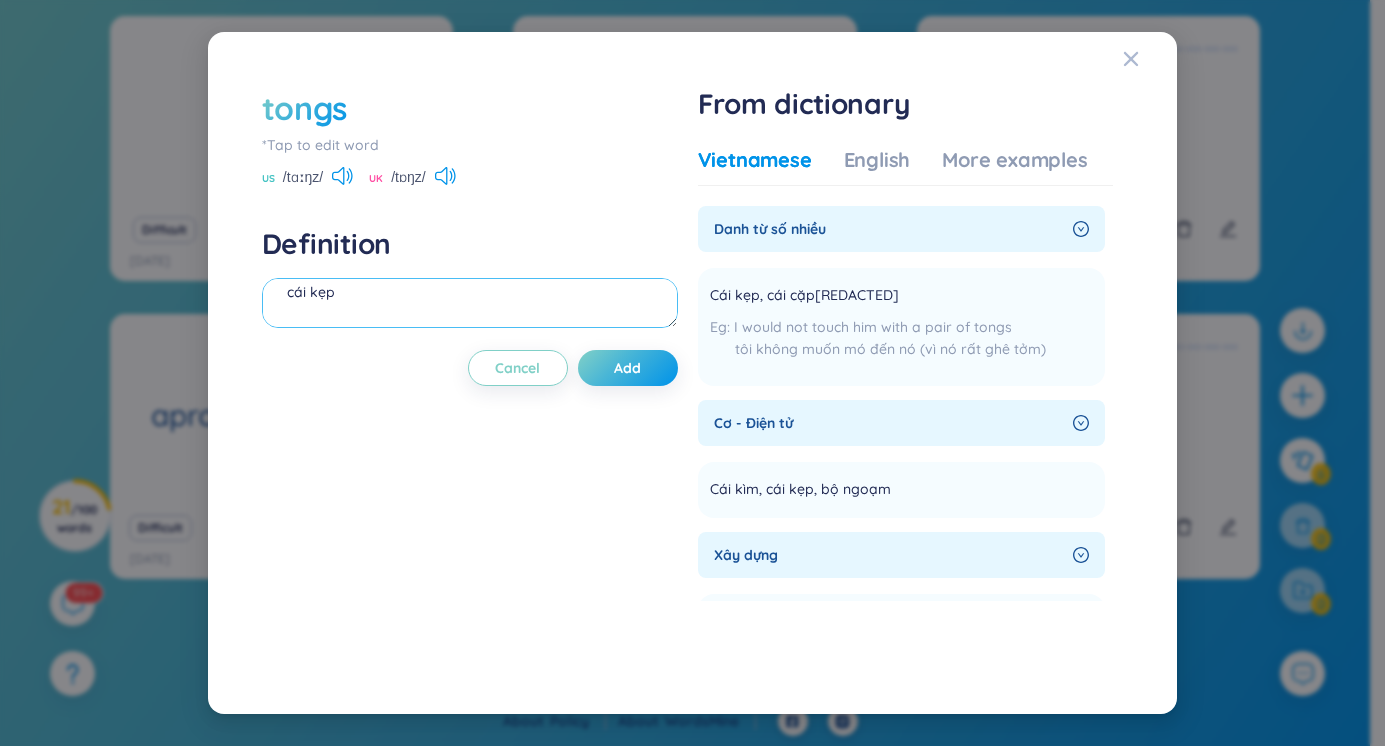 click on "cái kẹp" at bounding box center [470, 303] 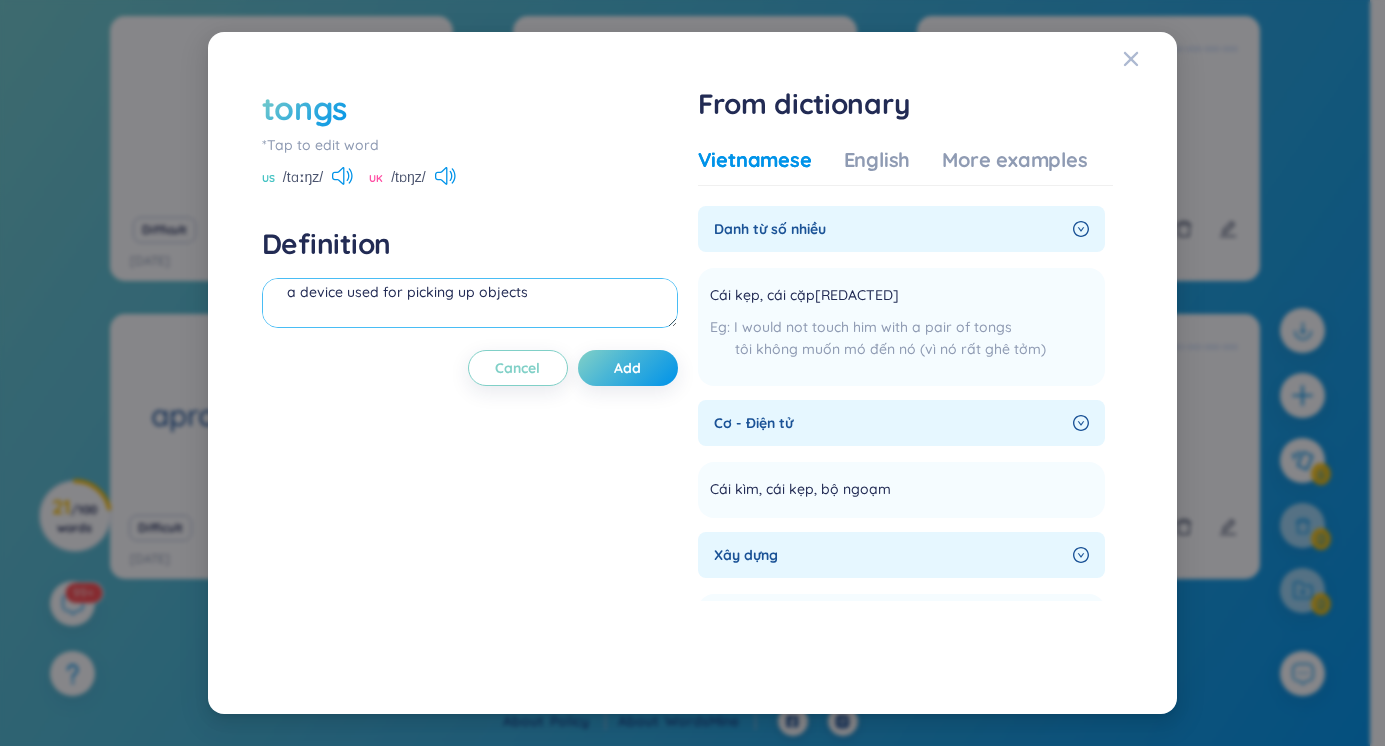 scroll, scrollTop: 0, scrollLeft: 0, axis: both 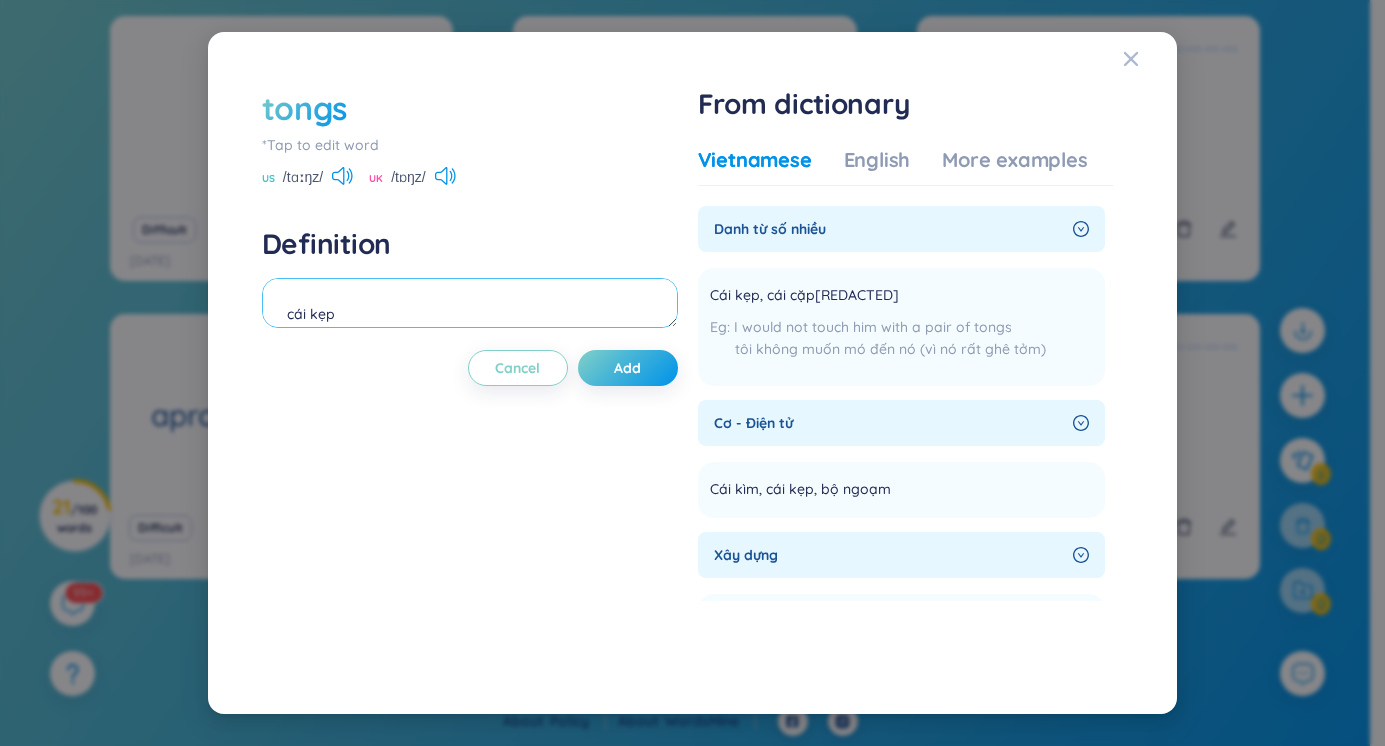 drag, startPoint x: 529, startPoint y: 315, endPoint x: 387, endPoint y: 300, distance: 142.79005 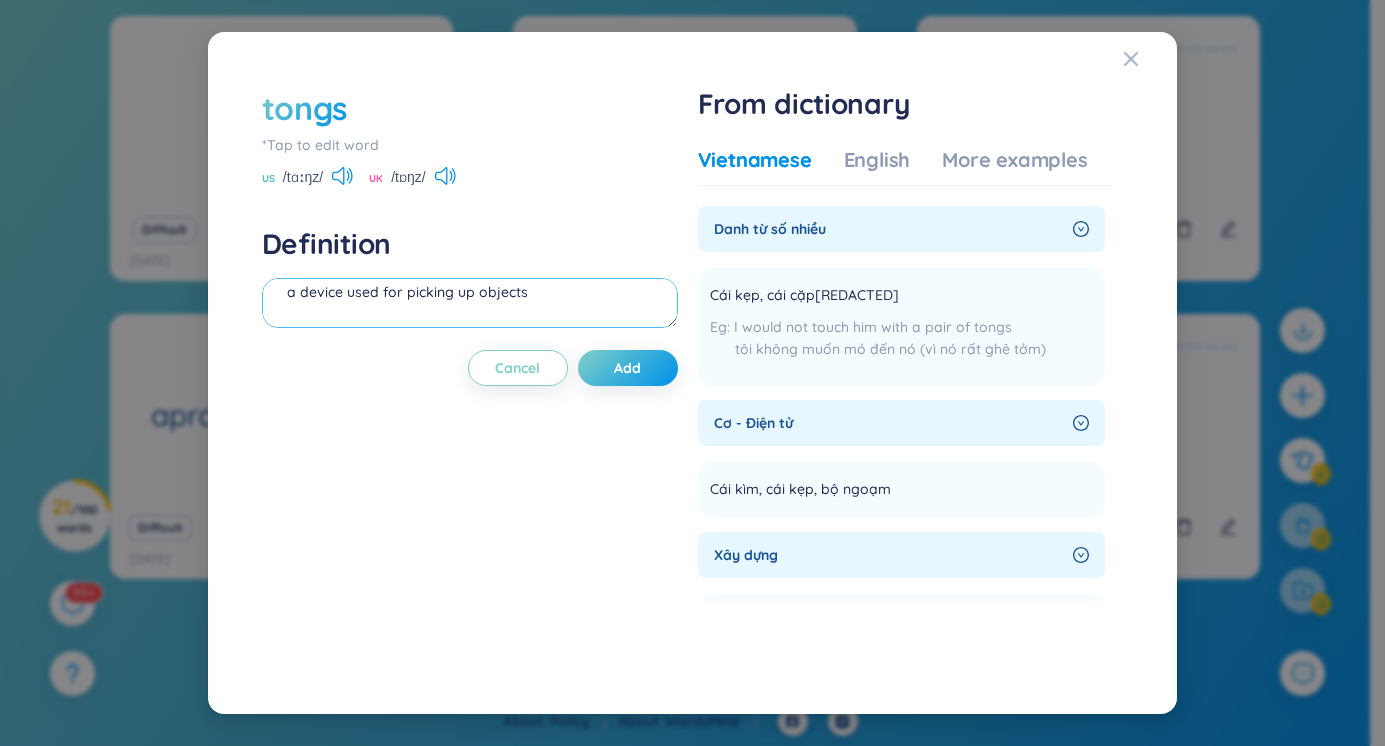 scroll, scrollTop: 66, scrollLeft: 0, axis: vertical 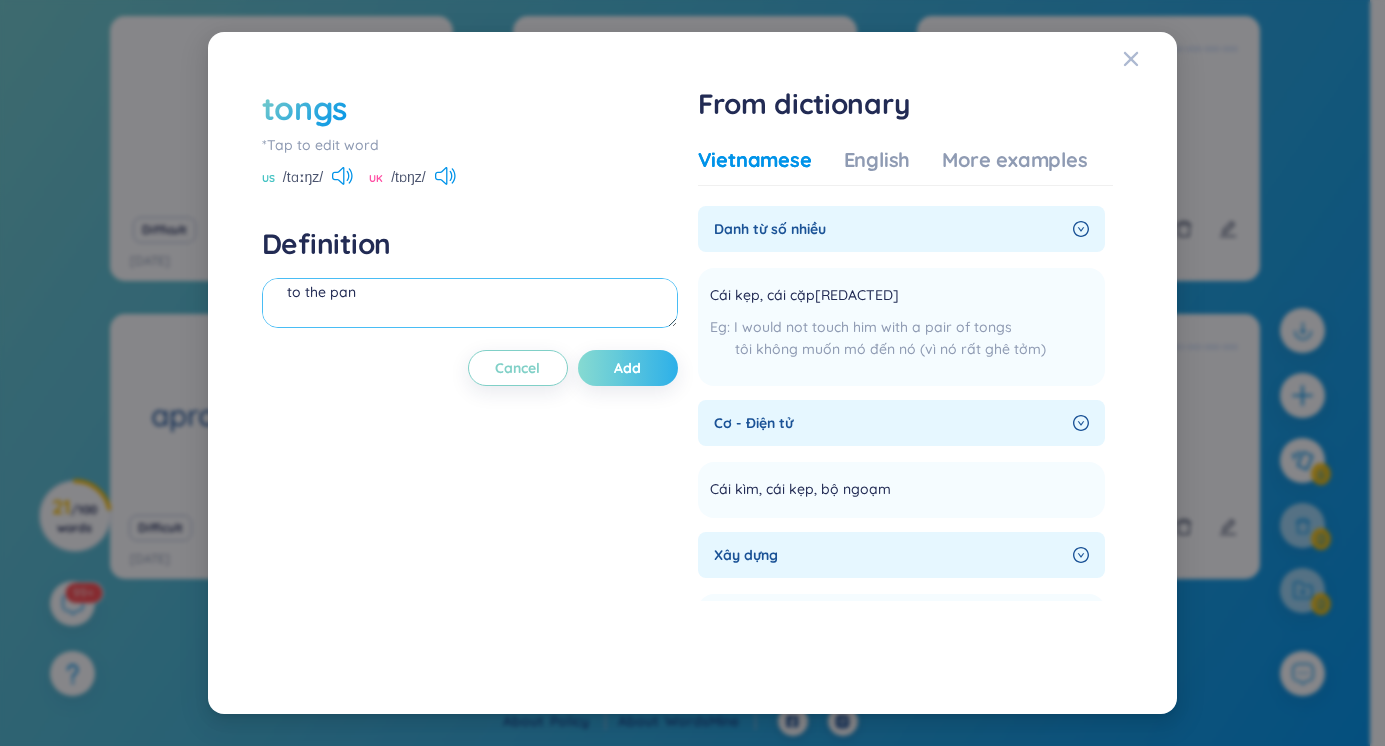 type on "cái kẹp
you used the tongs picking up the steak and put in the to the pan" 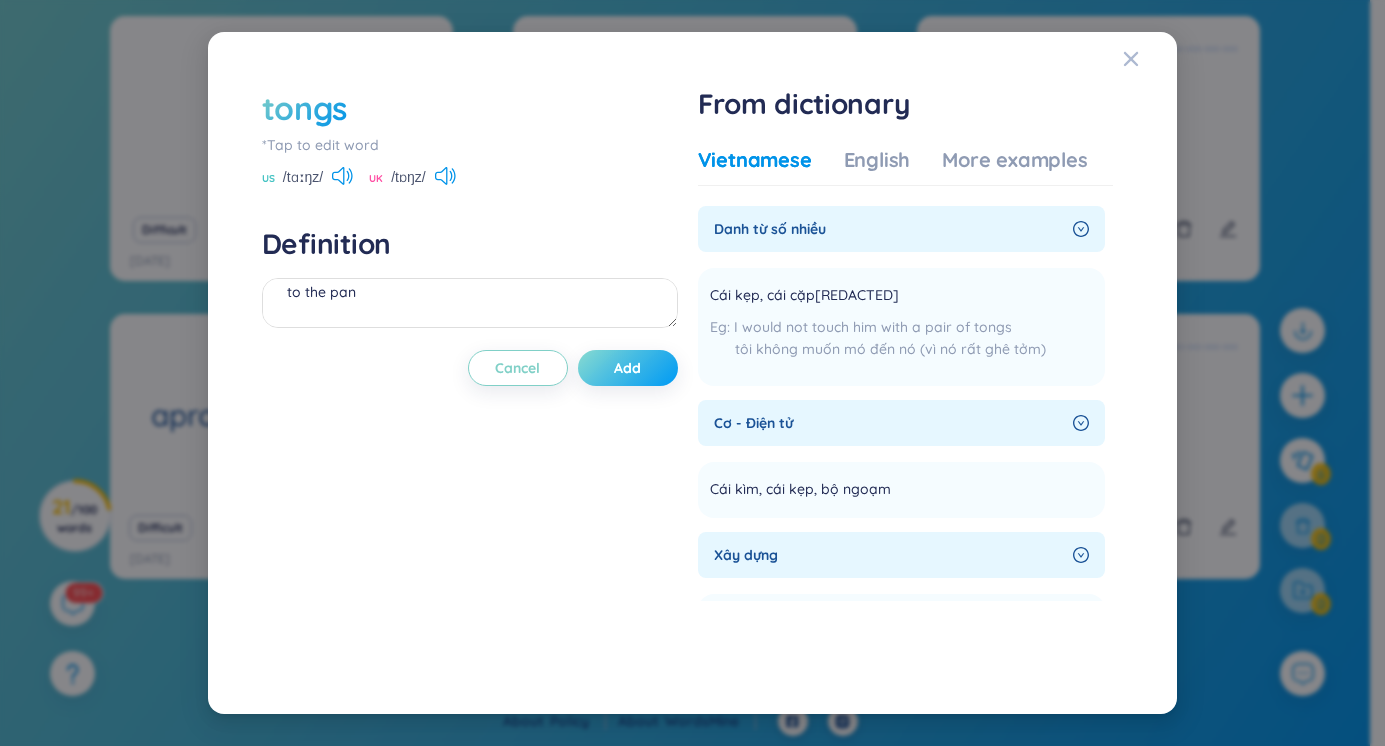 click on "Add" at bounding box center (628, 368) 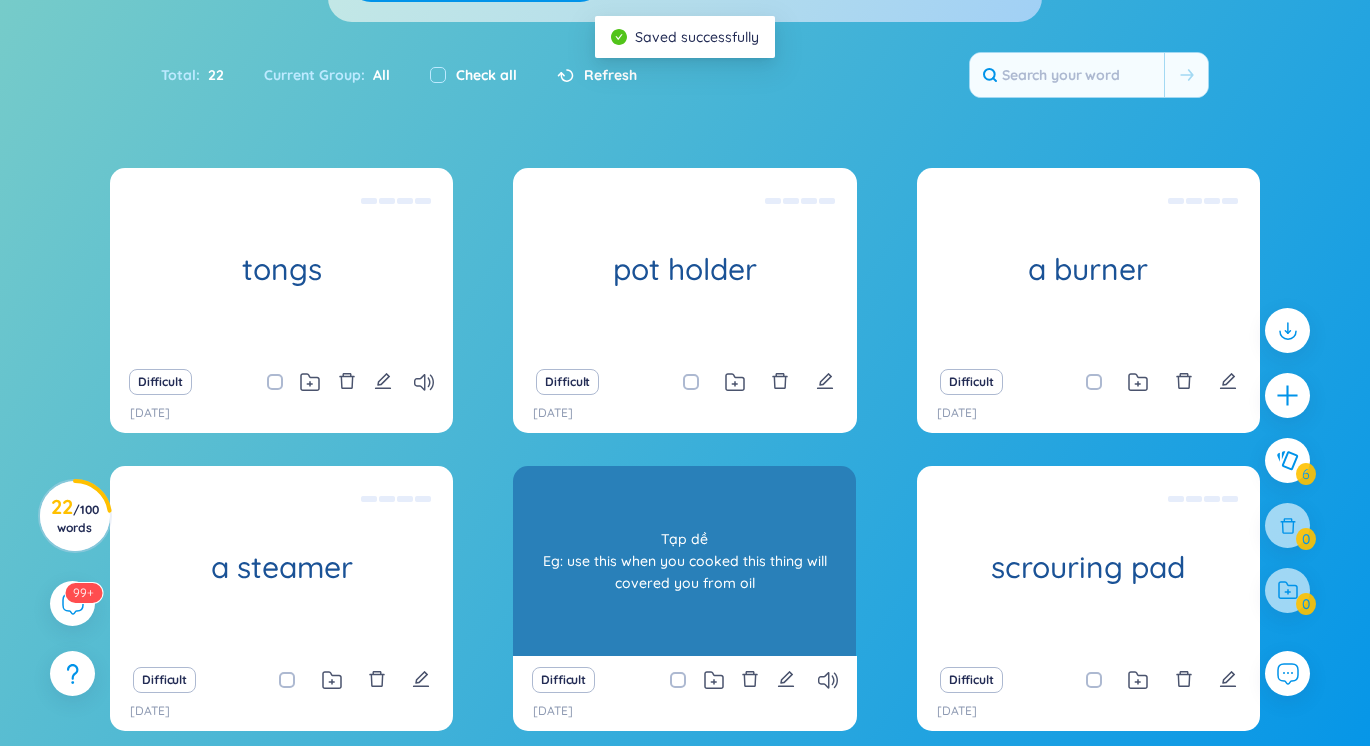scroll, scrollTop: 385, scrollLeft: 0, axis: vertical 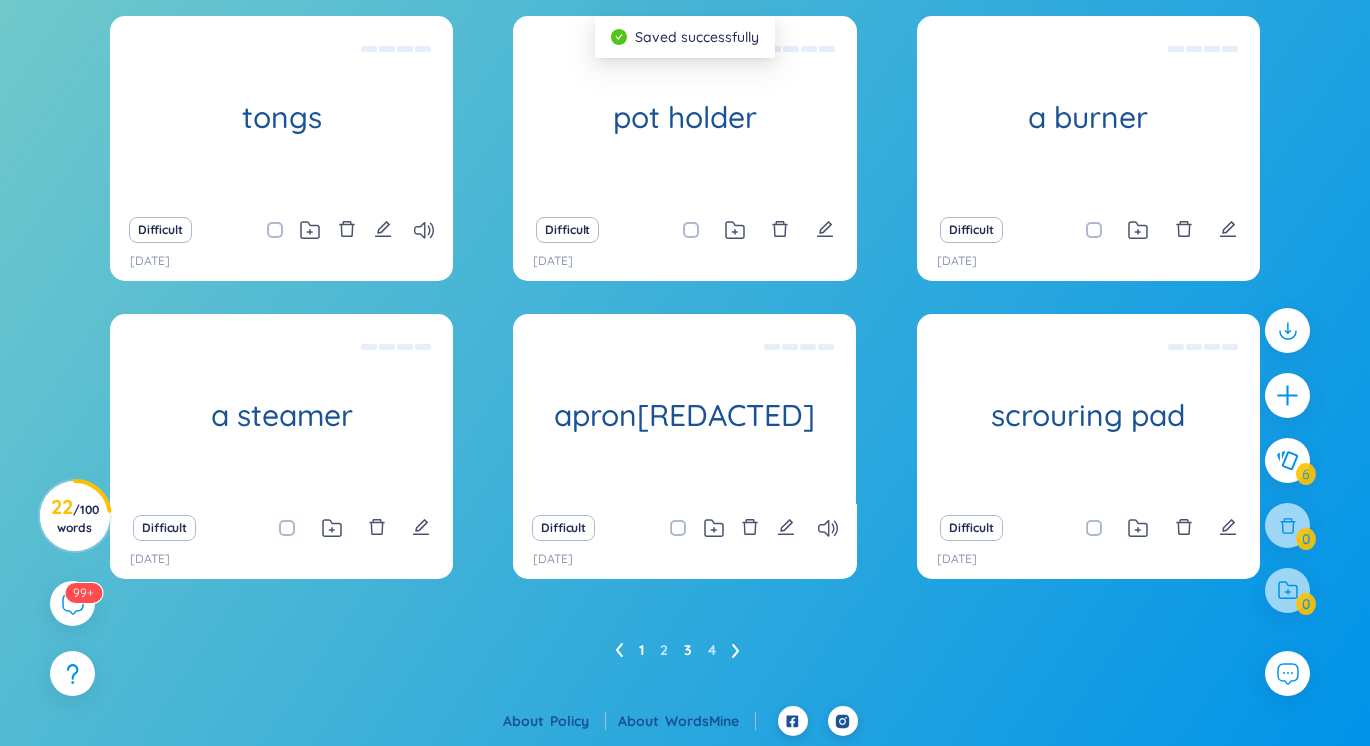 click on "3" at bounding box center [688, 650] 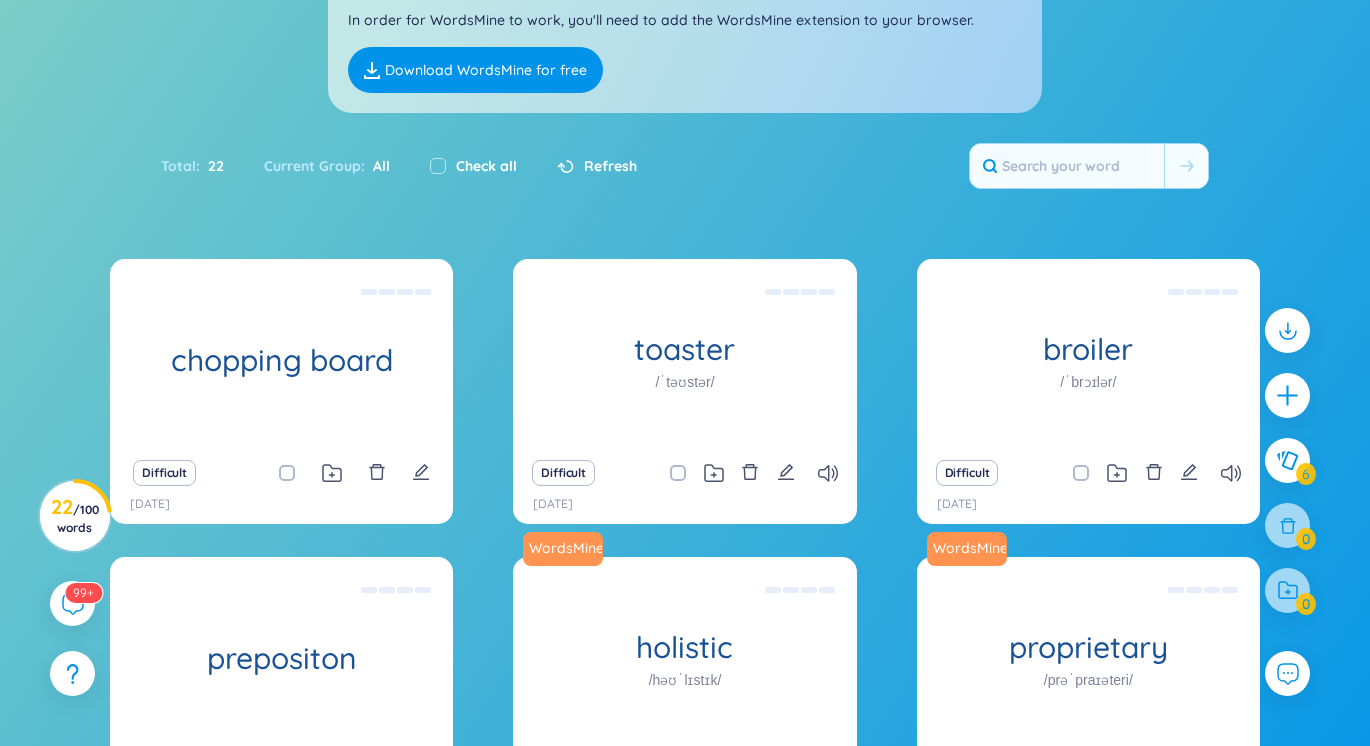 scroll, scrollTop: 385, scrollLeft: 0, axis: vertical 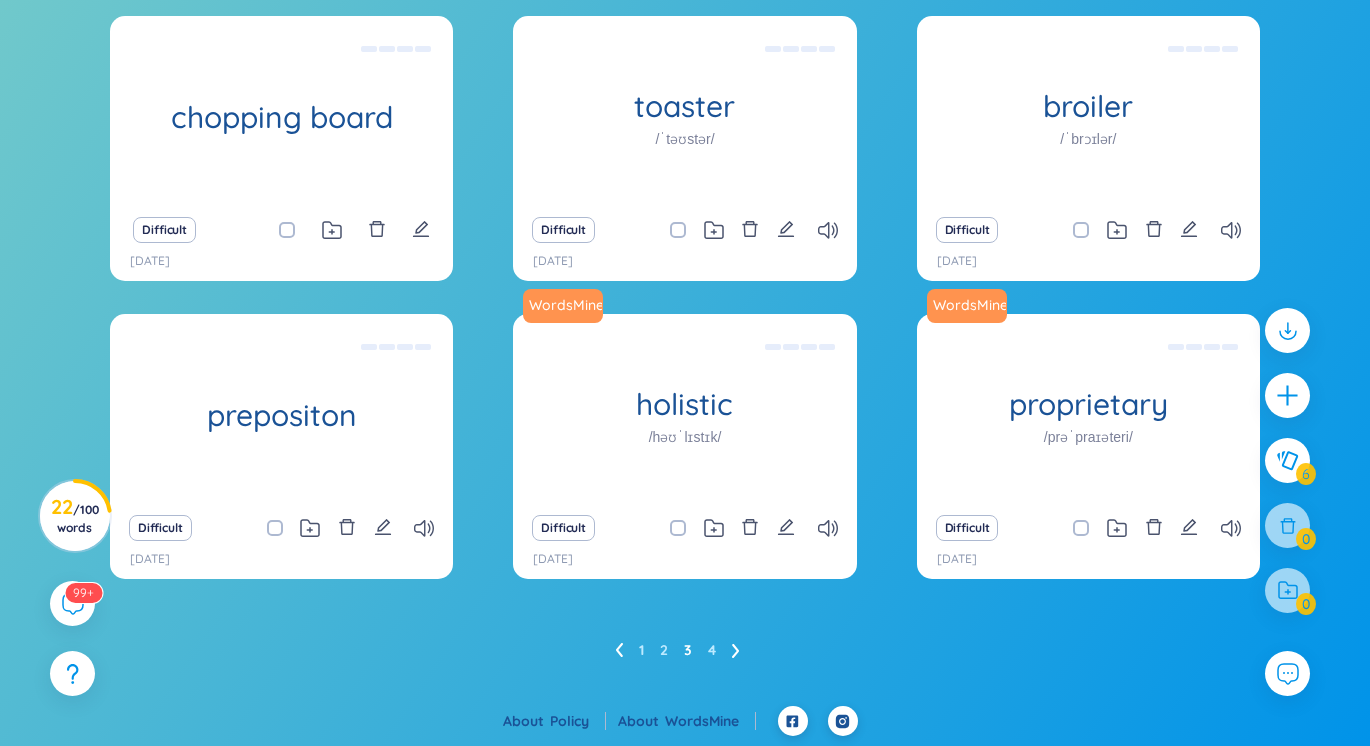 click on "1 2 3 4" at bounding box center [685, 650] 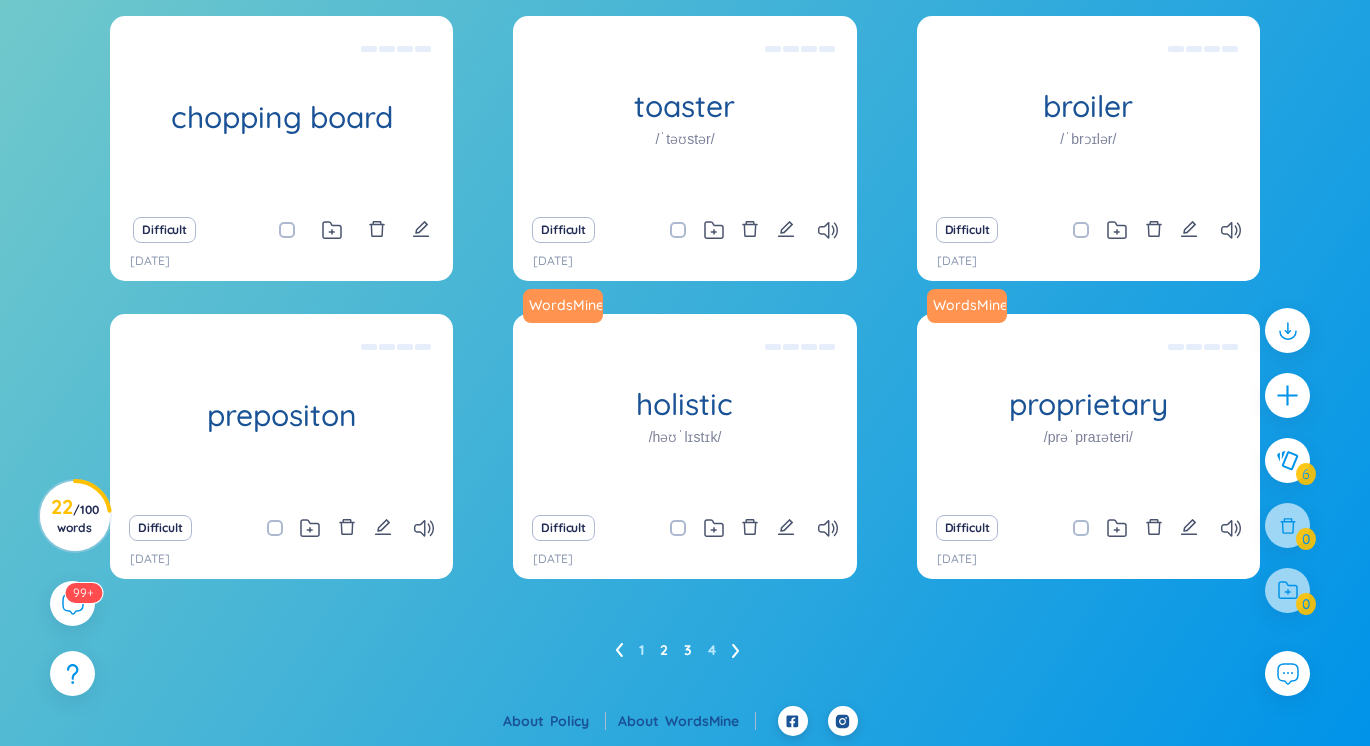 click on "2" at bounding box center (664, 650) 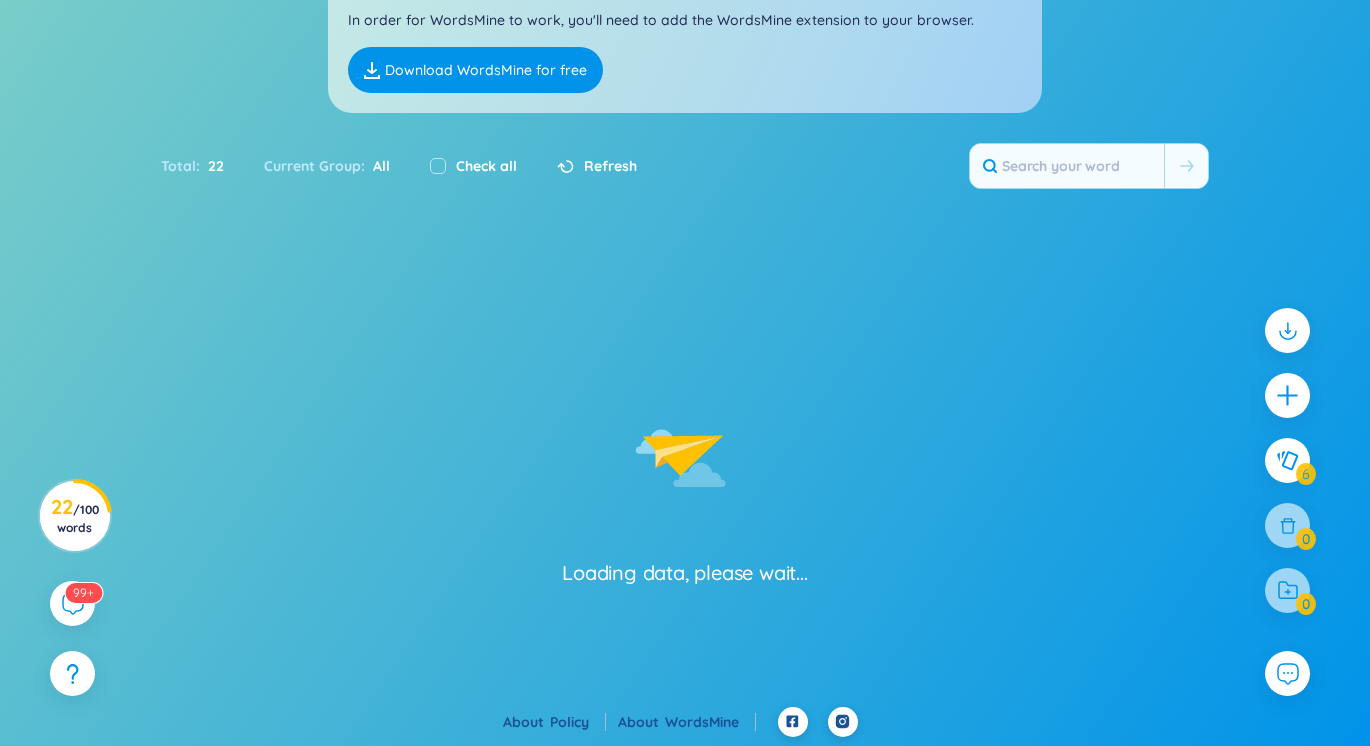 scroll, scrollTop: 385, scrollLeft: 0, axis: vertical 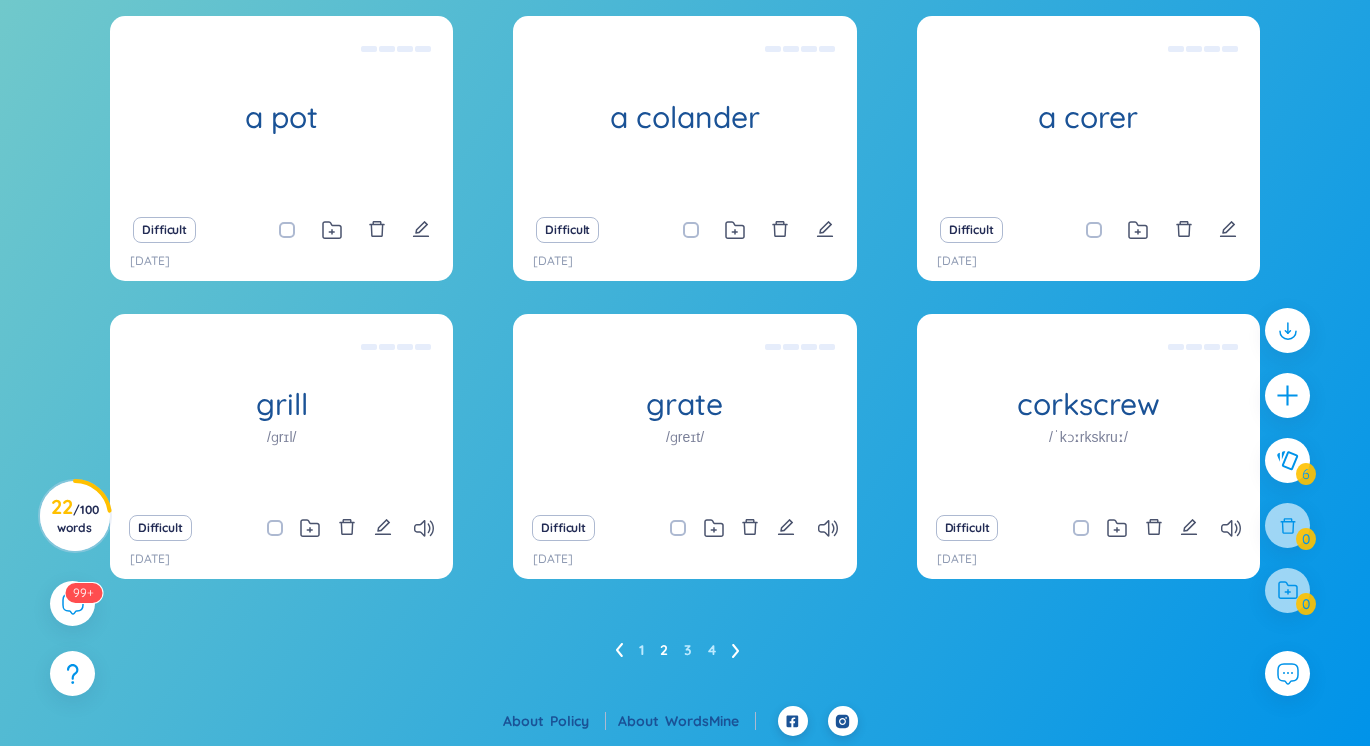 click on "1 2 3 4" at bounding box center (685, 650) 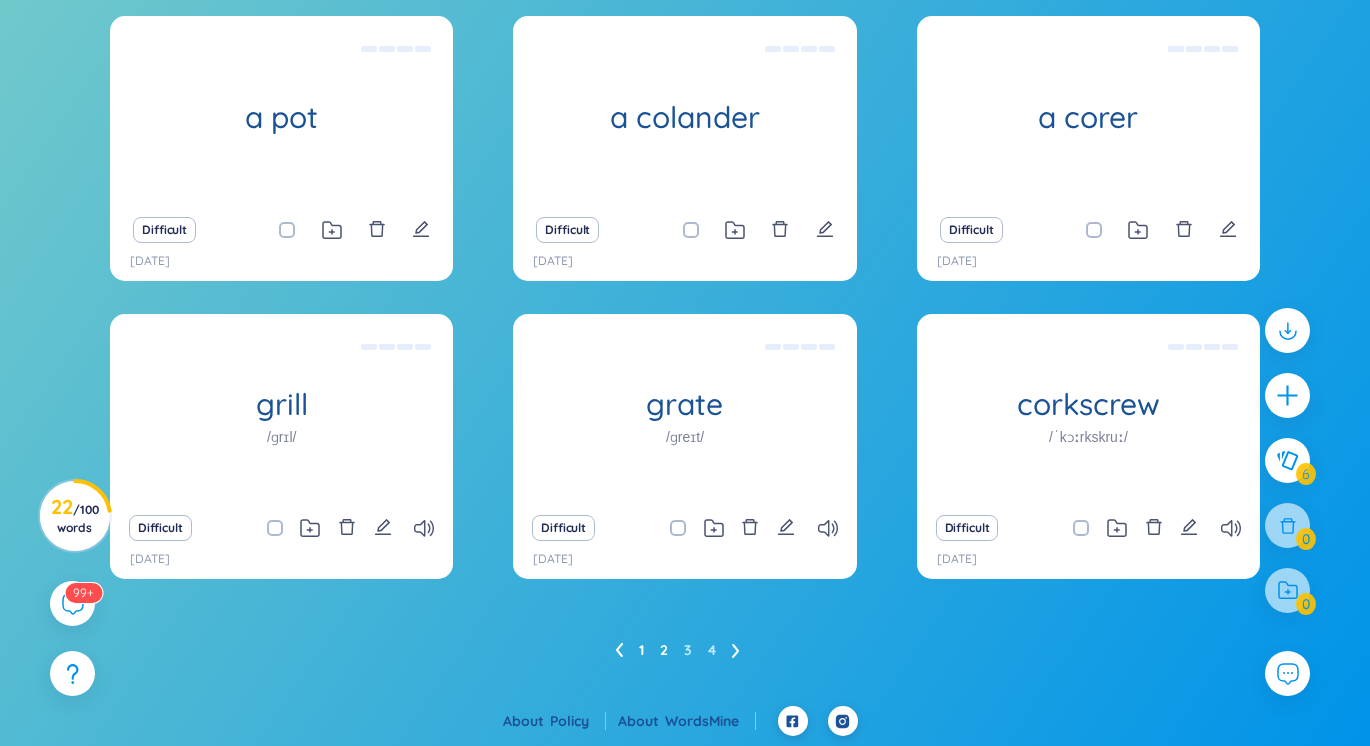 click on "1" at bounding box center (641, 650) 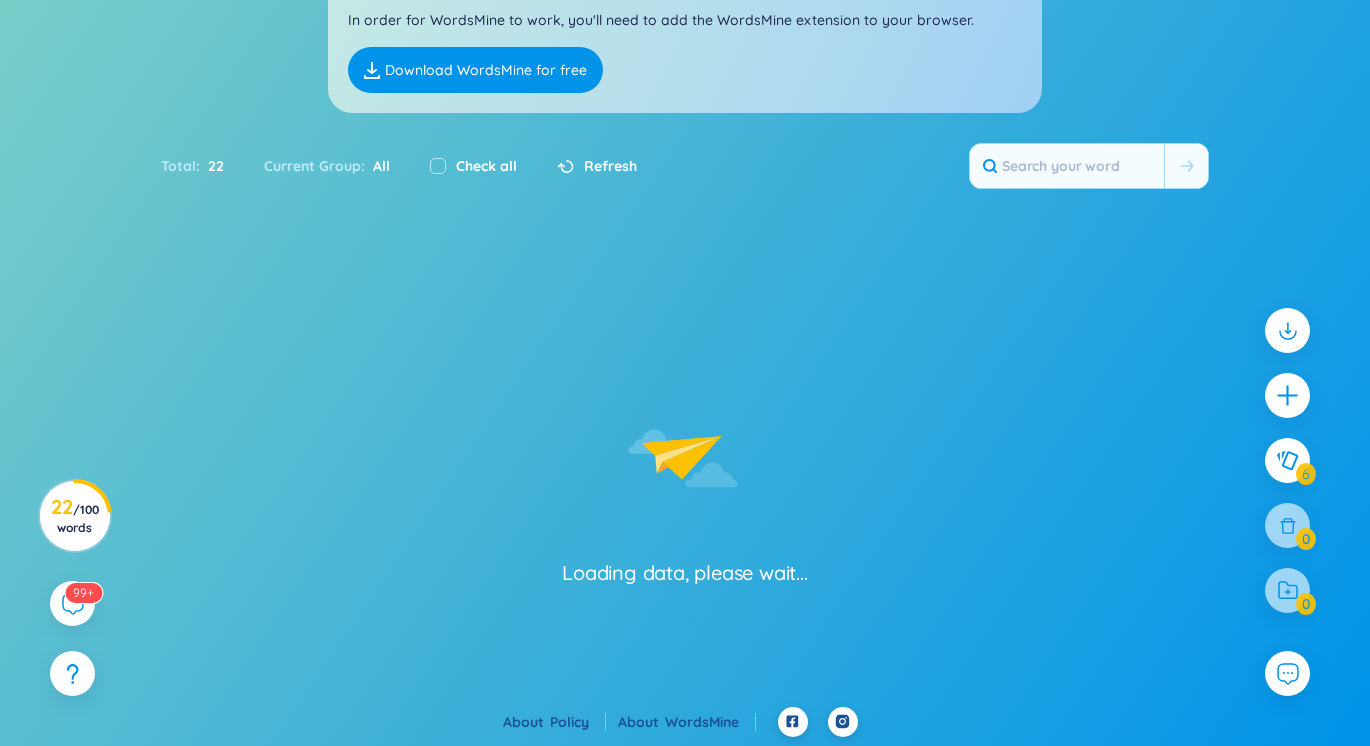 scroll, scrollTop: 385, scrollLeft: 0, axis: vertical 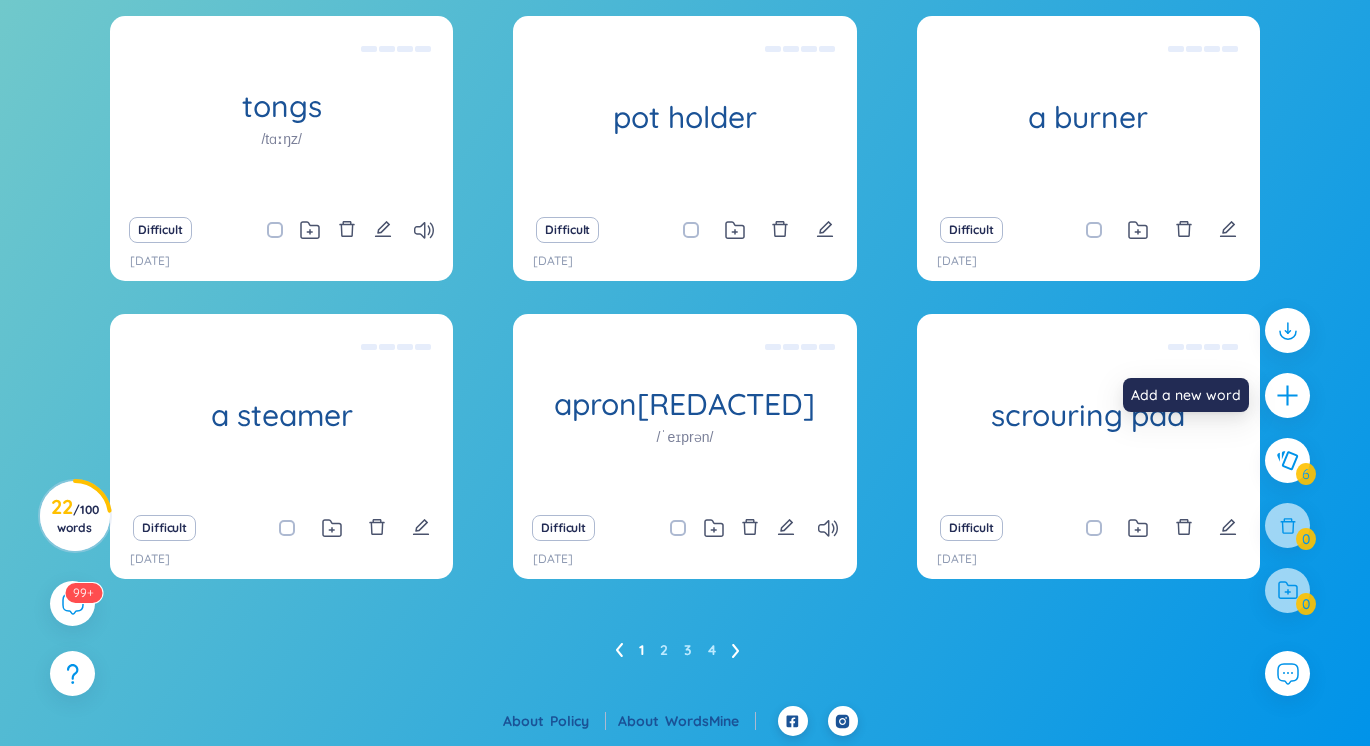 click 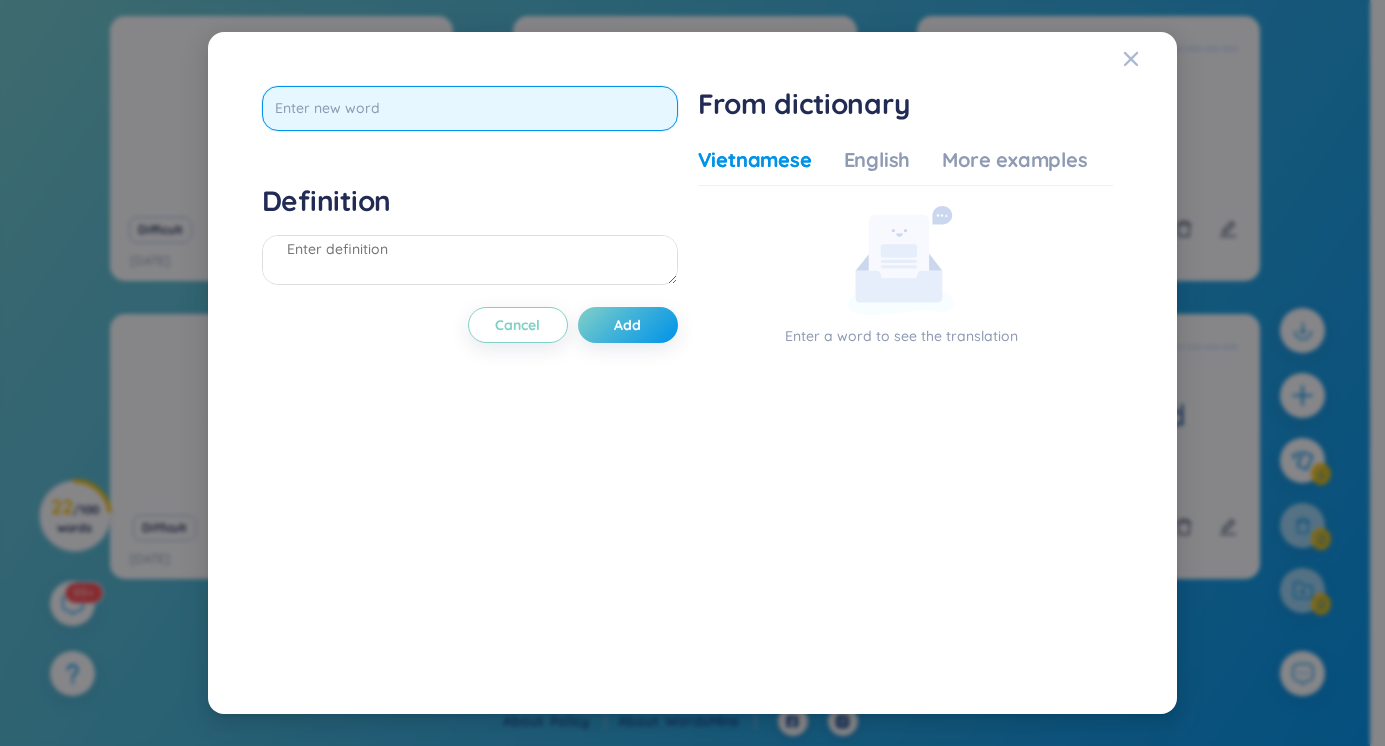 click at bounding box center (470, 108) 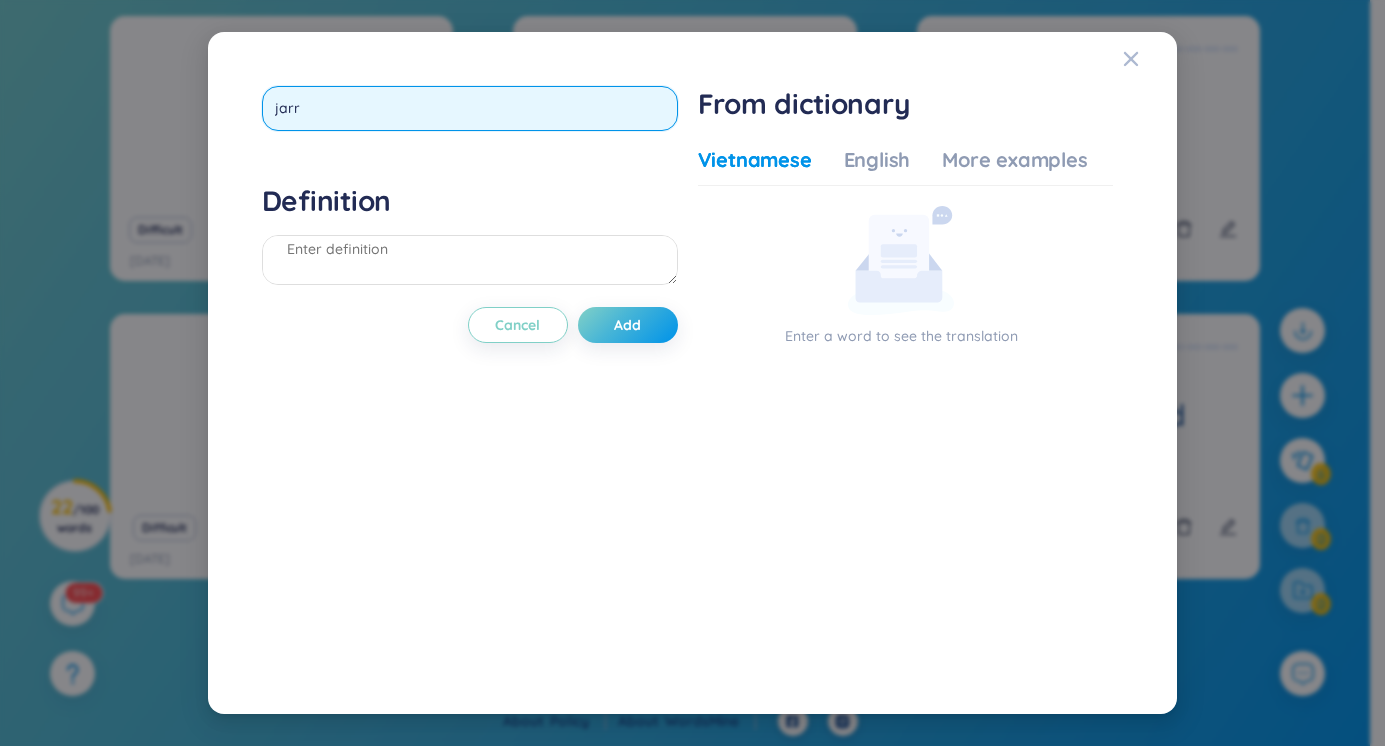 type on "jar" 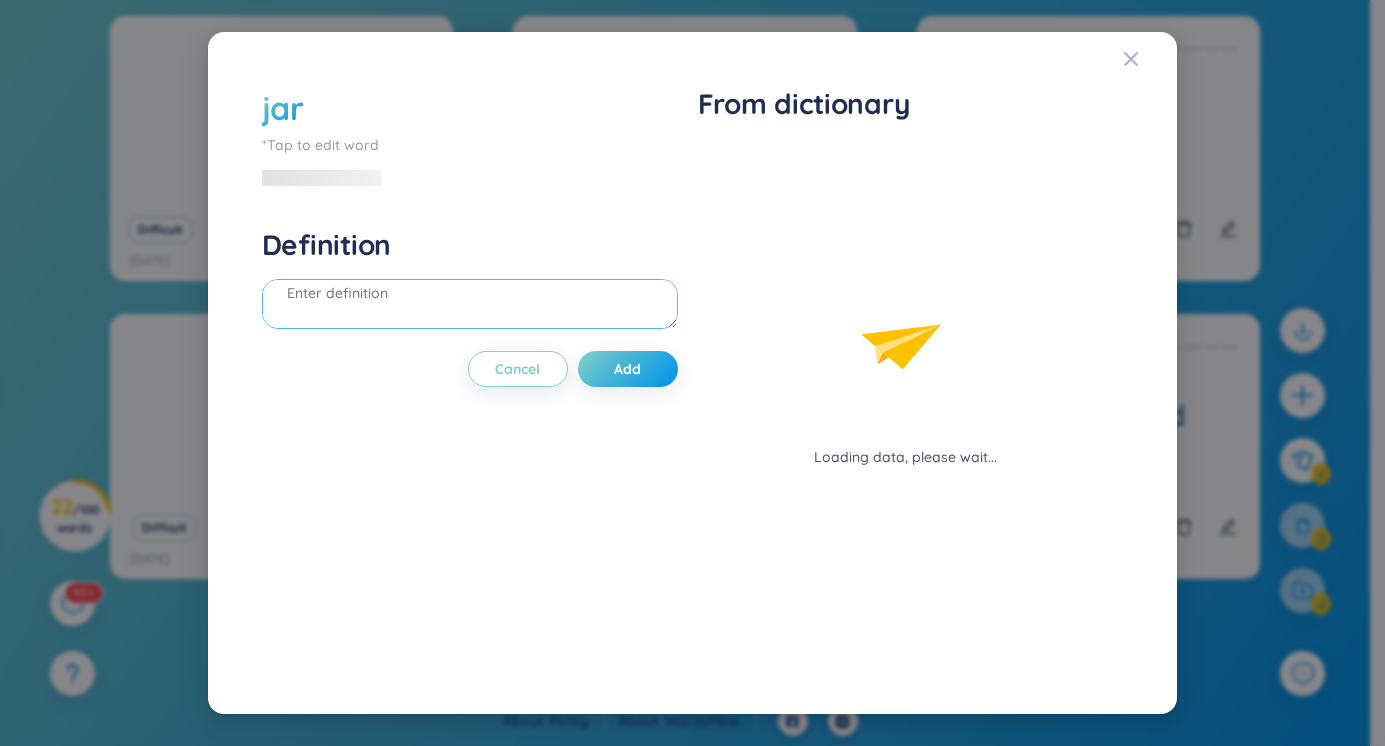 click on "Definition" at bounding box center (470, 281) 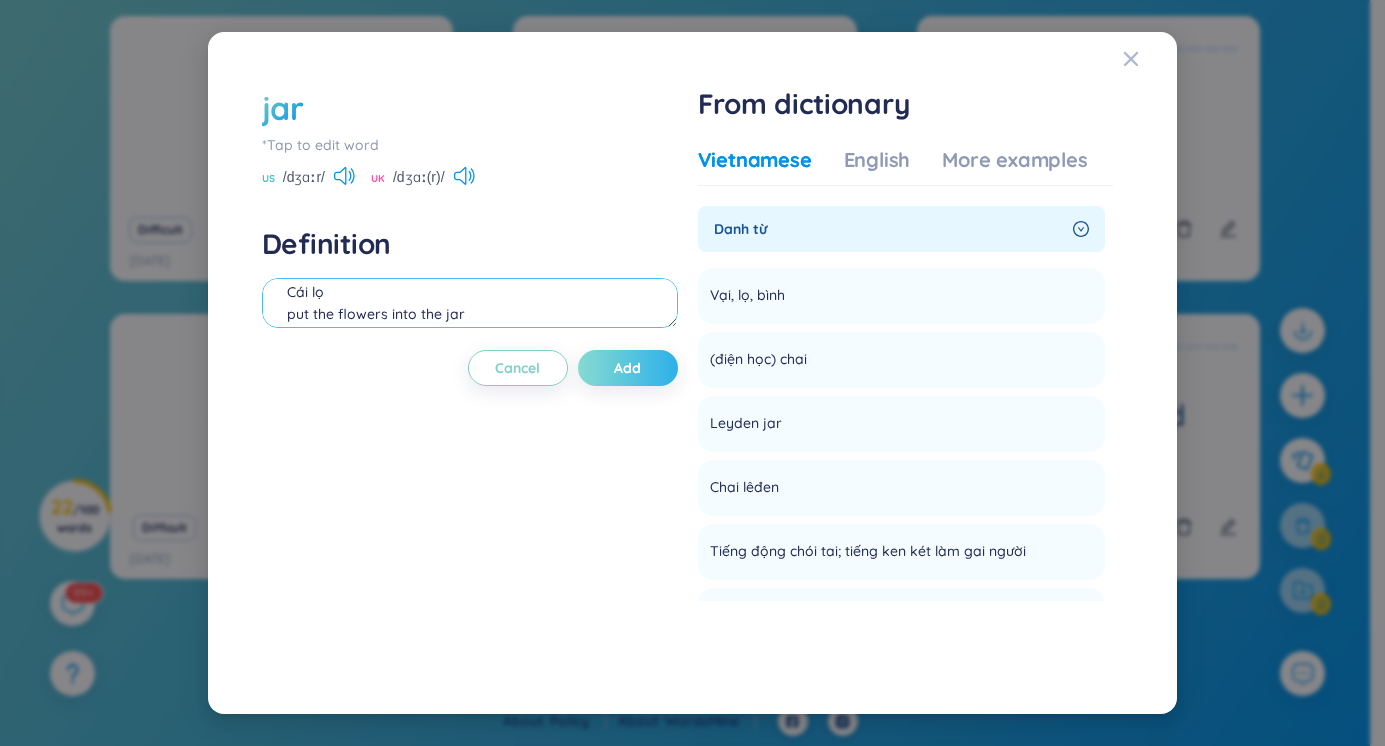 type on "Cái lọ
put the flowers into the jar" 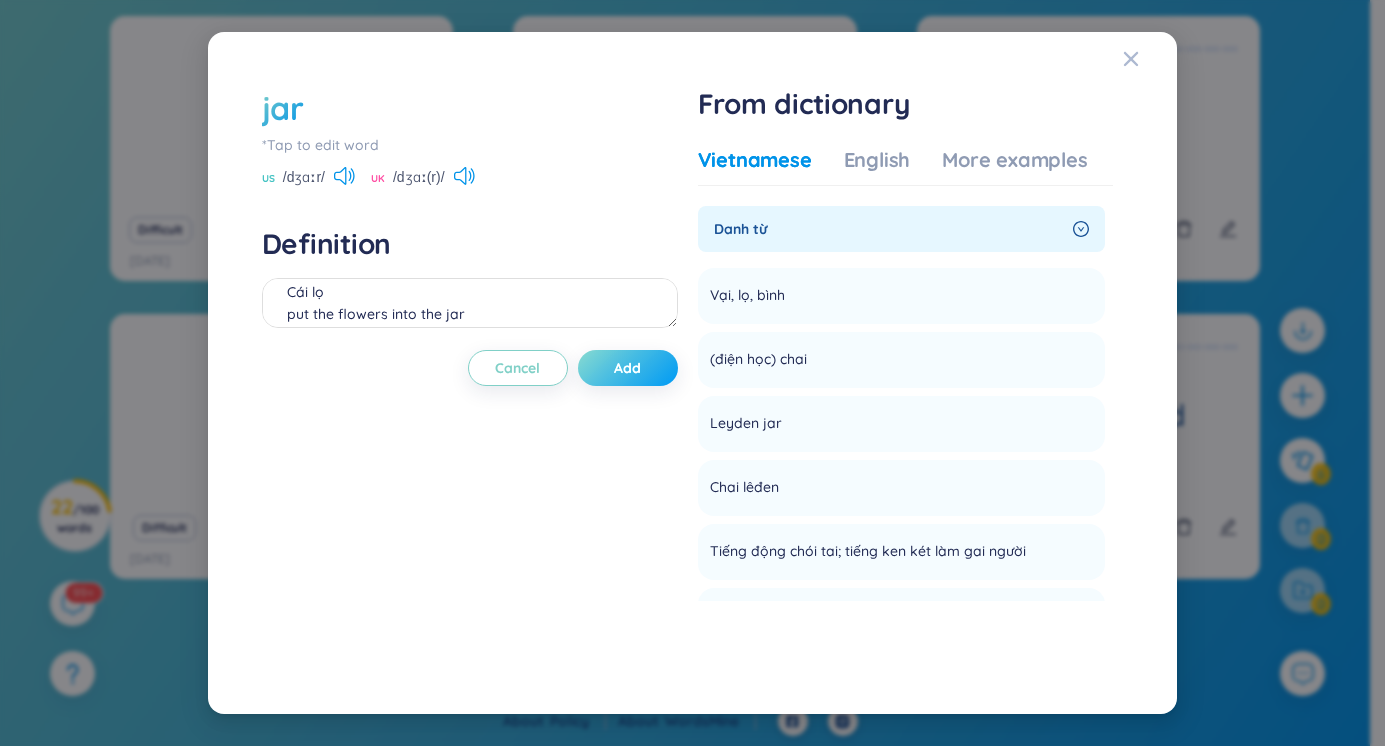 click on "Add" at bounding box center [628, 368] 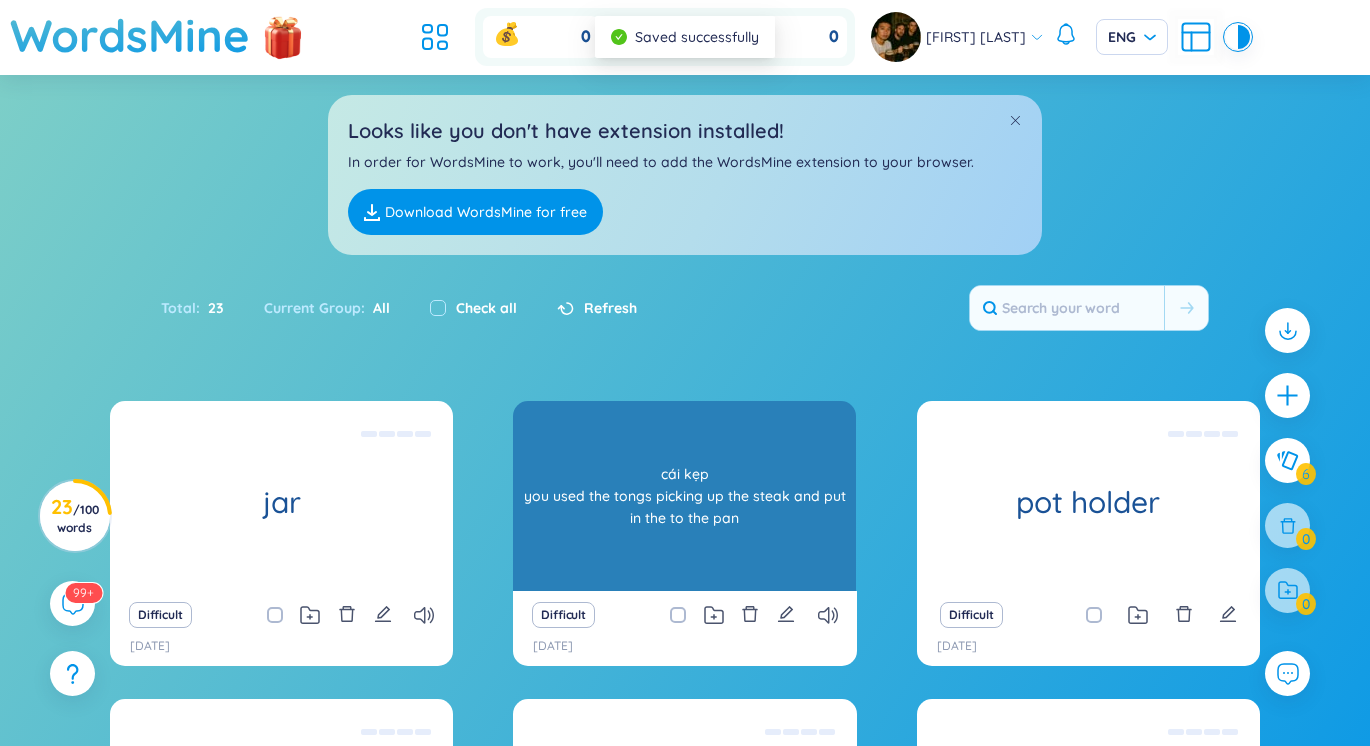 scroll, scrollTop: 233, scrollLeft: 0, axis: vertical 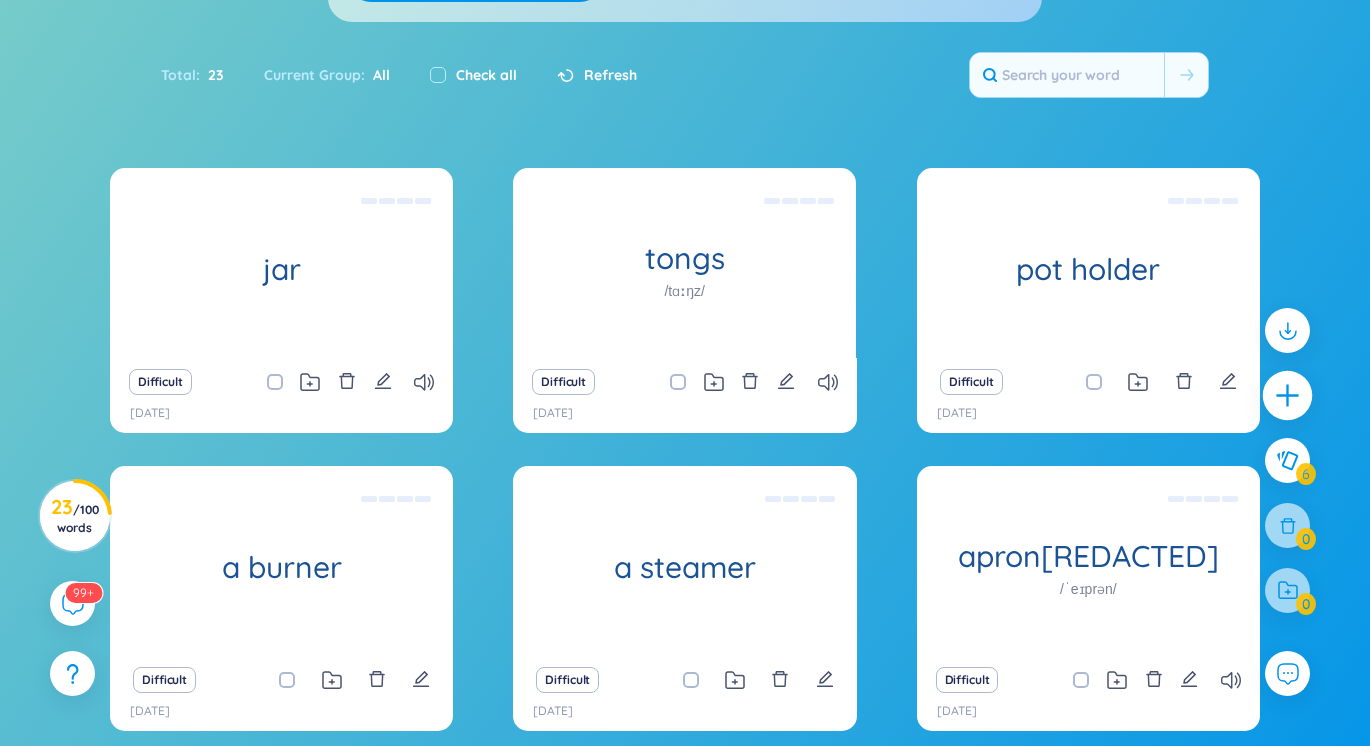 click 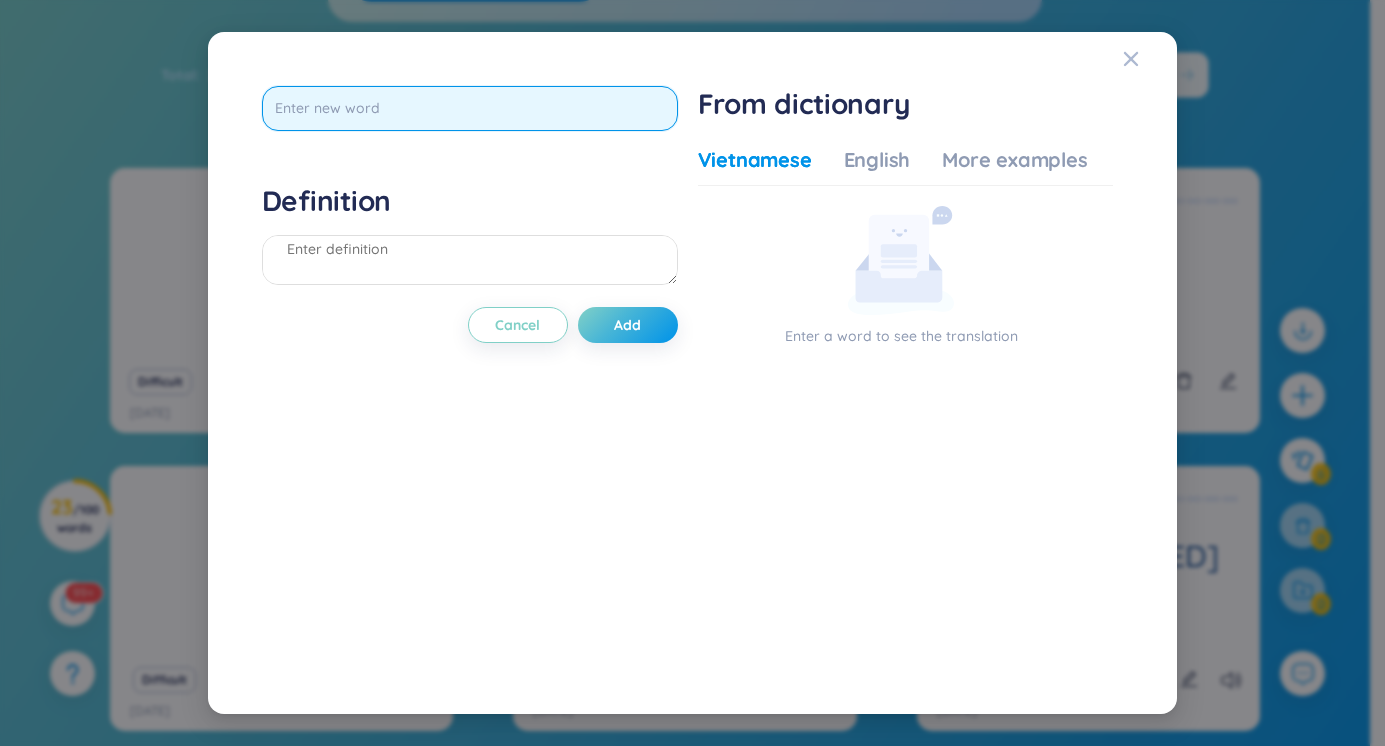 click at bounding box center (470, 108) 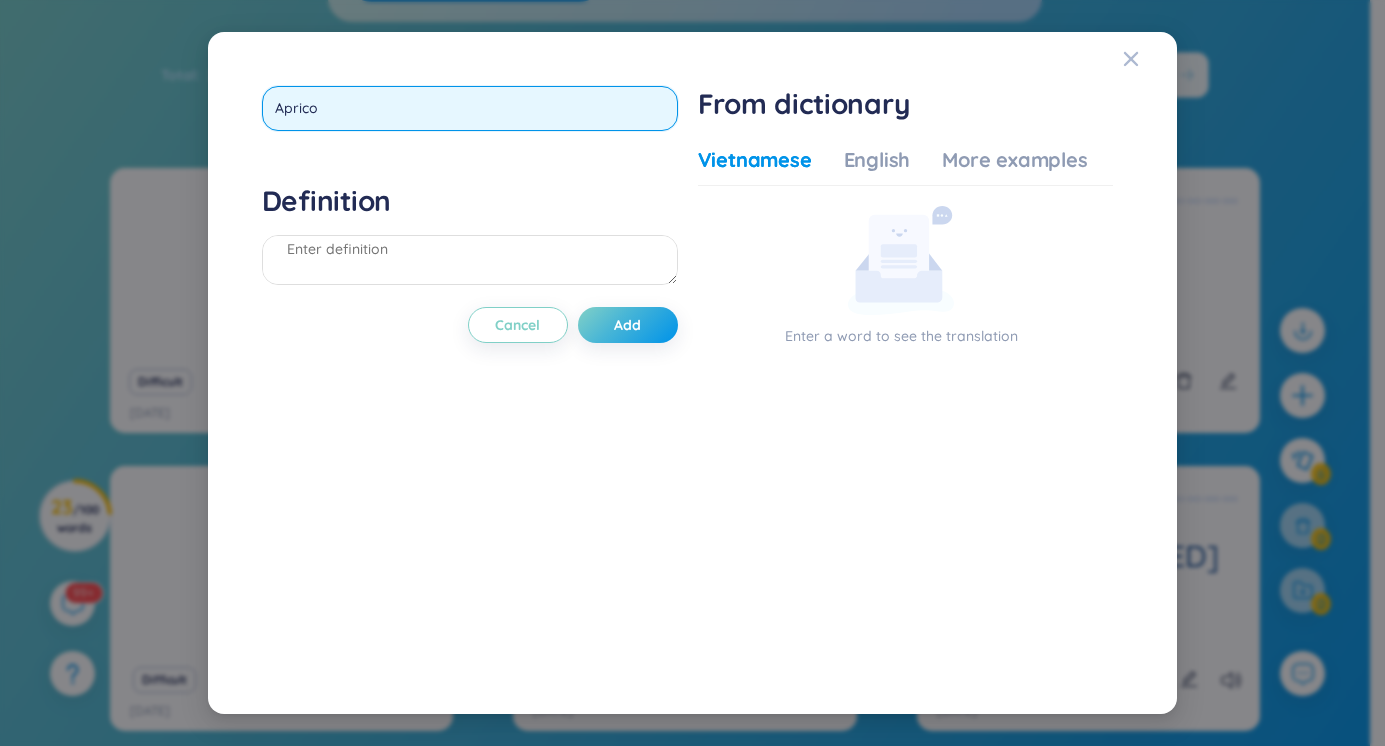 type on "Apricot" 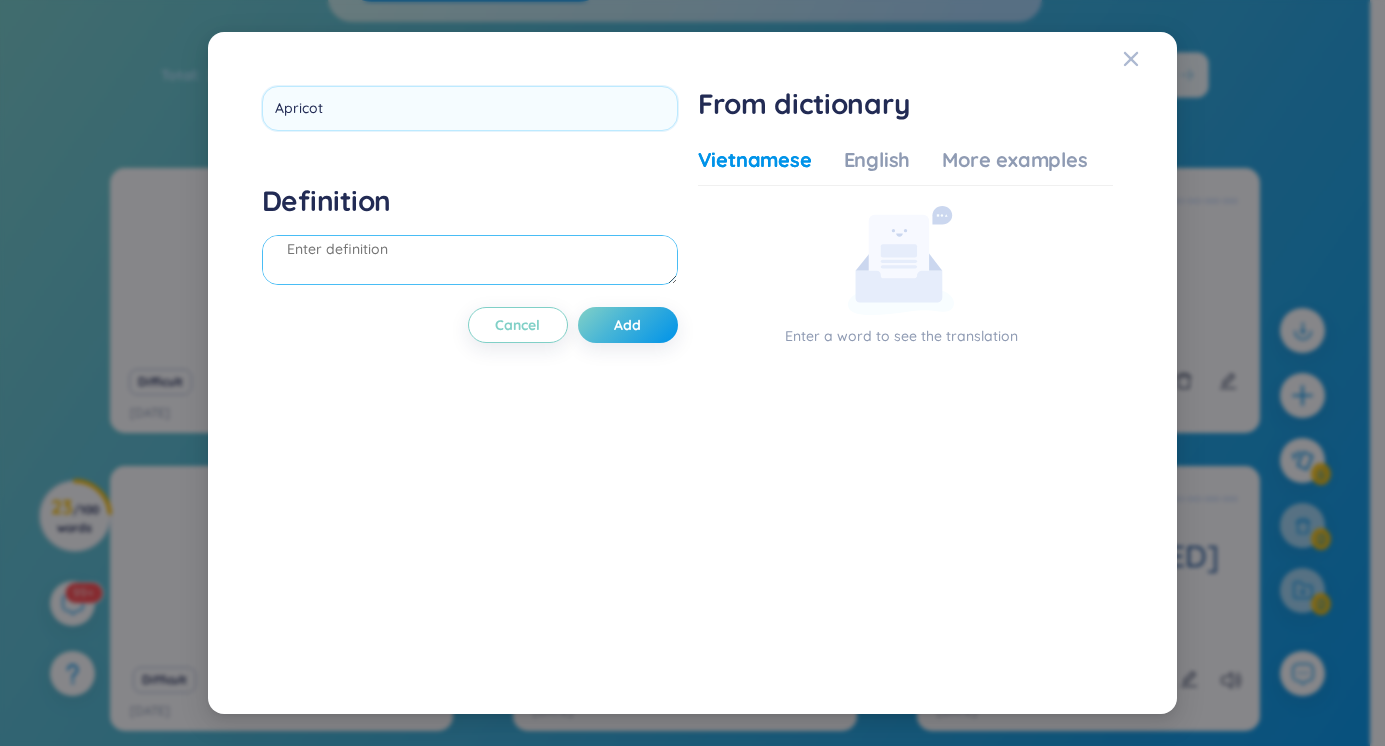 click on "Definition" at bounding box center (470, 237) 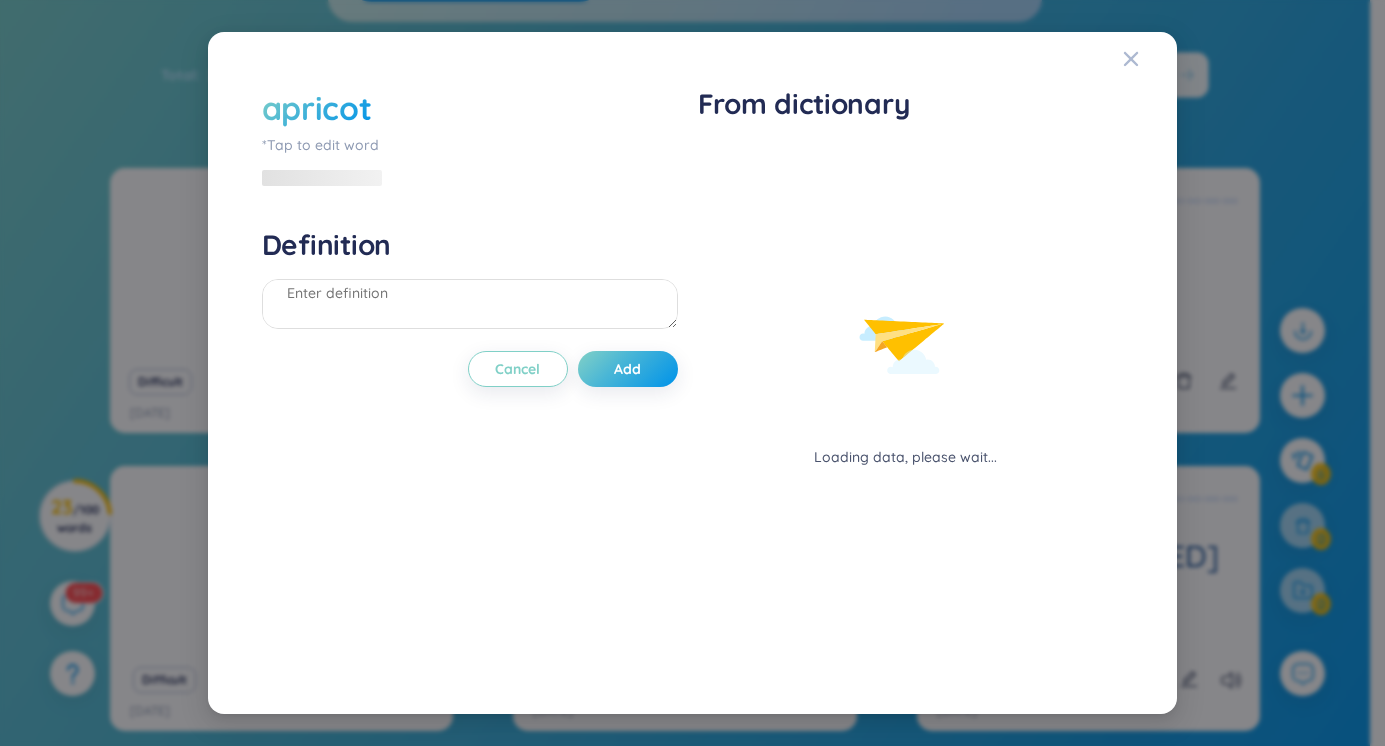 click on "Definition" at bounding box center (470, 245) 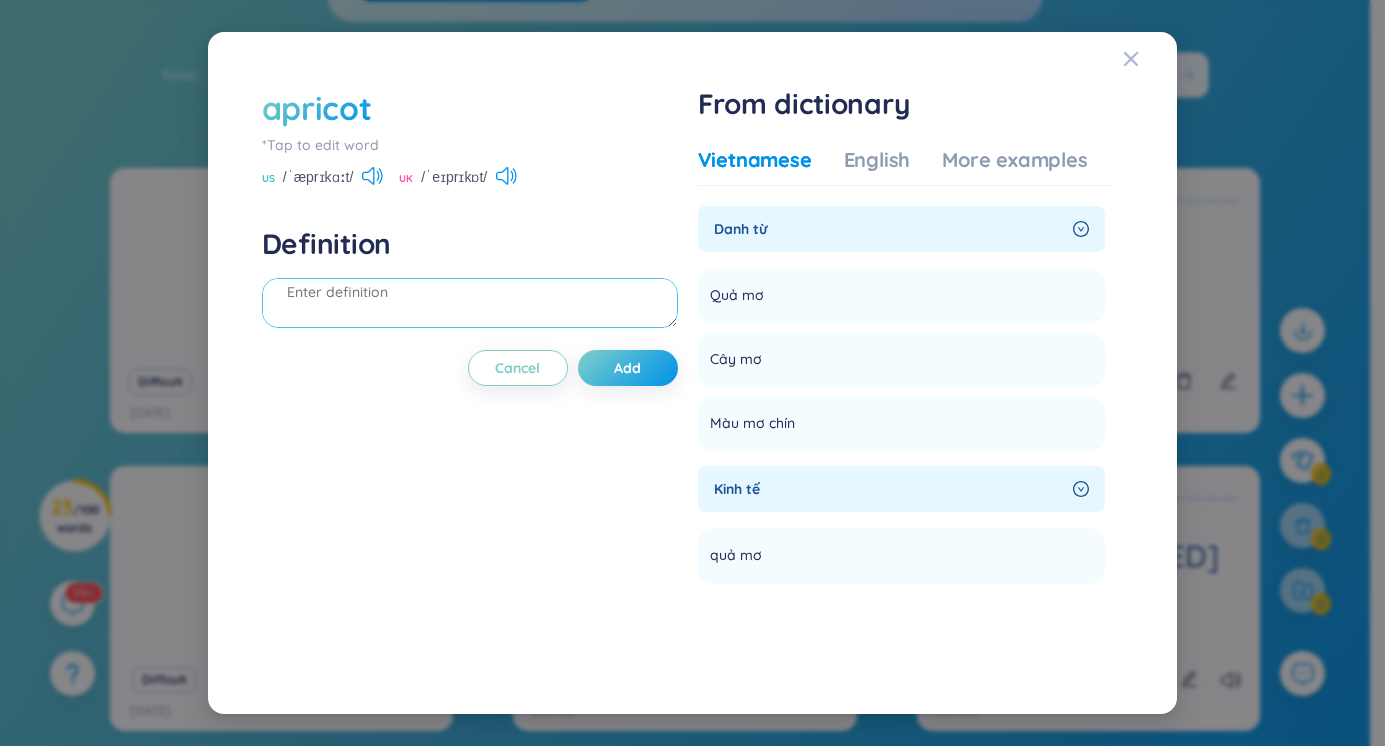 click at bounding box center [470, 303] 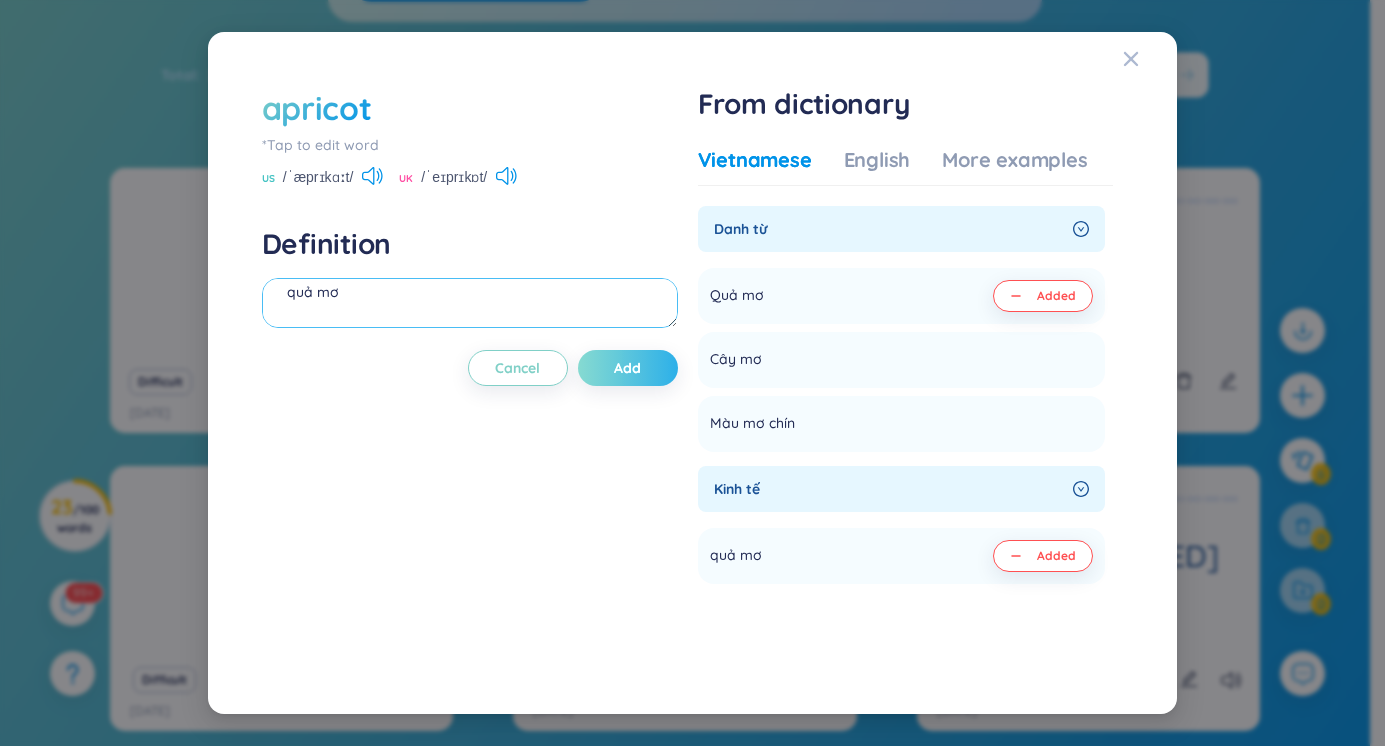 type on "quả mơ" 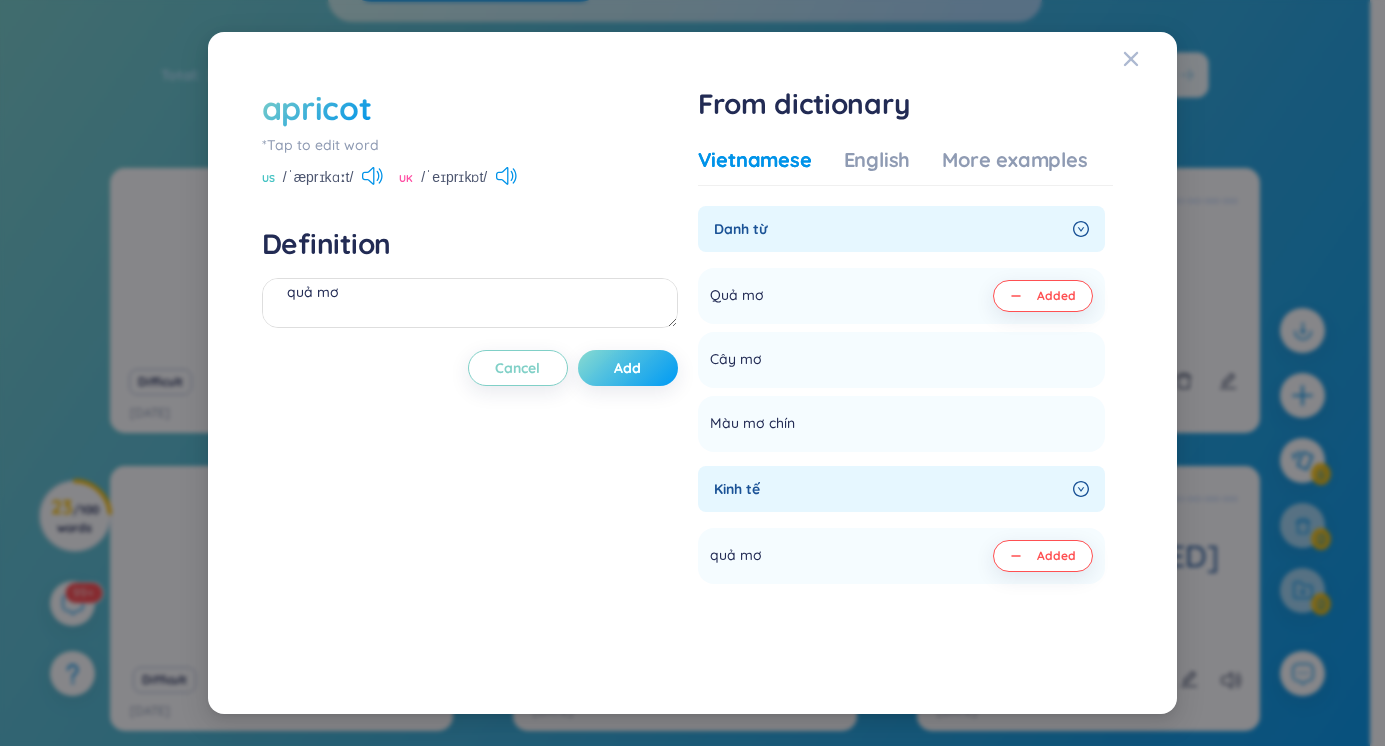 click on "Add" at bounding box center [628, 368] 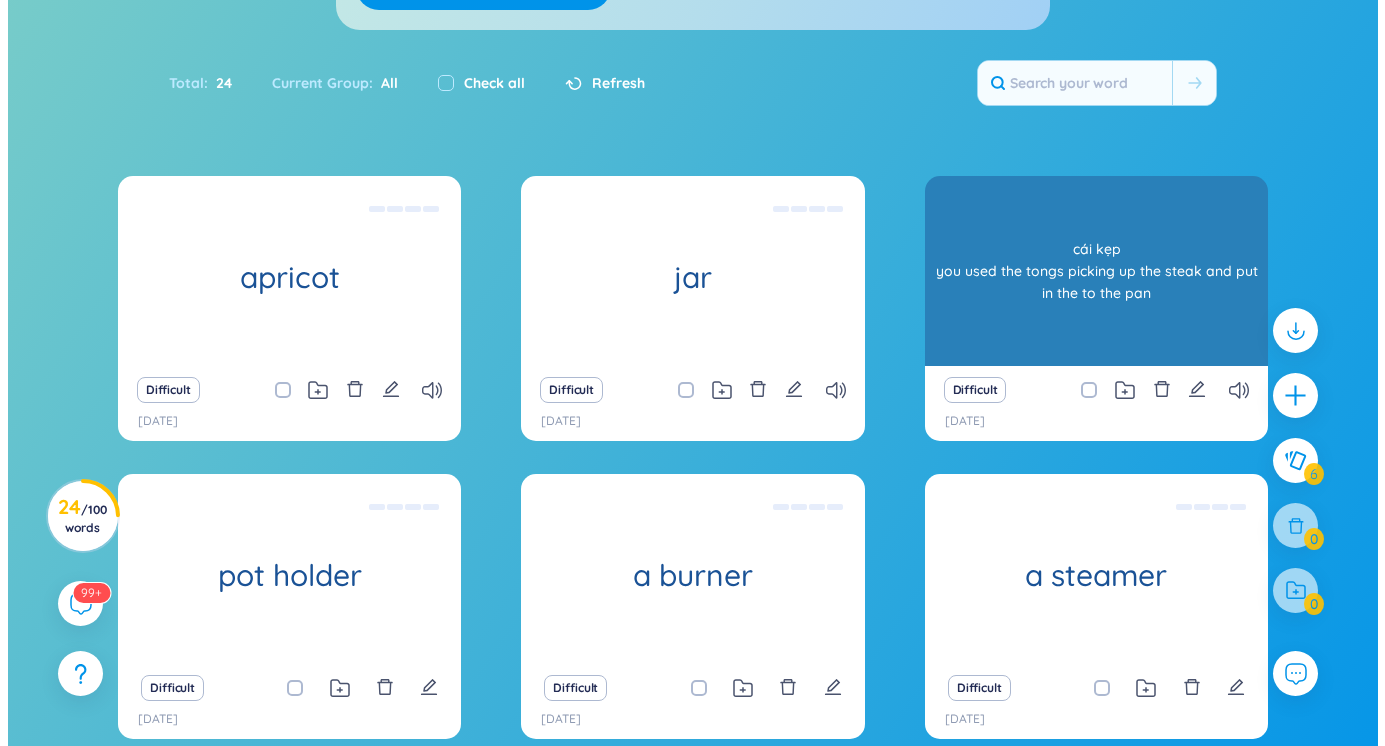 scroll, scrollTop: 233, scrollLeft: 0, axis: vertical 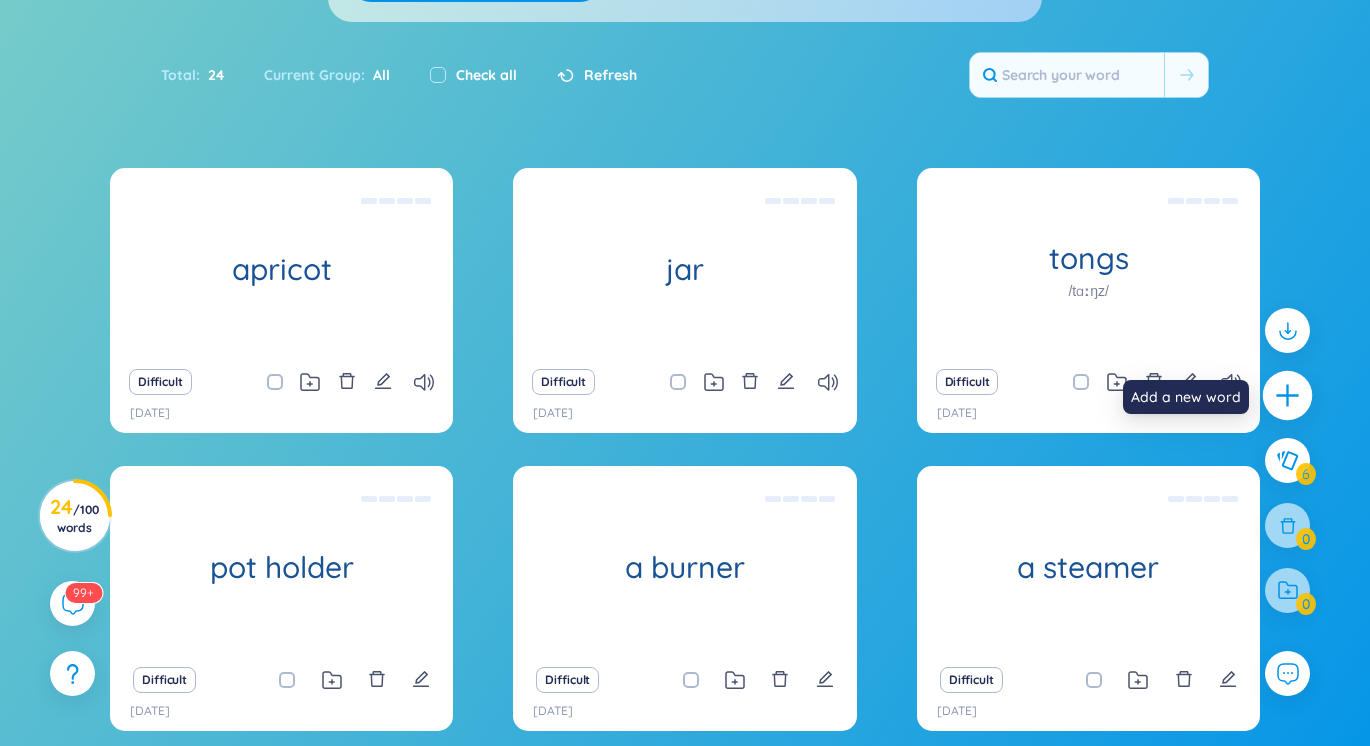 click 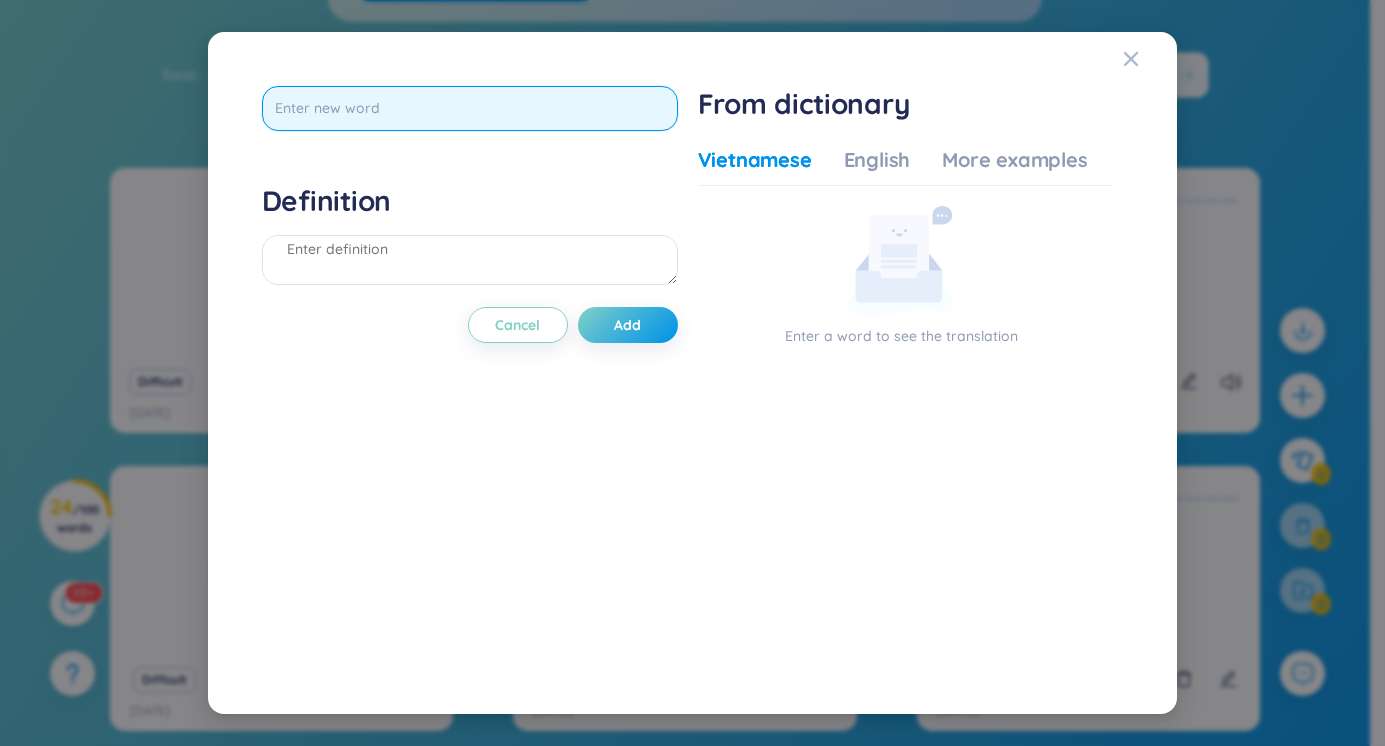 click at bounding box center [470, 108] 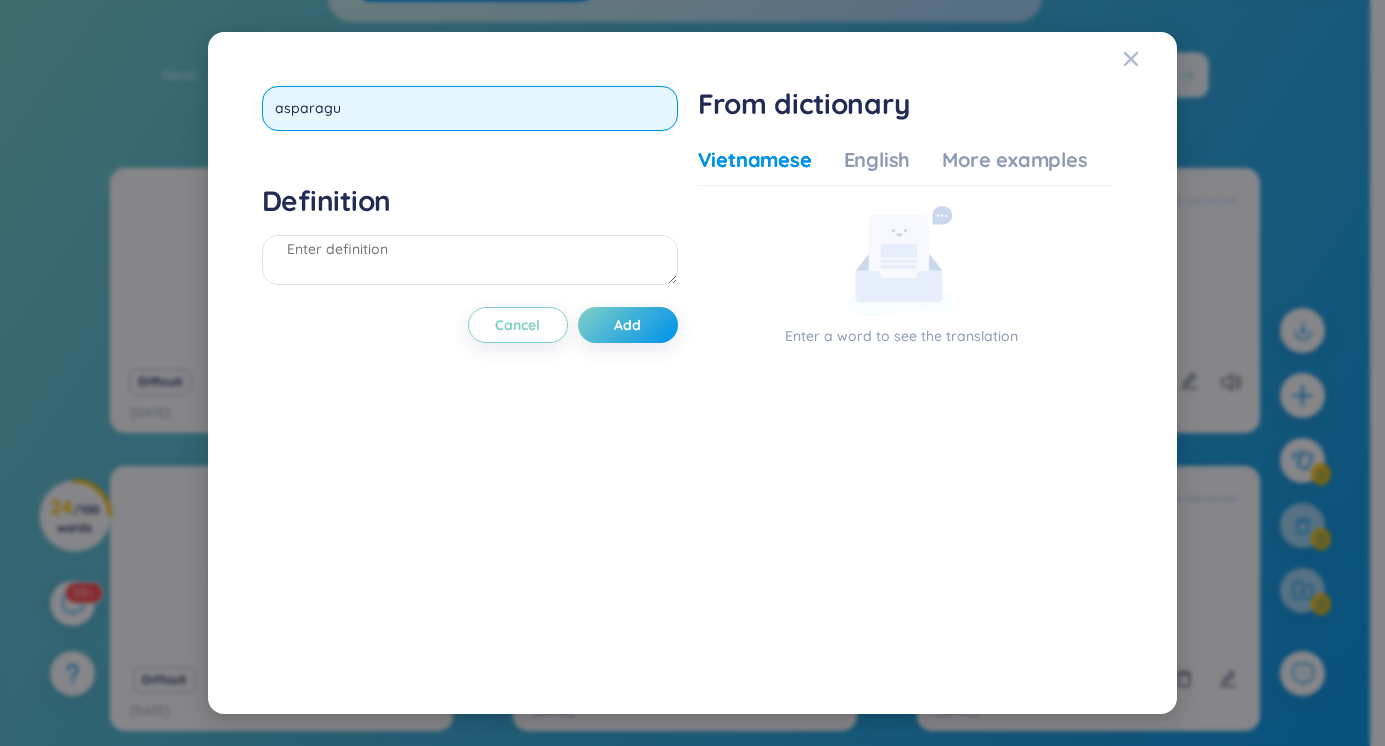type on "asparagus" 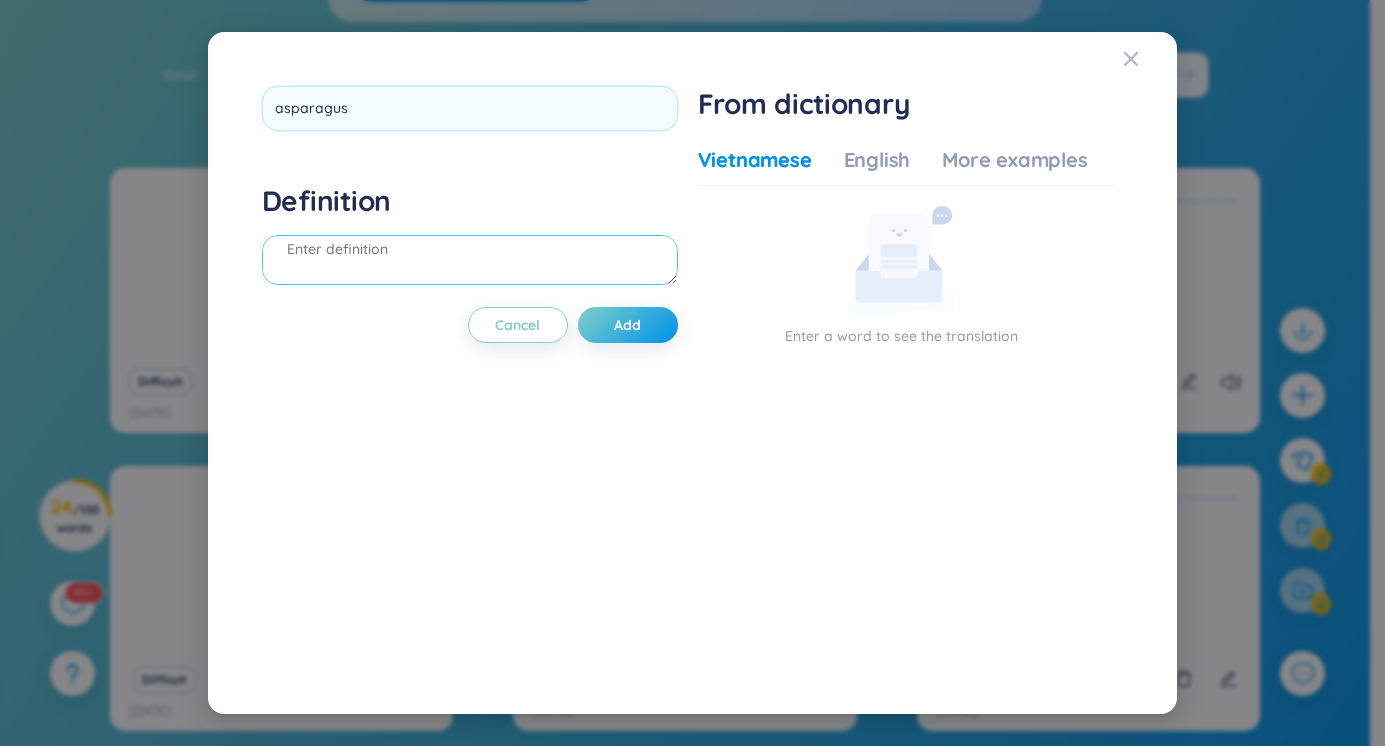 click on "Definition" at bounding box center (470, 237) 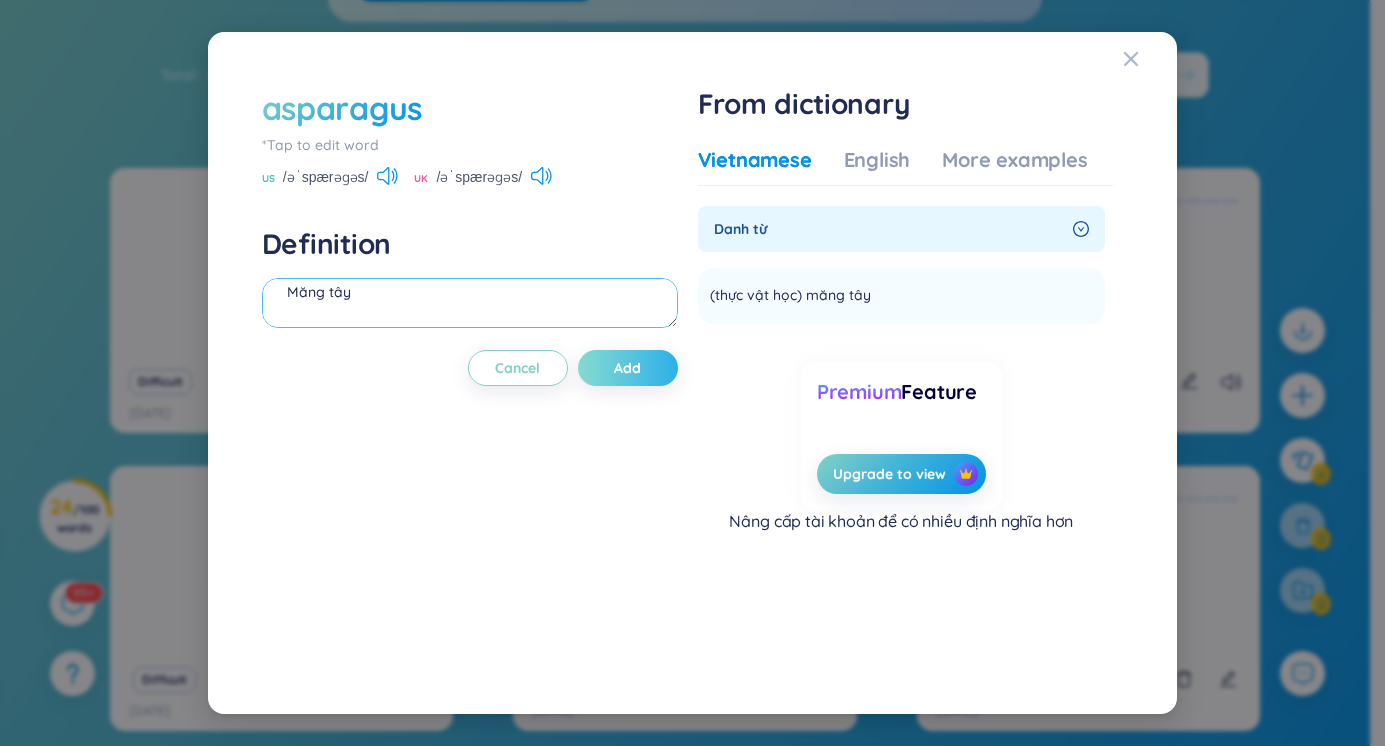type on "Măng tây" 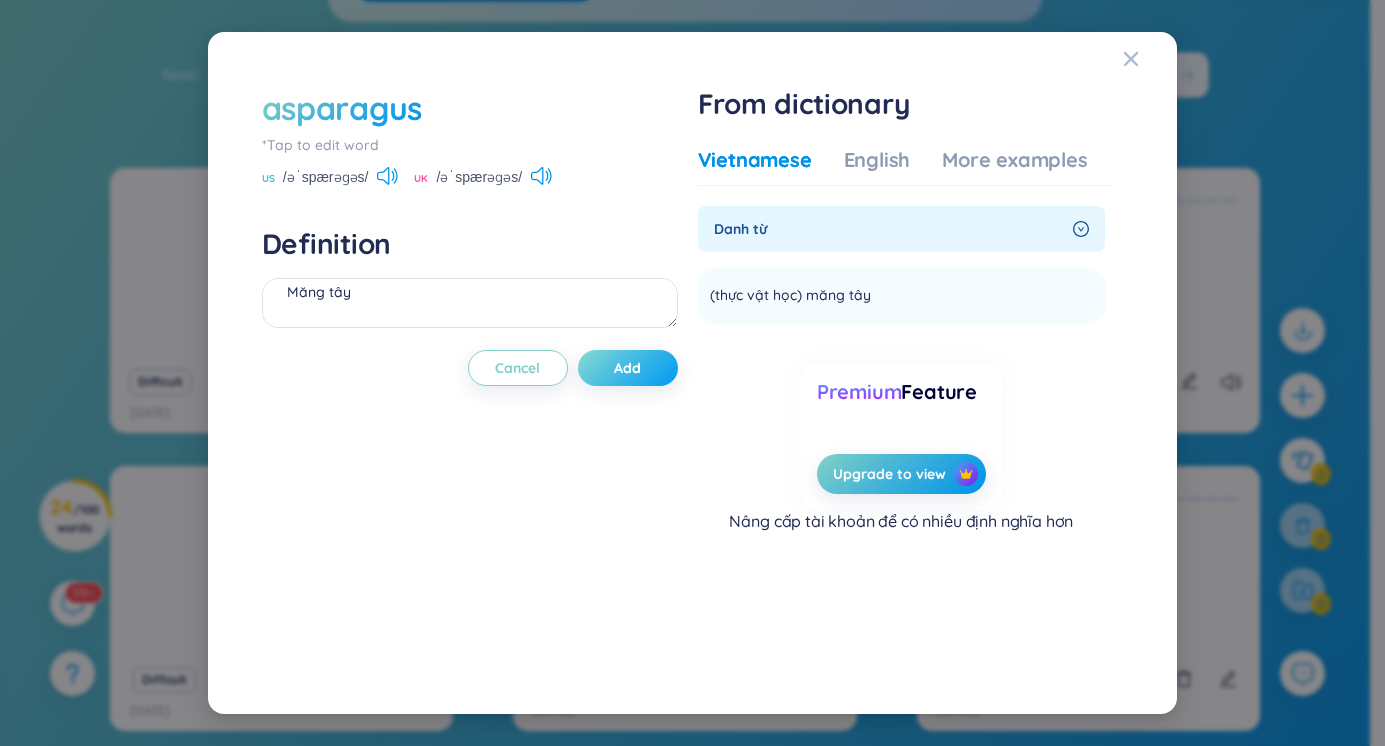 click on "Add" at bounding box center (628, 368) 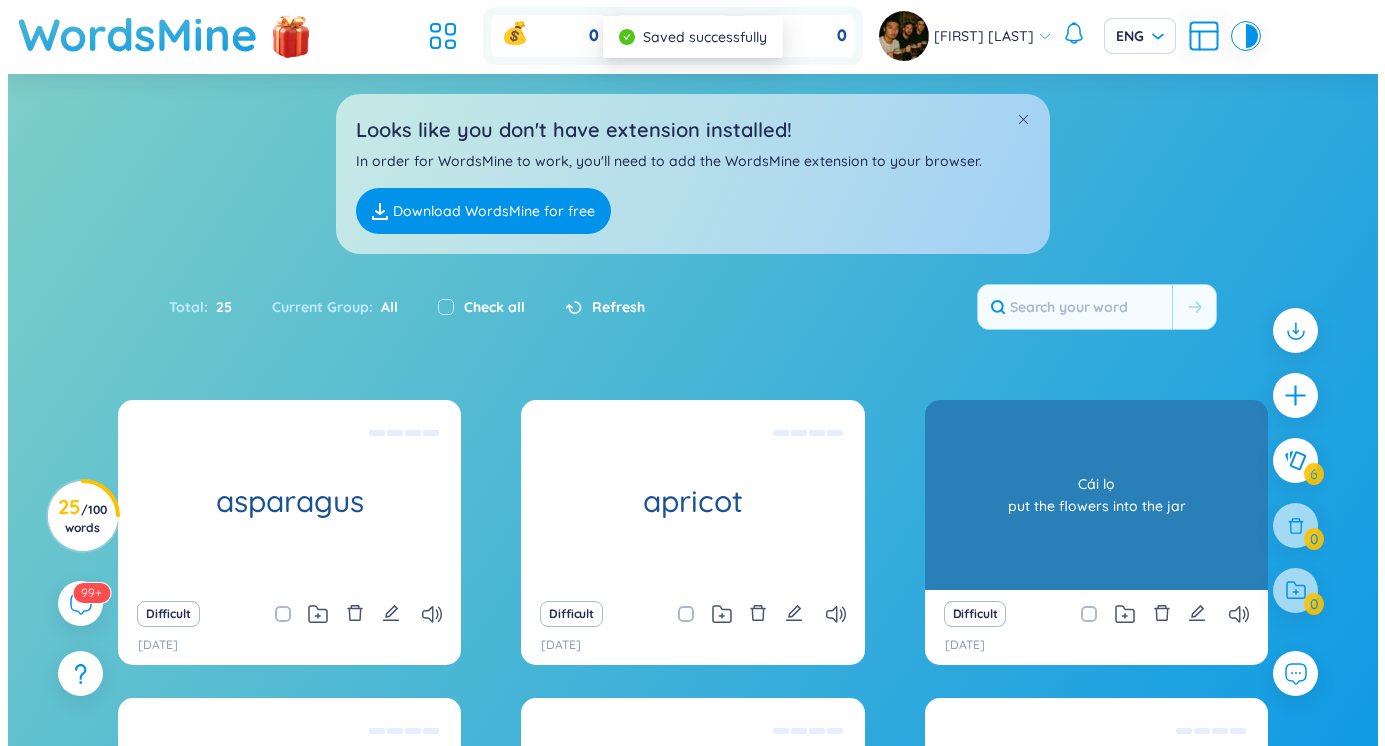 scroll, scrollTop: 0, scrollLeft: 0, axis: both 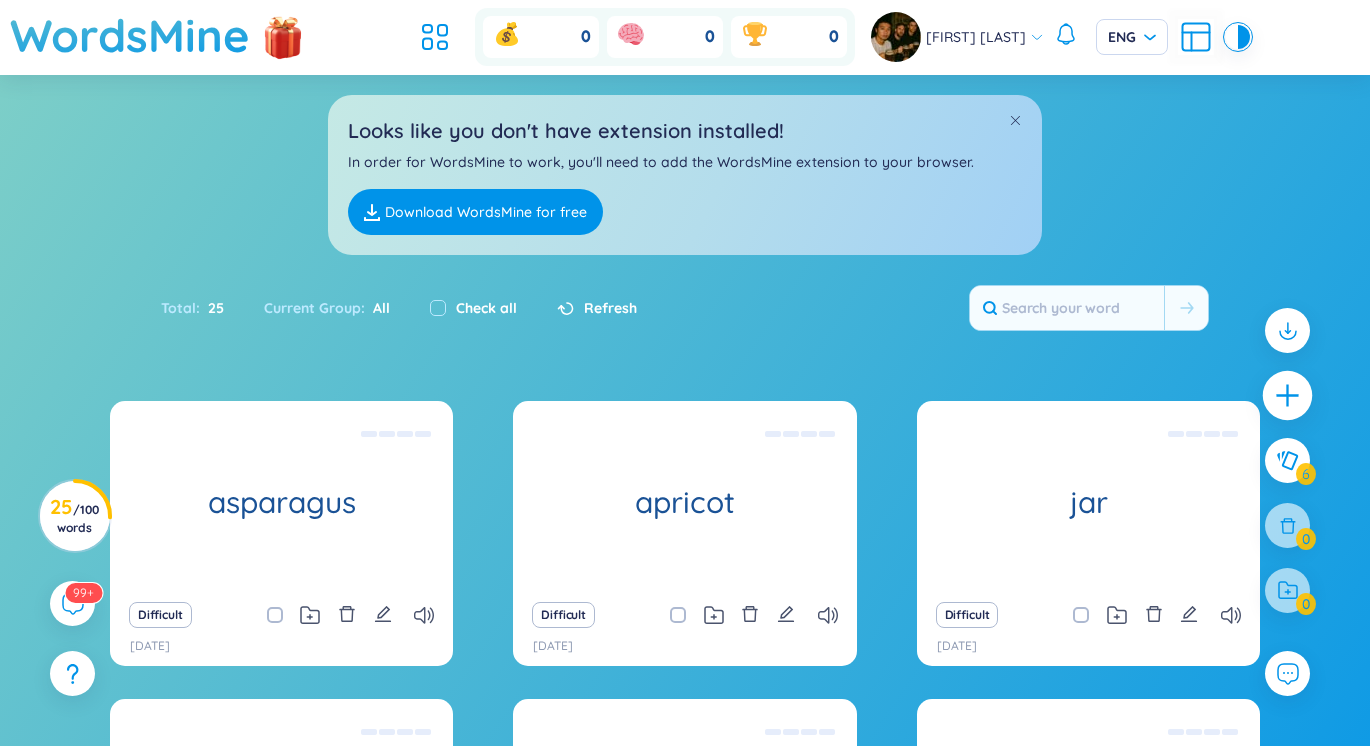 click 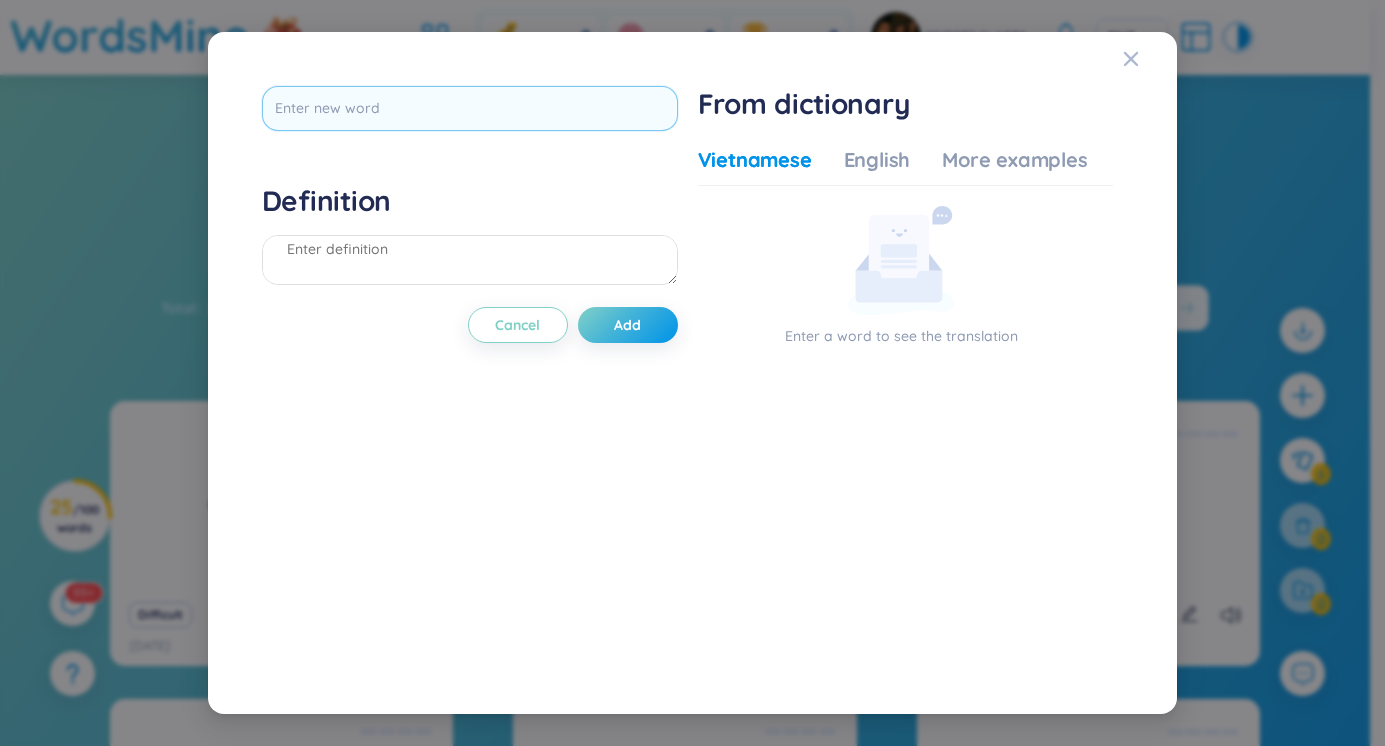 click at bounding box center [470, 115] 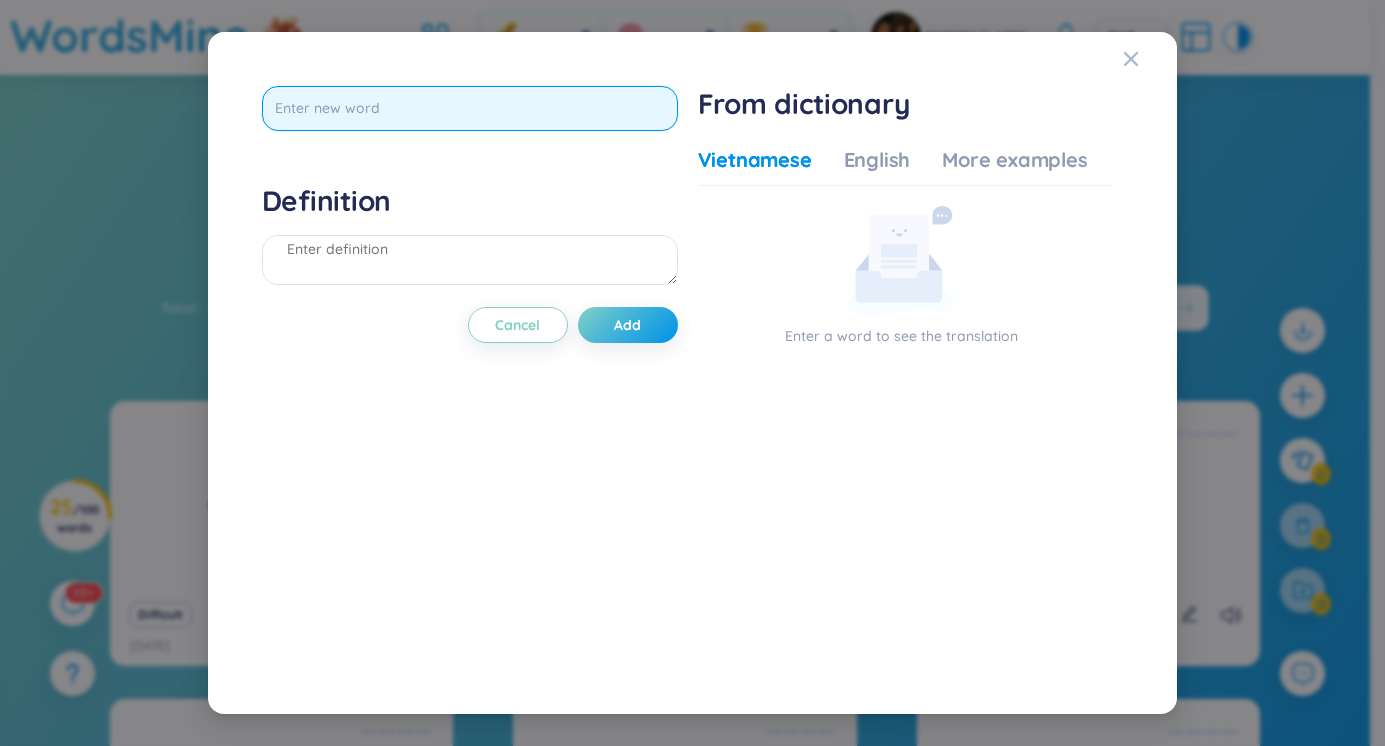 click at bounding box center (470, 108) 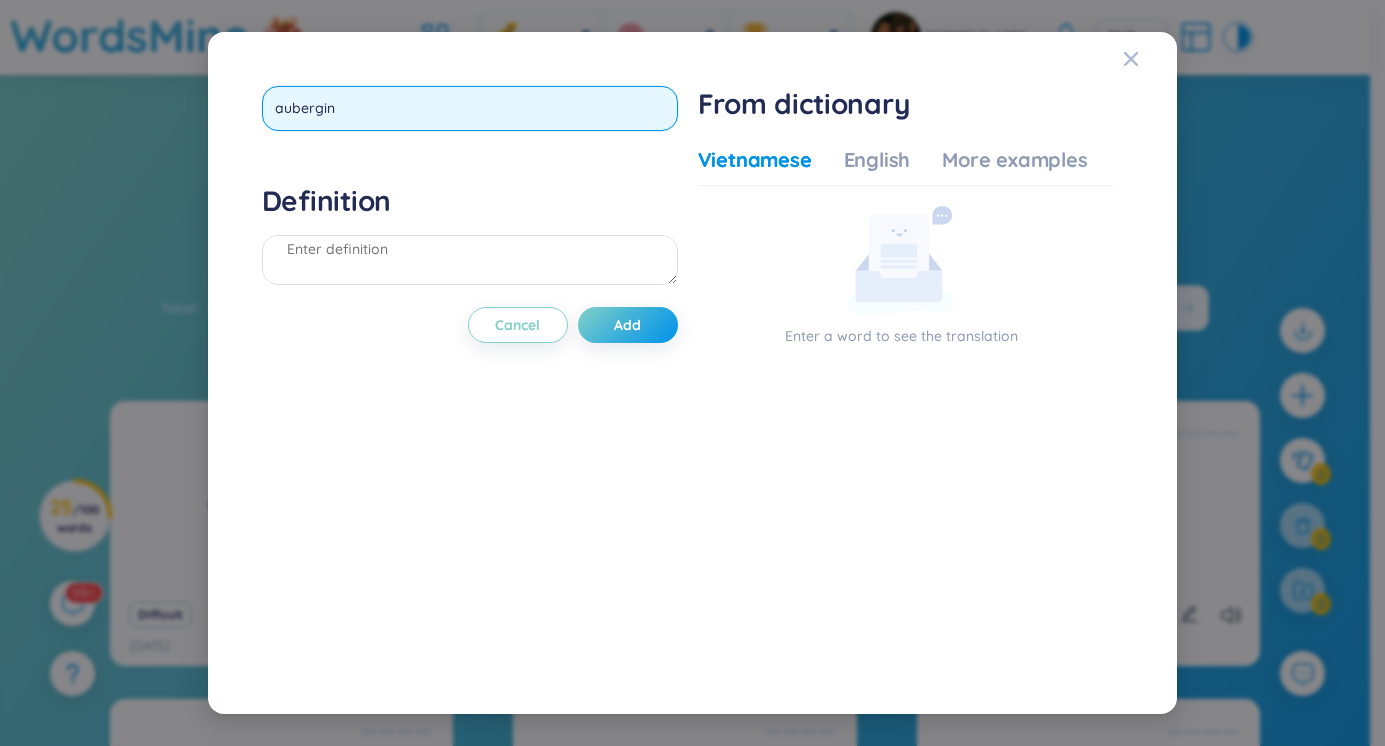type on "aubergine" 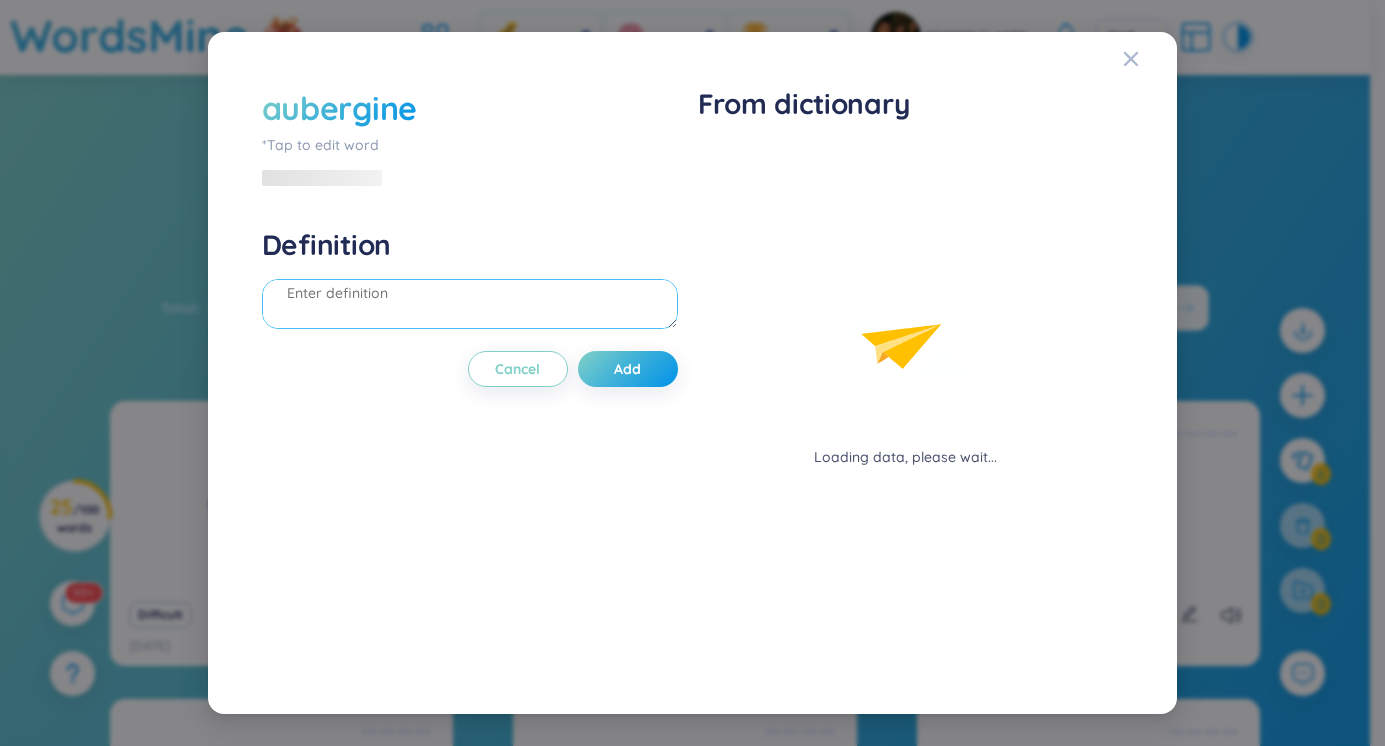 click at bounding box center [470, 304] 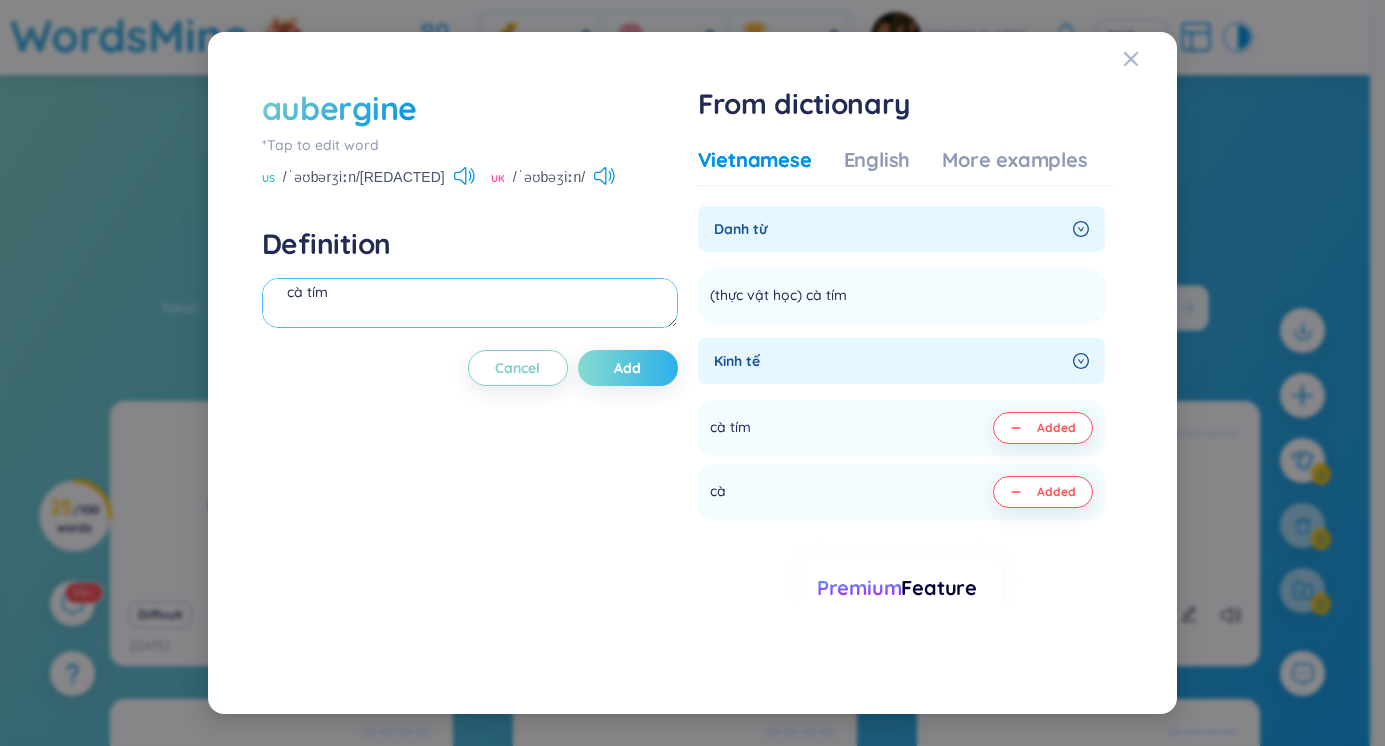 type on "cà tím" 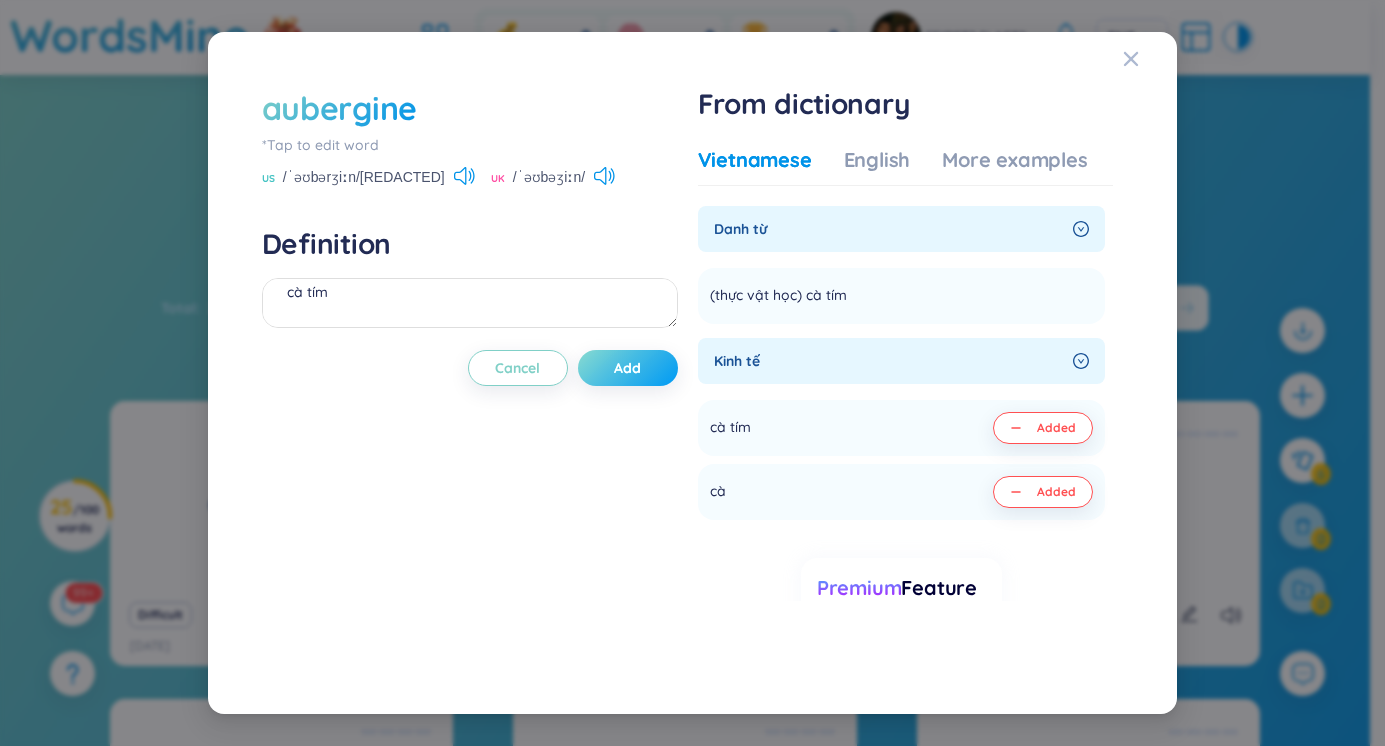 click on "Add" at bounding box center [627, 368] 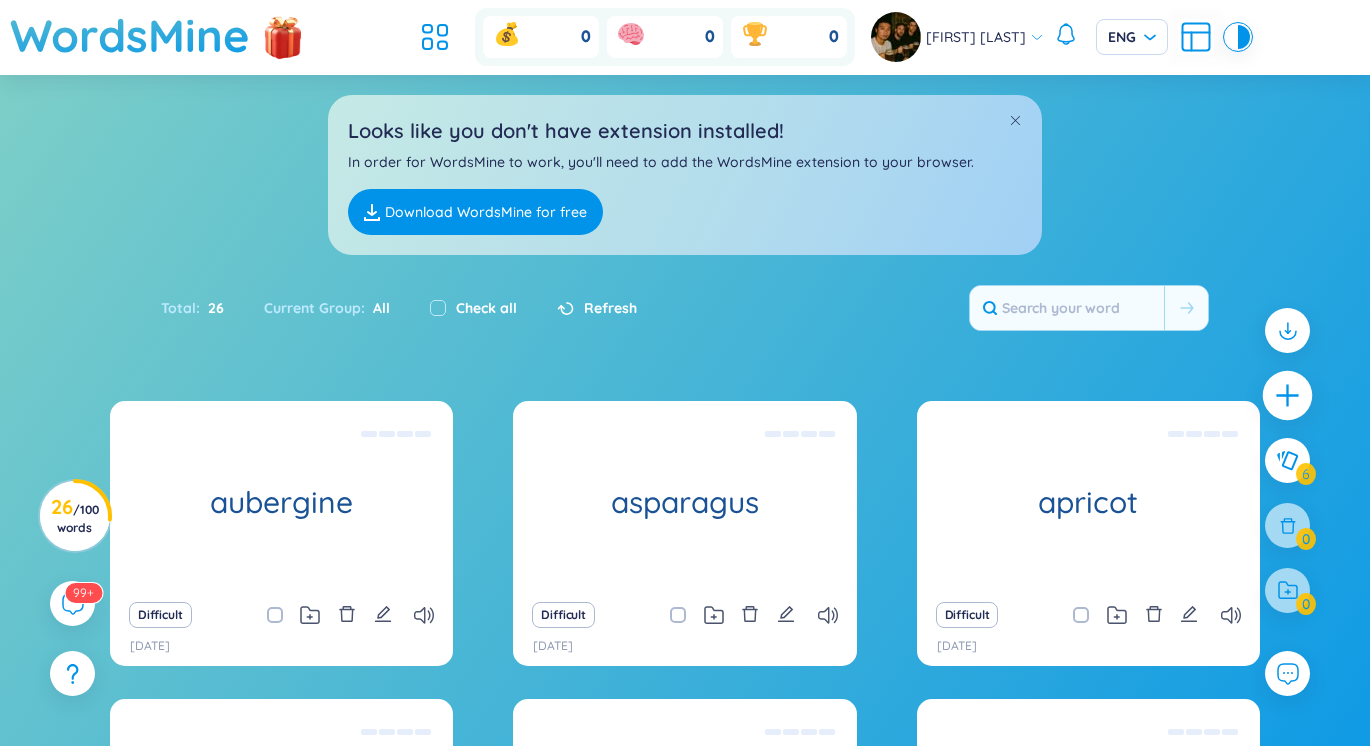 click at bounding box center [1288, 396] 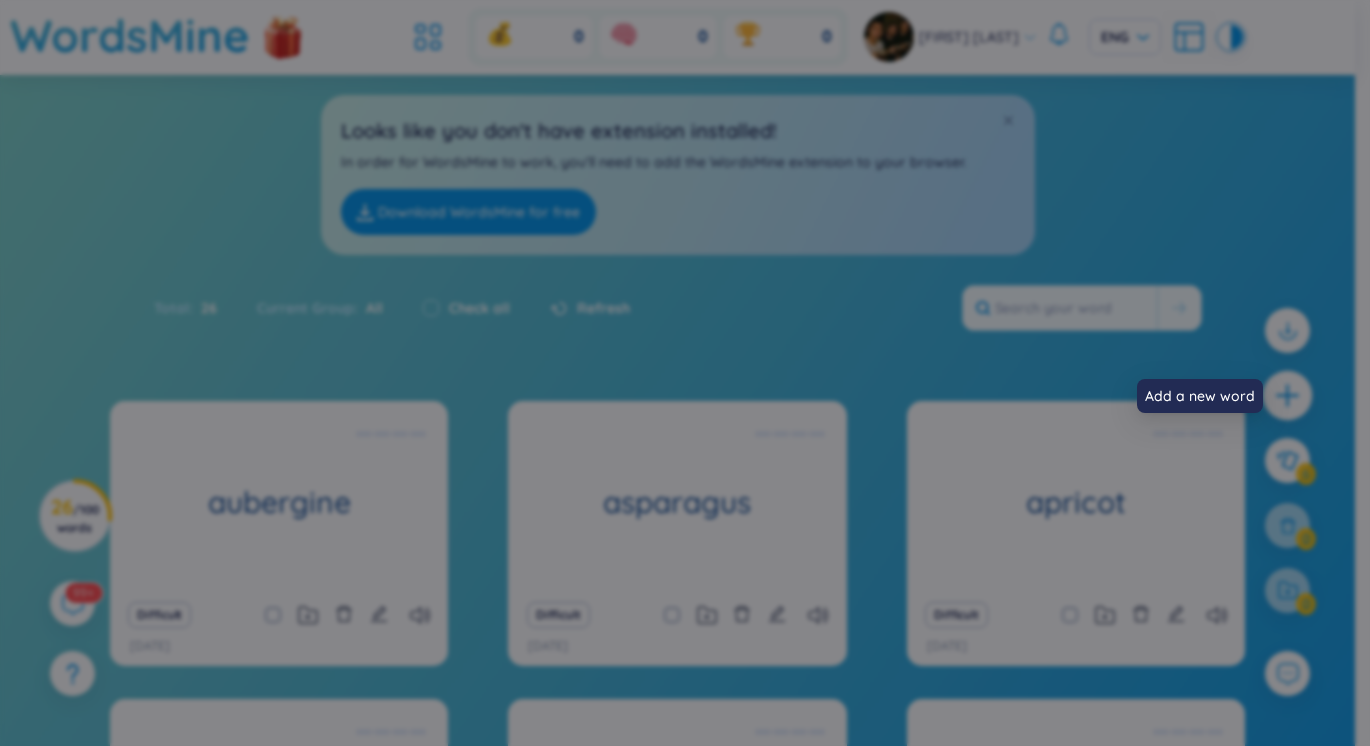 type 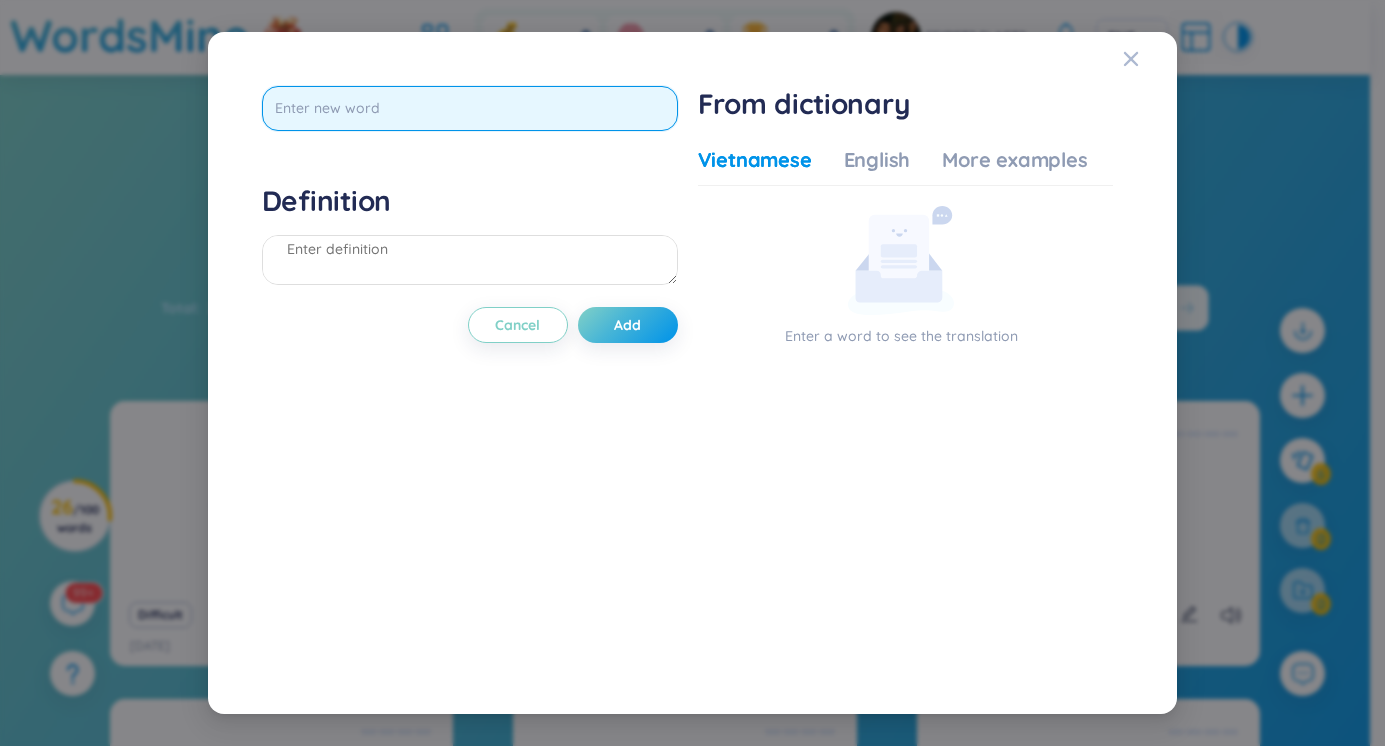 click at bounding box center [470, 108] 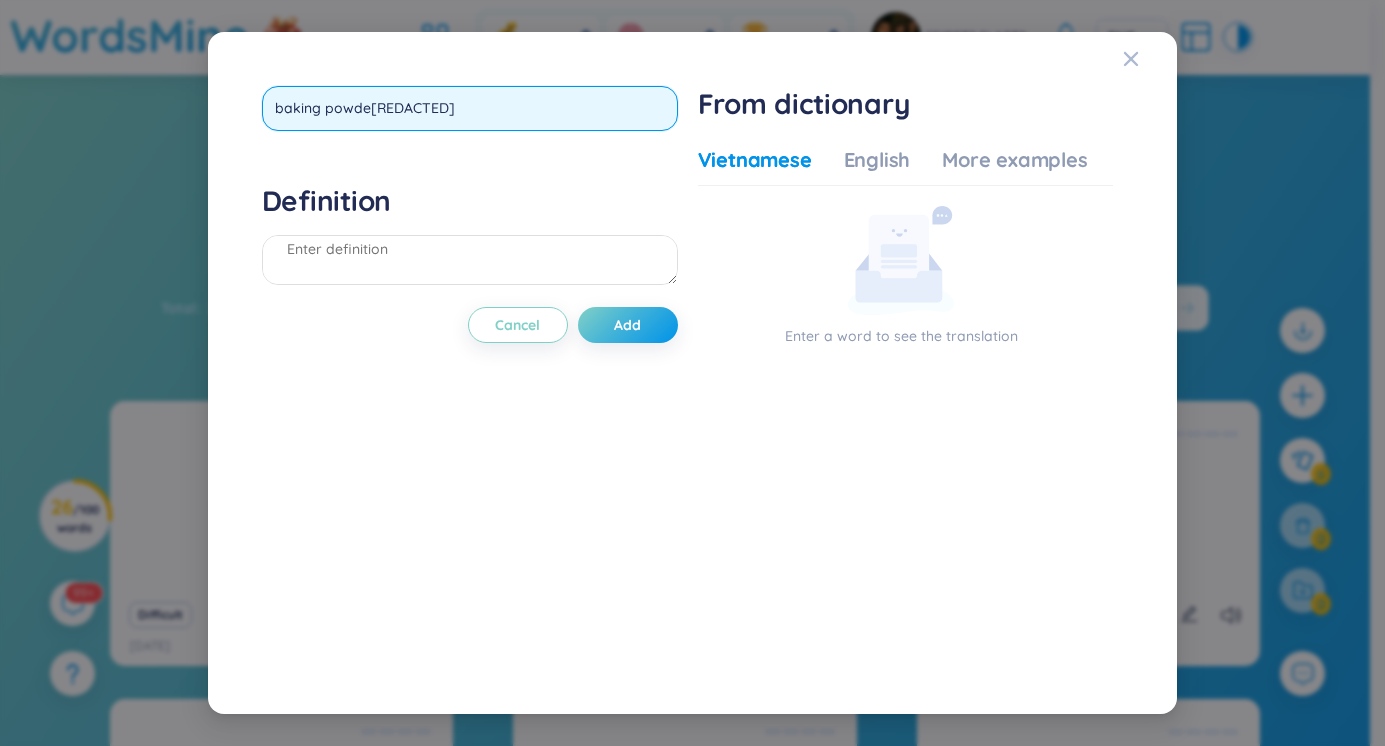 type on "baking powder" 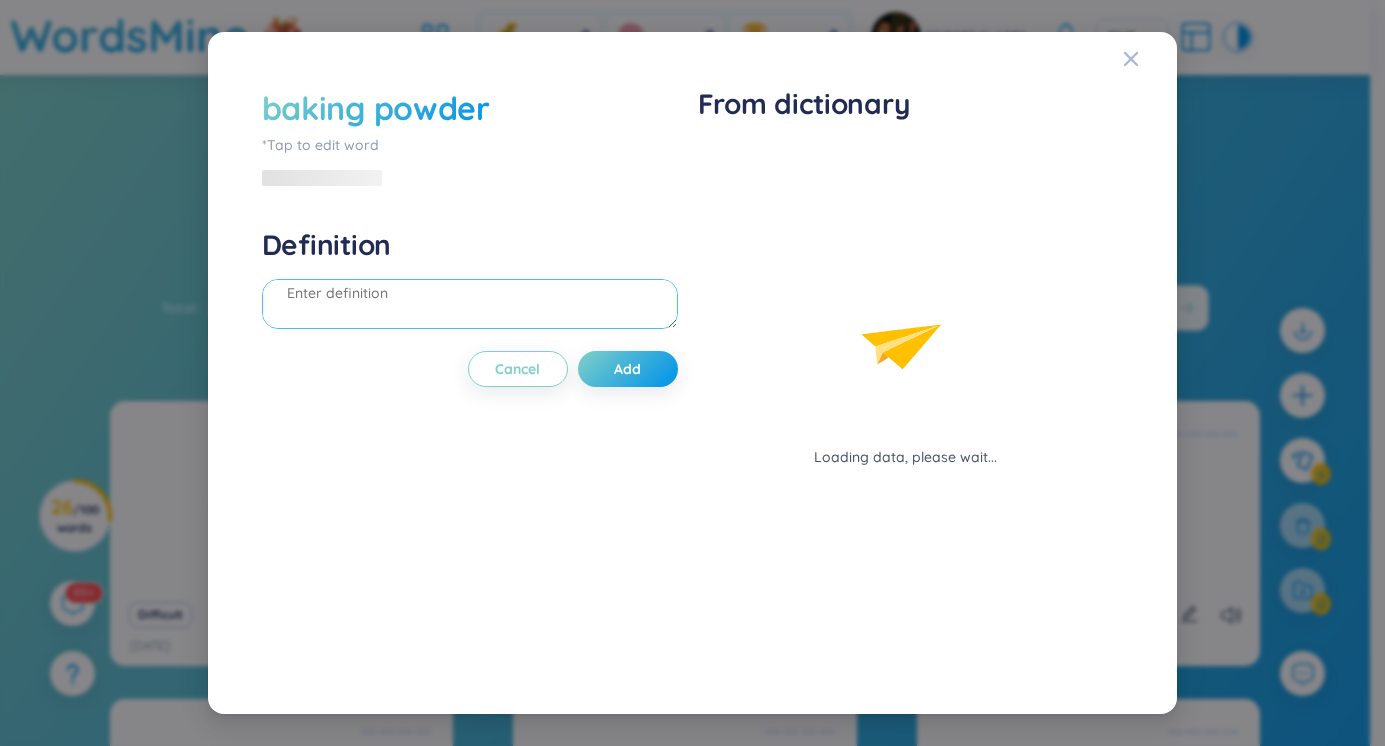 click on "Definition" at bounding box center (470, 281) 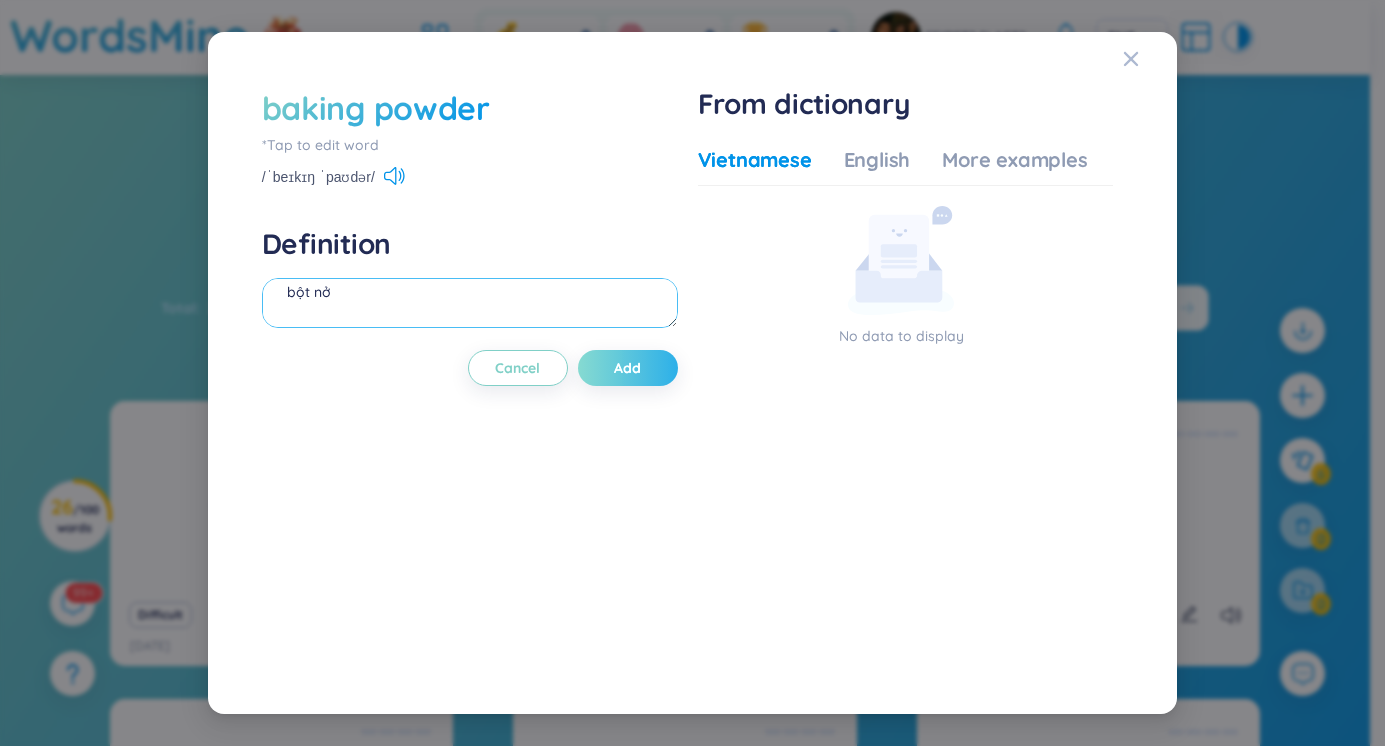 type on "bột nở" 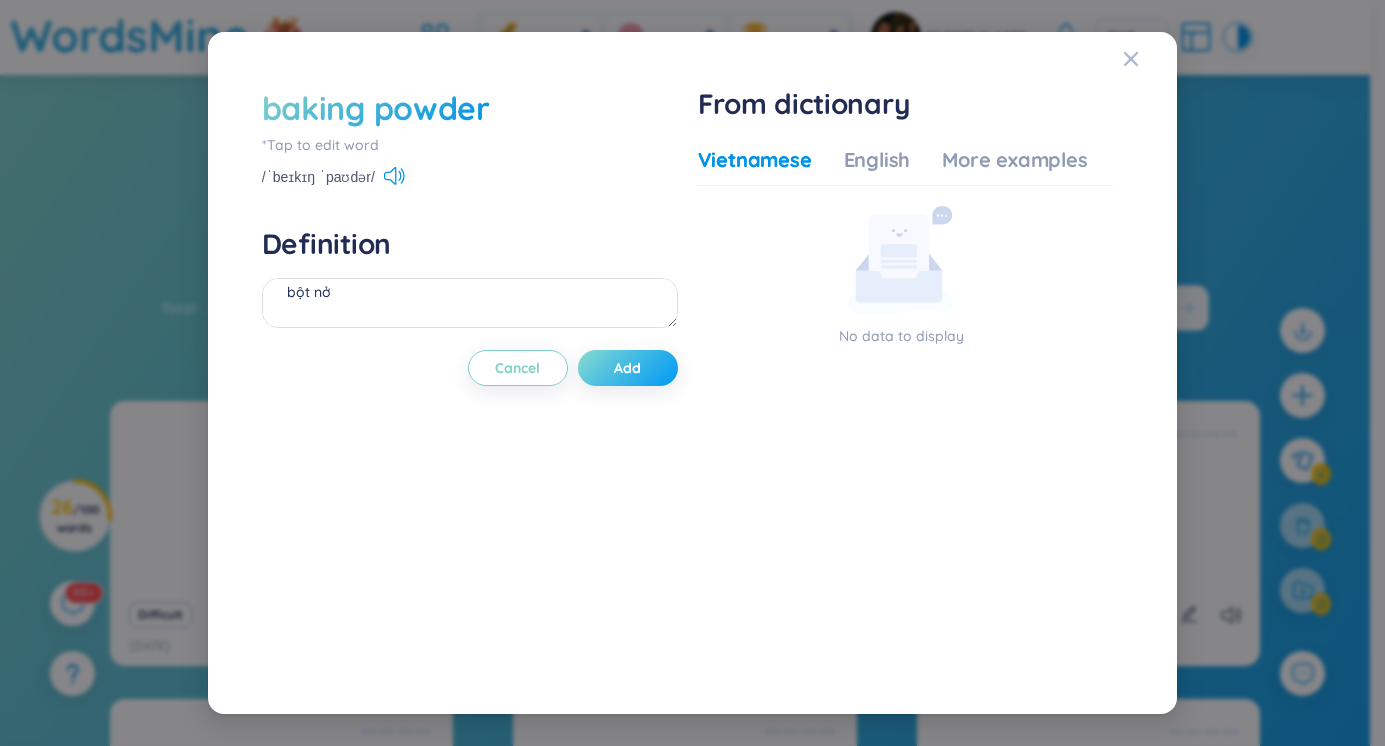 click on "Add" at bounding box center (628, 368) 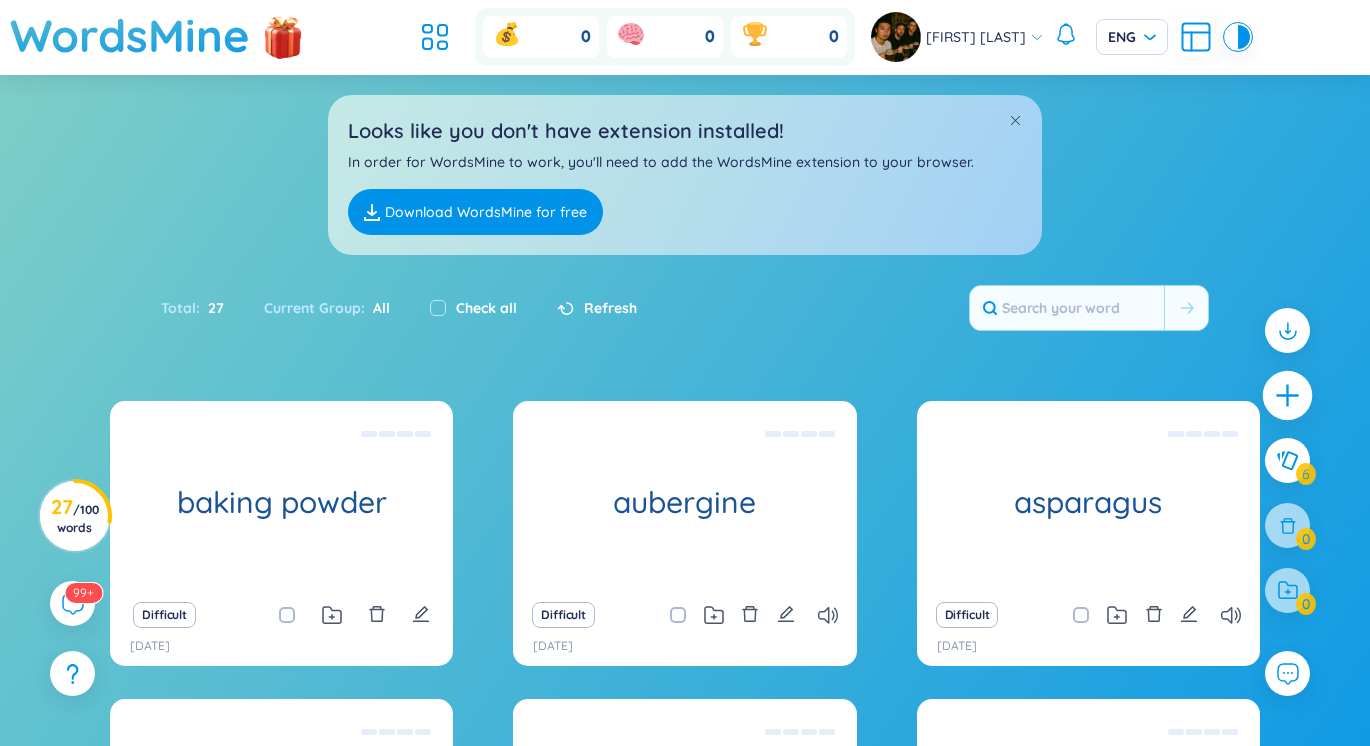 click 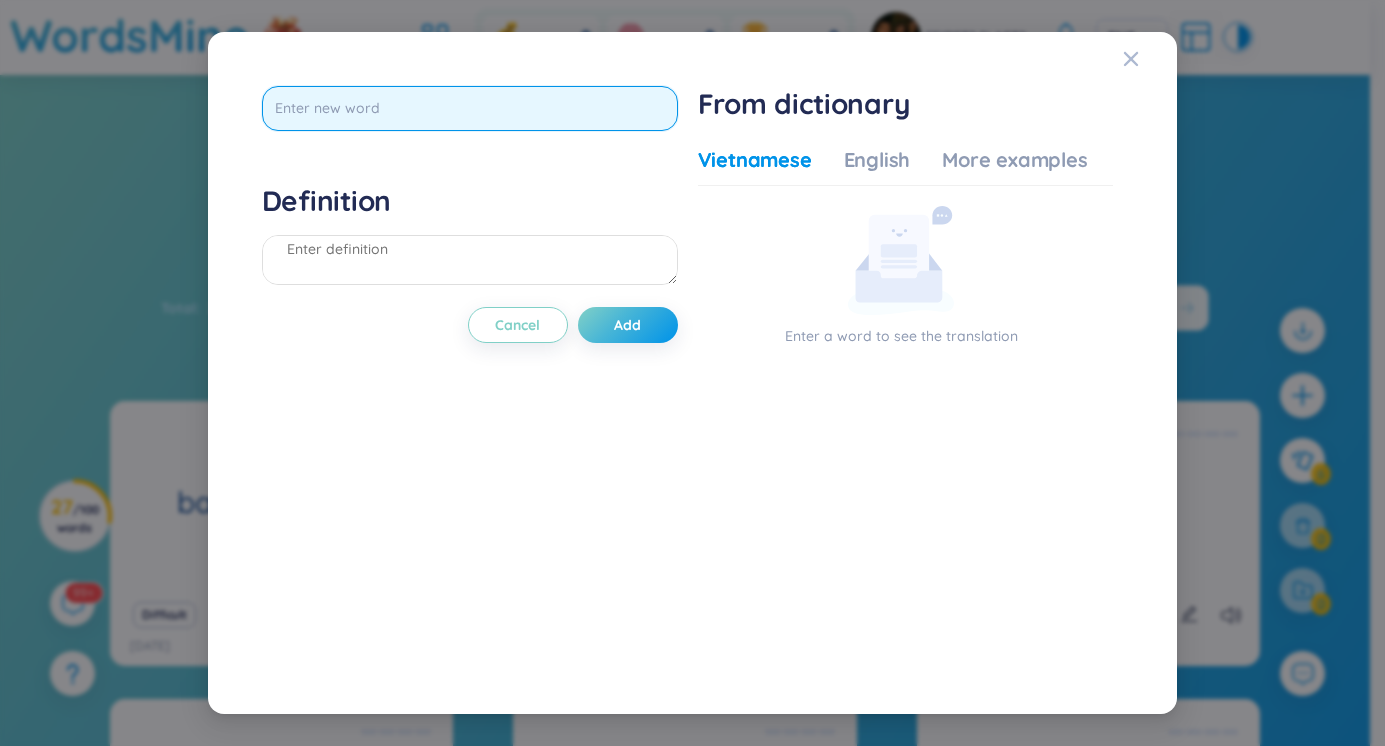 click at bounding box center (470, 108) 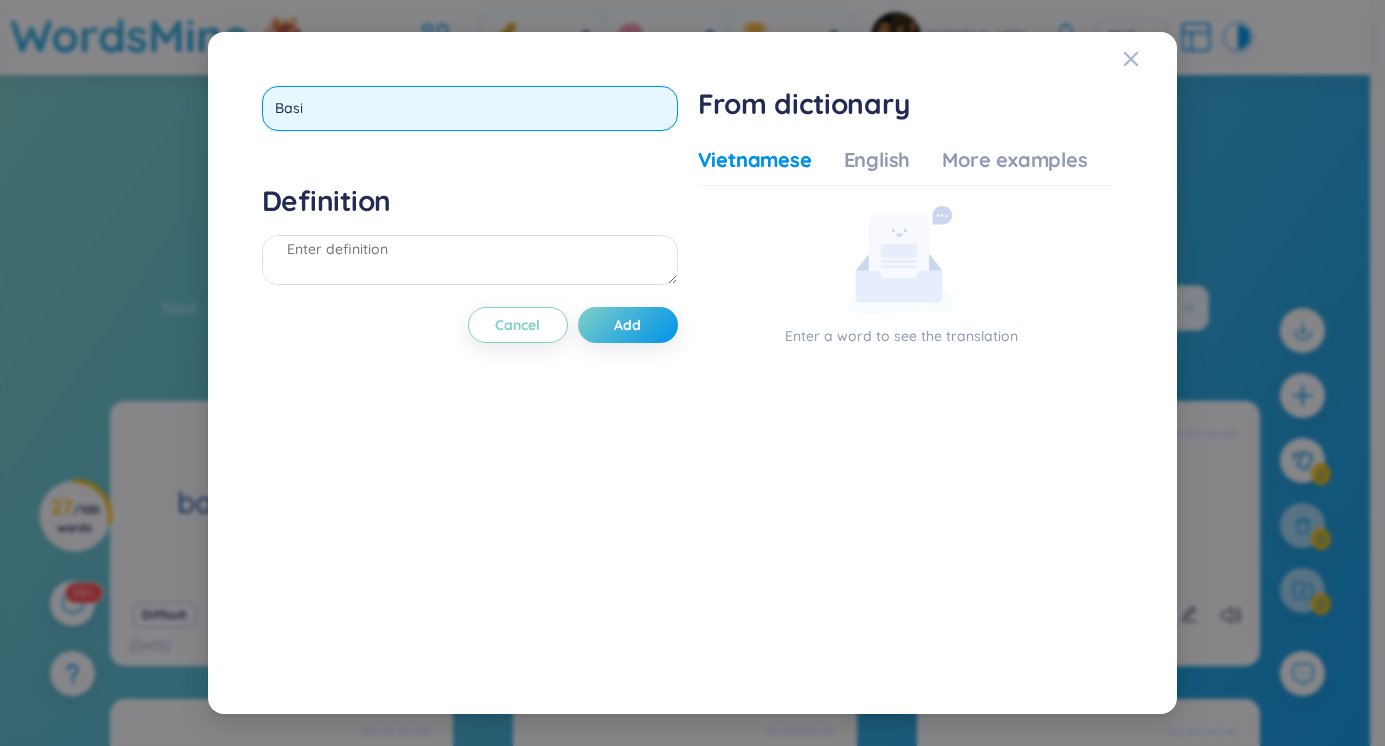 type on "Basil" 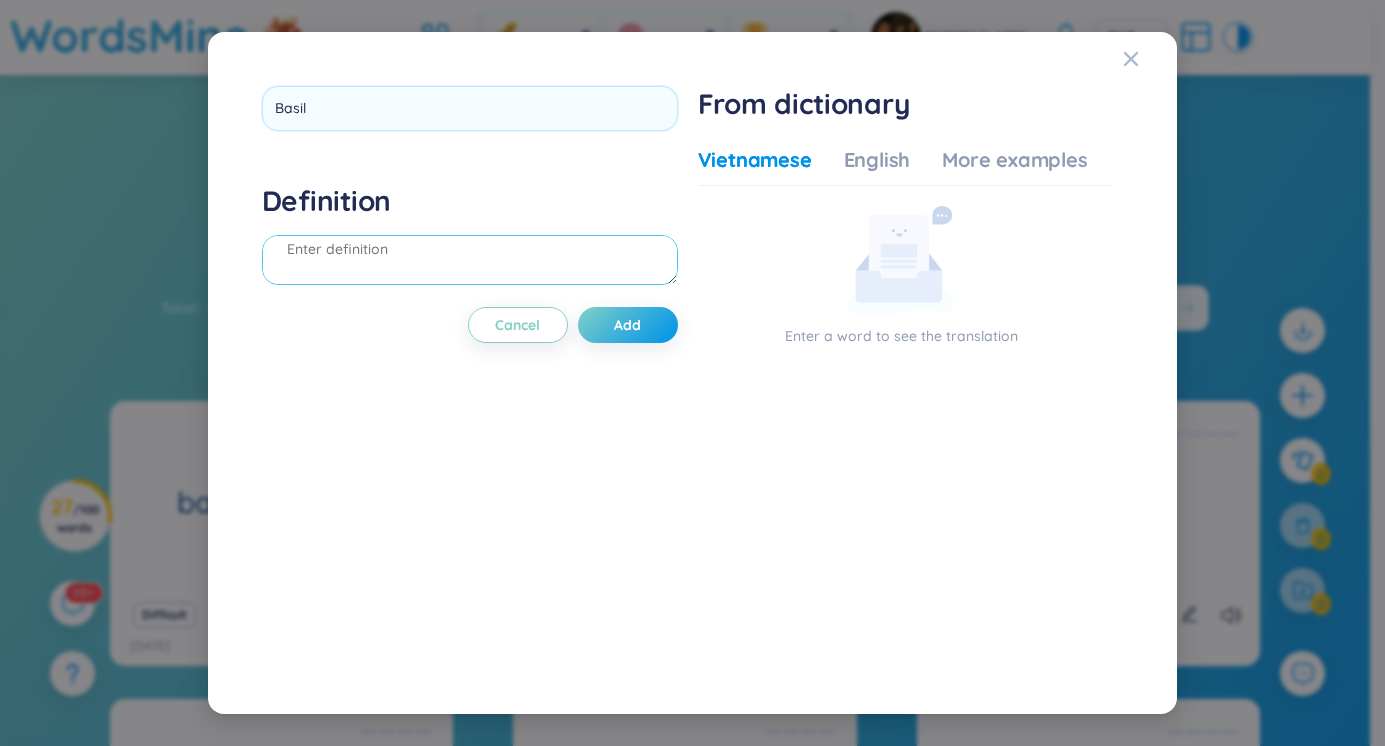 click on "Definition" at bounding box center [470, 237] 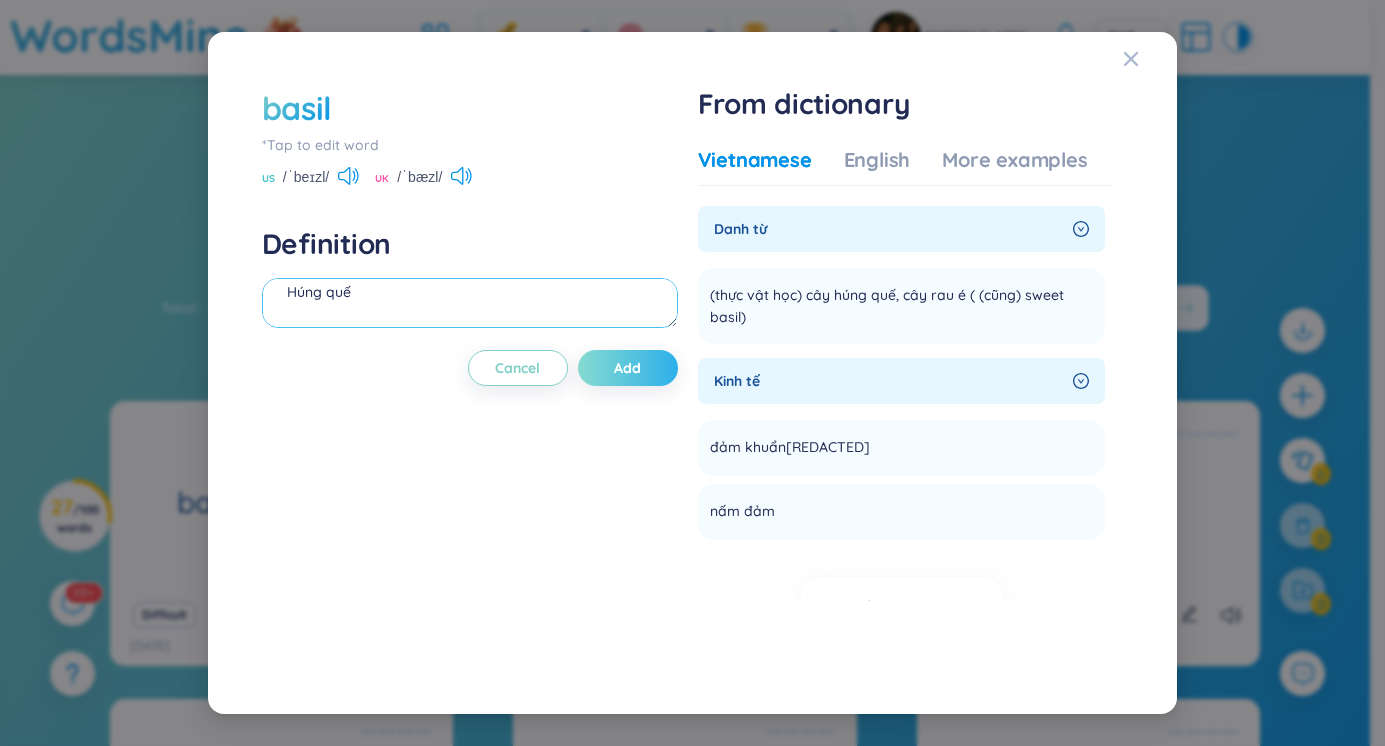 type on "Húng quế" 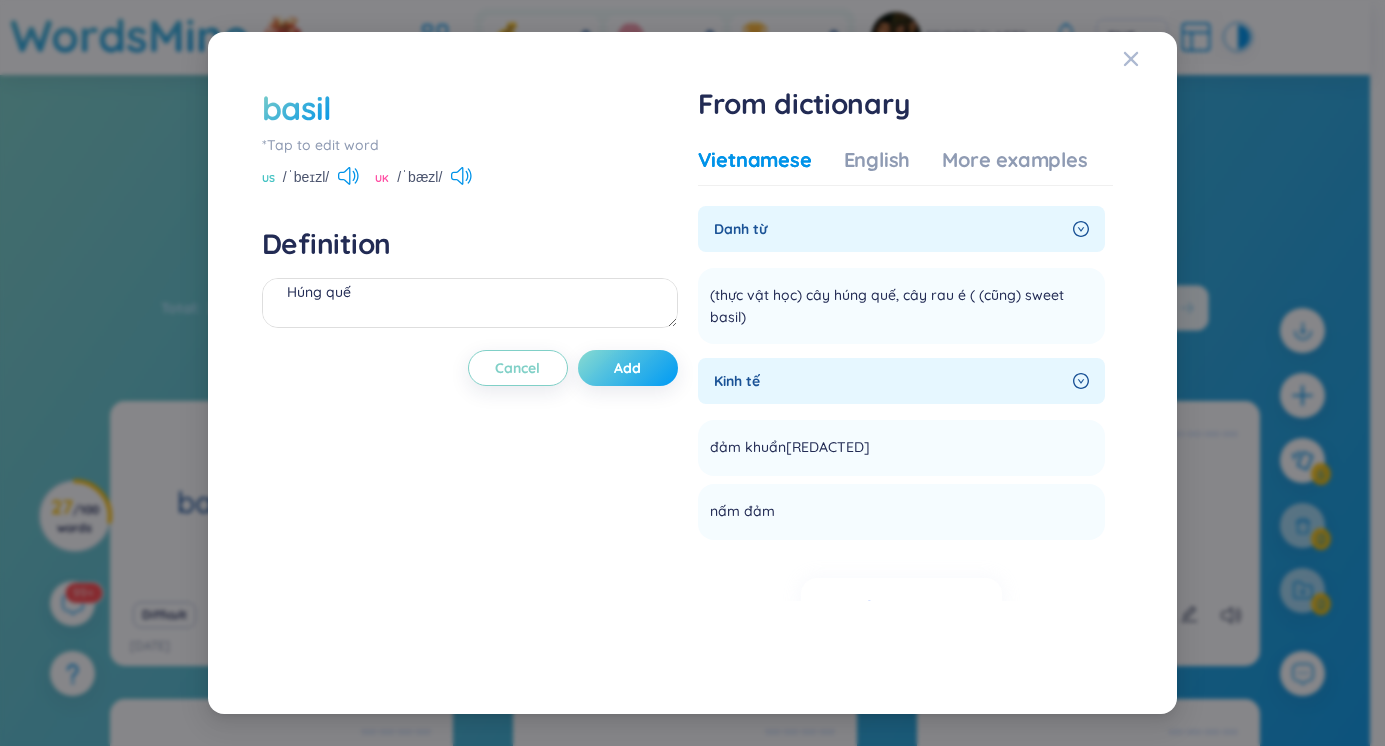 click on "Add" at bounding box center (627, 368) 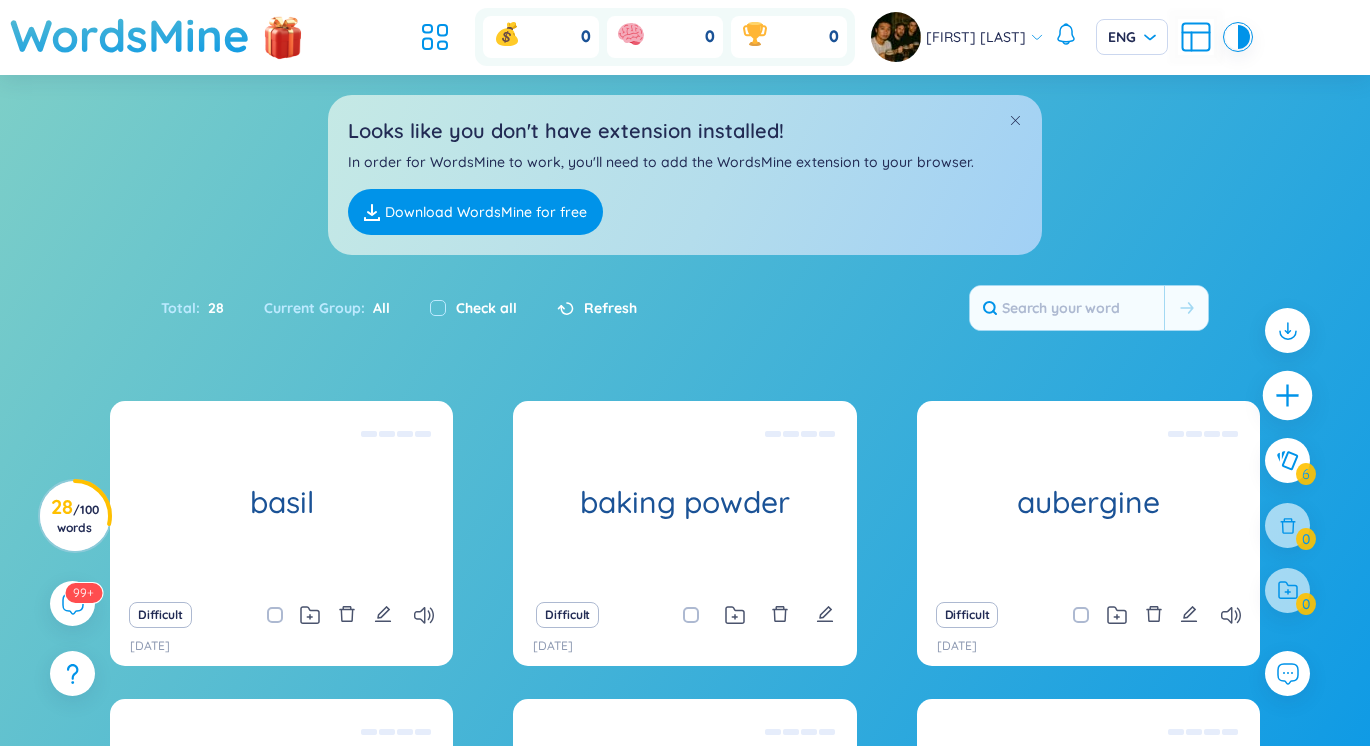 click 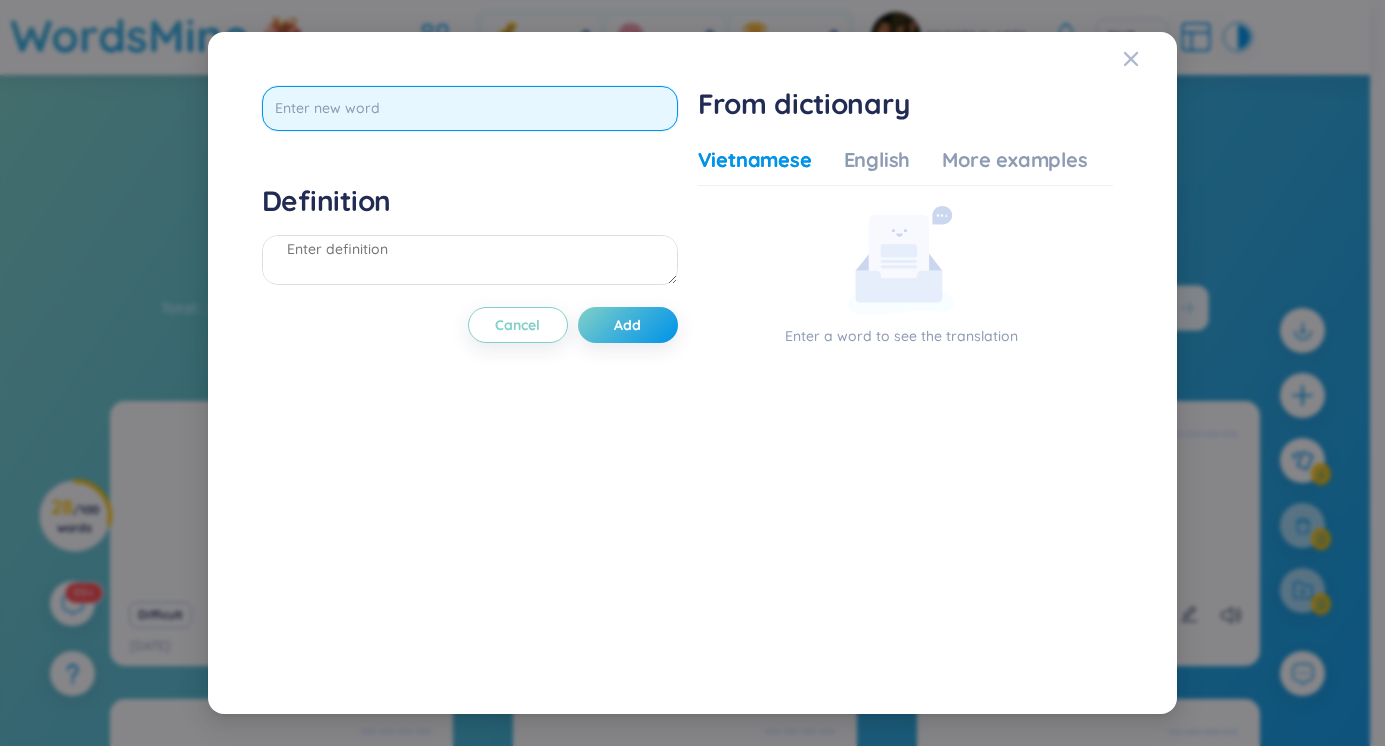 click at bounding box center (470, 108) 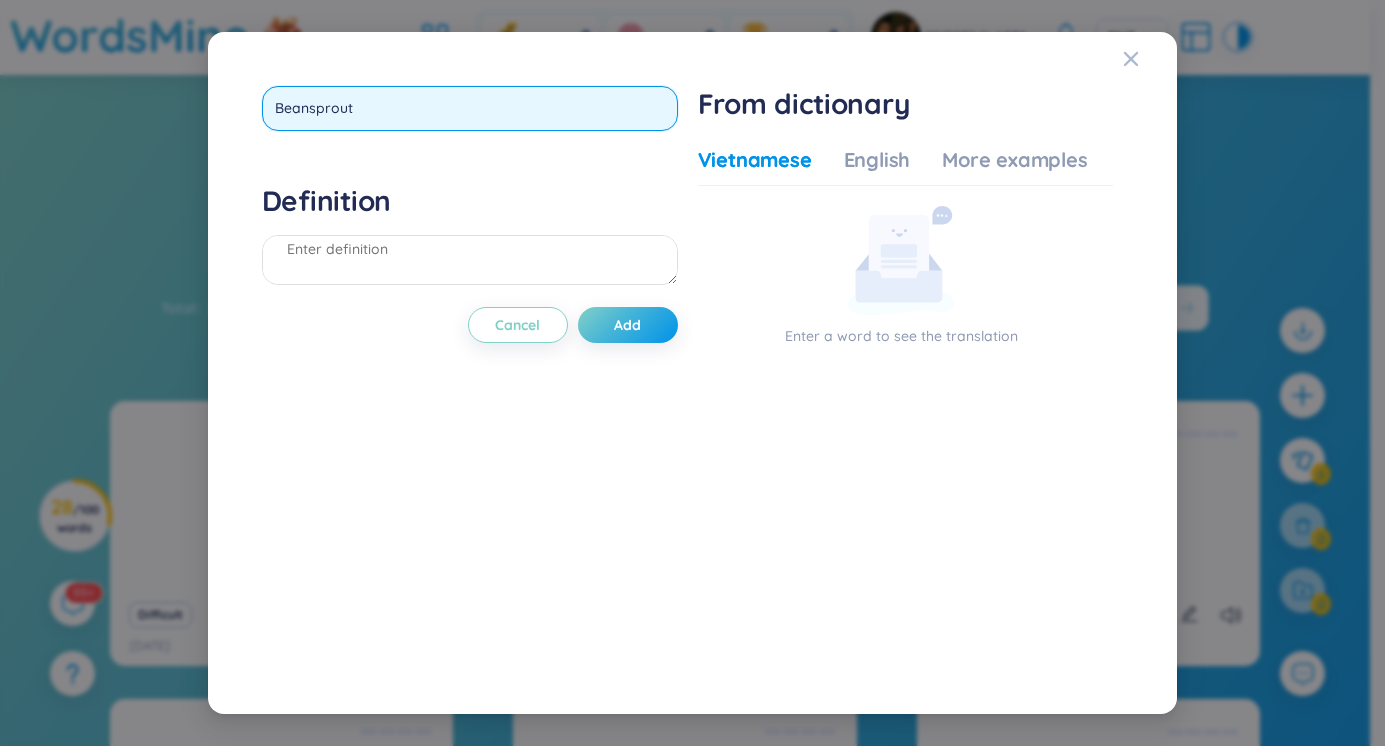 type on "Beansprouts" 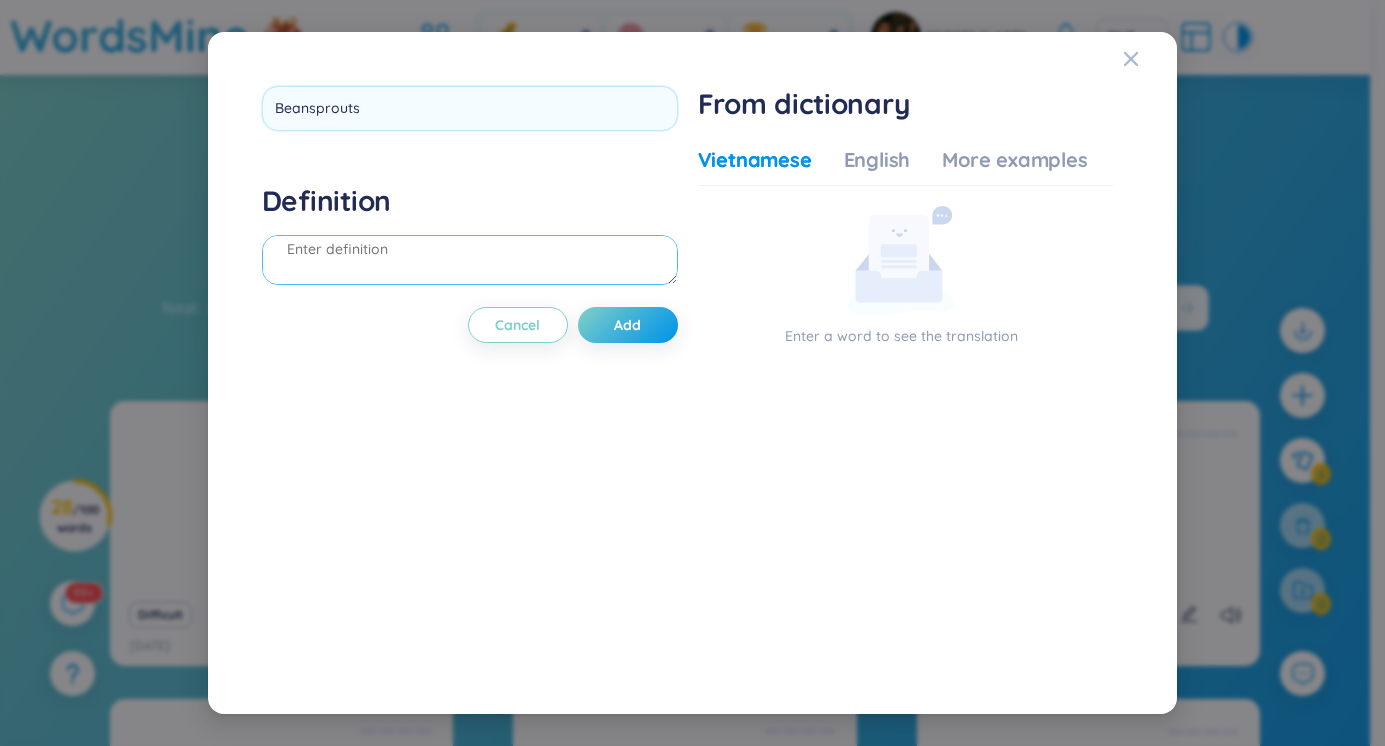 click on "Definition" at bounding box center (470, 237) 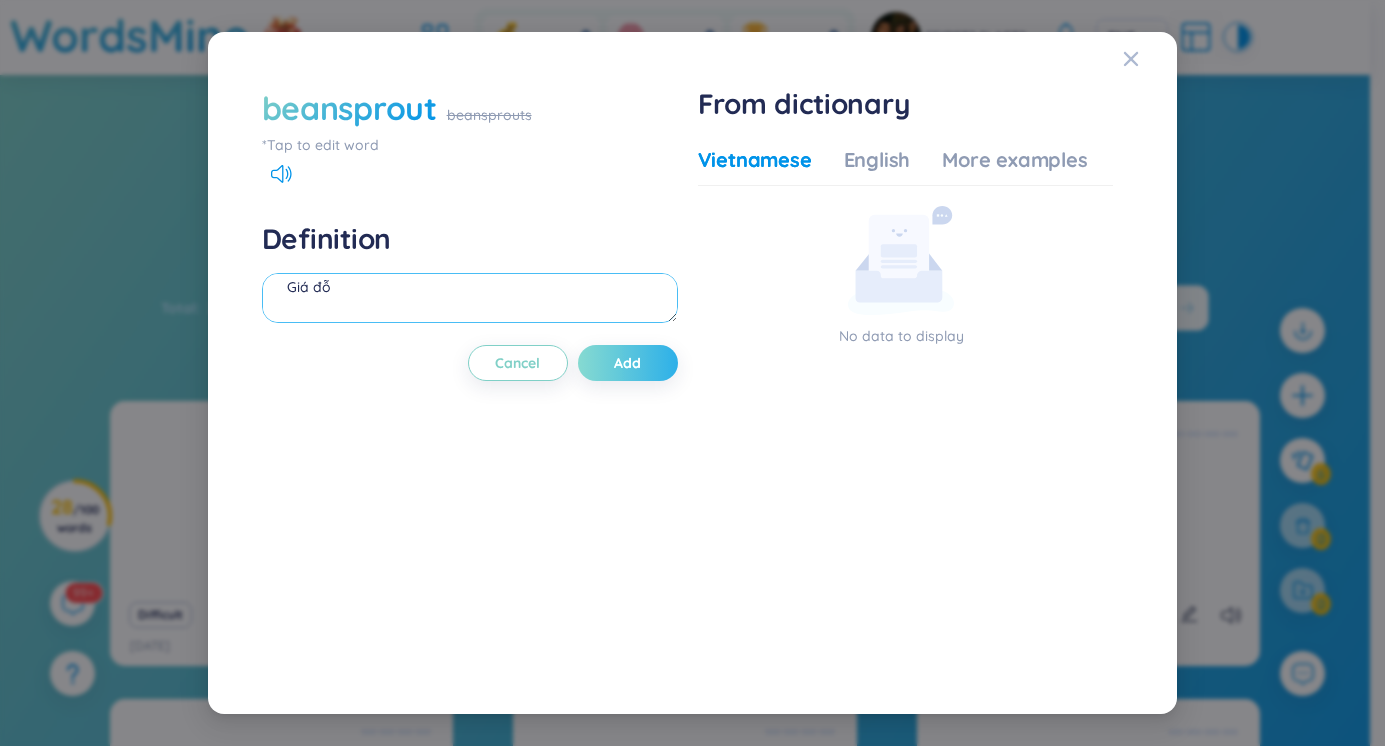type on "Giá đỗ" 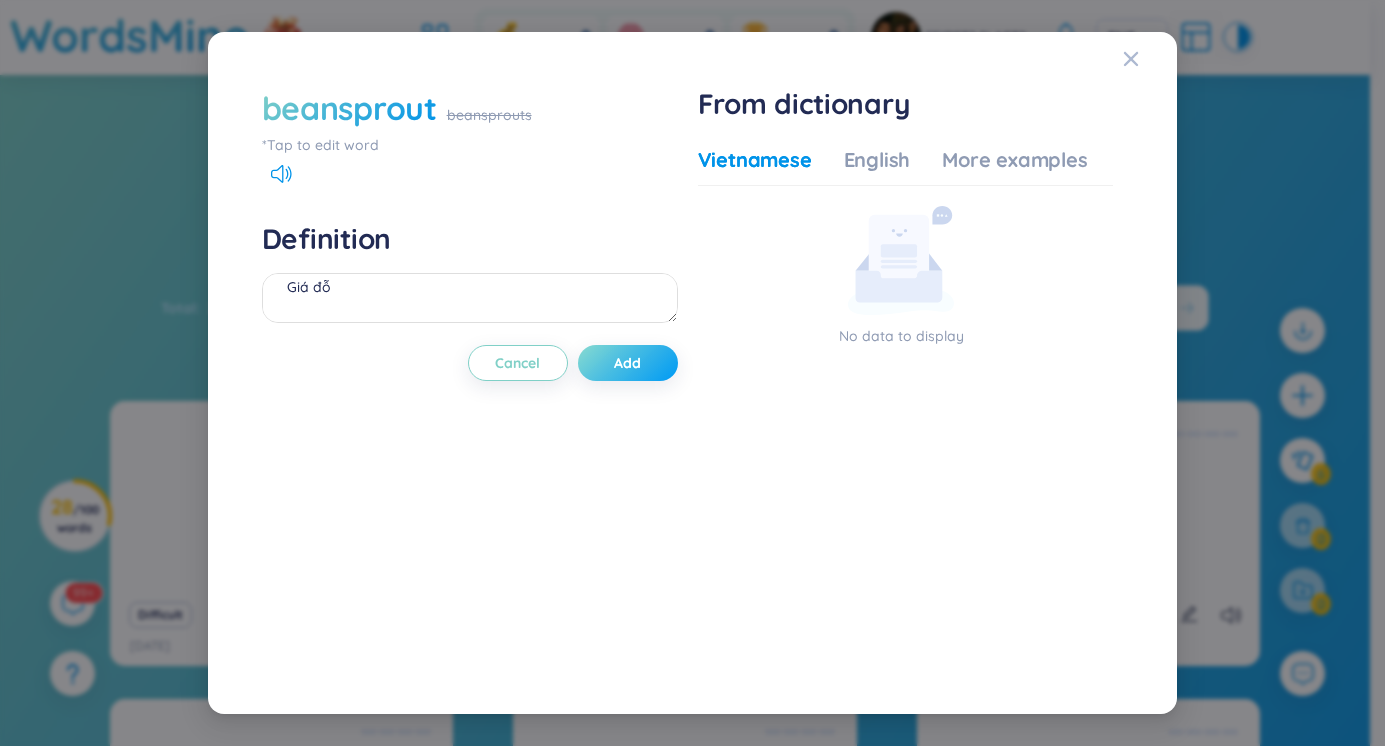 click on "Add" at bounding box center [628, 363] 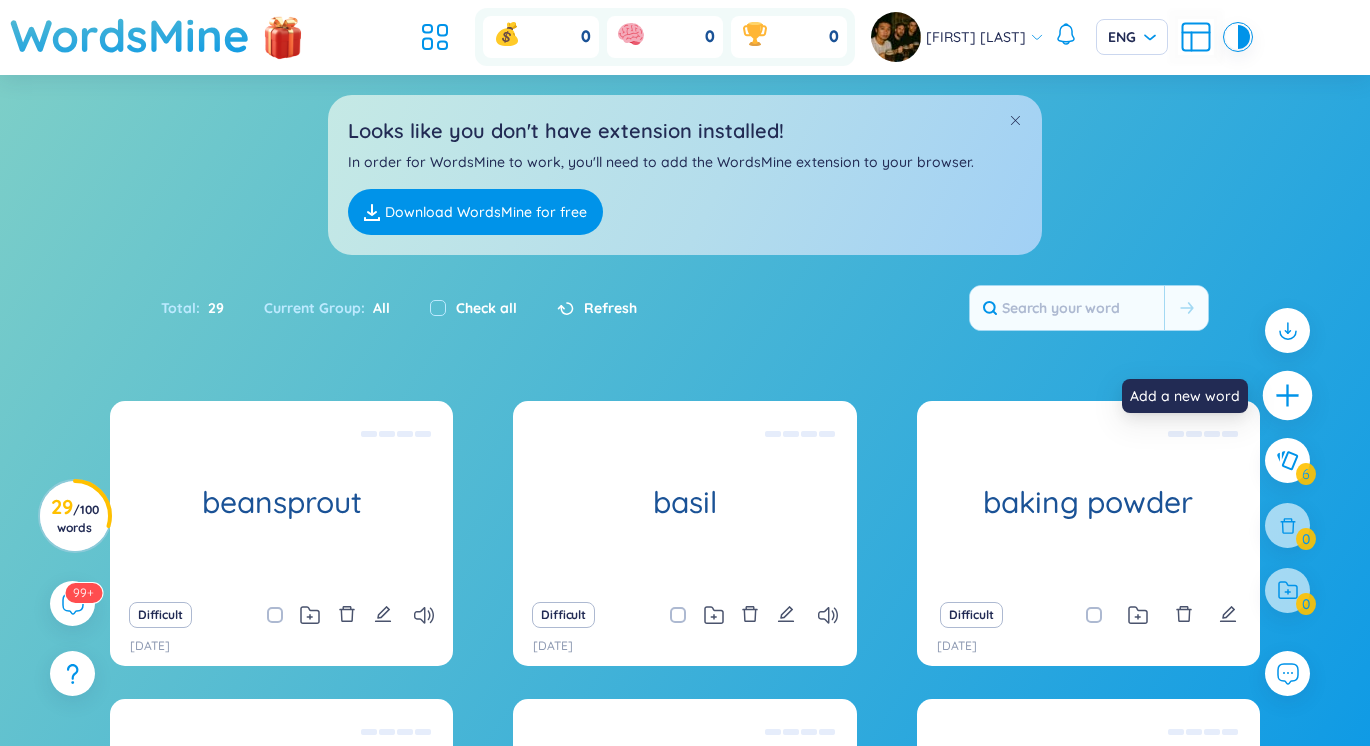 click 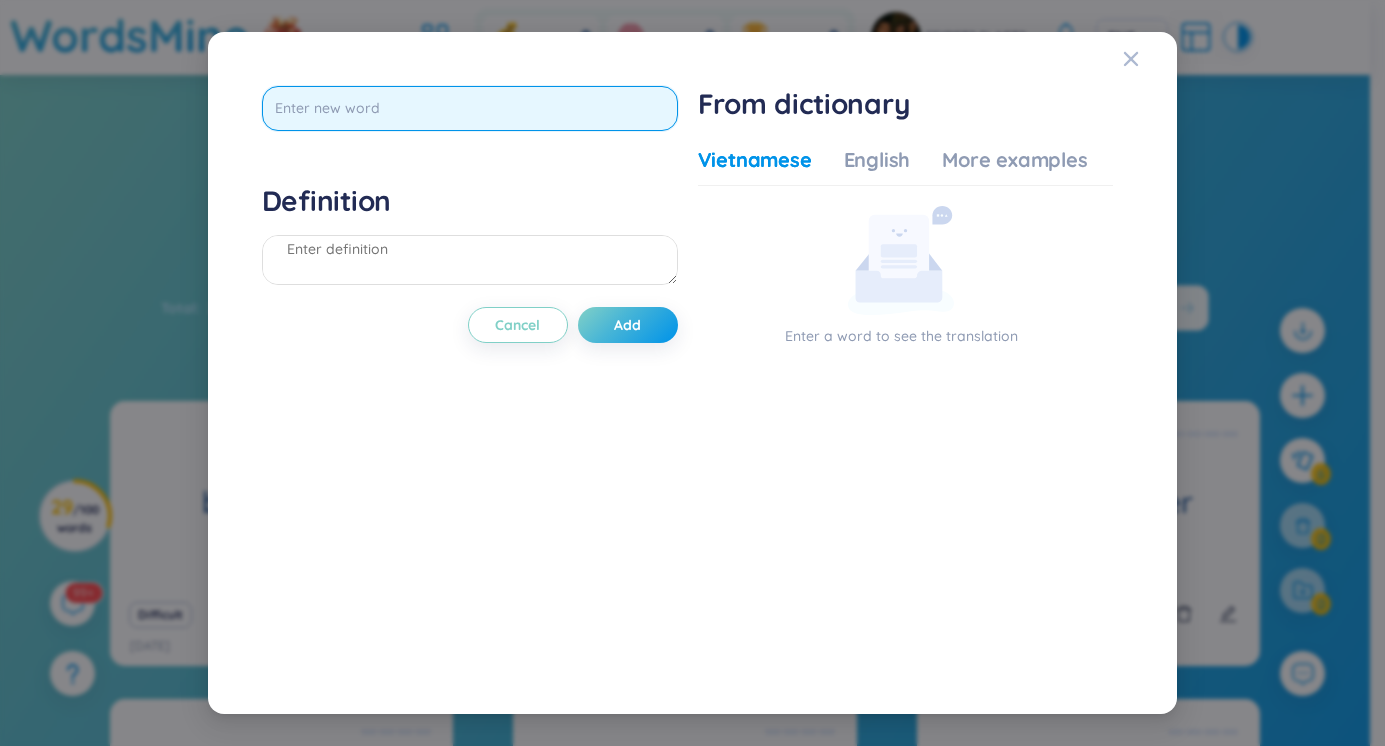 click at bounding box center (470, 108) 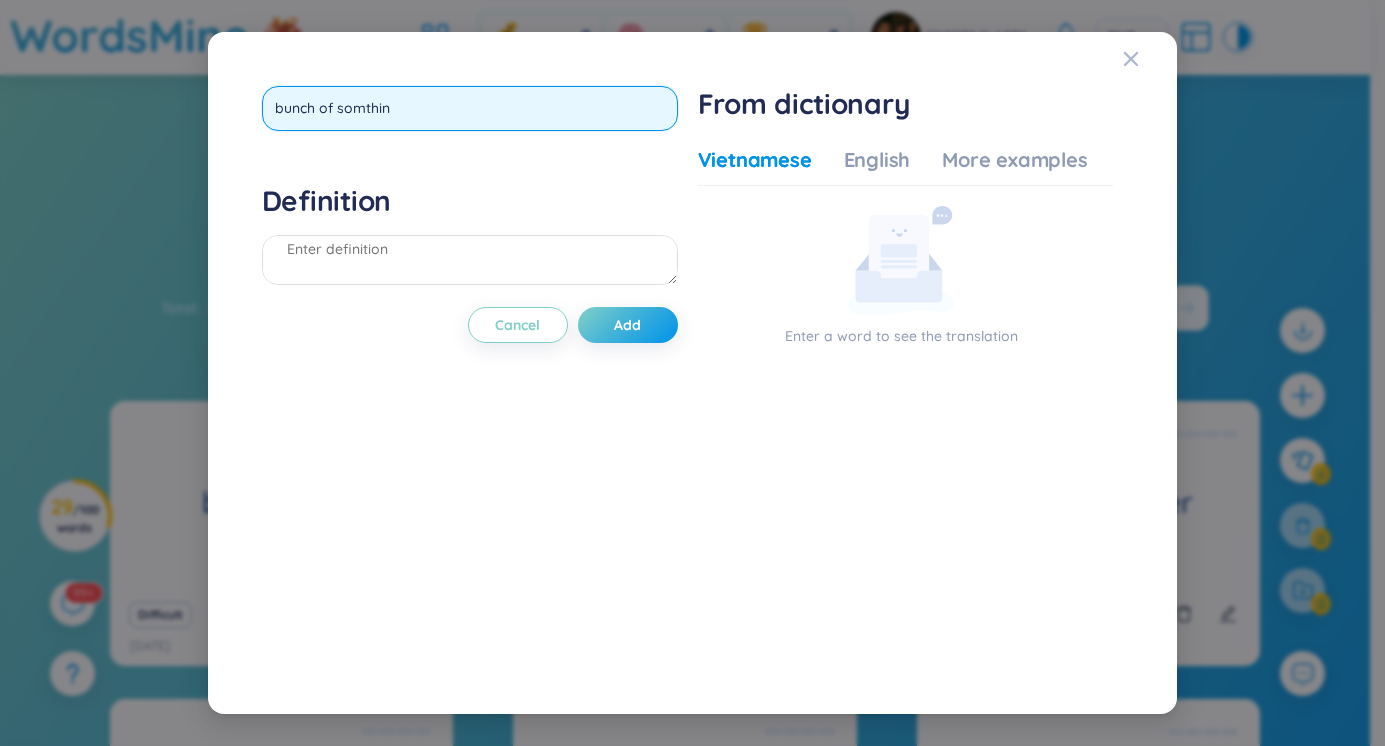 type on "bunch of somthing" 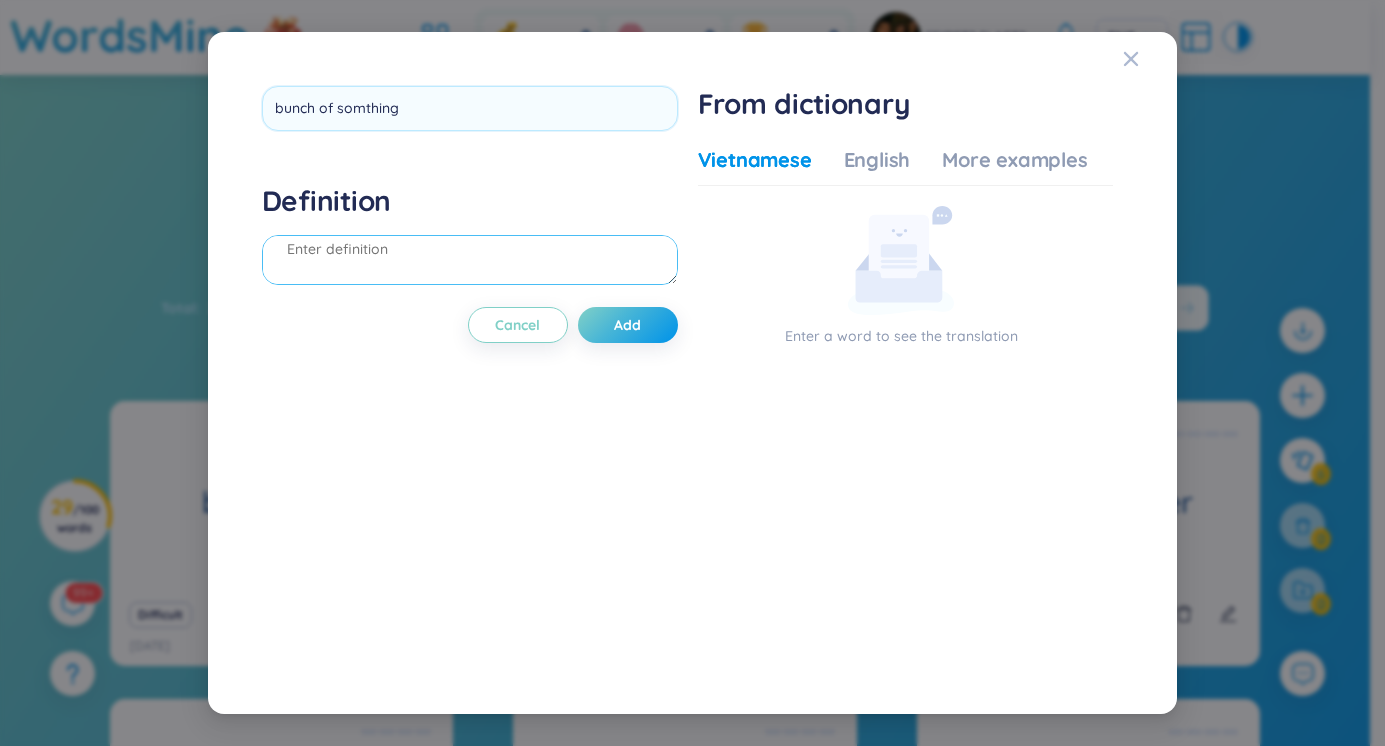 click on "Definition" at bounding box center (470, 237) 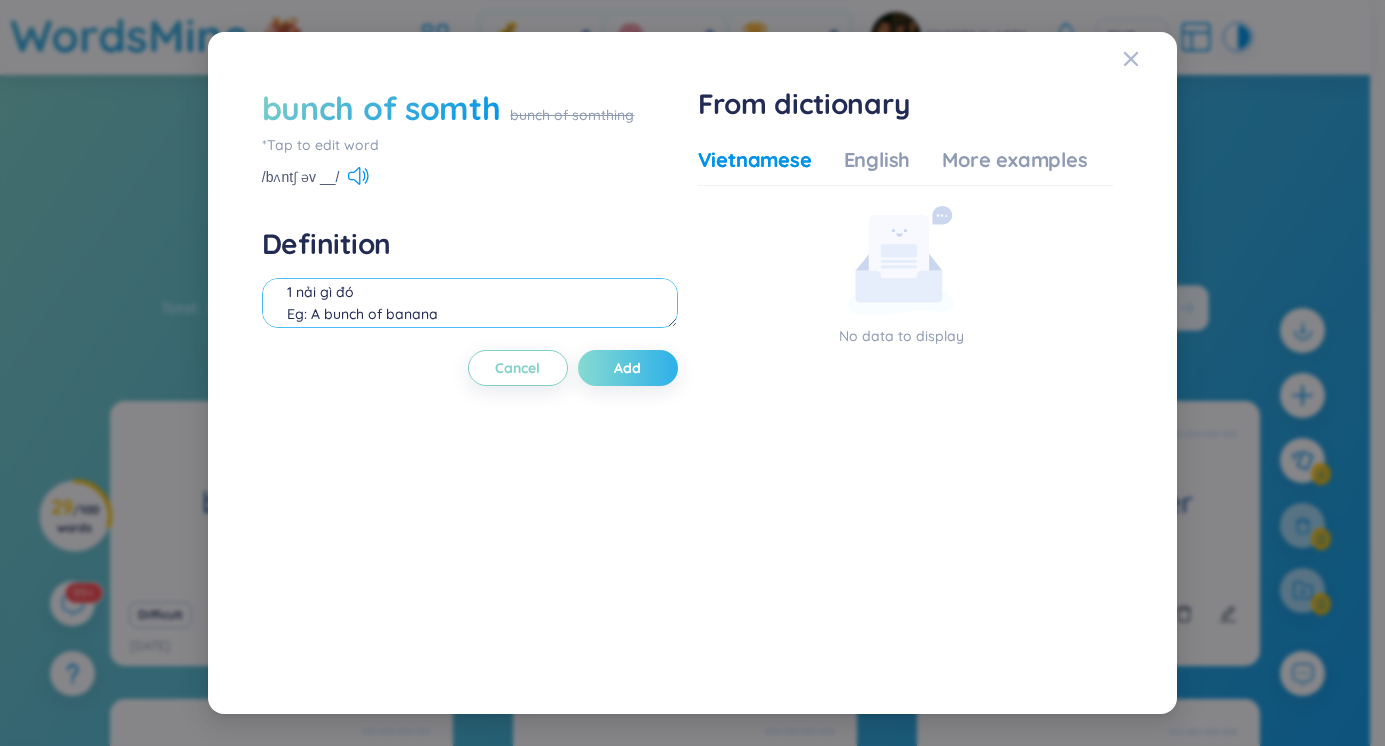 type on "1 nải gì đó
Eg: A bunch of banana" 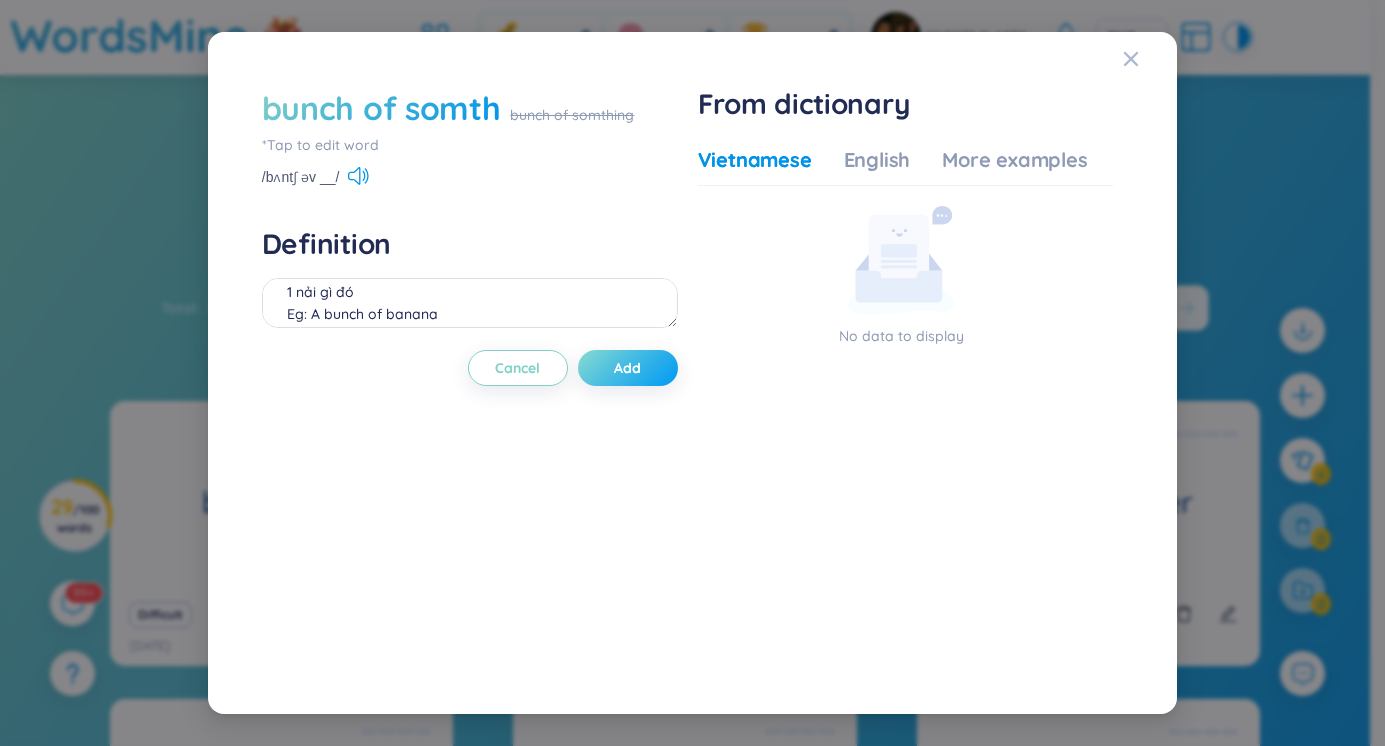 click on "Add" at bounding box center (628, 368) 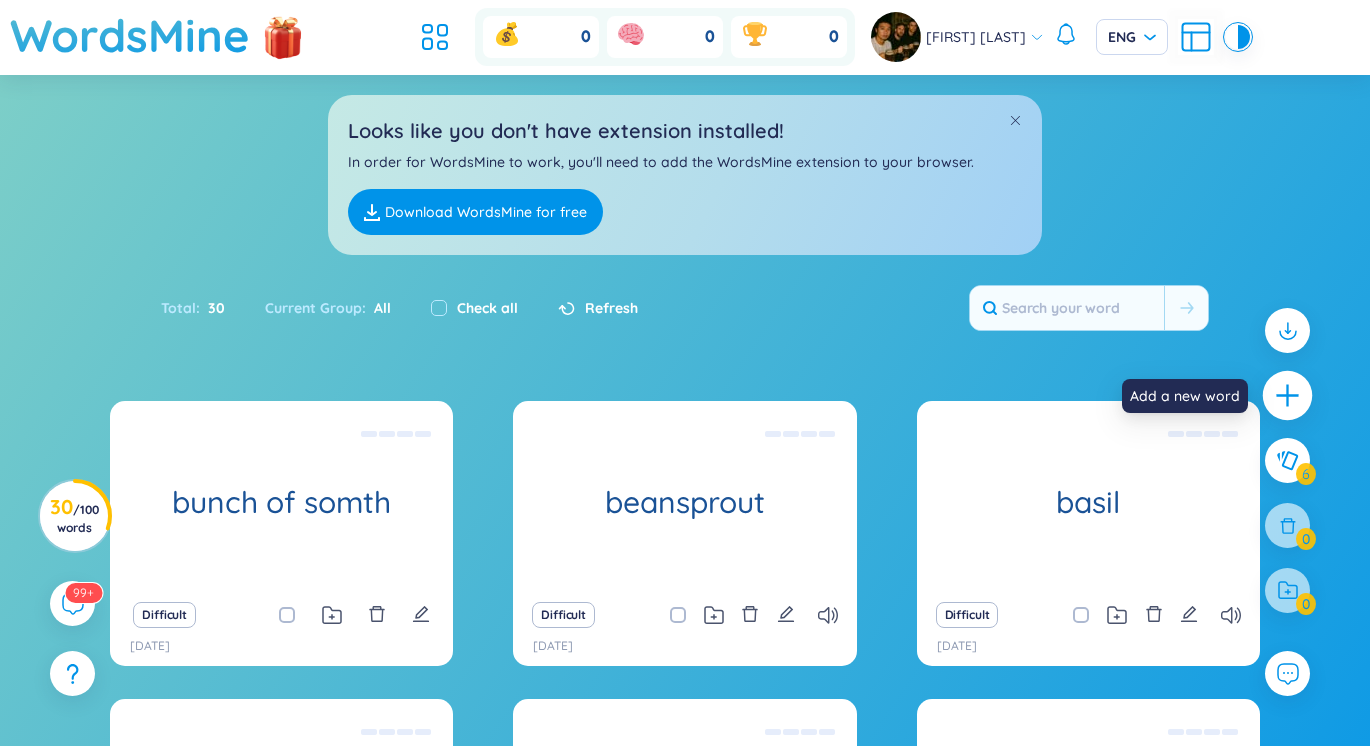 click 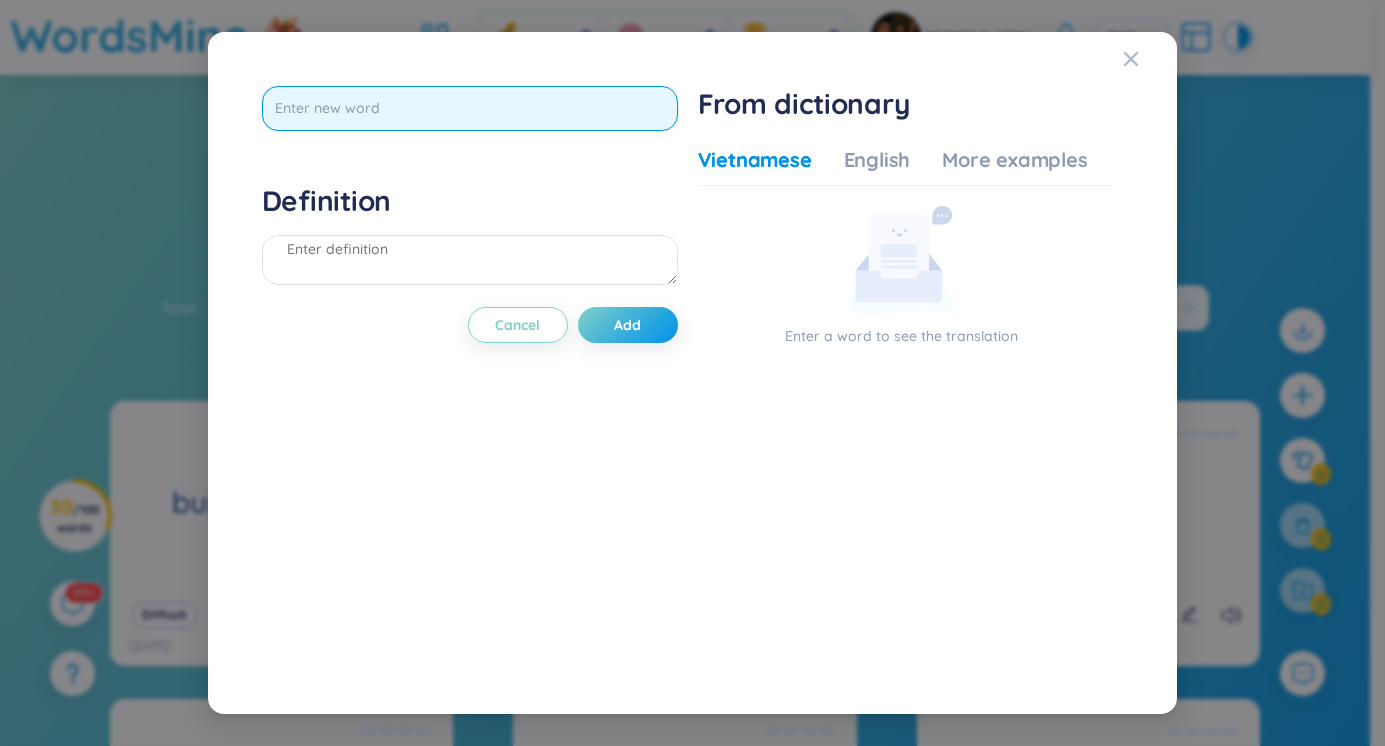 click at bounding box center [470, 108] 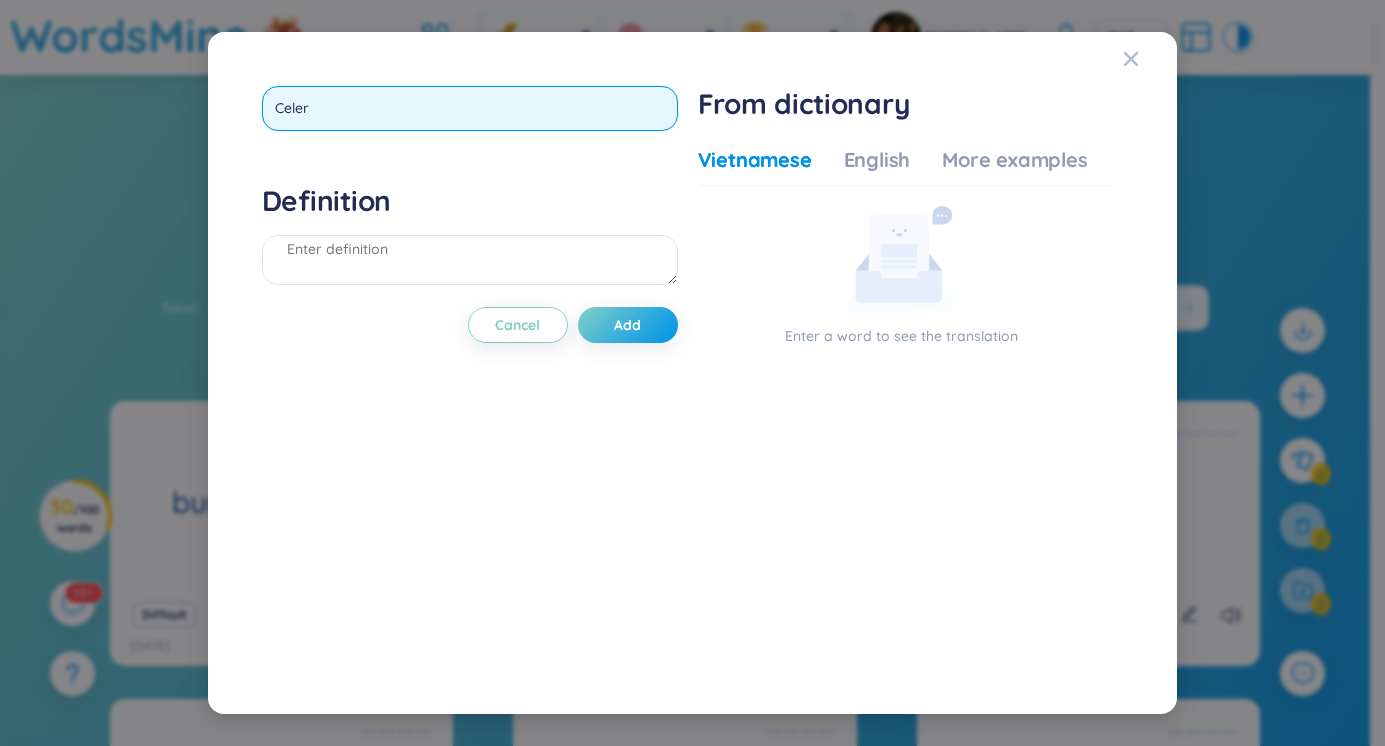 type on "Celery" 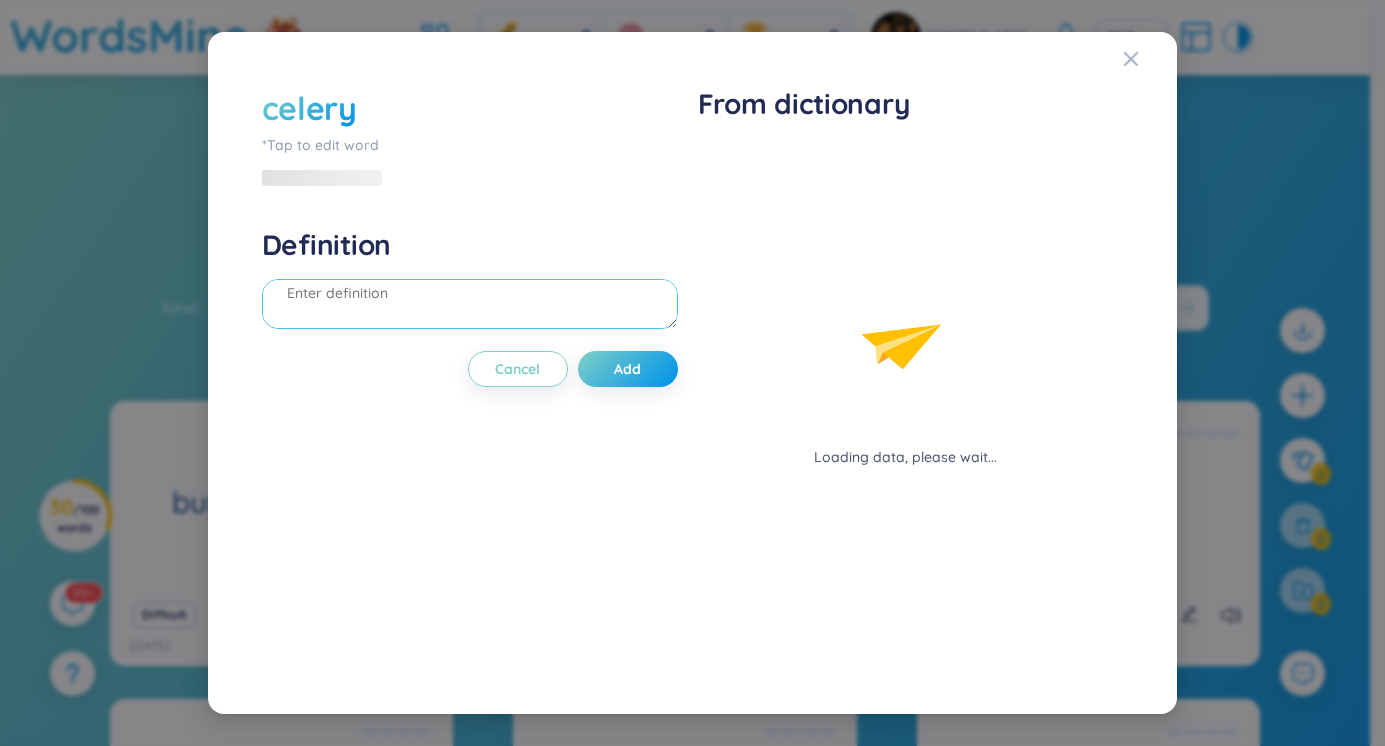 click on "Definition" at bounding box center (470, 281) 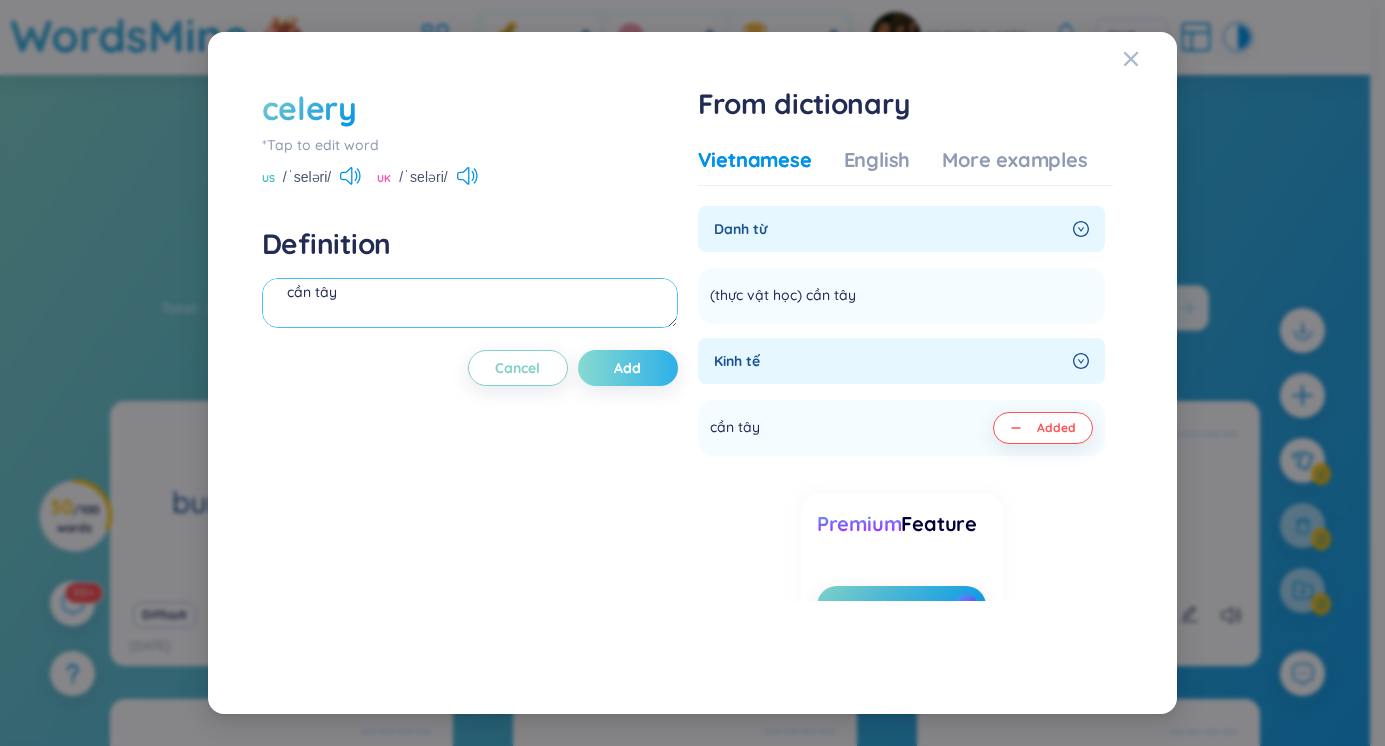 type on "cần tây" 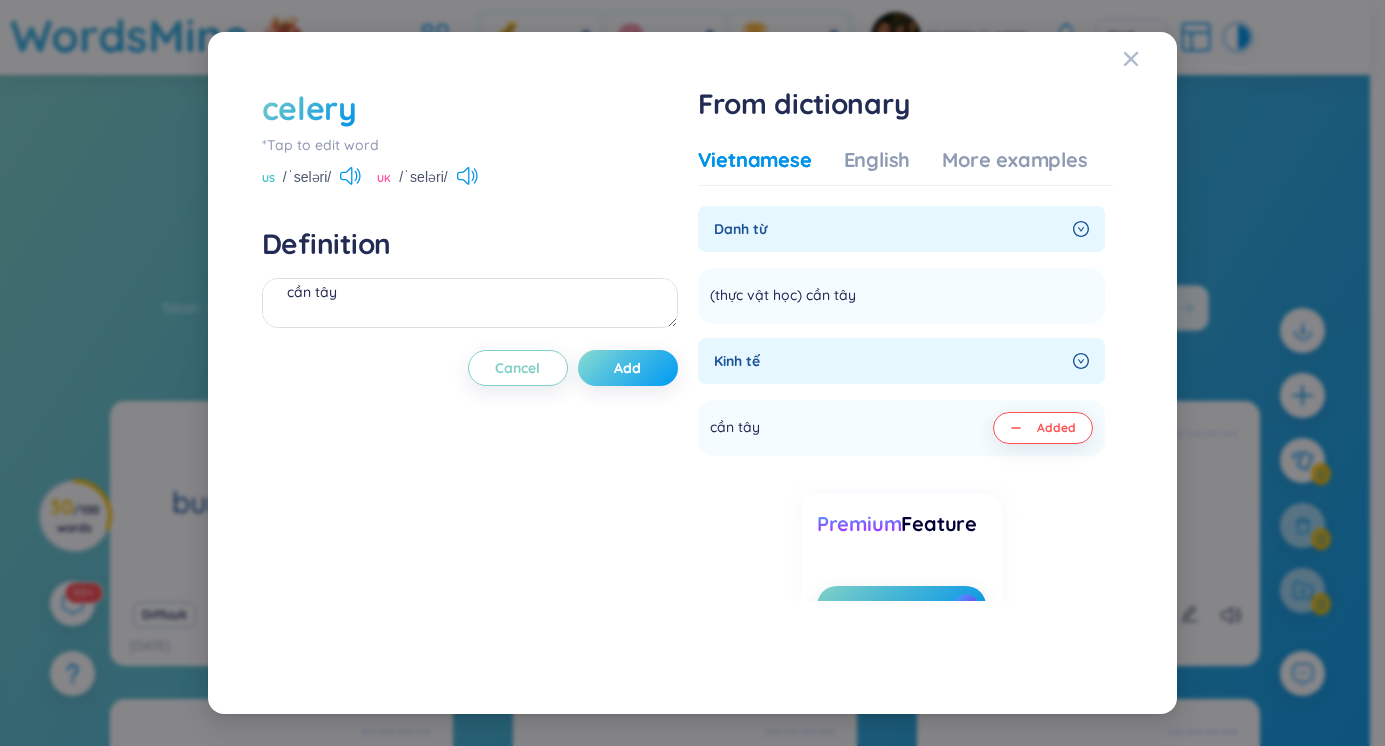 click on "Add" at bounding box center [628, 368] 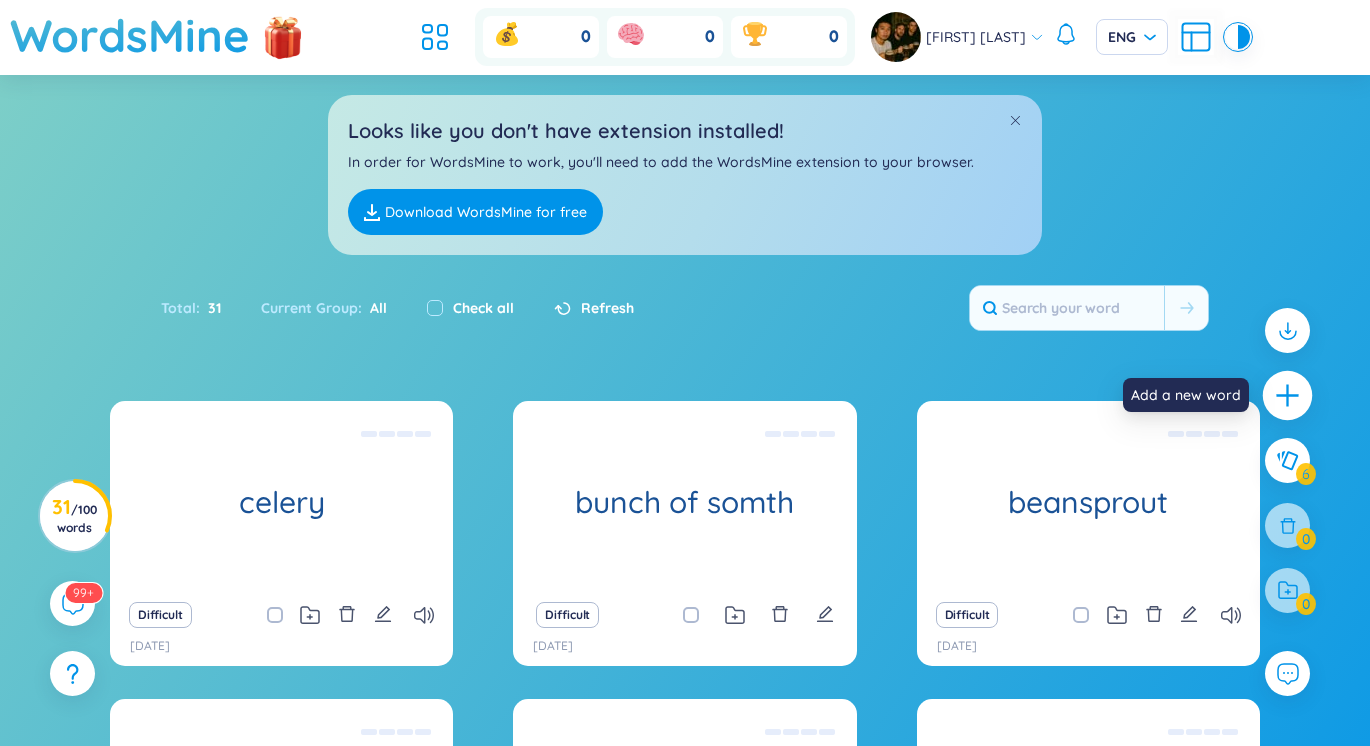click 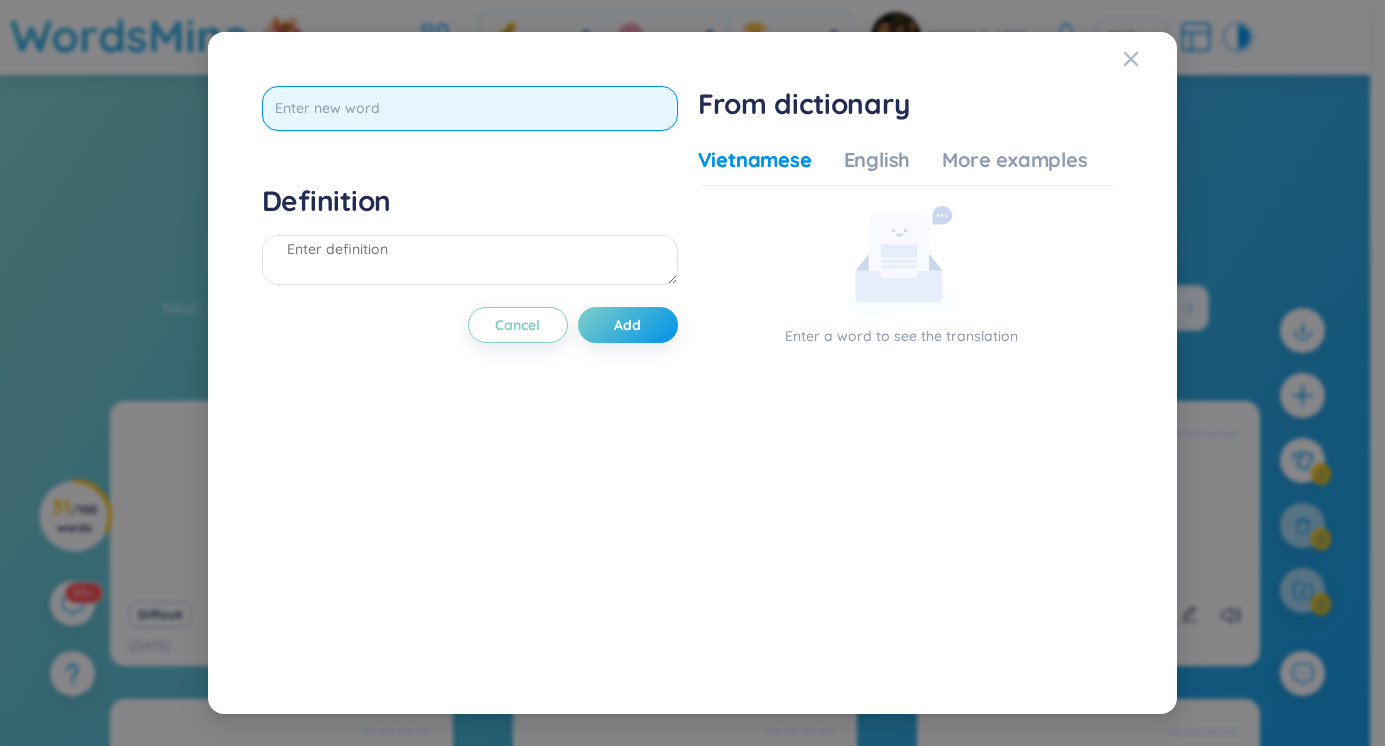 click at bounding box center (470, 108) 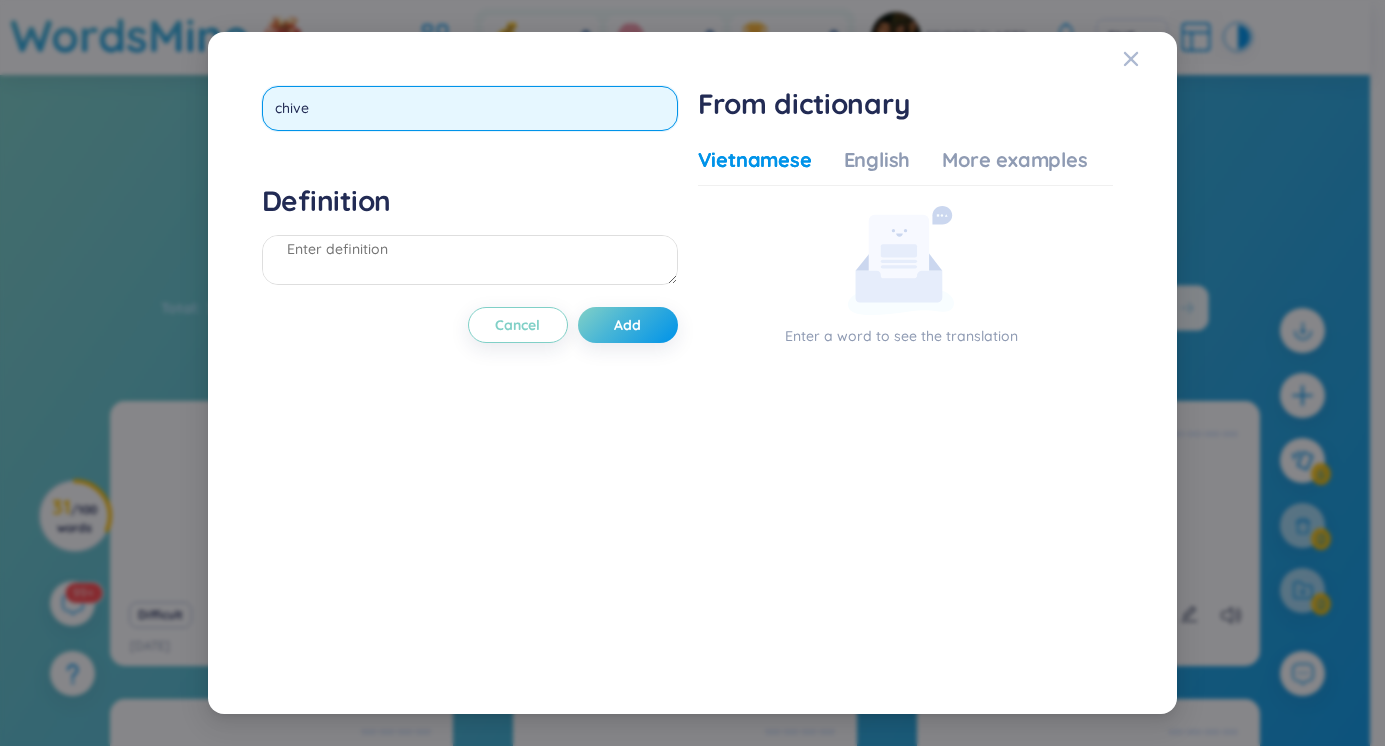 type on "chives" 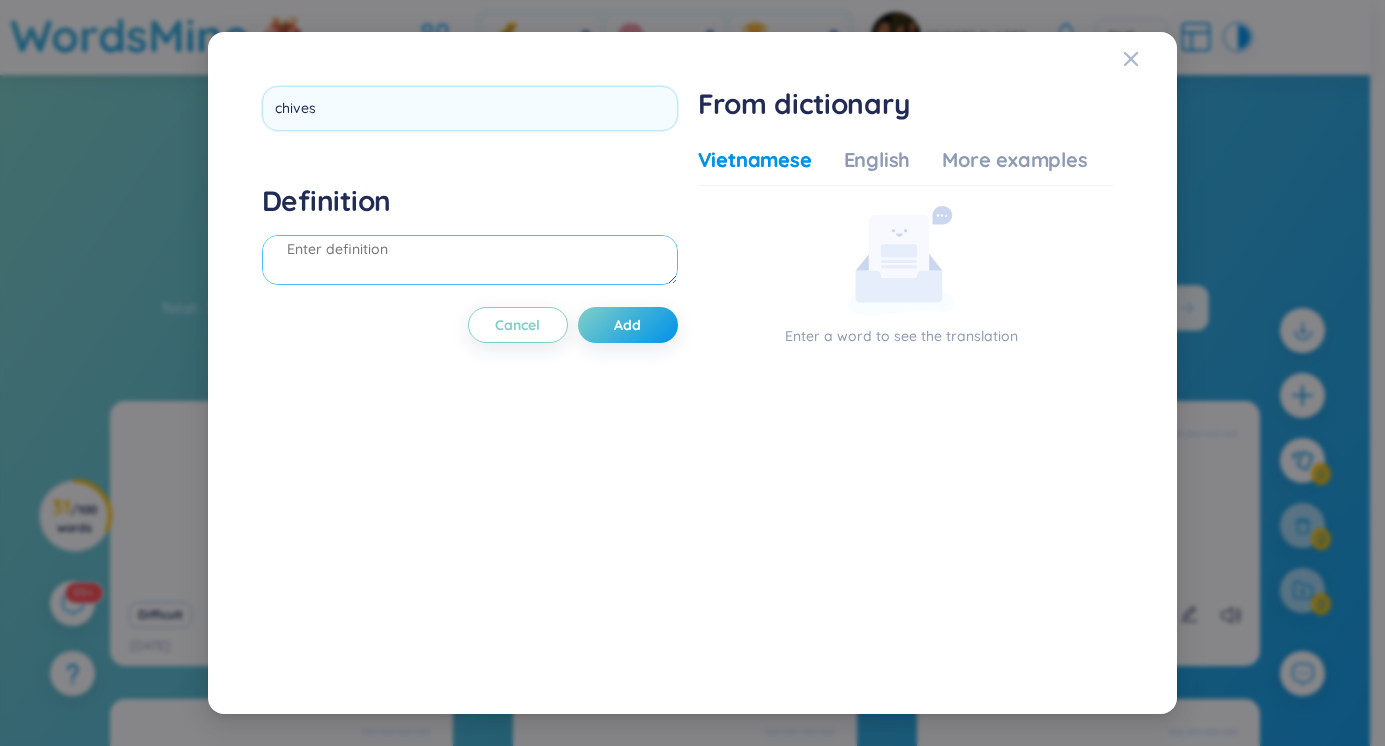 click on "Definition" at bounding box center (470, 237) 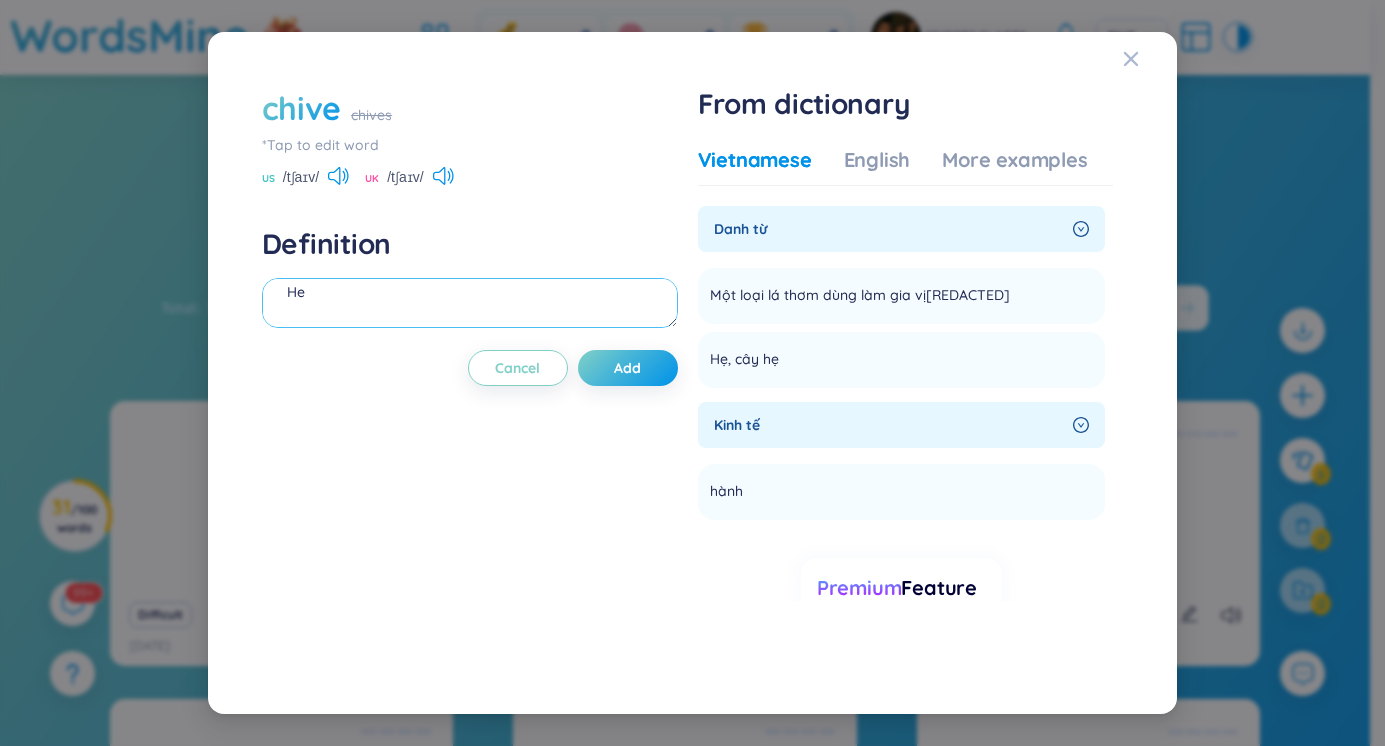 type on "H" 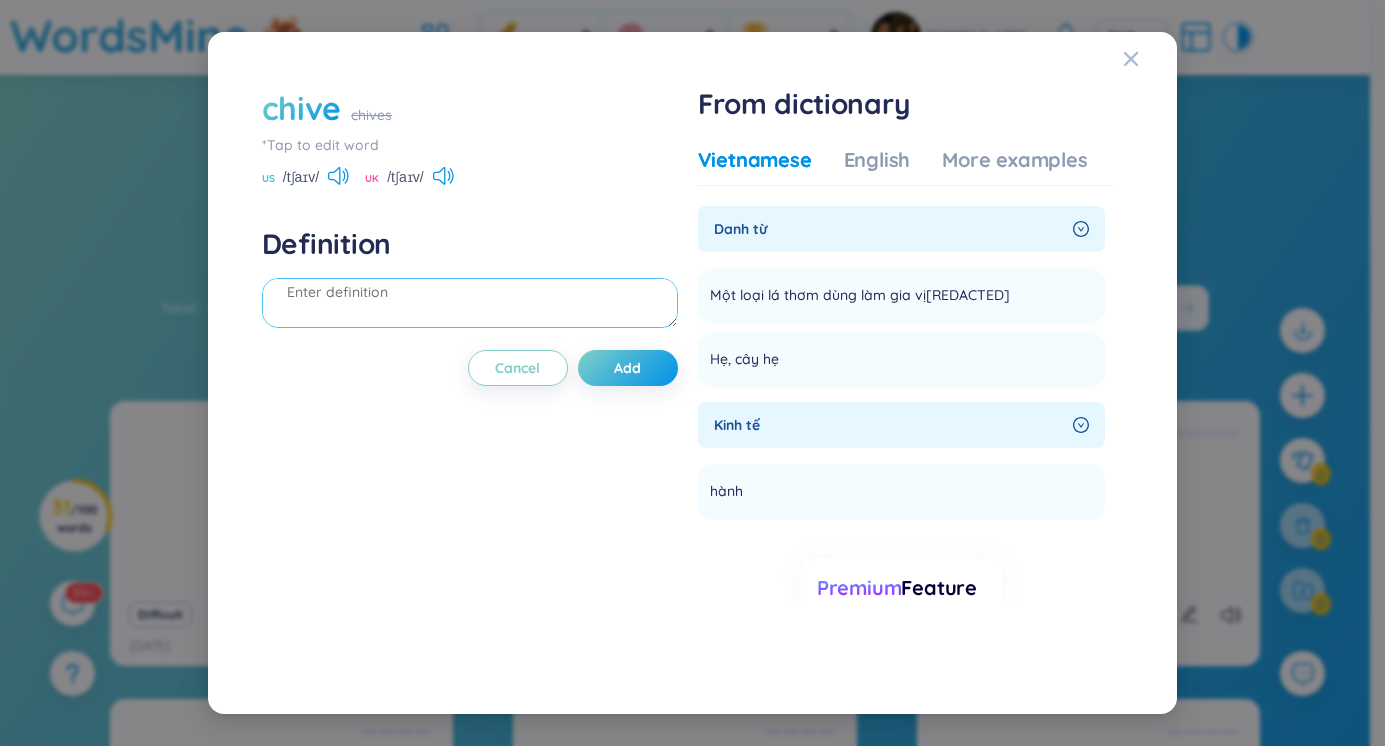 scroll, scrollTop: 0, scrollLeft: 0, axis: both 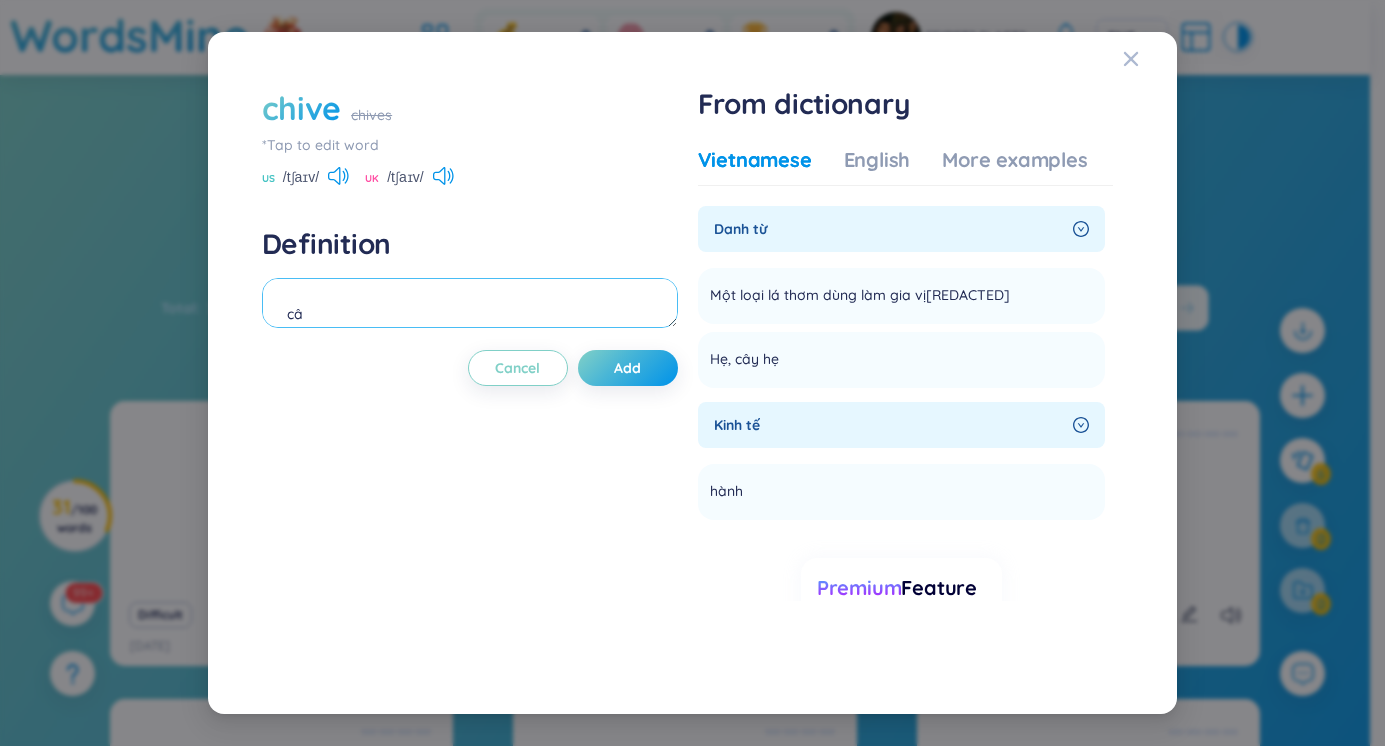 type on "c" 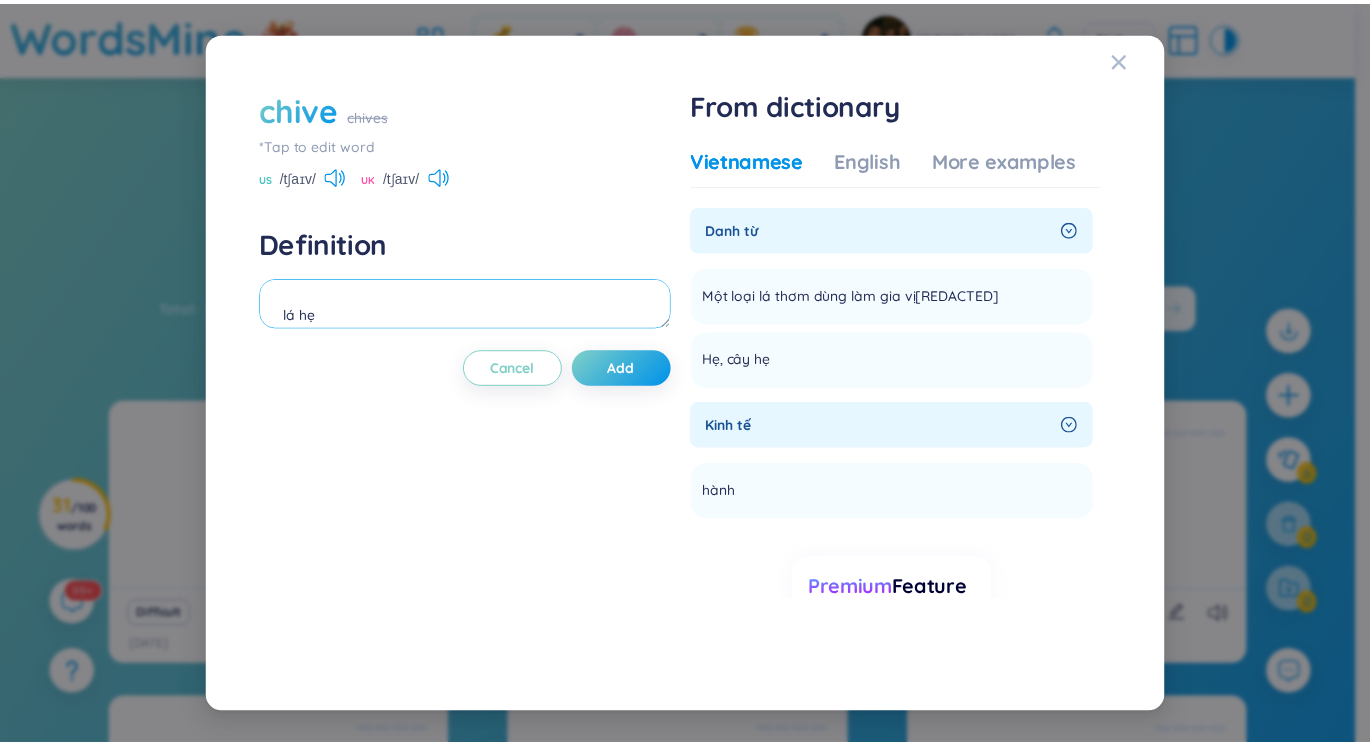 scroll, scrollTop: 17, scrollLeft: 0, axis: vertical 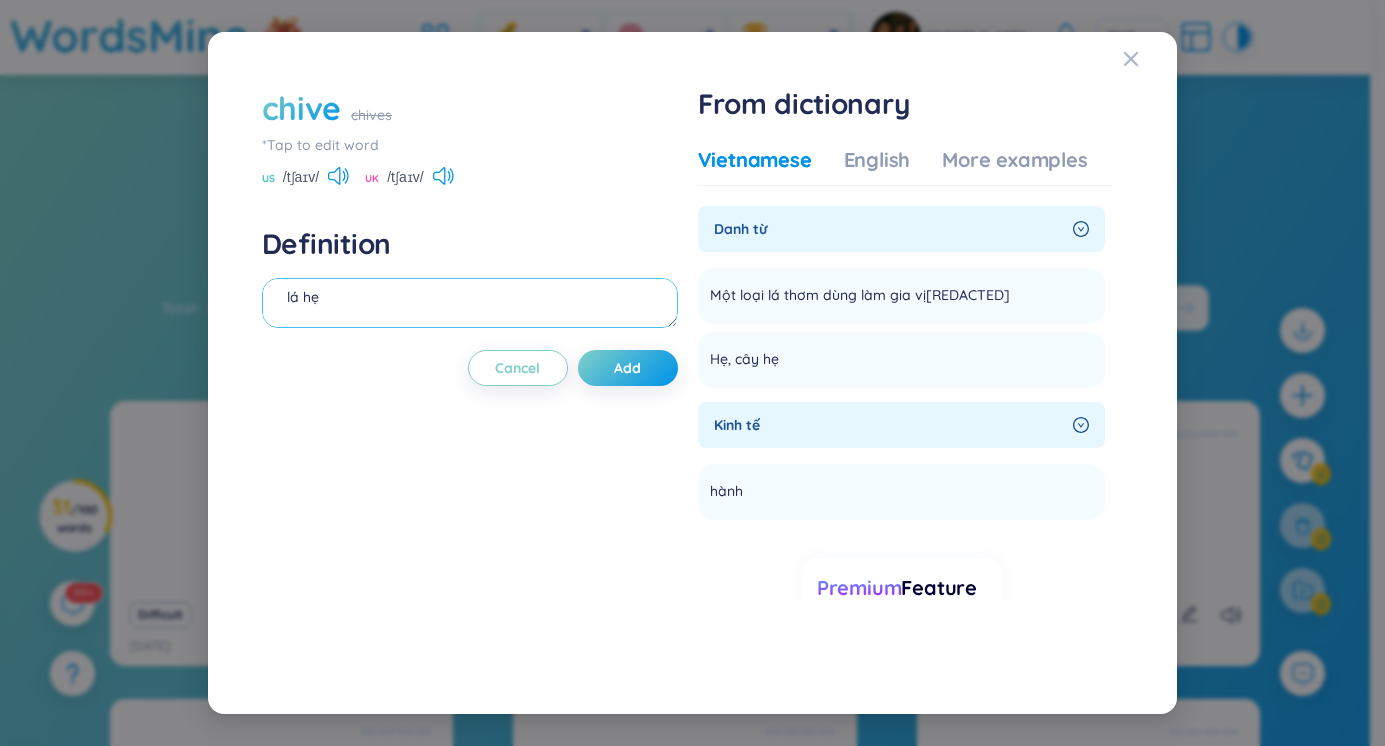 type on "lá hẹ" 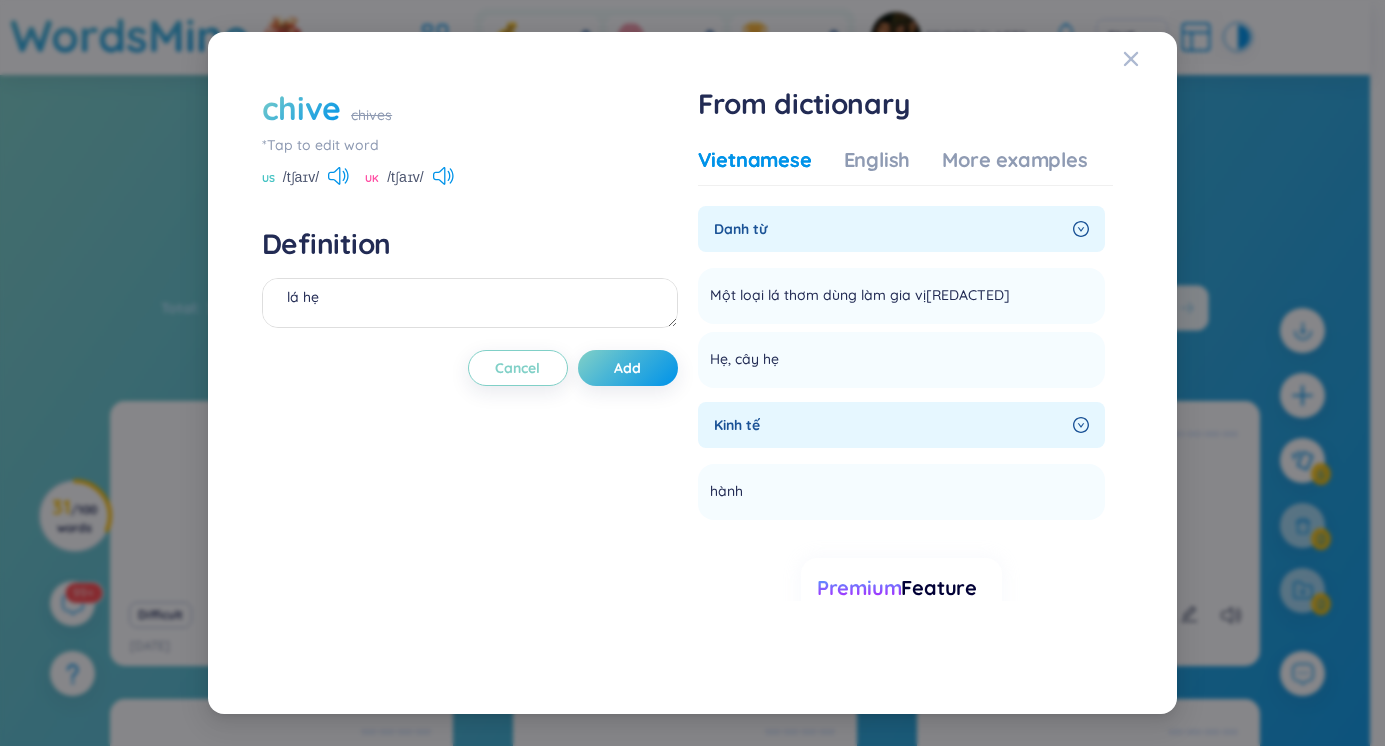 click on "chive chives *Tap to edit word US /tʃaɪv/ UK /tʃaɪv/ Definition lá hẹ Cancel Add" at bounding box center [470, 373] 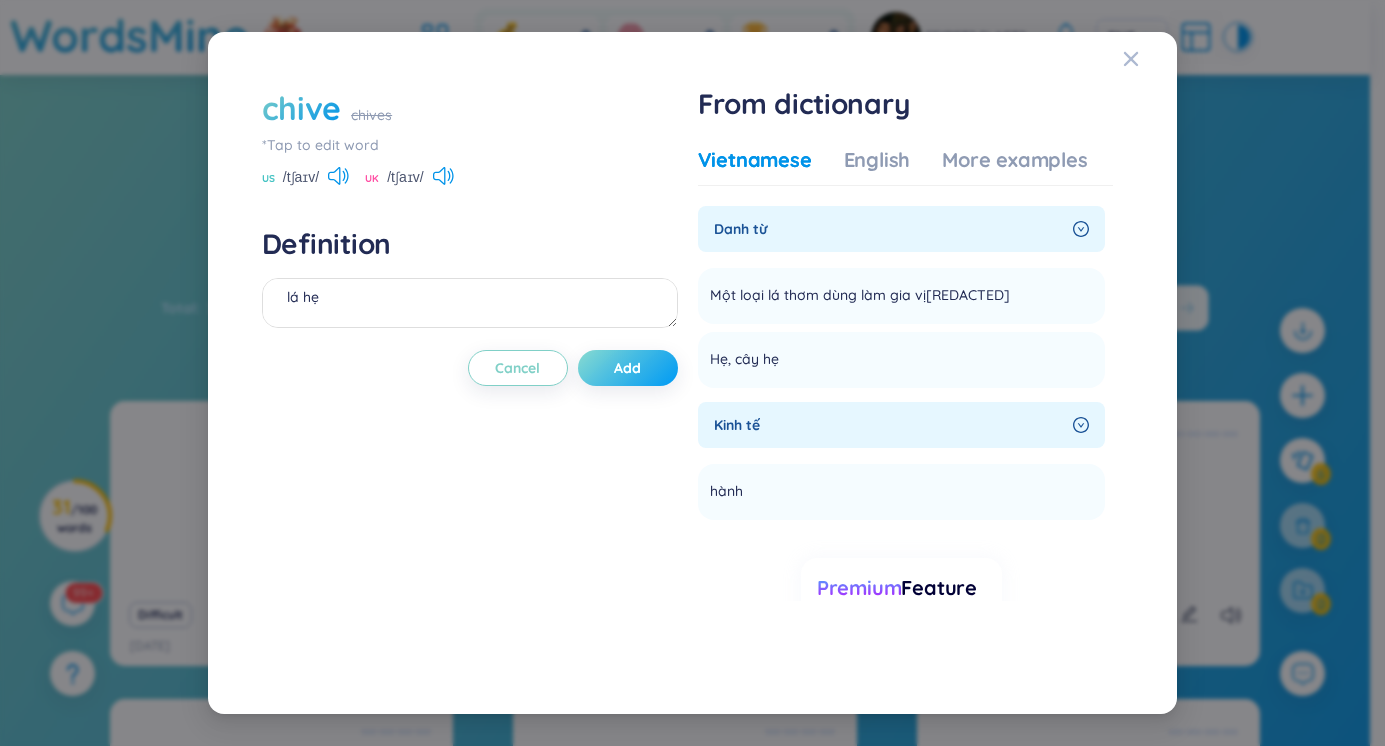 click on "Add" at bounding box center [627, 368] 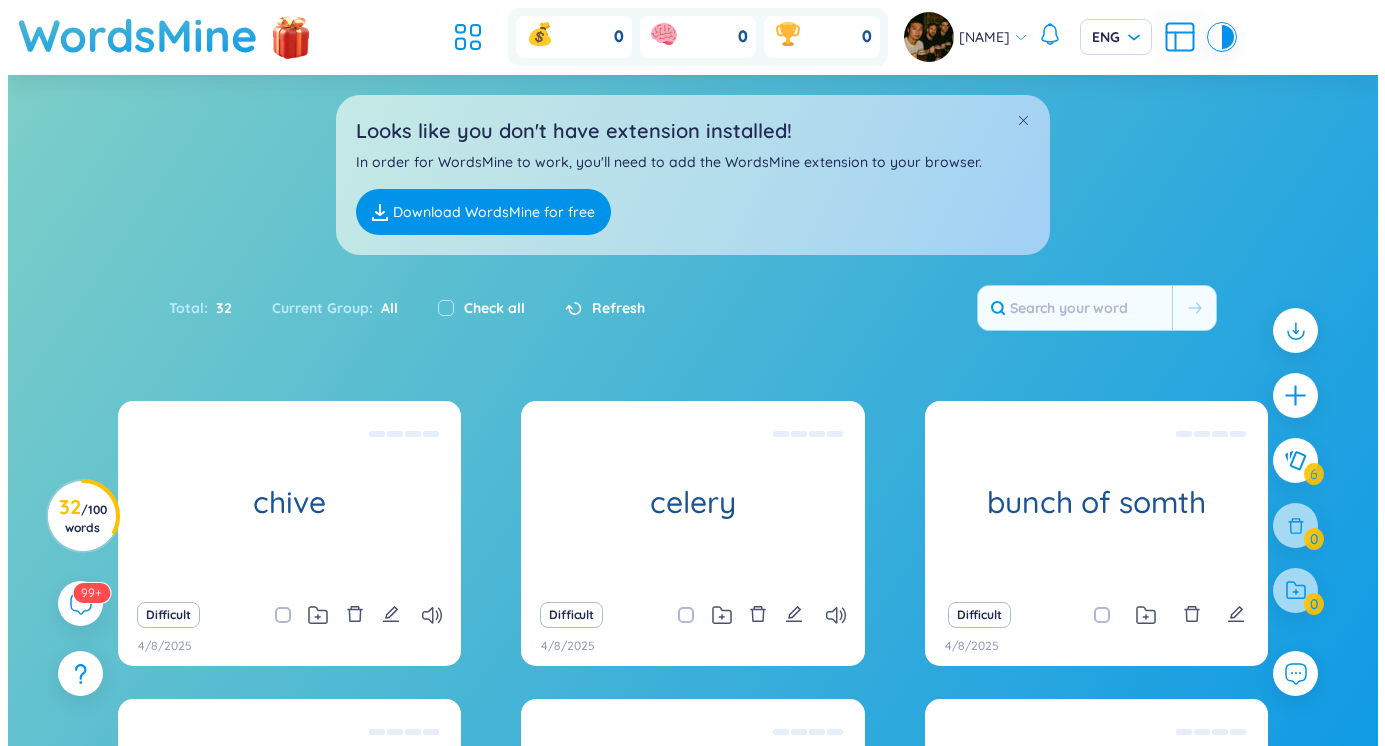 scroll, scrollTop: 0, scrollLeft: 0, axis: both 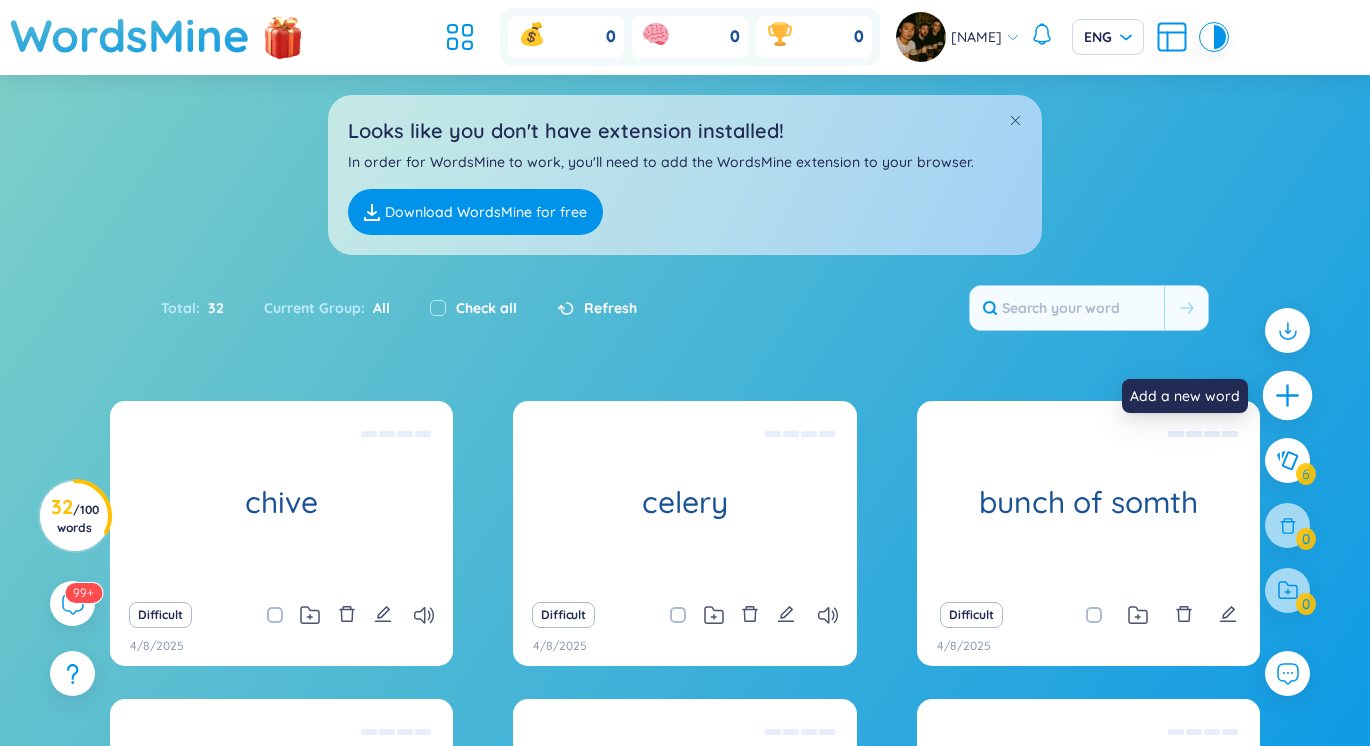 click 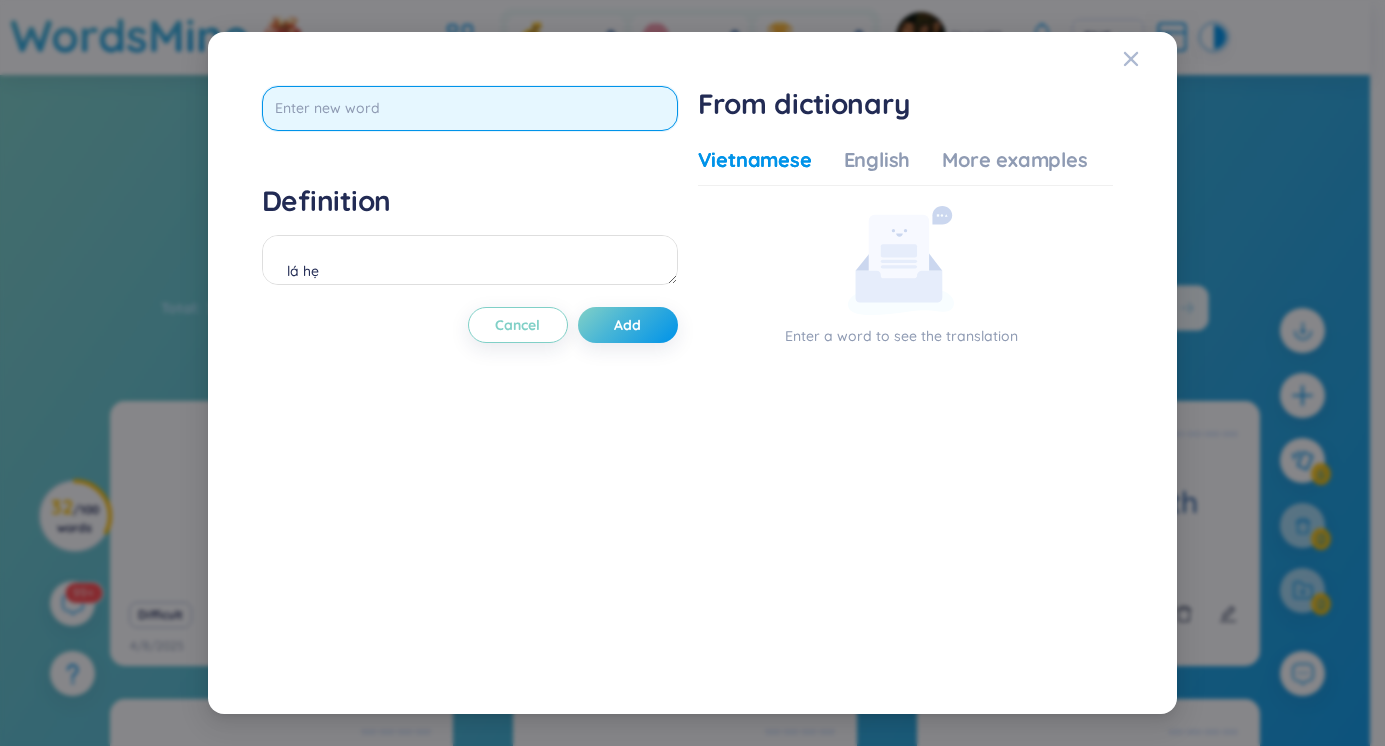 click at bounding box center (470, 108) 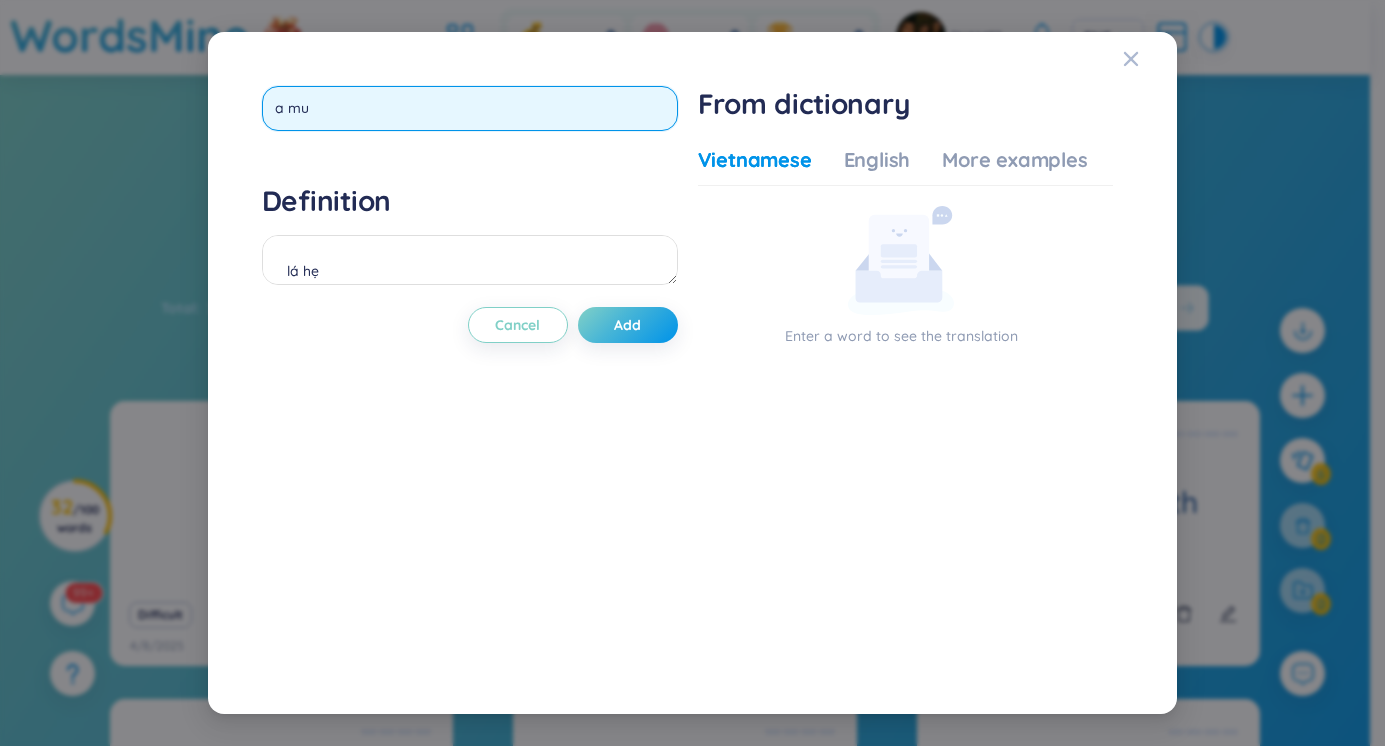 type on "a mug" 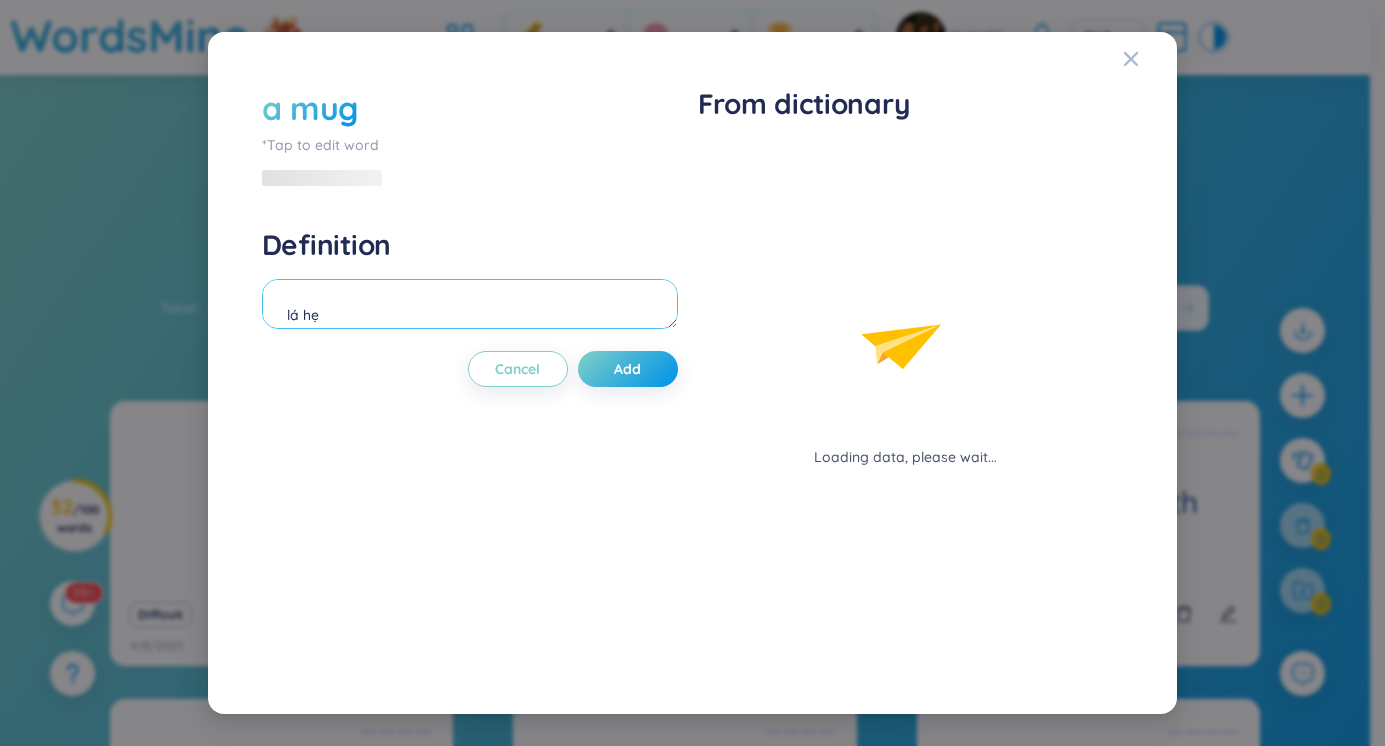 click on "Definition lá hẹ" at bounding box center (470, 281) 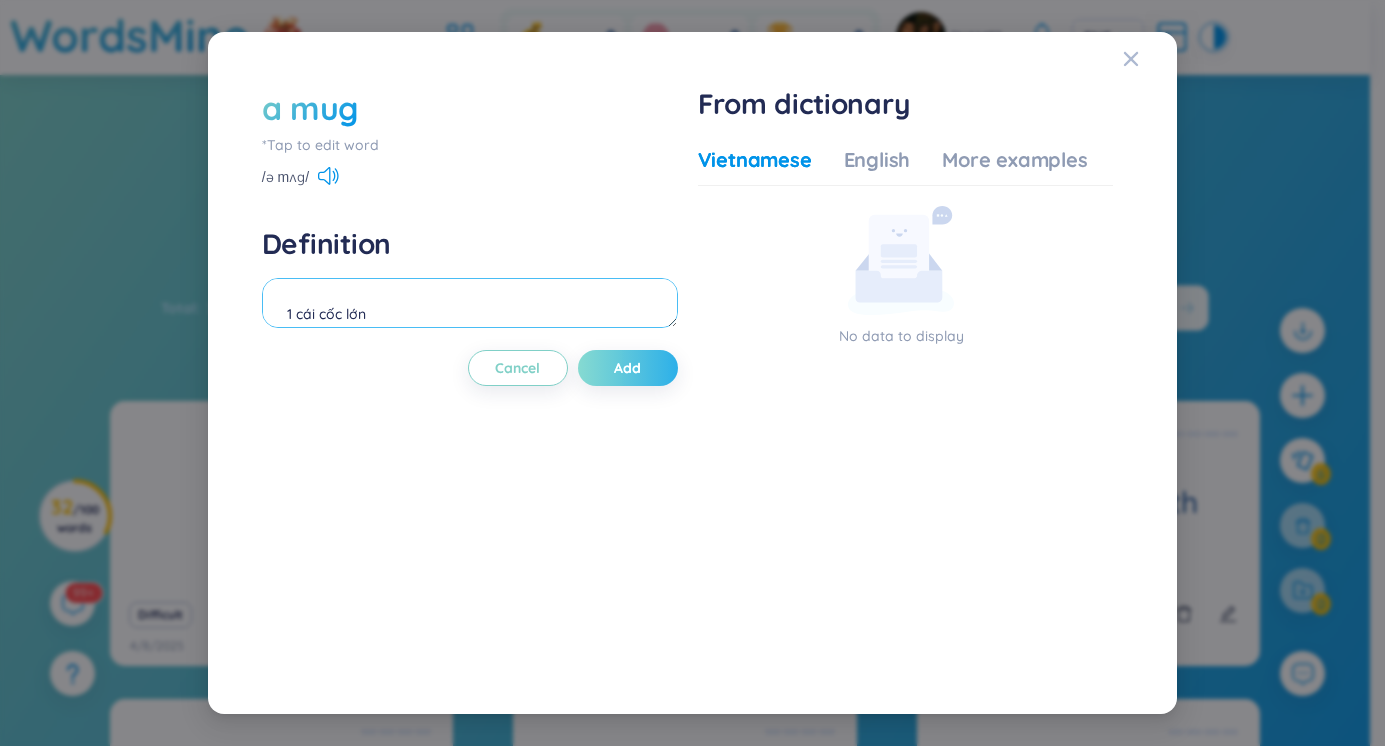 type on "1 cái cốc lớn" 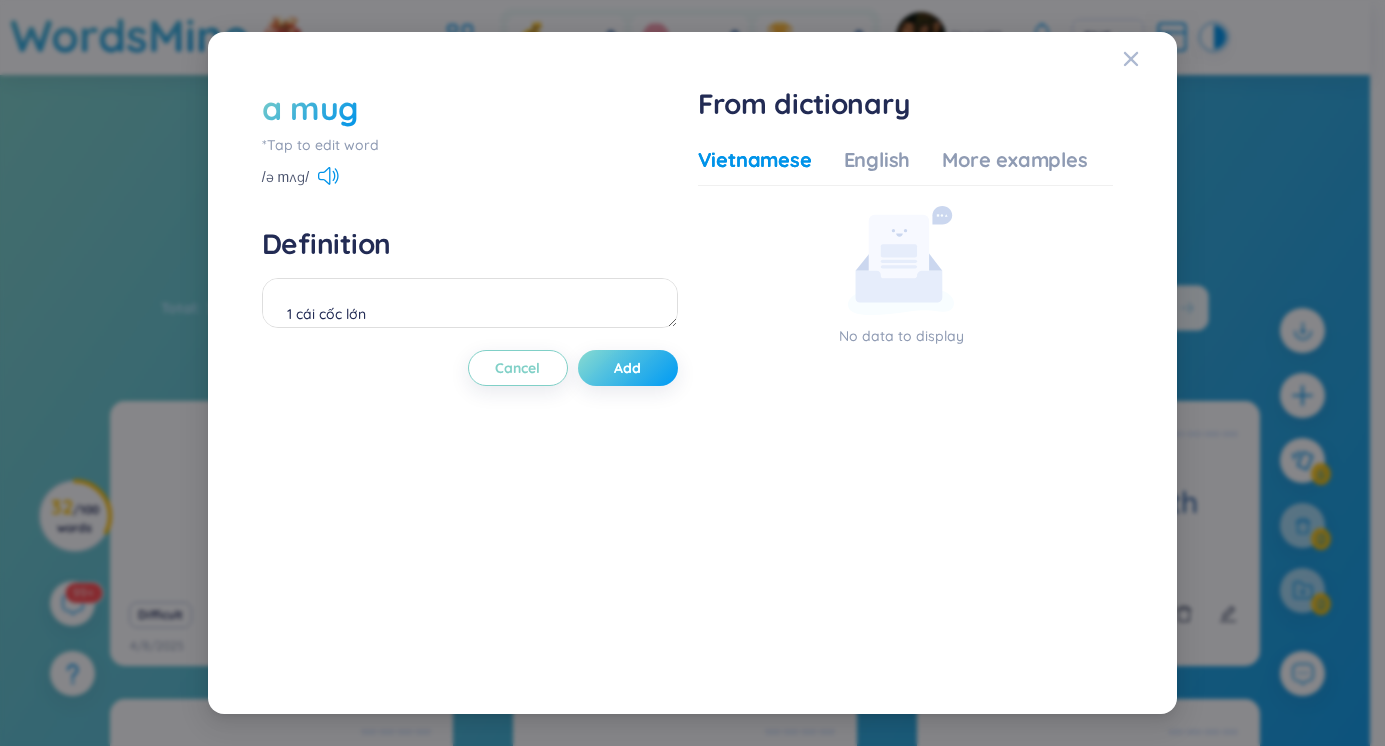 click on "Add" at bounding box center (628, 368) 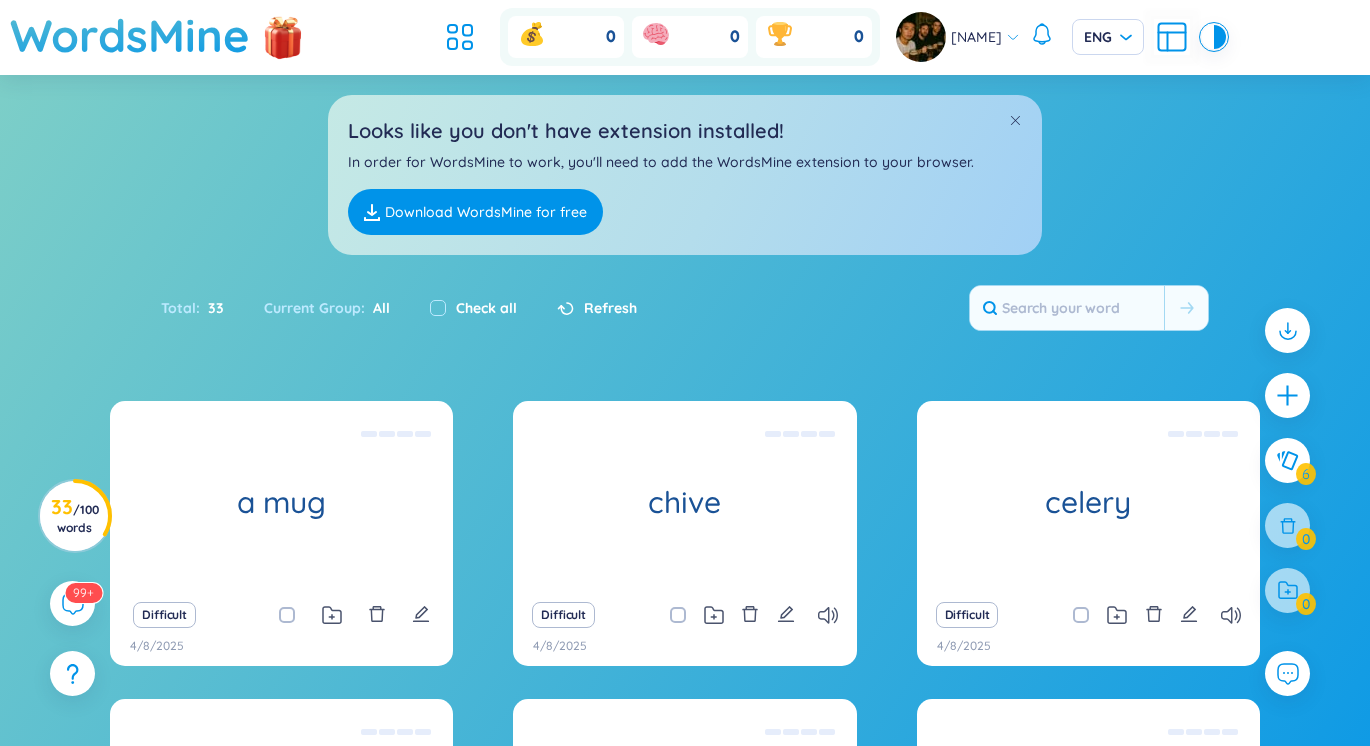 click at bounding box center (1287, 470) 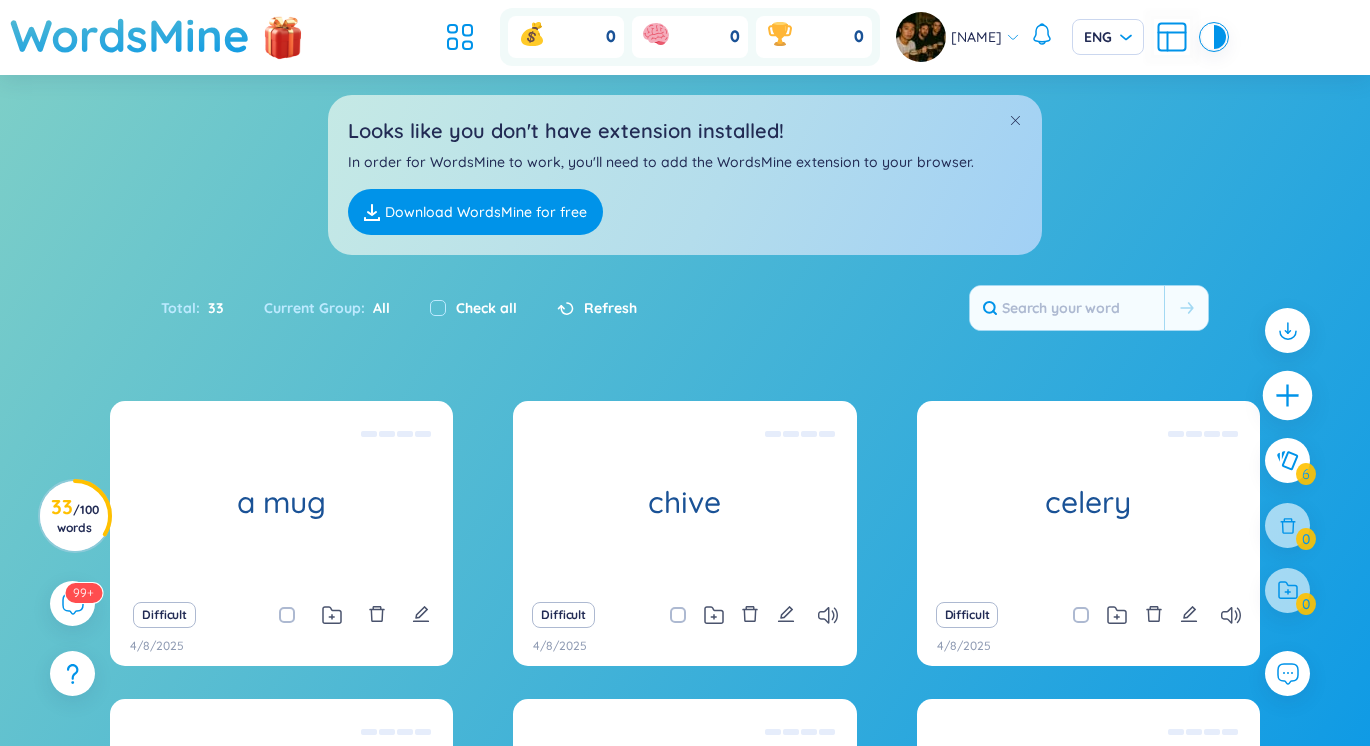 click at bounding box center [1288, 396] 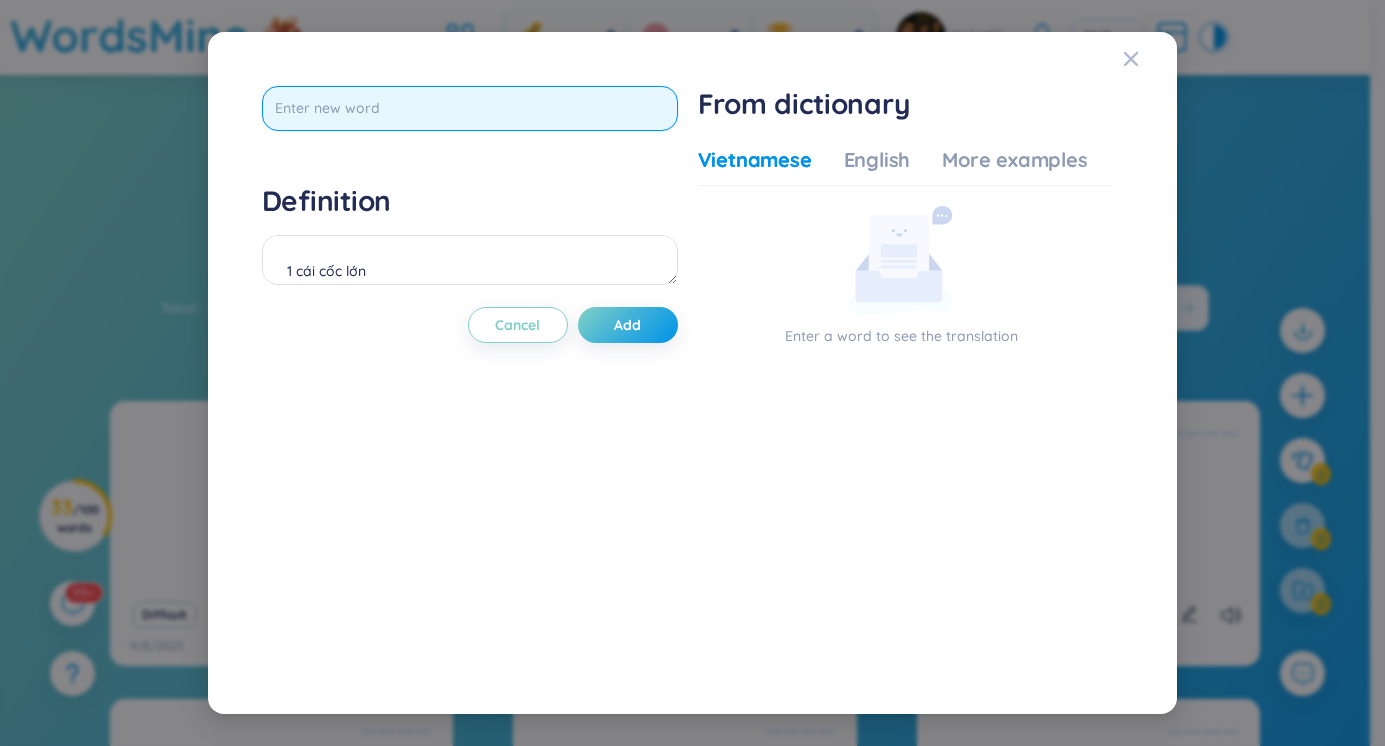 click at bounding box center [470, 108] 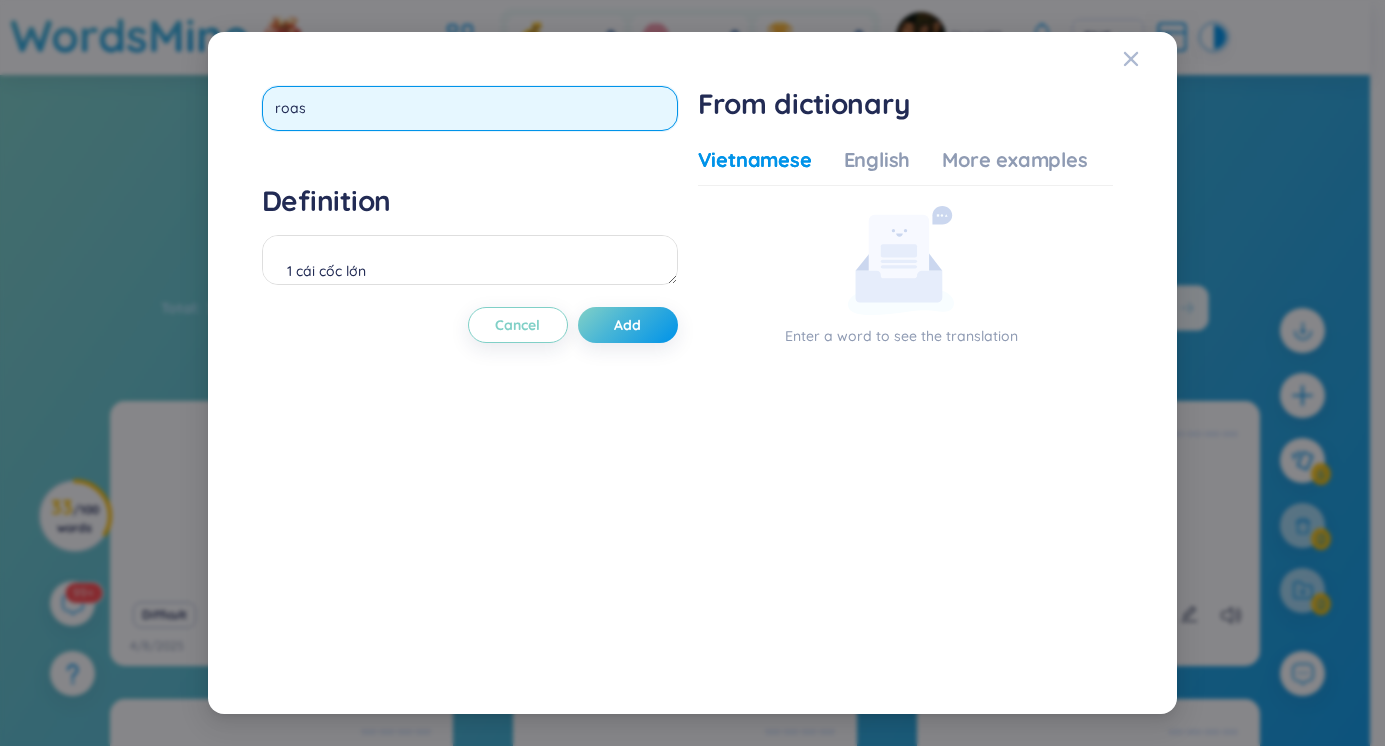 type on "roast" 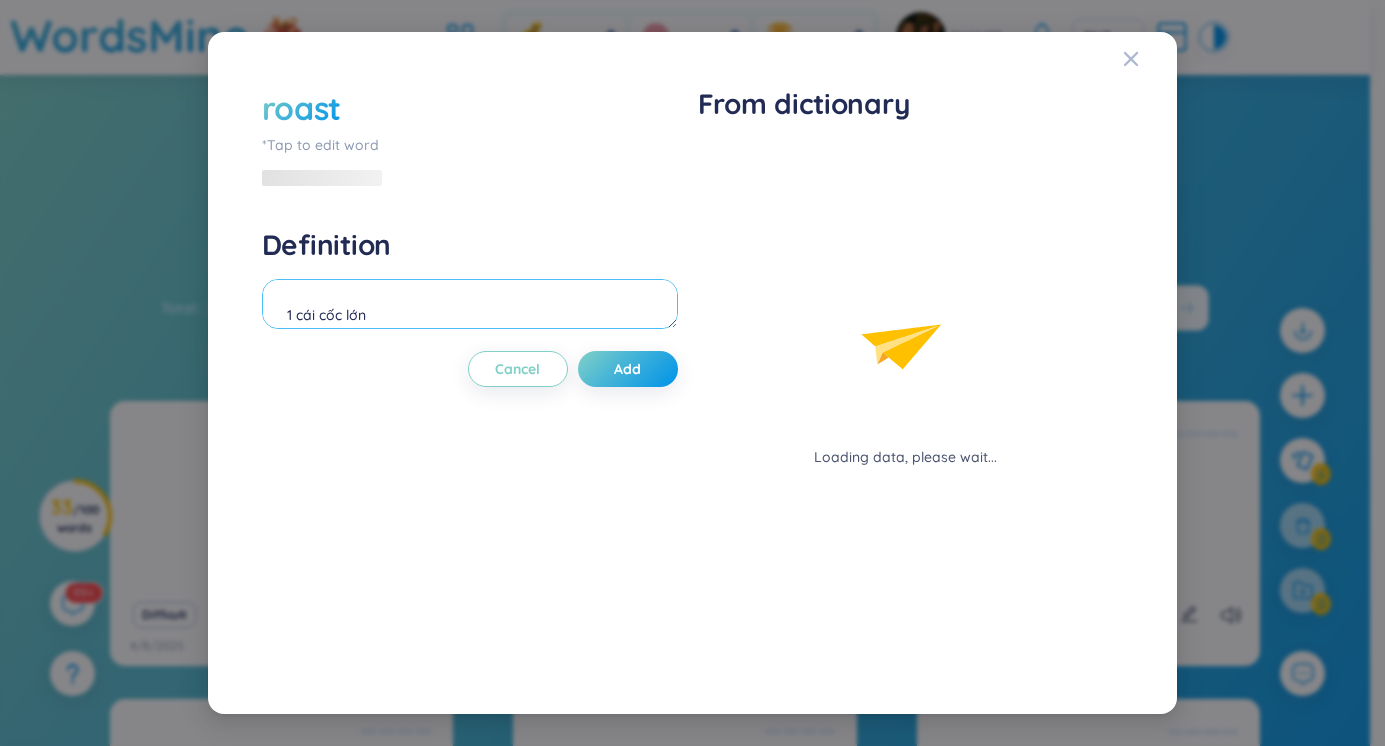 click on "Definition 1 cái cốc lớn" at bounding box center [470, 281] 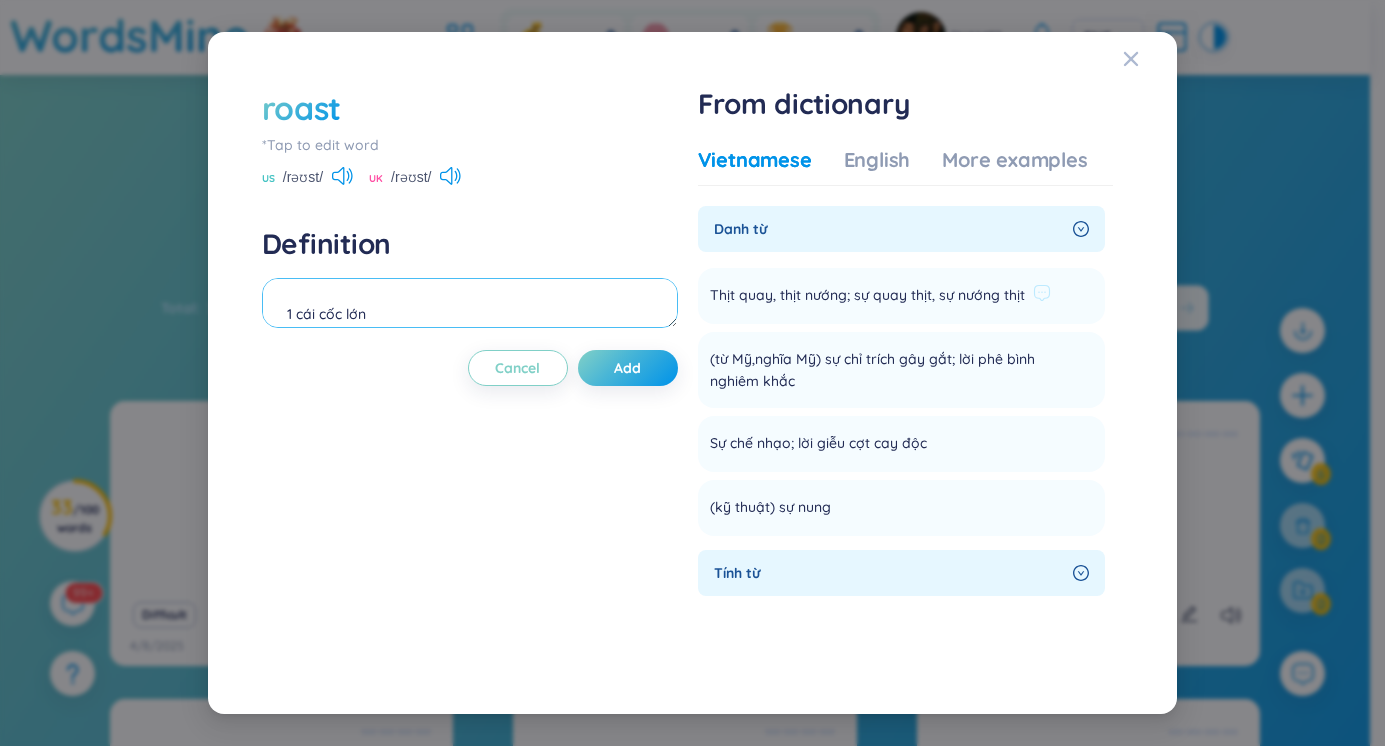 scroll, scrollTop: 233, scrollLeft: 0, axis: vertical 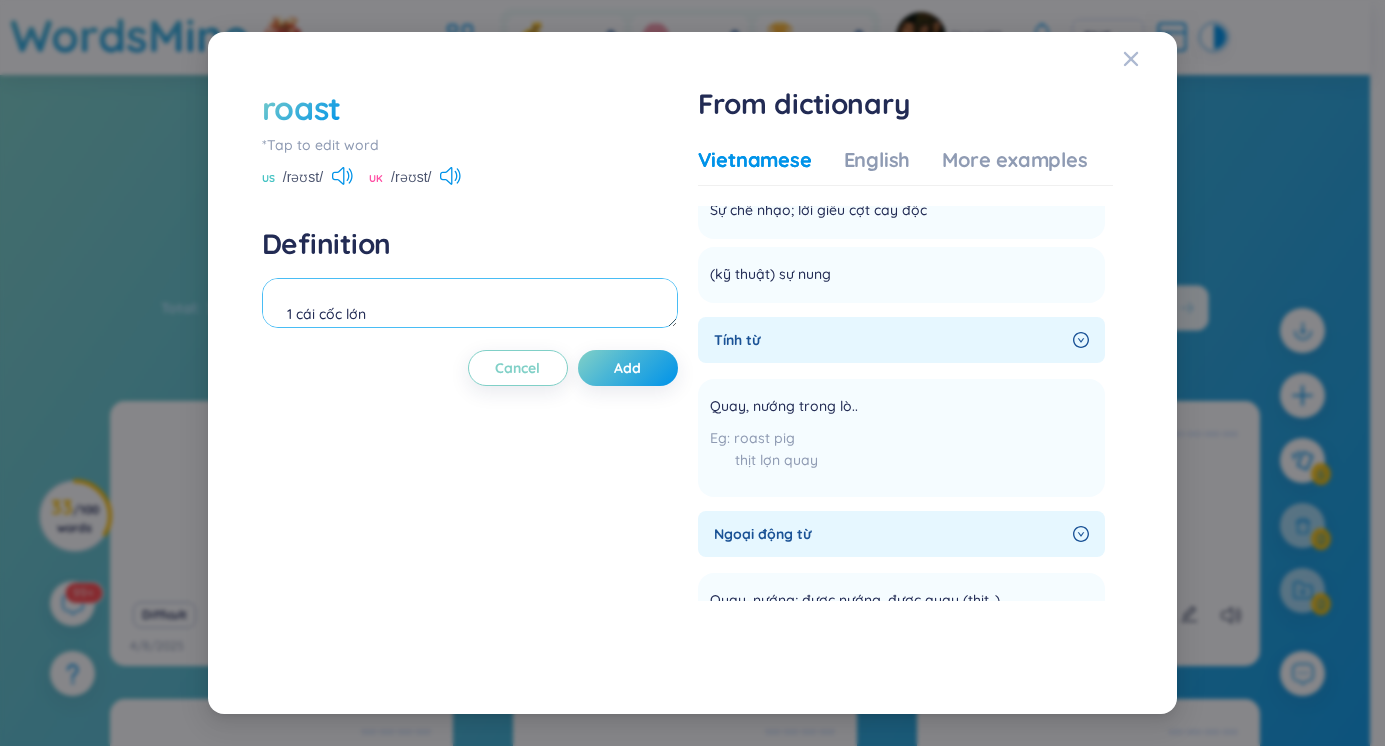 click on "1 cái cốc lớn" at bounding box center (470, 303) 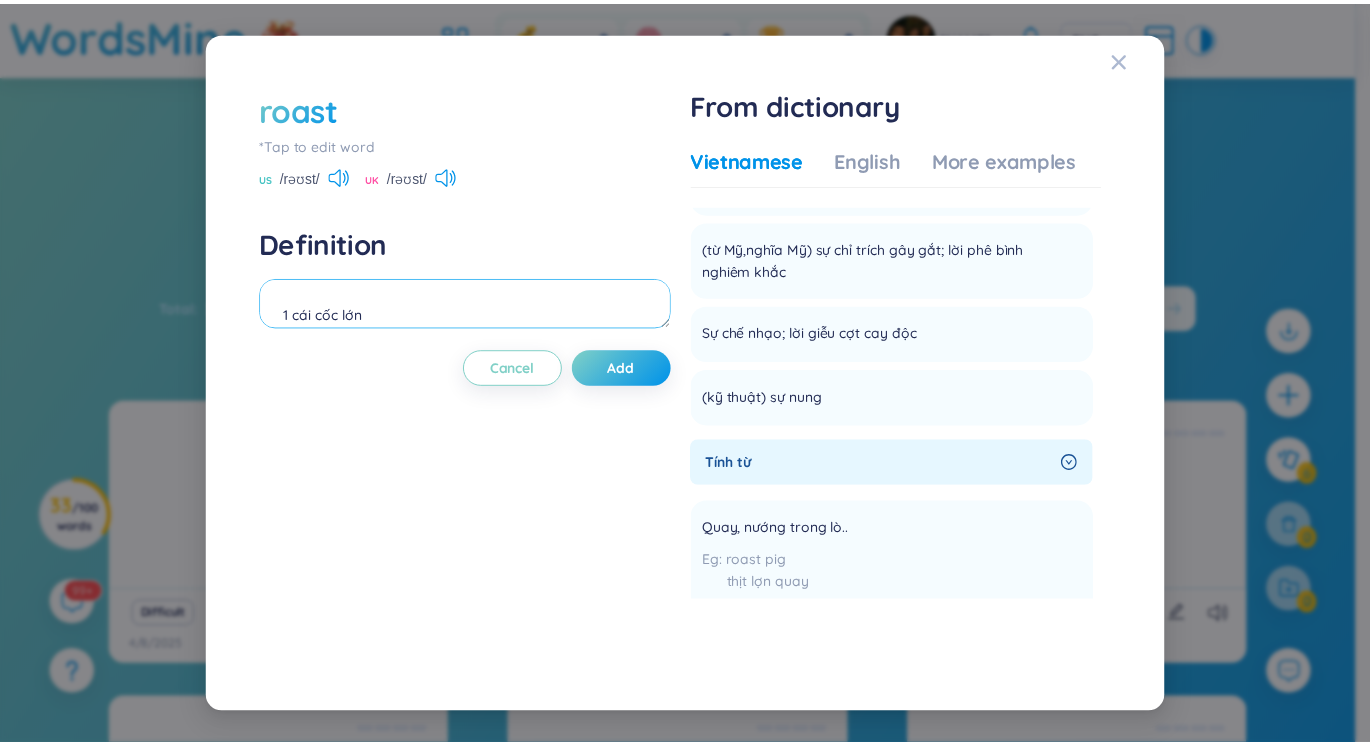 scroll, scrollTop: 0, scrollLeft: 0, axis: both 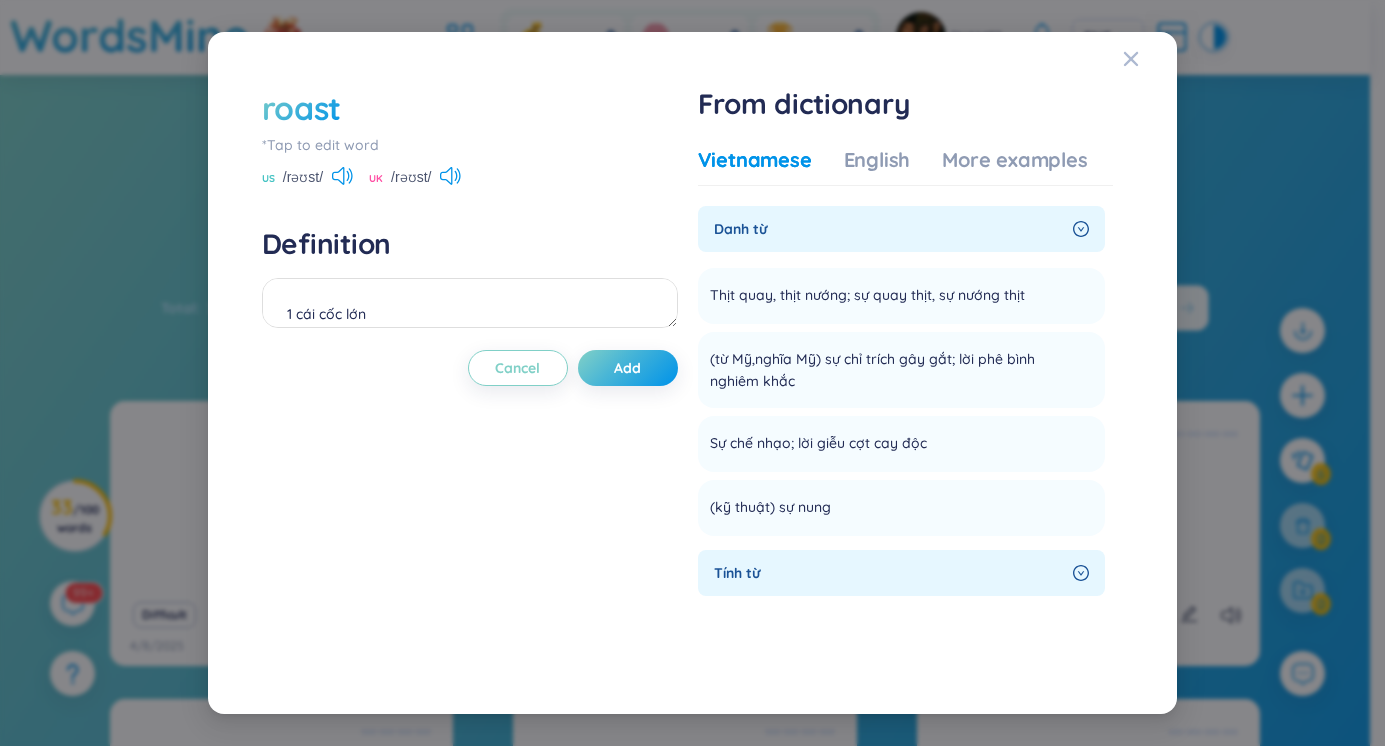 click on "roast" at bounding box center (301, 108) 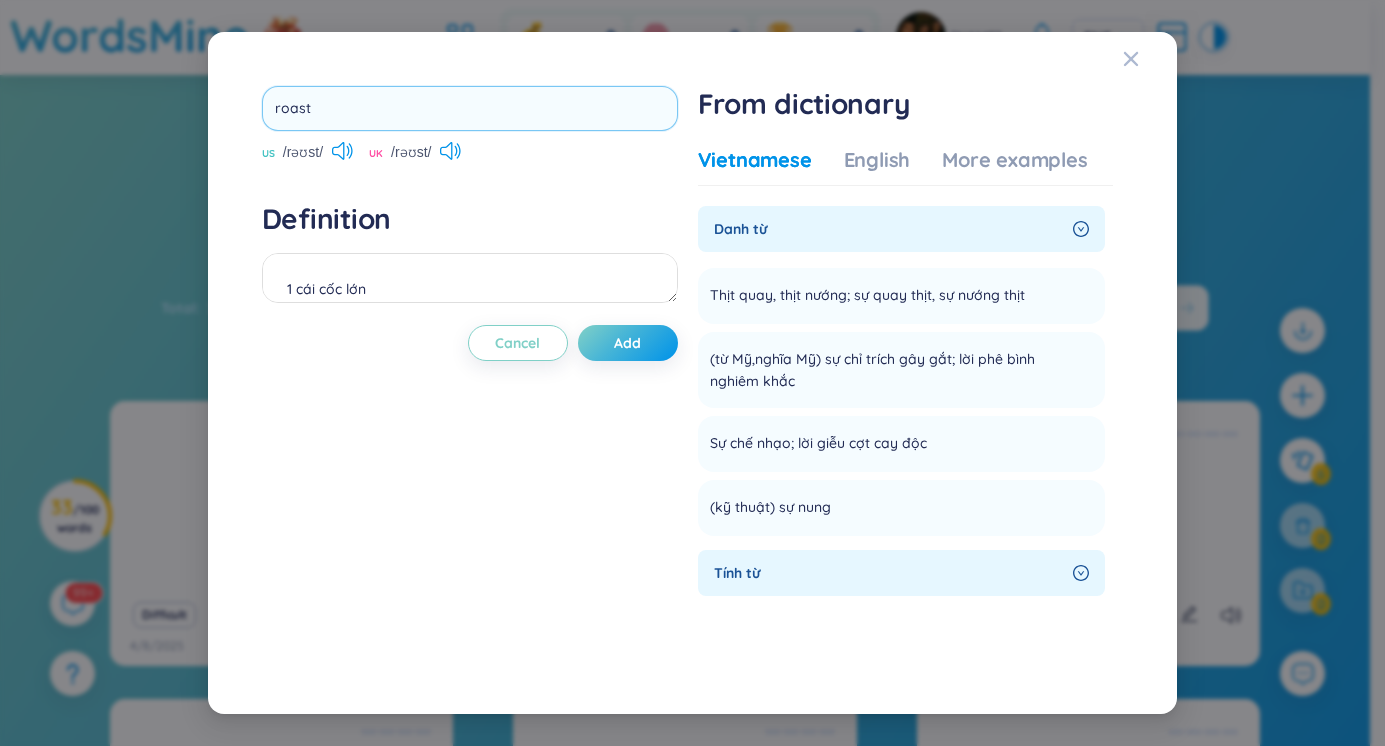 type on "roast" 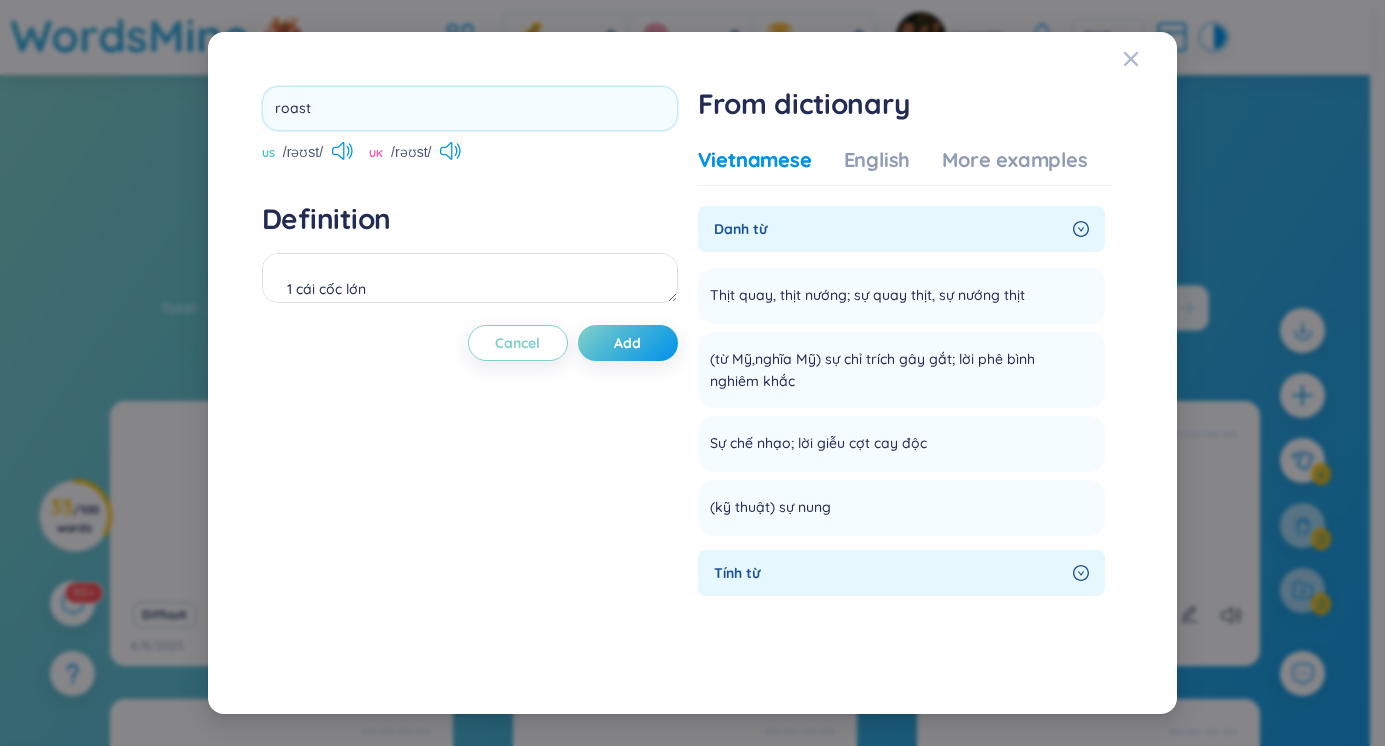 click on "US /rəʊst/ UK /rəʊst/ Definition 1 cái cốc lớn Cancel Add From dictionary Vietnamese English More examples Danh từ Thịt quay, thịt nướng; sự quay thịt, sự nướng thịt Add (từ Mỹ,nghĩa Mỹ) sự chỉ trích gây gắt; lời phê bình nghiêm khắc Add Sự chế nhạo; lời giễu cợt cay độc Add (kỹ thuật) sự nung Add Tính từ Quay, nướng trong lò.. roast pig thịt lợn quay Add Ngoại động từ Quay, nướng; được nướng, được quay (thịt..) Add Rang (cà phê..) to roast coffee-beans rang cà phê Add Hơ; sưởi ấm (lửa, mặt trời..) to roast oneself at the fire sưởi ấm bên bếp lửa Add (kỹ thuật) nung Add (từ Mỹ,nghĩa Mỹ) phê bình nghiêm khắc, chỉ trích ai một cách gây gắt Add Chế nhạo, giễu cợt, chế giễu Add Hóa học & vật liệu thiếu roast yard bề mặt thiêu kết quặng Add Kỹ thuật chung đốt Add nung roast heap bãi thải quặng nung Add Add Add" at bounding box center (693, 373) 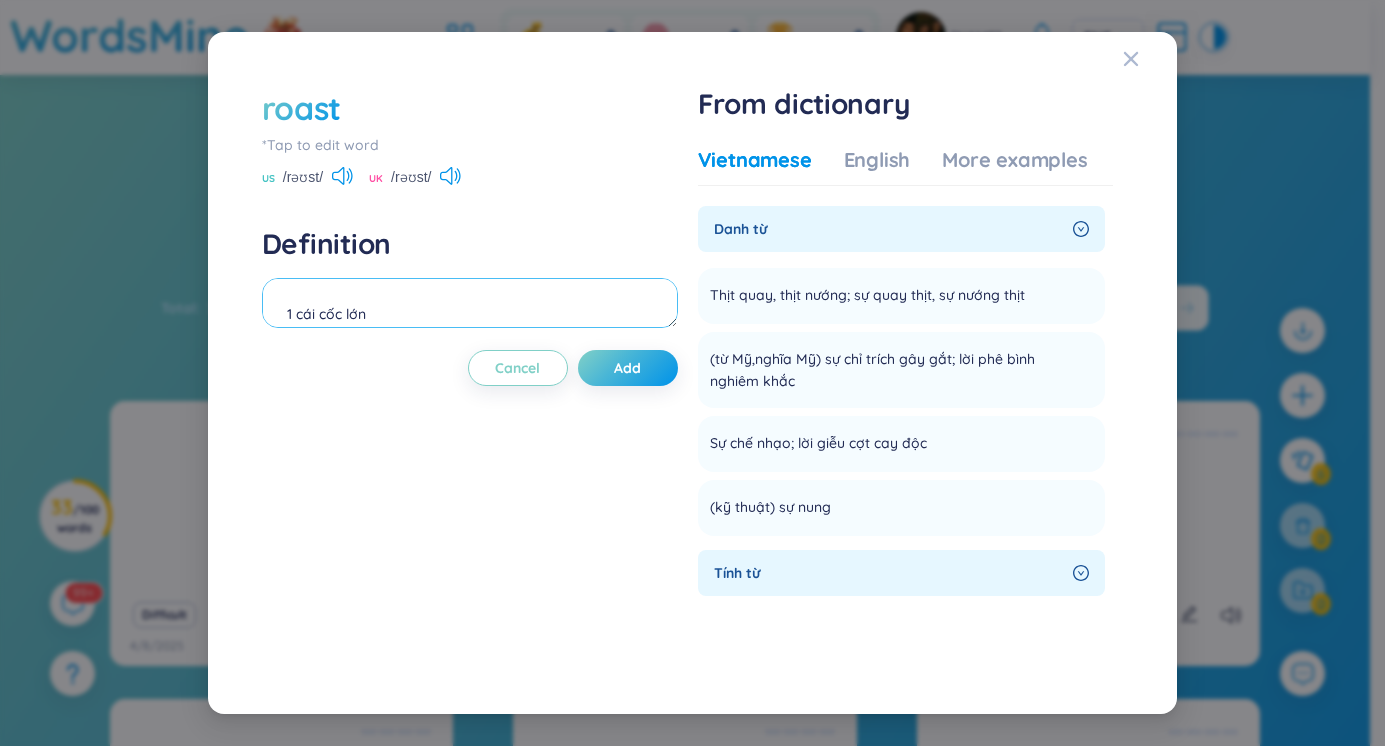 click on "1 cái cốc lớn" at bounding box center (470, 303) 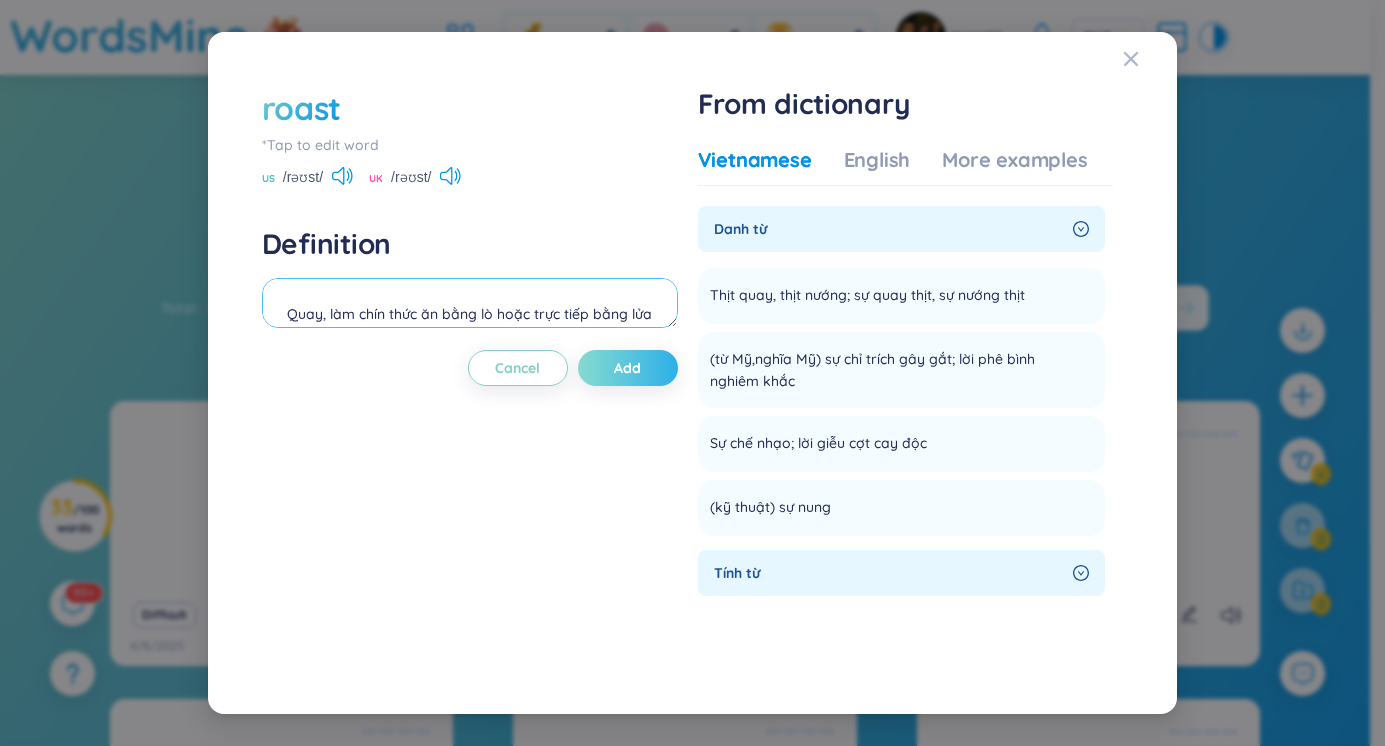 type on "Quay, làm chín thức ăn bằng lò hoặc trực tiếp bằng lửa" 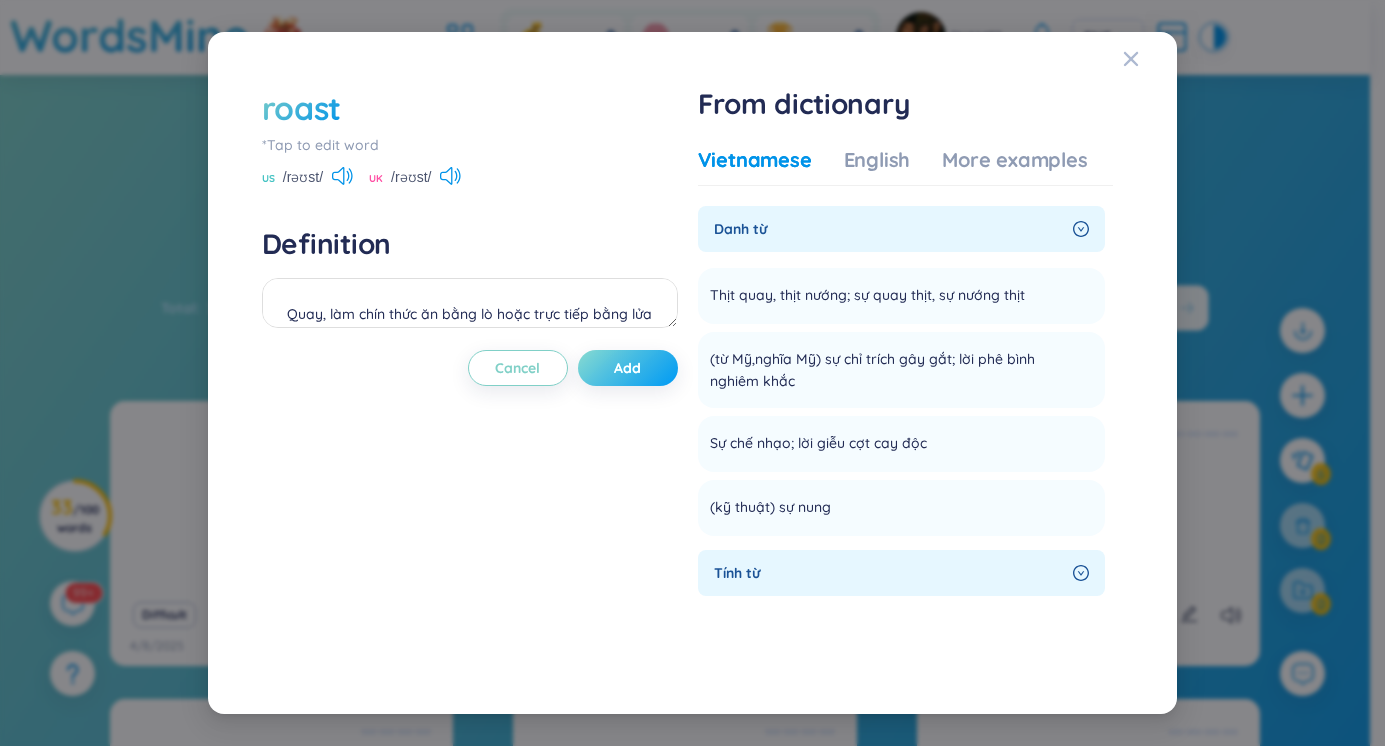 click on "Add" at bounding box center (628, 368) 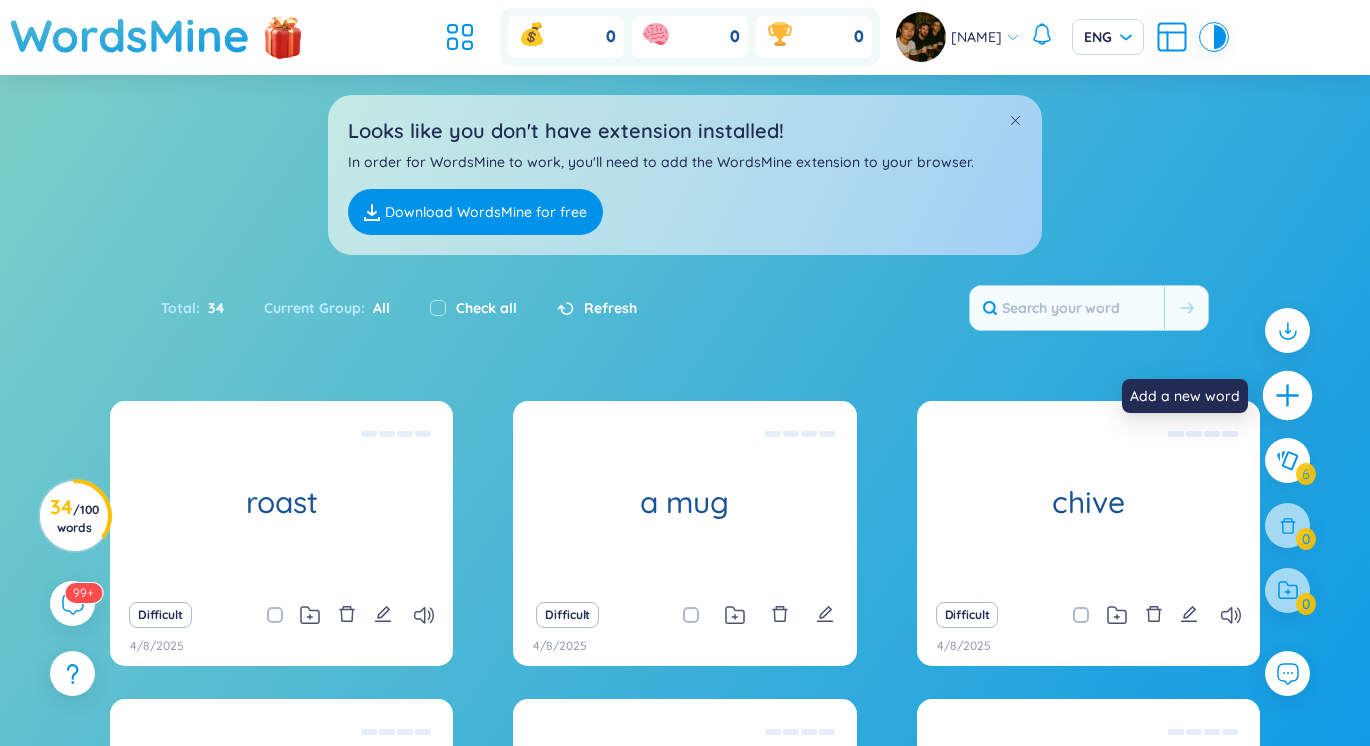 click 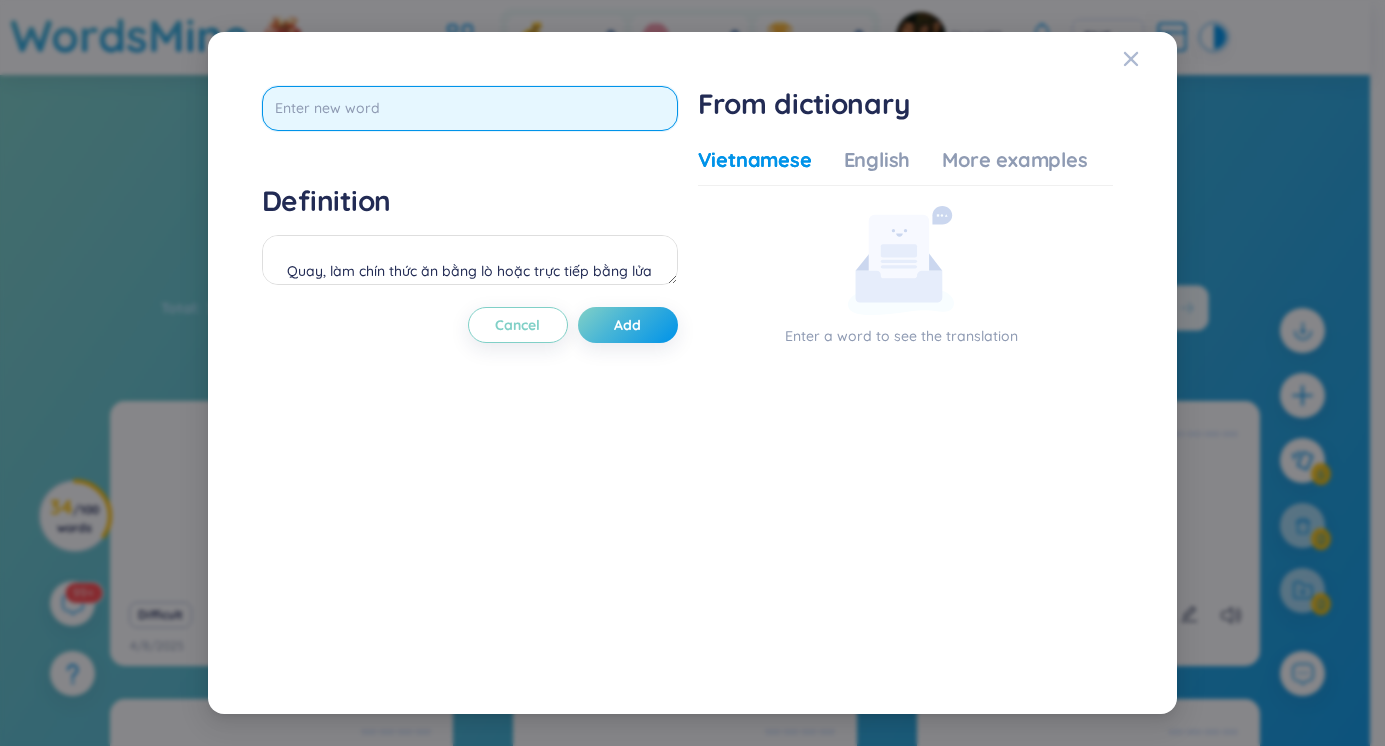 click at bounding box center [470, 108] 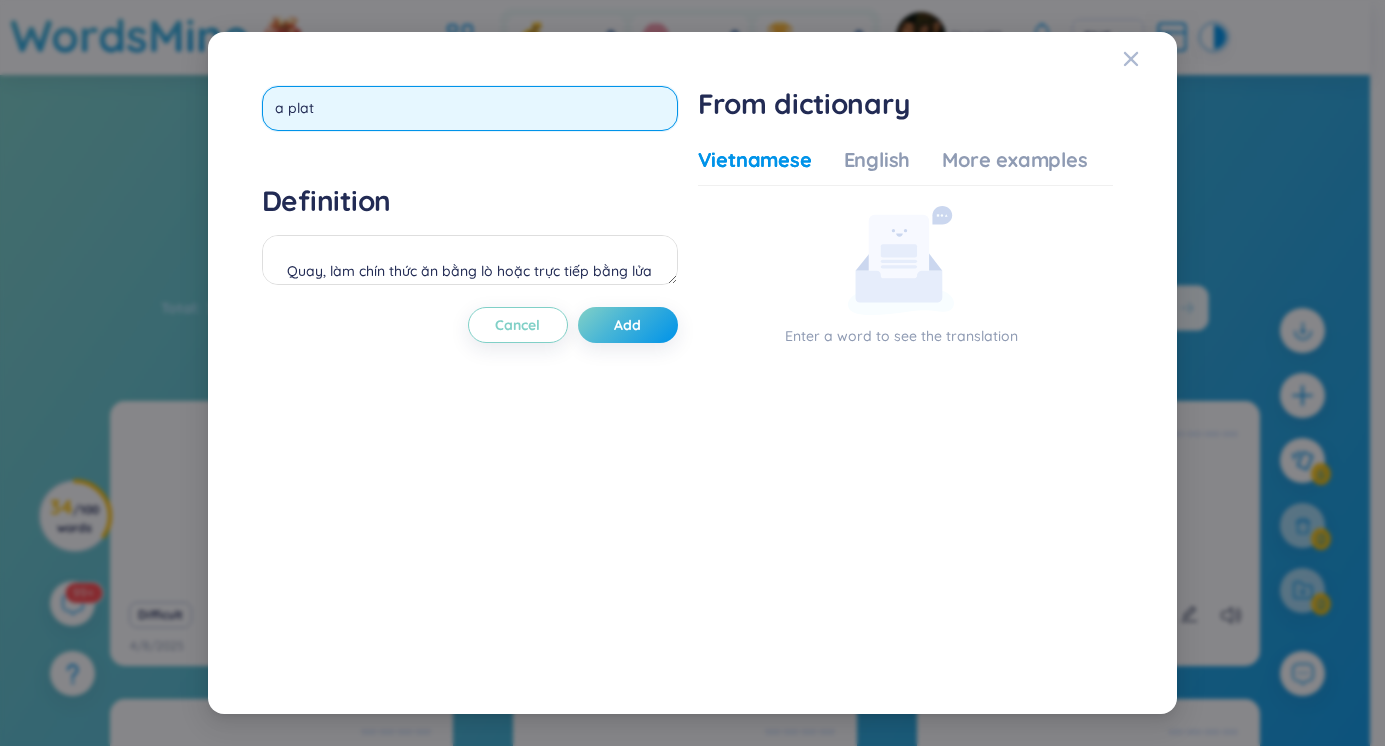 type on "a plate" 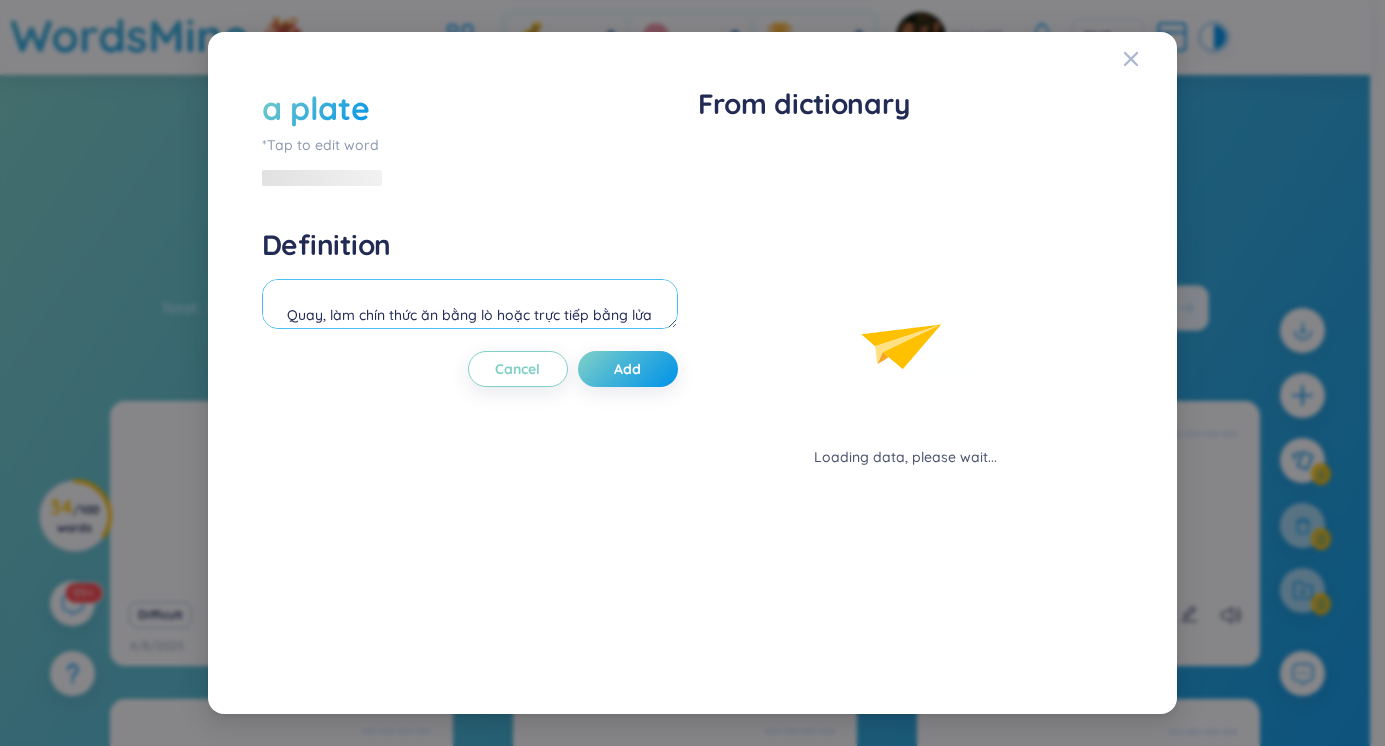 click on "Definition Quay, làm chín thức ăn bằng lò hoặc trực tiếp bằng lửa" at bounding box center (470, 281) 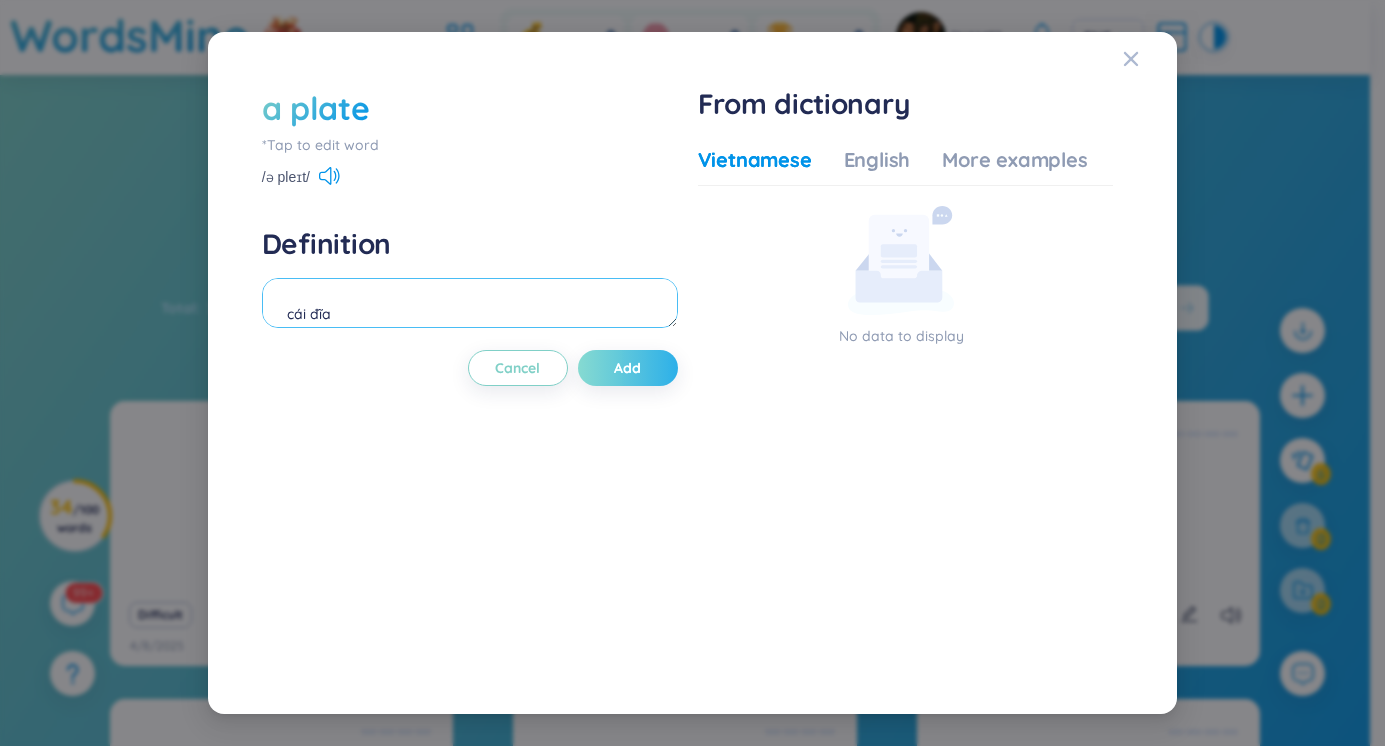 type on "cái đĩa" 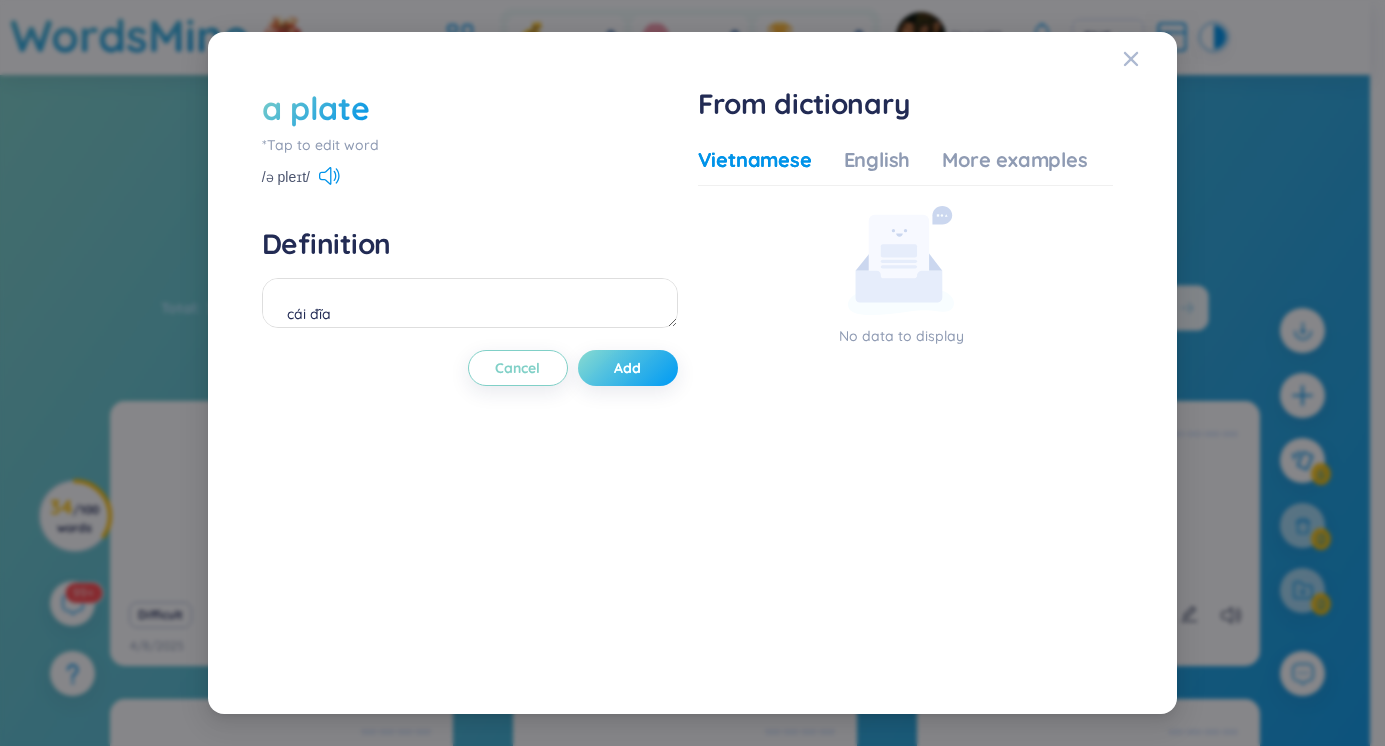 click on "Add" at bounding box center [628, 368] 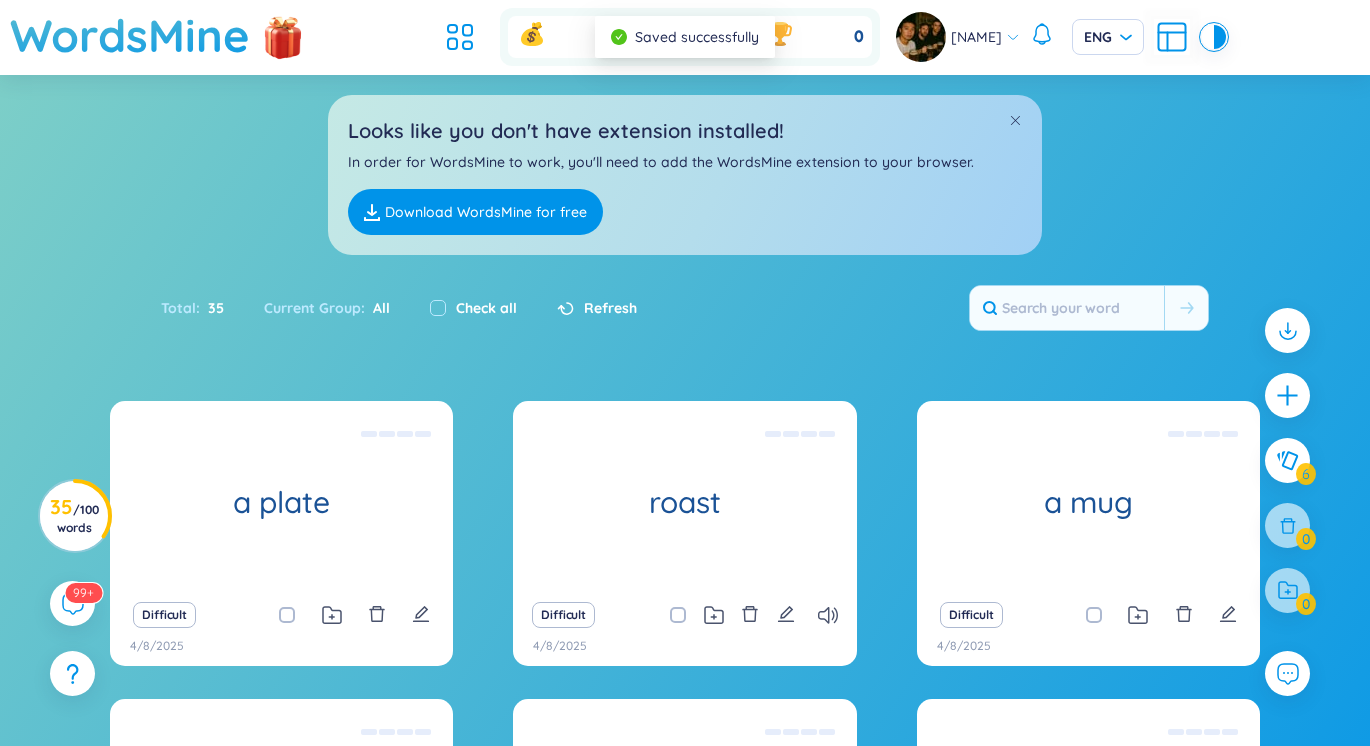 scroll, scrollTop: 385, scrollLeft: 0, axis: vertical 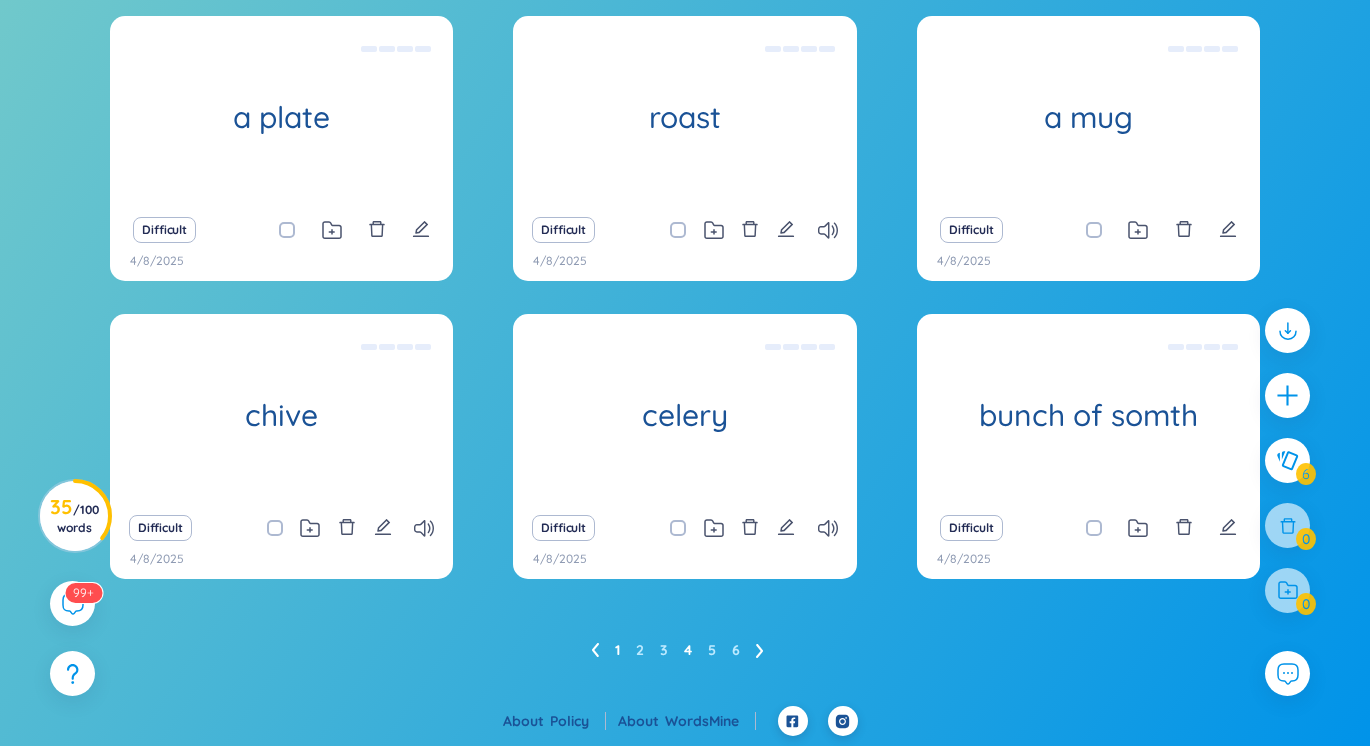 click on "4" at bounding box center (688, 650) 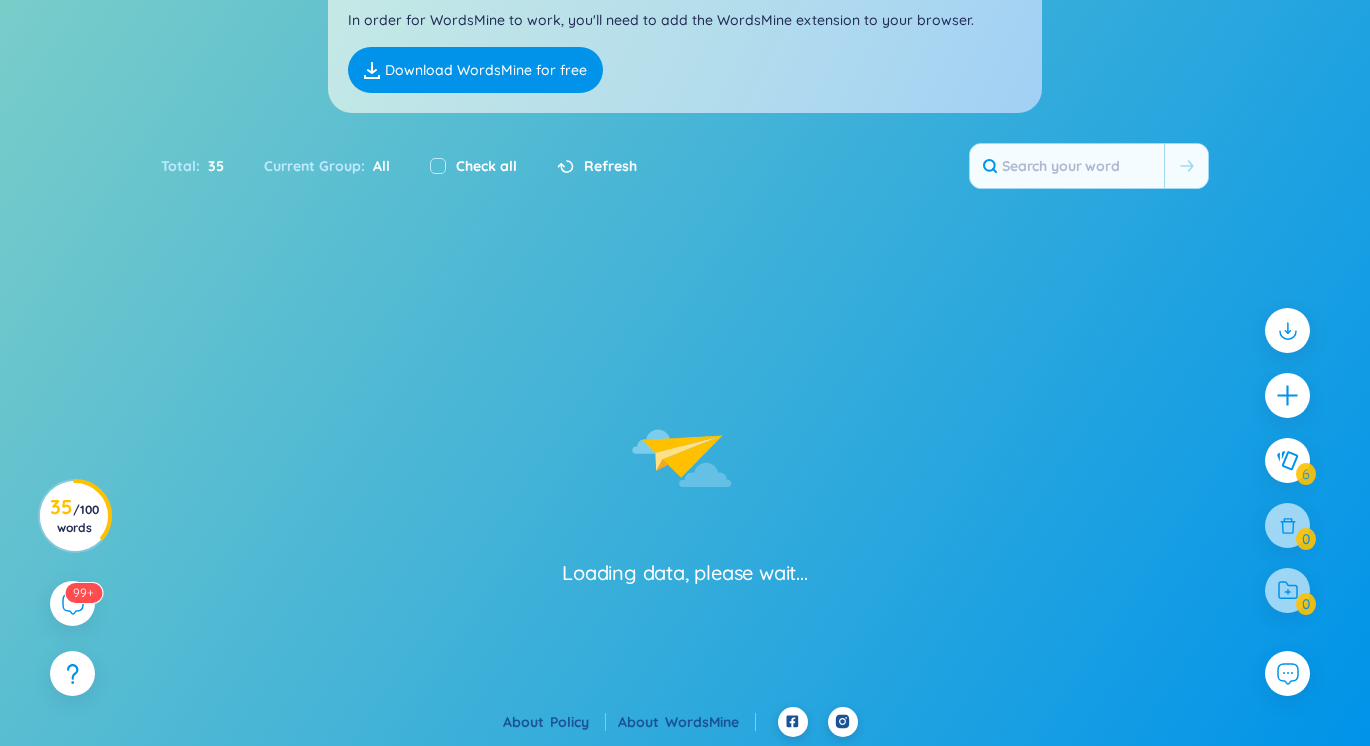 scroll, scrollTop: 385, scrollLeft: 0, axis: vertical 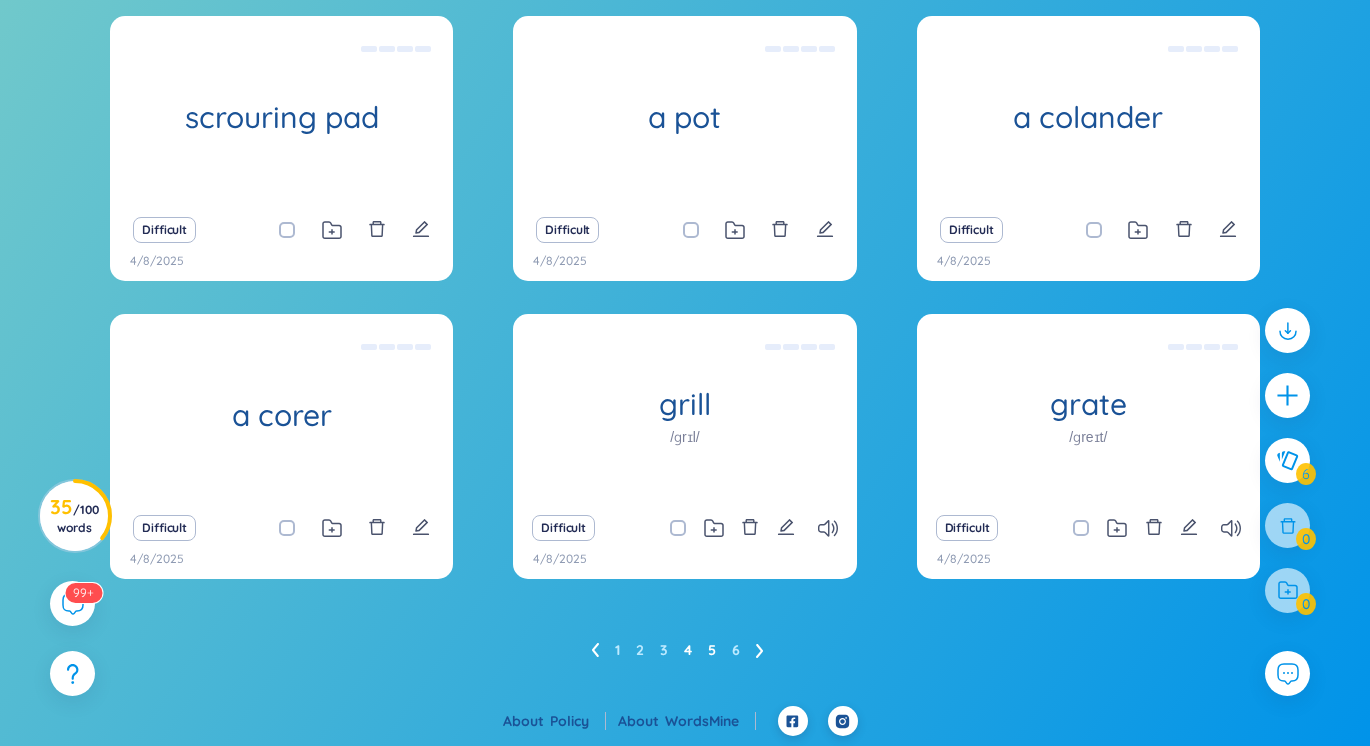 click on "5" at bounding box center [712, 650] 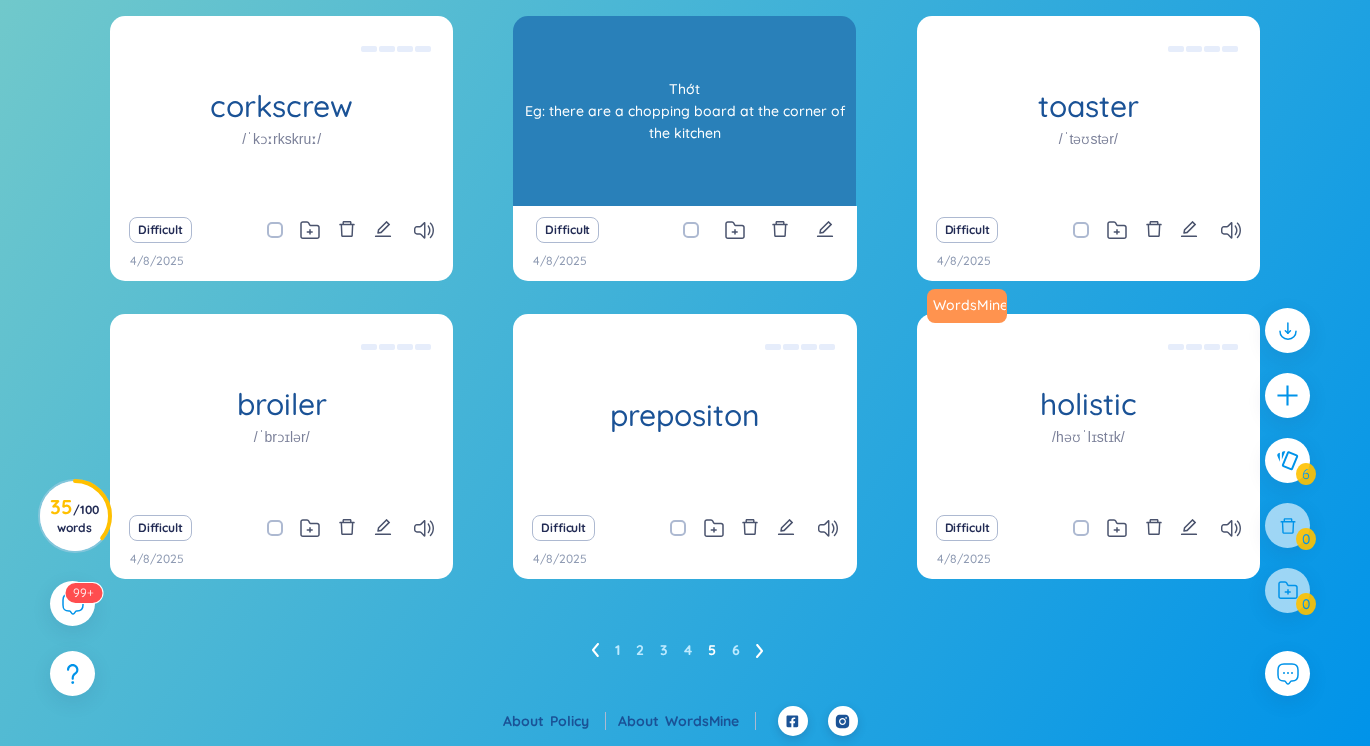 scroll, scrollTop: 151, scrollLeft: 0, axis: vertical 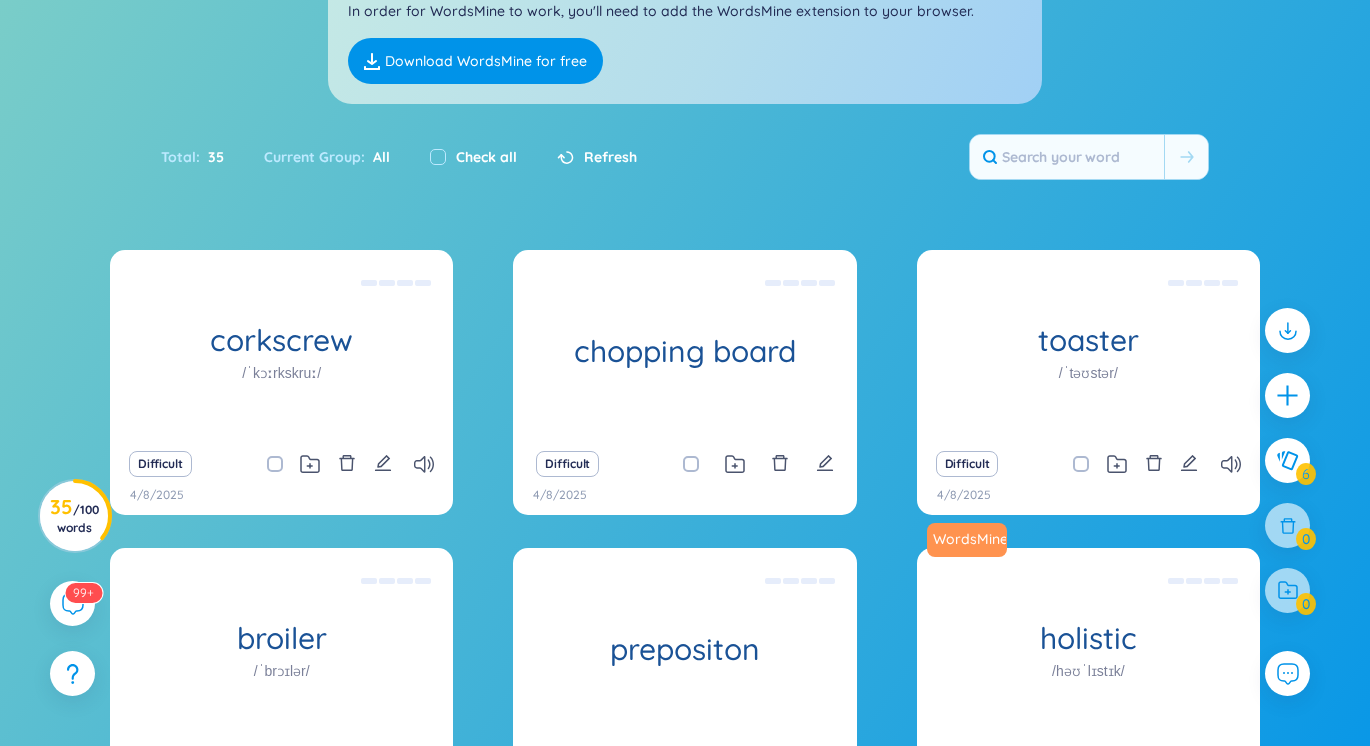 click at bounding box center (691, 464) 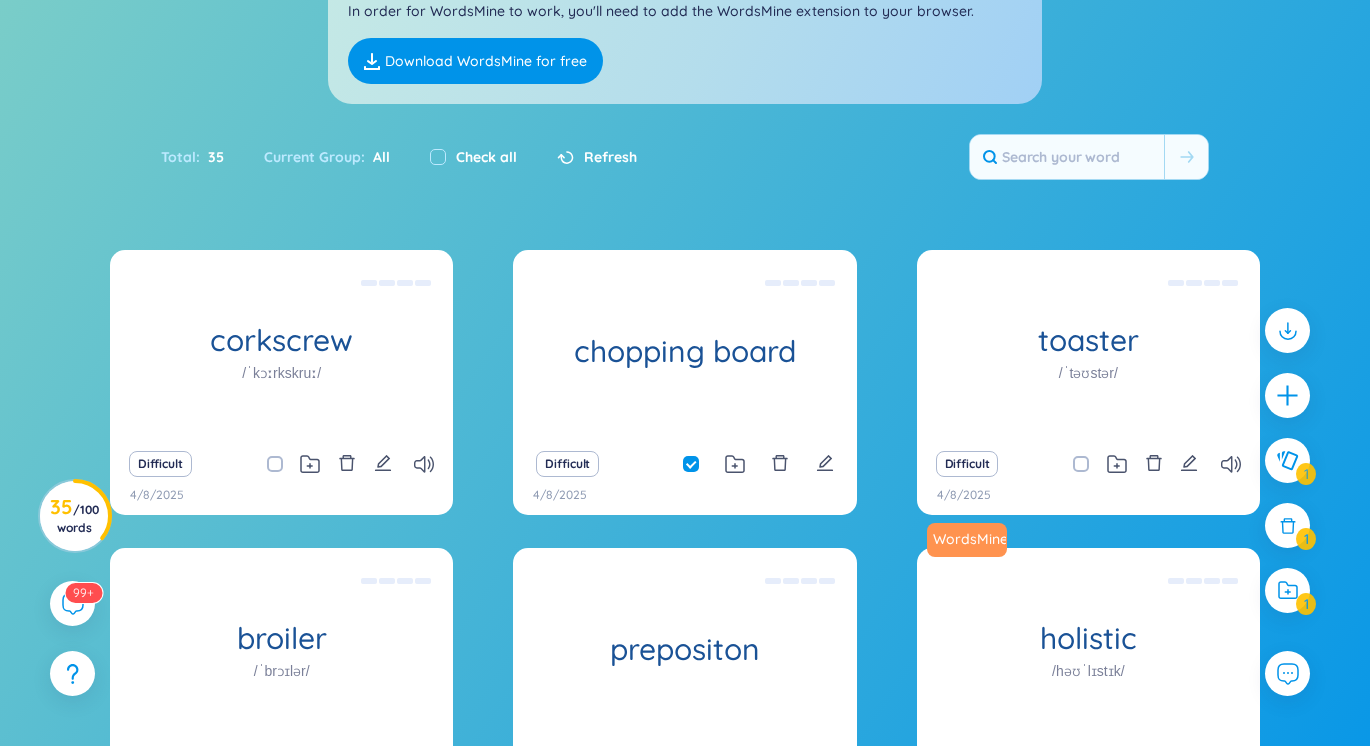 click at bounding box center [285, 464] 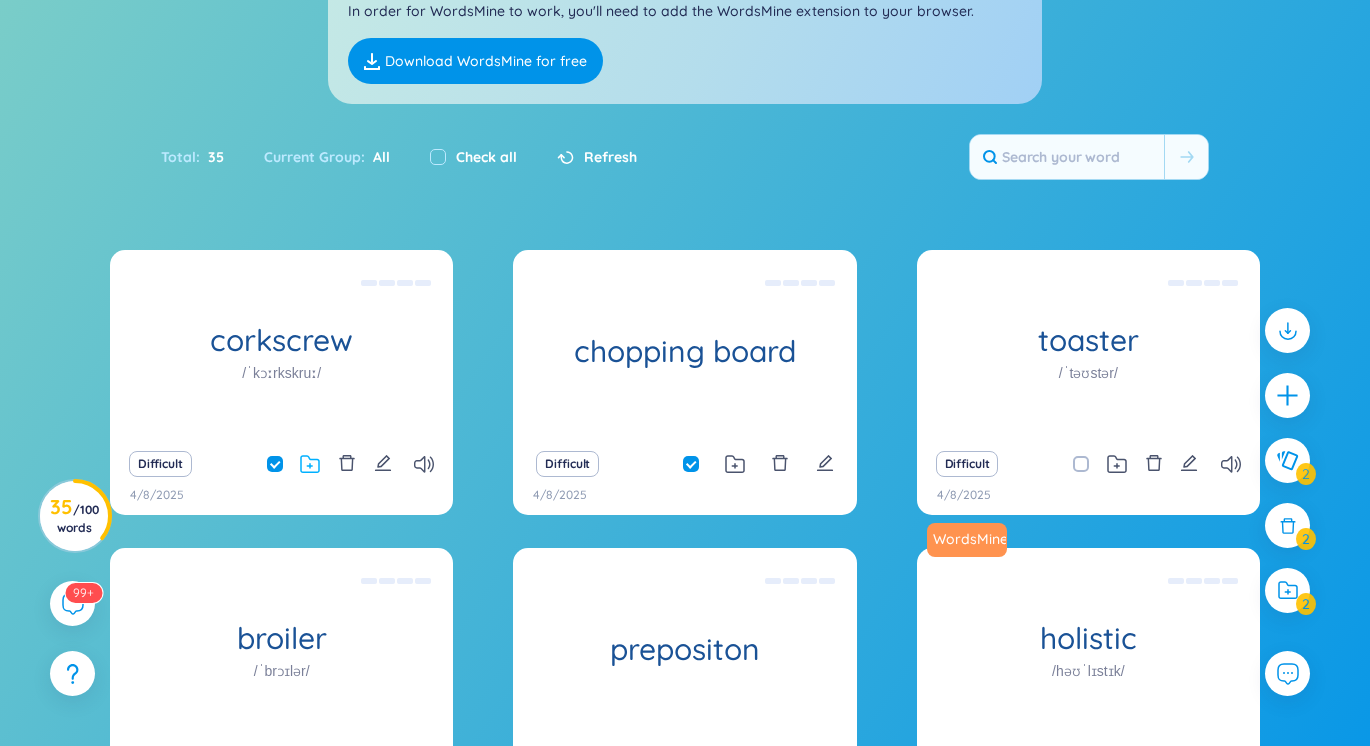 scroll, scrollTop: 385, scrollLeft: 0, axis: vertical 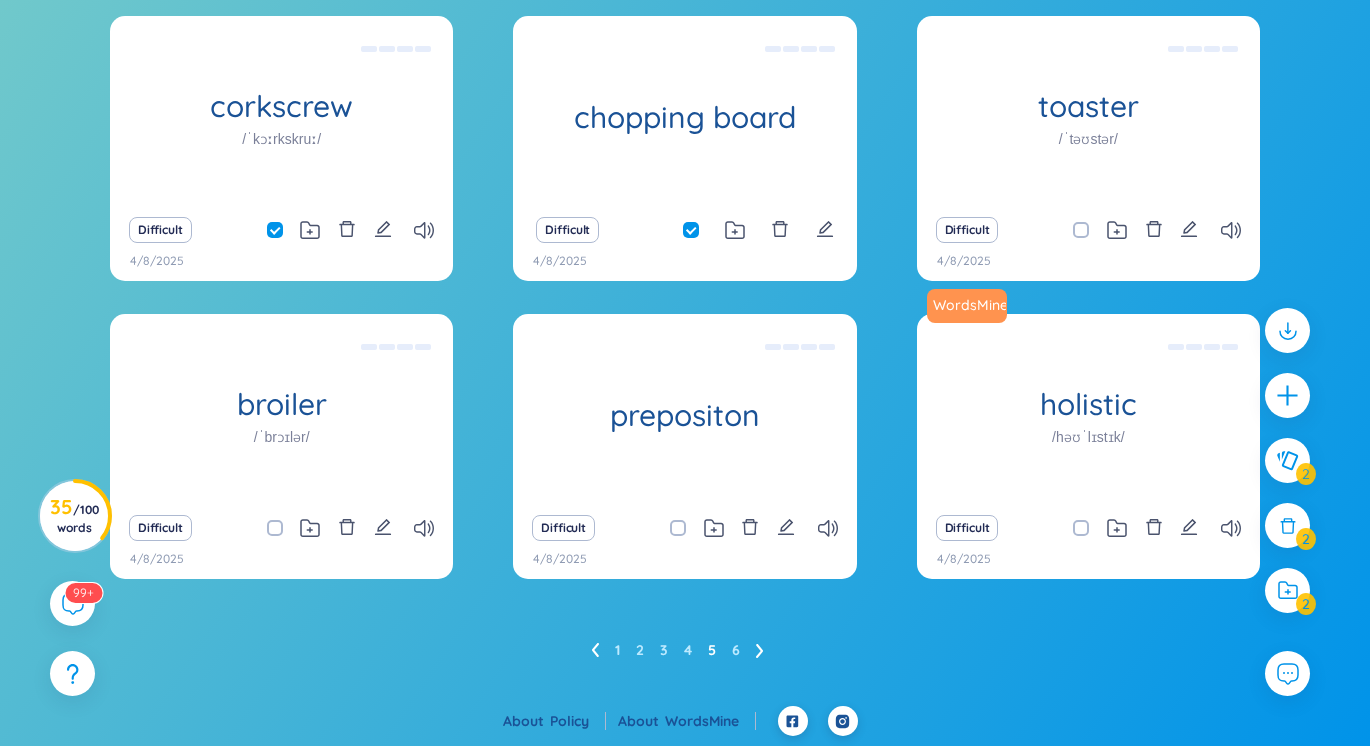 click at bounding box center (1091, 230) 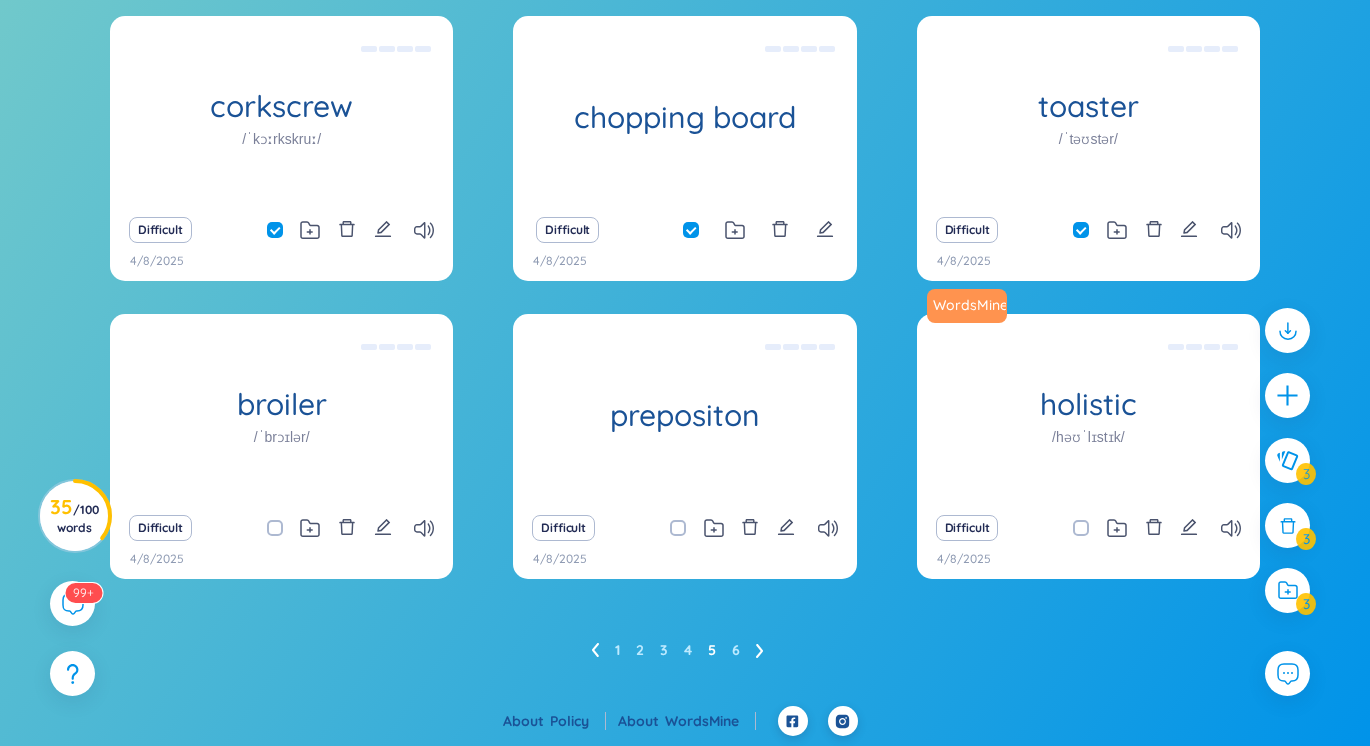 click at bounding box center (275, 528) 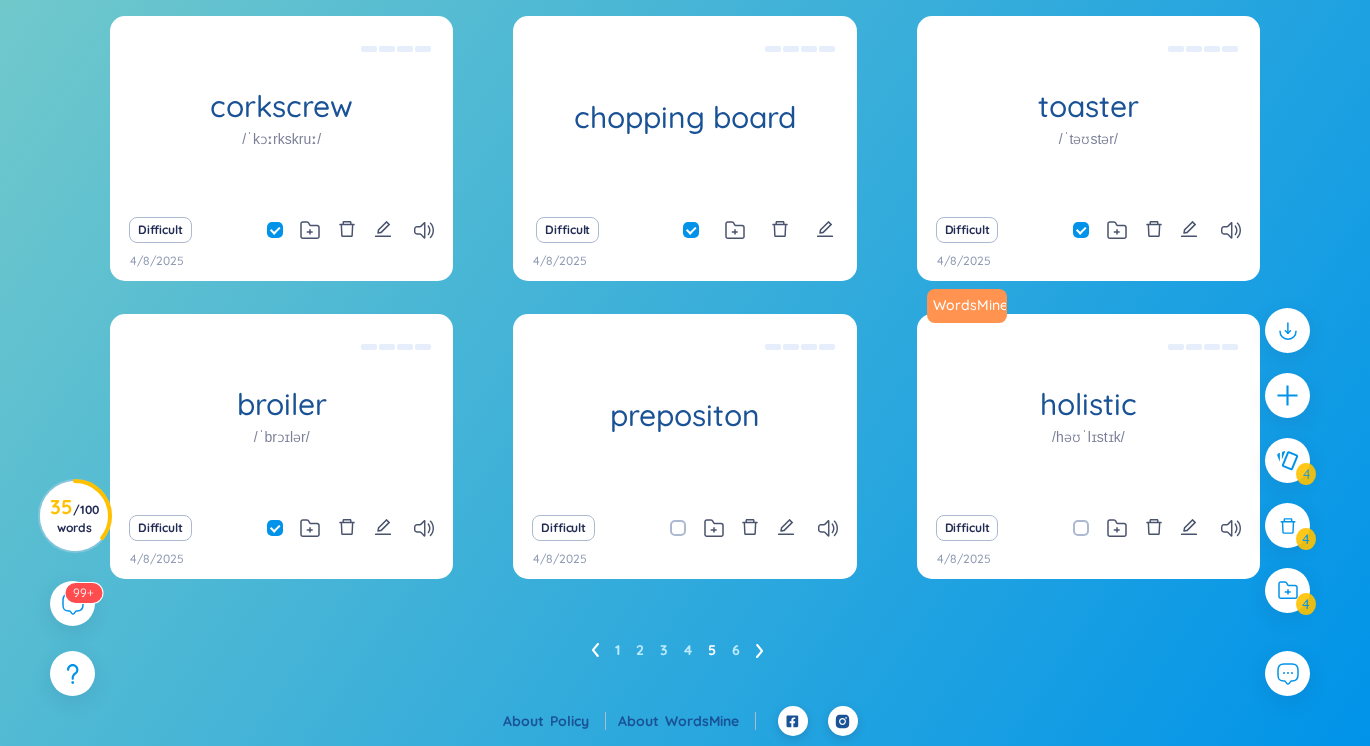 click on "1 2 3 4 5 6" at bounding box center [685, 650] 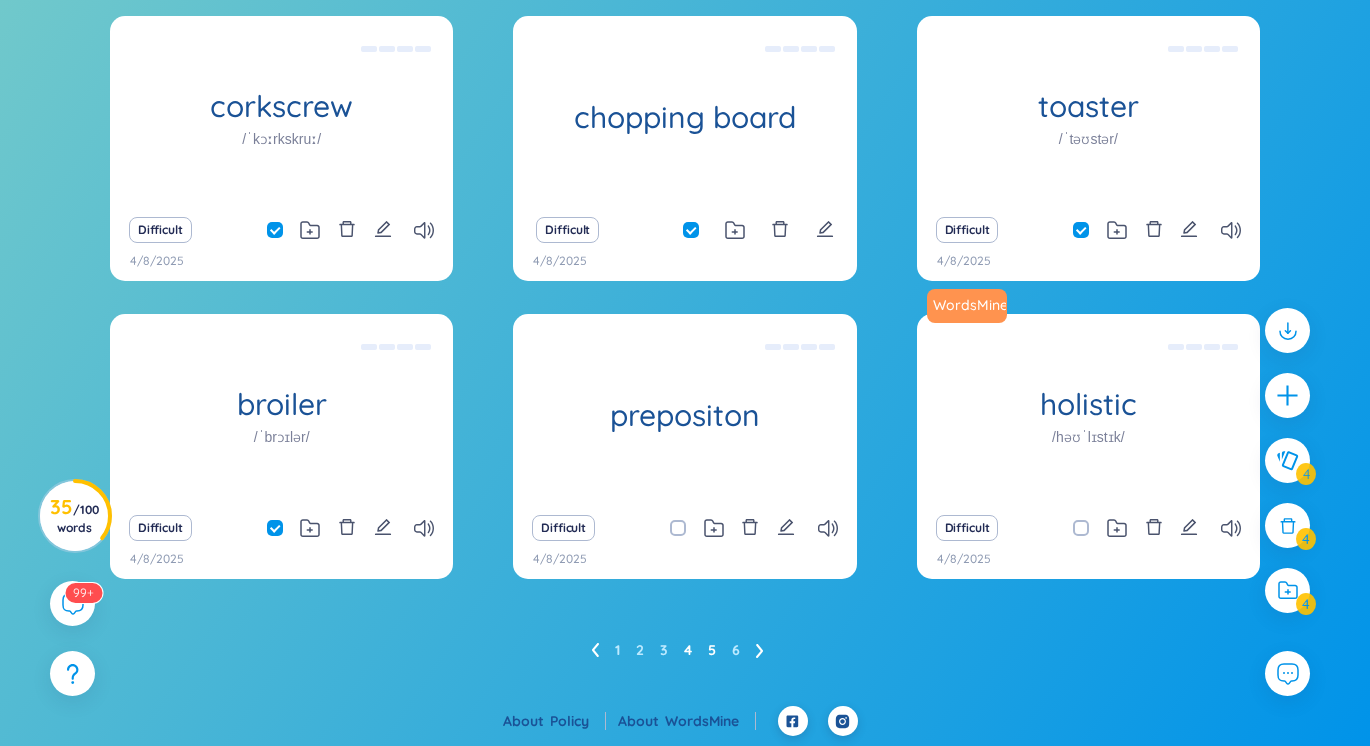 click on "4" at bounding box center [688, 650] 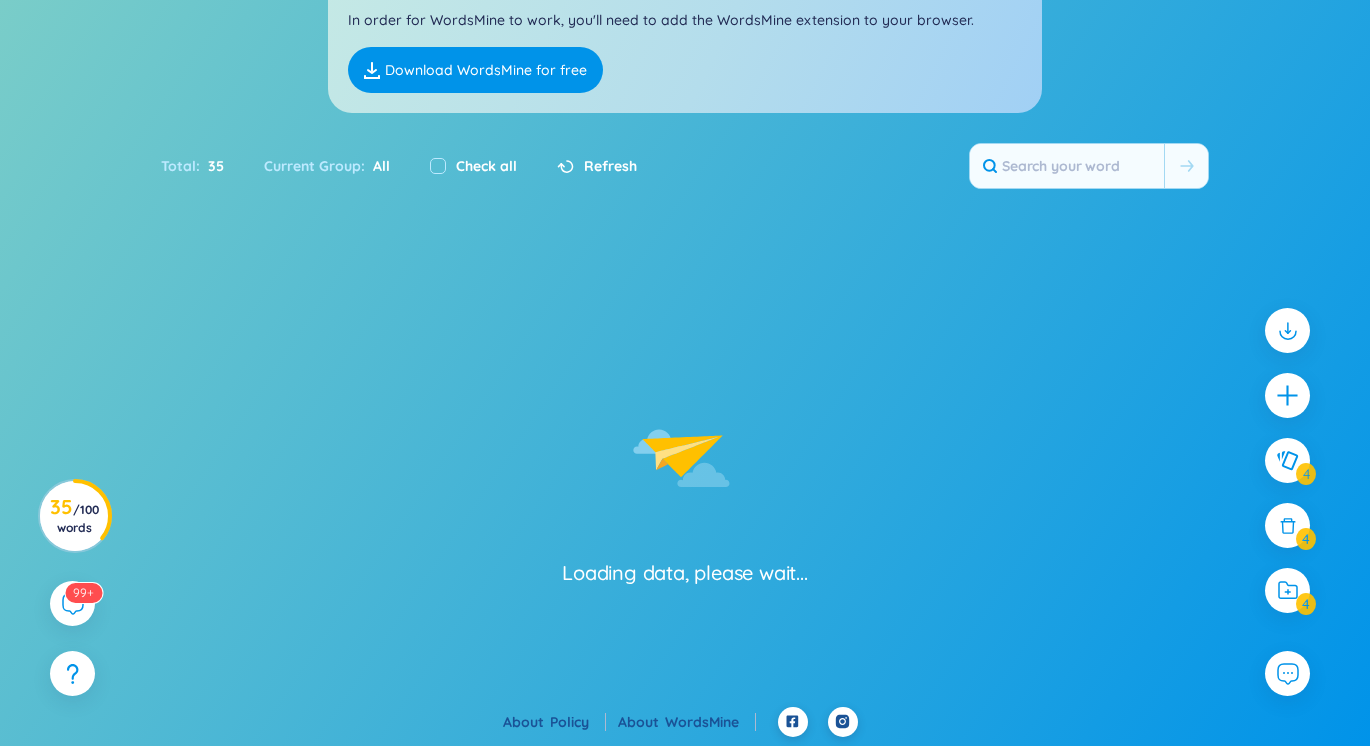 scroll, scrollTop: 385, scrollLeft: 0, axis: vertical 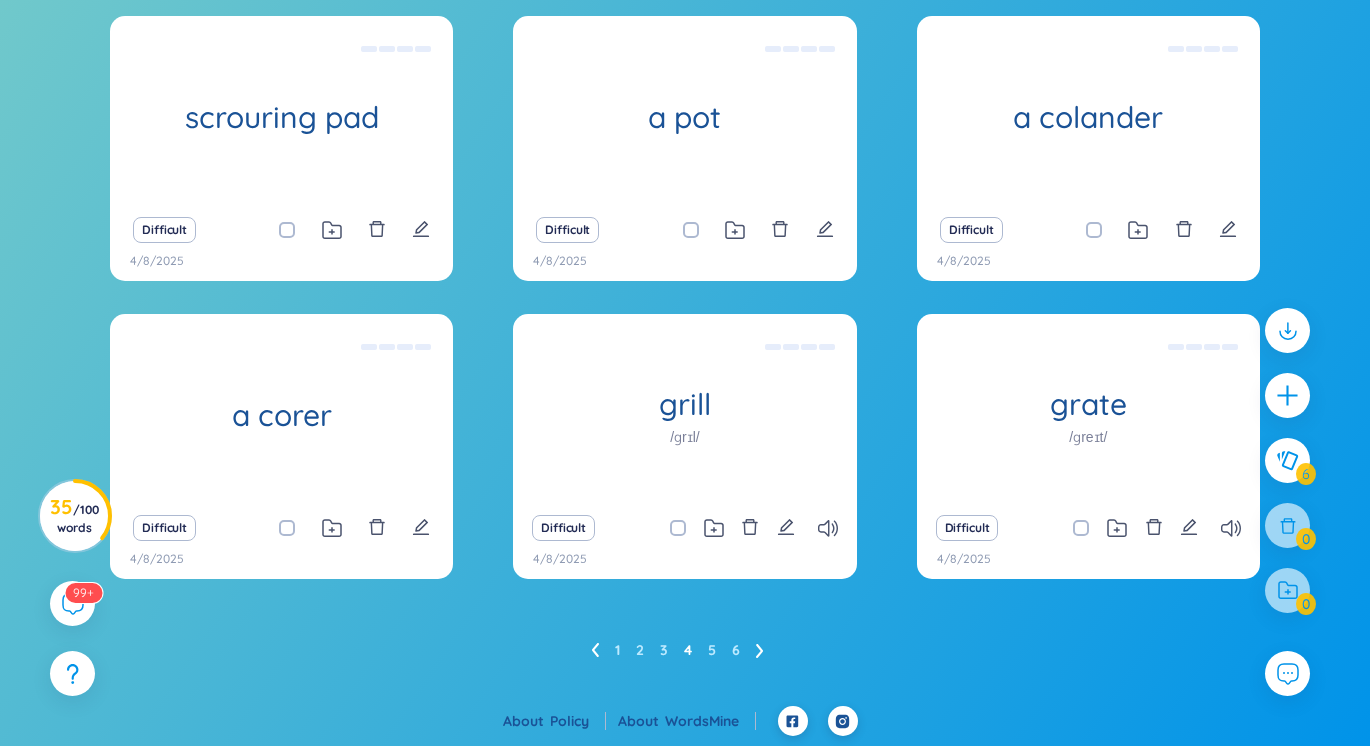 click at bounding box center [1091, 528] 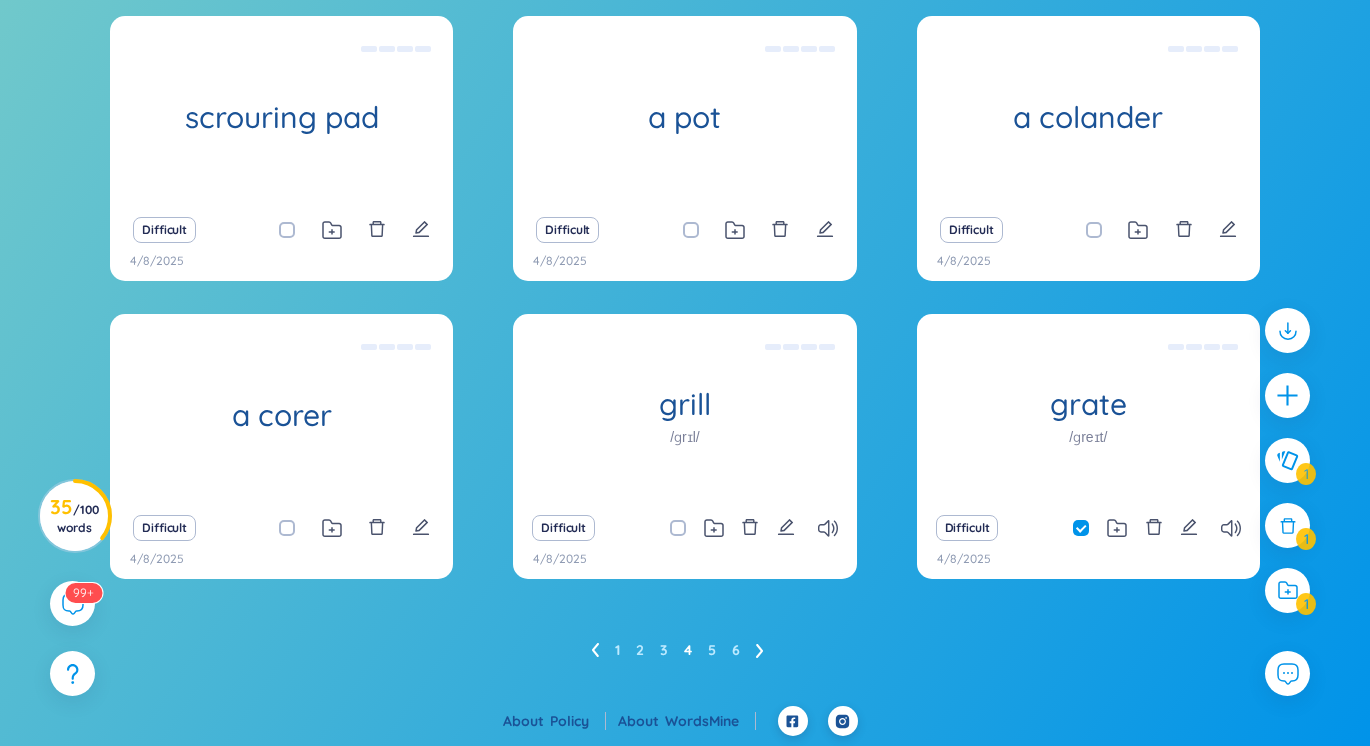 click at bounding box center [1094, 230] 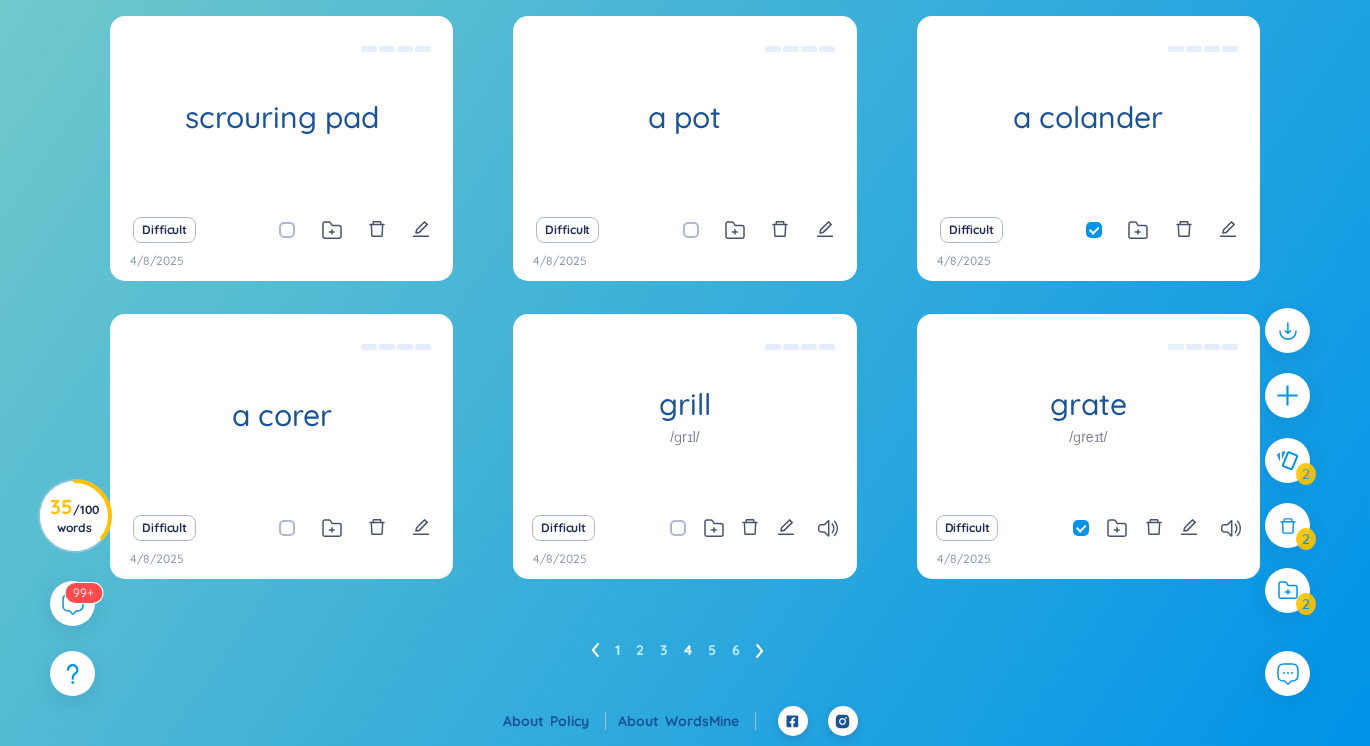 click at bounding box center (701, 230) 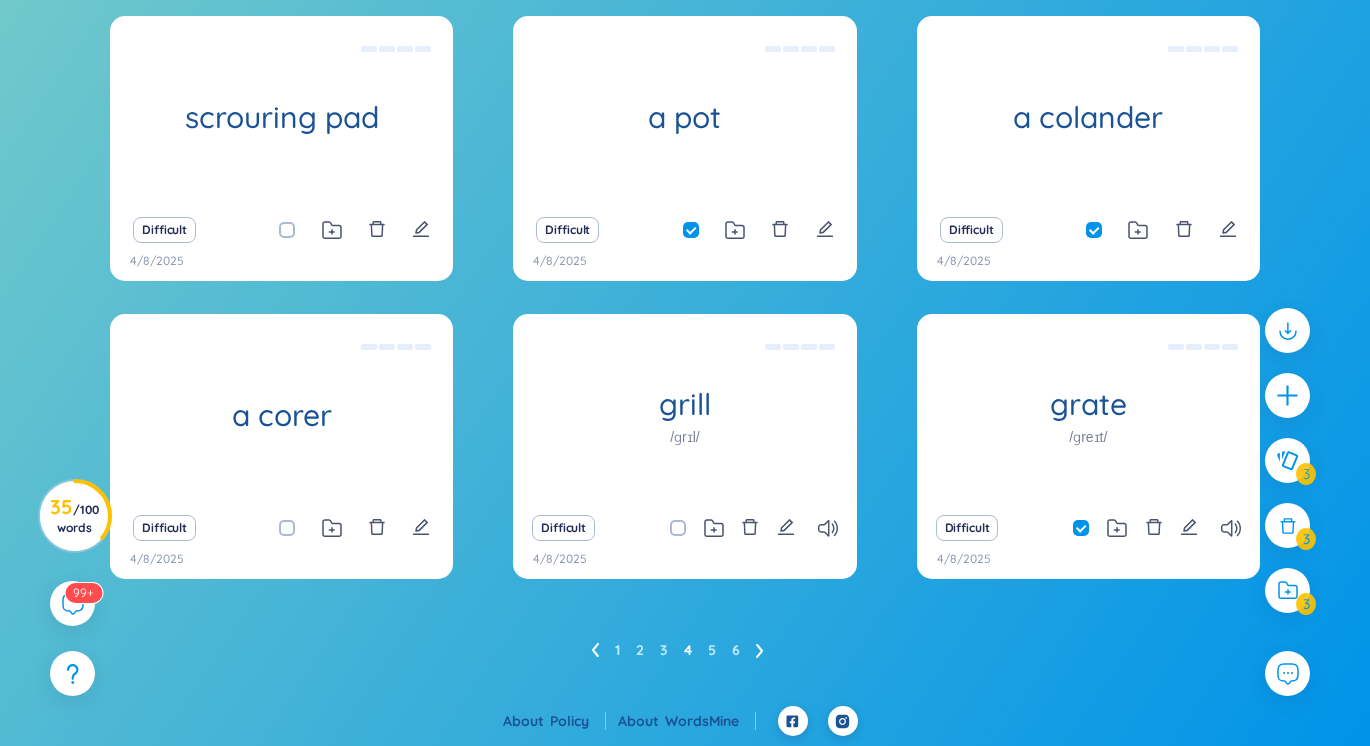 click on "Difficult" at bounding box center (684, 528) 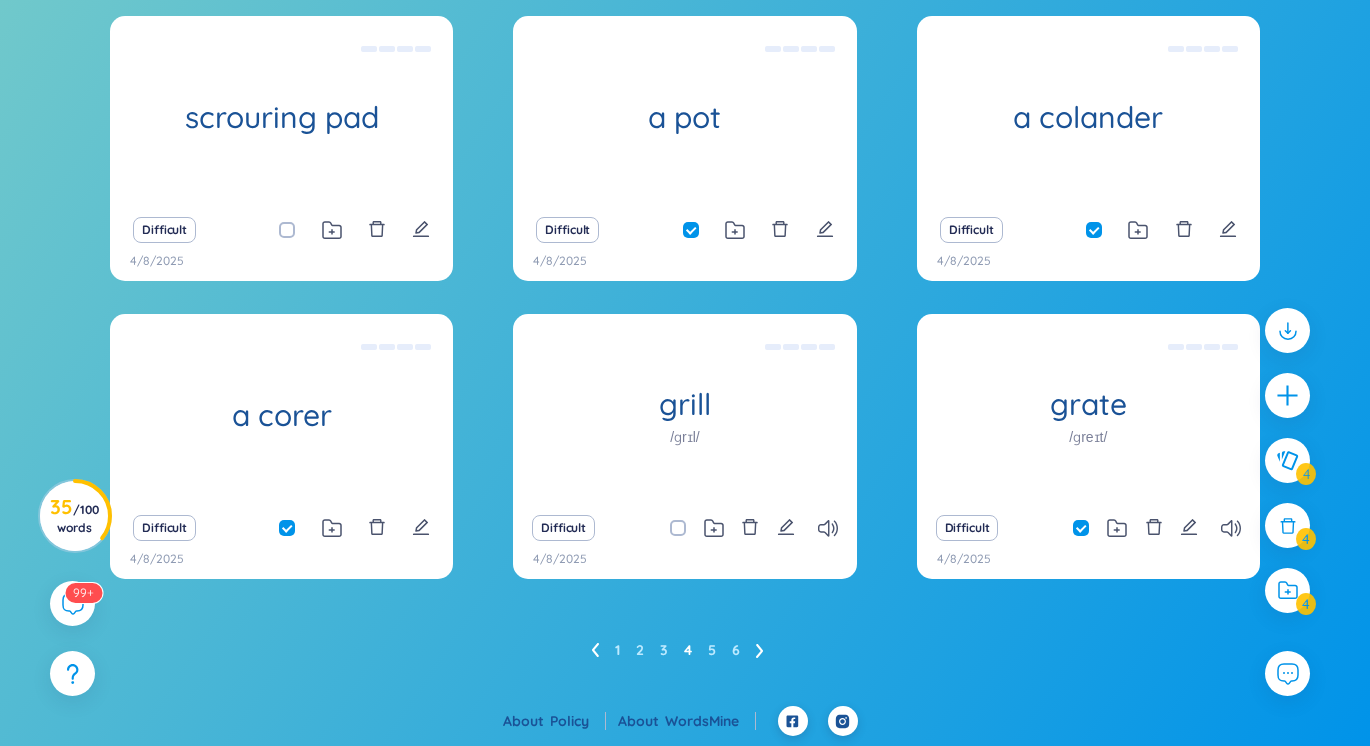 click at bounding box center (287, 230) 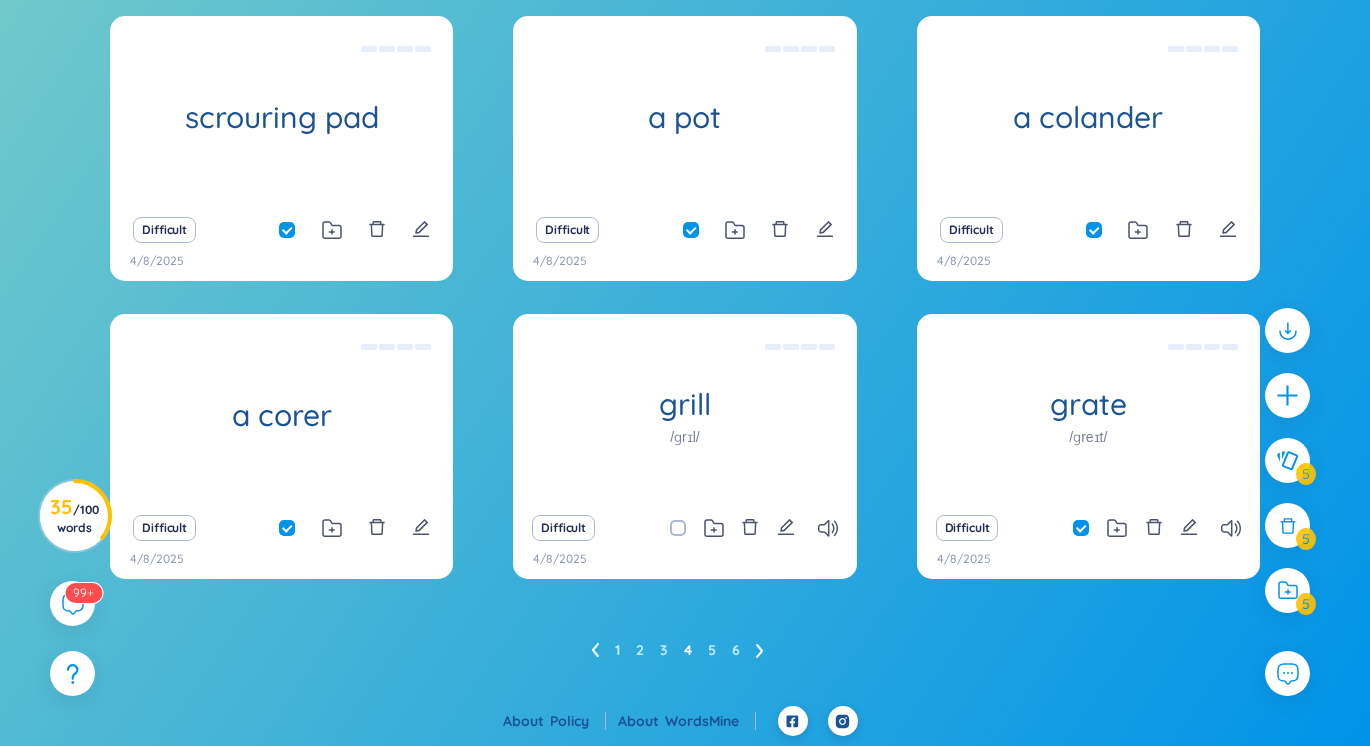 click on "1 2 3 4 5 6" at bounding box center (685, 650) 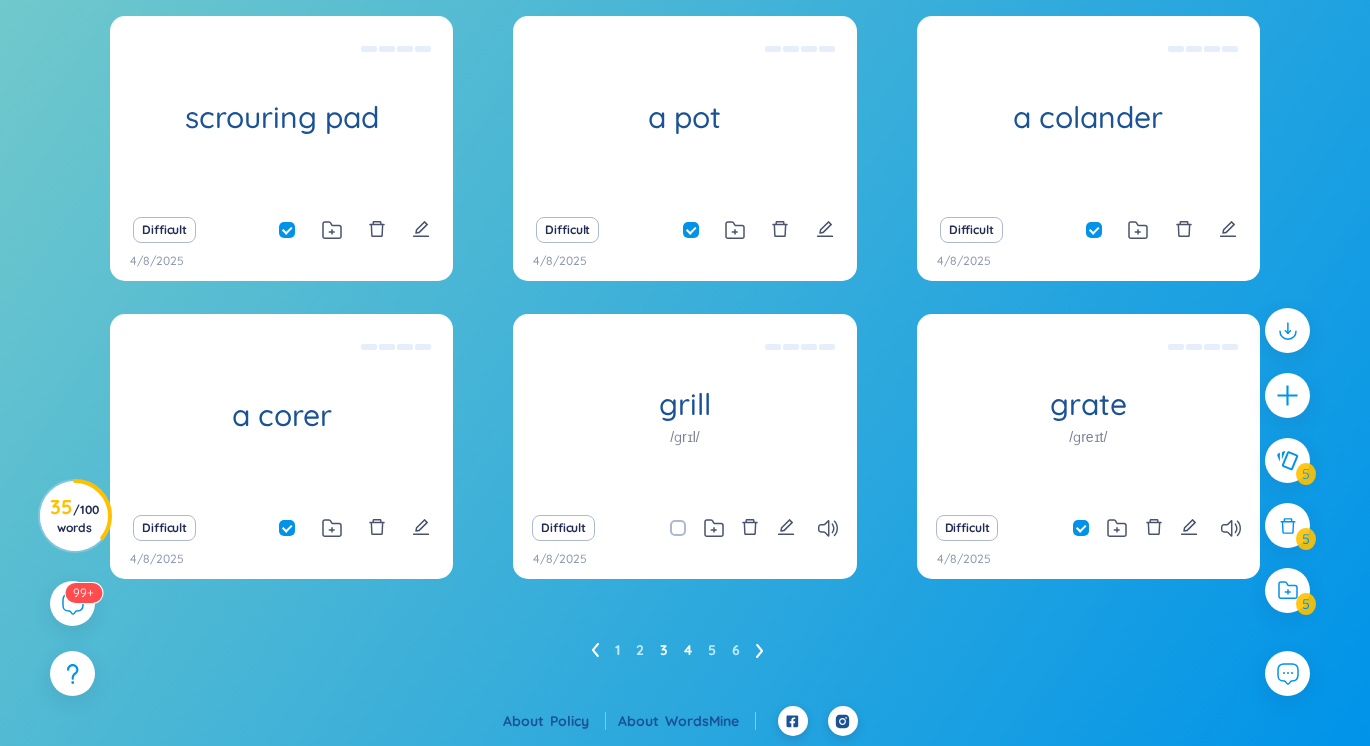 click on "3" at bounding box center (664, 650) 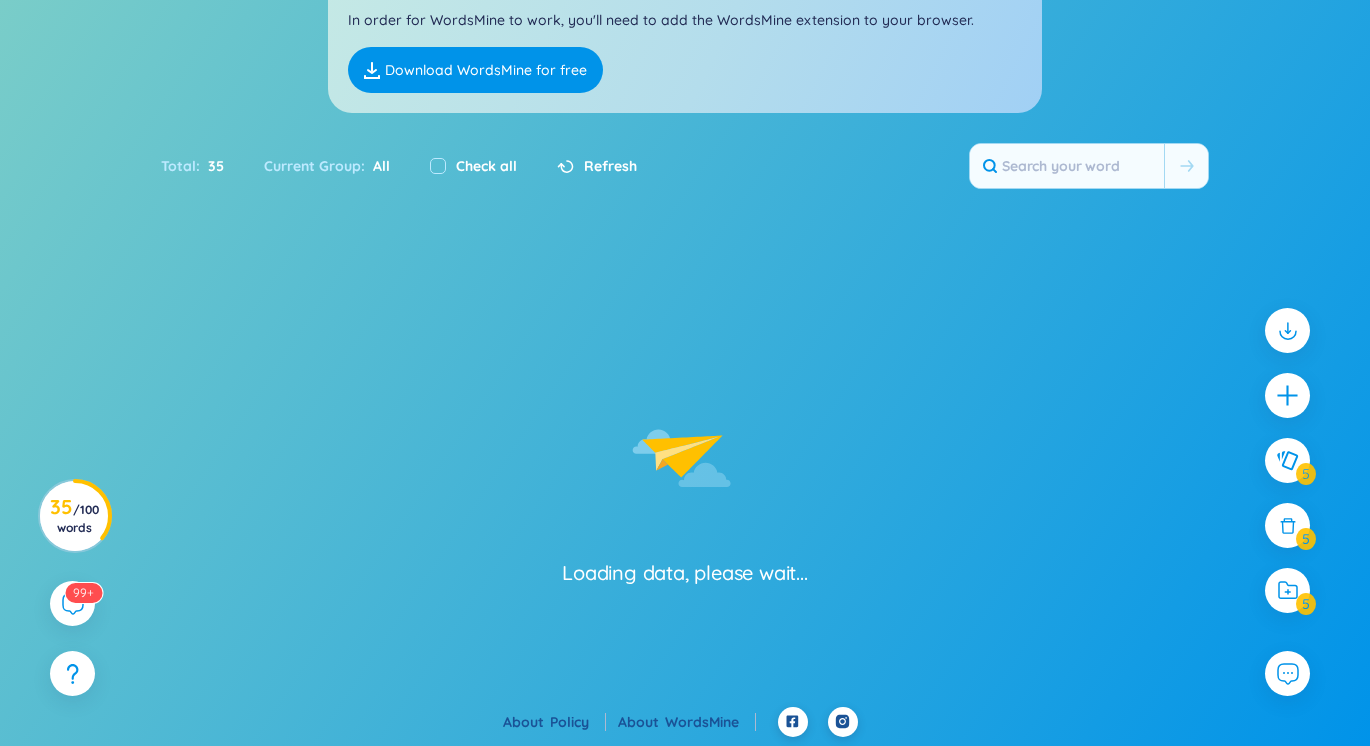 scroll, scrollTop: 385, scrollLeft: 0, axis: vertical 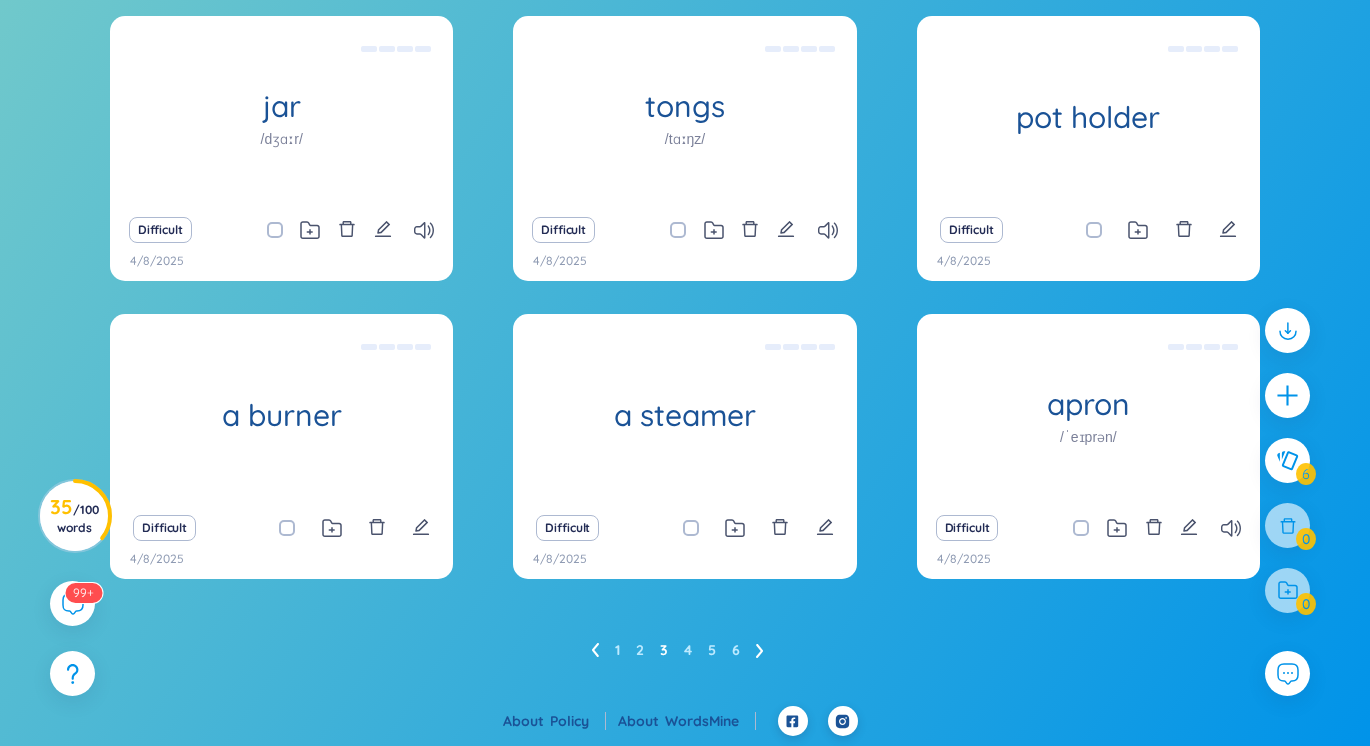 click at bounding box center (1091, 528) 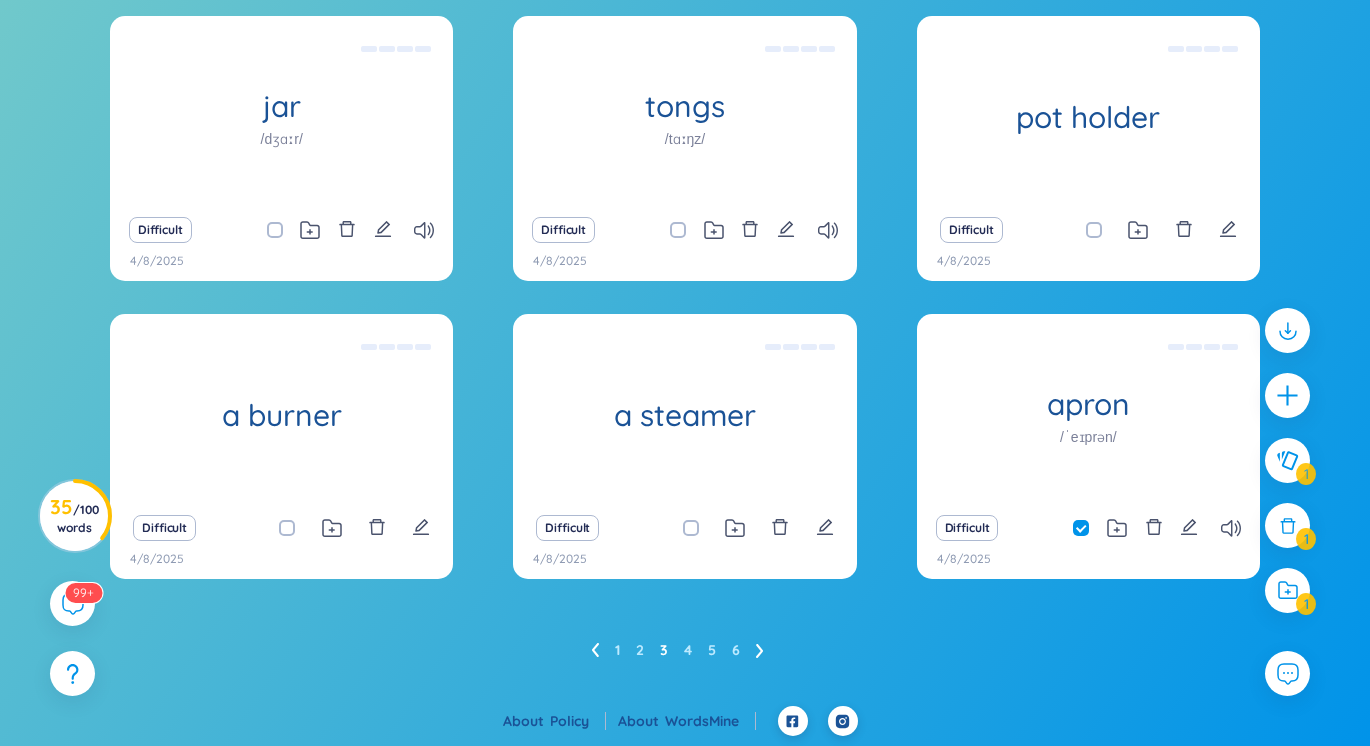 click at bounding box center [1094, 230] 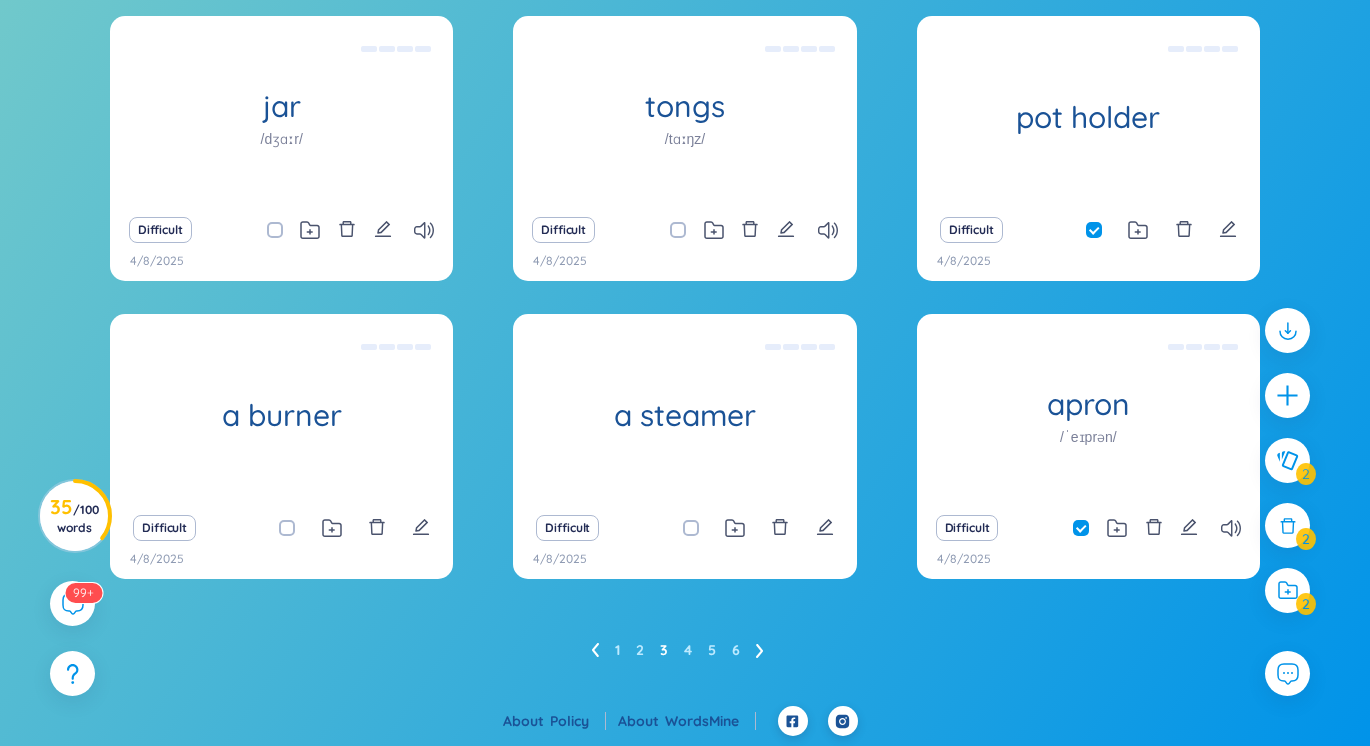 click at bounding box center (678, 230) 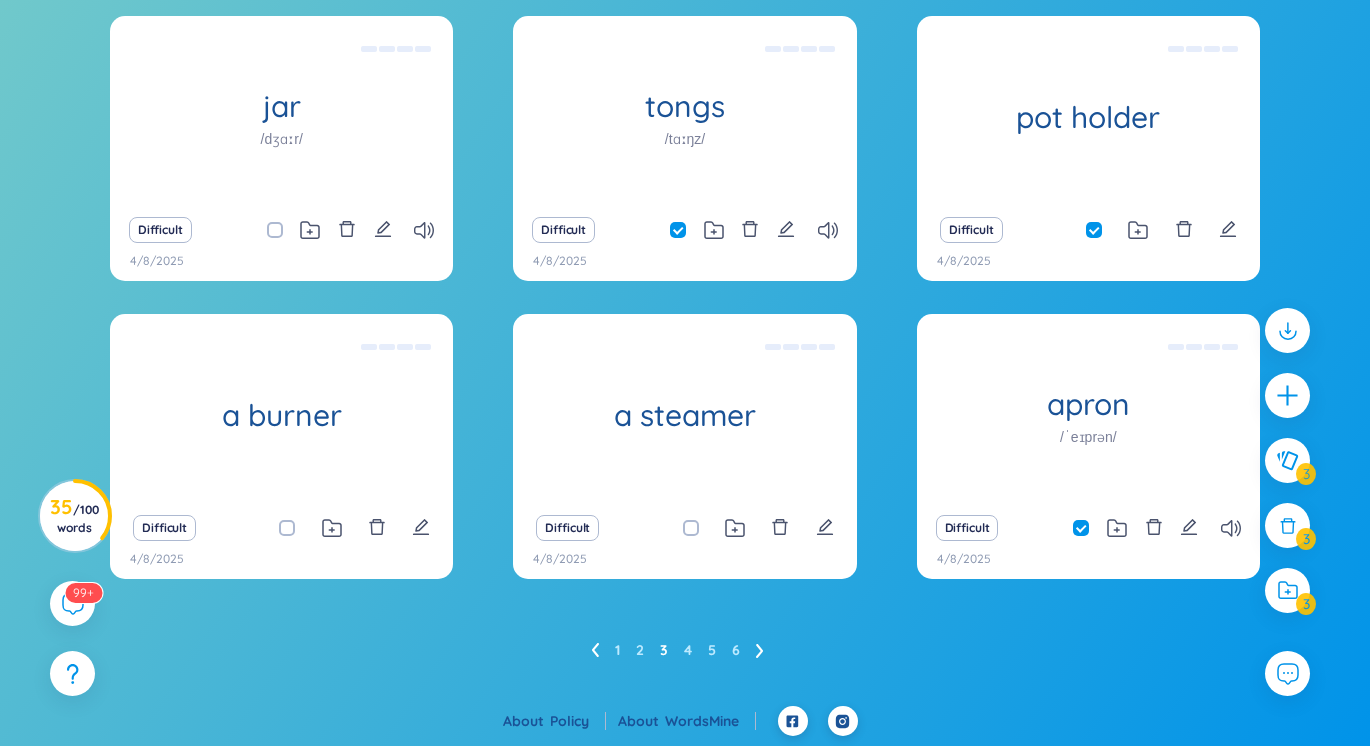 click at bounding box center (701, 528) 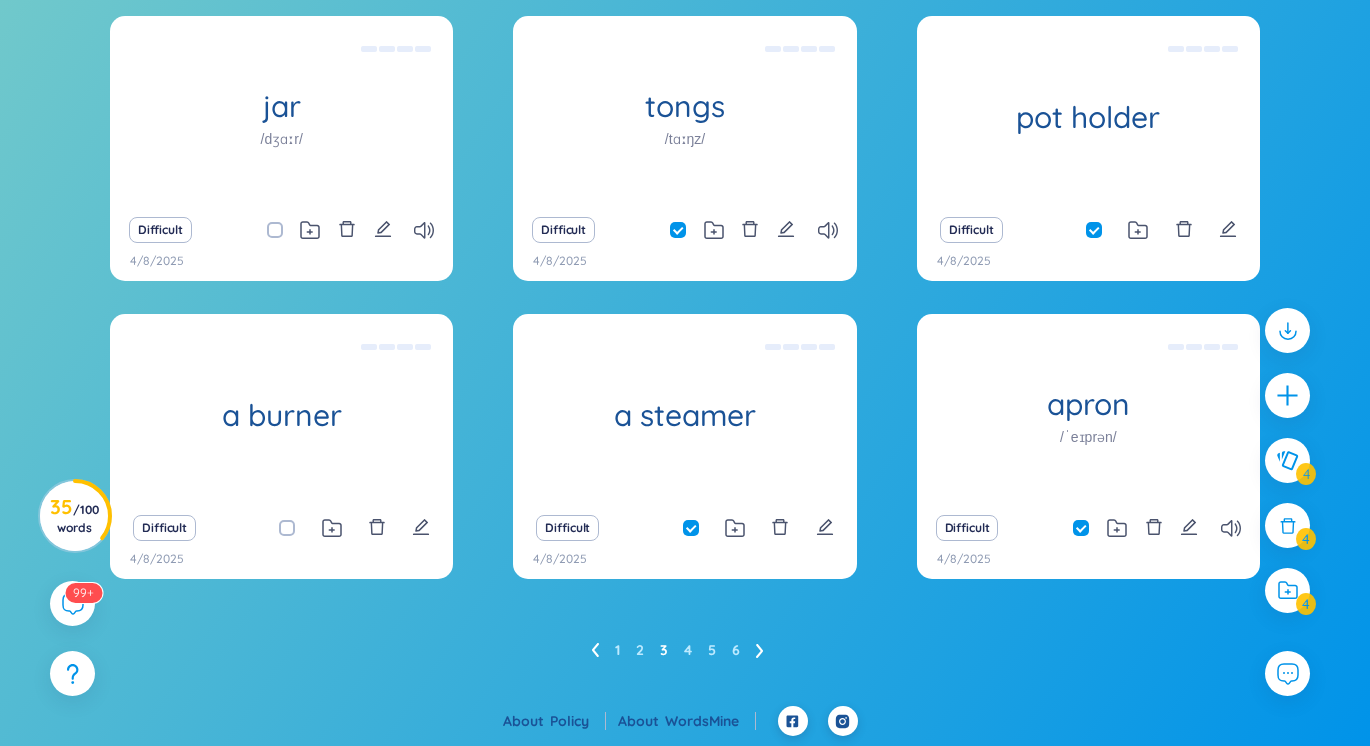 click at bounding box center (297, 528) 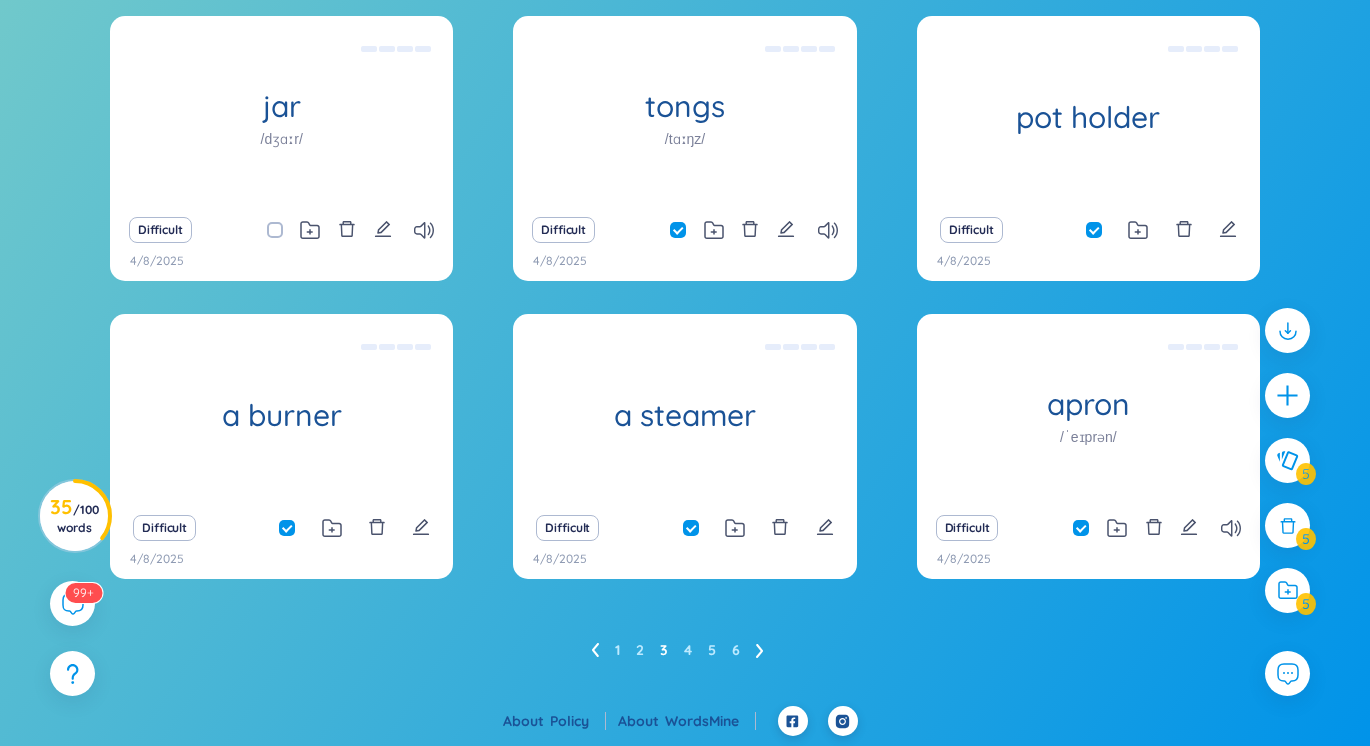 click at bounding box center (285, 230) 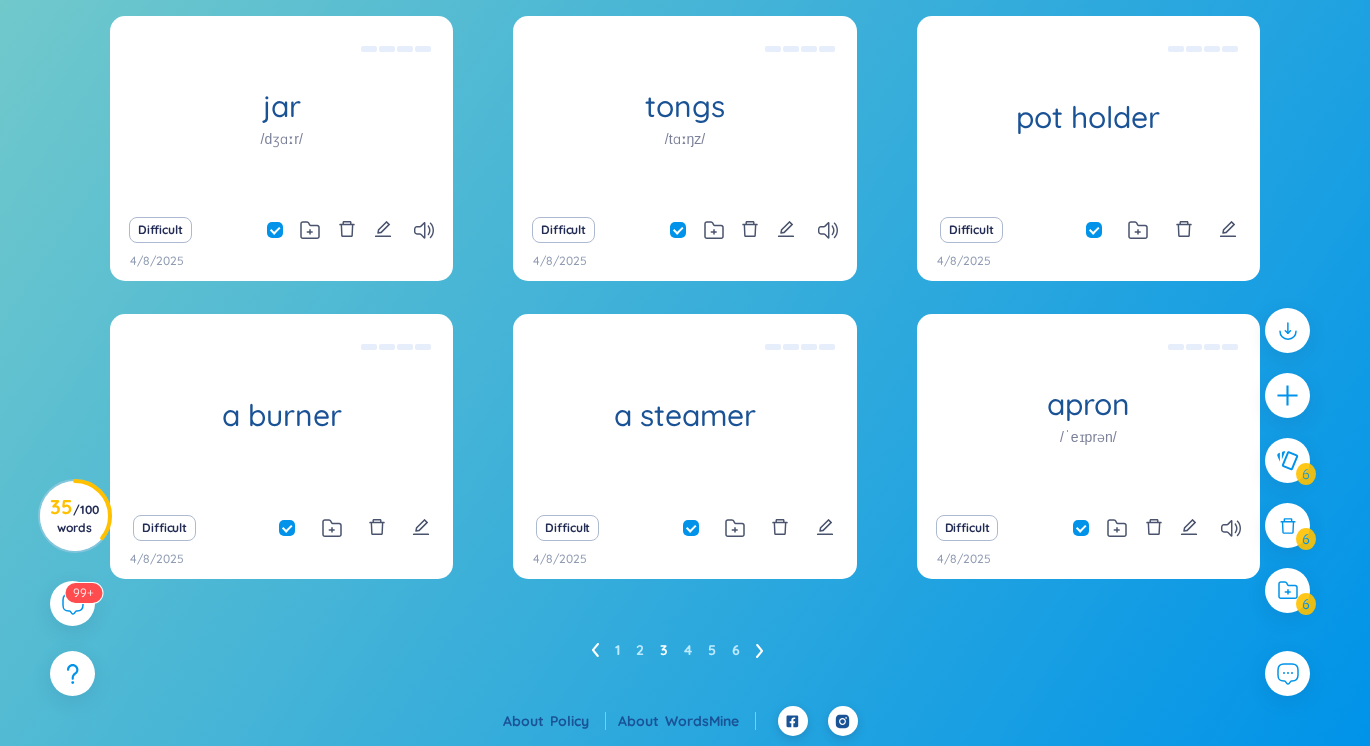 click on "1 2 3 4 5 6" at bounding box center [685, 650] 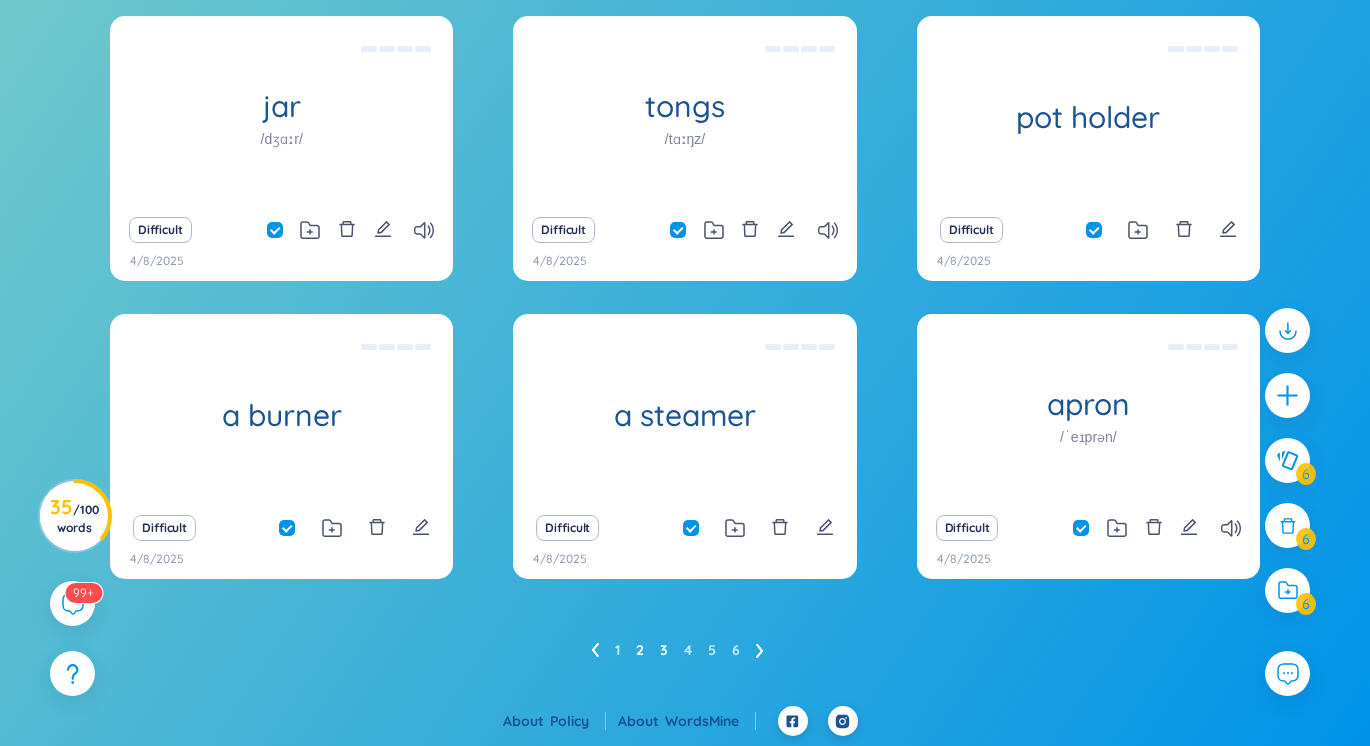 click on "2" at bounding box center (640, 650) 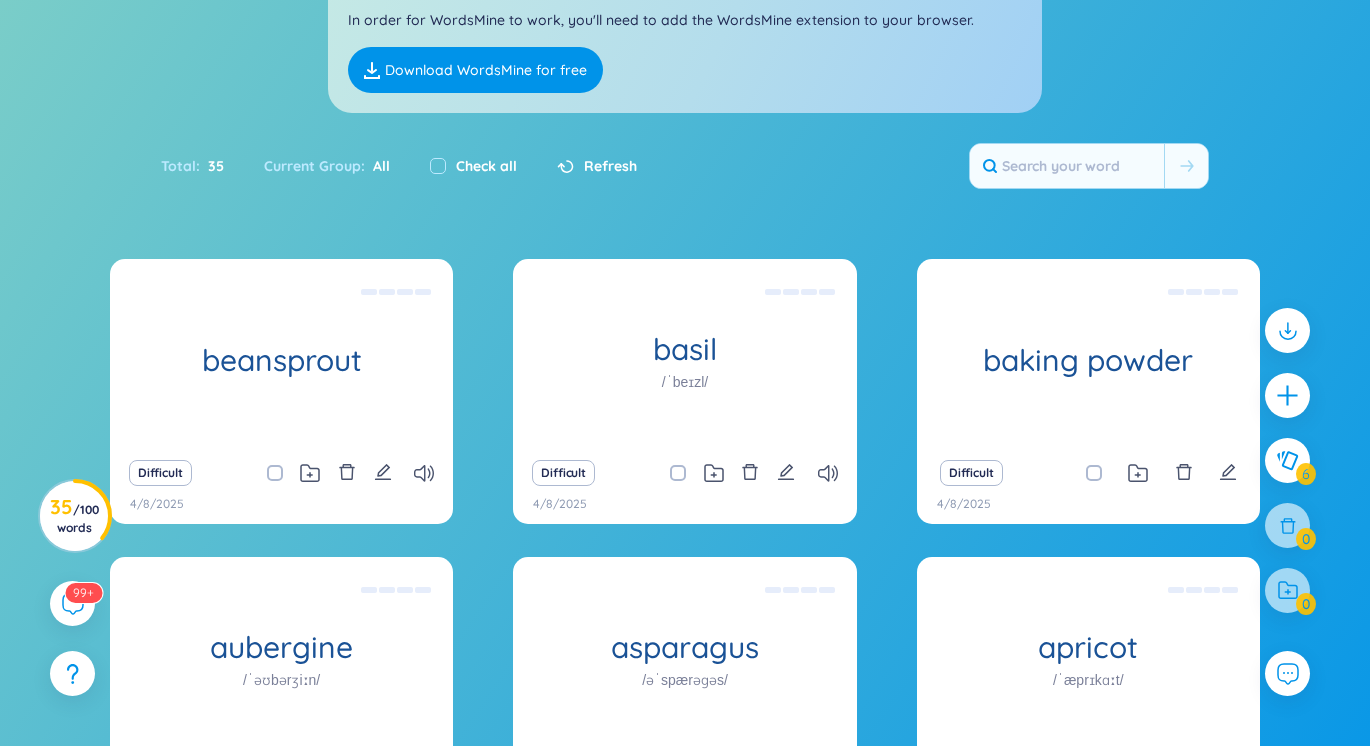 scroll, scrollTop: 385, scrollLeft: 0, axis: vertical 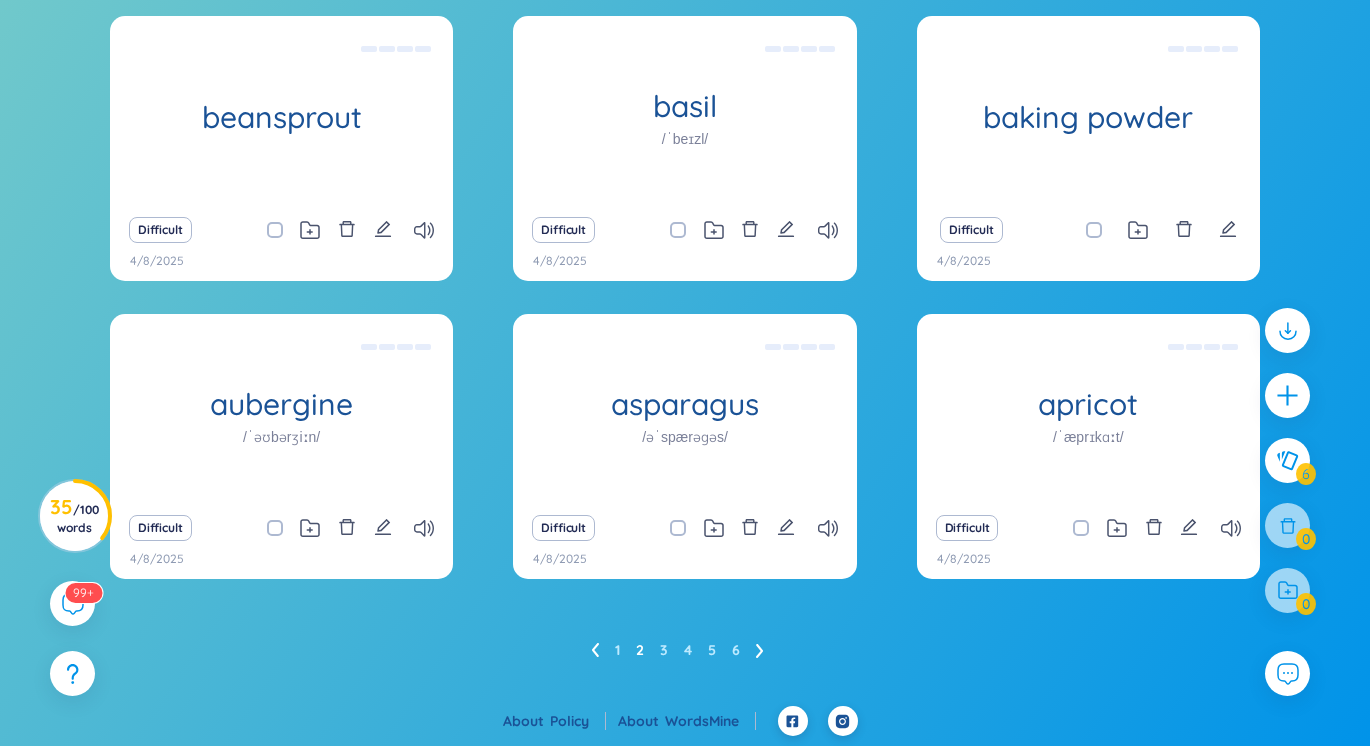click on "3" at bounding box center [664, 650] 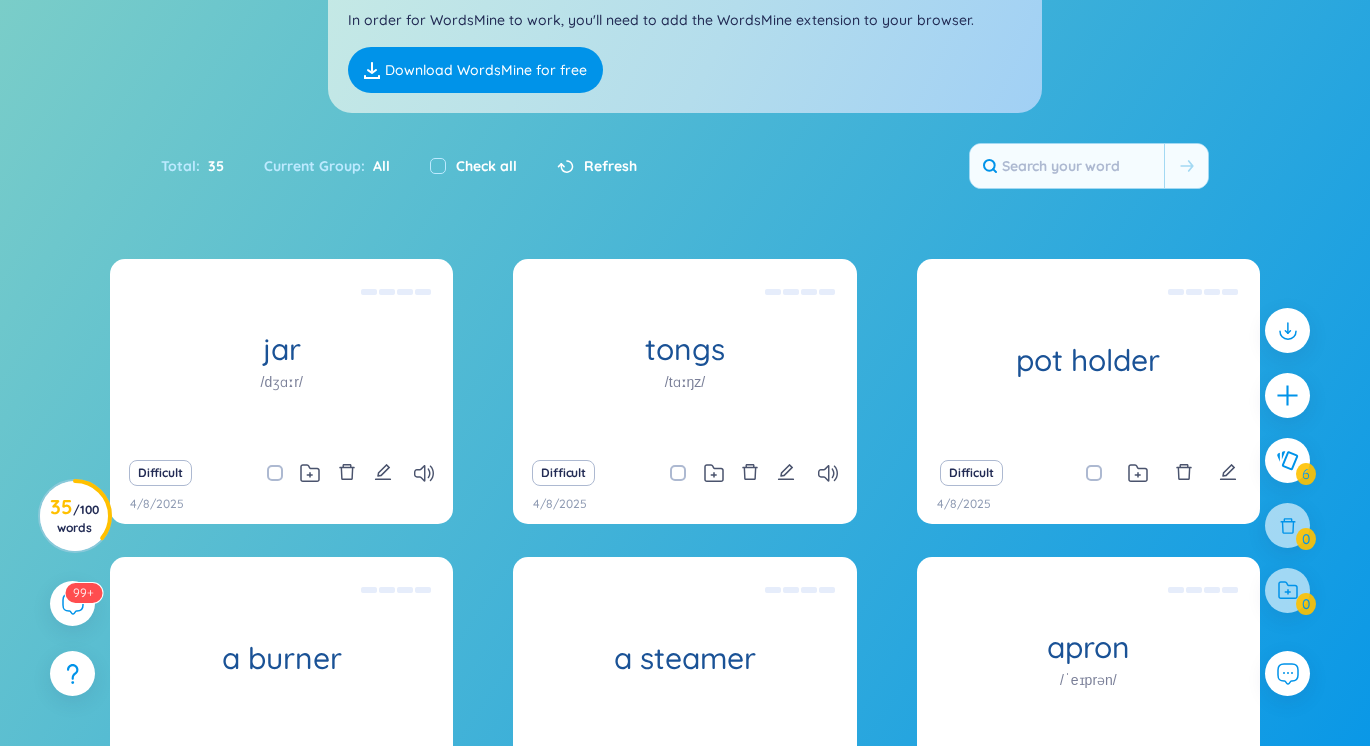 scroll, scrollTop: 385, scrollLeft: 0, axis: vertical 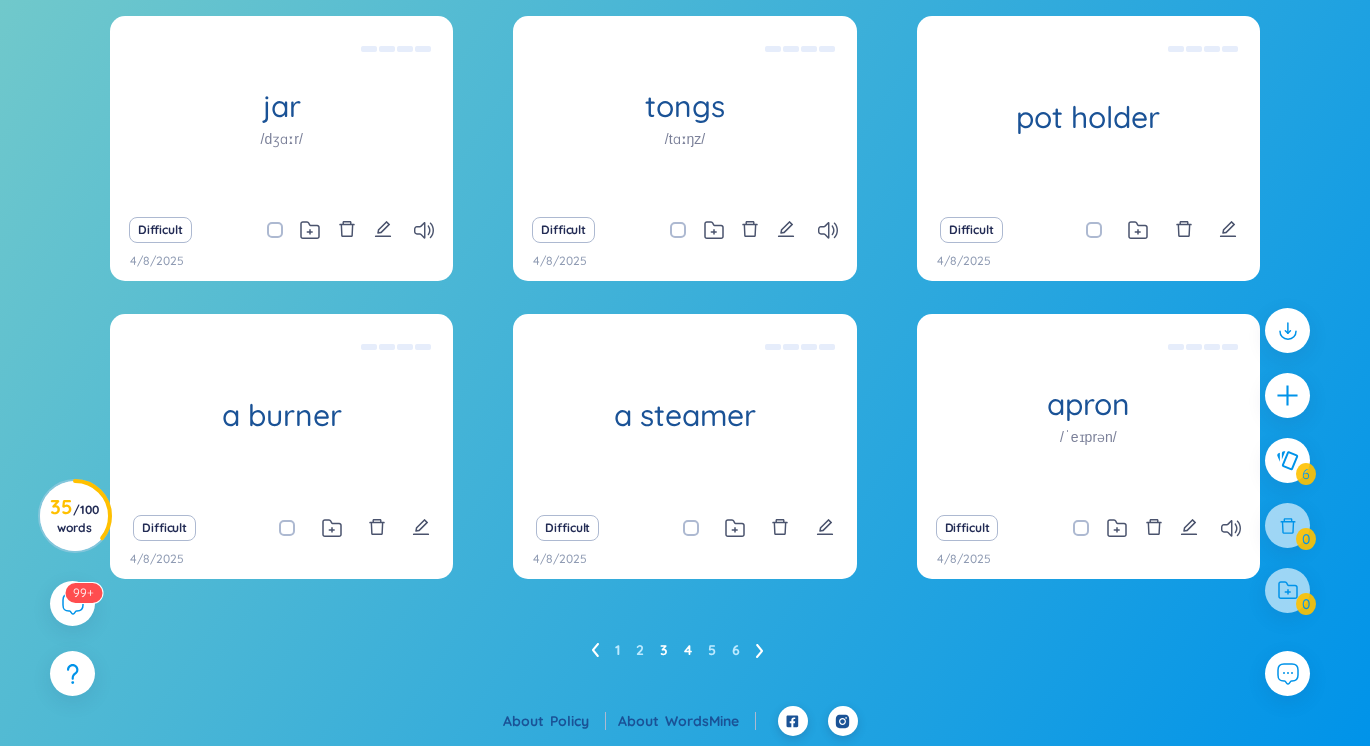 click on "4" at bounding box center (688, 650) 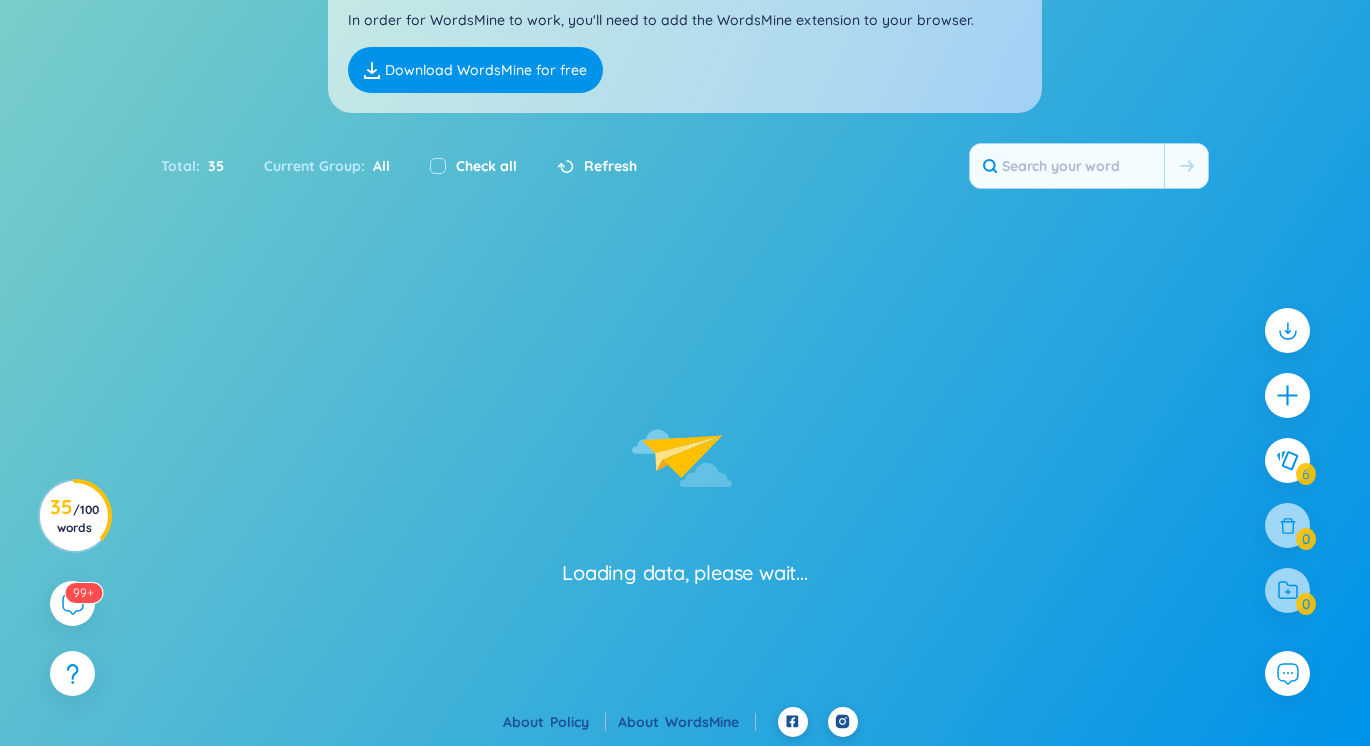 scroll, scrollTop: 385, scrollLeft: 0, axis: vertical 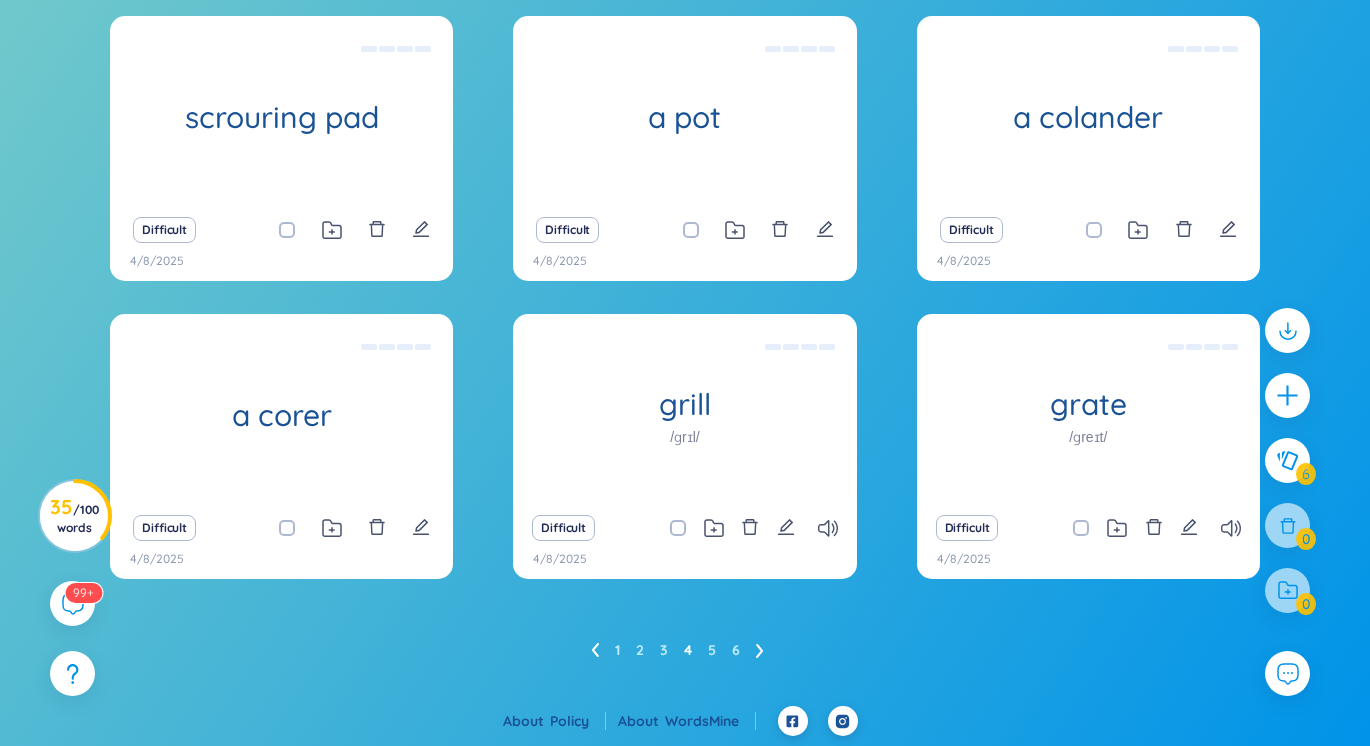 click on "1 2 3 4 5 6" at bounding box center (685, 650) 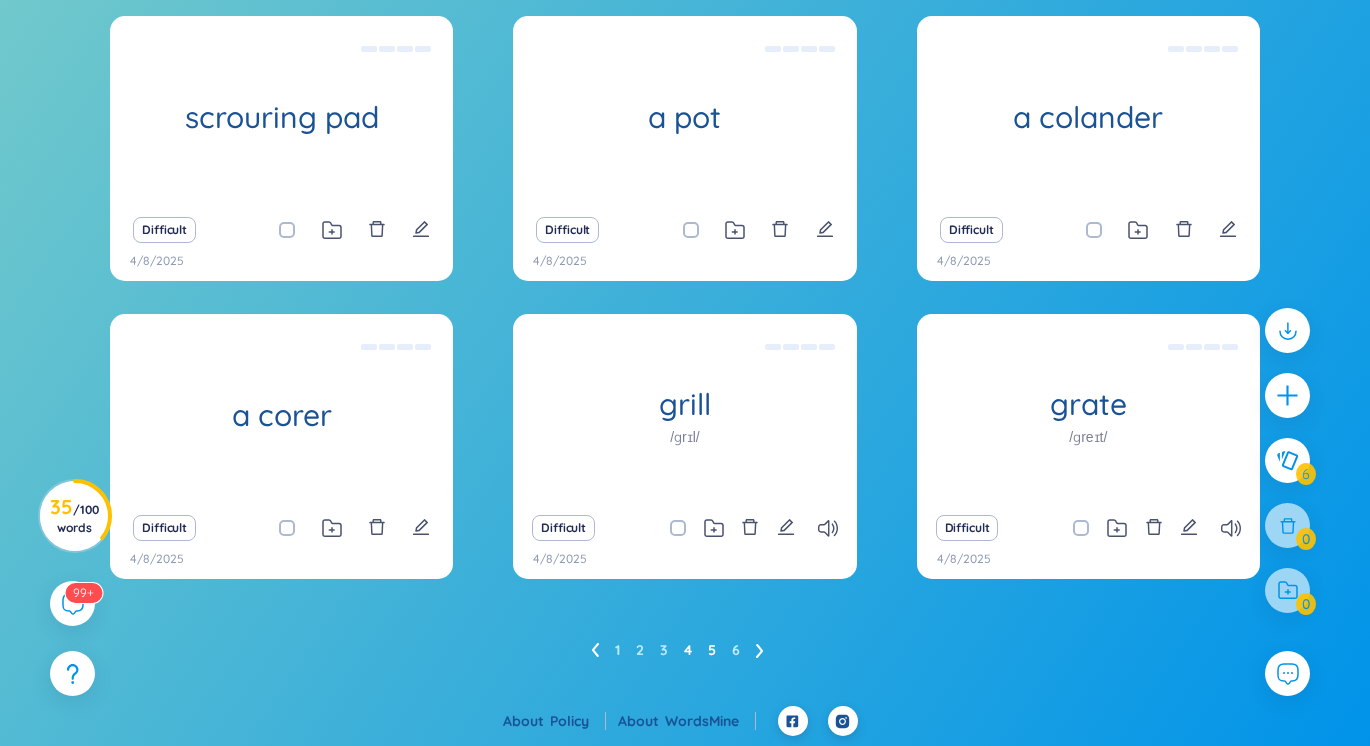 click on "5" at bounding box center [712, 650] 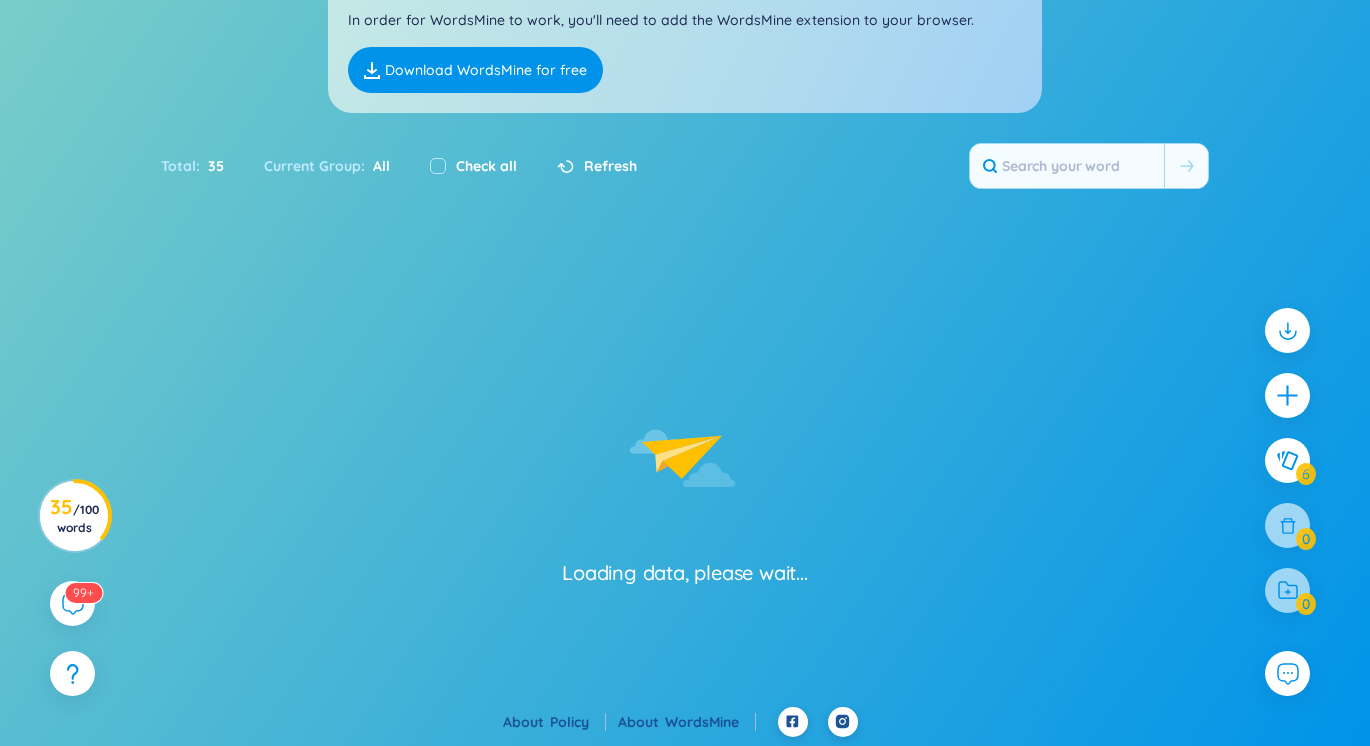 scroll, scrollTop: 385, scrollLeft: 0, axis: vertical 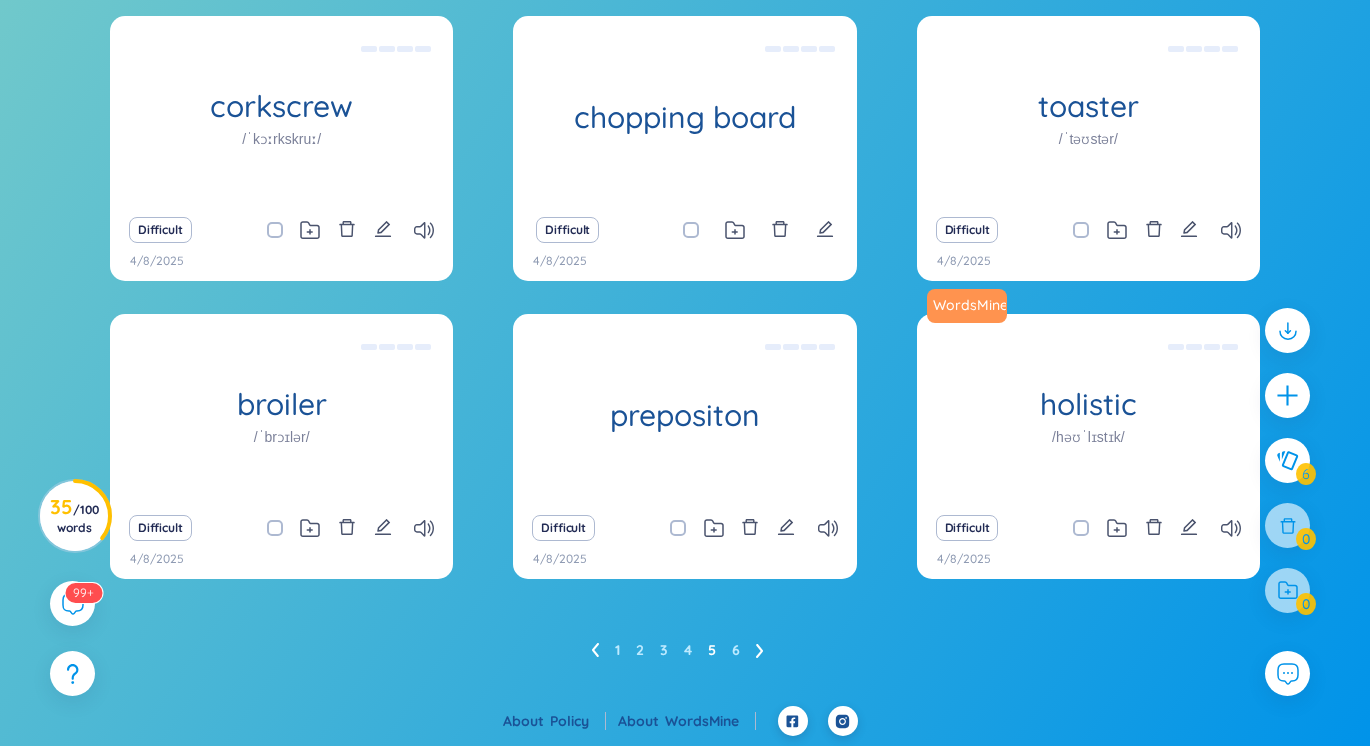 click at bounding box center [688, 528] 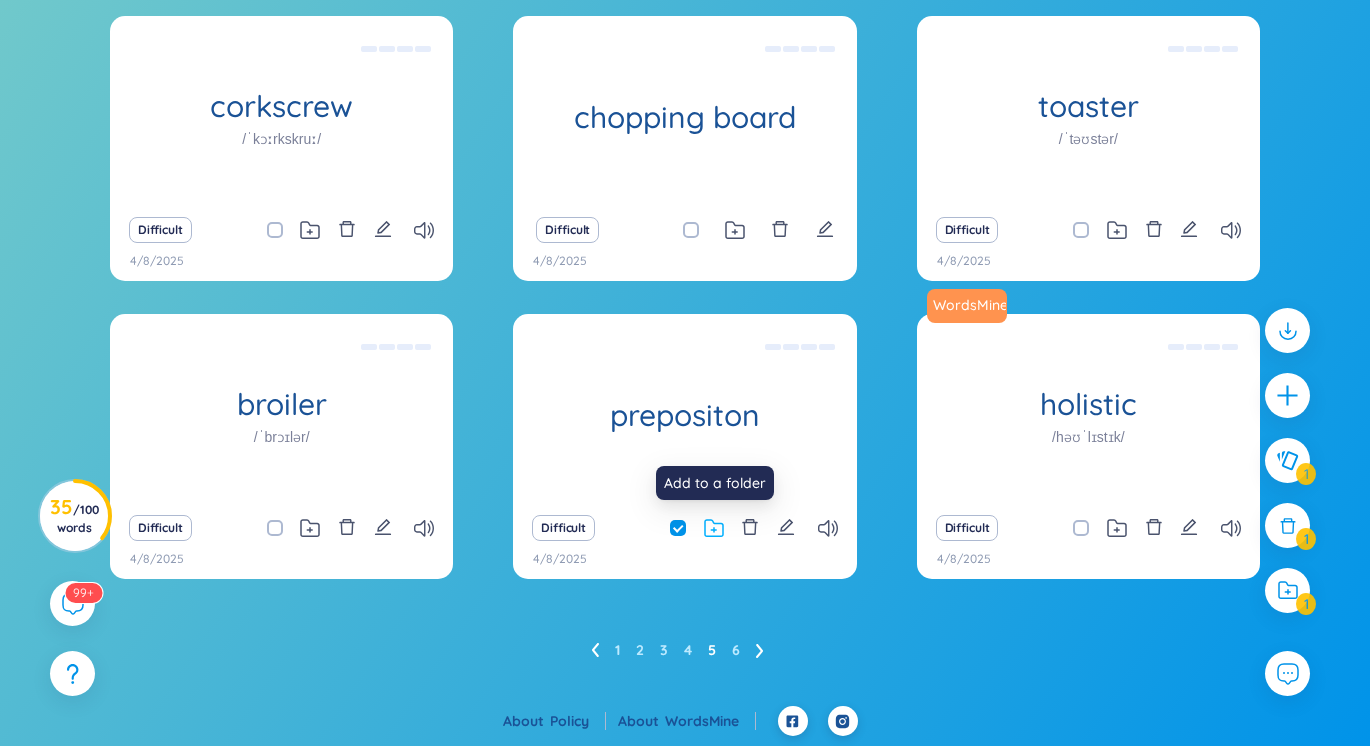 click 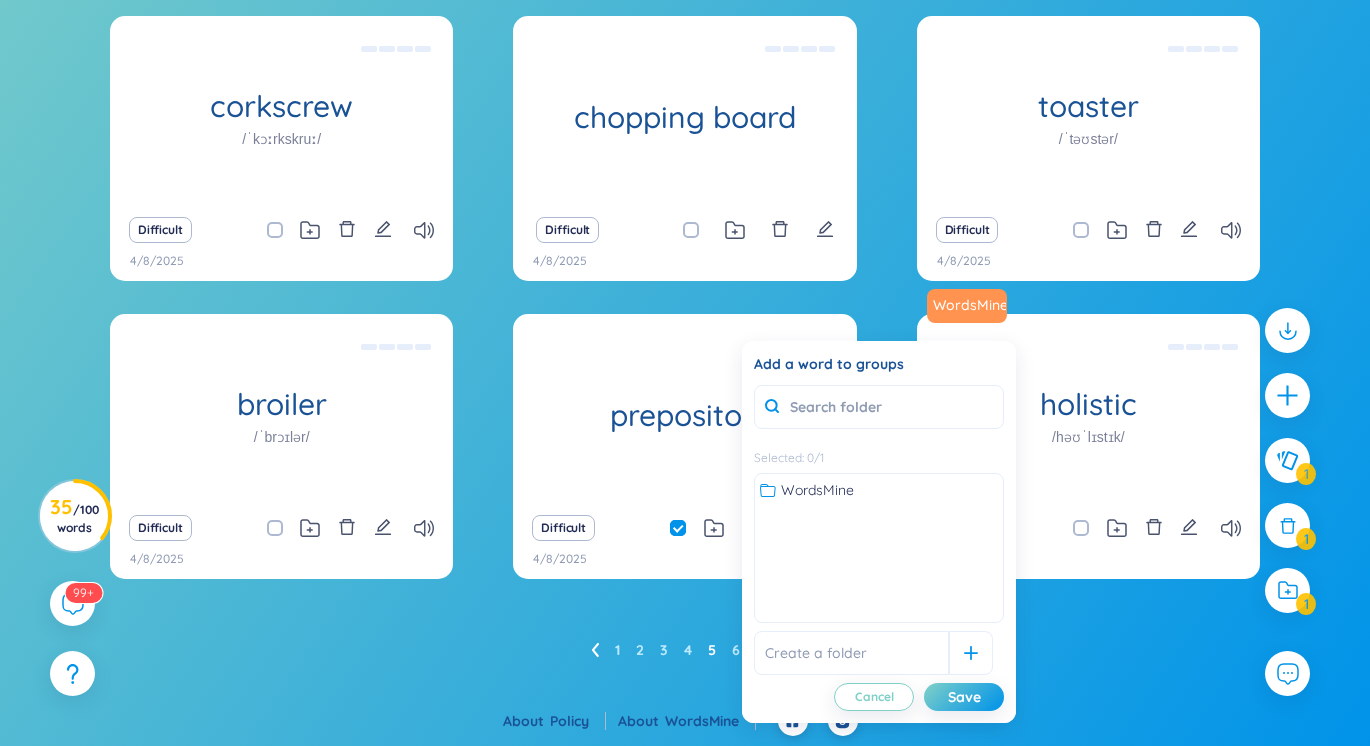 click at bounding box center [688, 528] 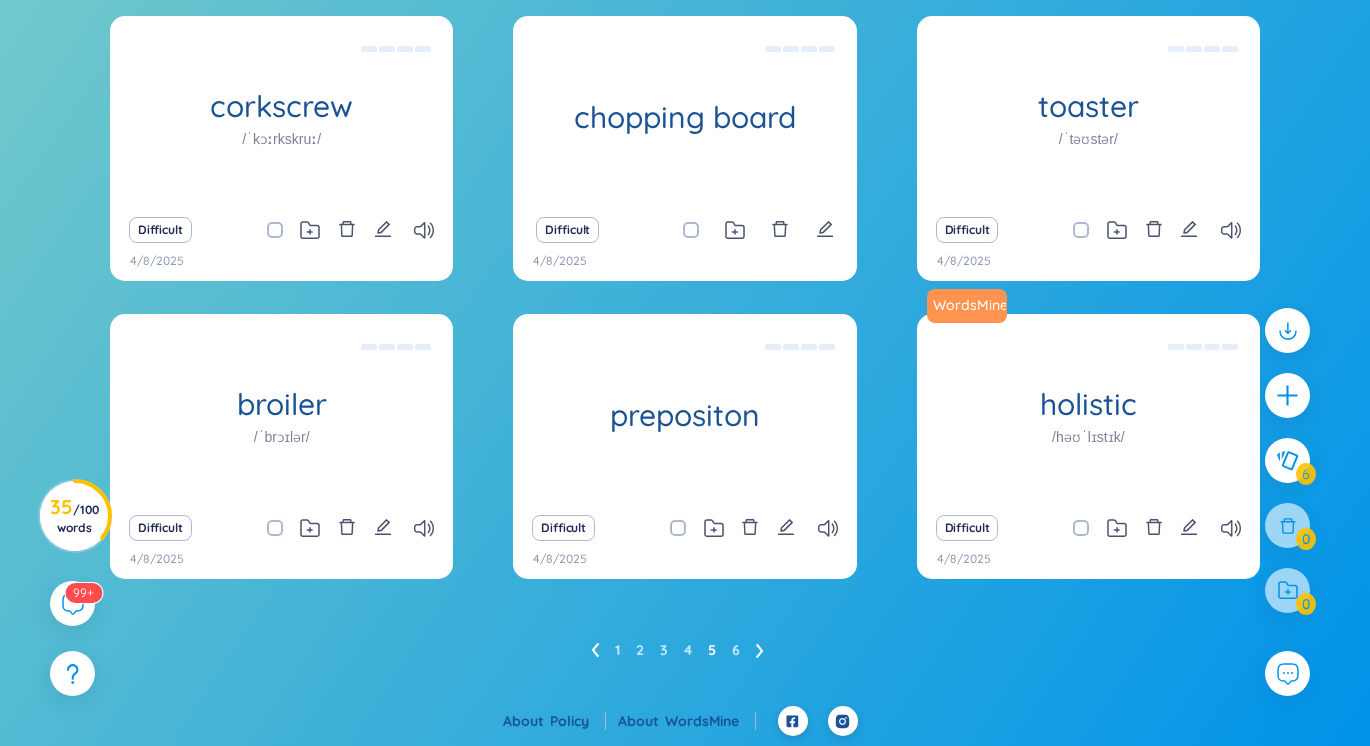 click at bounding box center (1091, 230) 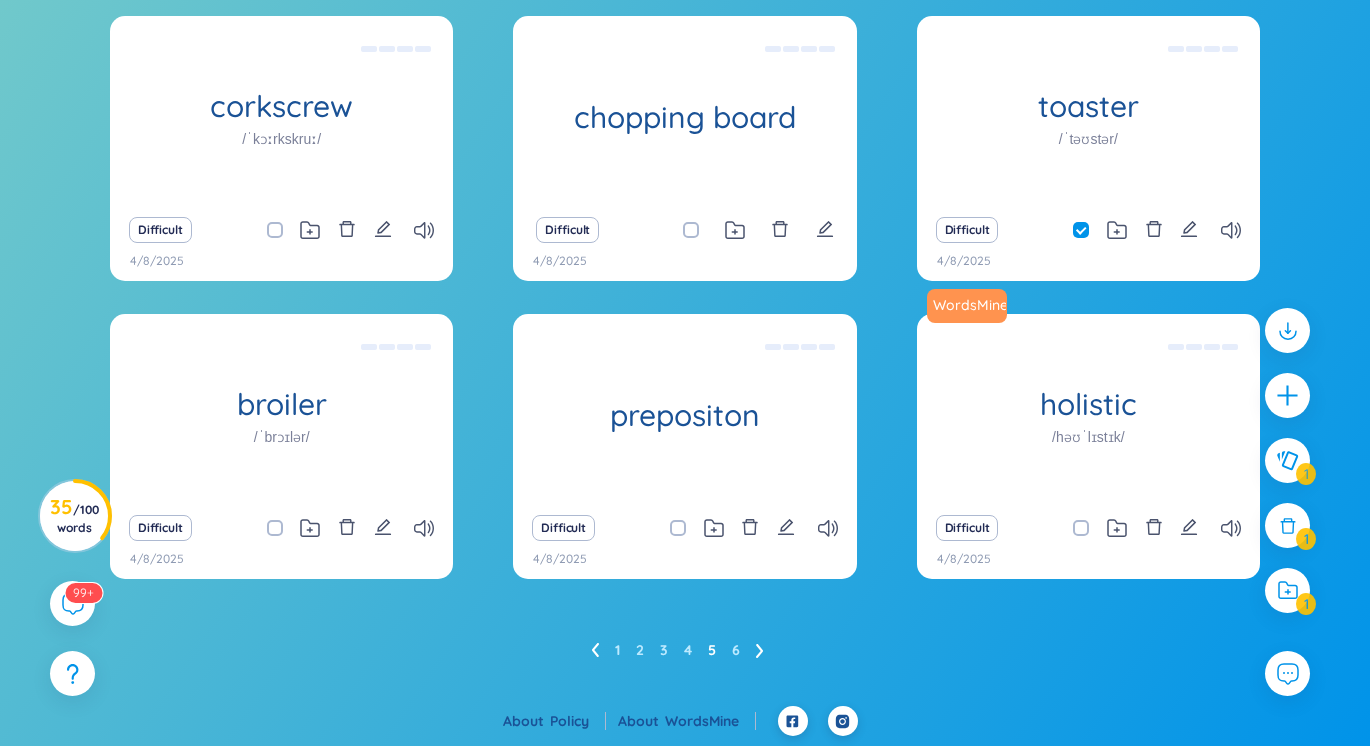 click at bounding box center (701, 230) 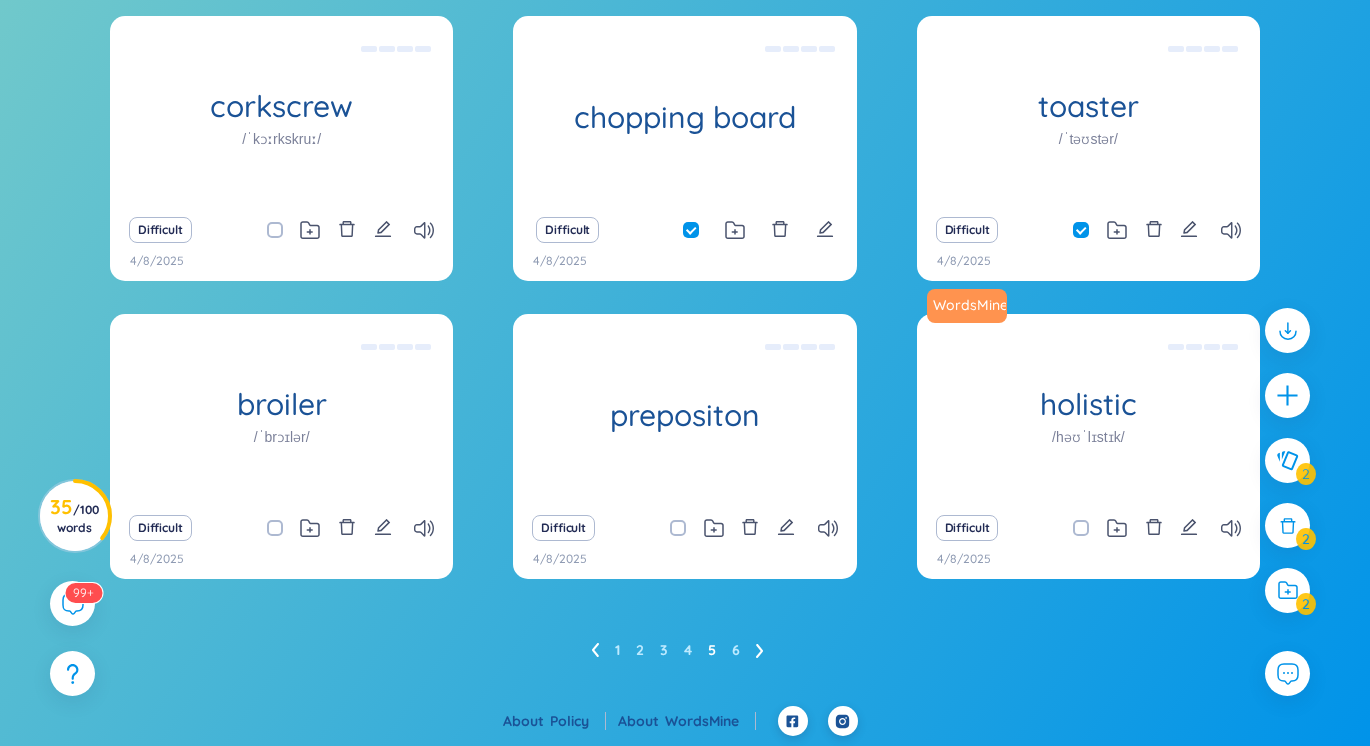click on "Difficult" at bounding box center (281, 230) 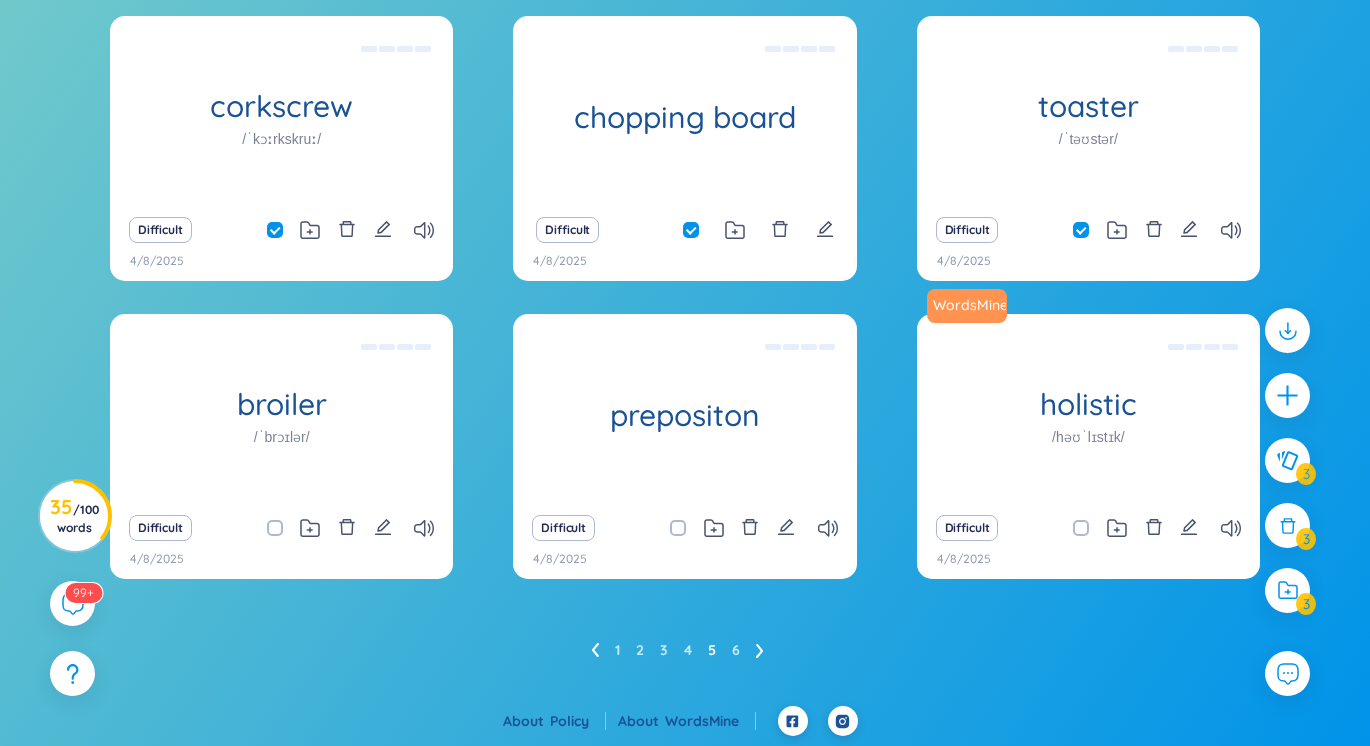 click at bounding box center [285, 528] 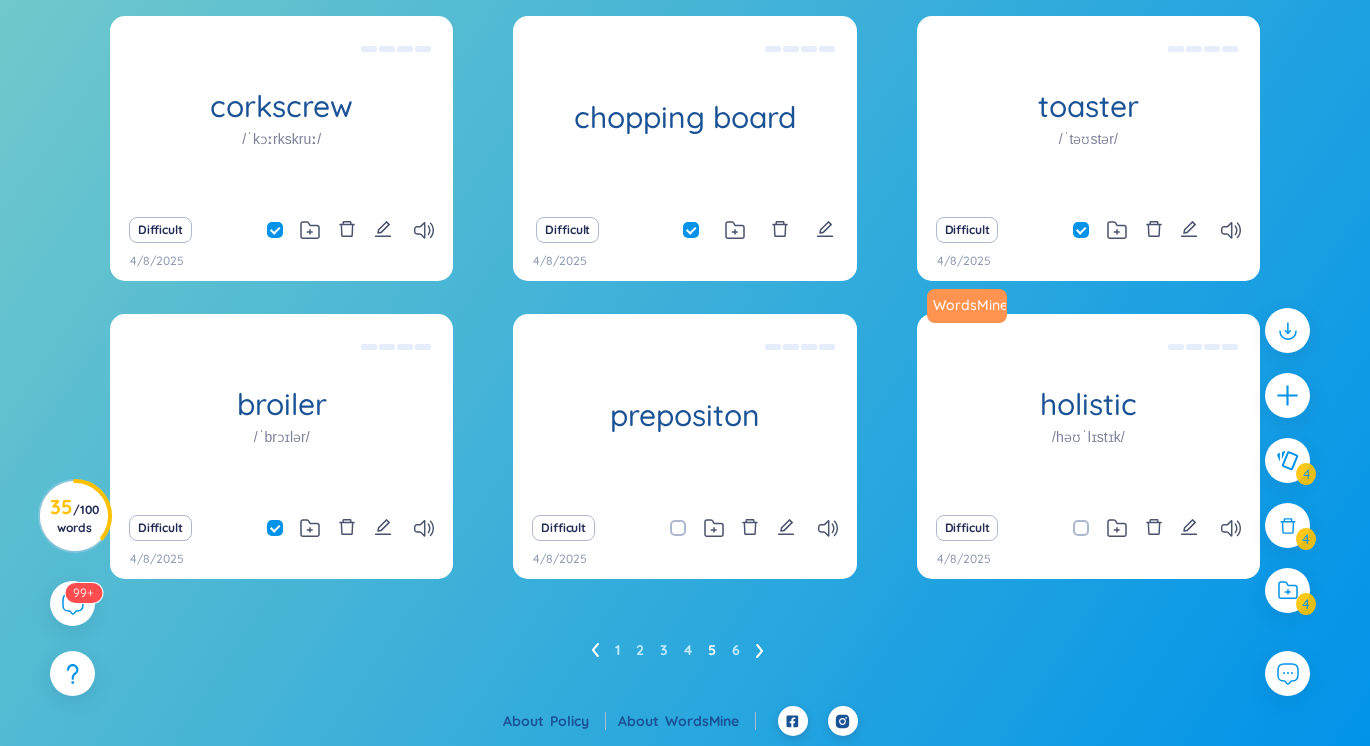 click at bounding box center [688, 528] 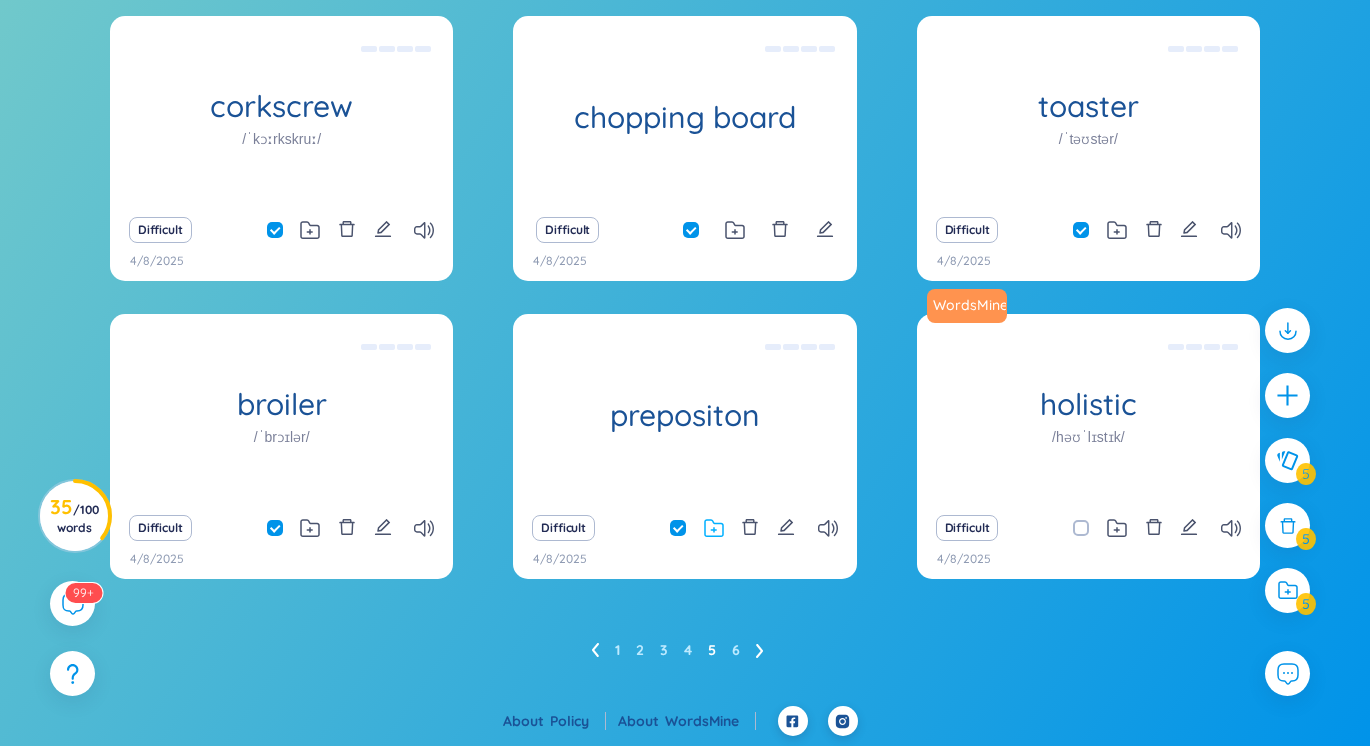 click 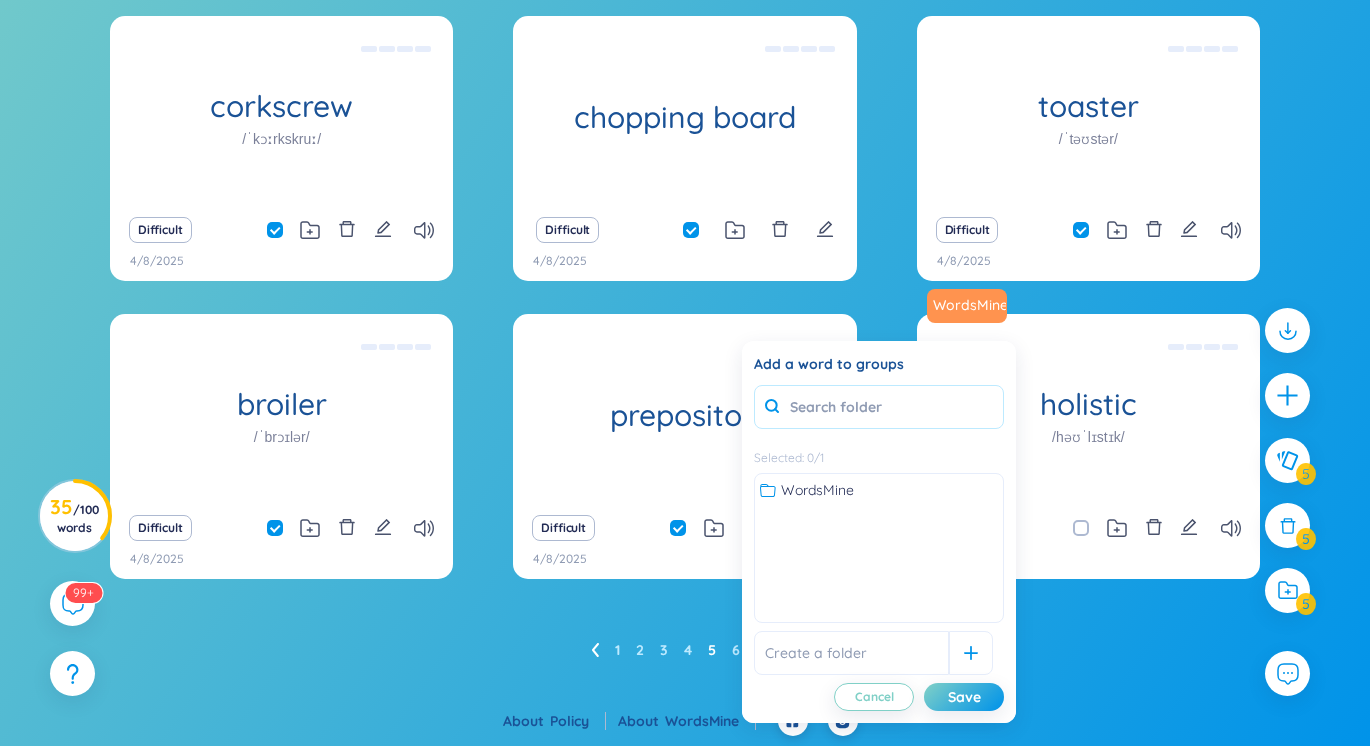 click at bounding box center [879, 407] 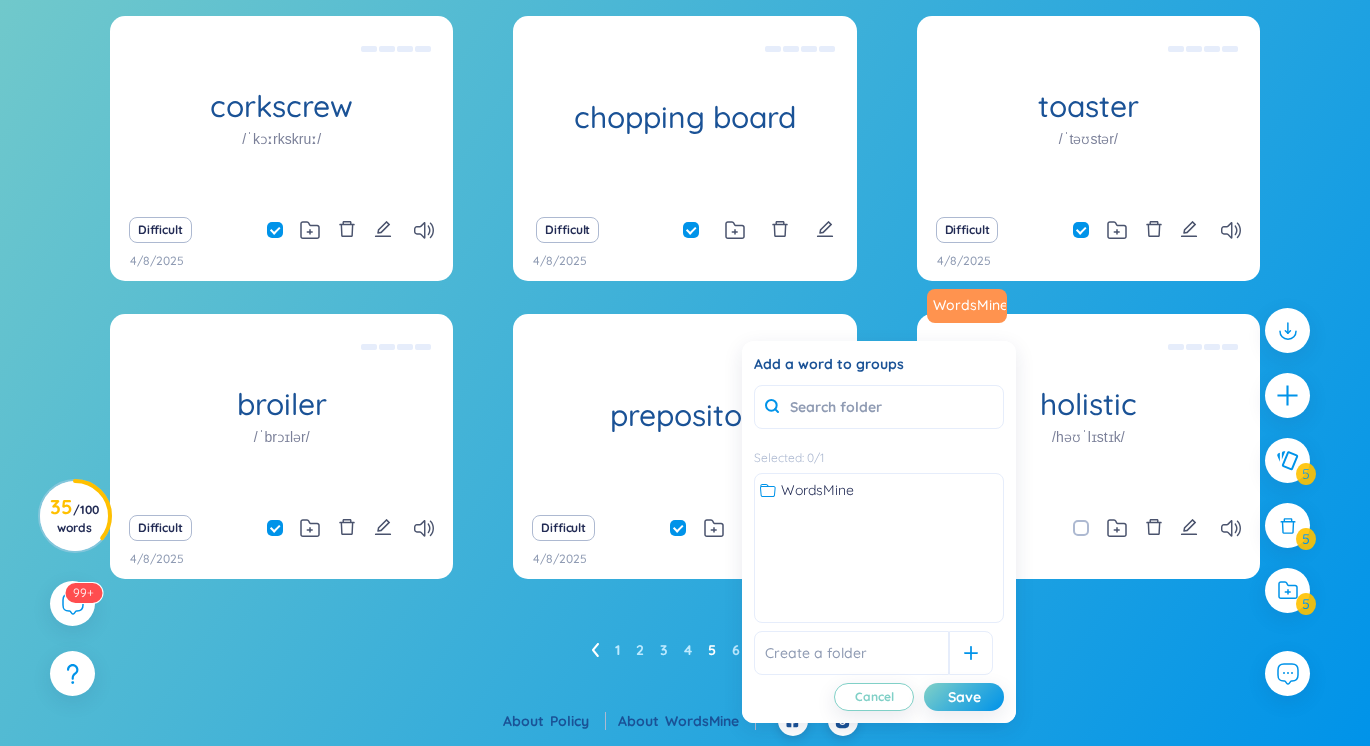 click at bounding box center [851, 653] 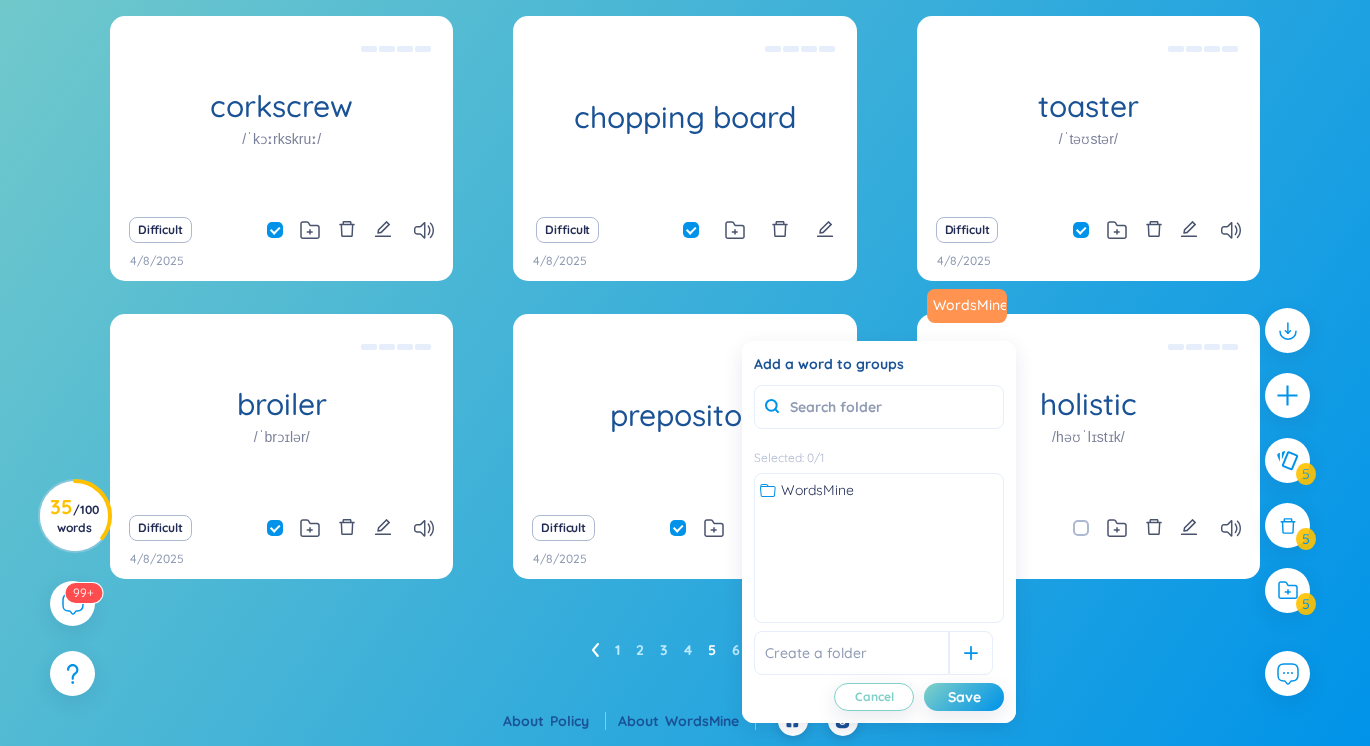 click at bounding box center [851, 653] 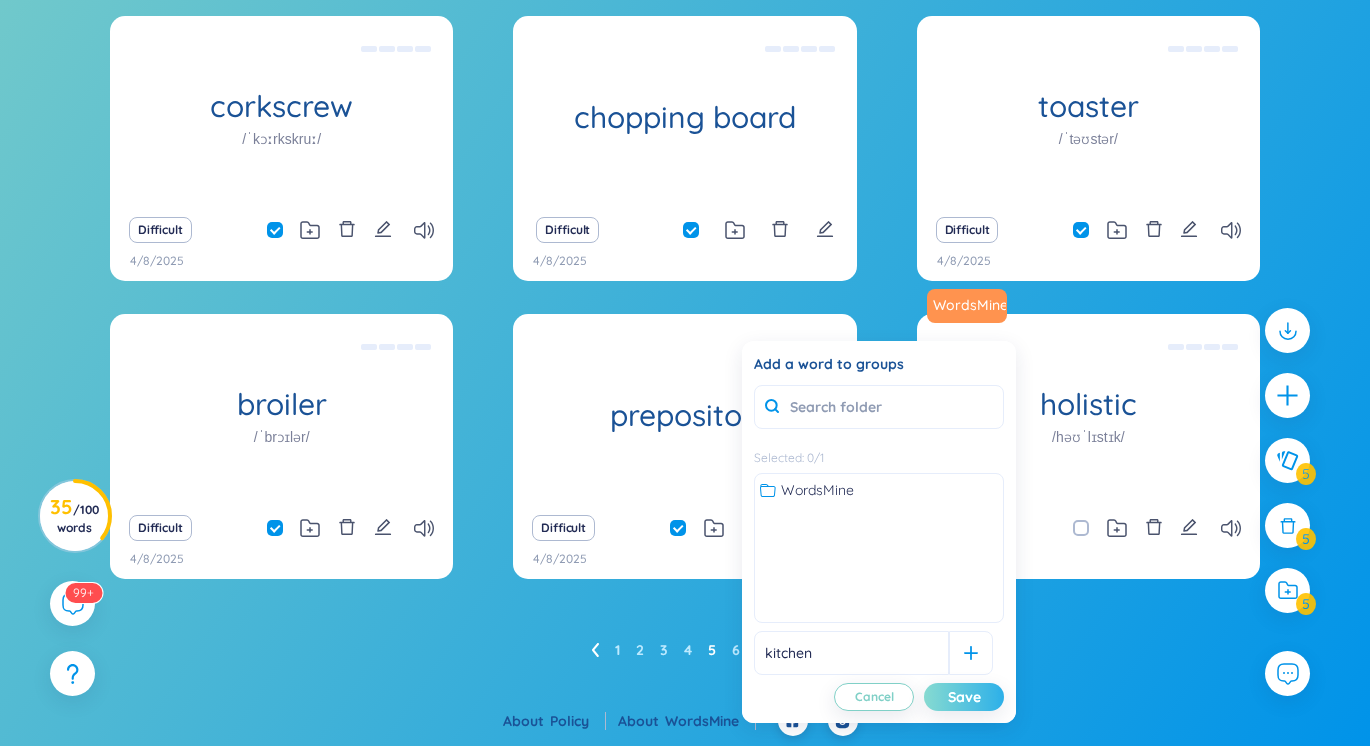 type on "kitchen" 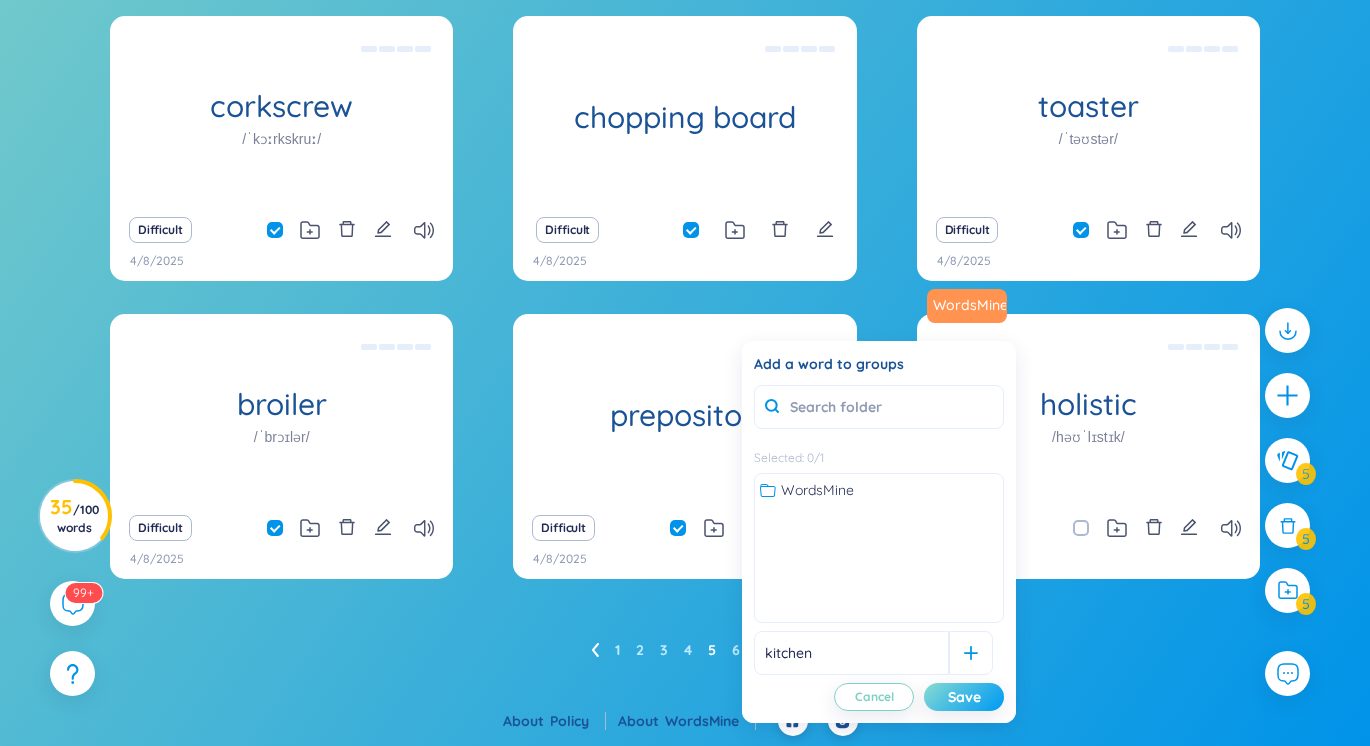click on "Save" at bounding box center [964, 697] 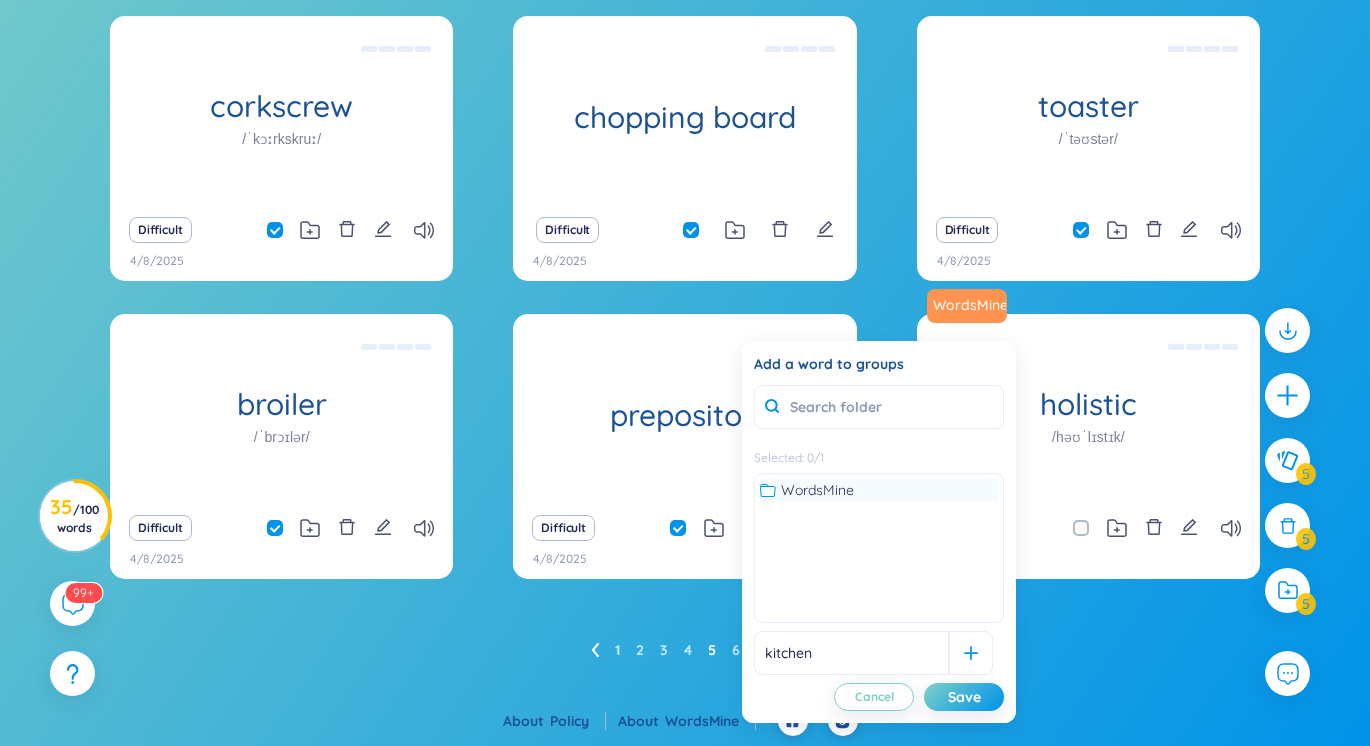 click on "WordsMine" at bounding box center (817, 490) 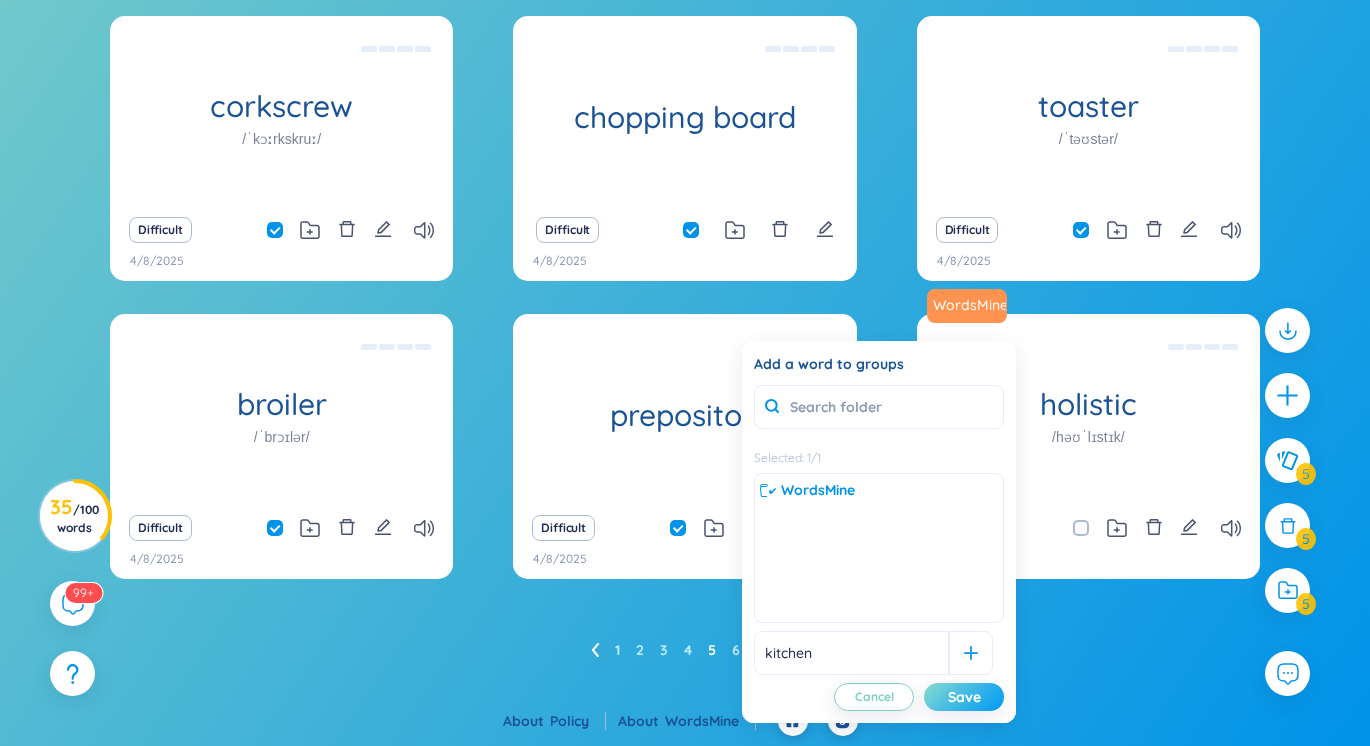 click on "Save" at bounding box center (964, 697) 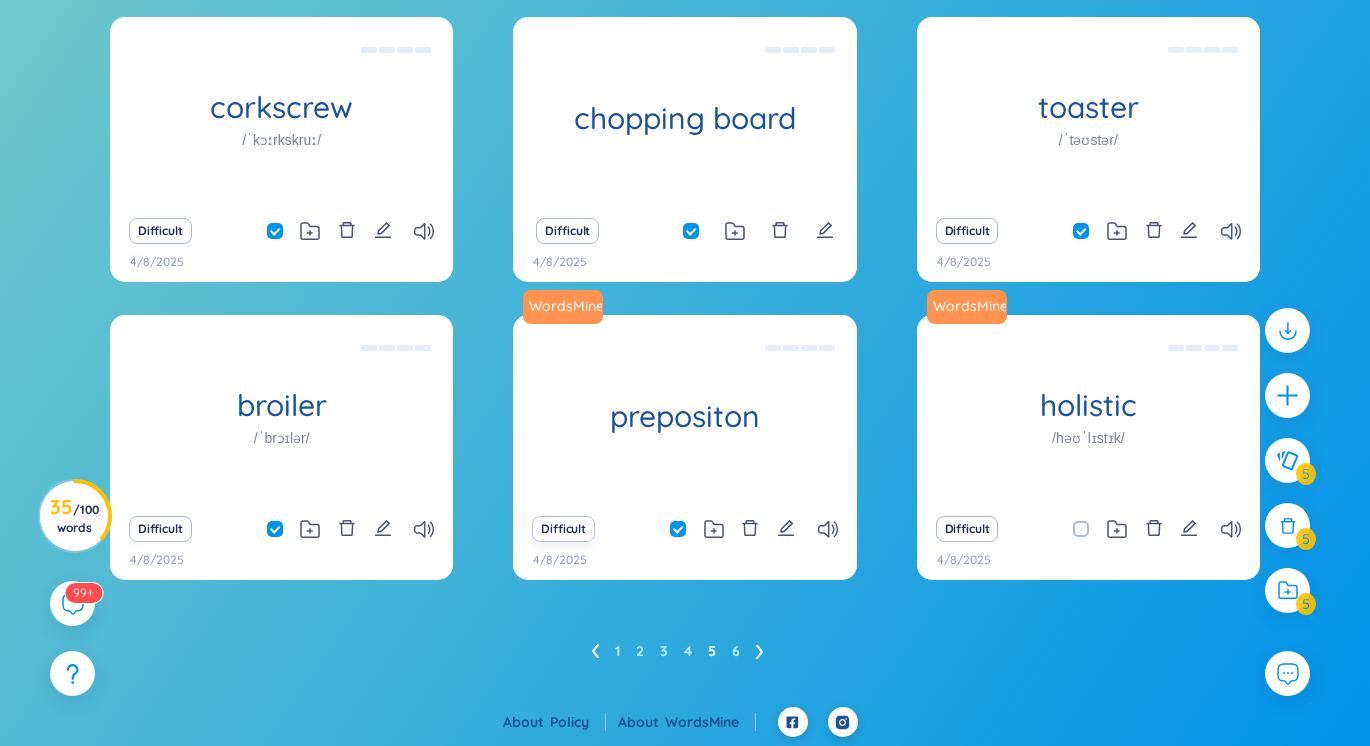 scroll, scrollTop: 385, scrollLeft: 0, axis: vertical 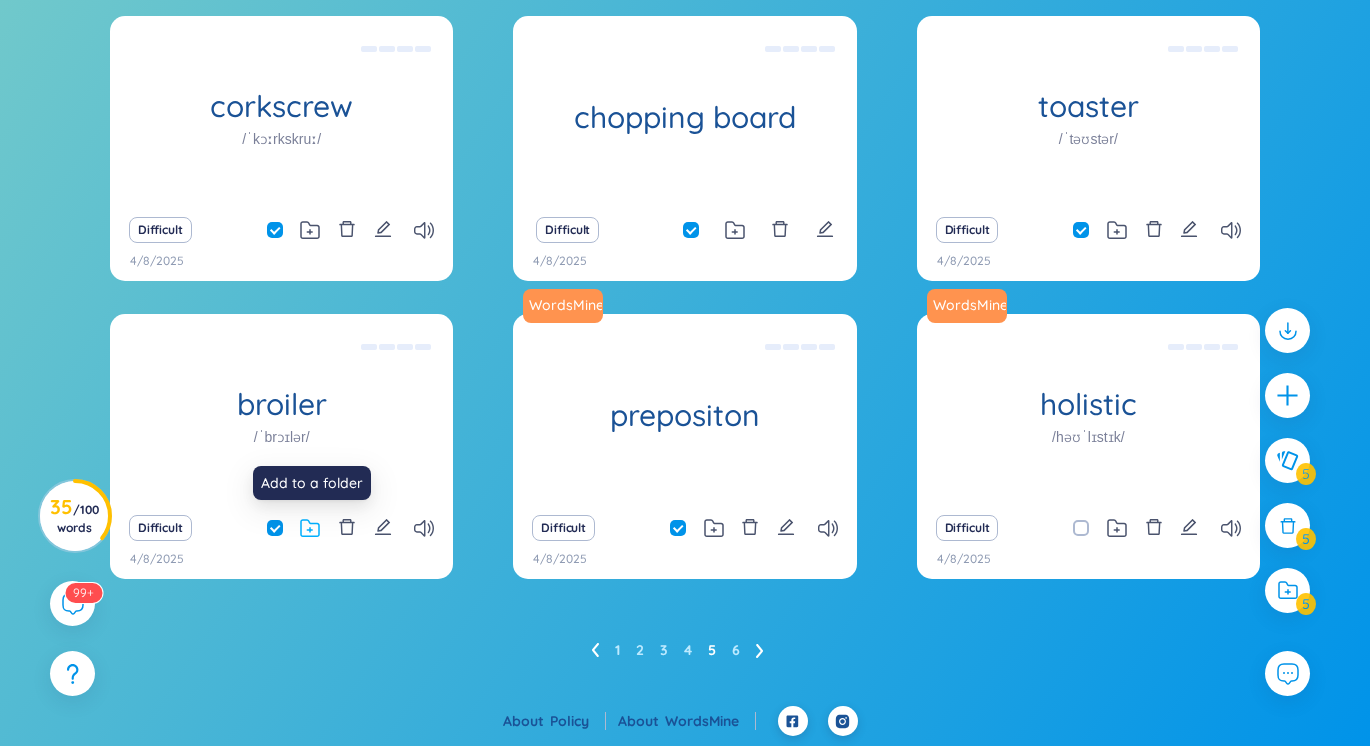 click 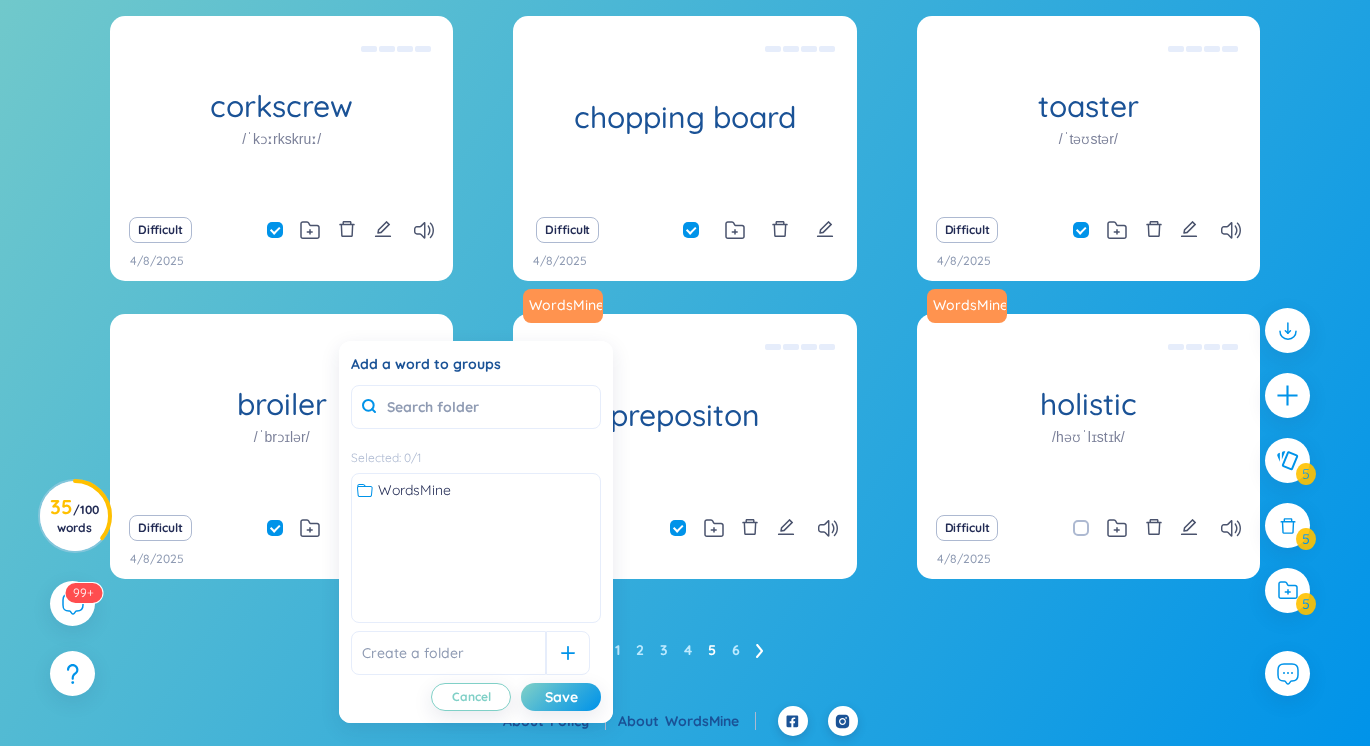 click on "WordsMine No data to display" at bounding box center (476, 548) 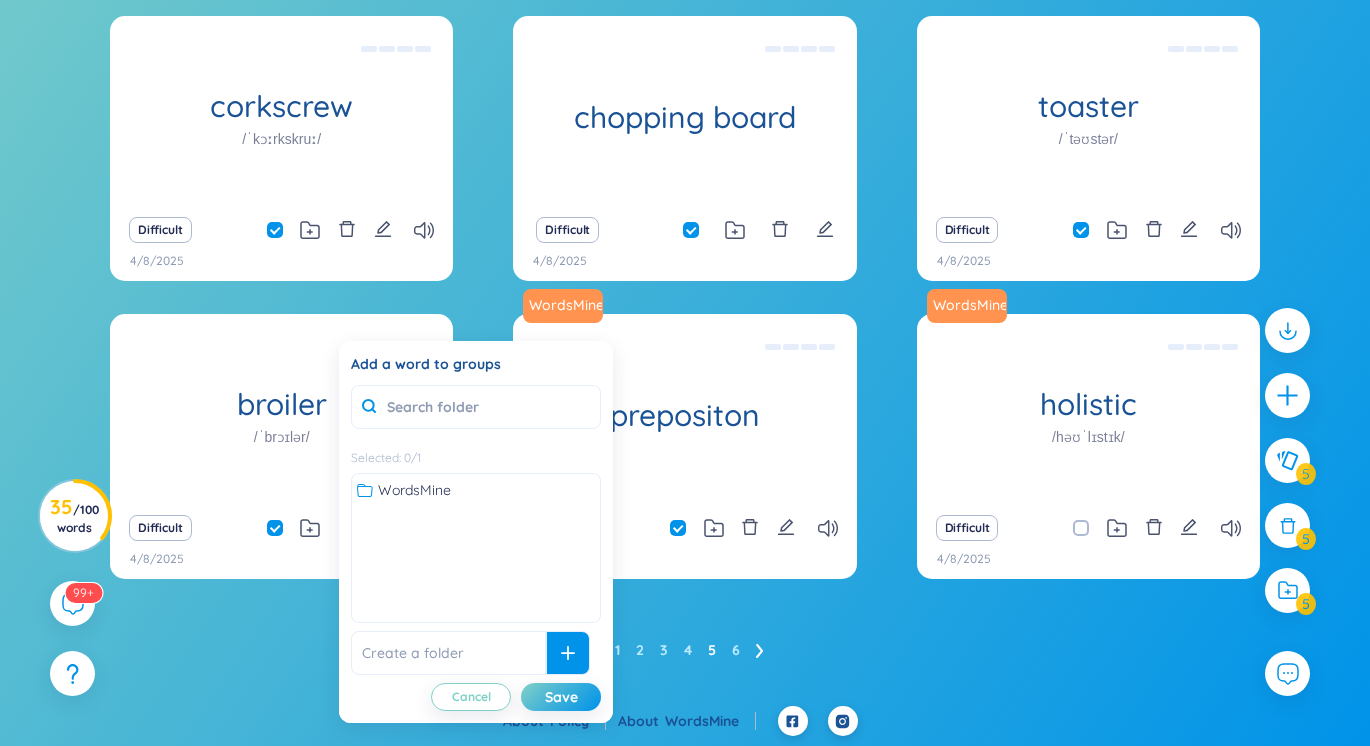 click at bounding box center (568, 653) 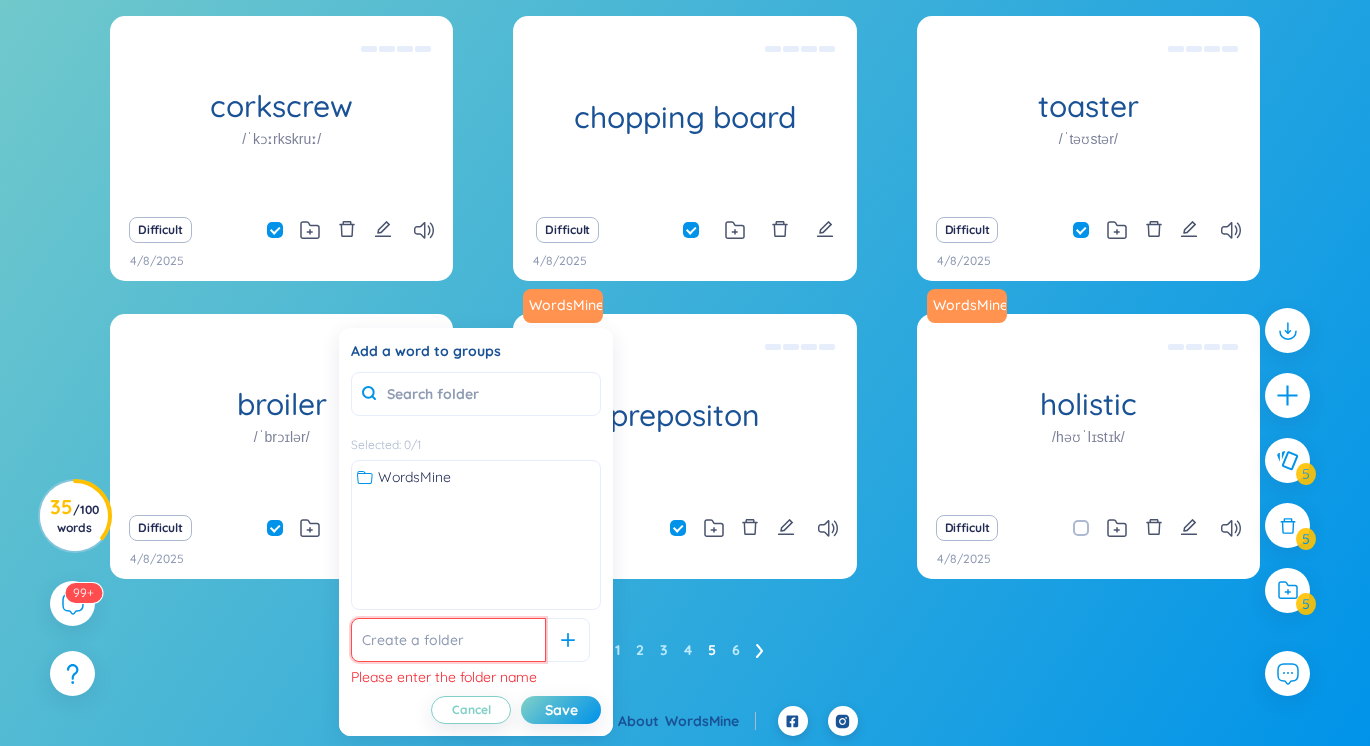 click at bounding box center (448, 640) 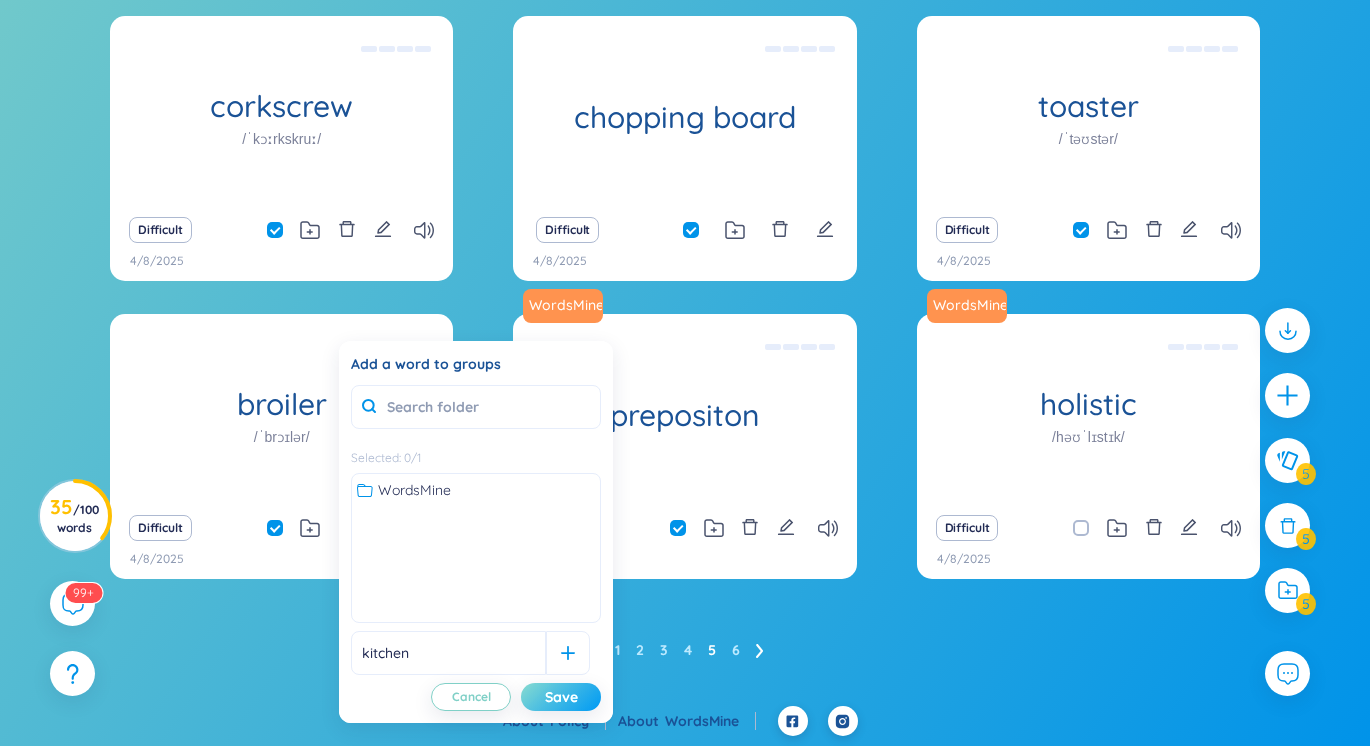 click on "Save" at bounding box center [561, 697] 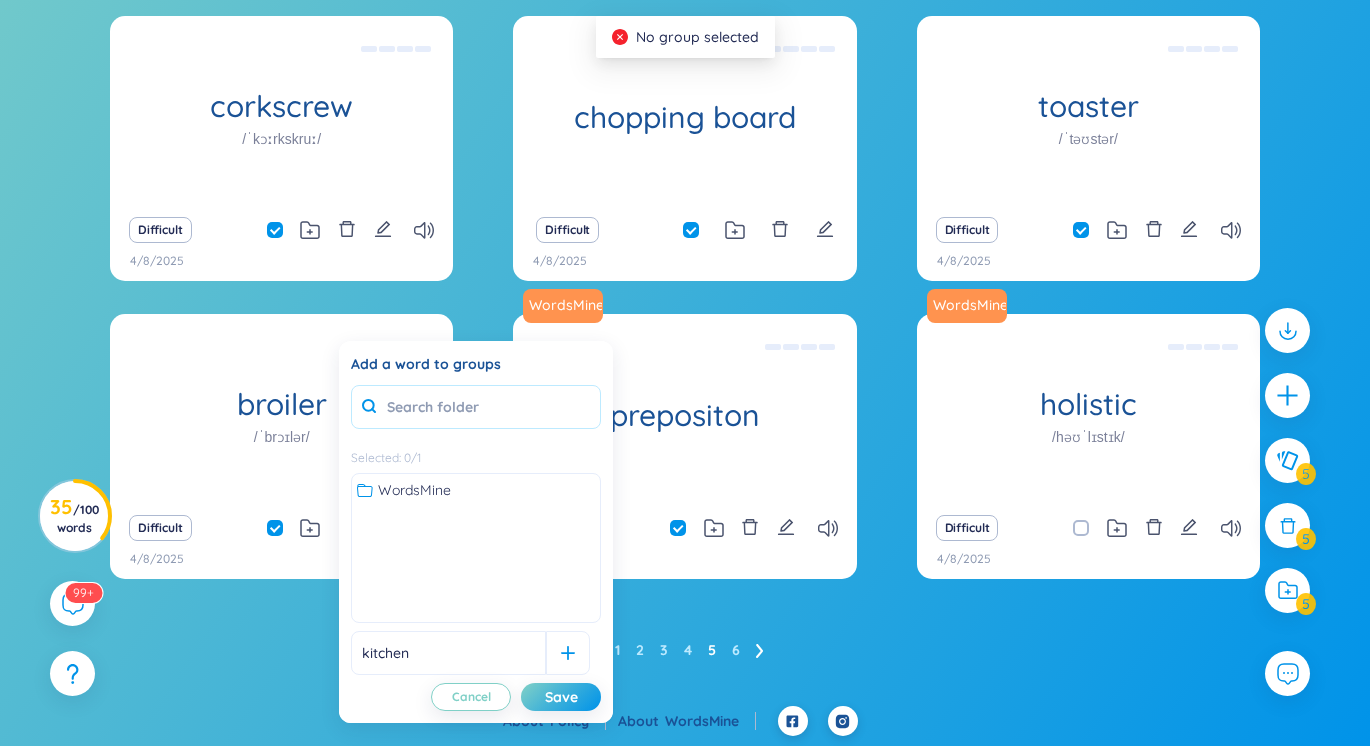 click at bounding box center [476, 407] 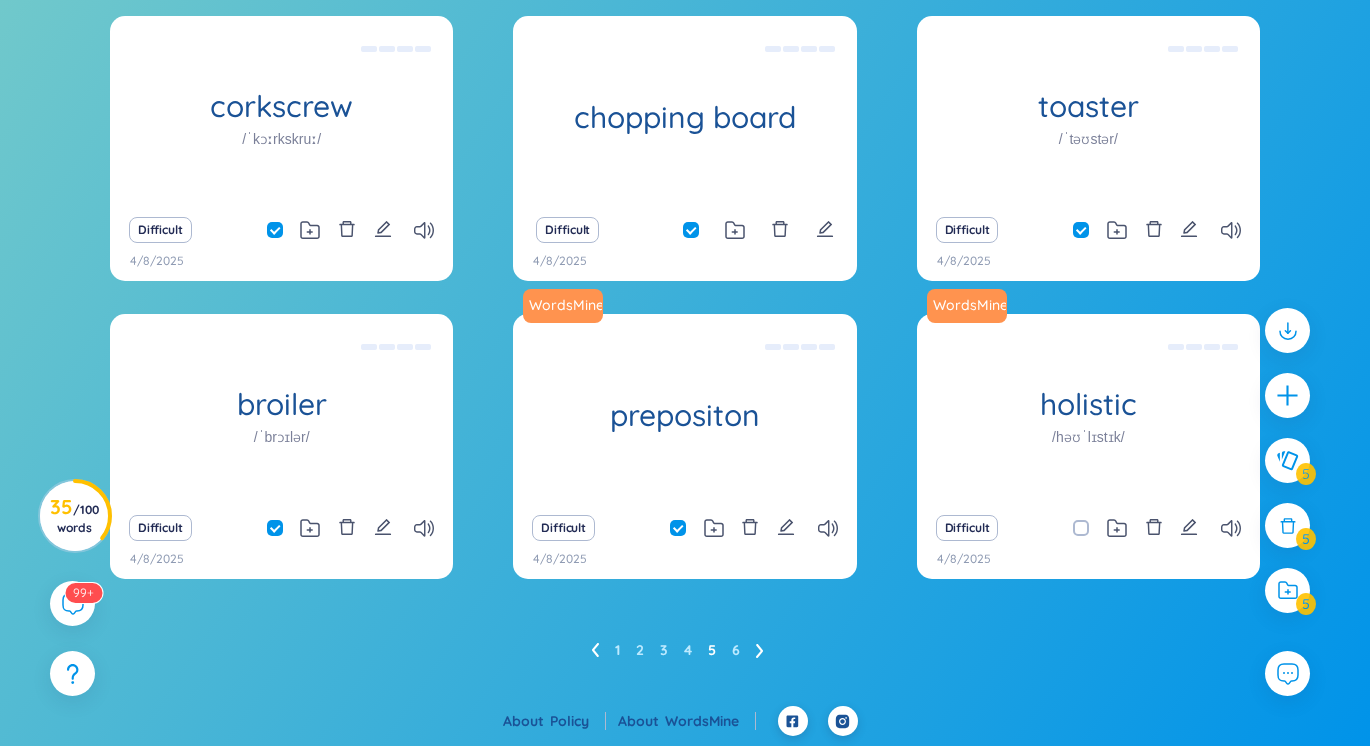 click on "1 2 3 4 5 6" at bounding box center (685, 650) 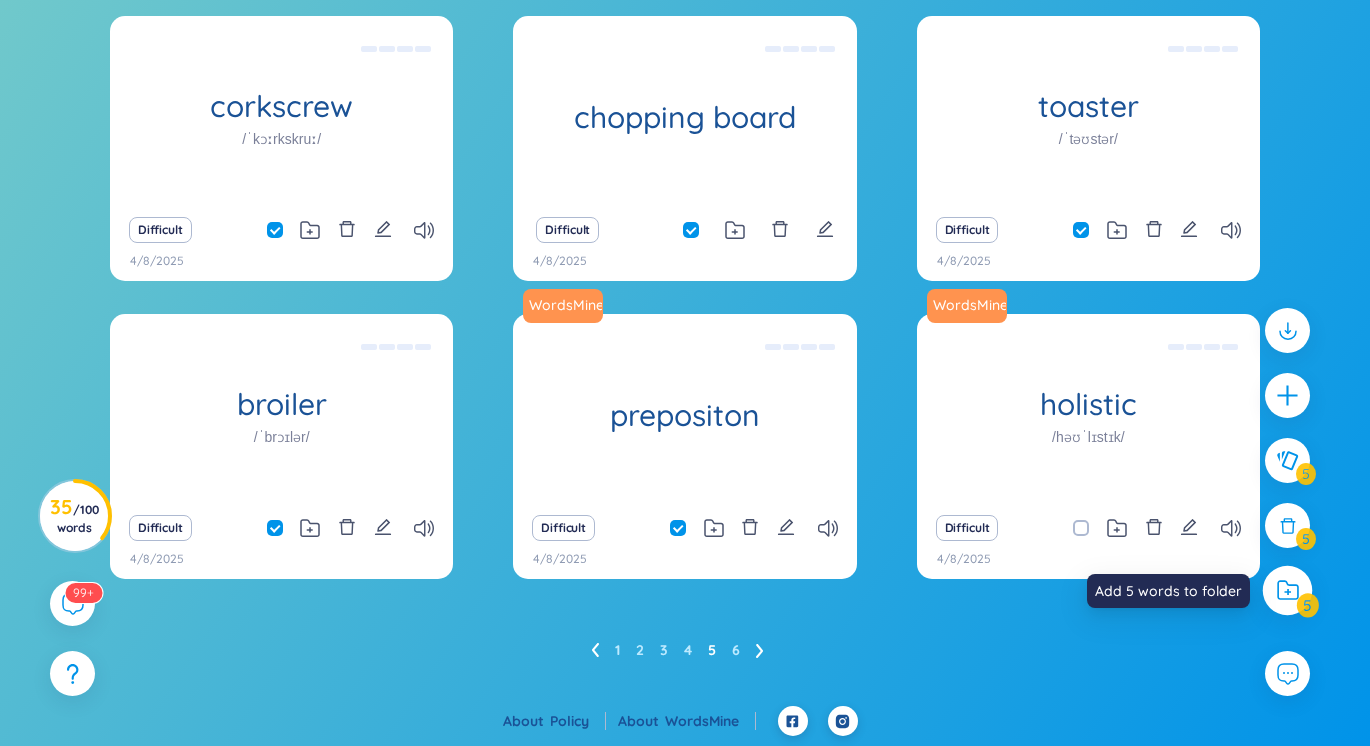 click 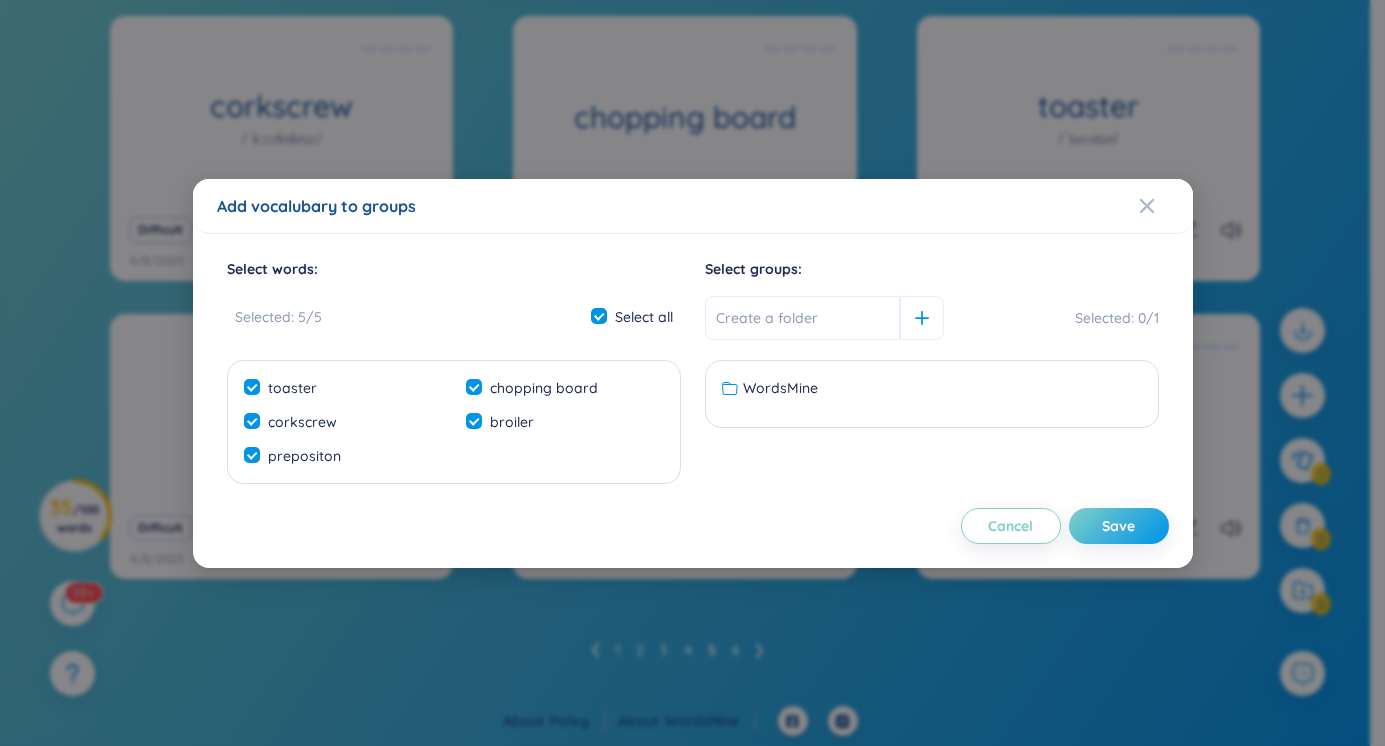 click at bounding box center (802, 318) 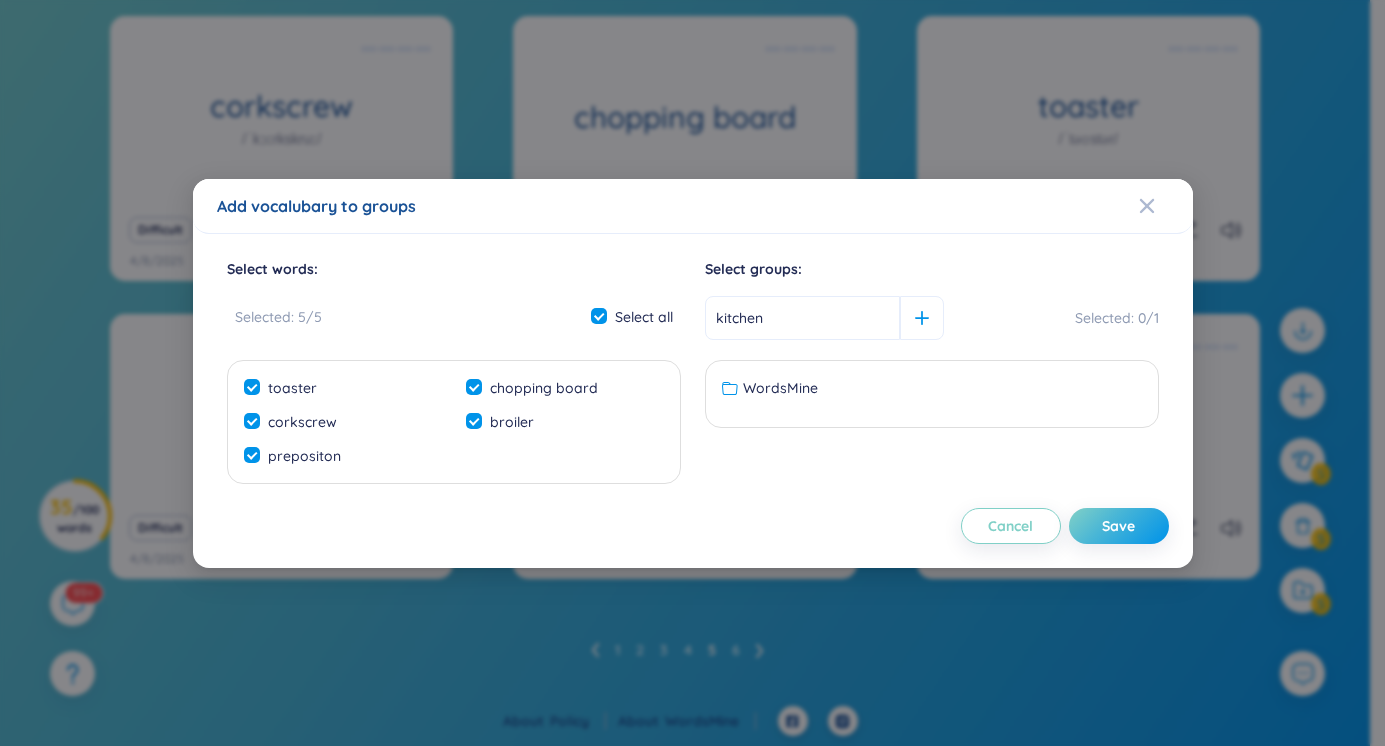 click on "kitchen" at bounding box center (880, 318) 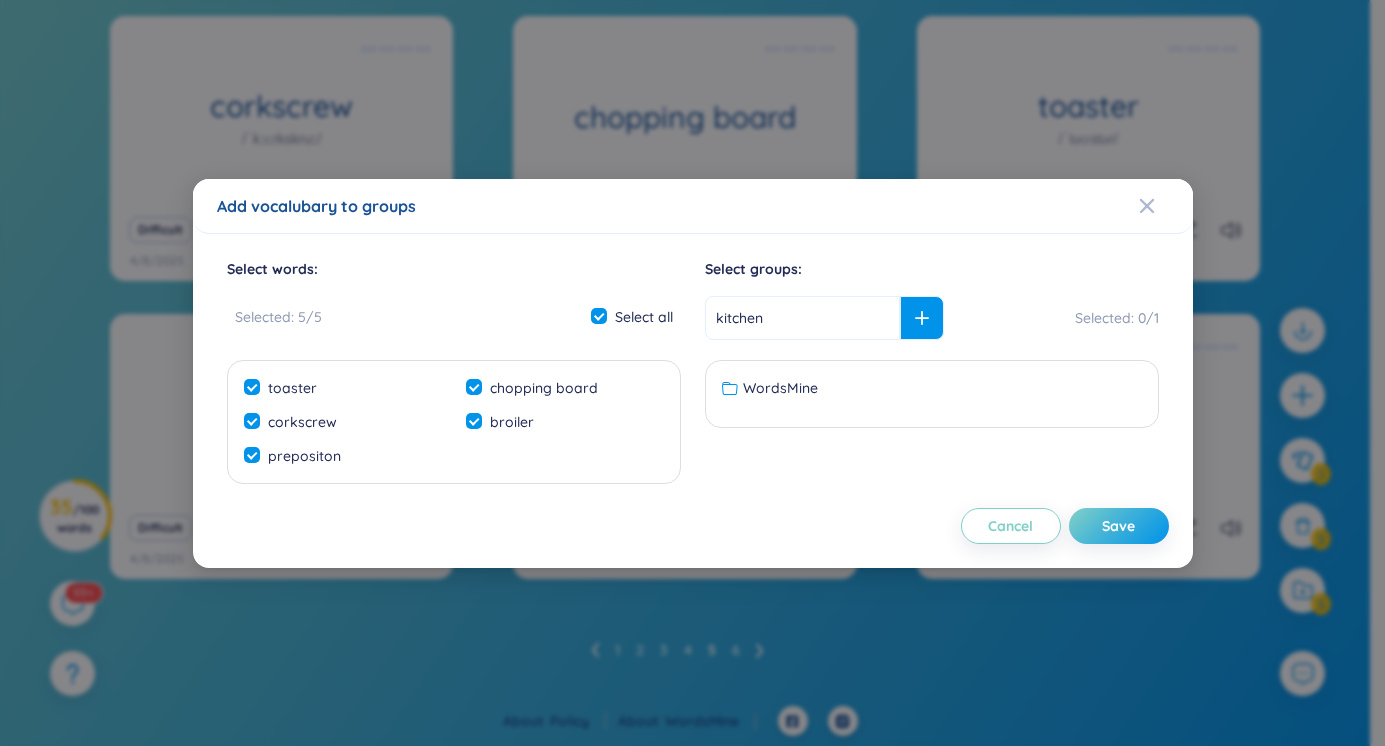 click 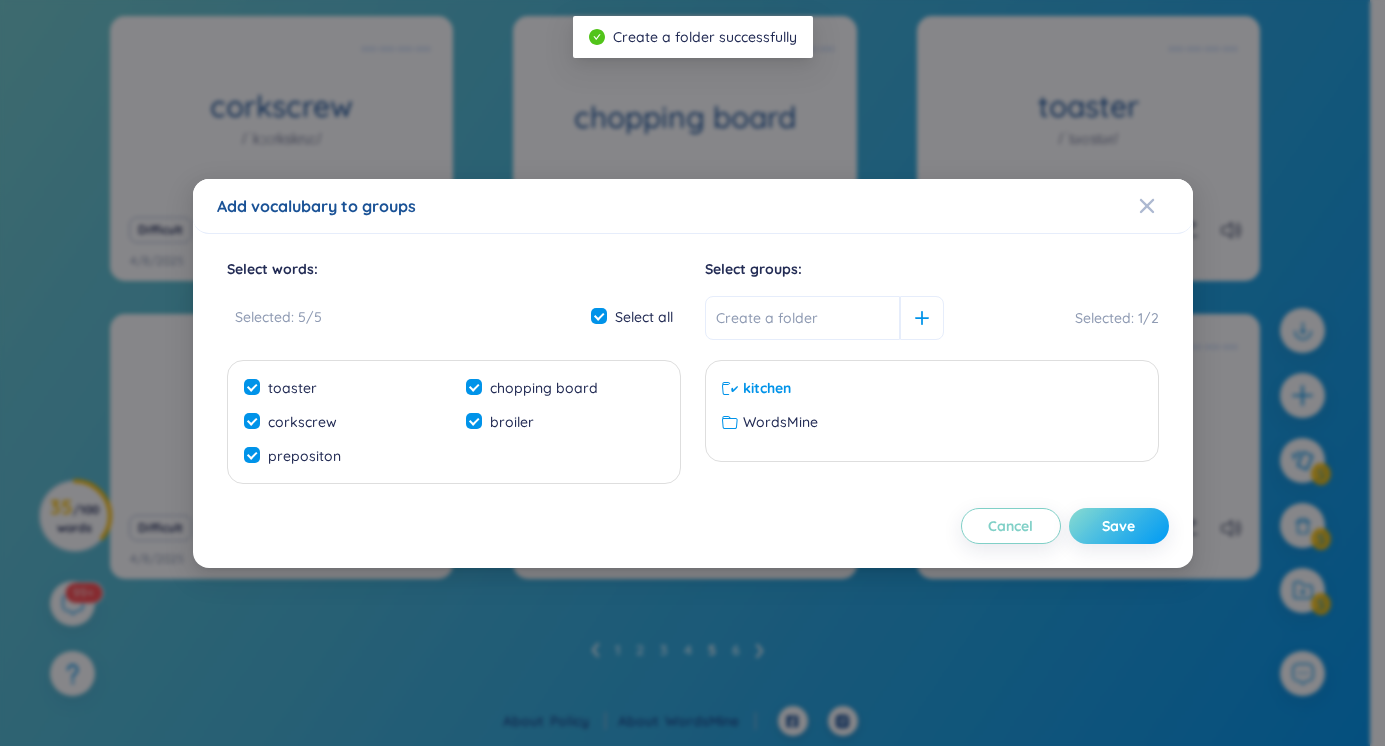 click on "Save" at bounding box center (1118, 526) 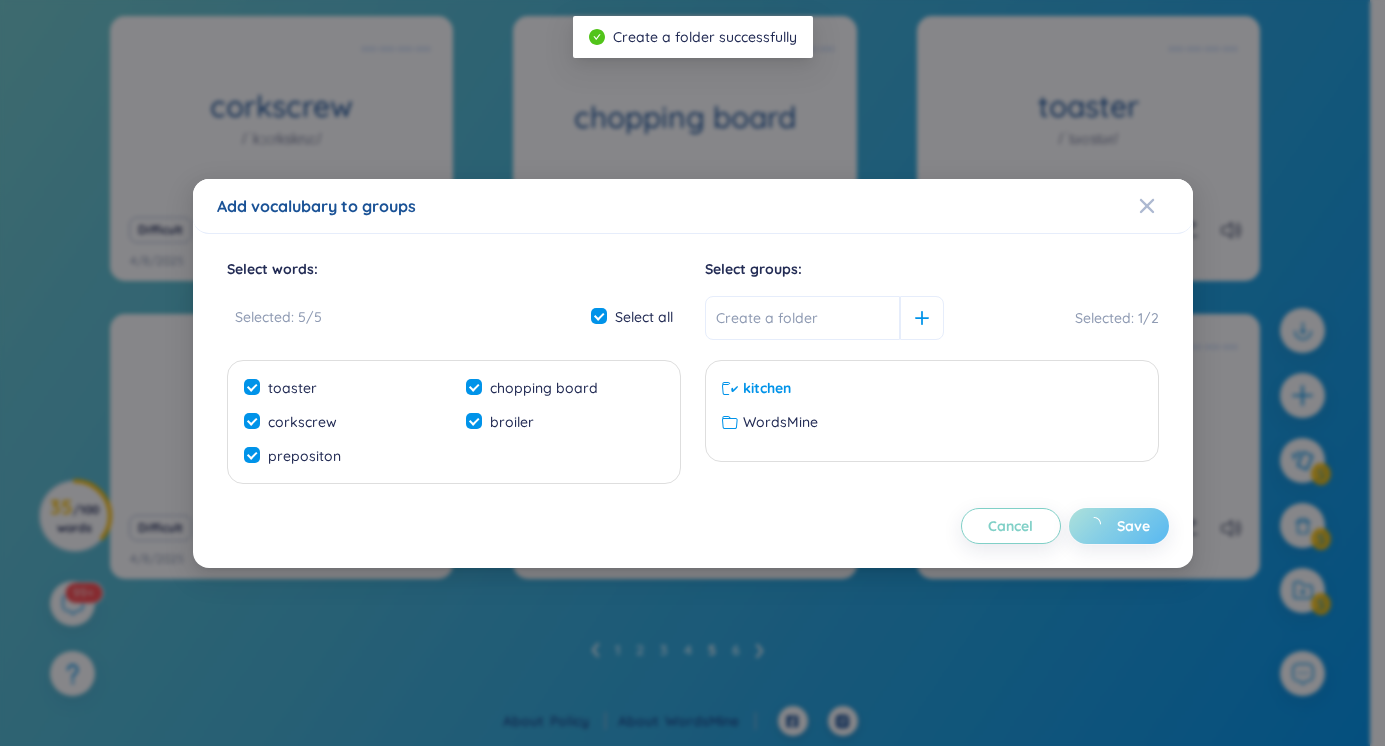 checkbox on "false" 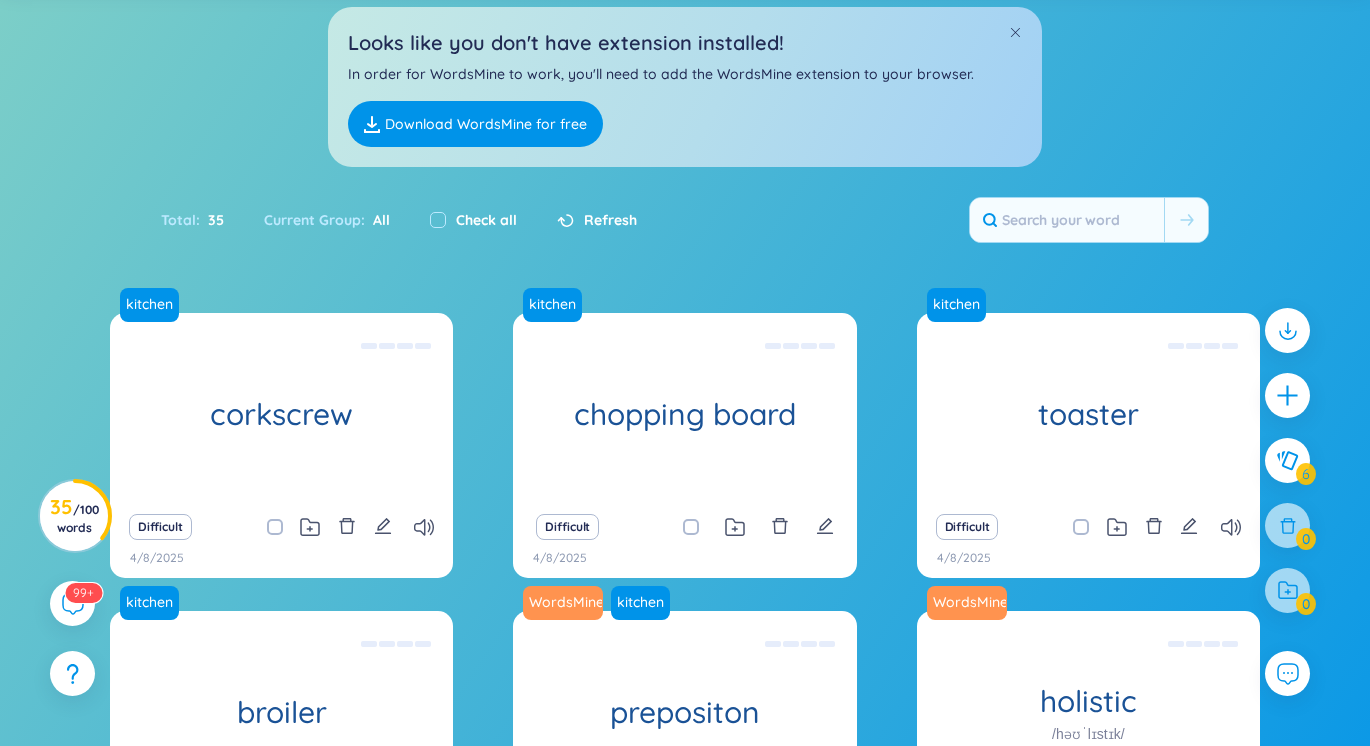 scroll, scrollTop: 0, scrollLeft: 0, axis: both 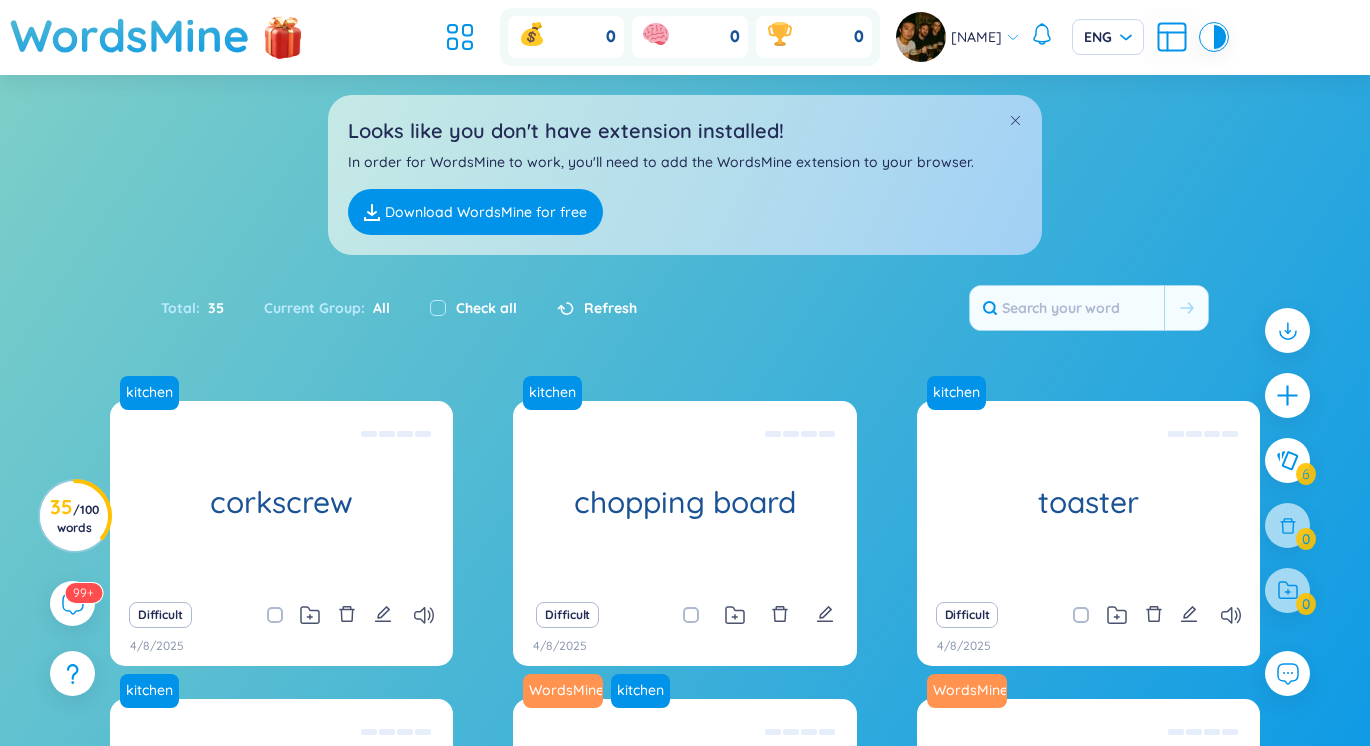 click on "Looks like you don't have extension installed! In order for WordsMine to work, you'll need to add the WordsMine extension to your browser.   Download WordsMine for free" at bounding box center (685, 175) 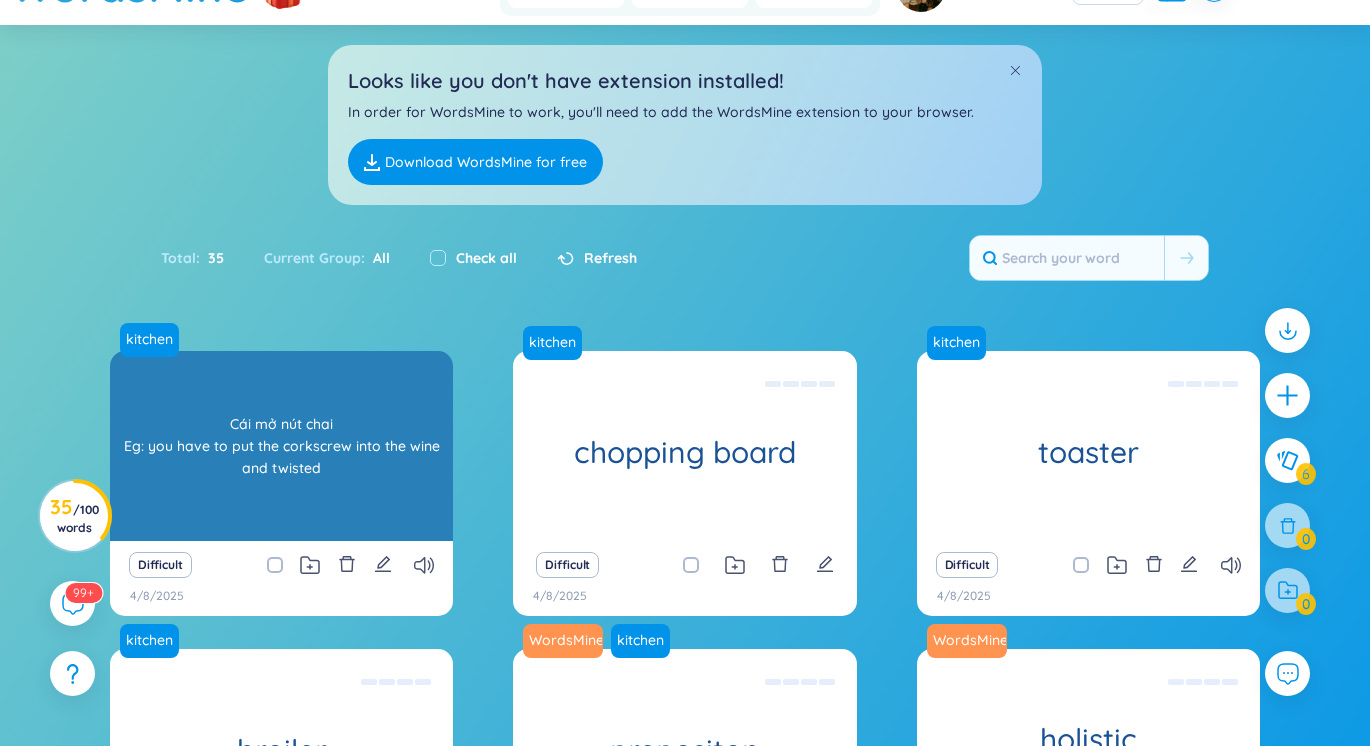 scroll, scrollTop: 0, scrollLeft: 0, axis: both 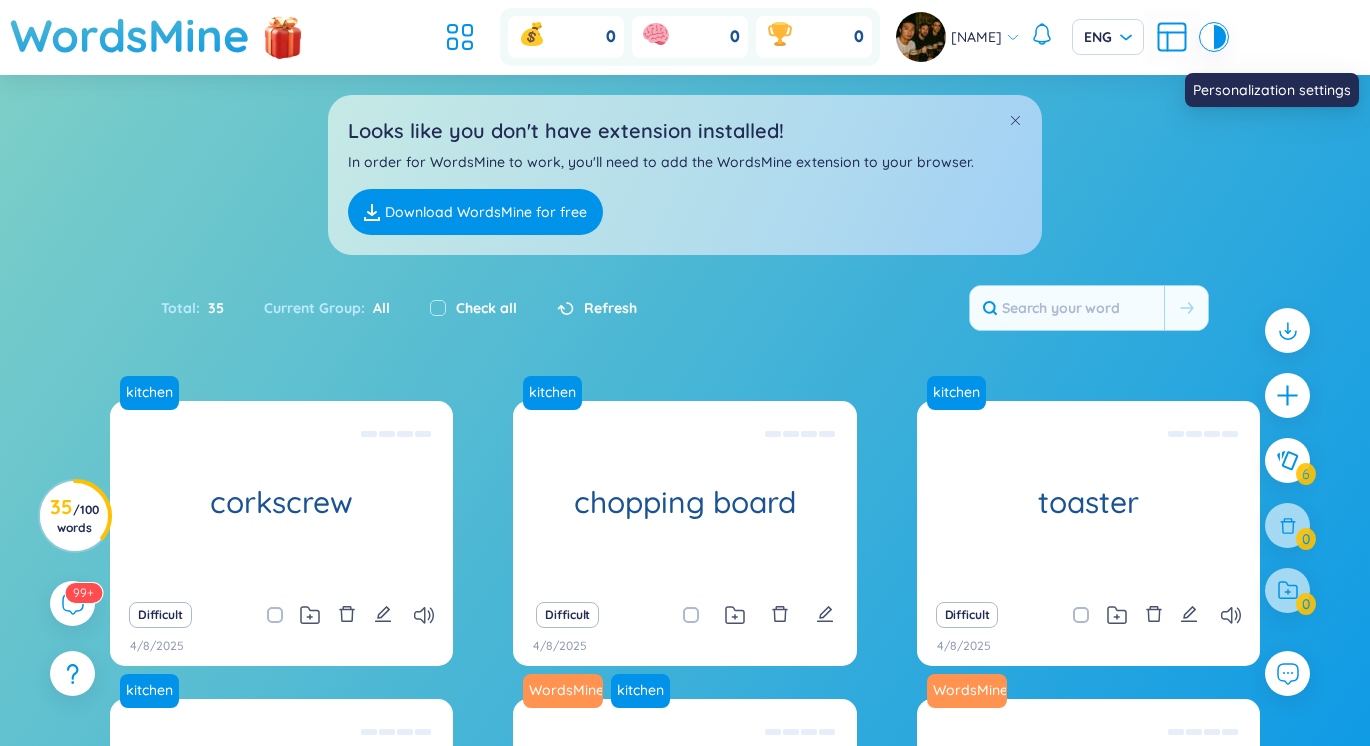 click 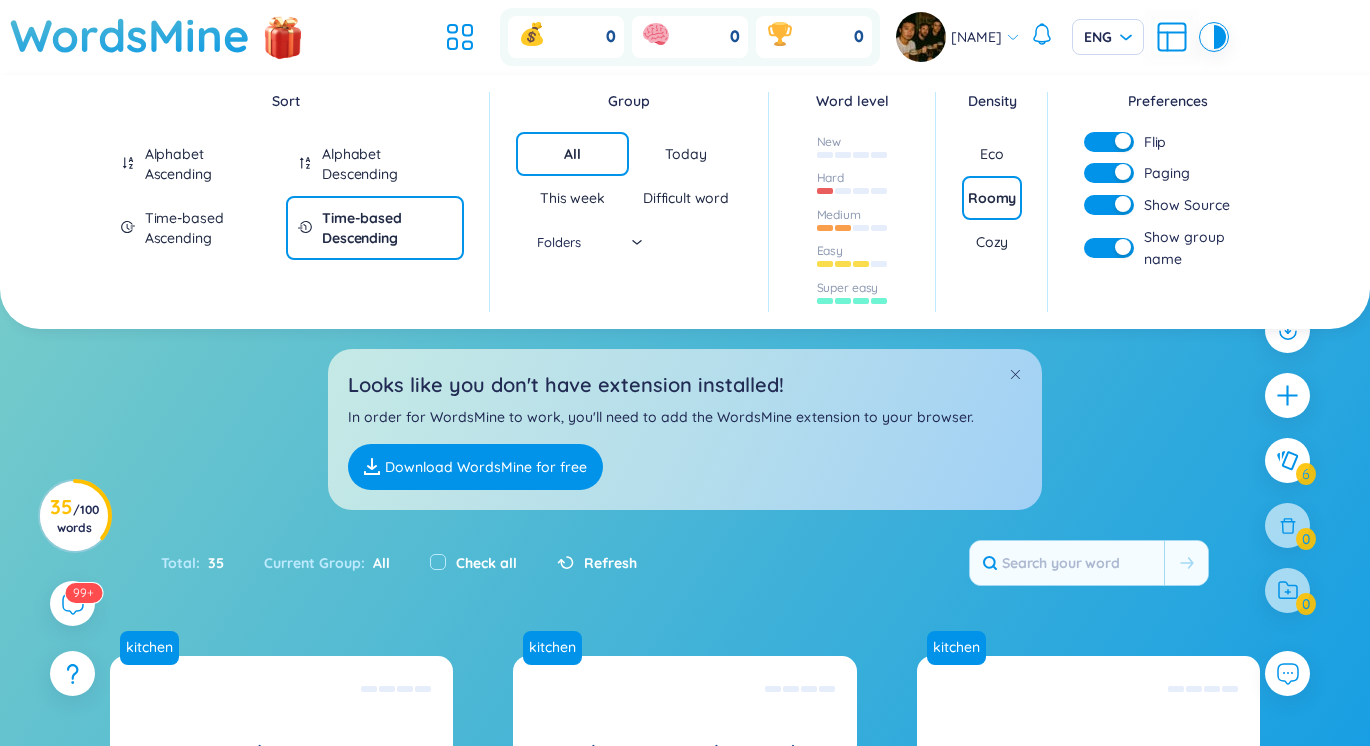 click on "Sort Alphabet Ascending Alphabet Descending Time-based Ascending Time-based Descending Group All Today This week Difficult word Folders Word level New Hard Medium Easy Super easy Density Eco Roomy Cozy Preferences Flip Paging Show Source Show group name Looks like you don't have extension installed! In order for WordsMine to work, you'll need to add the WordsMine extension to your browser.   Download WordsMine for free Total :       35 Current Group :     All Check all   Refresh kitchen corkscrew Cái mở nút chai
Eg: you have to put the corkscrew into the wine and twisted Difficult 4/8/2025 kitchen chopping board Thớt
Eg: there are a chopping board at the corner of the kitchen Difficult 4/8/2025 kitchen toaster Máy nướng bánh mì
eg: A toaster at the table in the kitchen Difficult 4/8/2025 kitchen broiler Vỉ nướng thịt
Eg: you have to put these steaks between the broiler Difficult 4/8/2025 WordsMine kitchen prepositon Giới từ Difficult 4/8/2025 WordsMine holistic /həʊˈlɪstɪk/ 1 2 3" at bounding box center (685, 710) 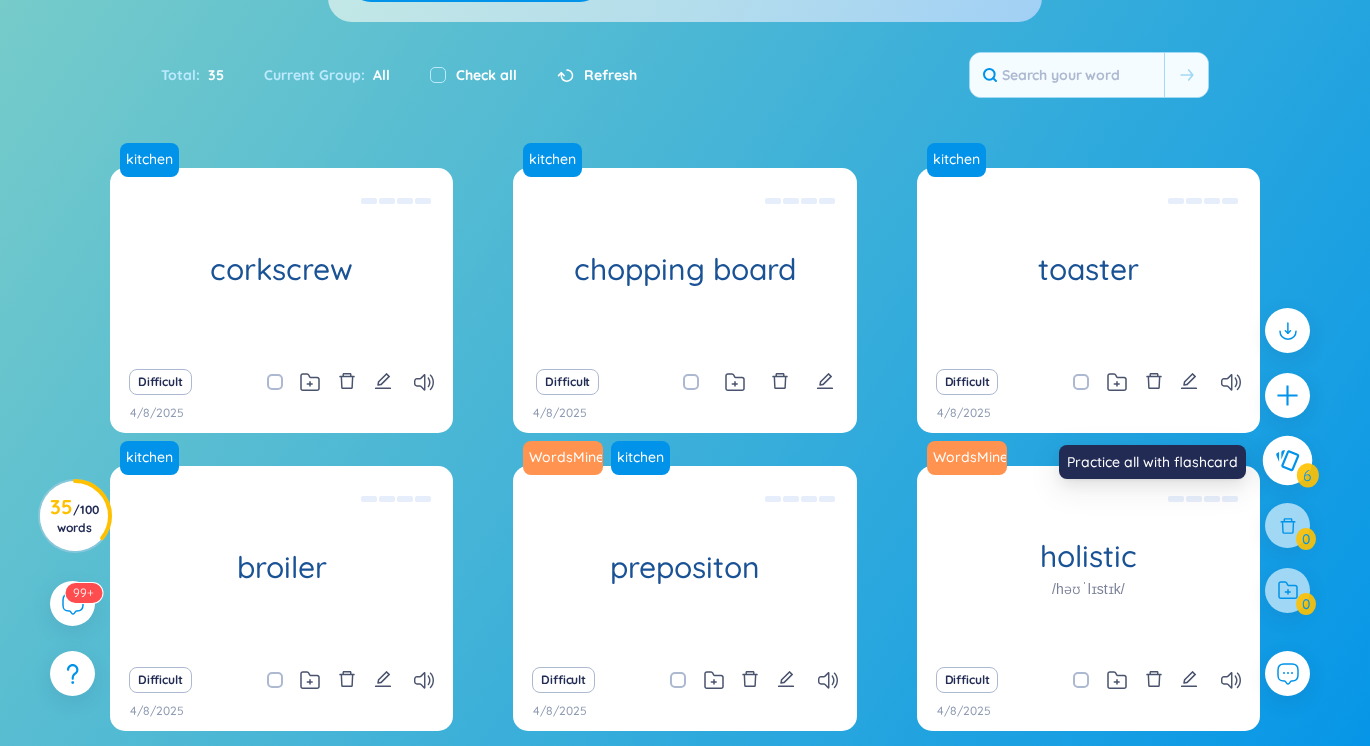click at bounding box center (1288, 461) 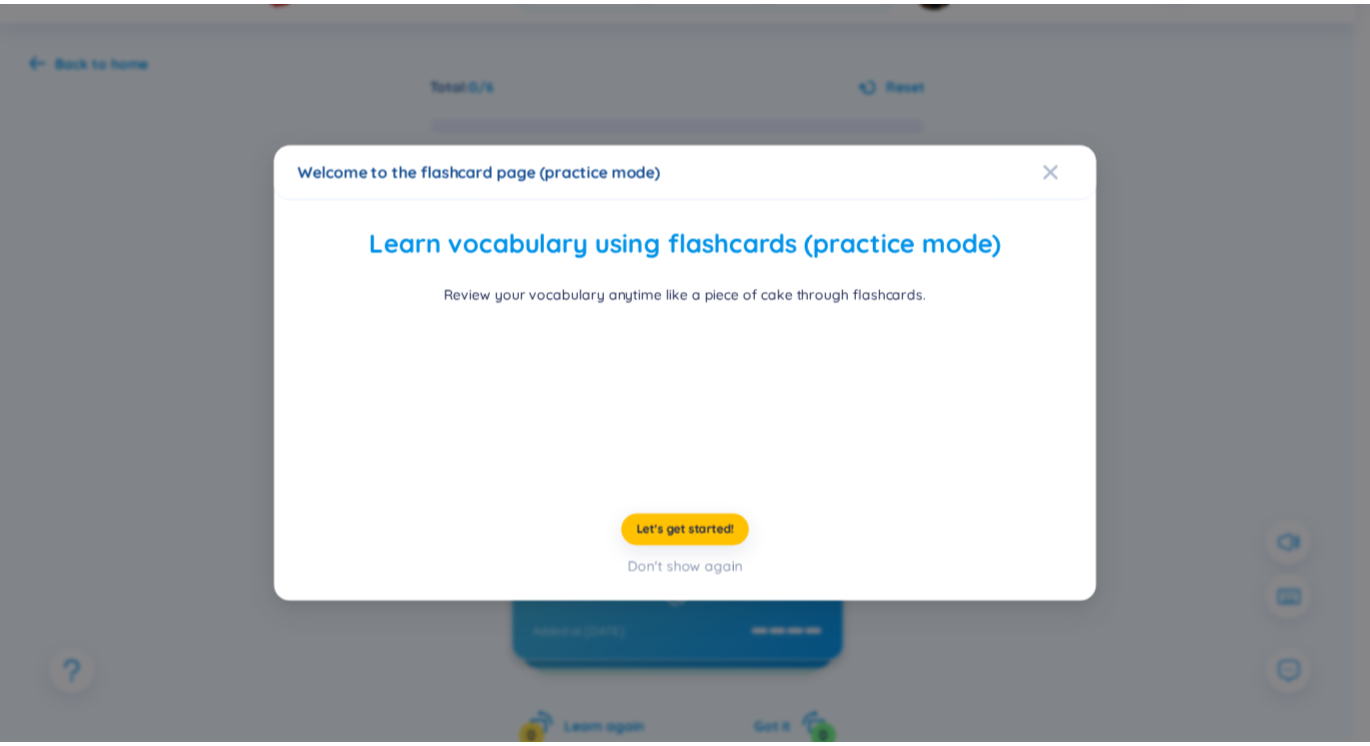 scroll, scrollTop: 0, scrollLeft: 0, axis: both 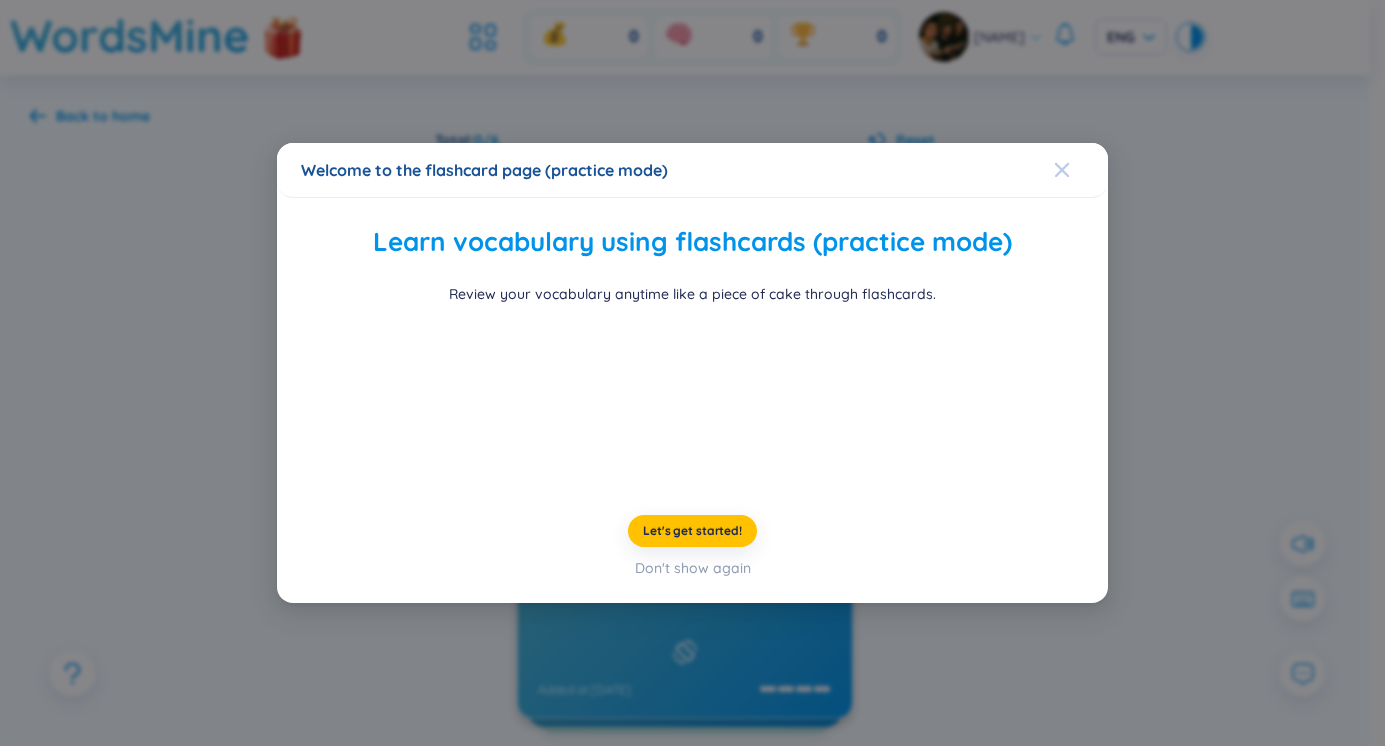 click 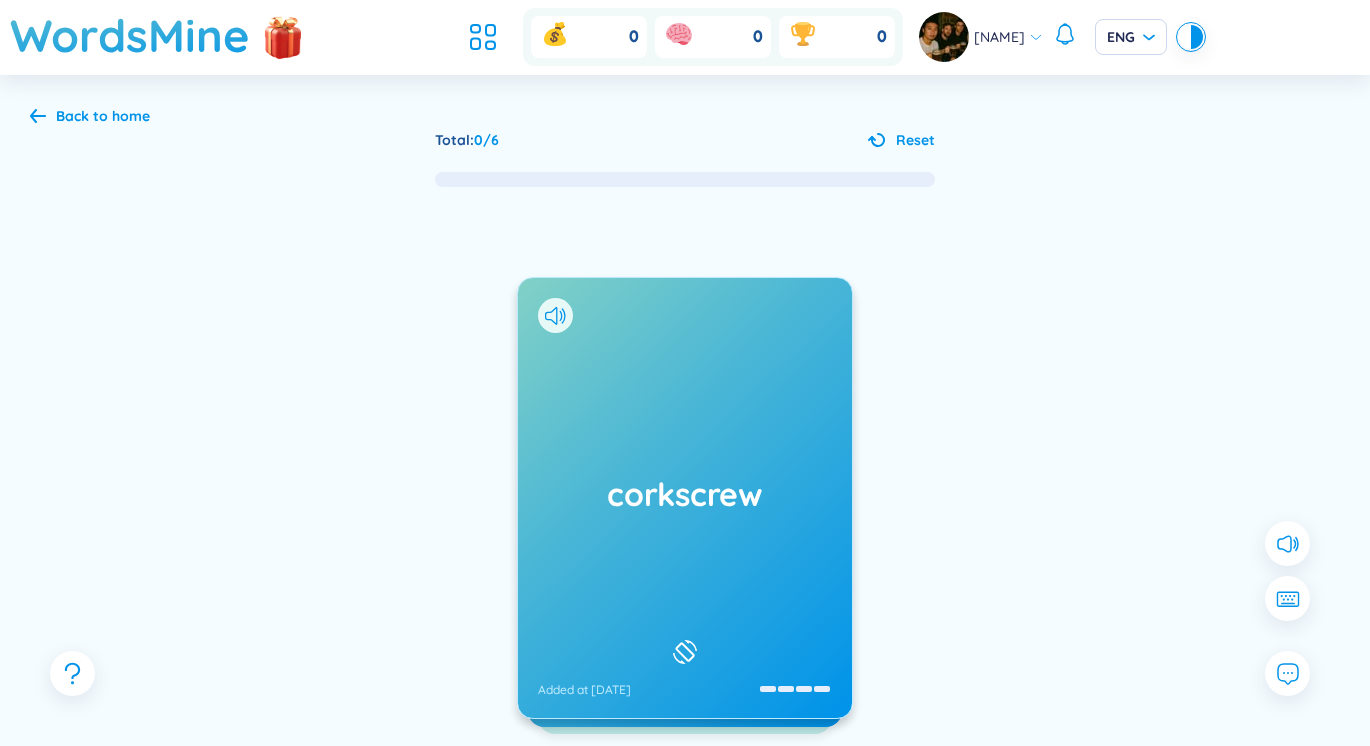 click on "corkscrew Added at 4/8/2025 Cái mở nút chai
Eg: you have to put the corkscrew into the wine and twisted Added at 4/8/2025 chopping board Learn again 0 Got it 0" at bounding box center (685, 518) 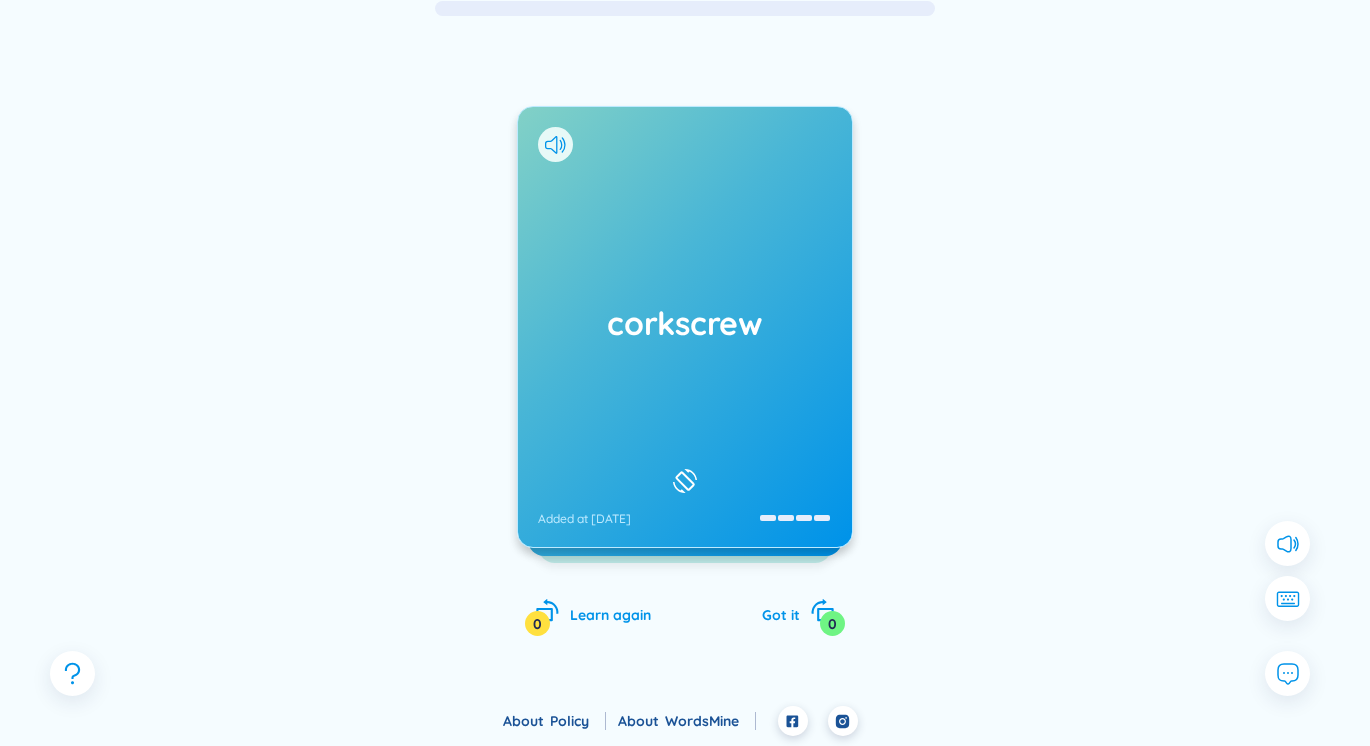 scroll, scrollTop: 0, scrollLeft: 0, axis: both 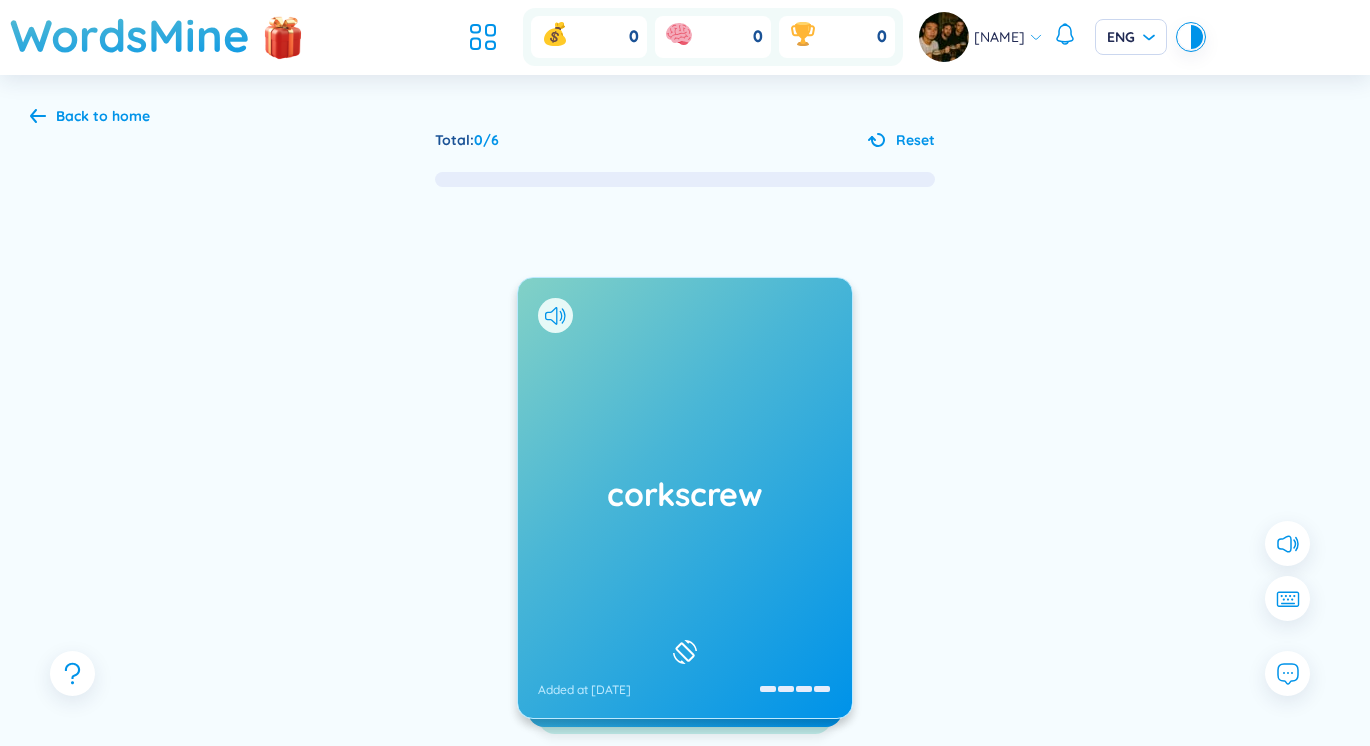 click on "Back to home" at bounding box center (103, 116) 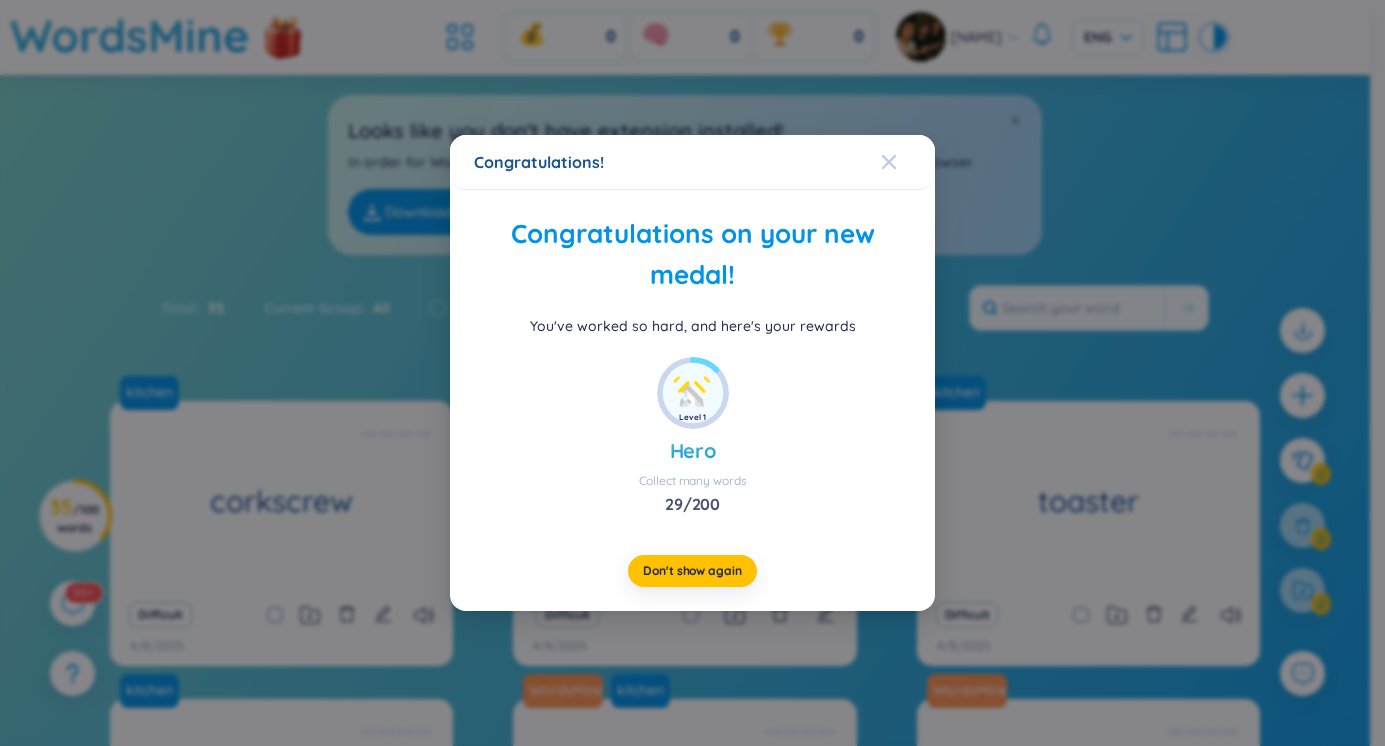 click at bounding box center (908, 162) 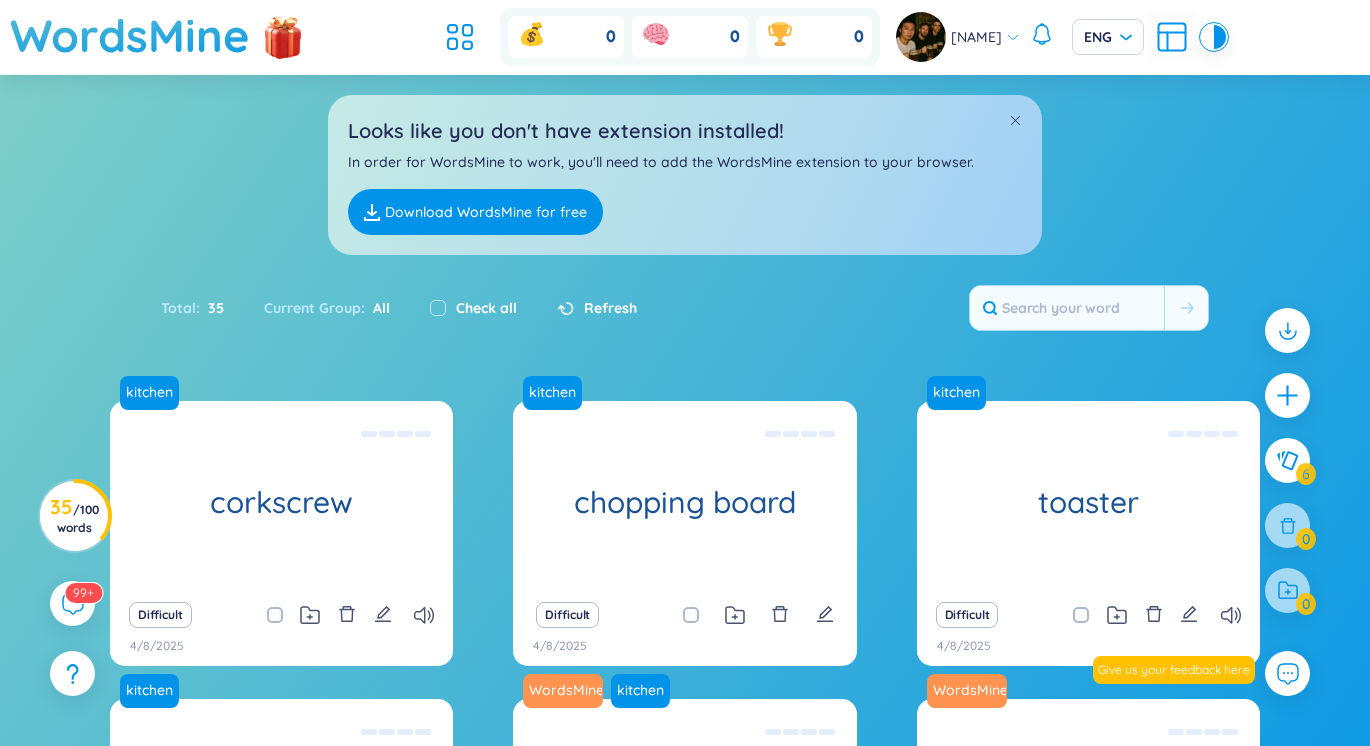 click on "All" at bounding box center [377, 308] 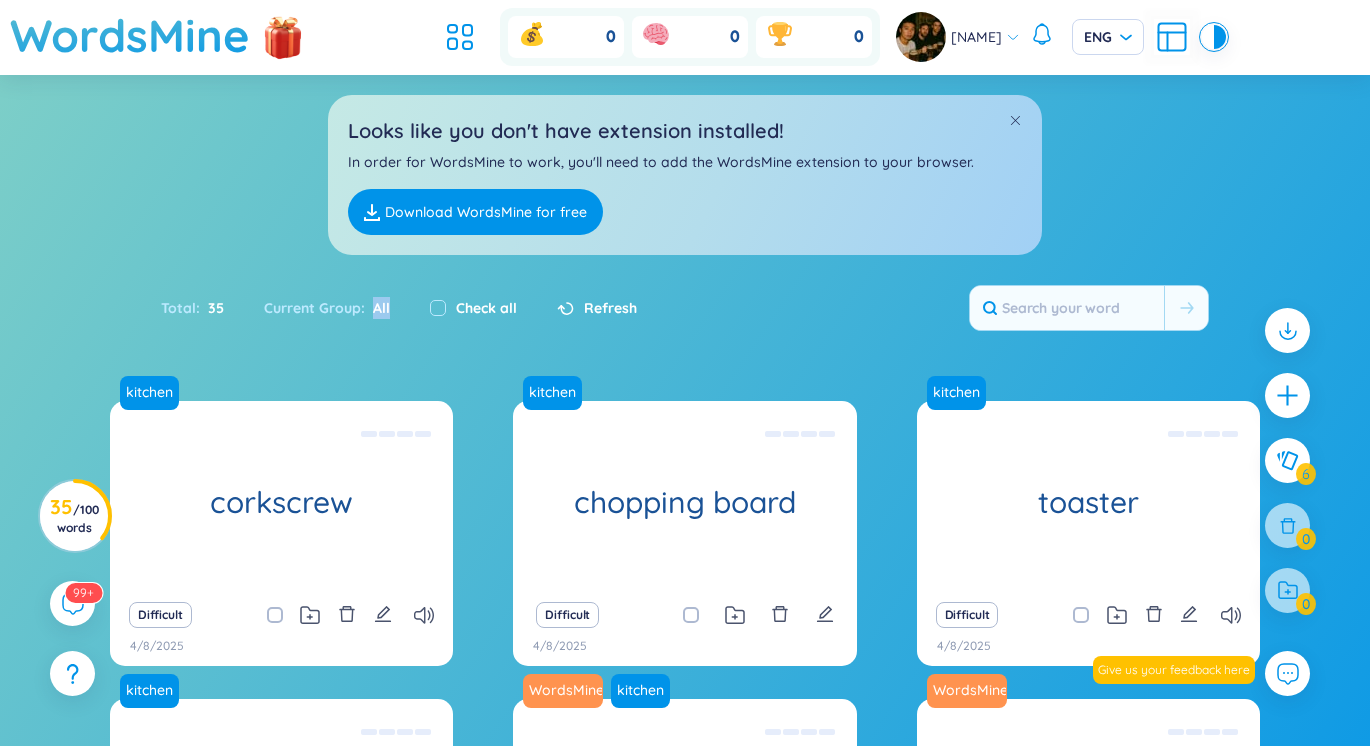 click on "All" at bounding box center (377, 308) 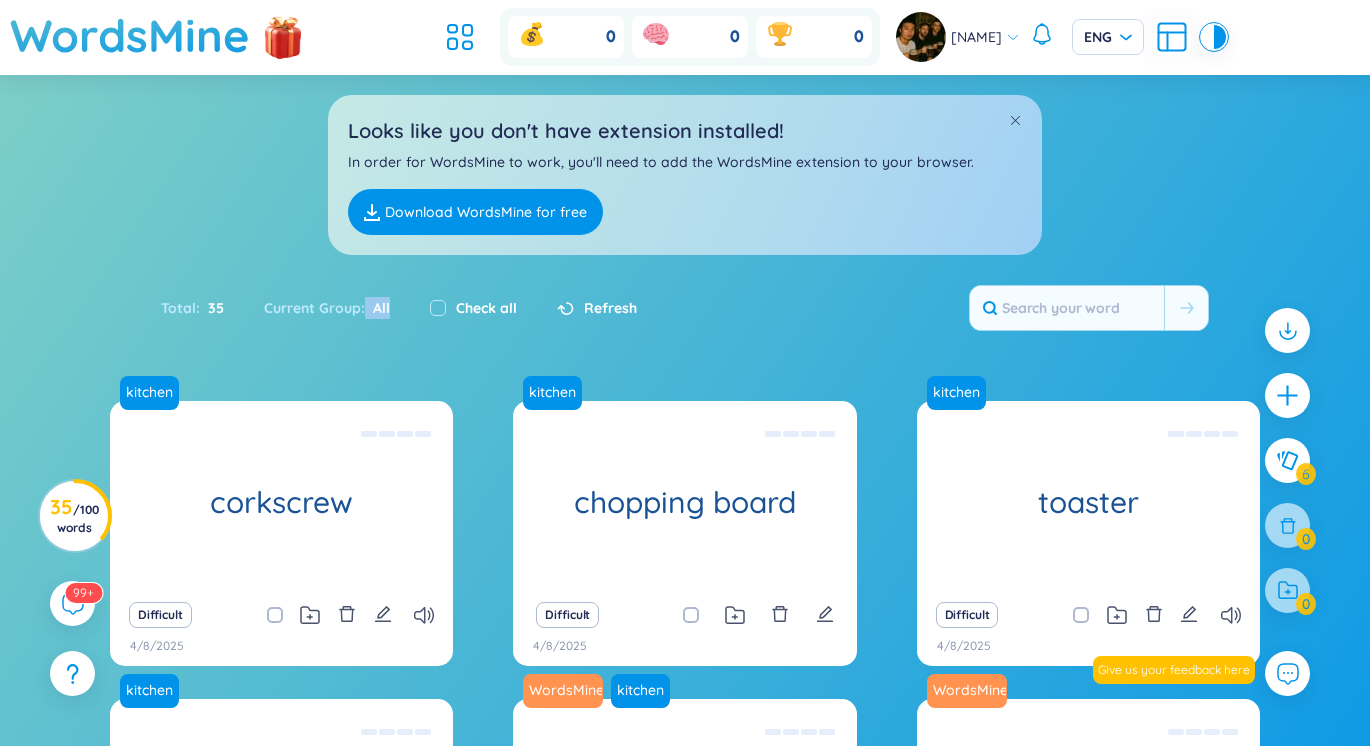 click on "All" at bounding box center [377, 308] 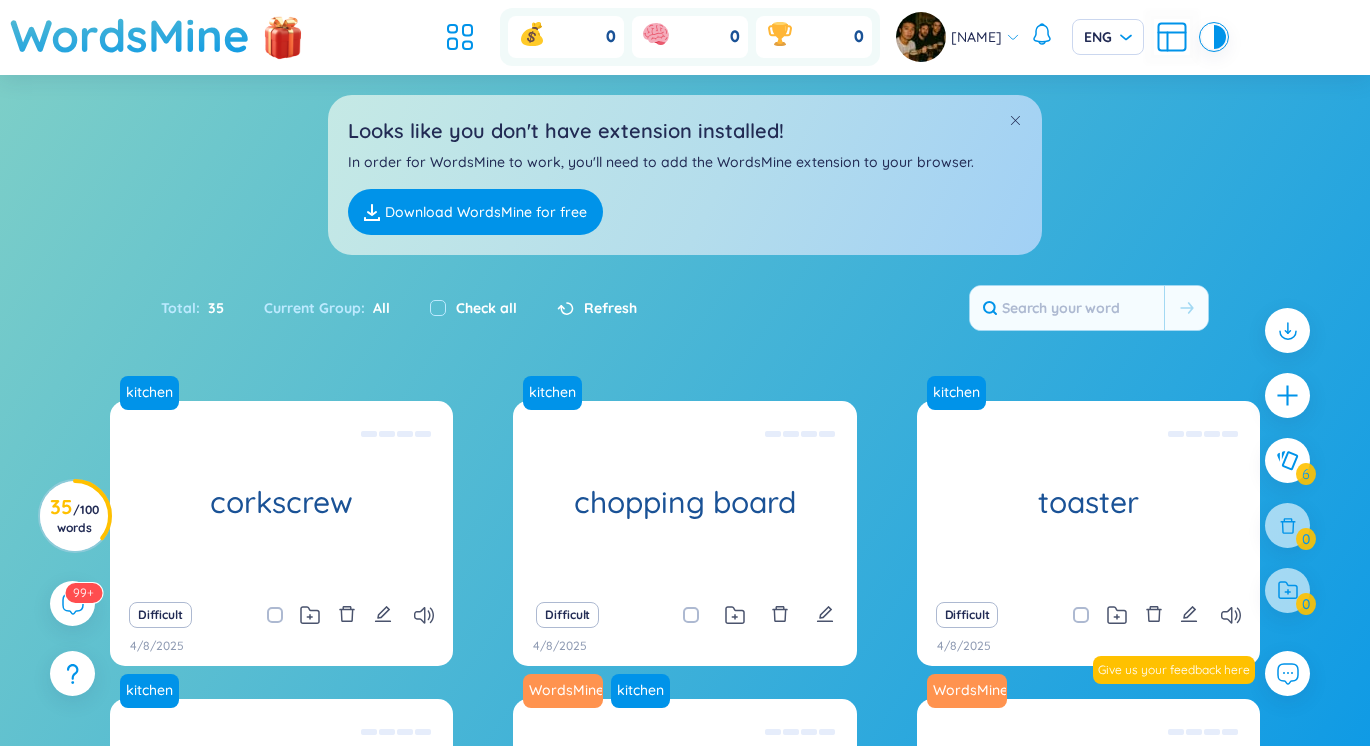 drag, startPoint x: 381, startPoint y: 305, endPoint x: 299, endPoint y: 310, distance: 82.1523 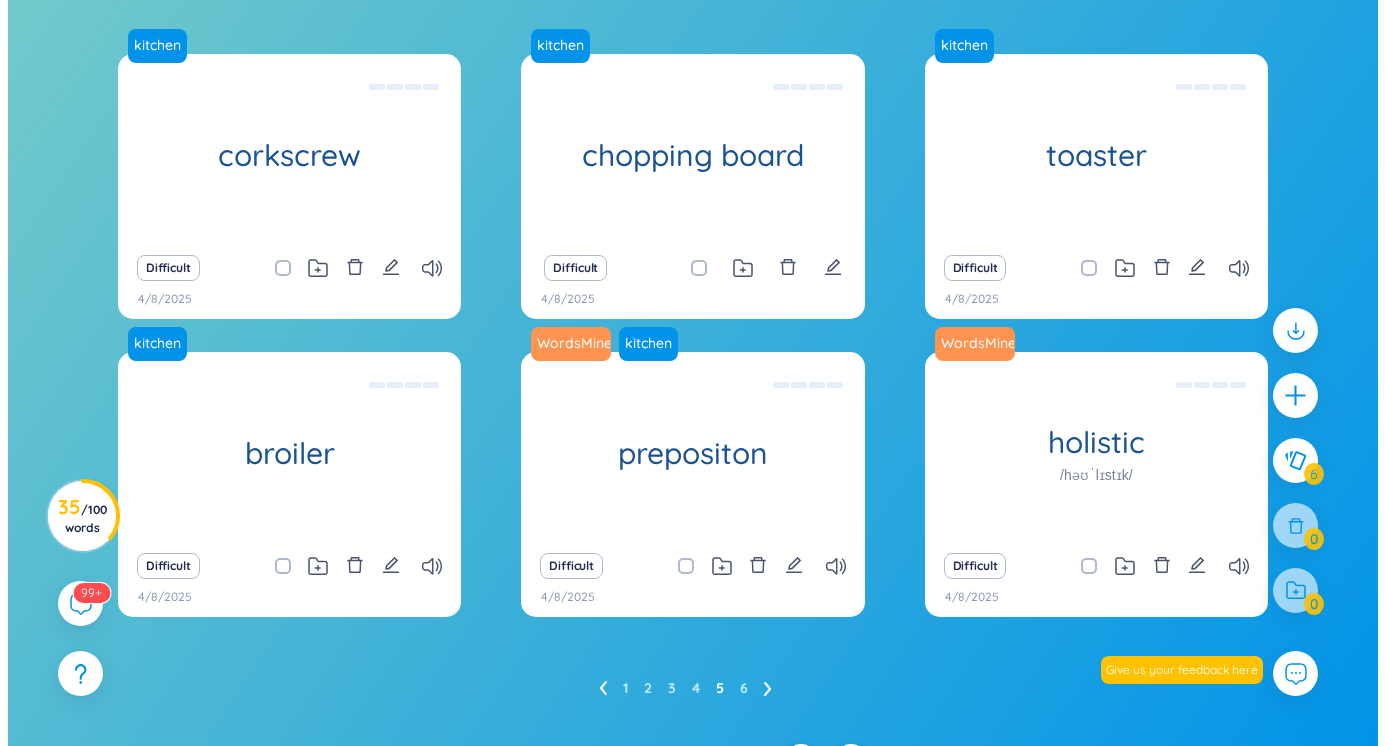 scroll, scrollTop: 385, scrollLeft: 0, axis: vertical 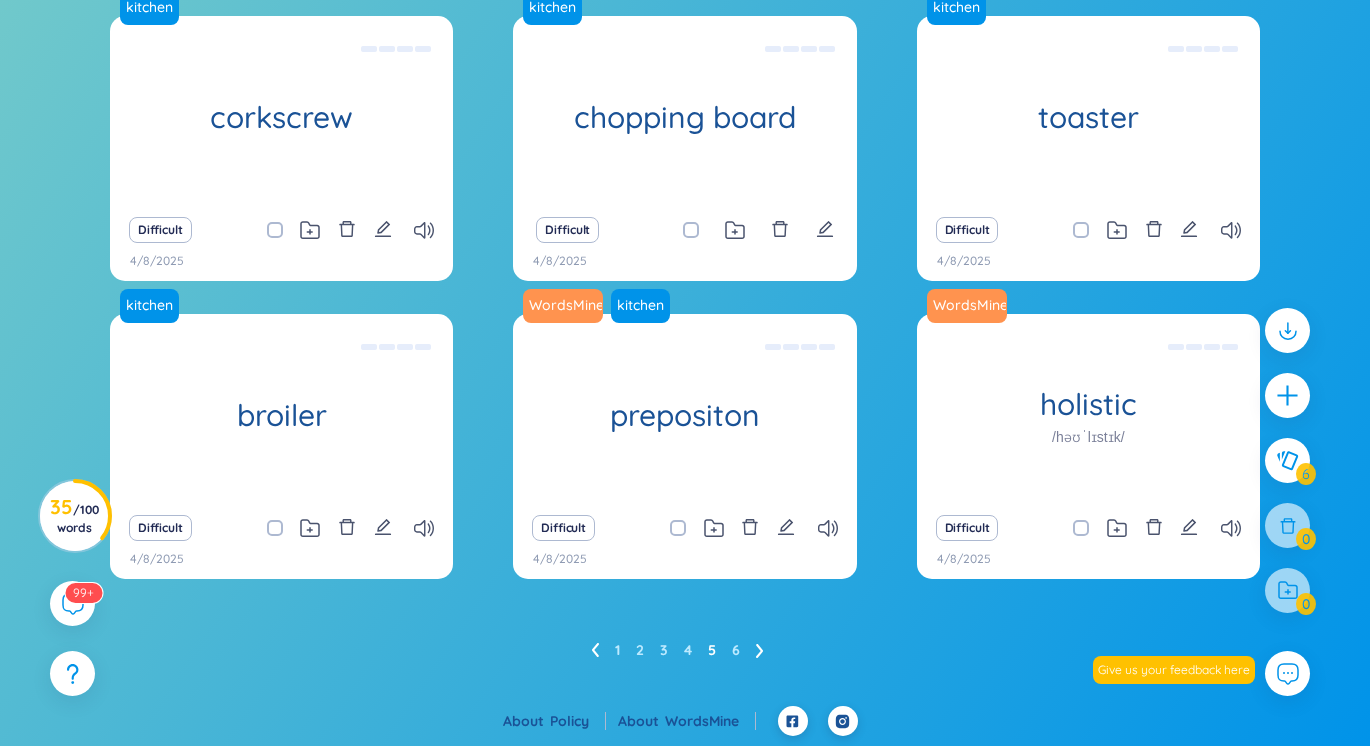 click at bounding box center (1287, 590) 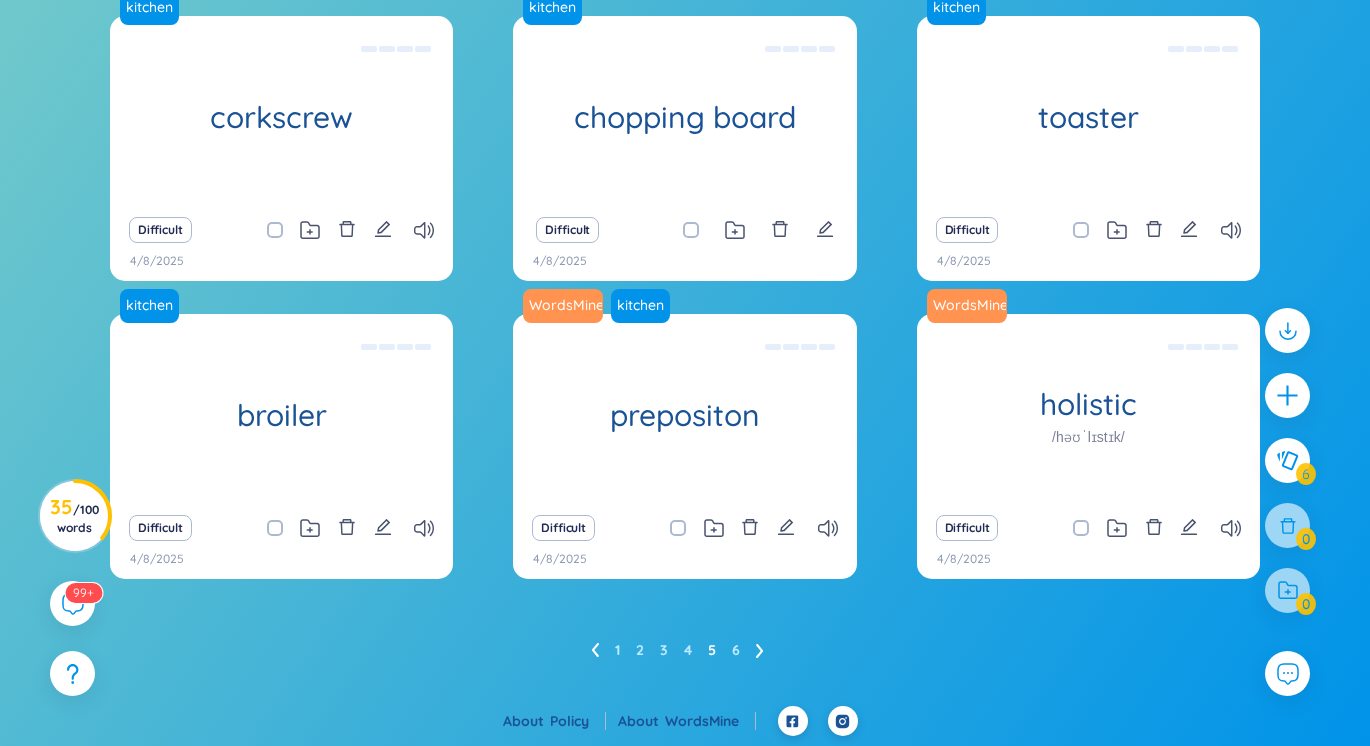 drag, startPoint x: 984, startPoint y: 296, endPoint x: 864, endPoint y: 644, distance: 368.10867 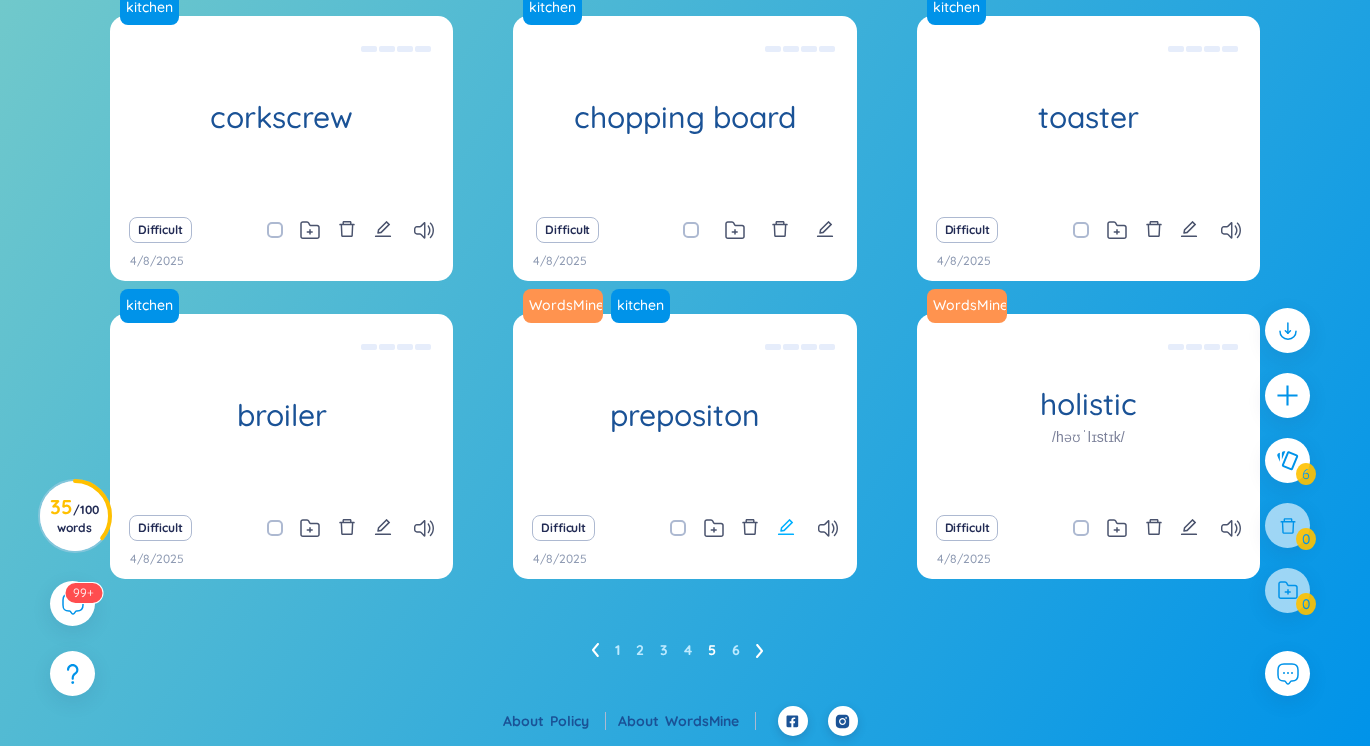 click 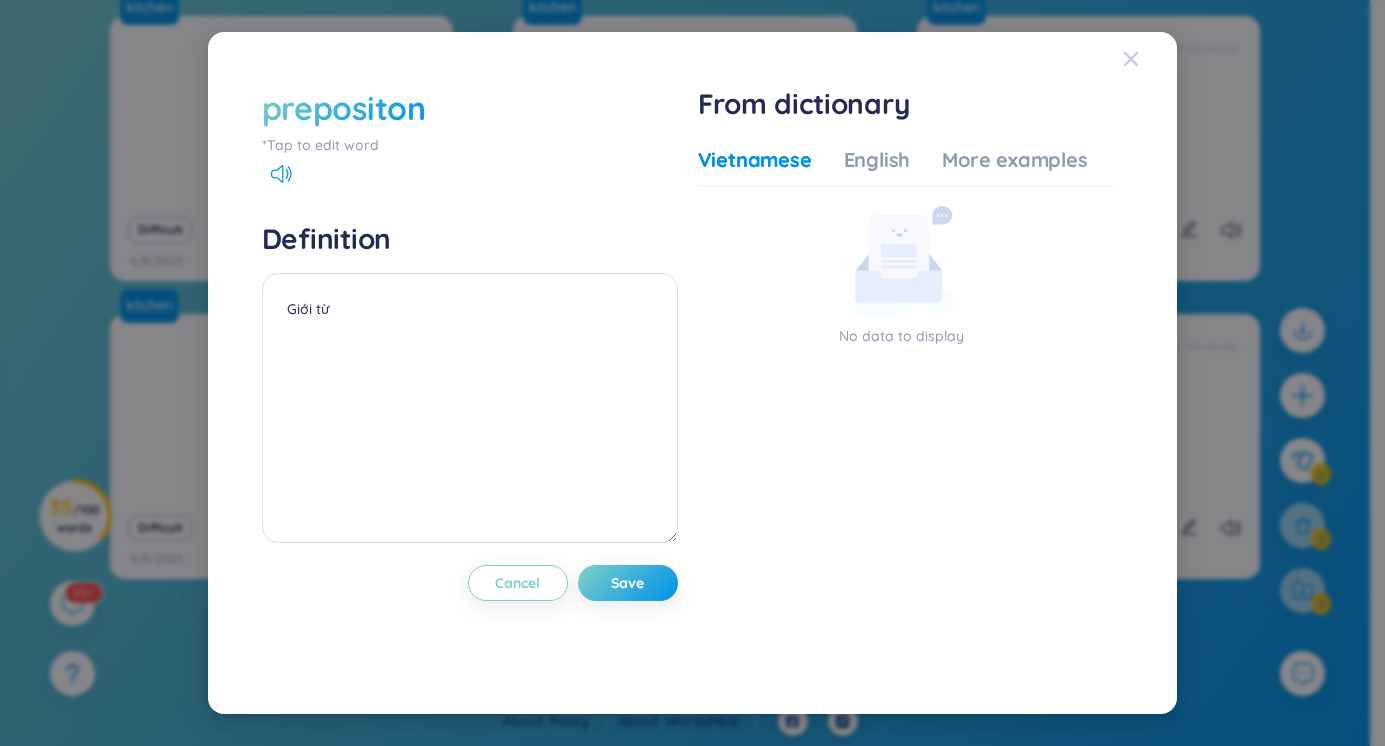 drag, startPoint x: 1128, startPoint y: 57, endPoint x: 1123, endPoint y: 71, distance: 14.866069 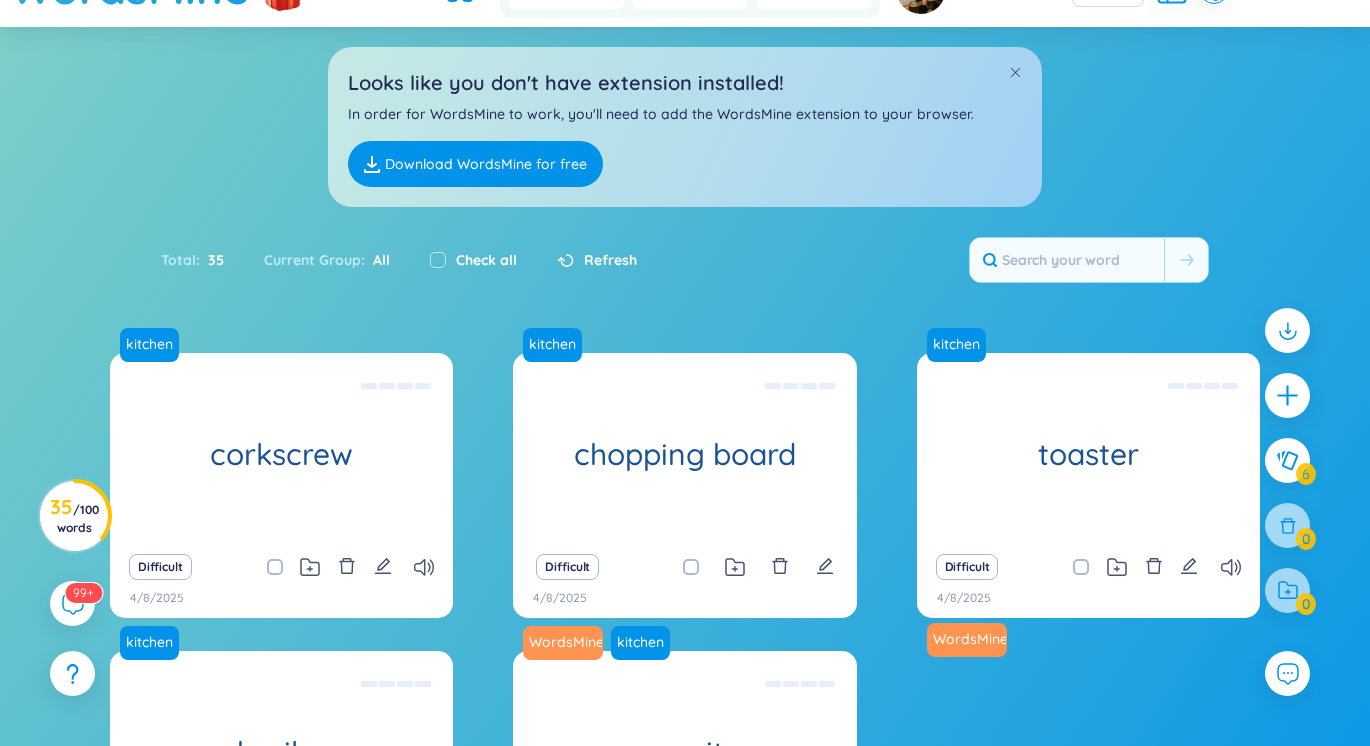 scroll, scrollTop: 0, scrollLeft: 0, axis: both 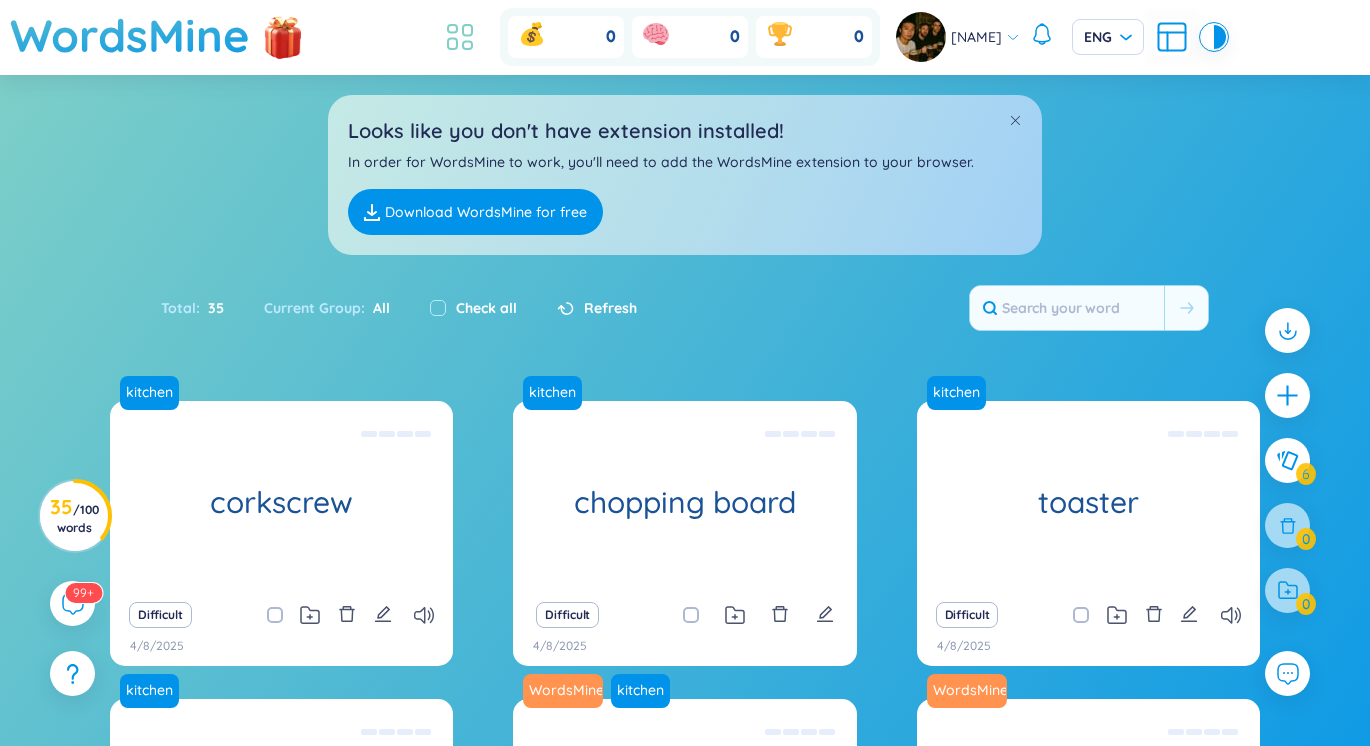 click 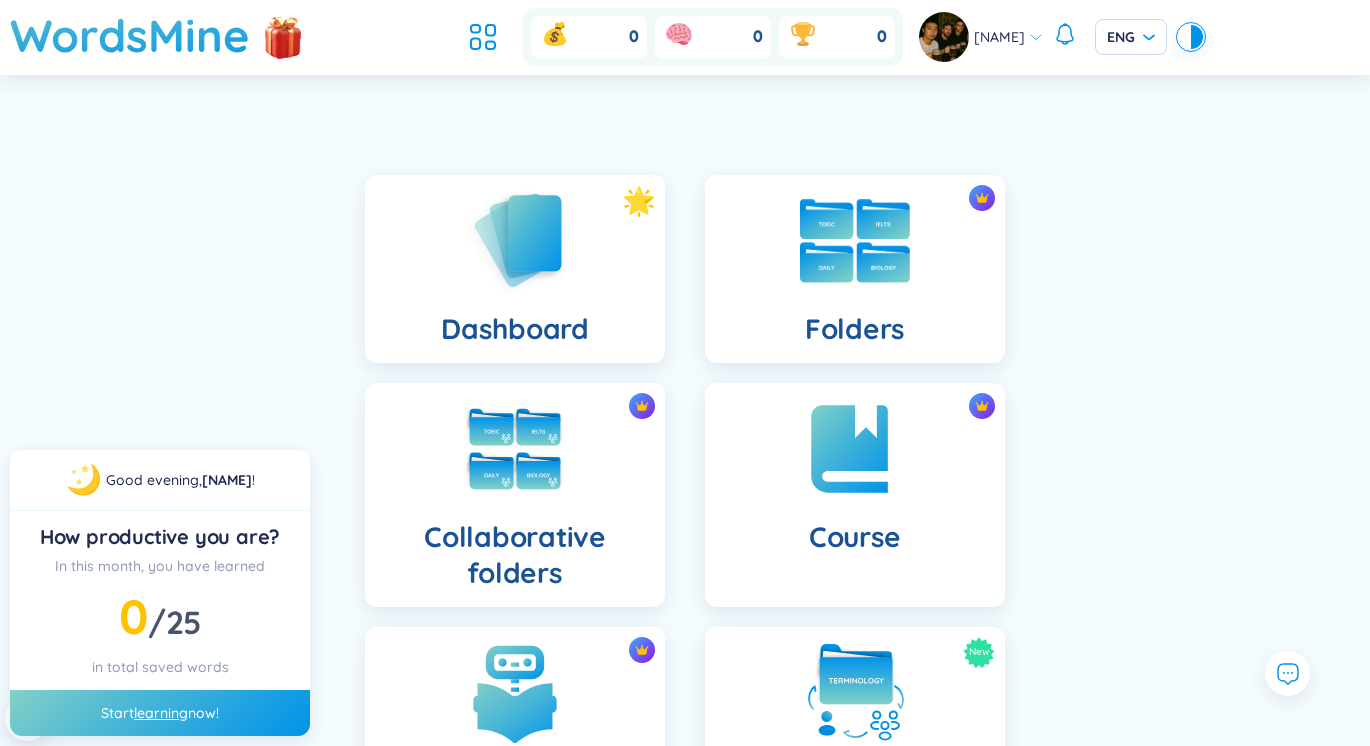 click at bounding box center [855, 241] 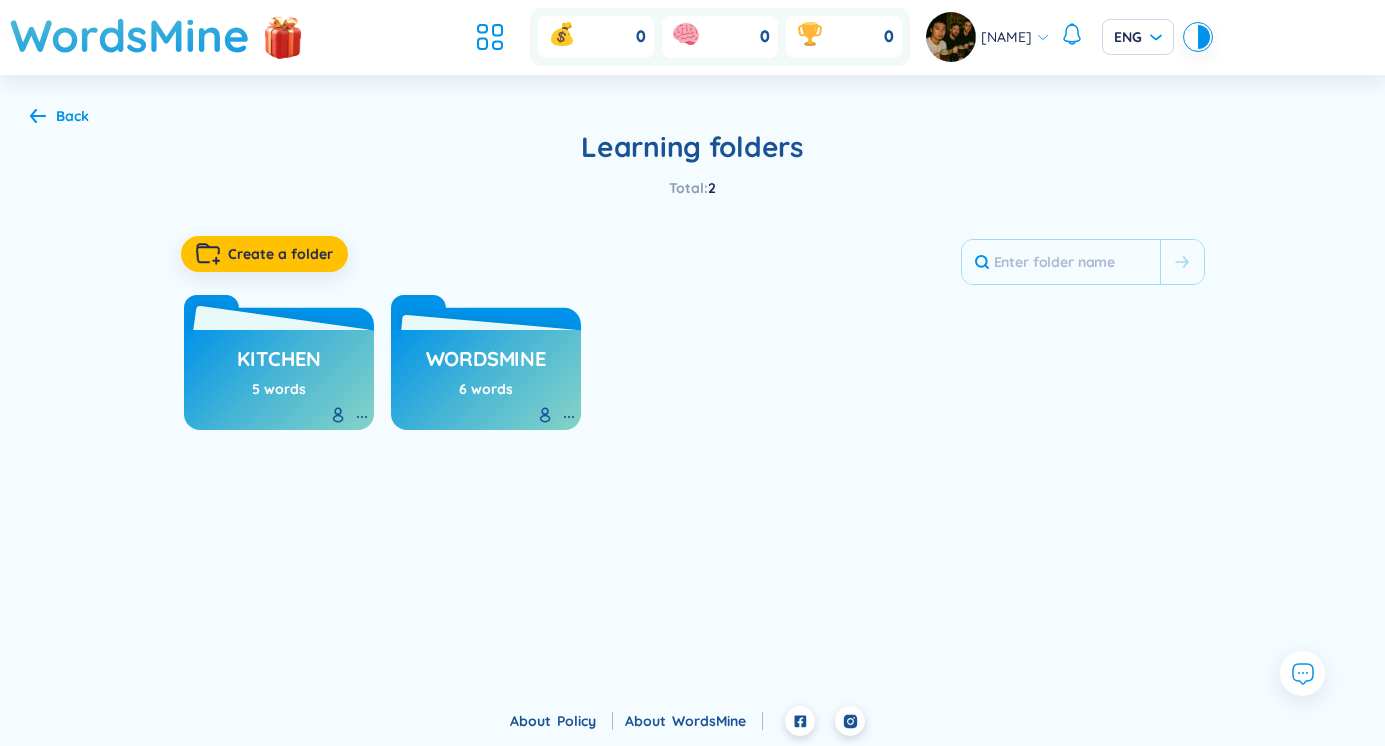 click on "5 words" at bounding box center (279, 389) 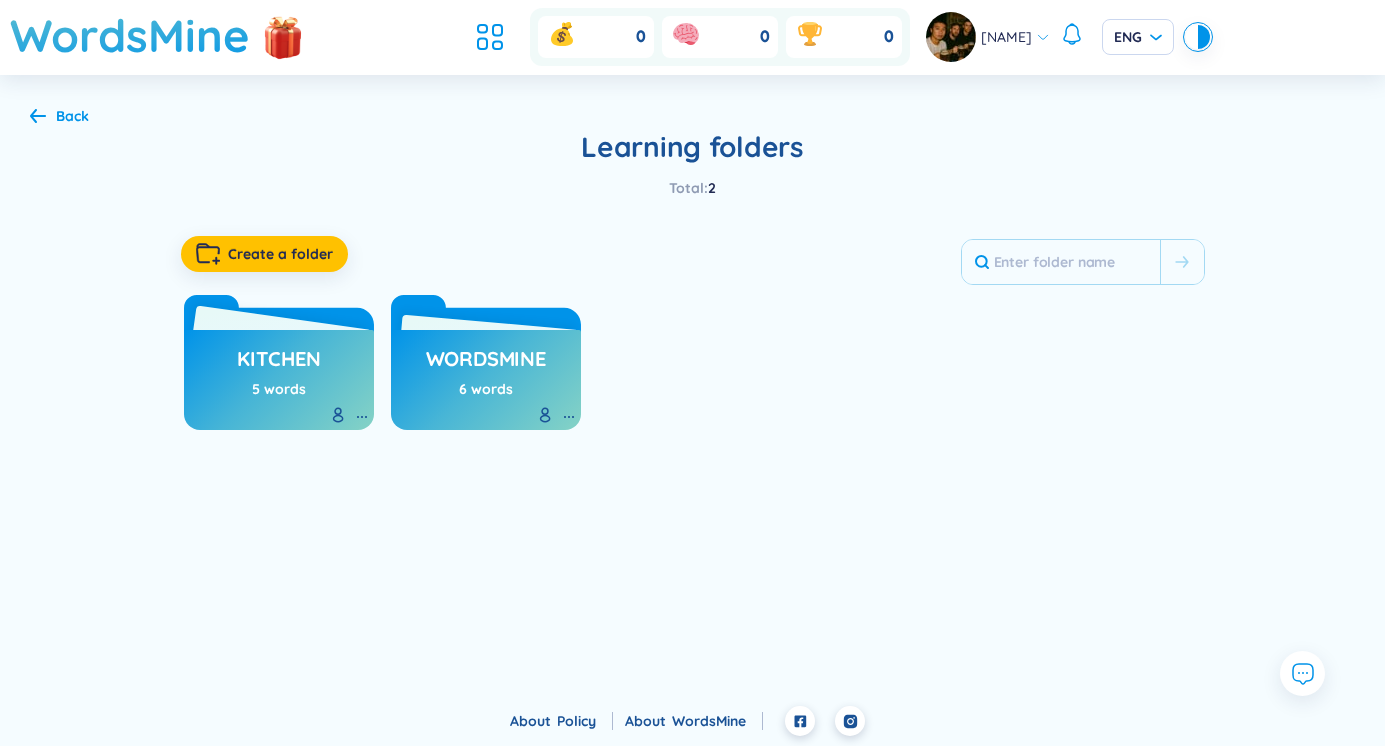 click on "kitchen" at bounding box center (279, 364) 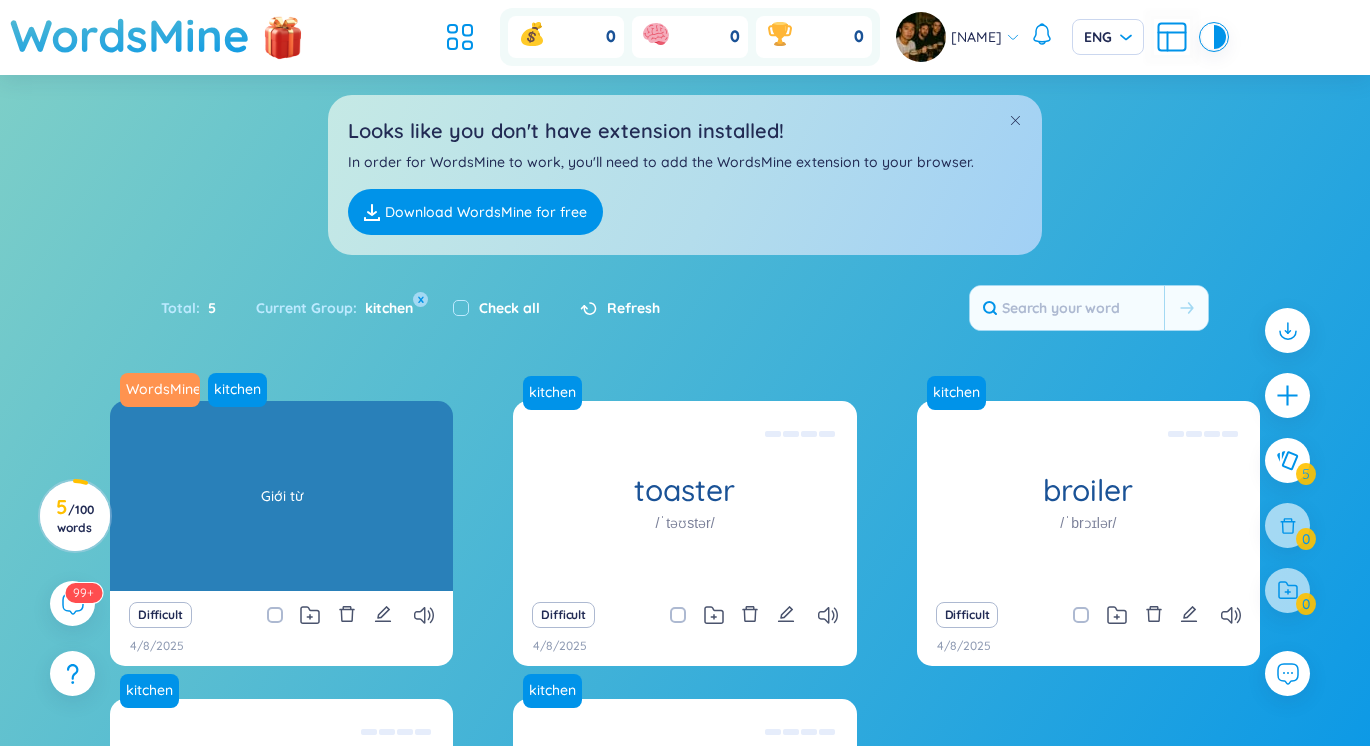 scroll, scrollTop: 233, scrollLeft: 0, axis: vertical 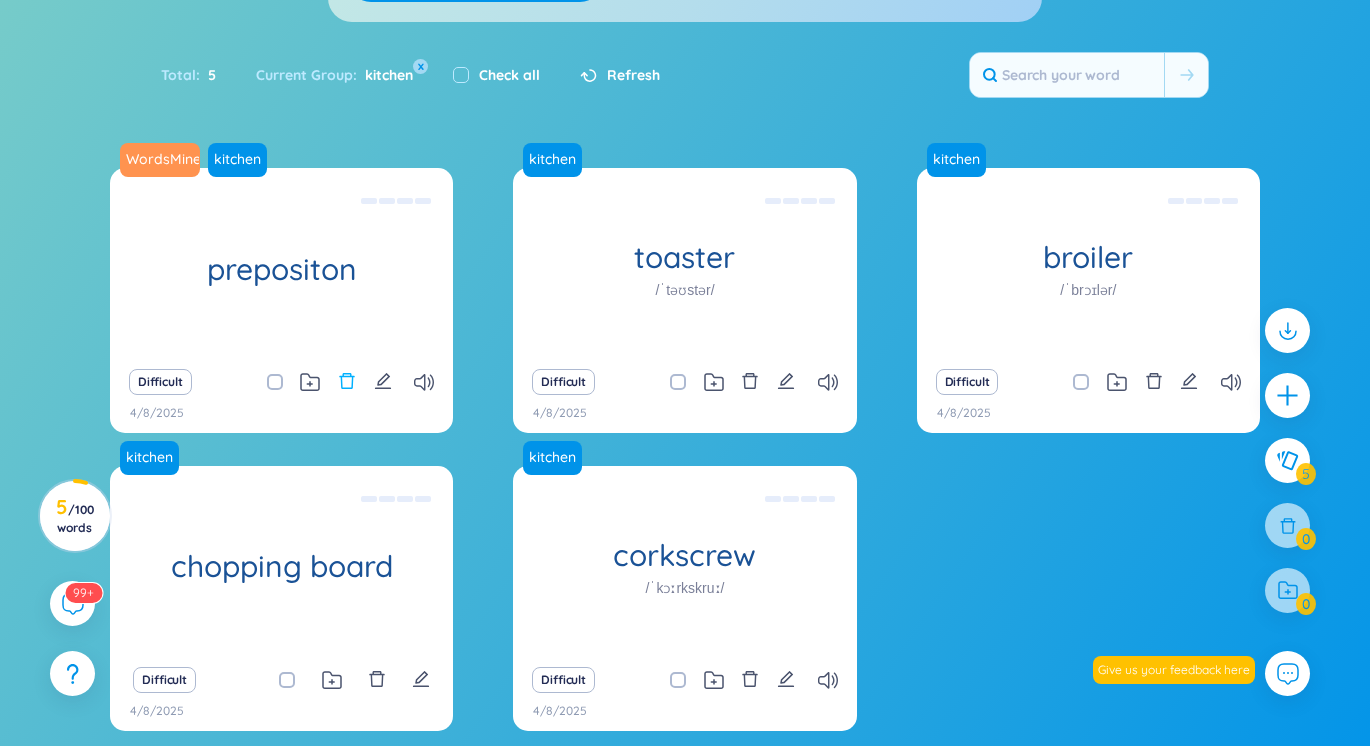 click 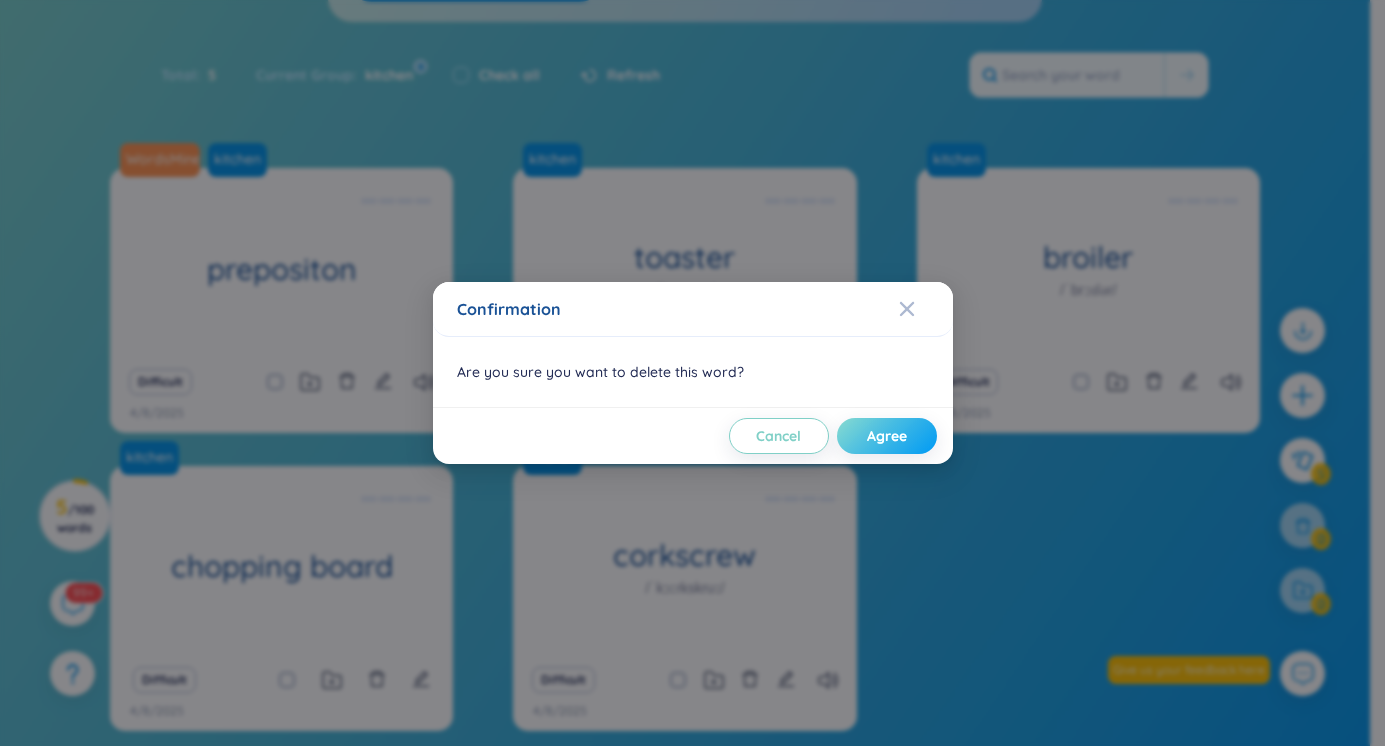 click on "Agree" at bounding box center [887, 436] 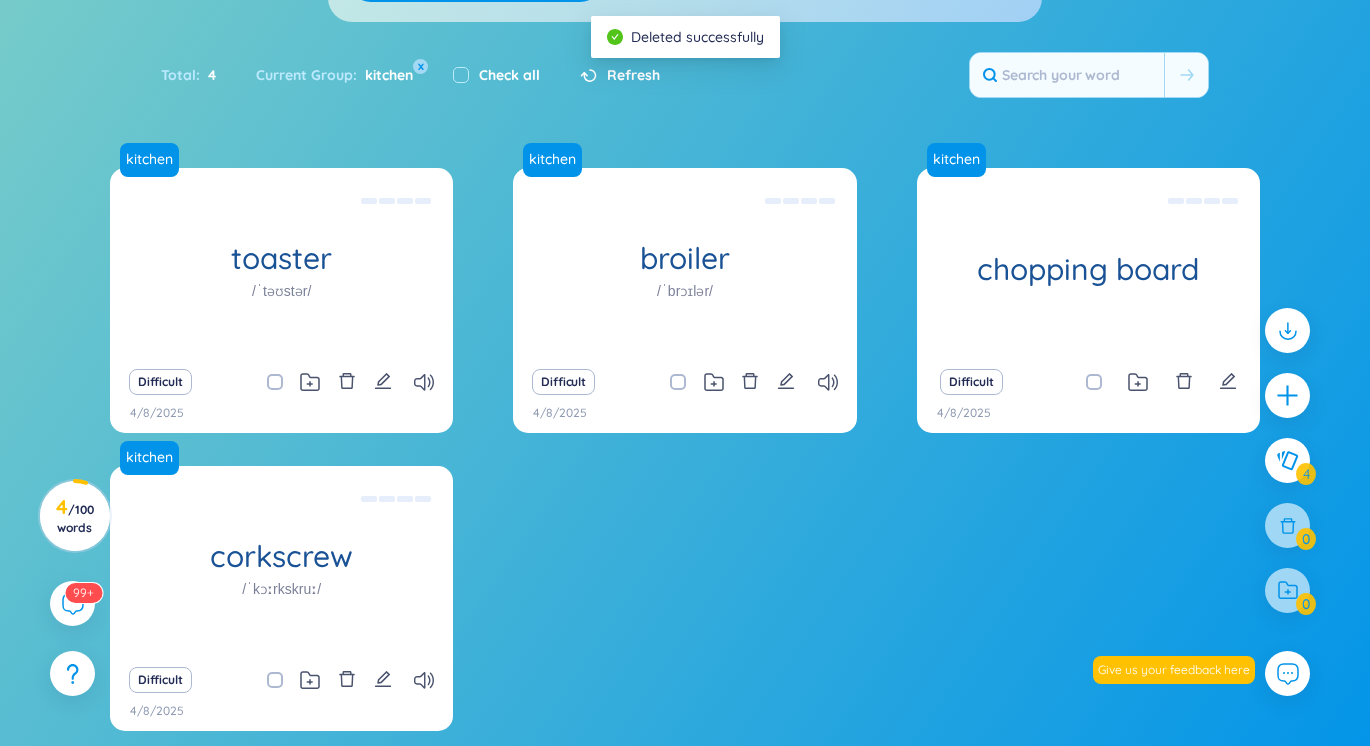 click on "kitchen toaster /ˈtəʊstər/ Máy nướng bánh mì
eg: A toaster at the table in the kitchen Difficult 4/8/2025 kitchen broiler /ˈbrɔɪlər/ Vỉ nướng thịt
Eg: you have to put these steaks between the broiler Difficult 4/8/2025 kitchen chopping board Thớt
Eg: there are a chopping board at the corner of the kitchen Difficult 4/8/2025 kitchen corkscrew /ˈkɔːrkskruː/ Cái mở nút chai
Eg: you have to put the corkscrew into the wine and twisted Difficult 4/8/2025" at bounding box center (685, 462) 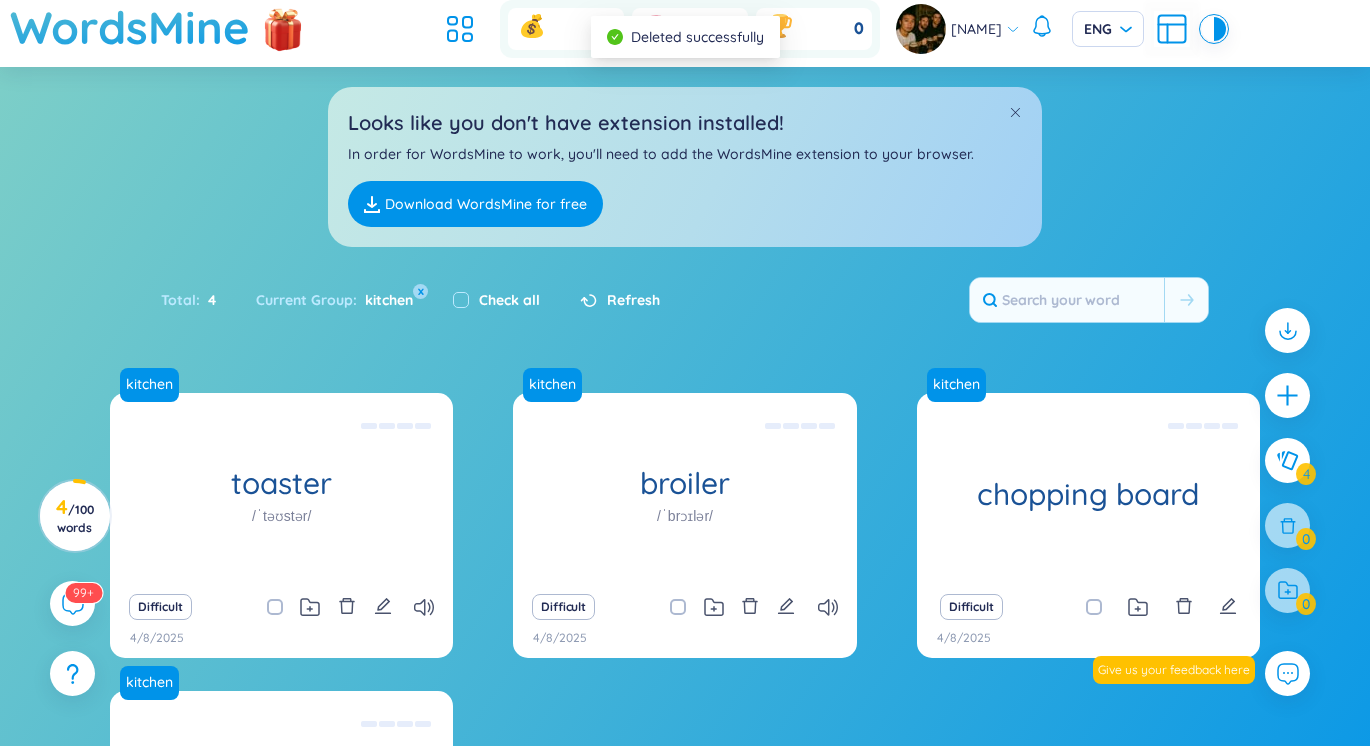 scroll, scrollTop: 0, scrollLeft: 0, axis: both 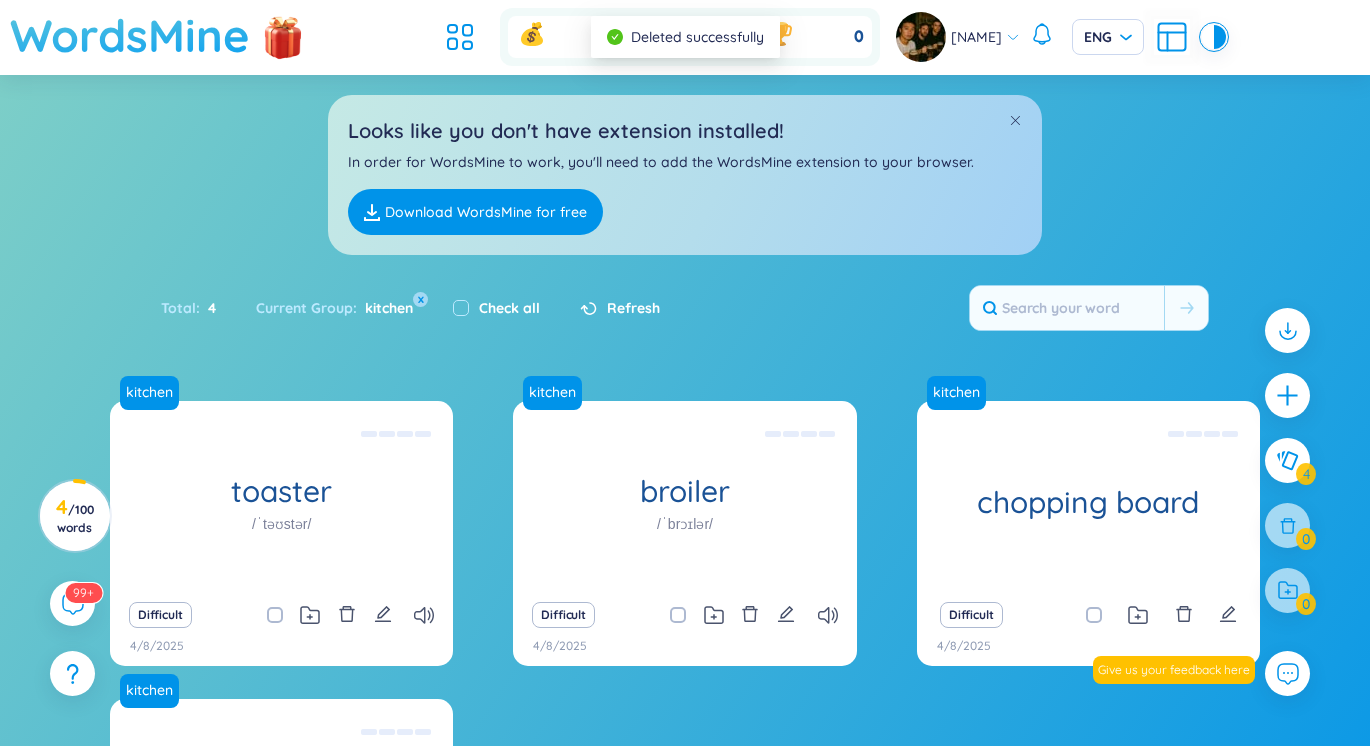 drag, startPoint x: 119, startPoint y: 9, endPoint x: 122, endPoint y: 28, distance: 19.235384 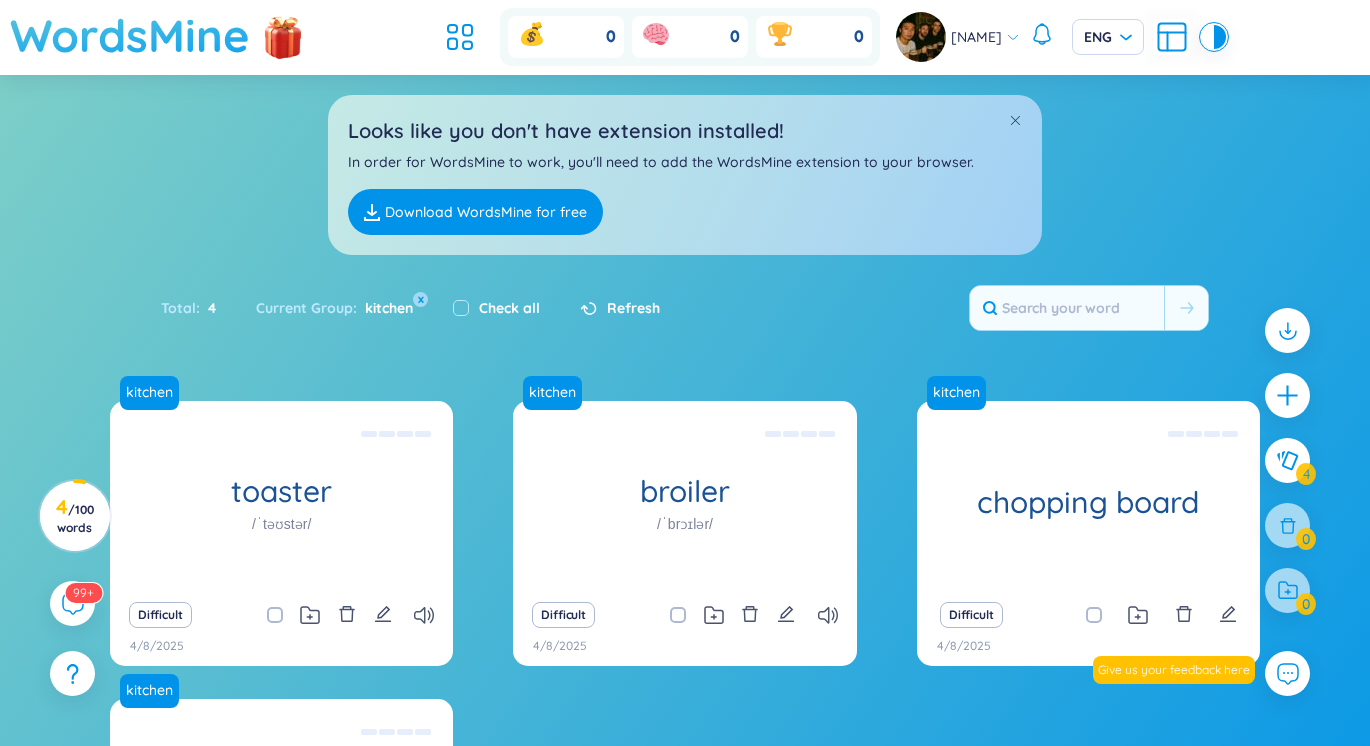 click on "WordsMine" at bounding box center (130, 35) 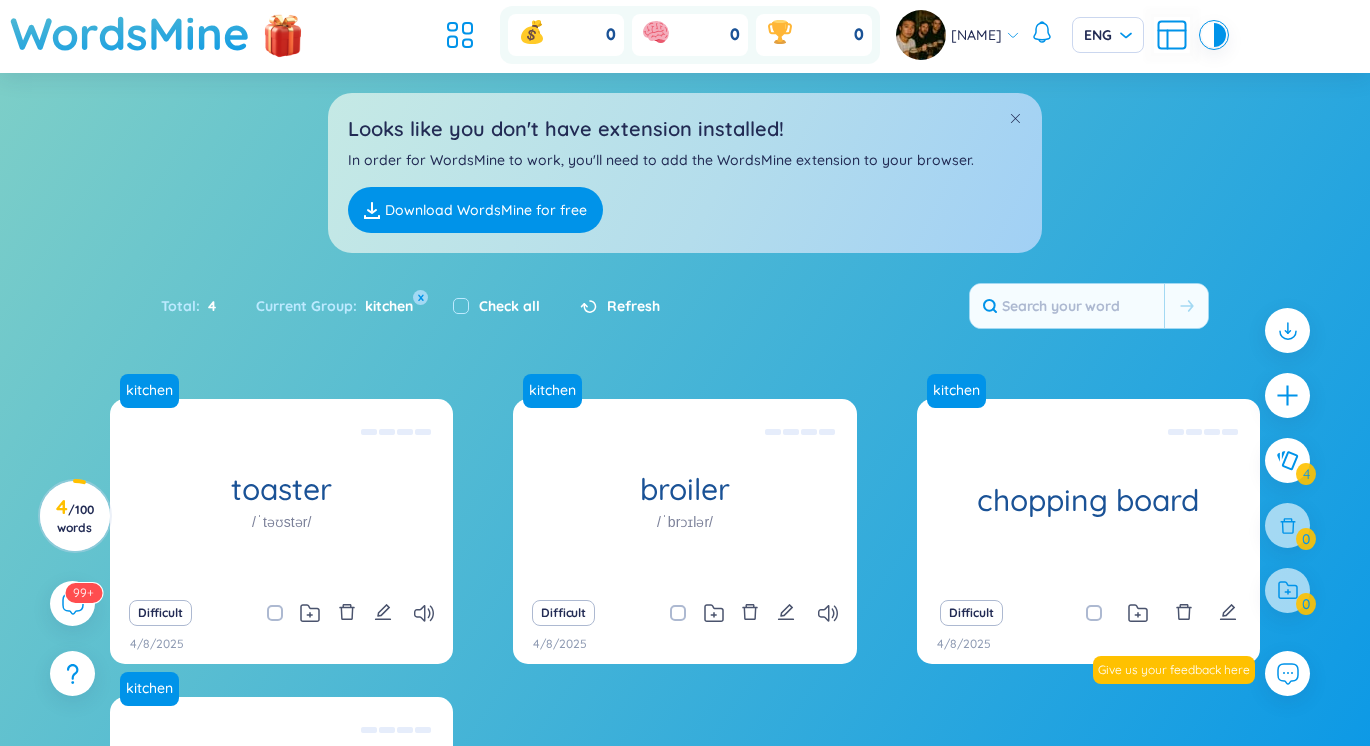 scroll, scrollTop: 0, scrollLeft: 0, axis: both 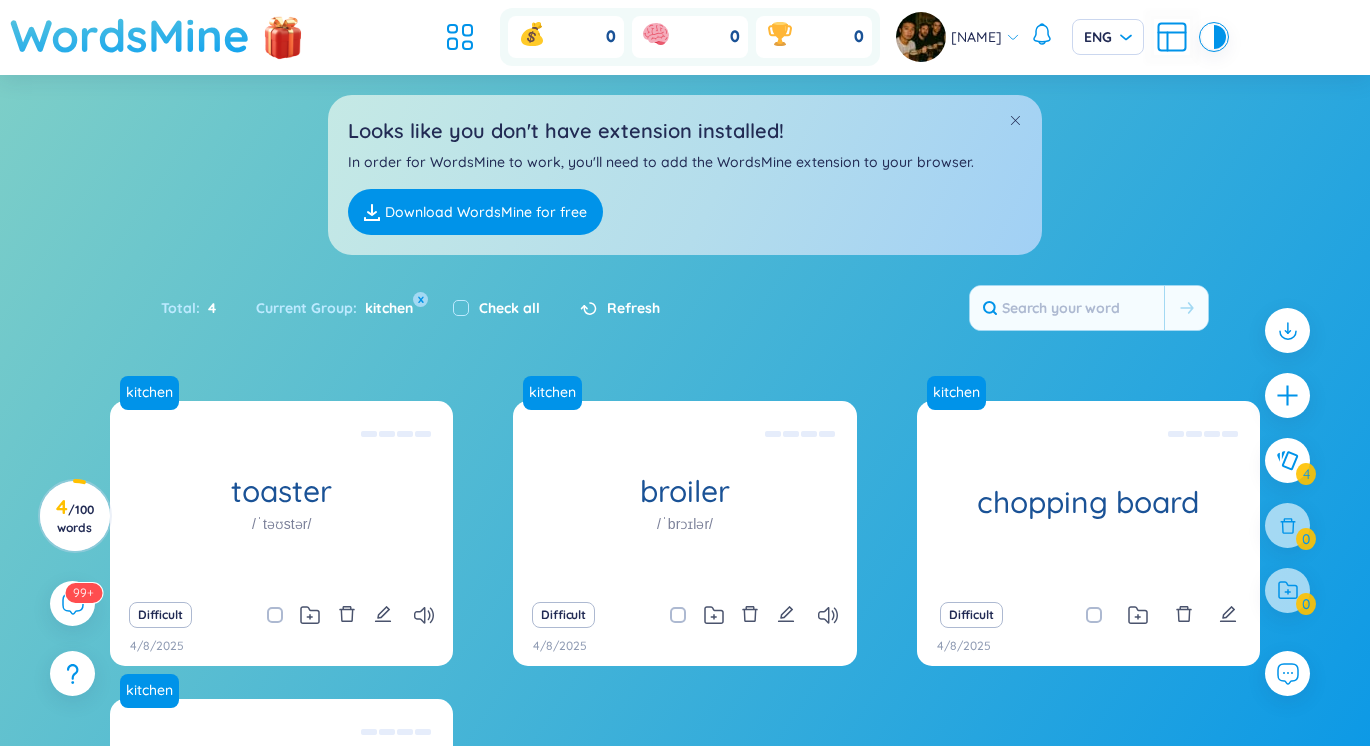 click on "WordsMine" at bounding box center (130, 35) 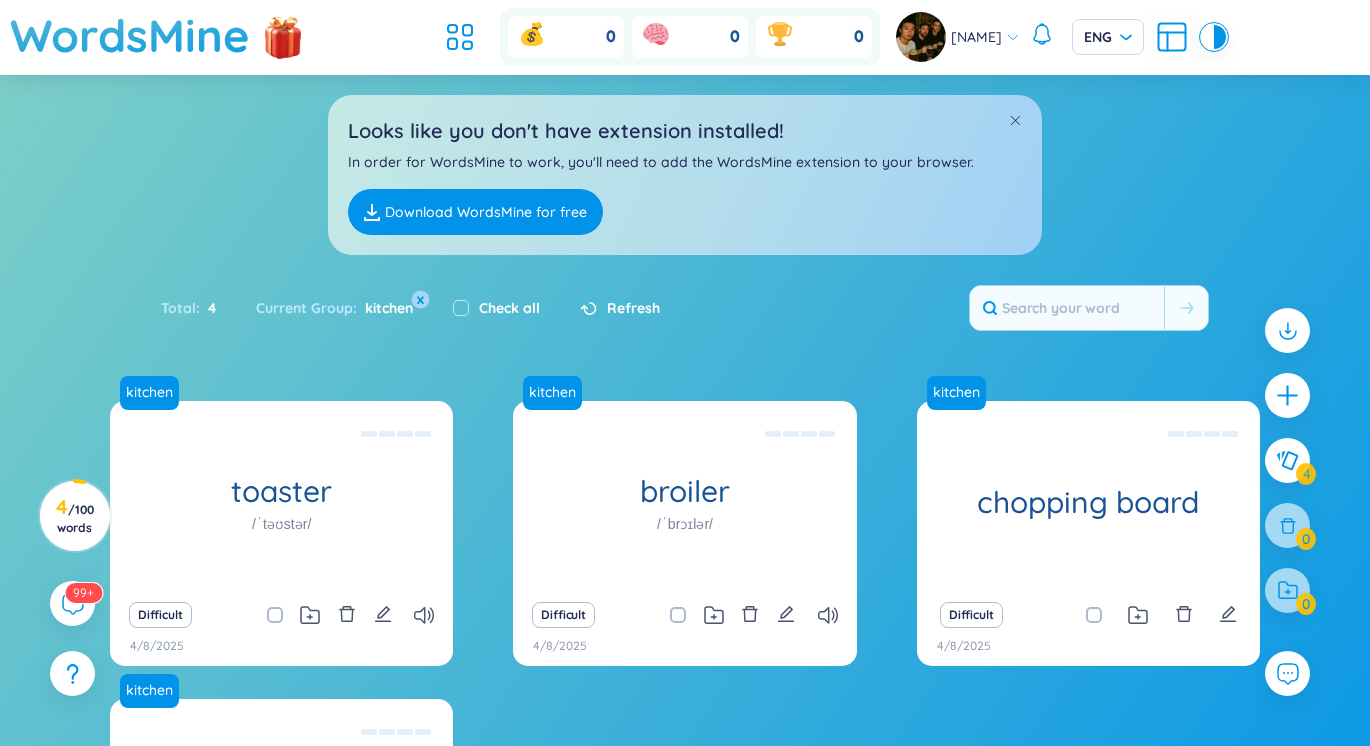 click on "x" at bounding box center [421, 300] 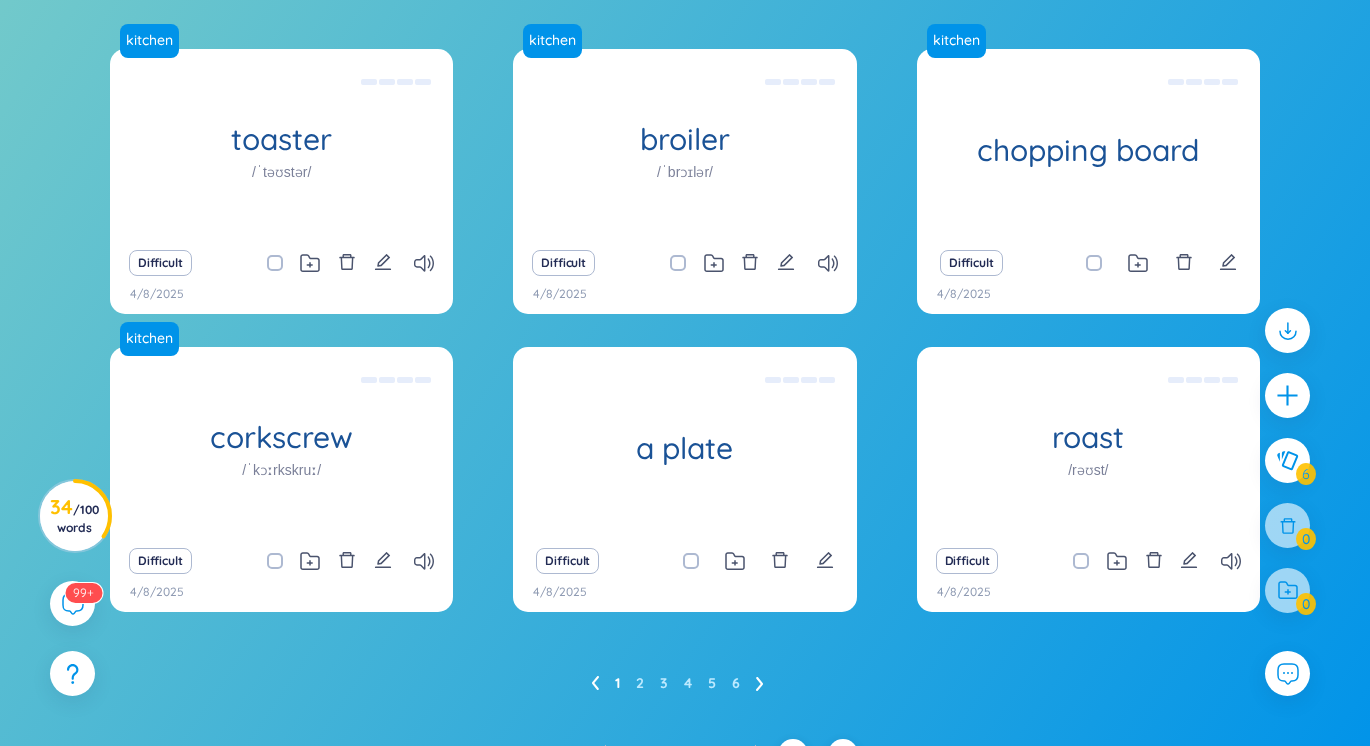 scroll, scrollTop: 385, scrollLeft: 0, axis: vertical 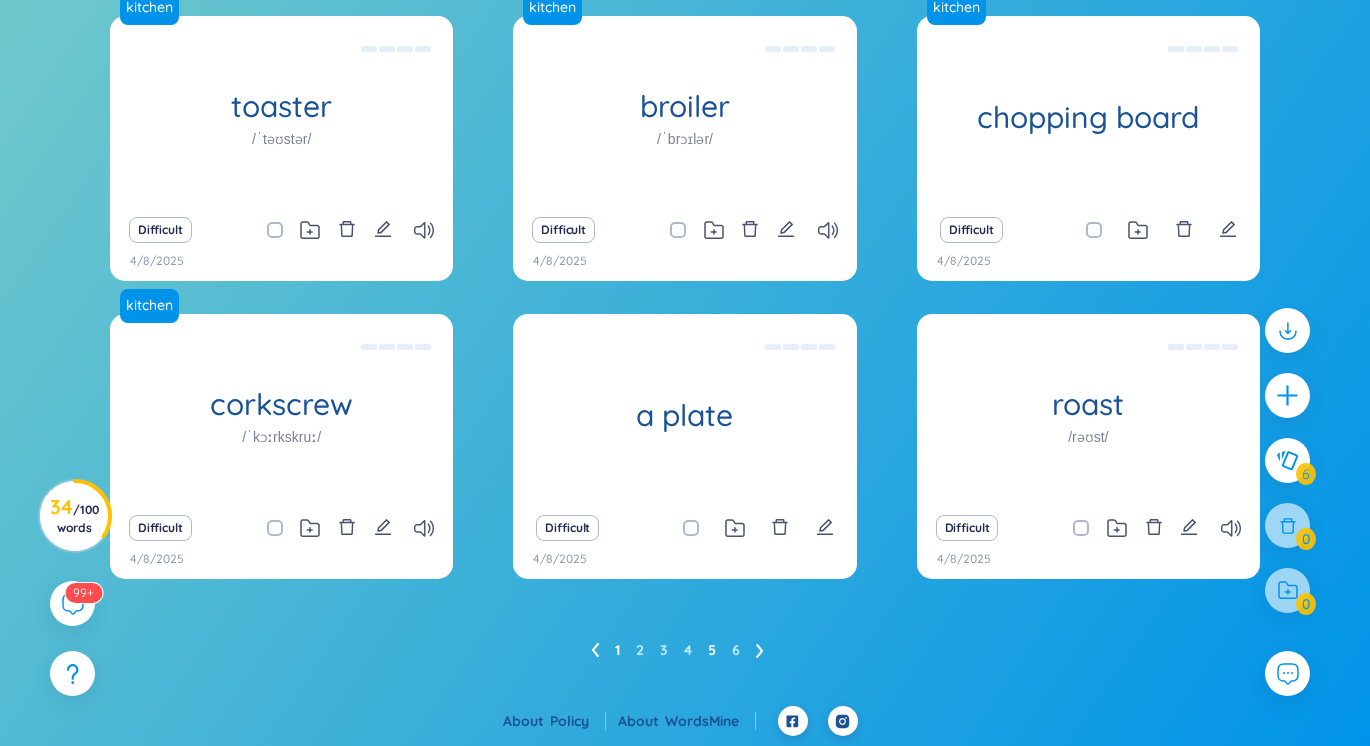 click on "5" at bounding box center [712, 650] 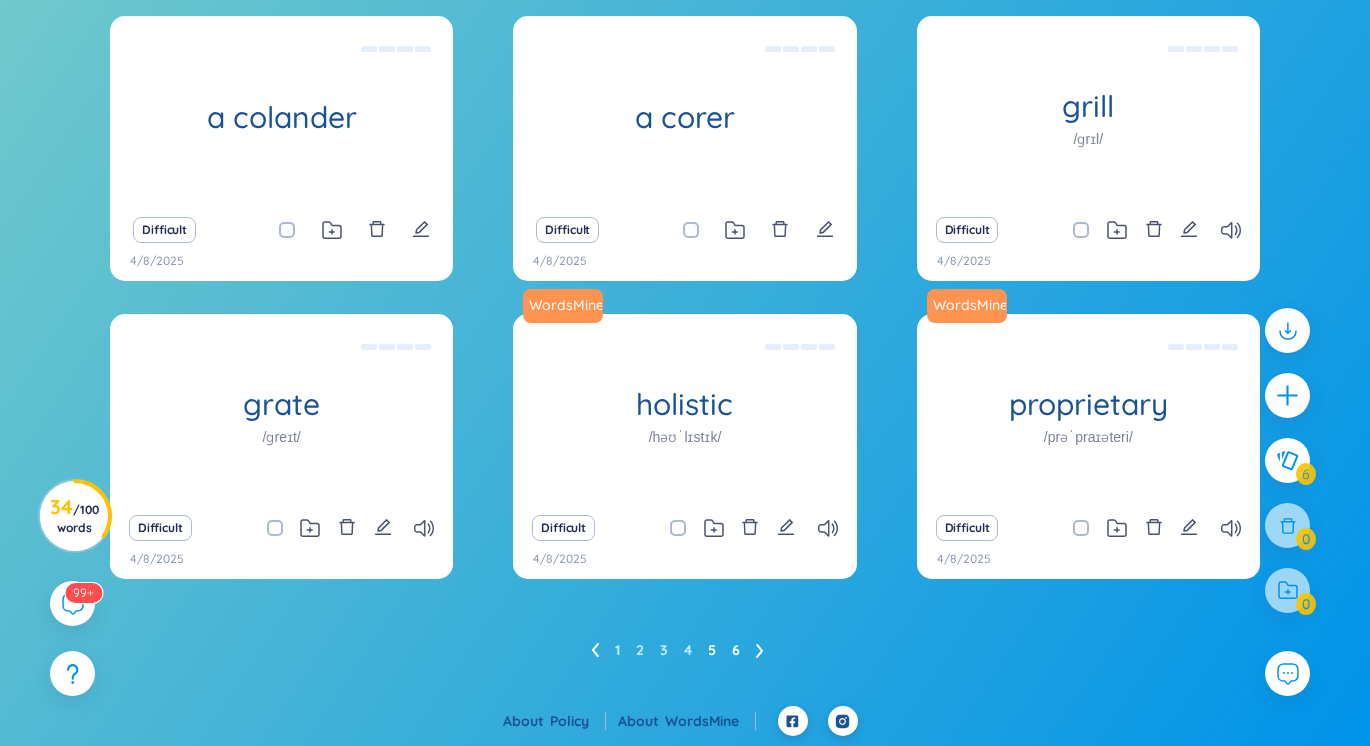 click on "6" at bounding box center (736, 650) 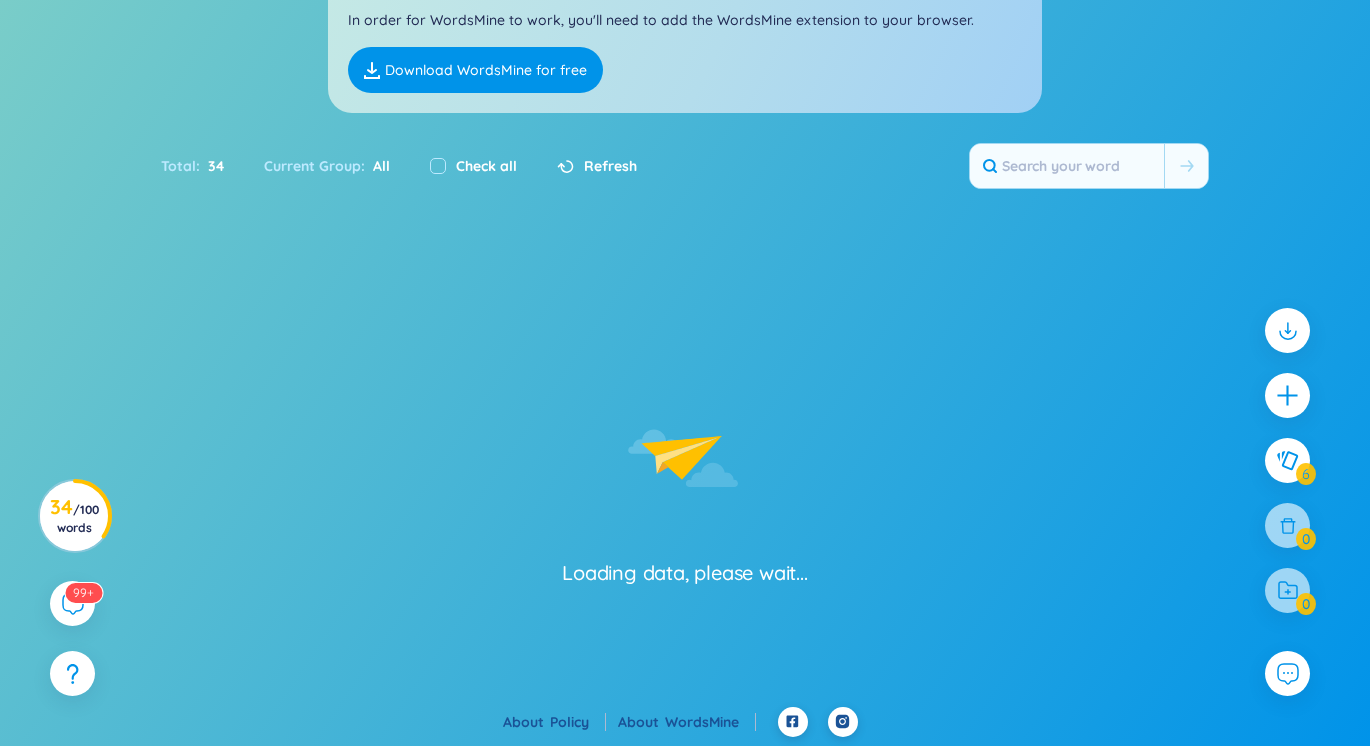 scroll, scrollTop: 385, scrollLeft: 0, axis: vertical 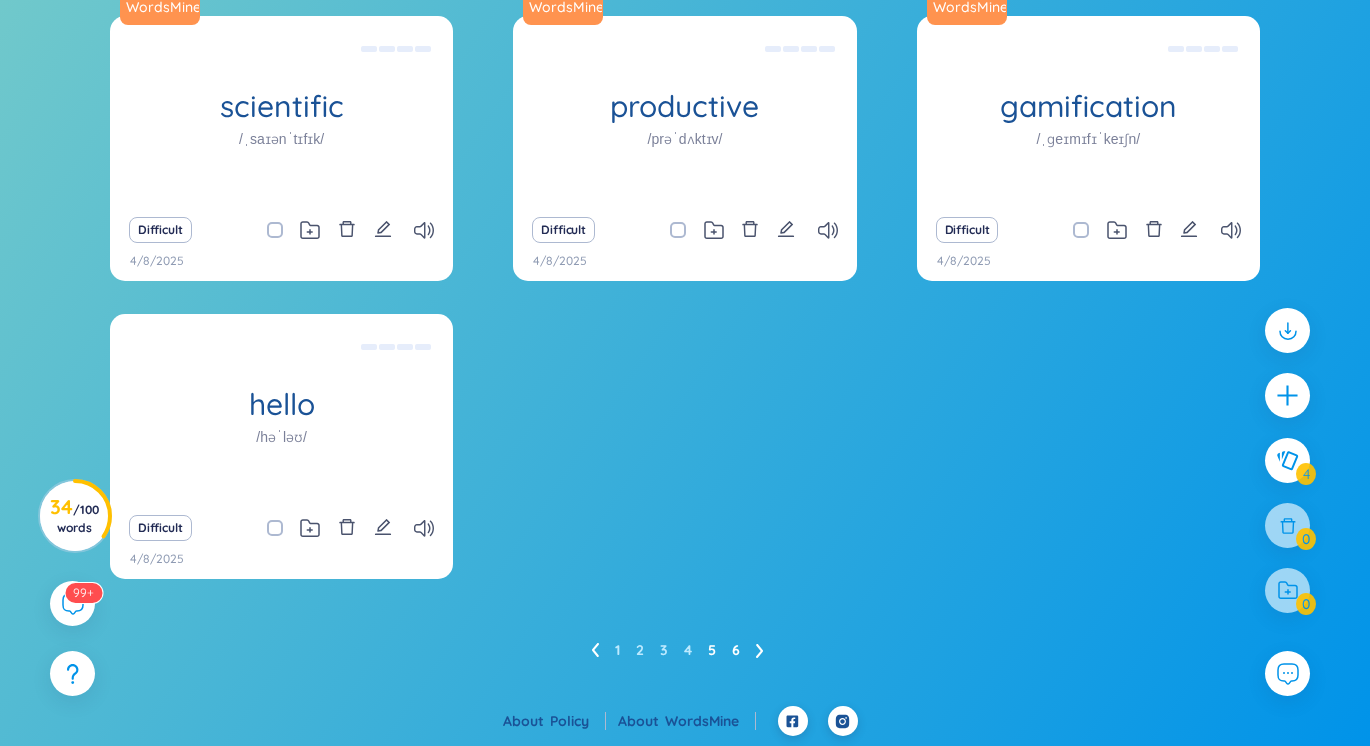 click on "5" at bounding box center (712, 650) 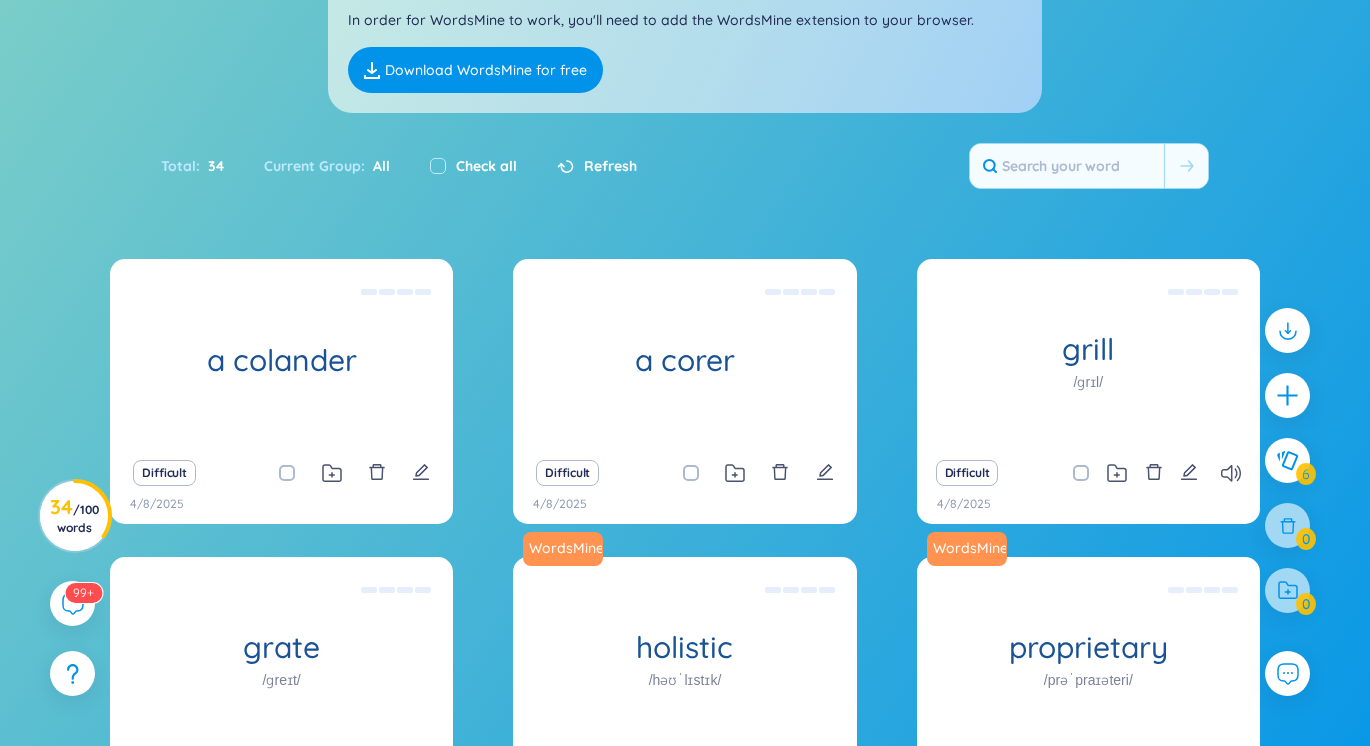 scroll, scrollTop: 385, scrollLeft: 0, axis: vertical 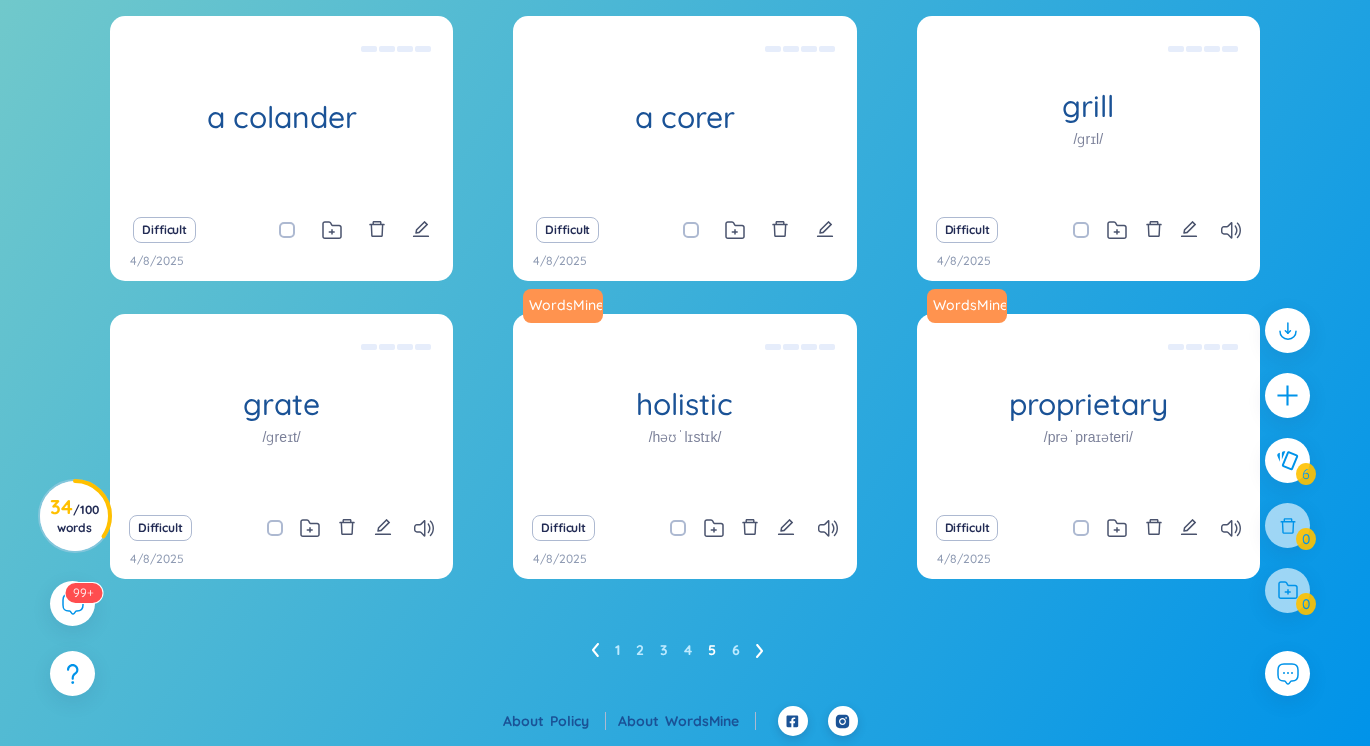 click at bounding box center [285, 528] 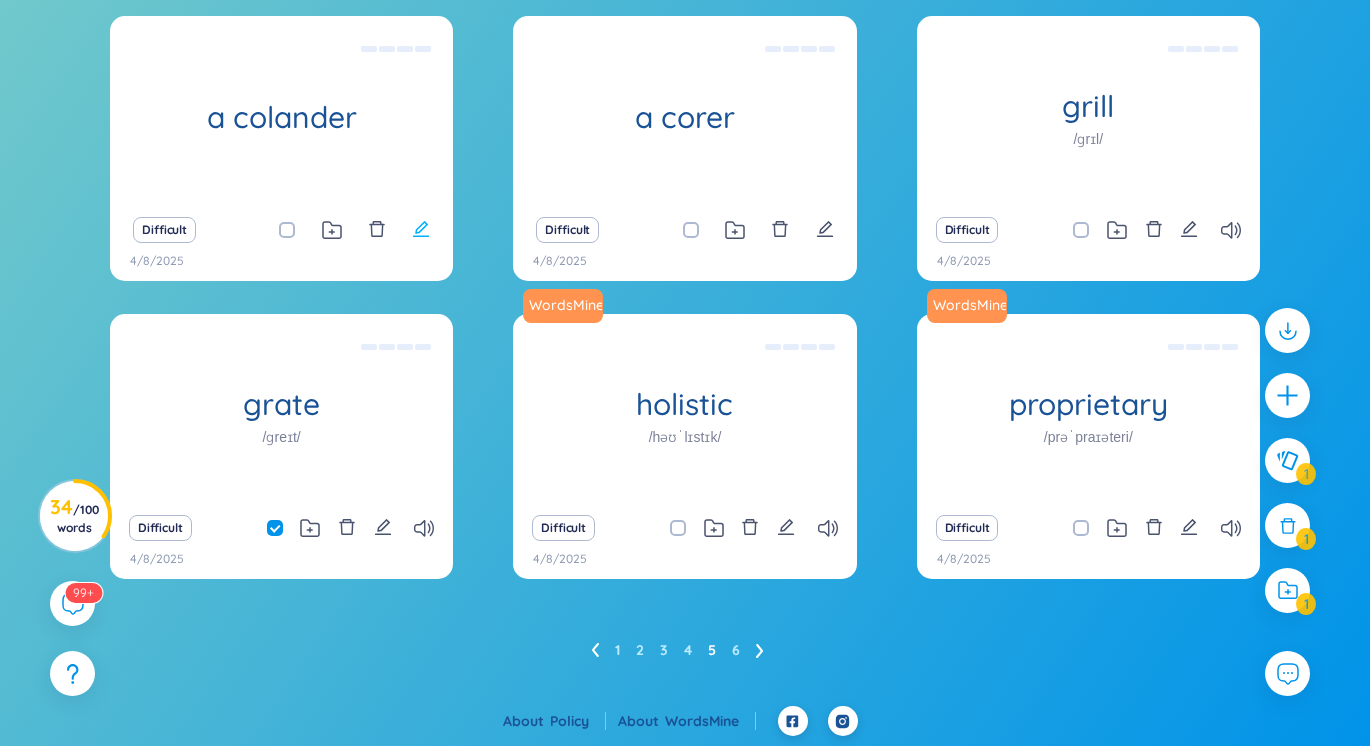 drag, startPoint x: 286, startPoint y: 224, endPoint x: 424, endPoint y: 226, distance: 138.0145 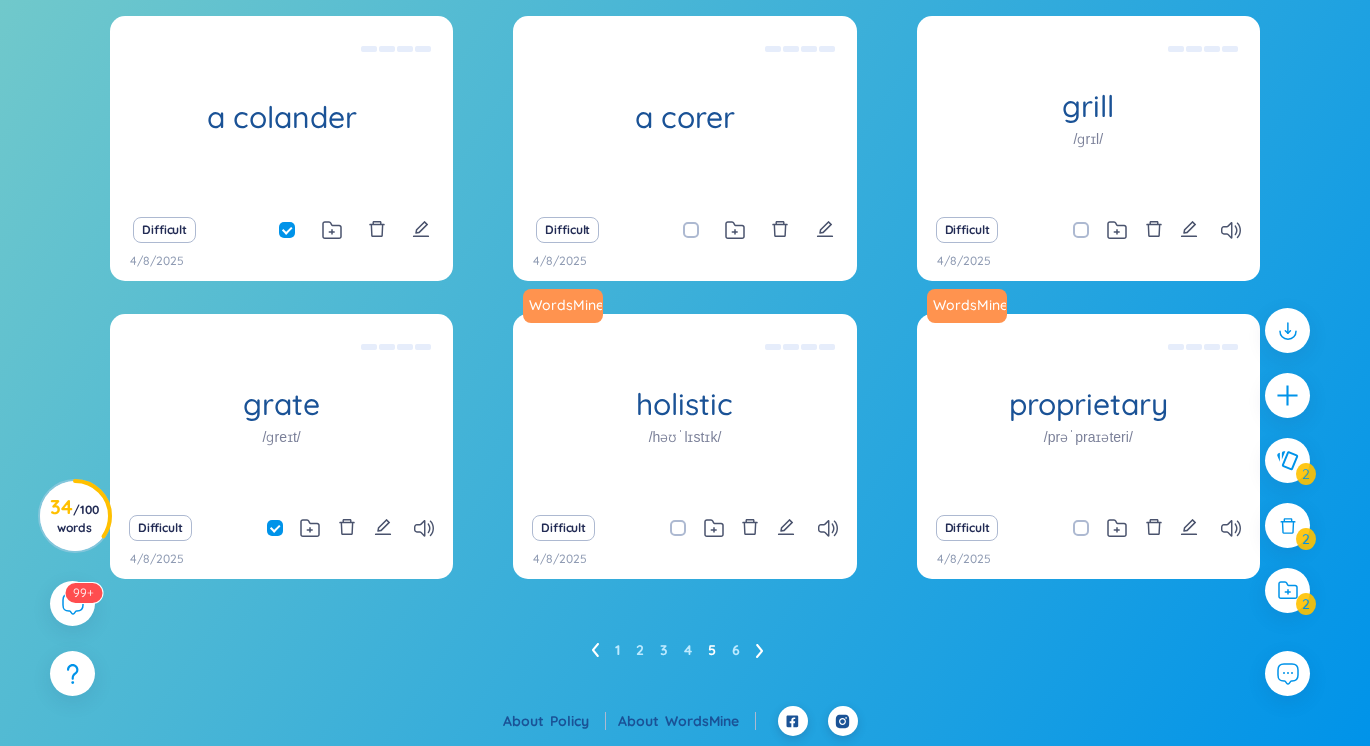 click at bounding box center (691, 230) 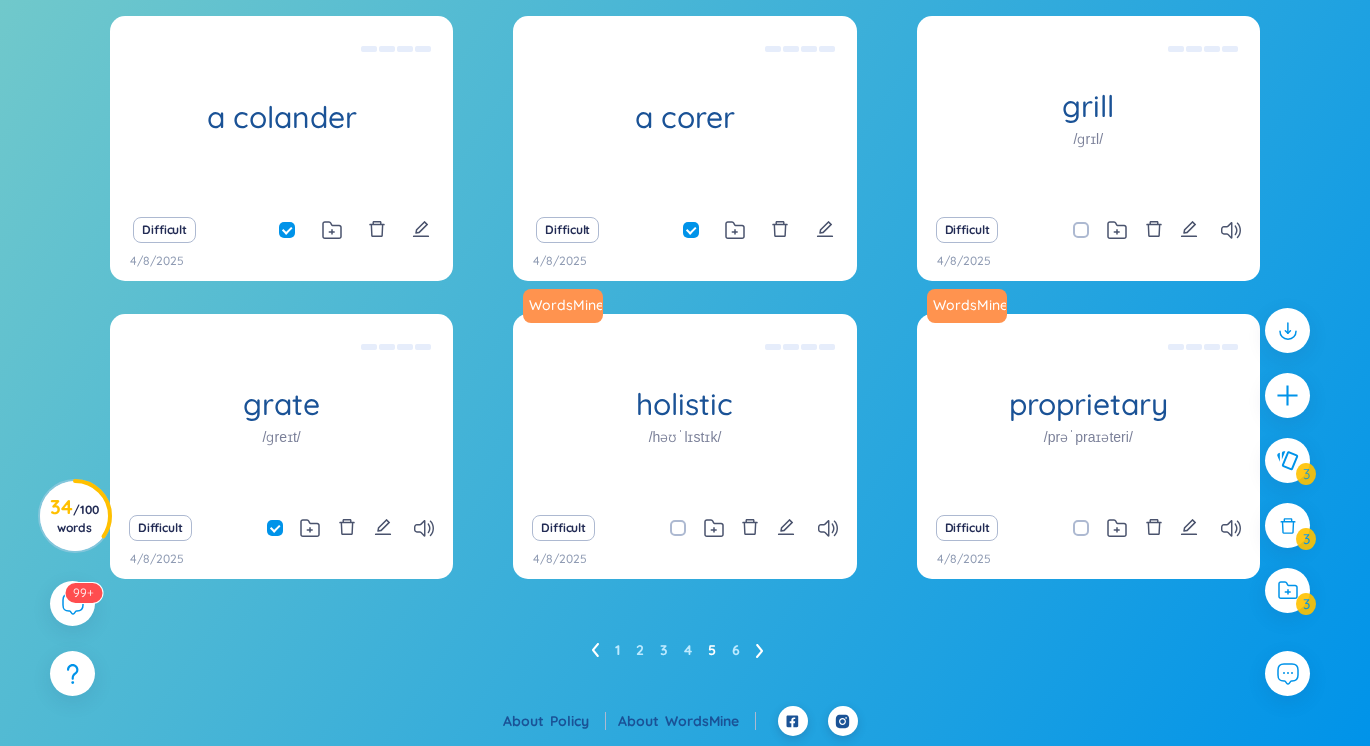 click at bounding box center [1081, 230] 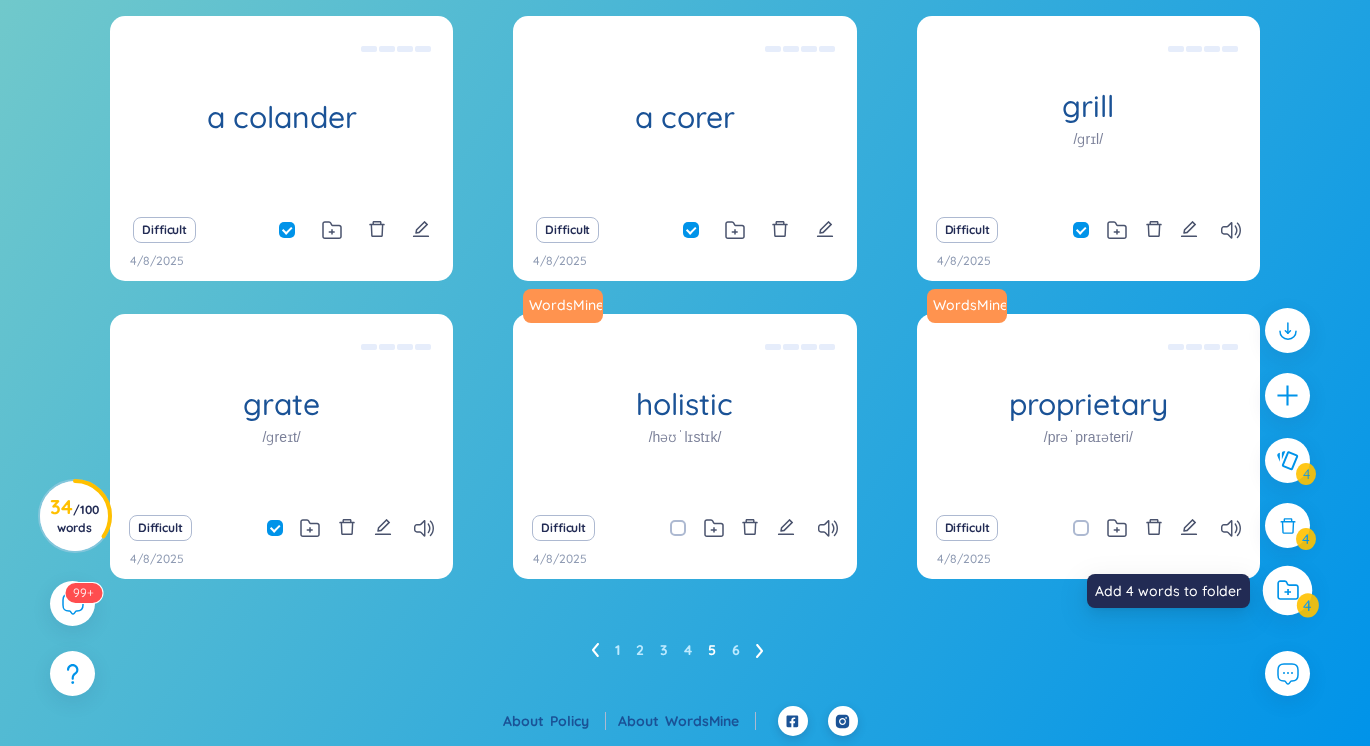 click at bounding box center (1288, 591) 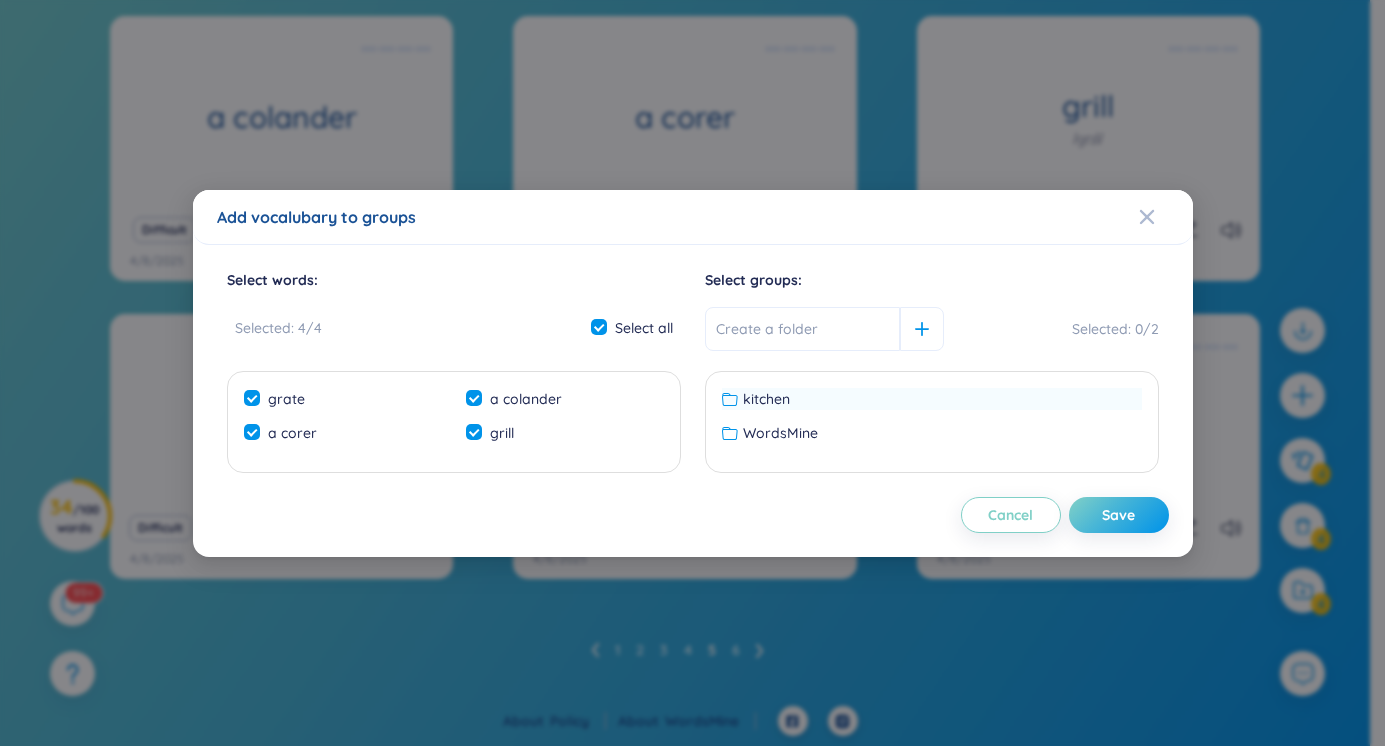 click on "kitchen" at bounding box center [766, 399] 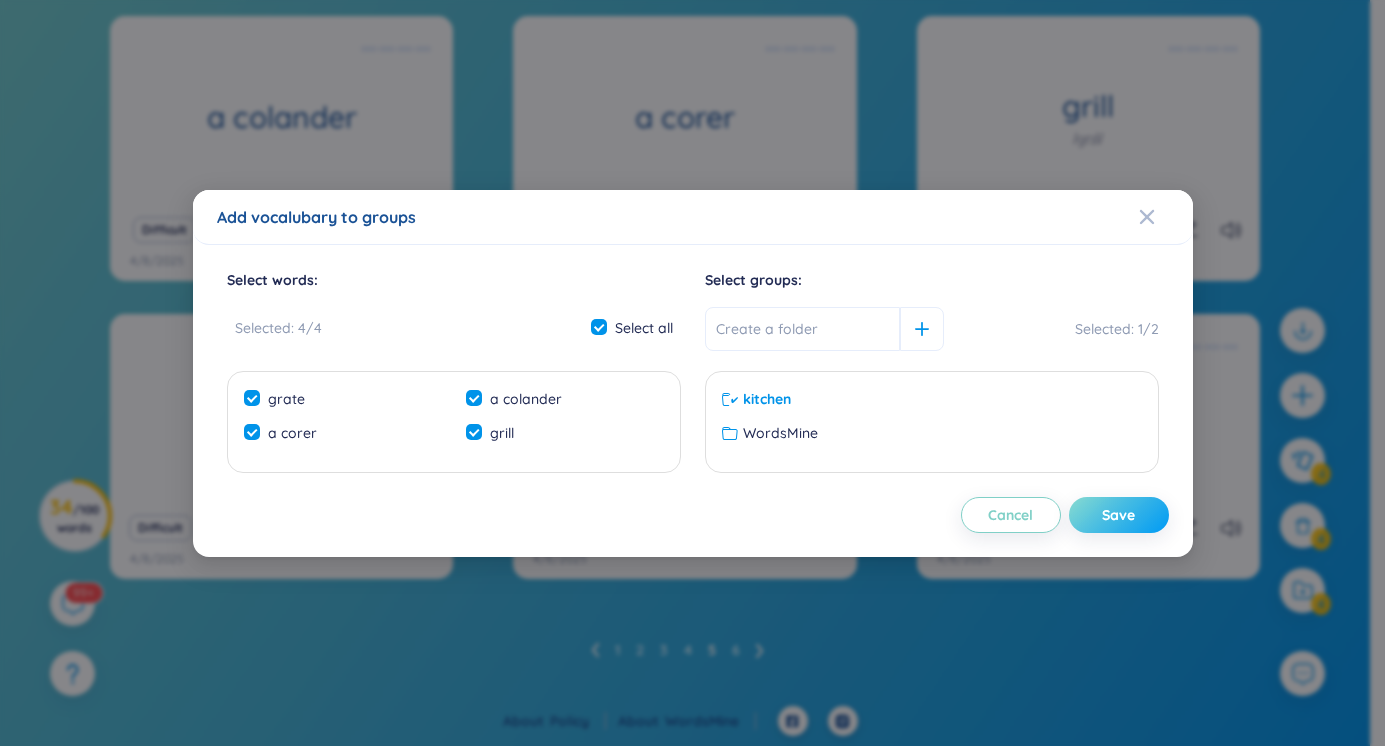 click on "Save" at bounding box center [1118, 515] 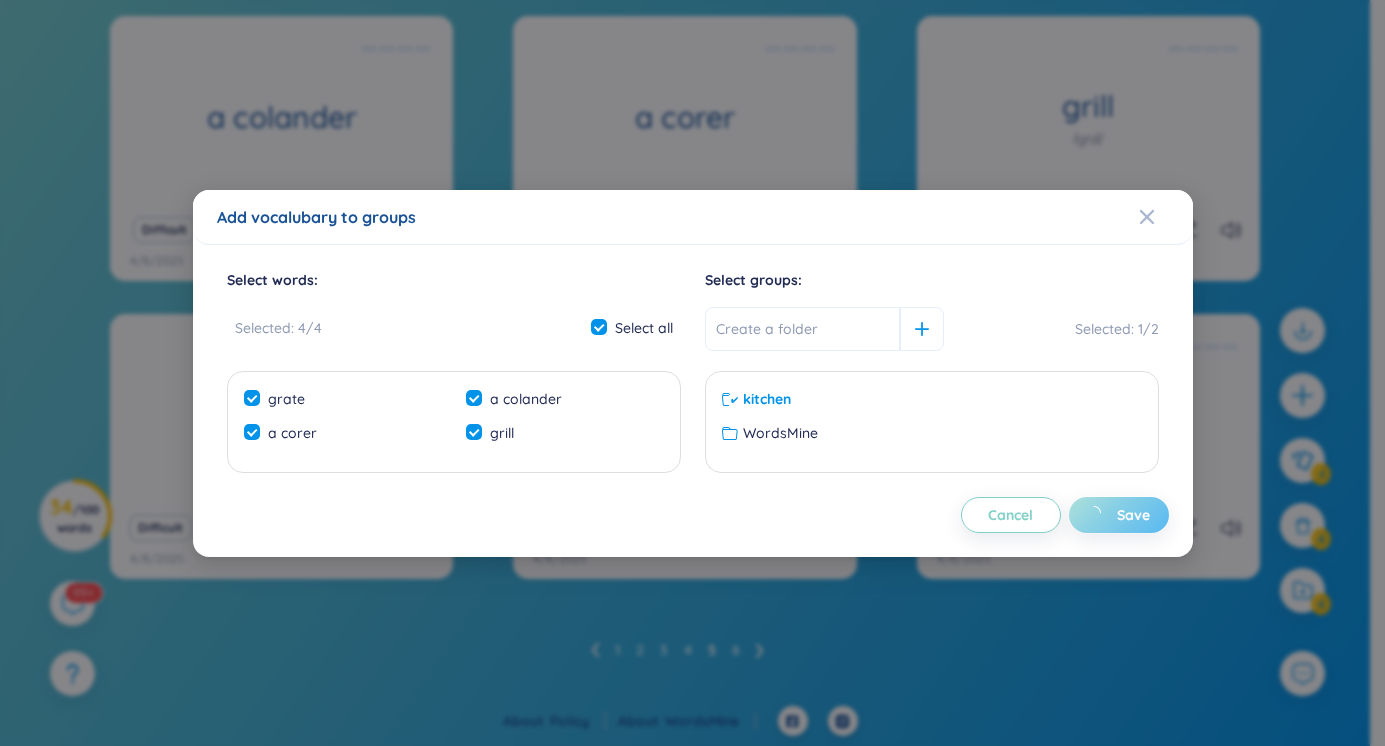 checkbox on "false" 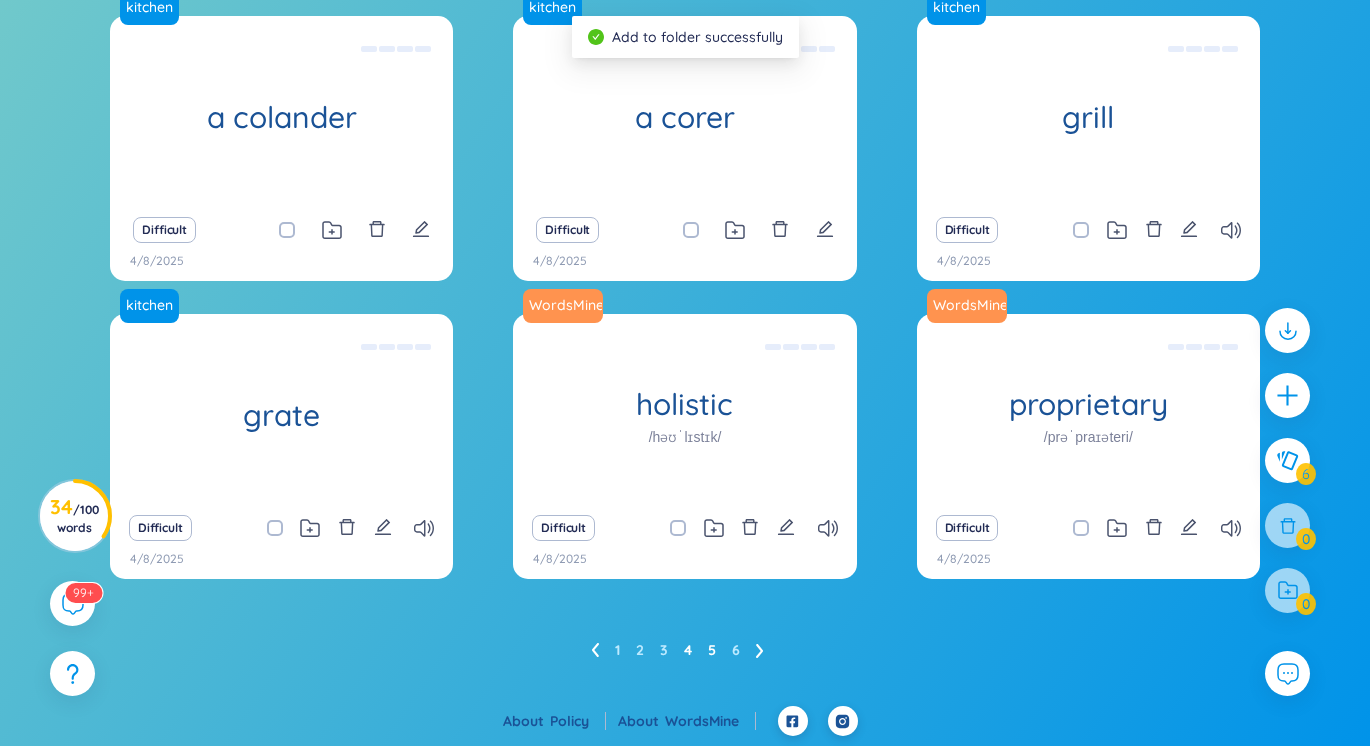 click on "4" at bounding box center (688, 650) 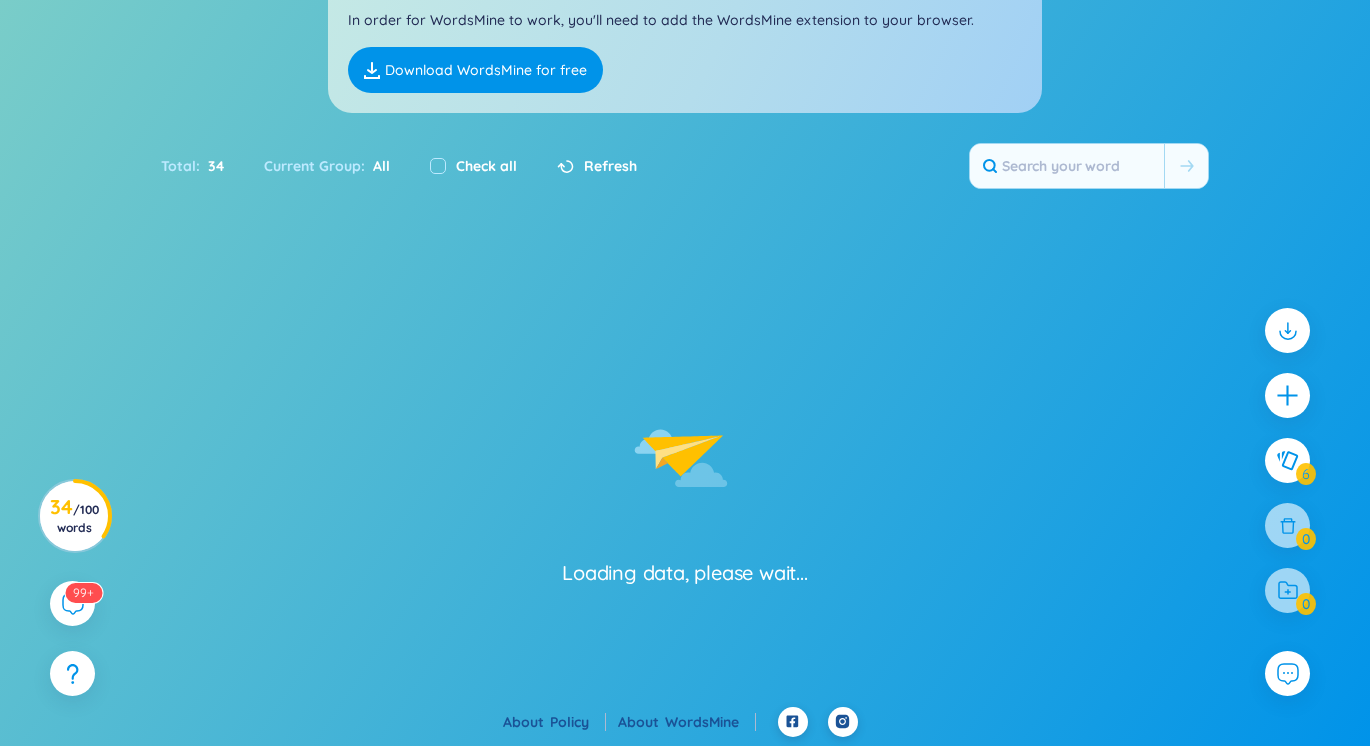 scroll, scrollTop: 385, scrollLeft: 0, axis: vertical 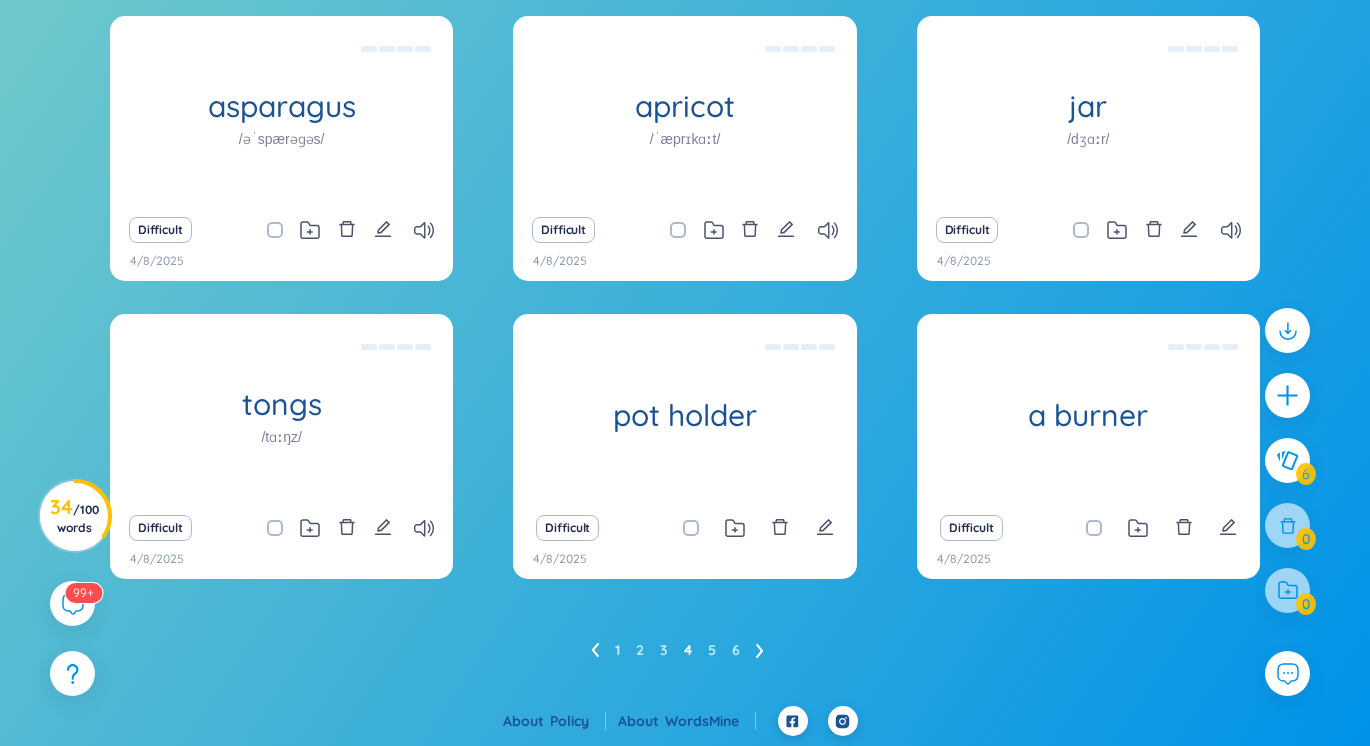 click at bounding box center (1104, 528) 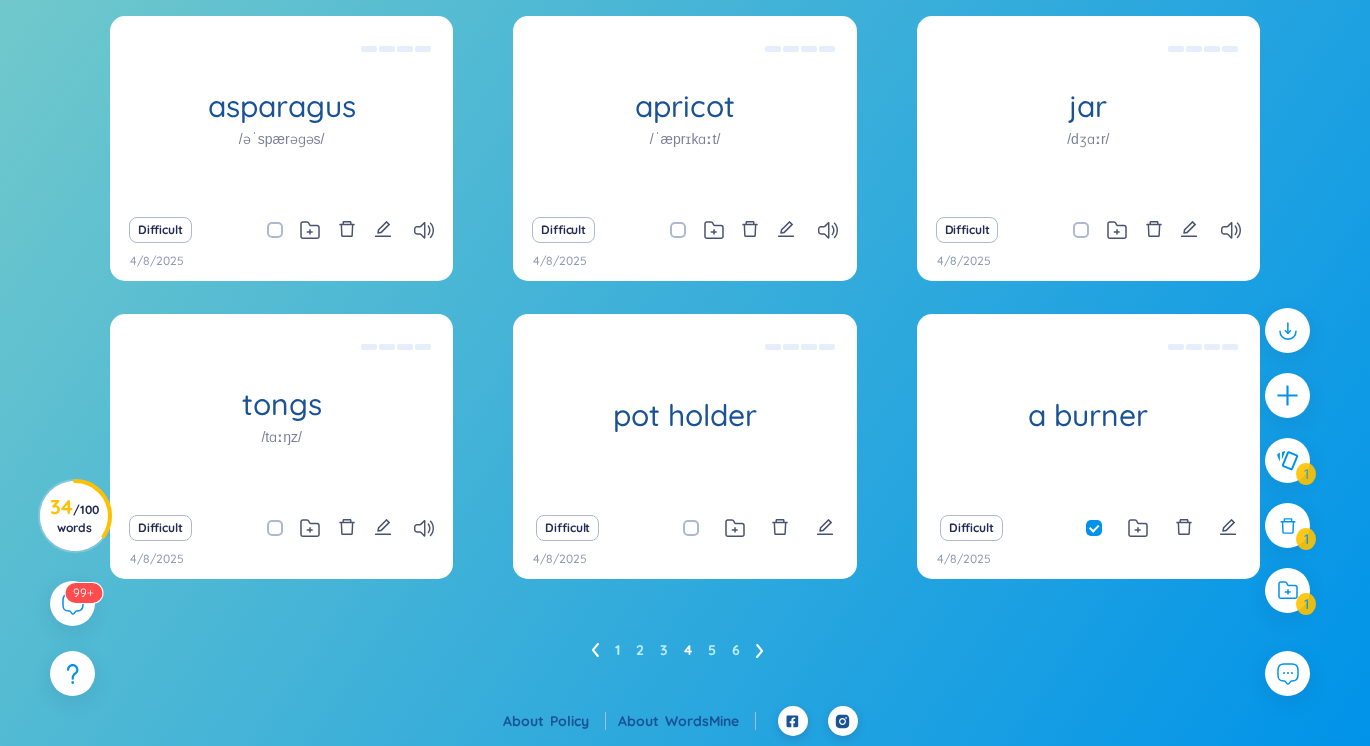 click at bounding box center [1081, 230] 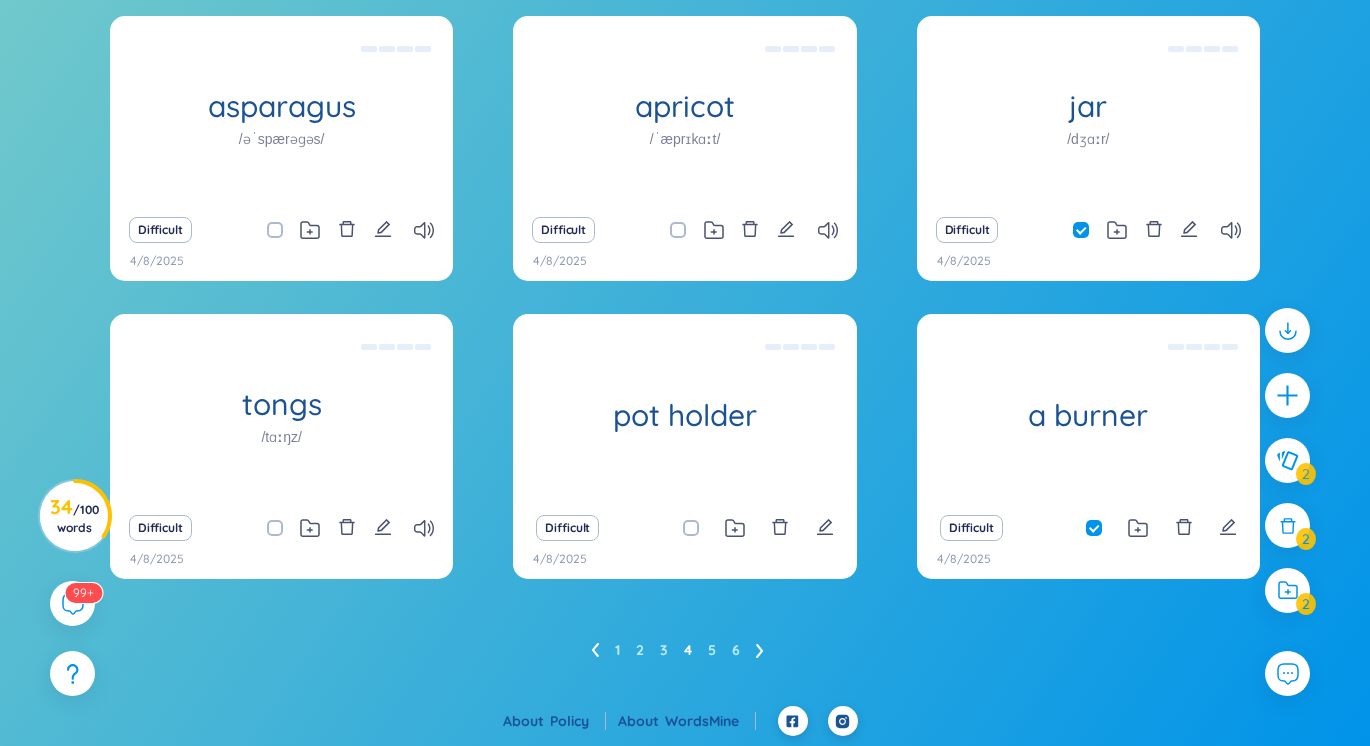 click at bounding box center [678, 230] 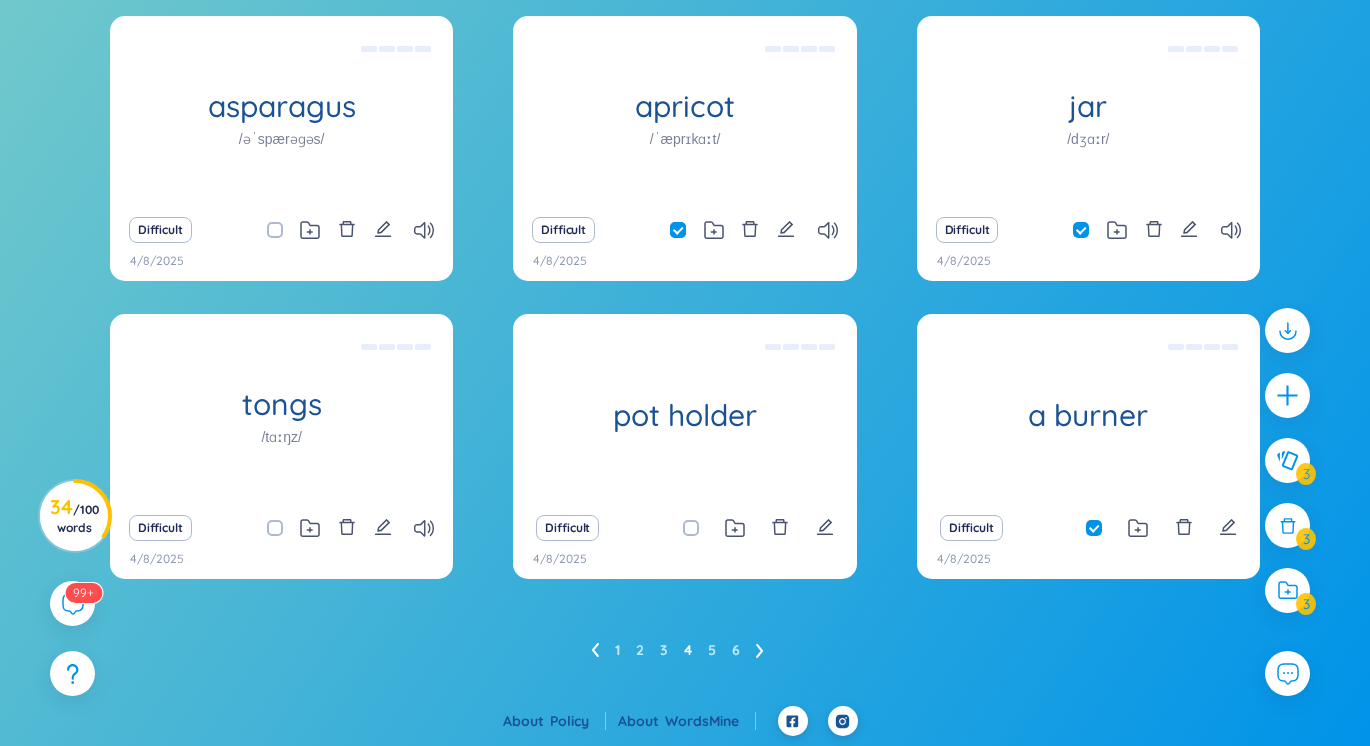 click at bounding box center [678, 230] 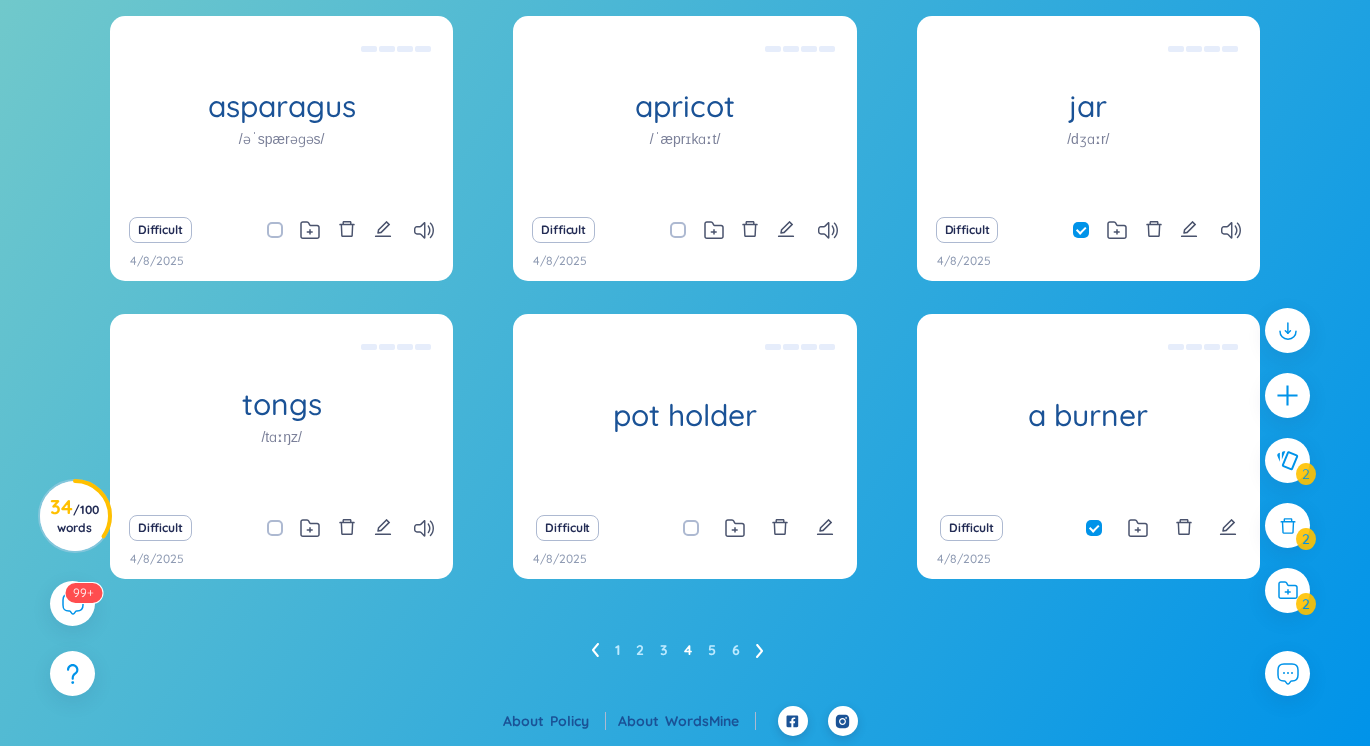 click at bounding box center [691, 528] 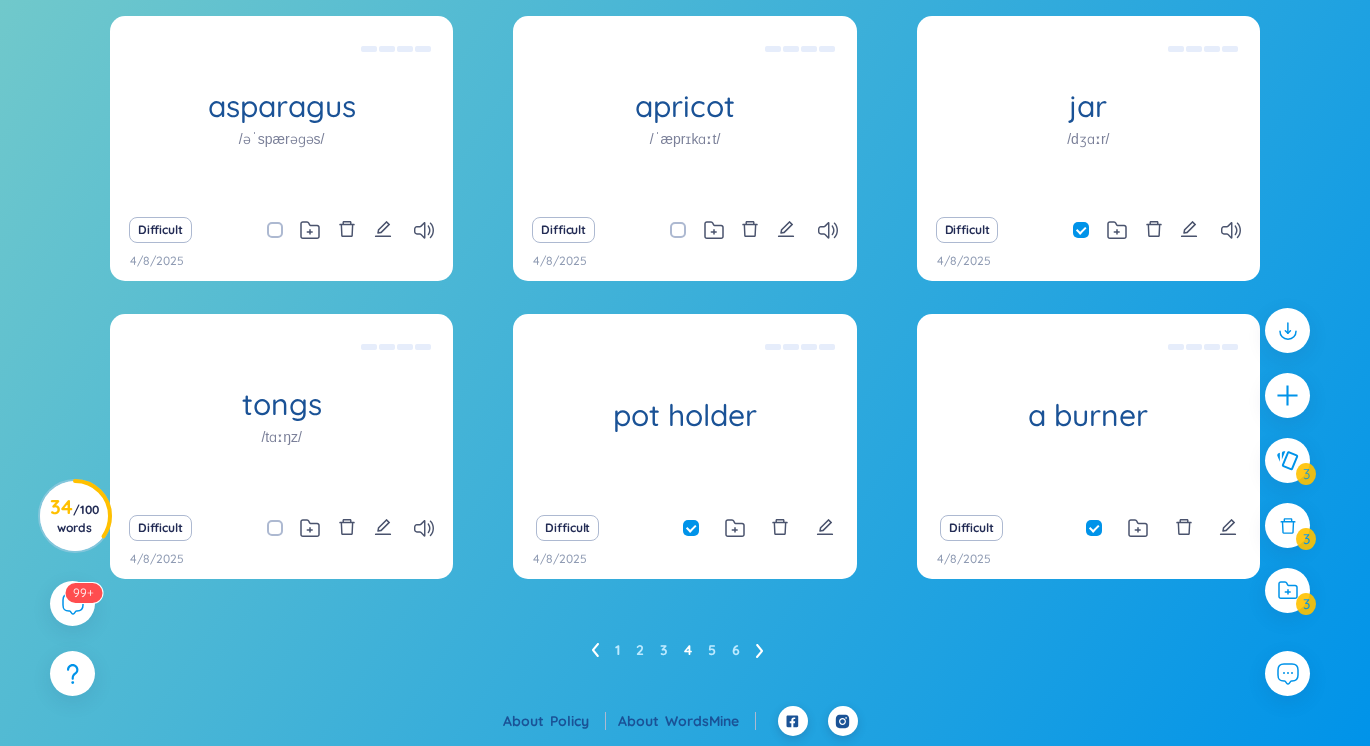 click at bounding box center [285, 528] 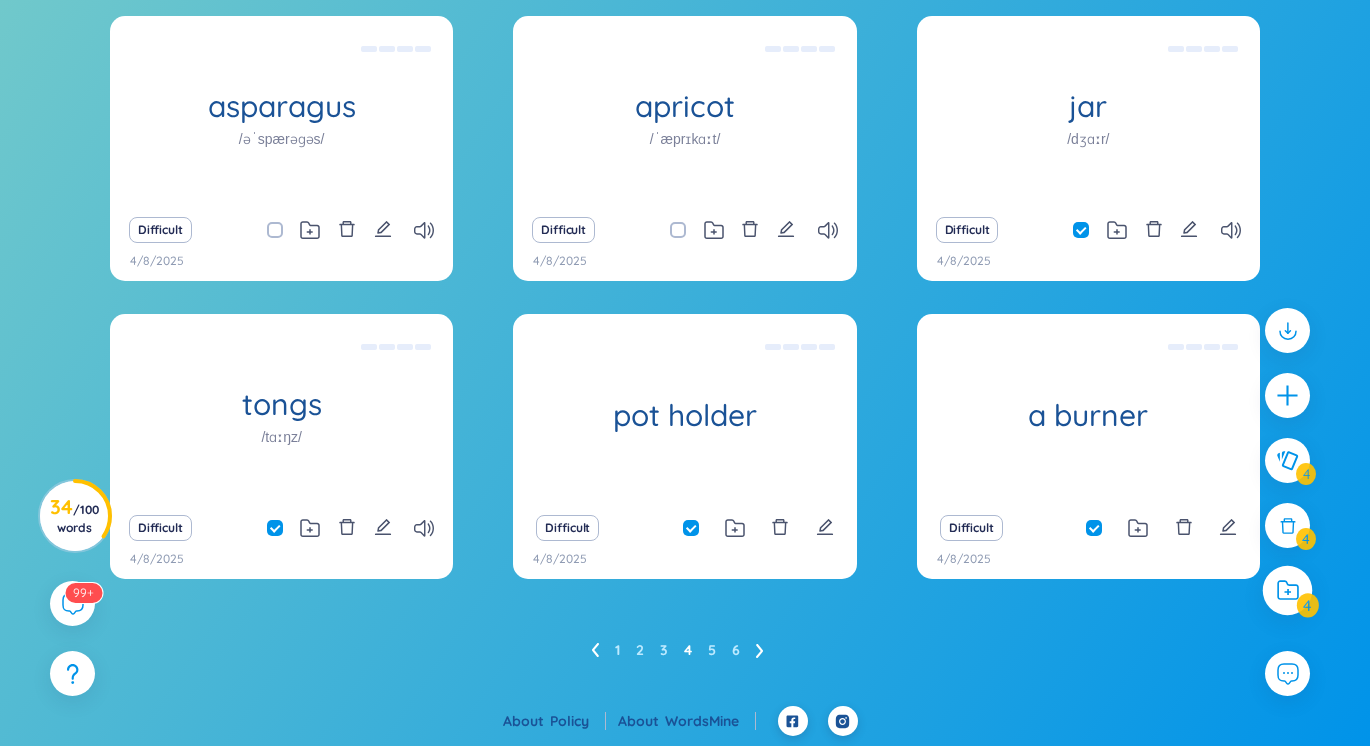 click 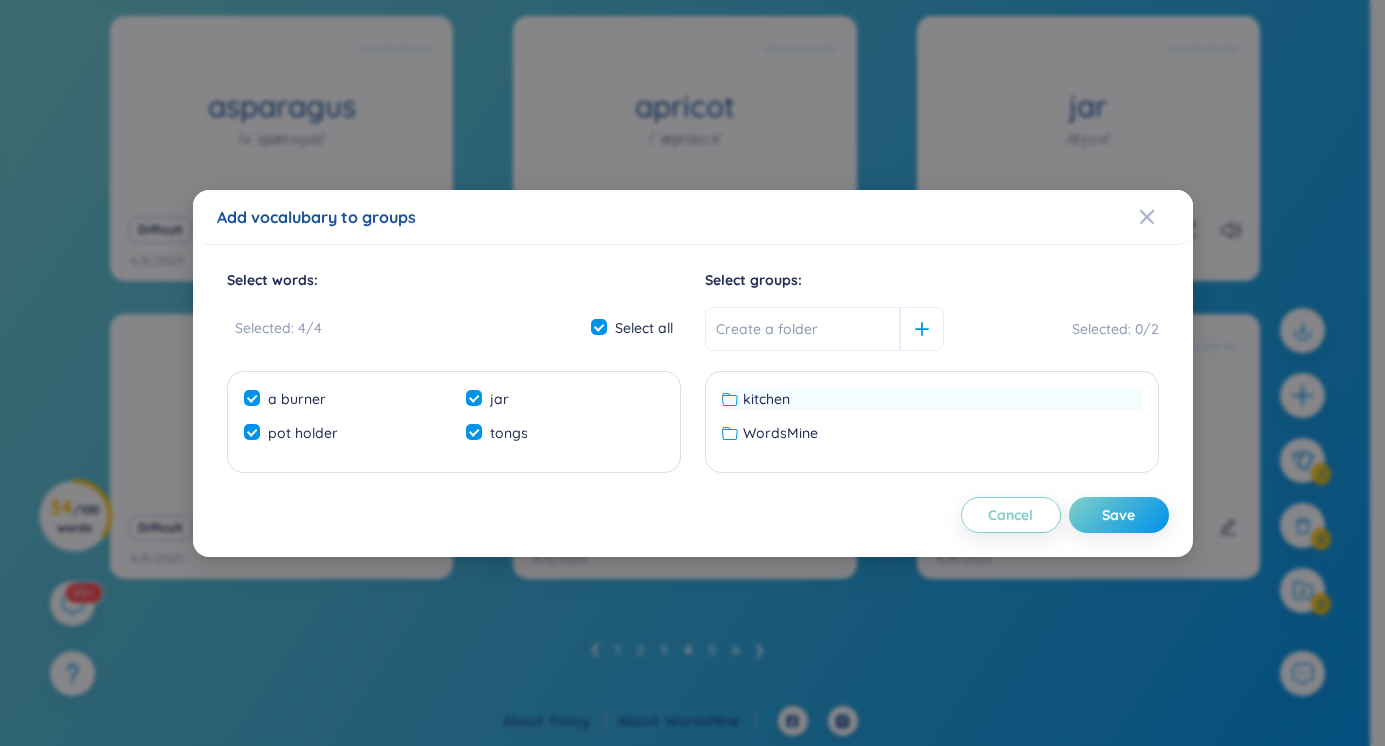 click on "kitchen" at bounding box center (766, 399) 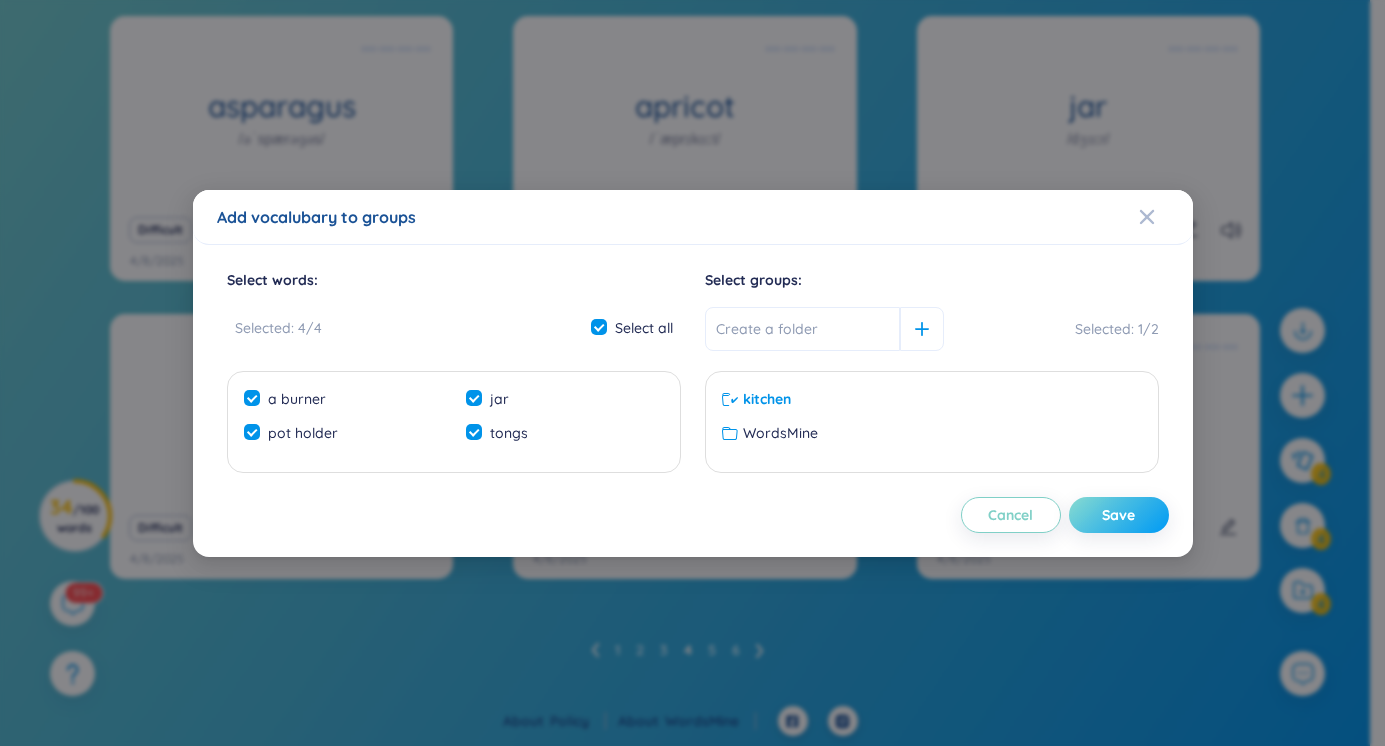click on "Save" at bounding box center [1118, 515] 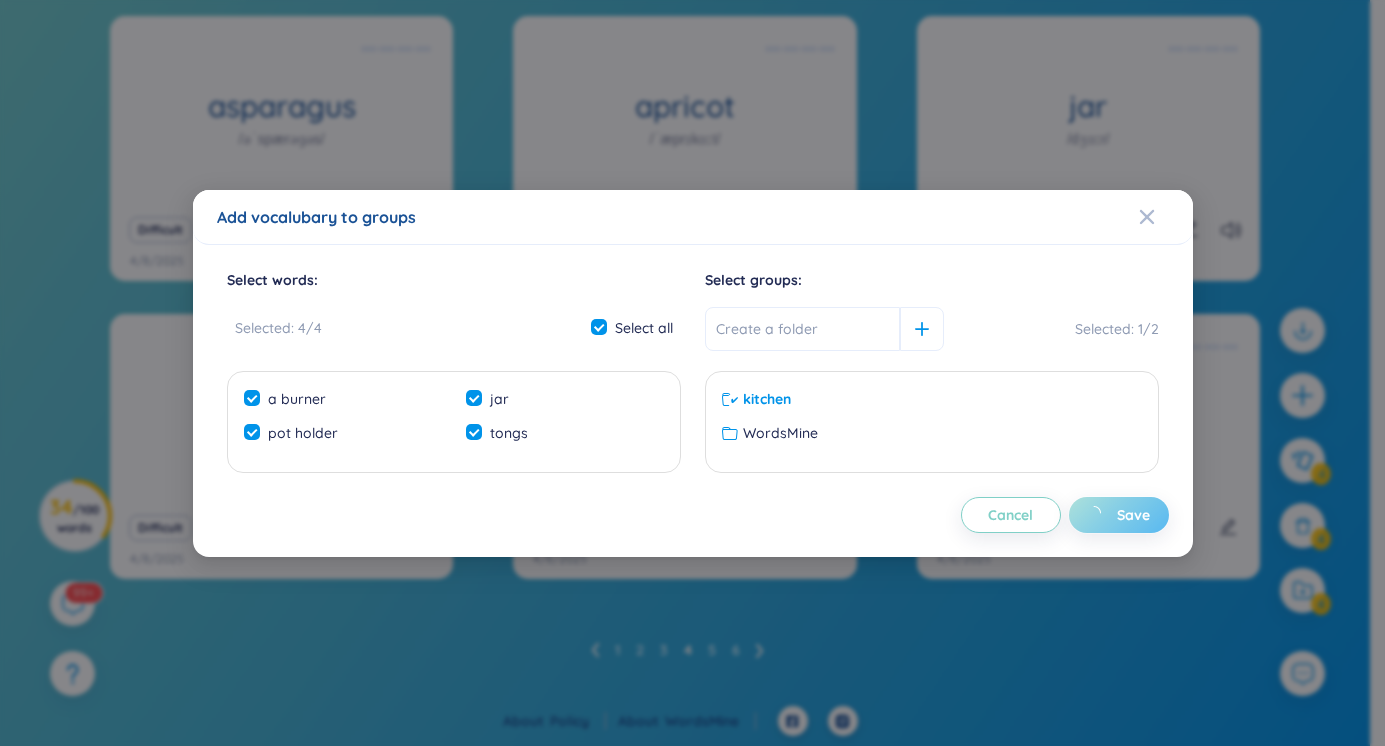 checkbox on "false" 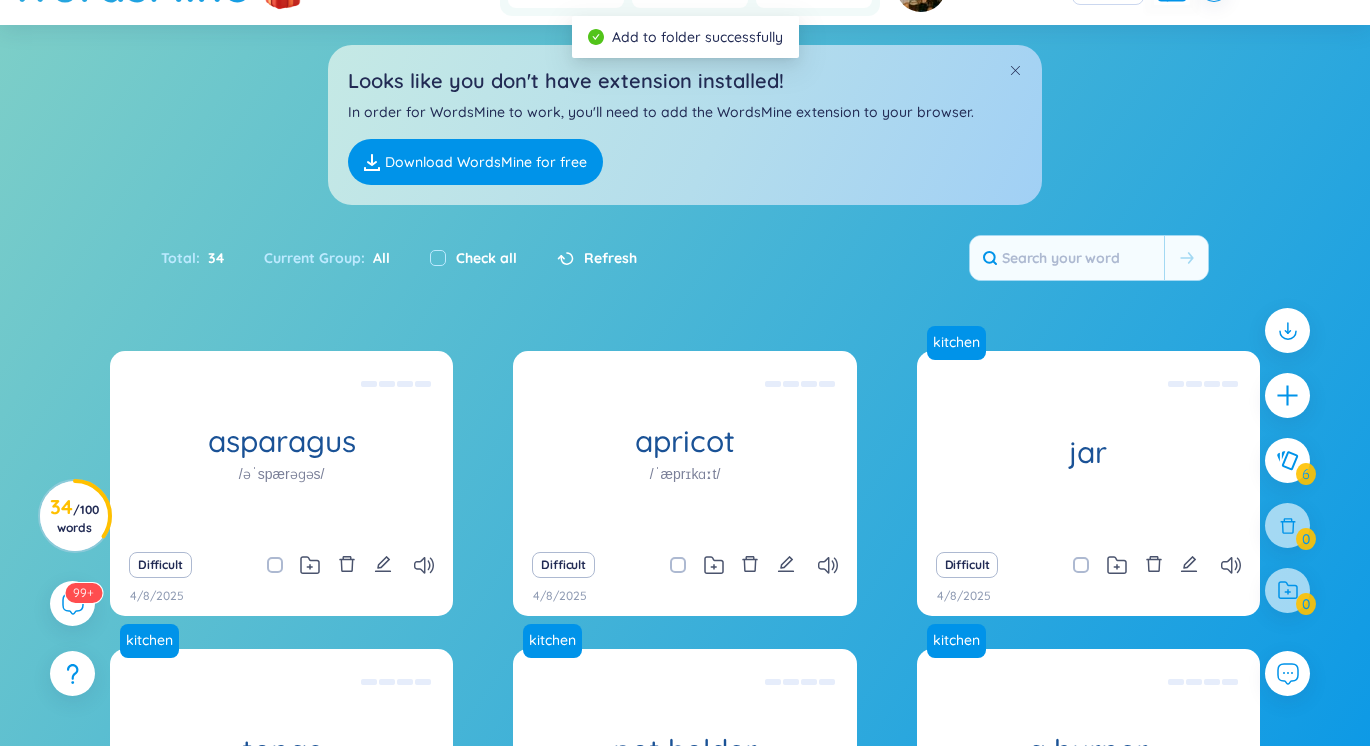scroll, scrollTop: 0, scrollLeft: 0, axis: both 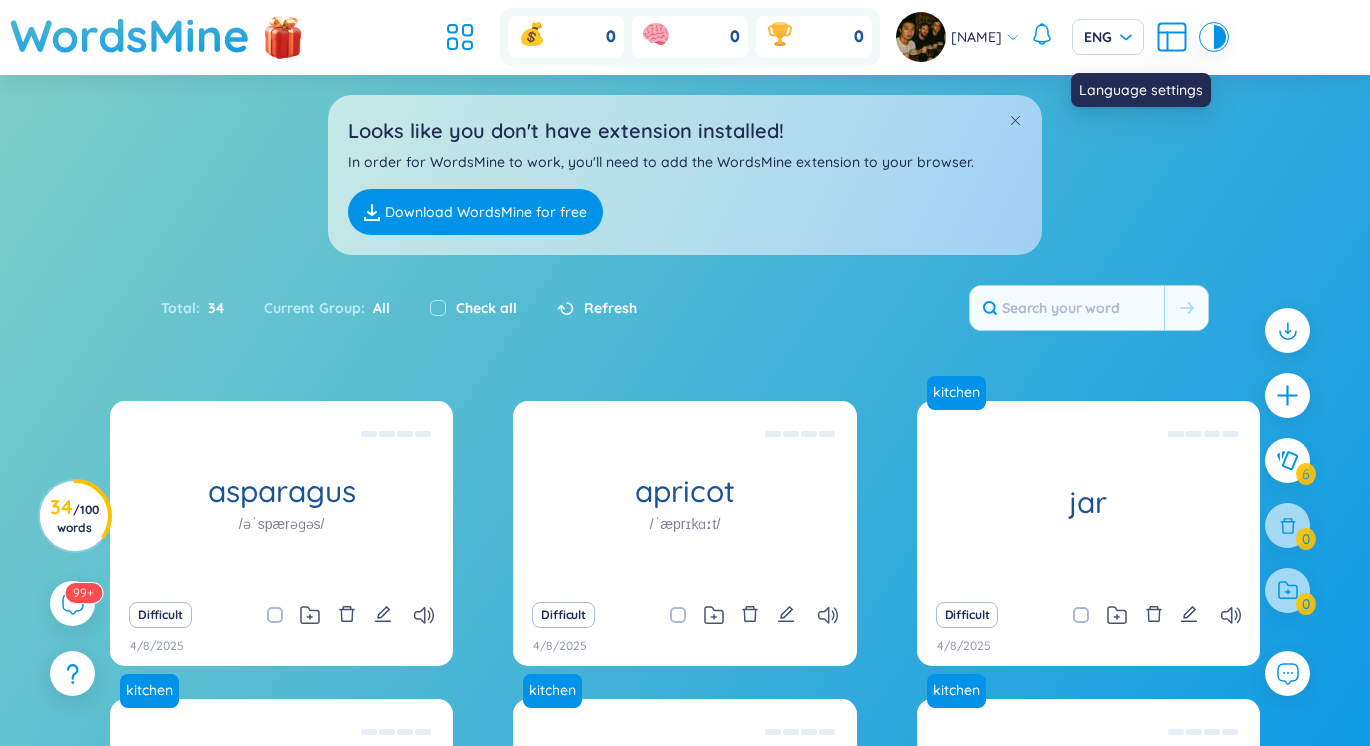 click on "Nguyễn Xuân Lân ENG" at bounding box center [1061, 37] 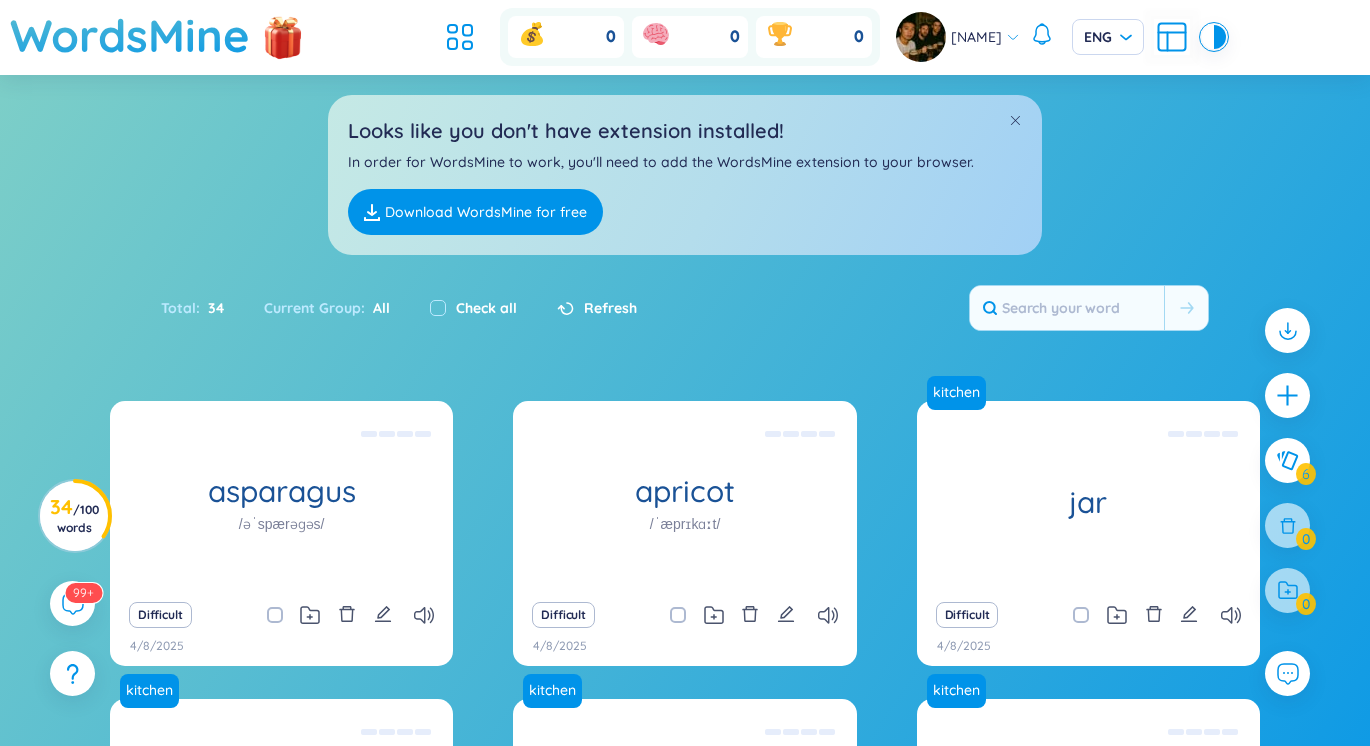 click 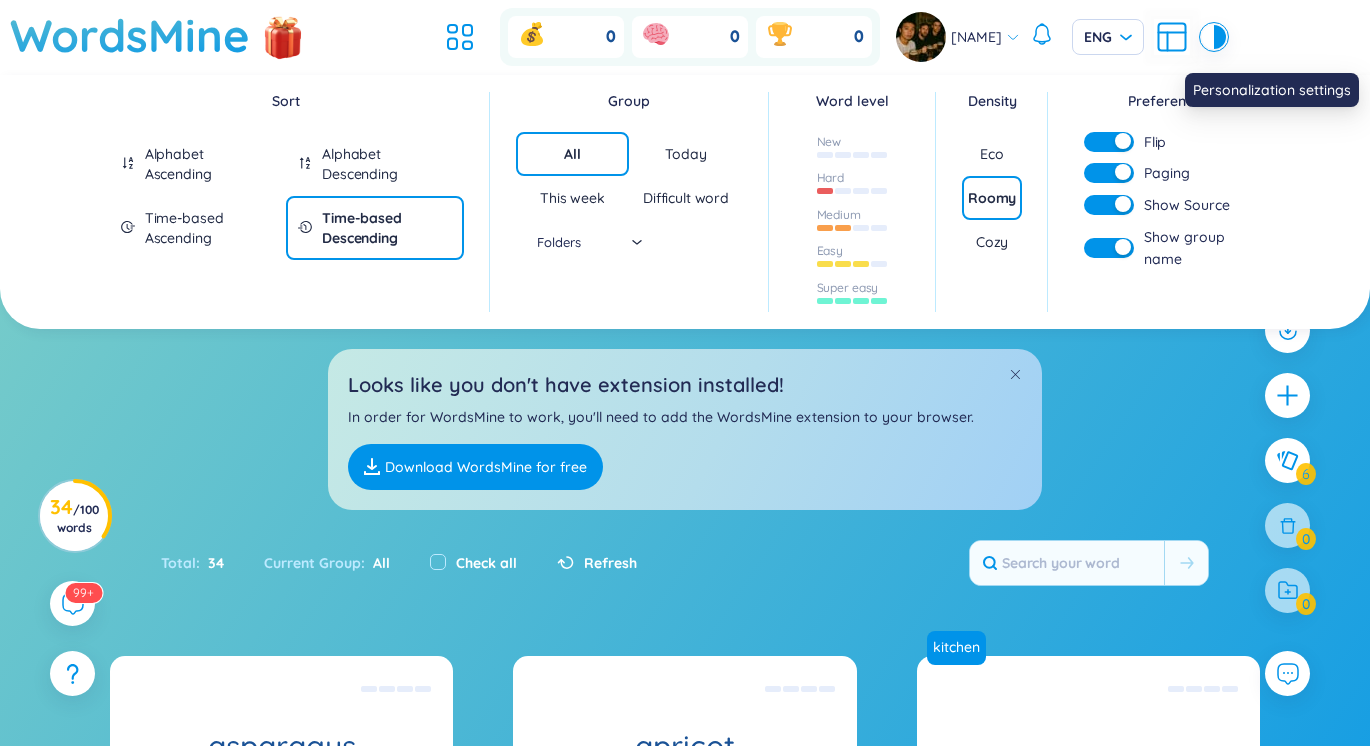 click 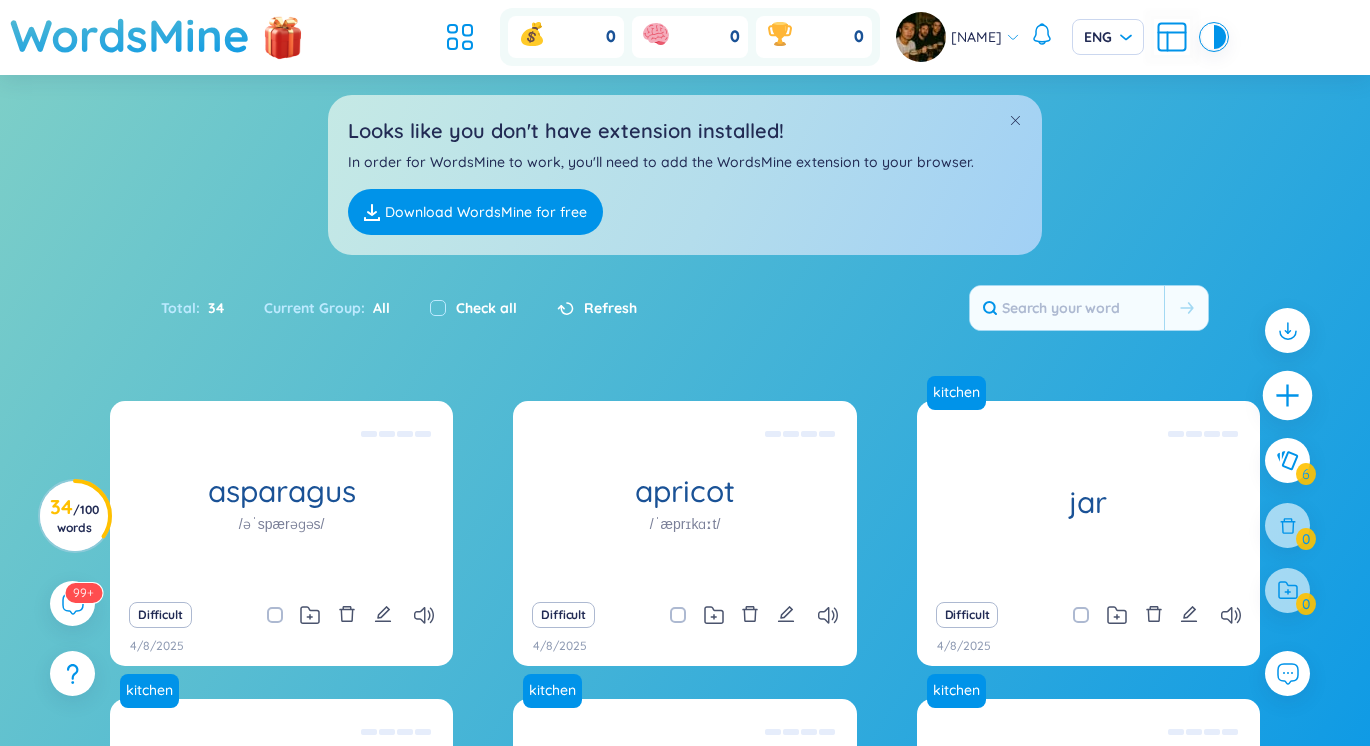 click at bounding box center (1288, 396) 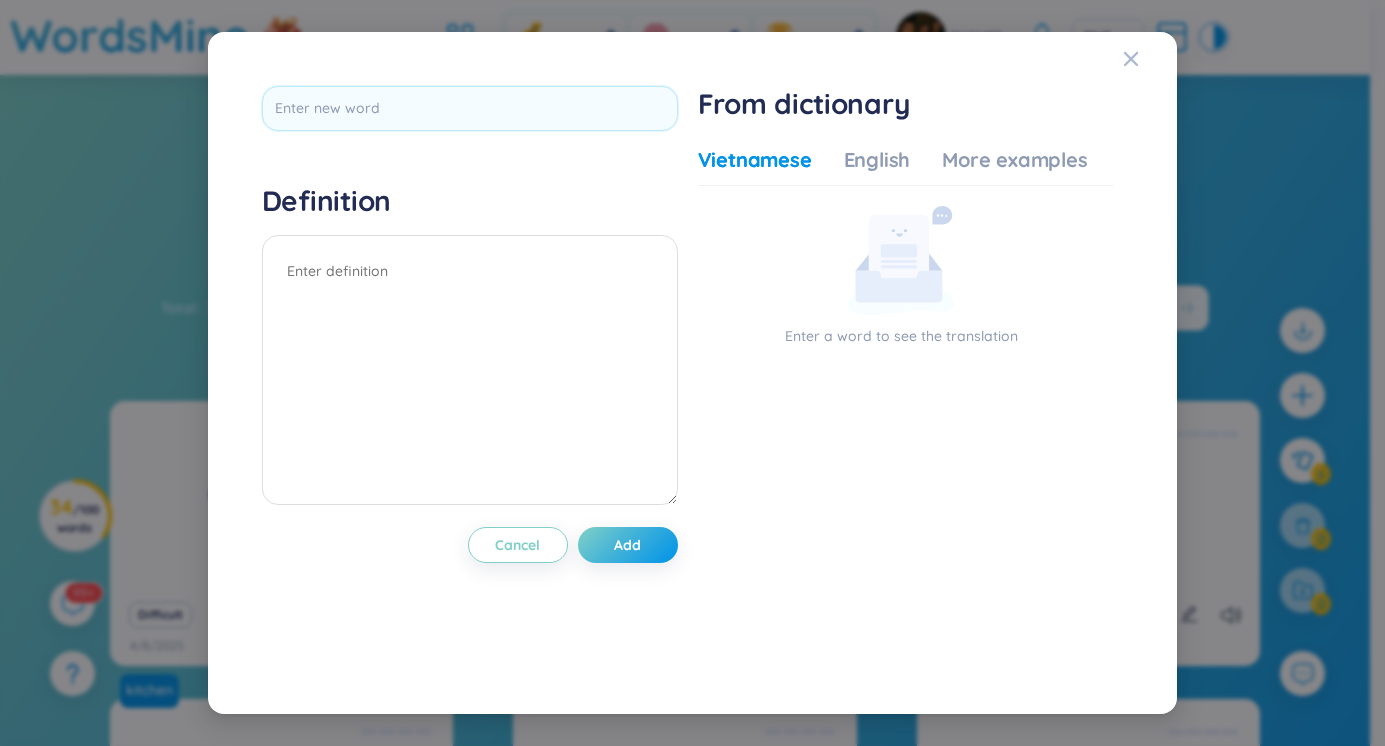 click on "Definition Cancel Add From dictionary Vietnamese English More examples Enter a word to see the translation Cancel Add" at bounding box center [693, 373] 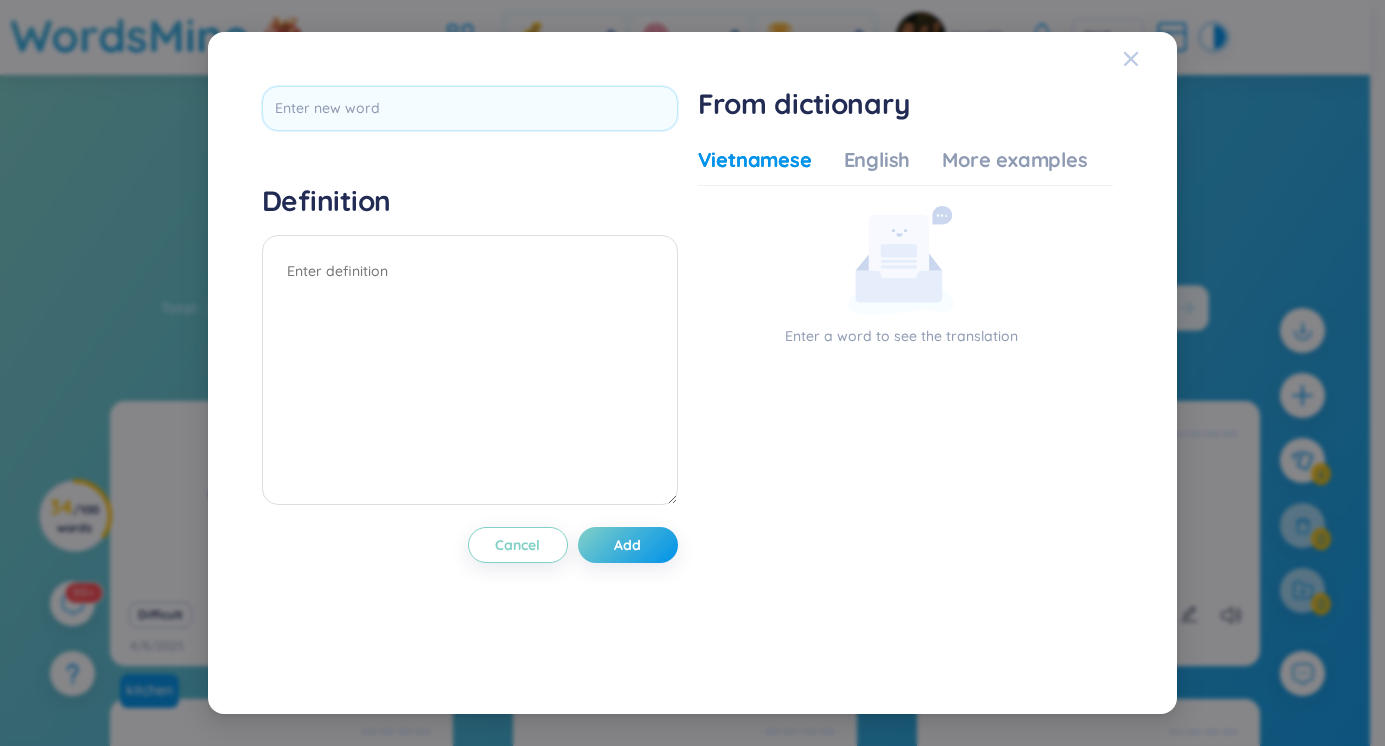 click at bounding box center [1131, 59] 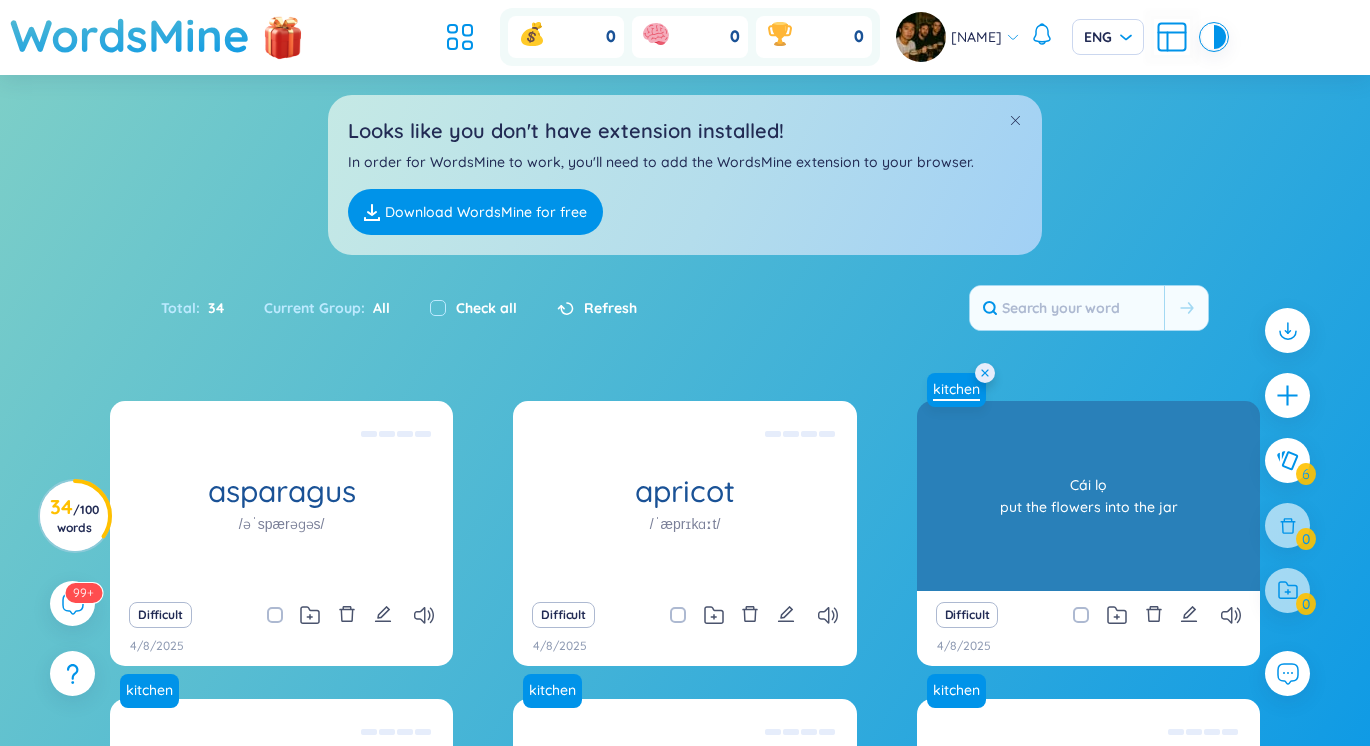 click on "kitchen" at bounding box center [956, 389] 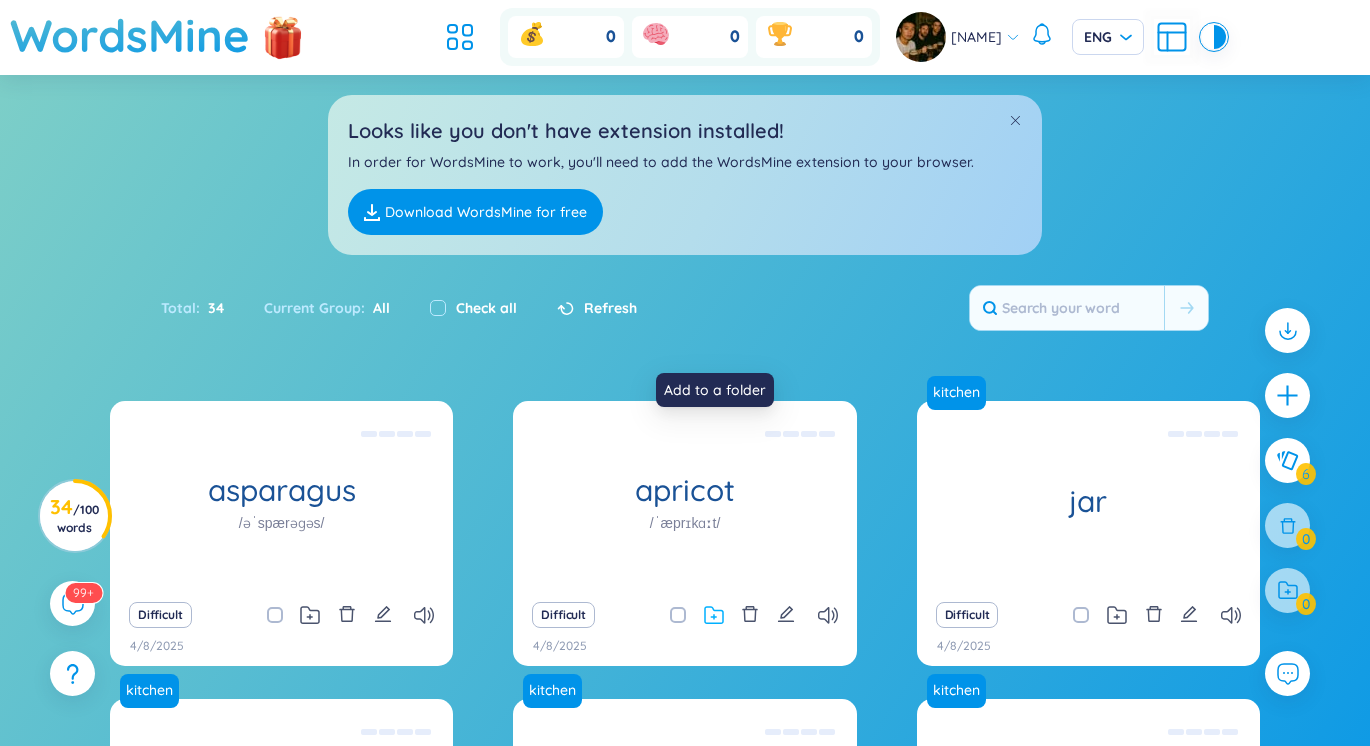 click 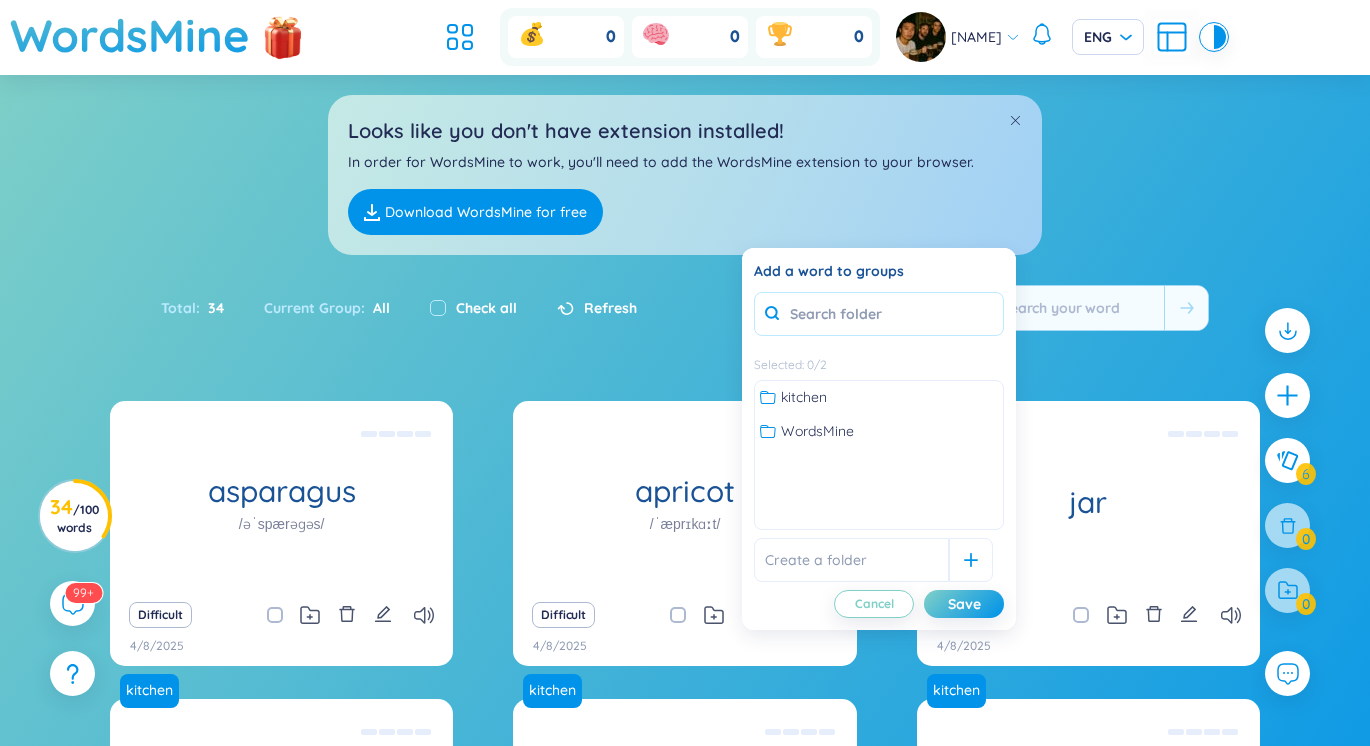 click at bounding box center (879, 314) 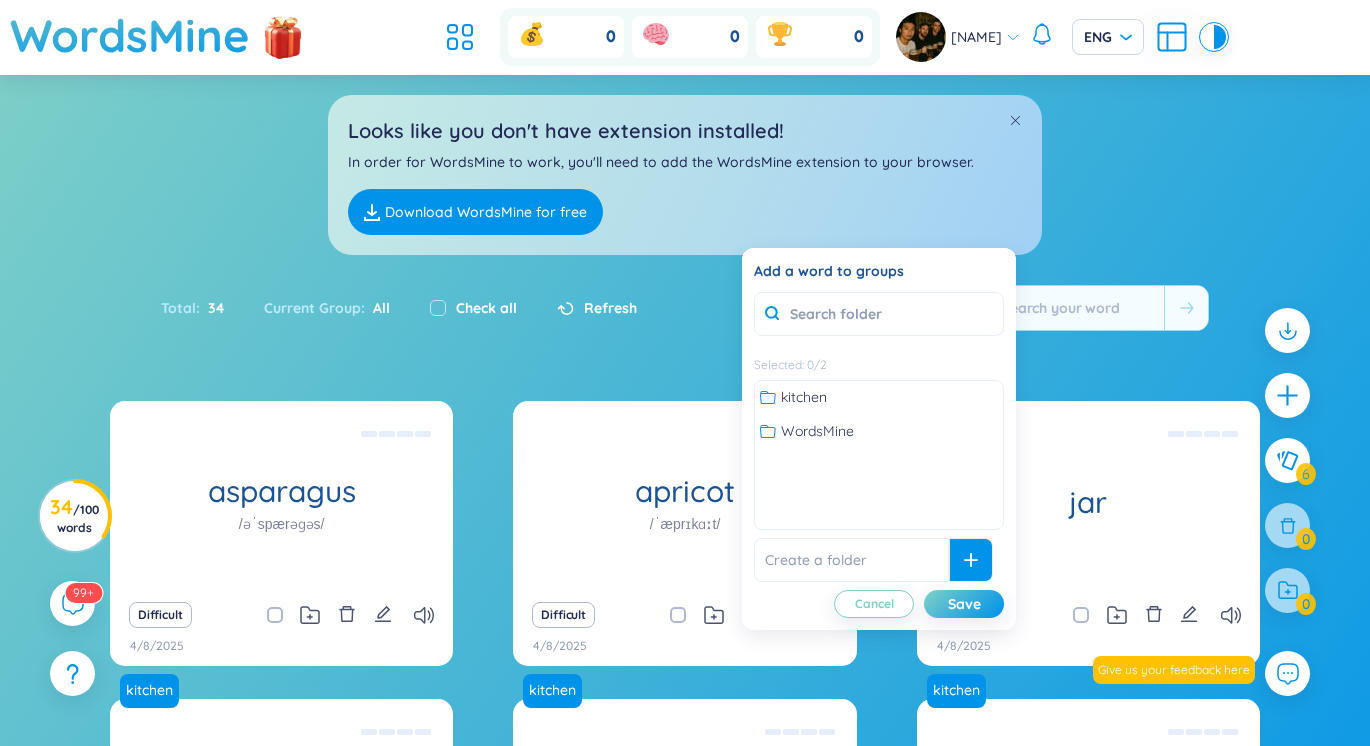 click 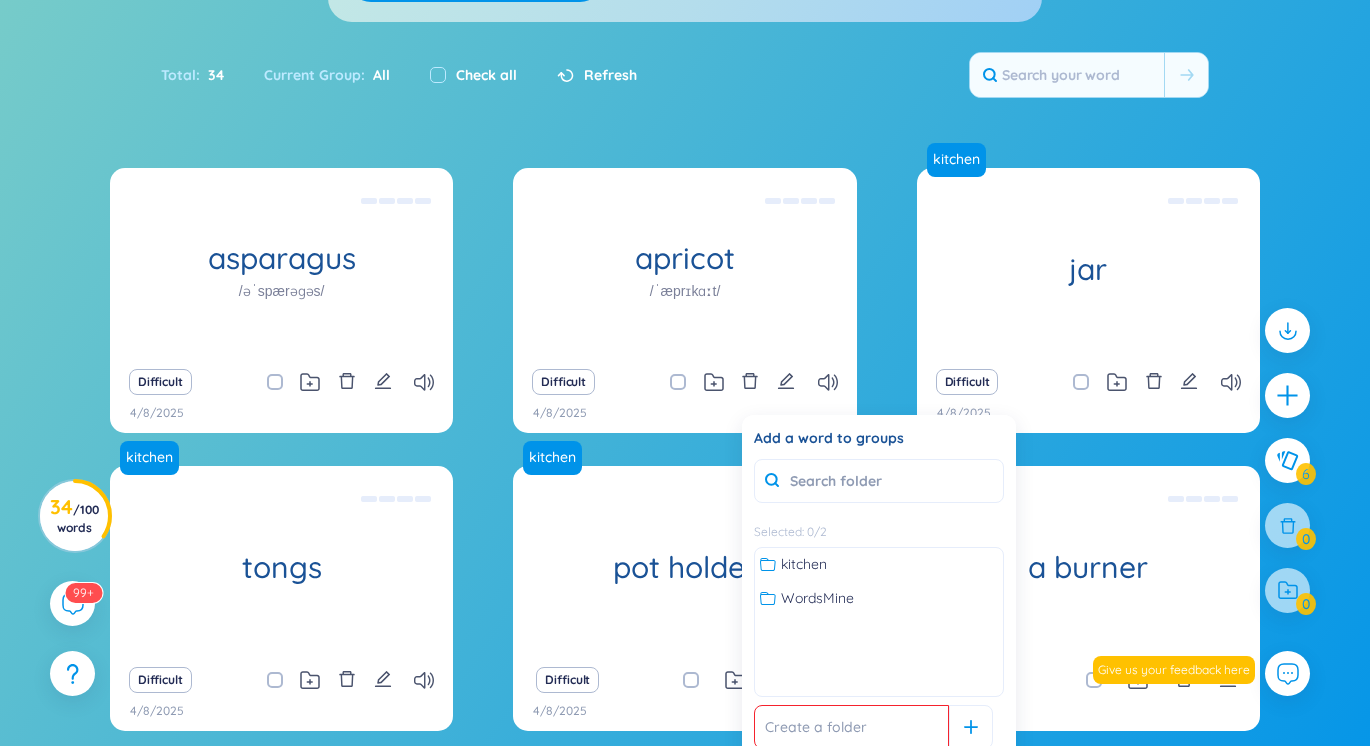 scroll, scrollTop: 385, scrollLeft: 0, axis: vertical 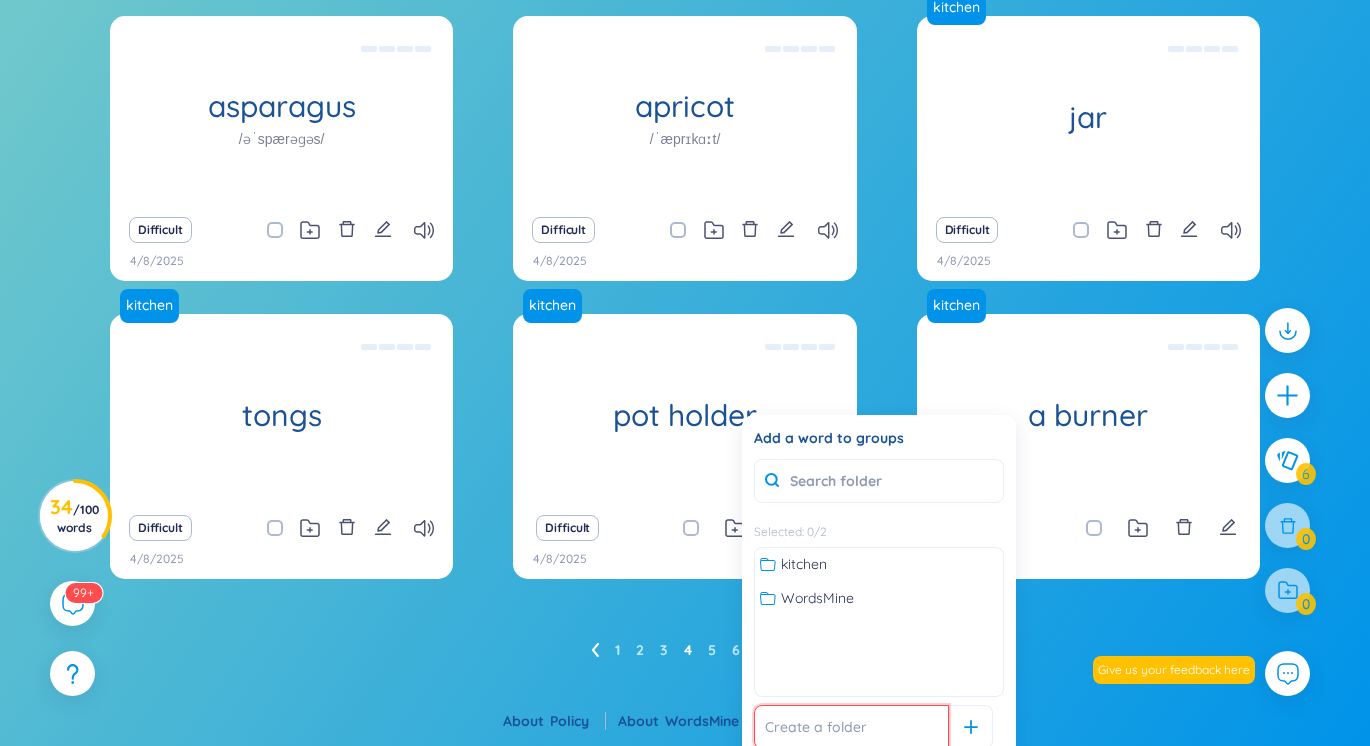 click at bounding box center [851, 727] 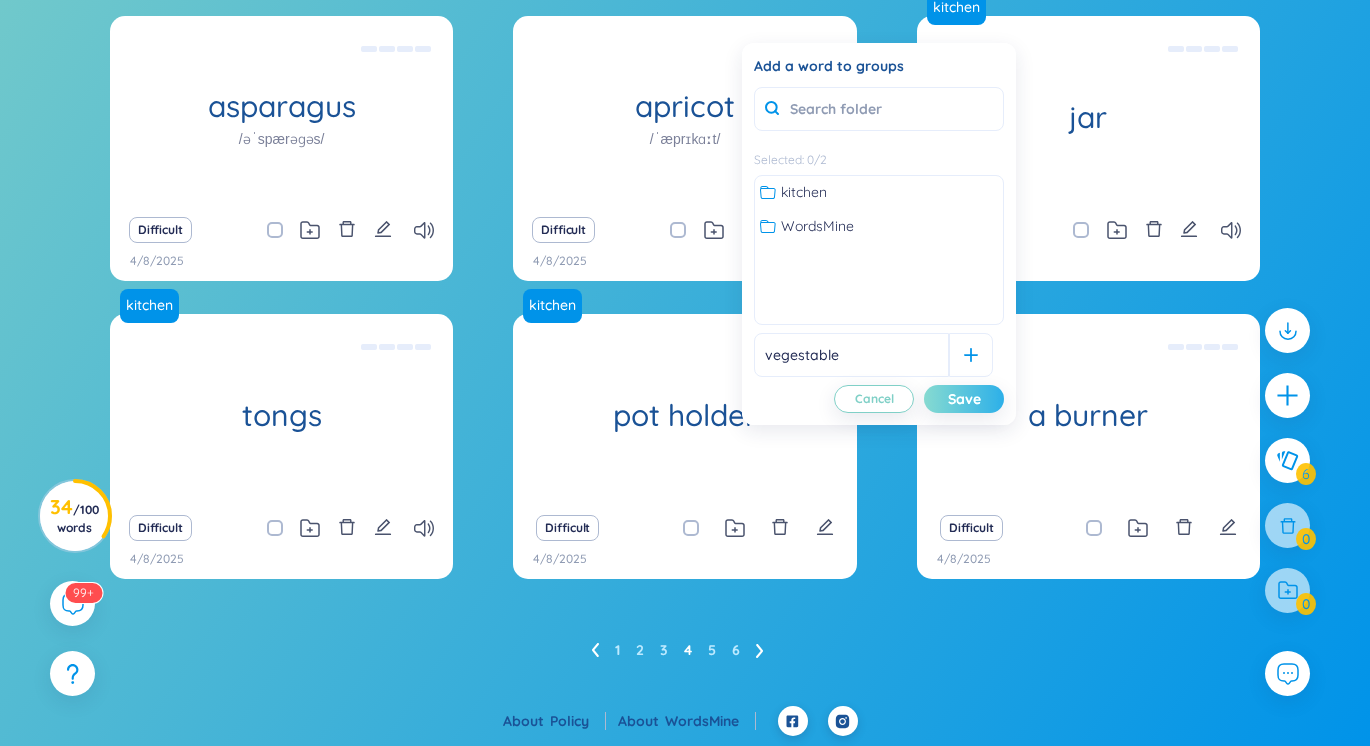 type on "vegestable" 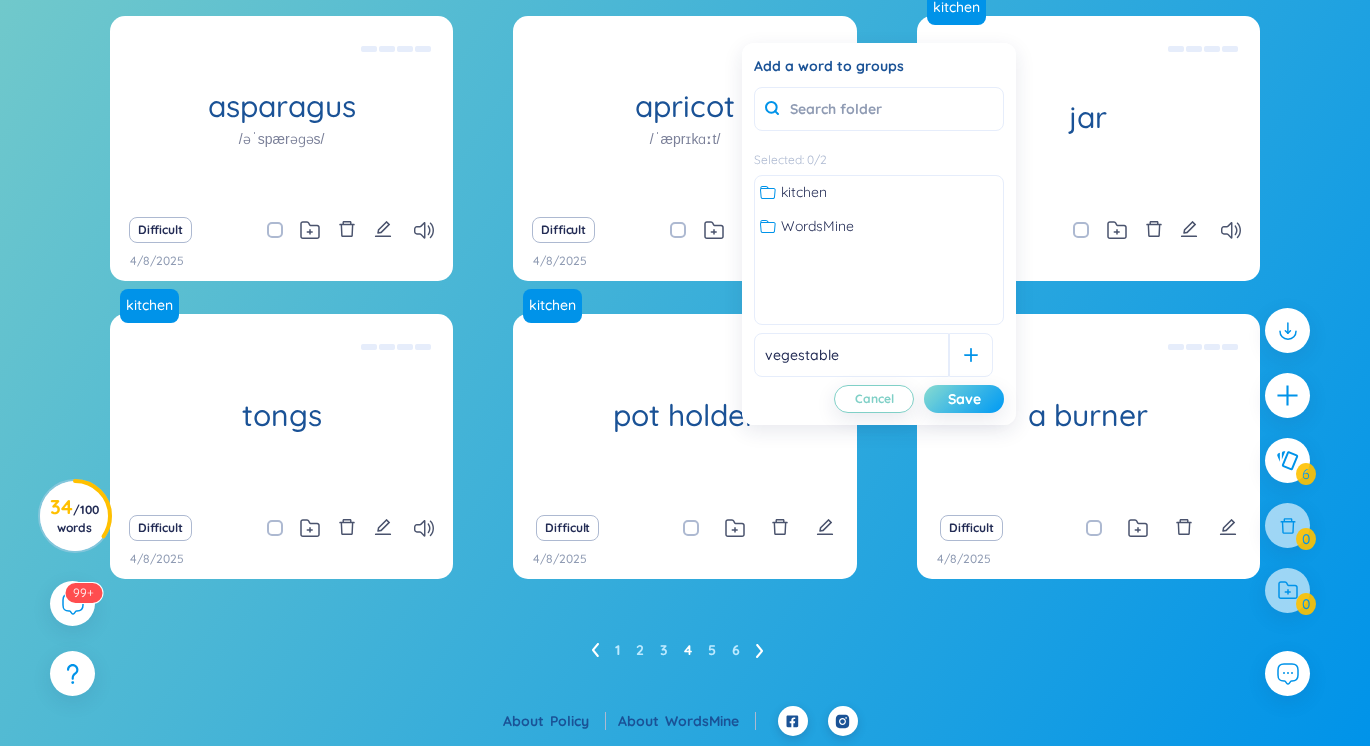 click on "Save" at bounding box center [964, 399] 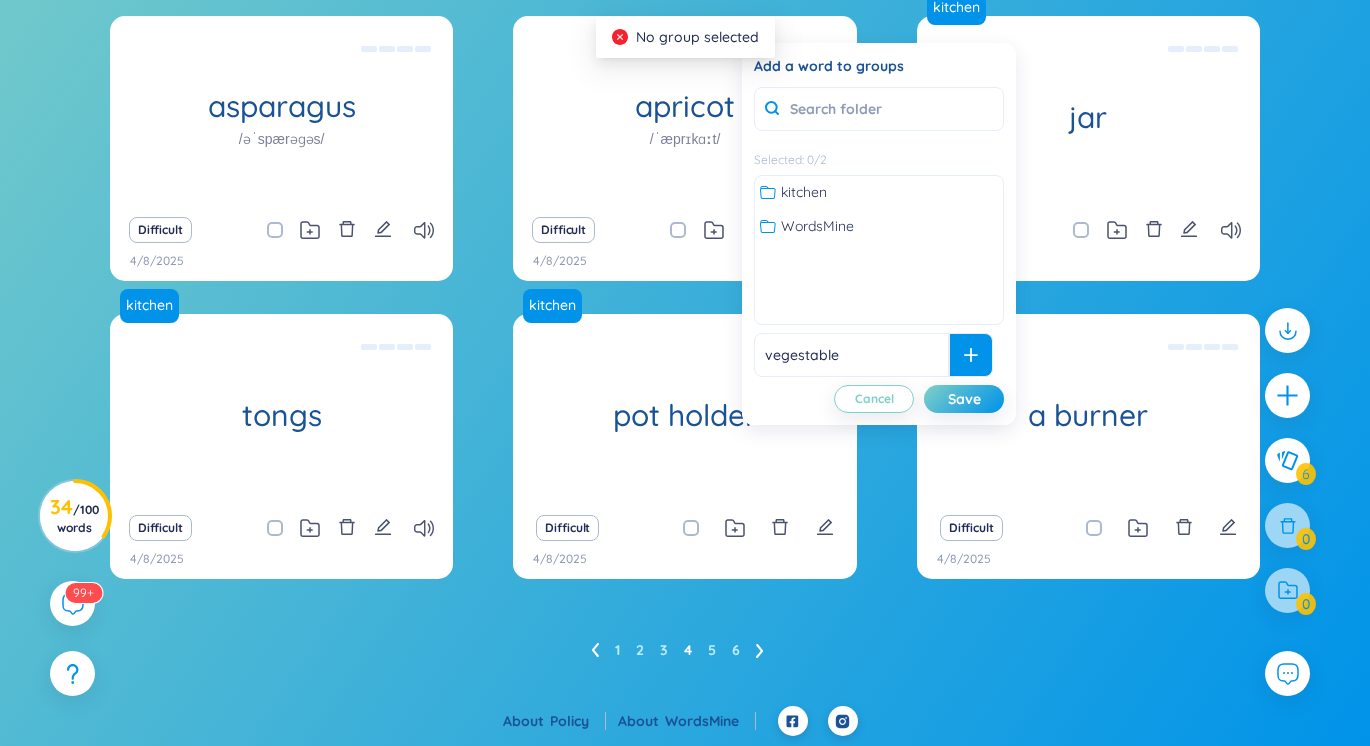 click at bounding box center (971, 355) 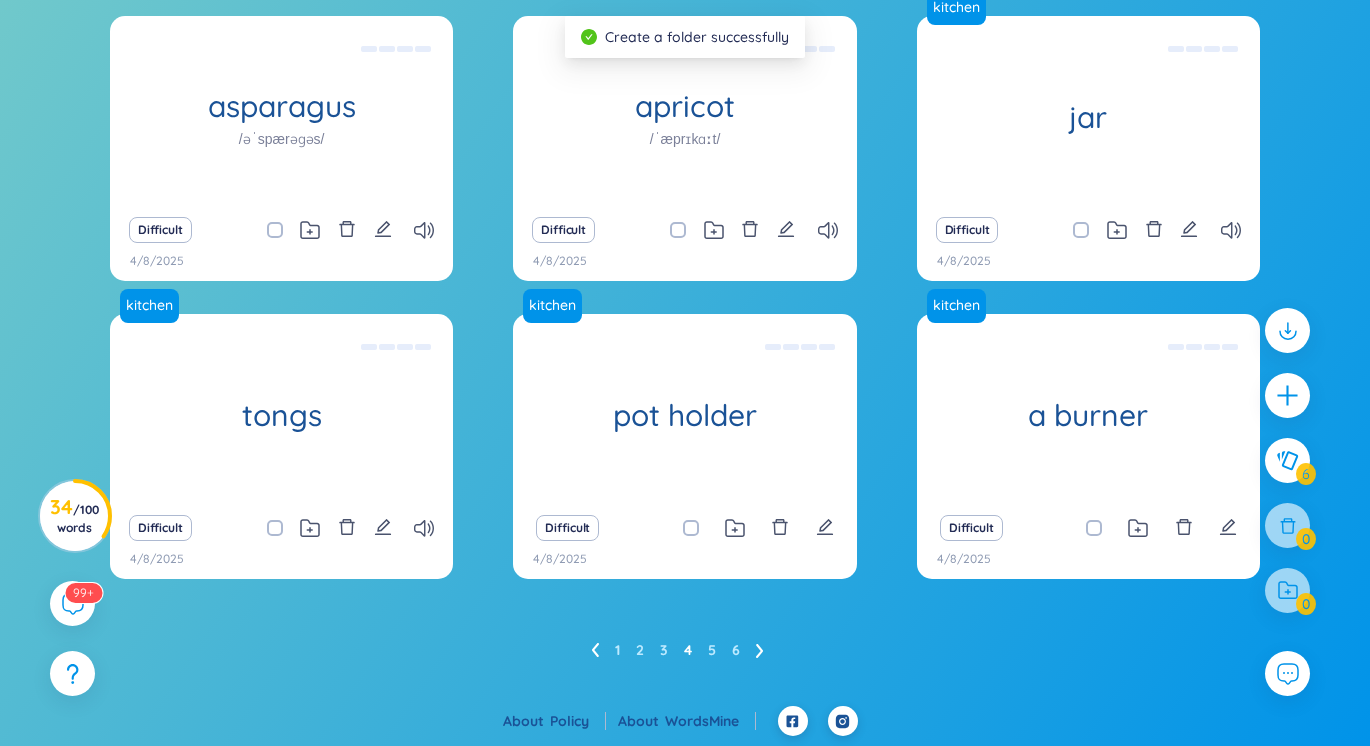 click on "1 2 3 4 5 6" at bounding box center [685, 650] 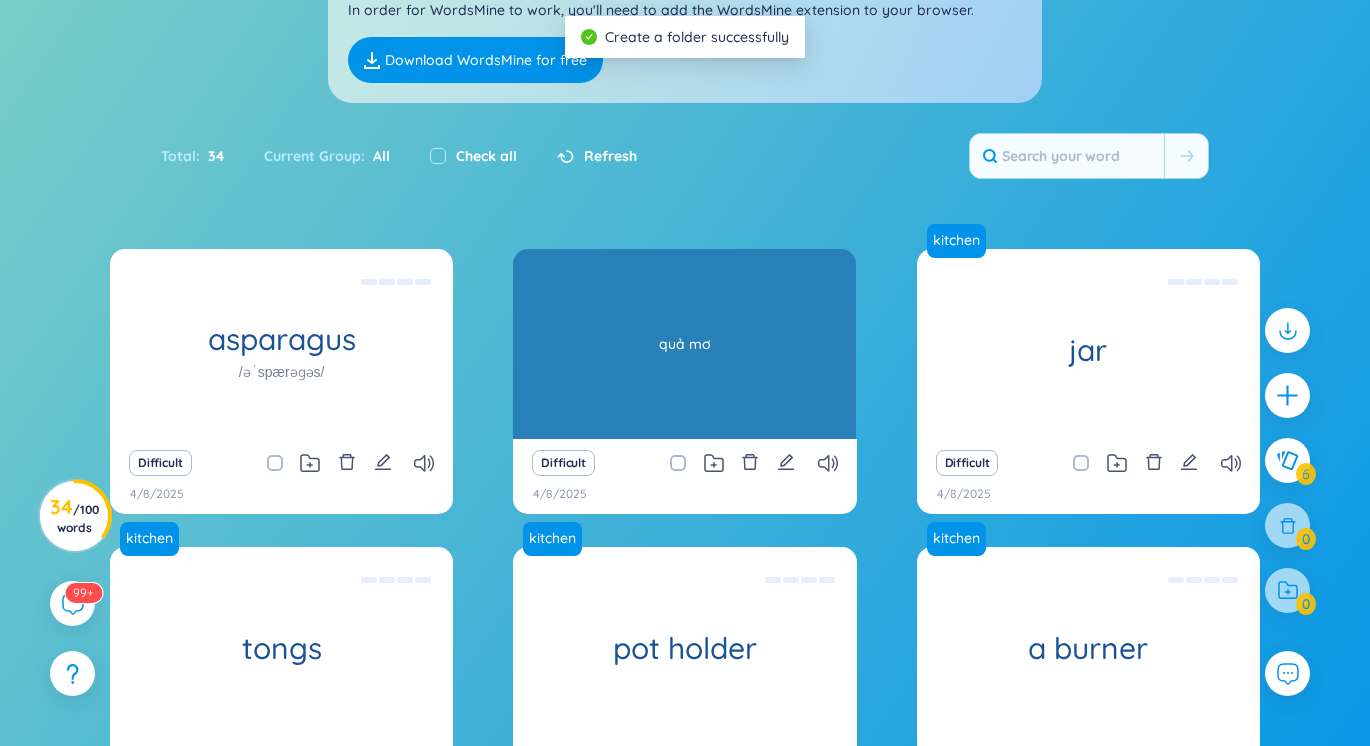 scroll, scrollTop: 151, scrollLeft: 0, axis: vertical 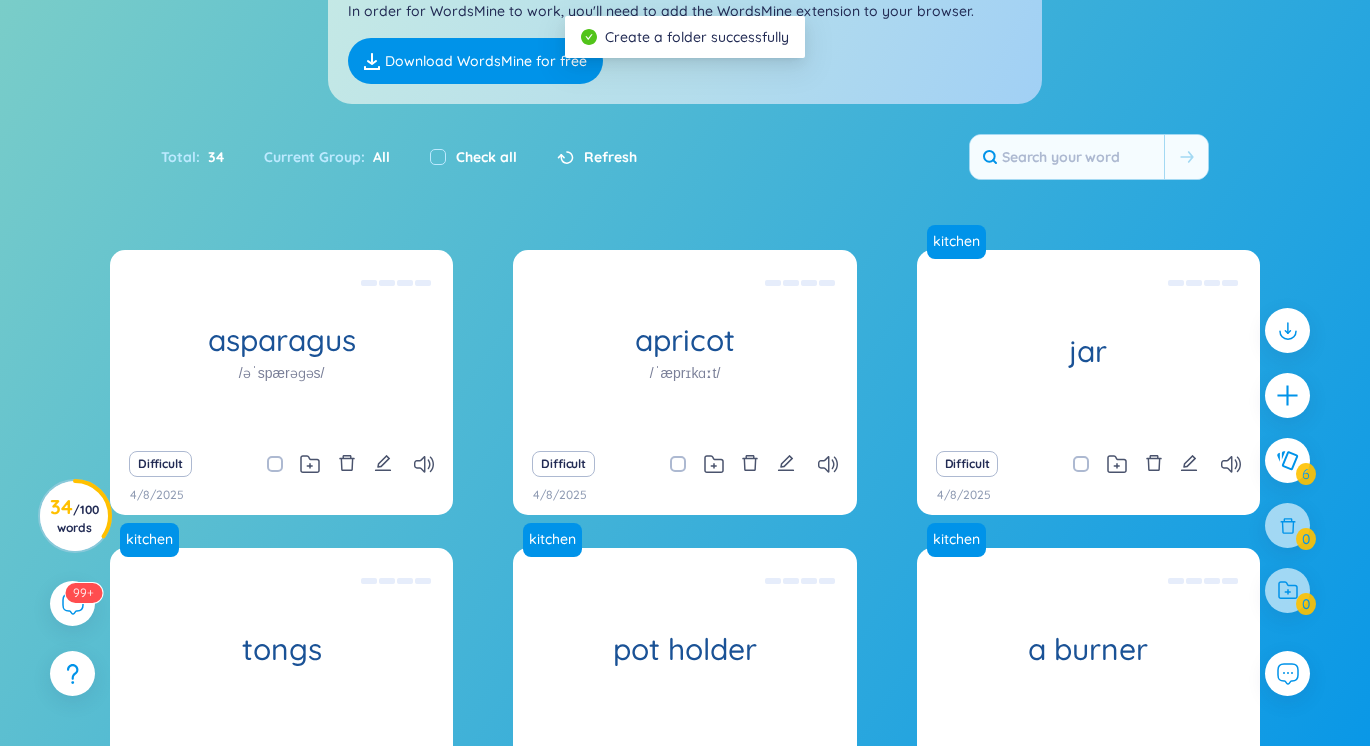 click at bounding box center (688, 464) 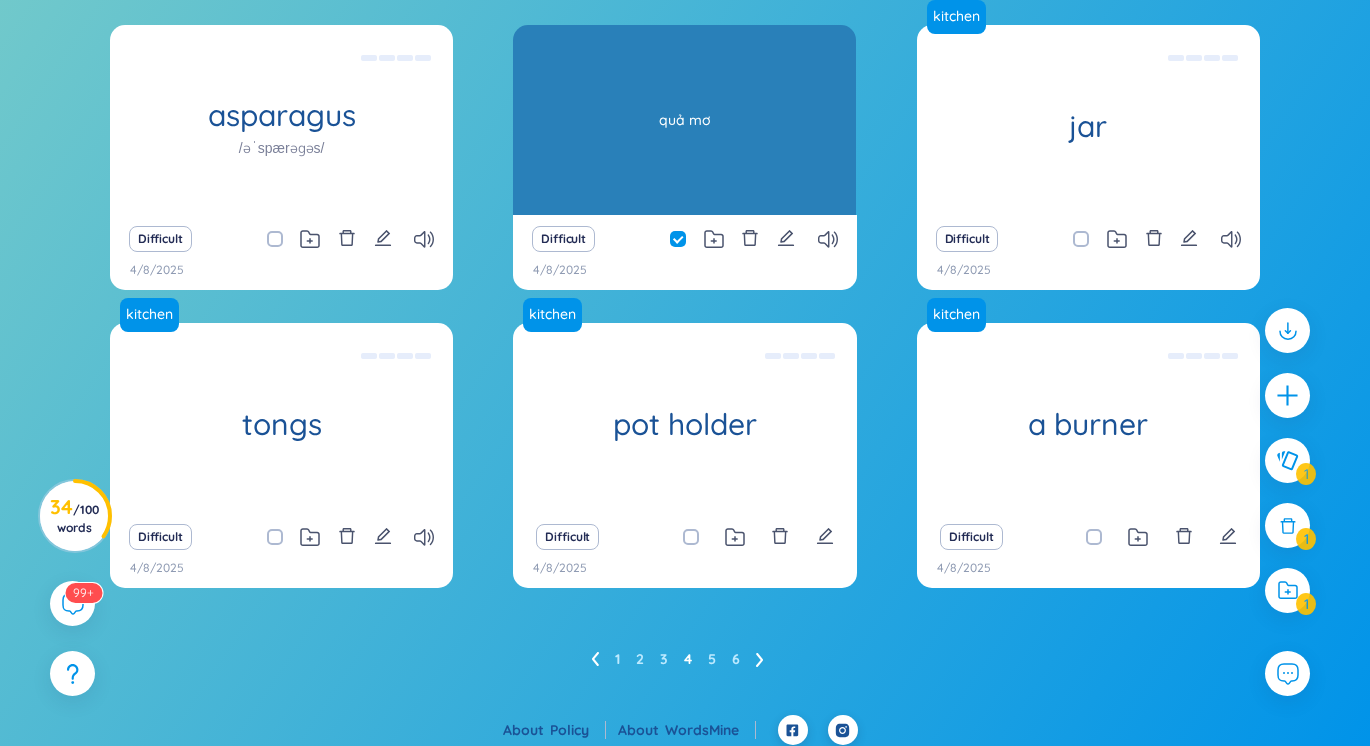 scroll, scrollTop: 385, scrollLeft: 0, axis: vertical 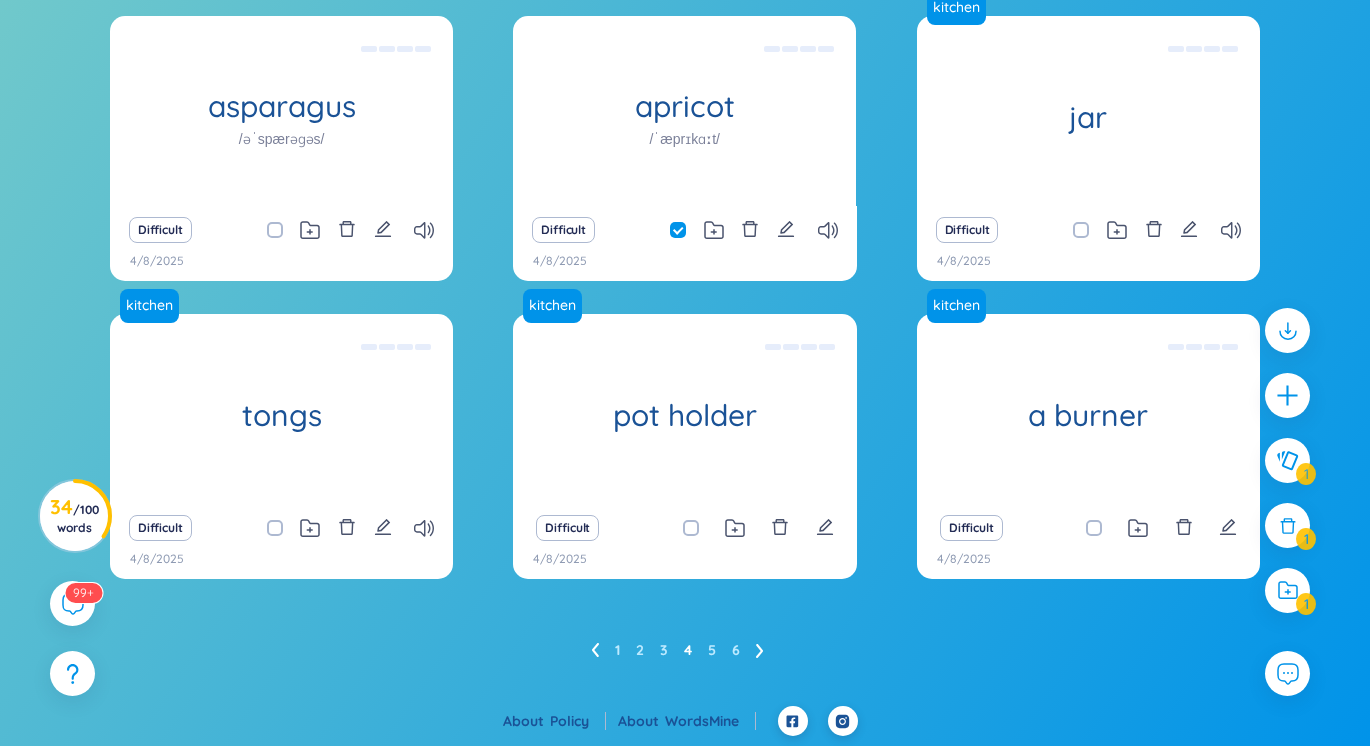 click at bounding box center [285, 230] 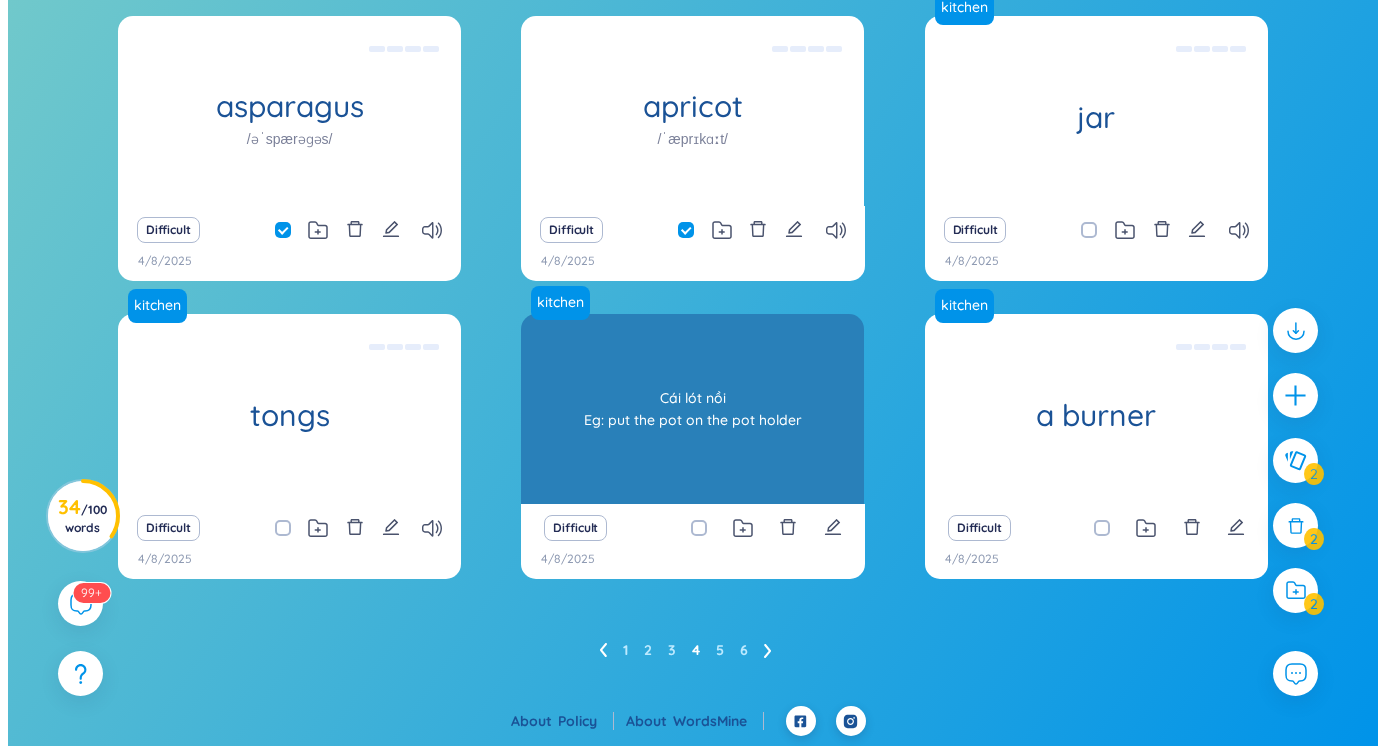 scroll, scrollTop: 151, scrollLeft: 0, axis: vertical 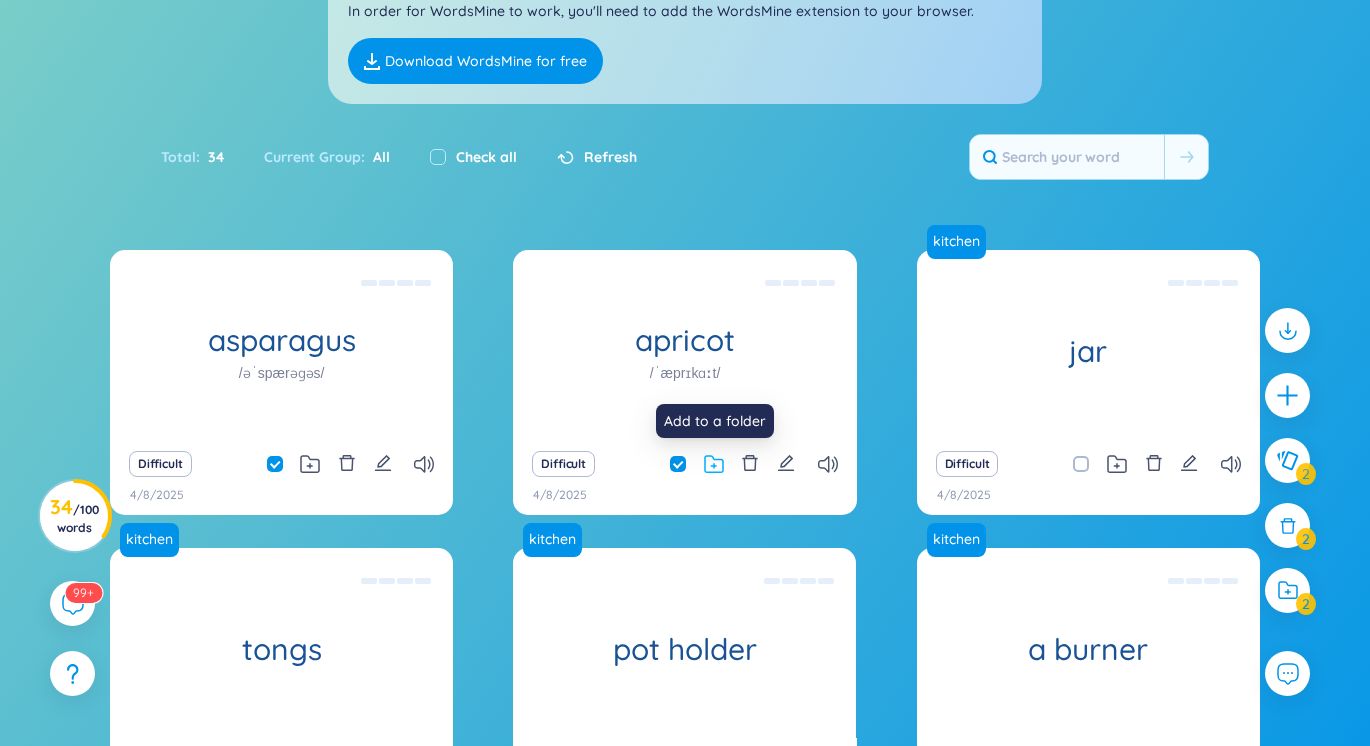 click 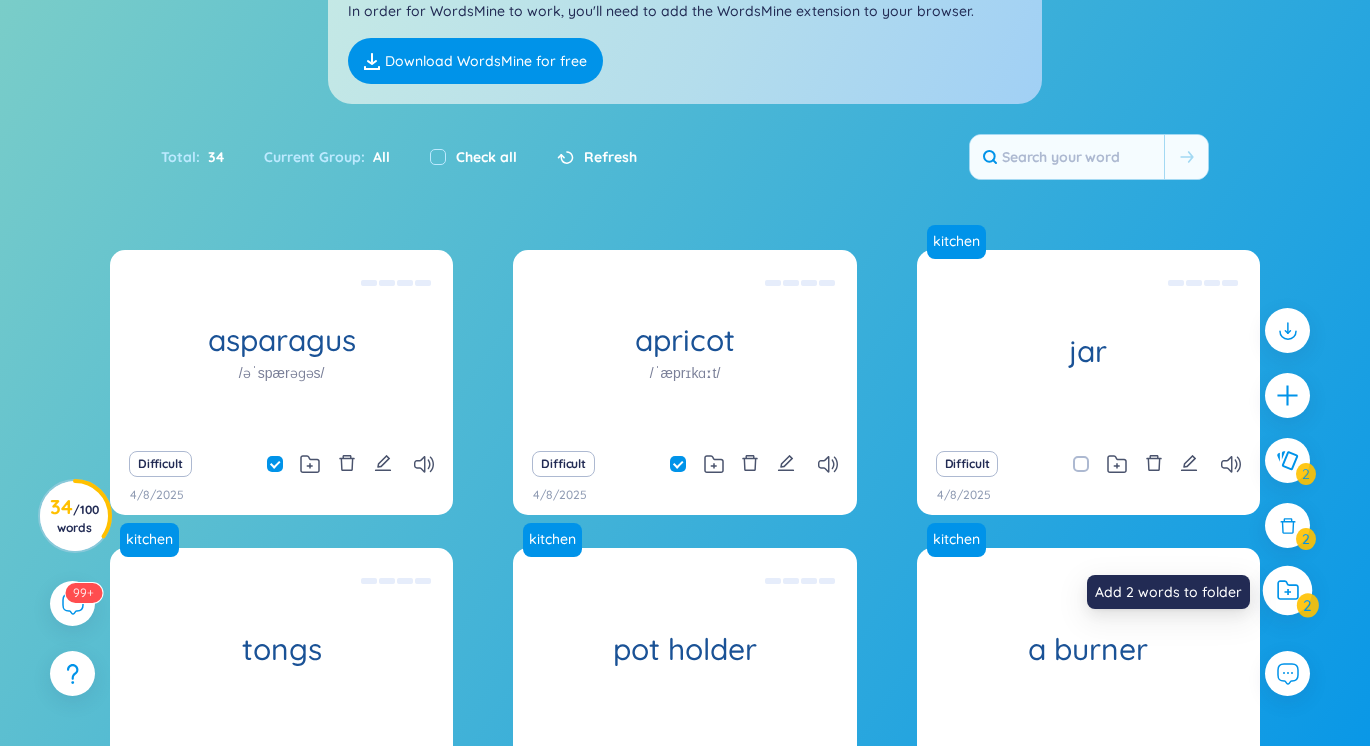 click at bounding box center [1288, 591] 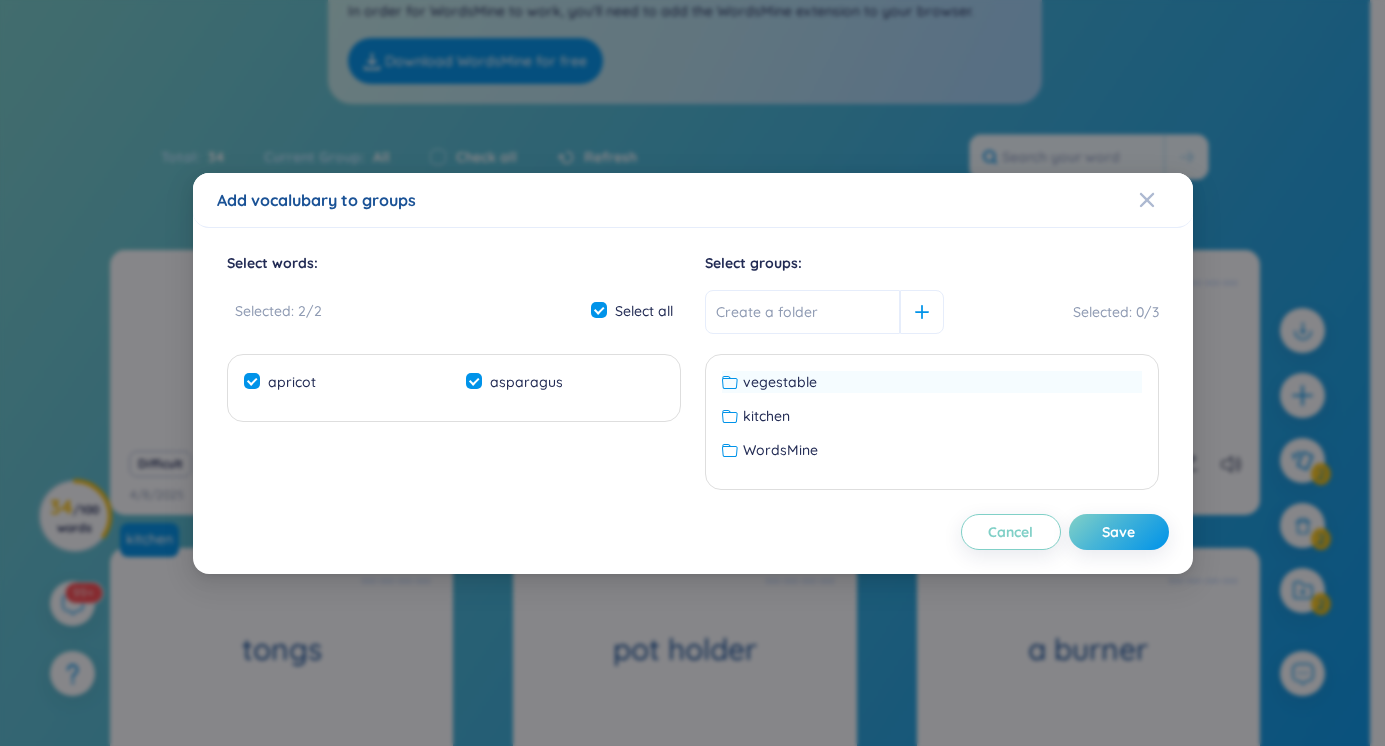 click on "vegestable" at bounding box center [932, 382] 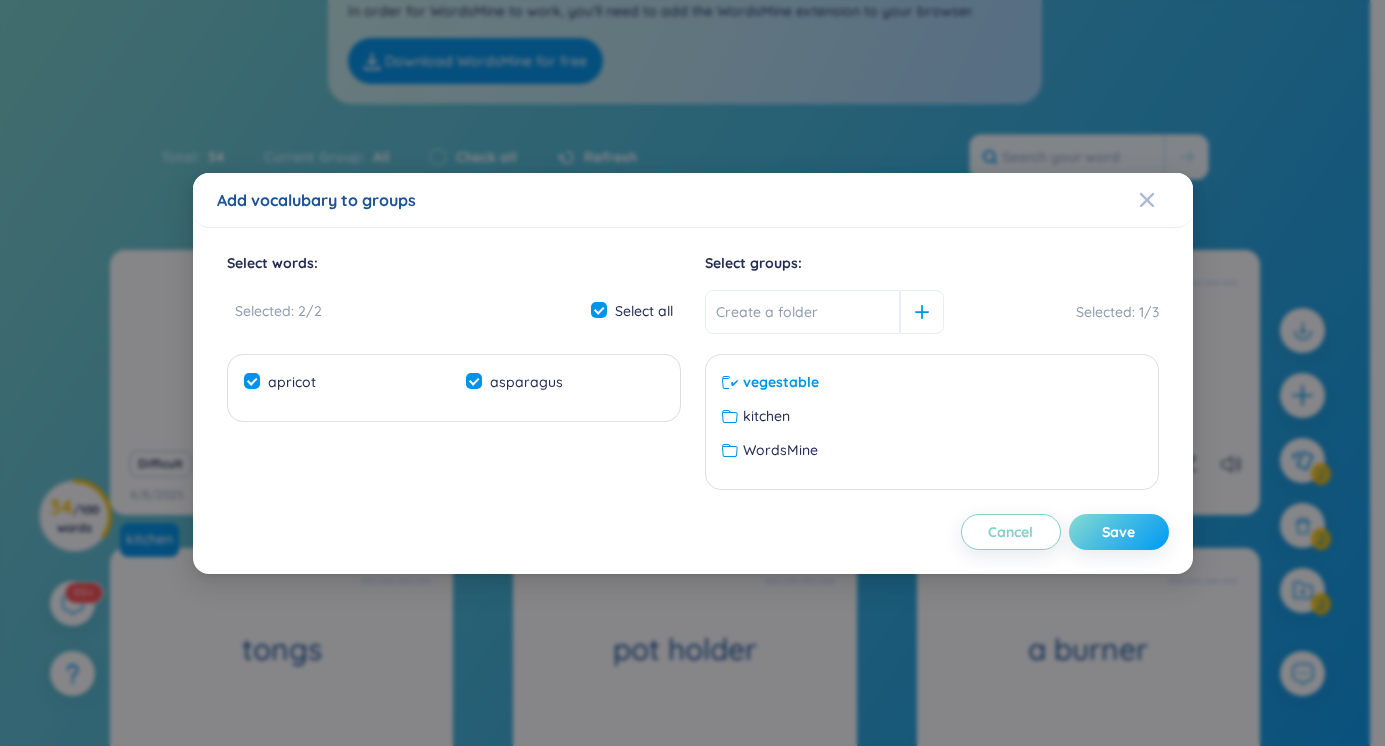 click on "Save" at bounding box center (1119, 532) 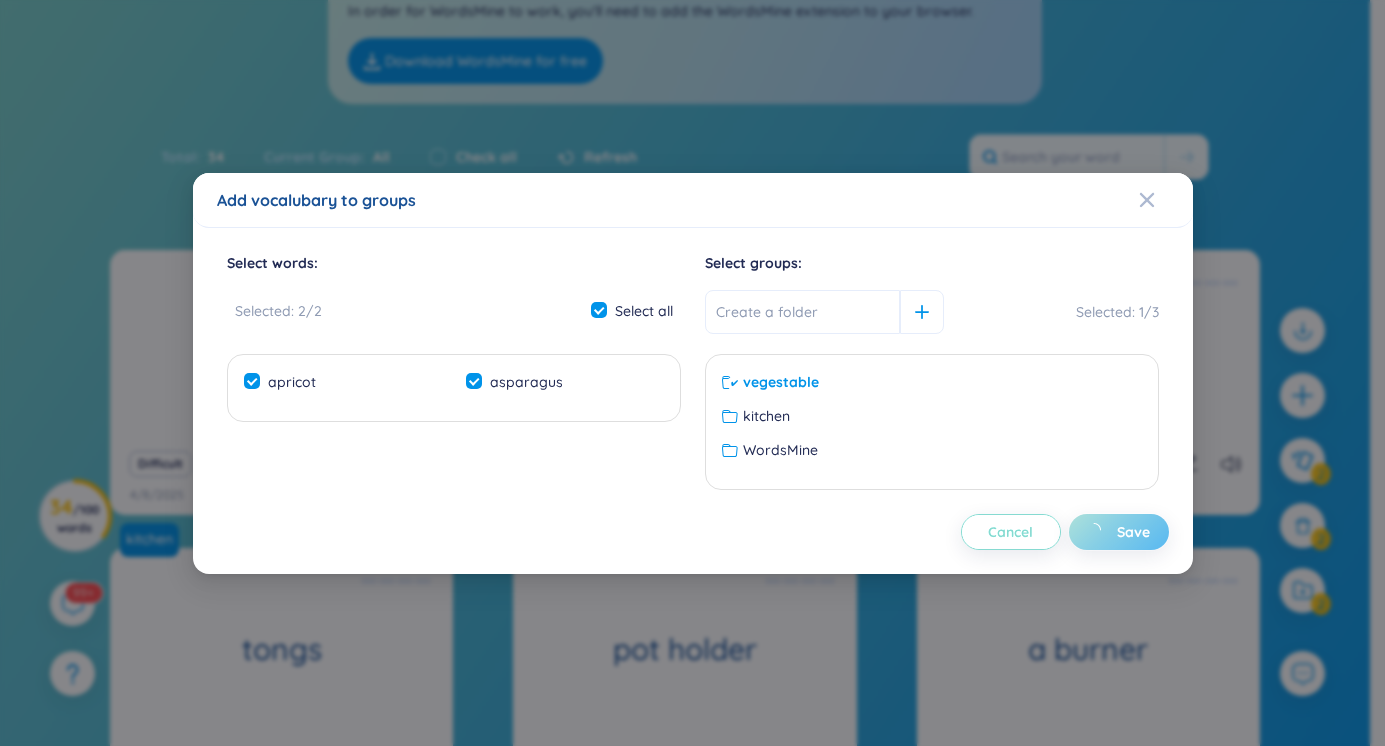 checkbox on "false" 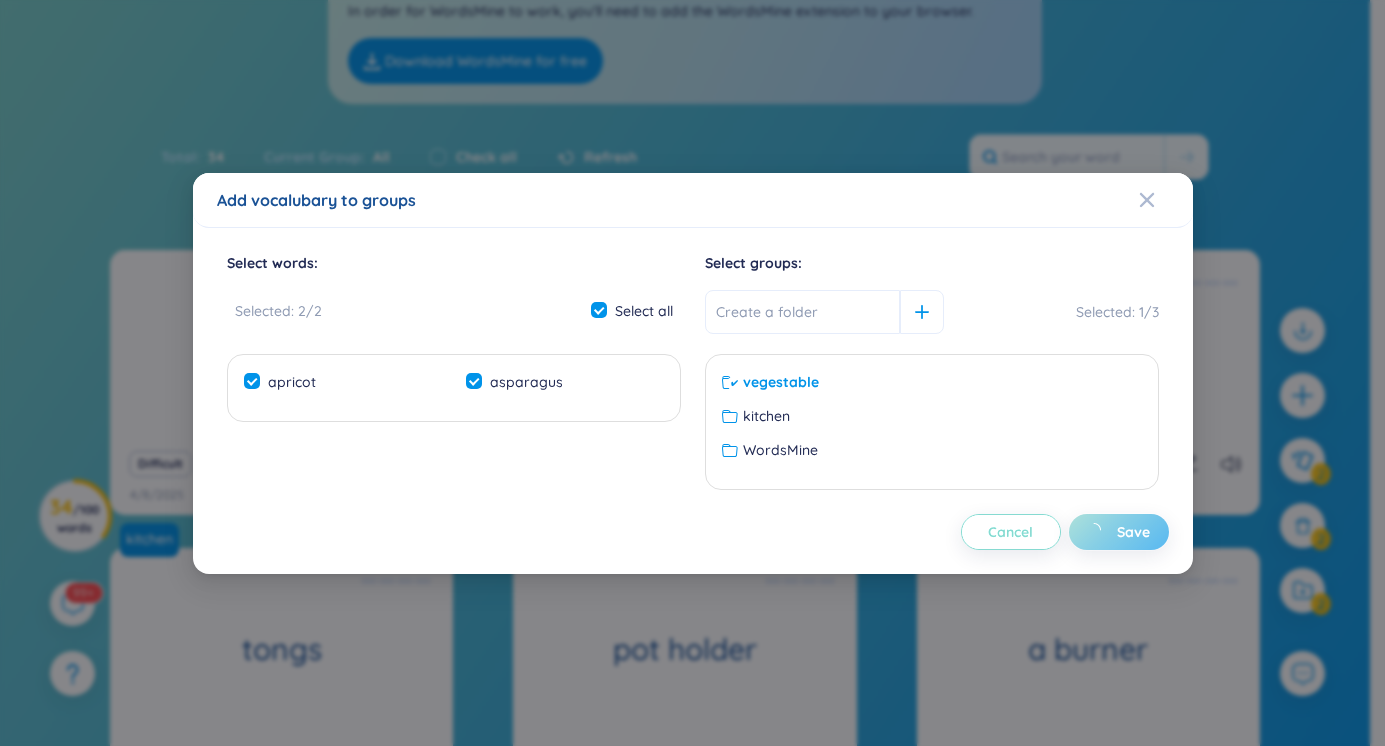 checkbox on "false" 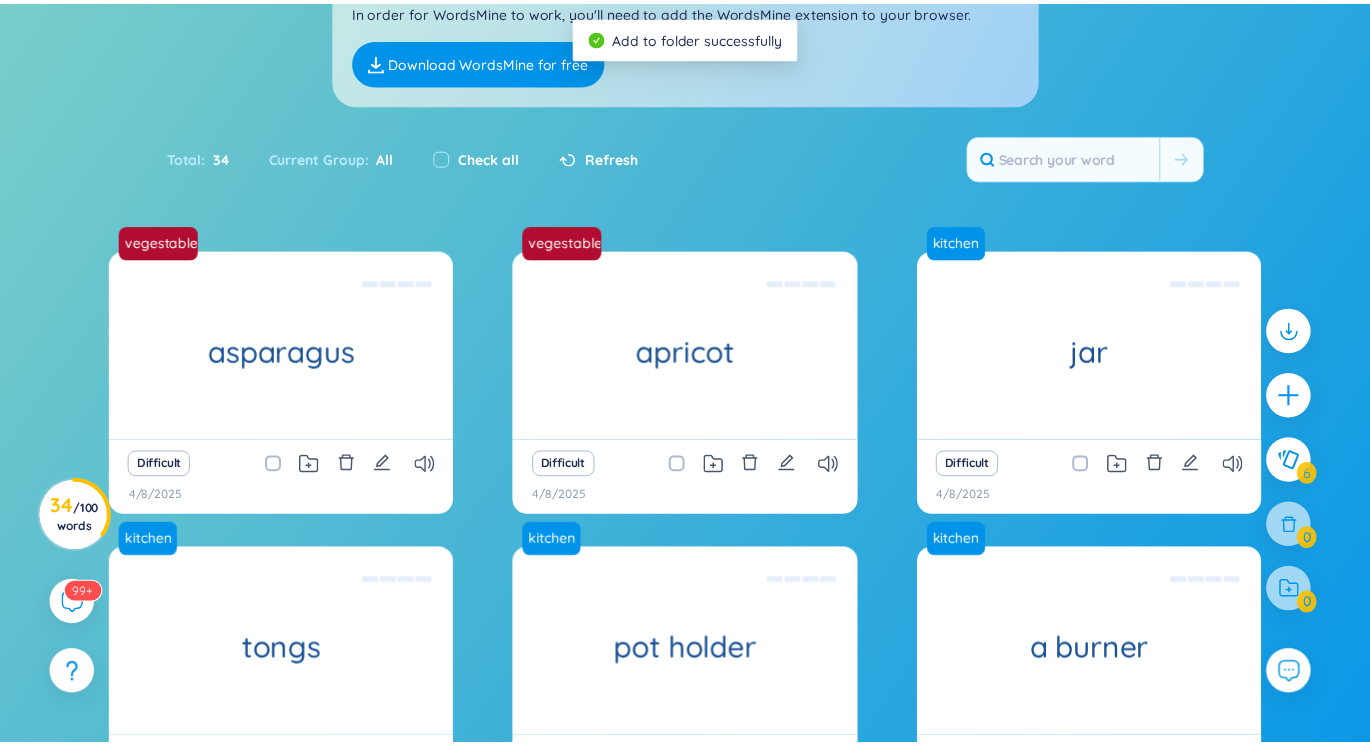 scroll, scrollTop: 385, scrollLeft: 0, axis: vertical 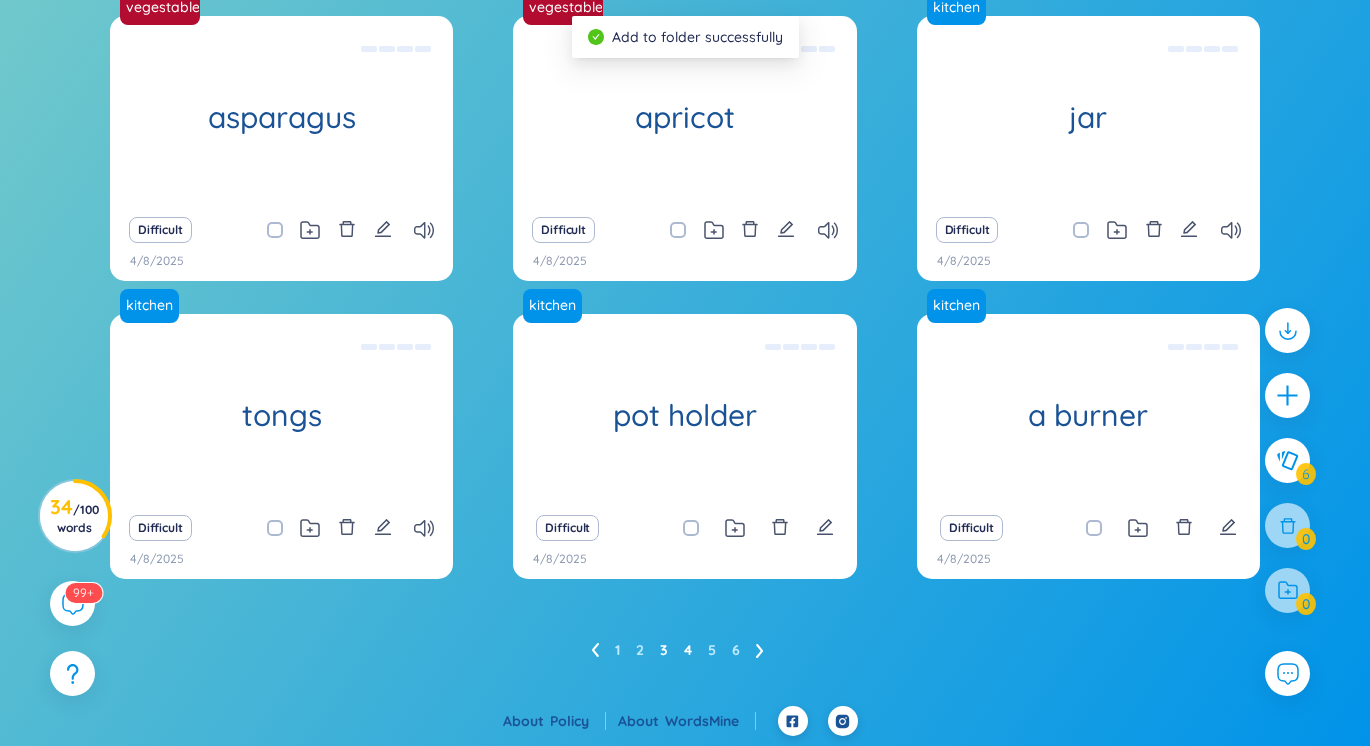 click on "3" at bounding box center (664, 650) 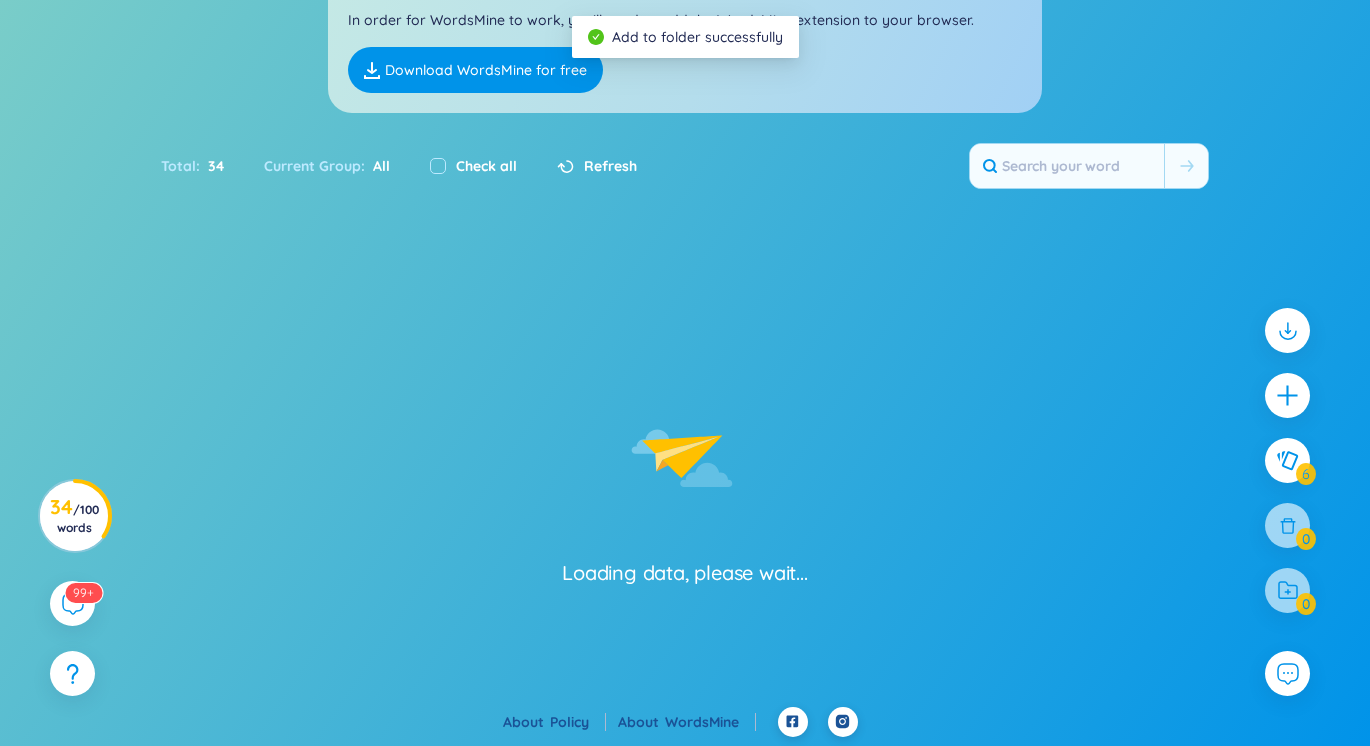 scroll, scrollTop: 385, scrollLeft: 0, axis: vertical 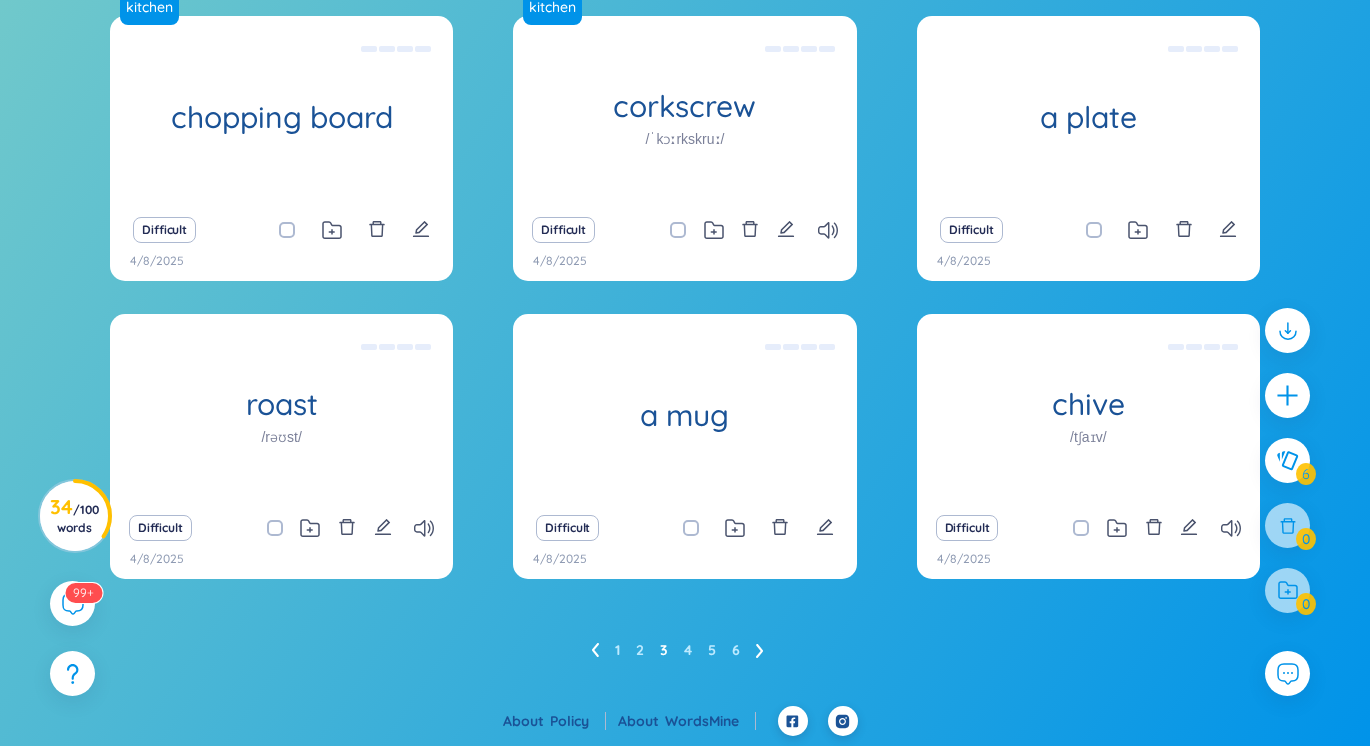 click at bounding box center (1091, 528) 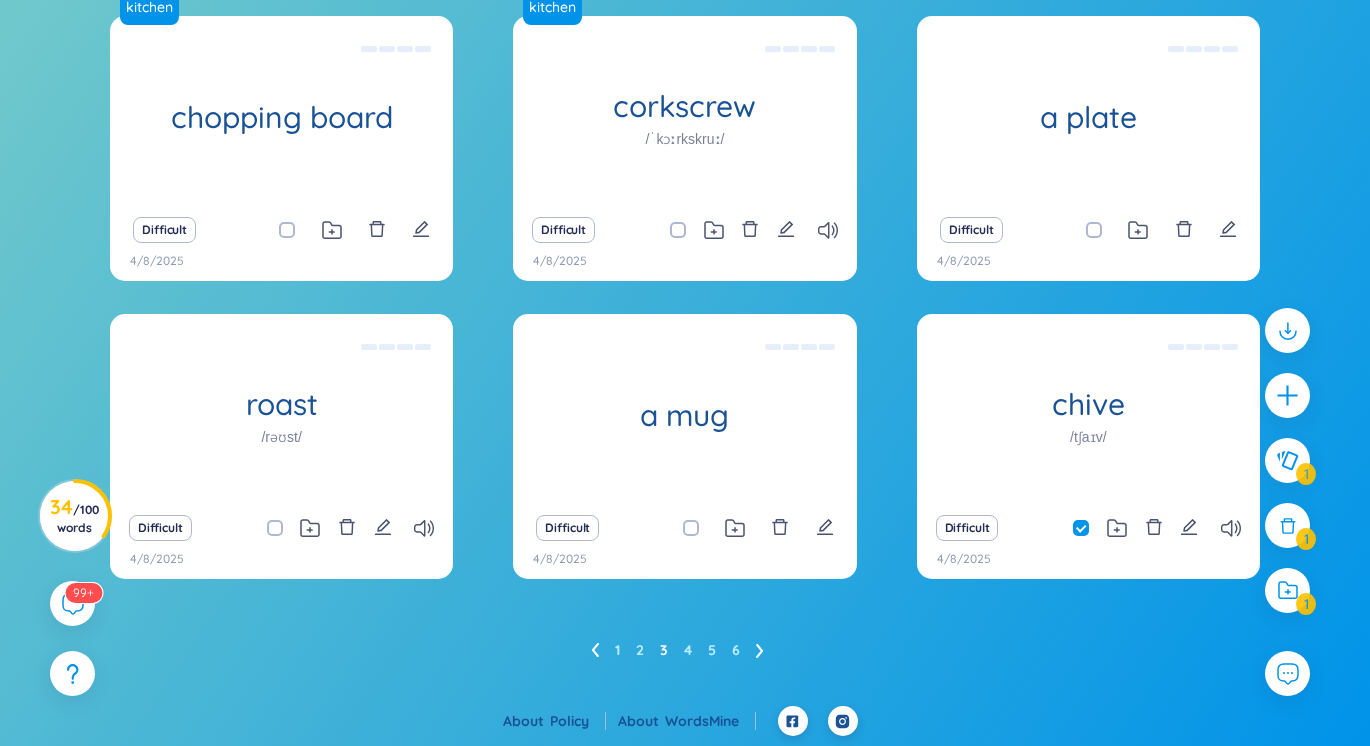 click at bounding box center [1094, 230] 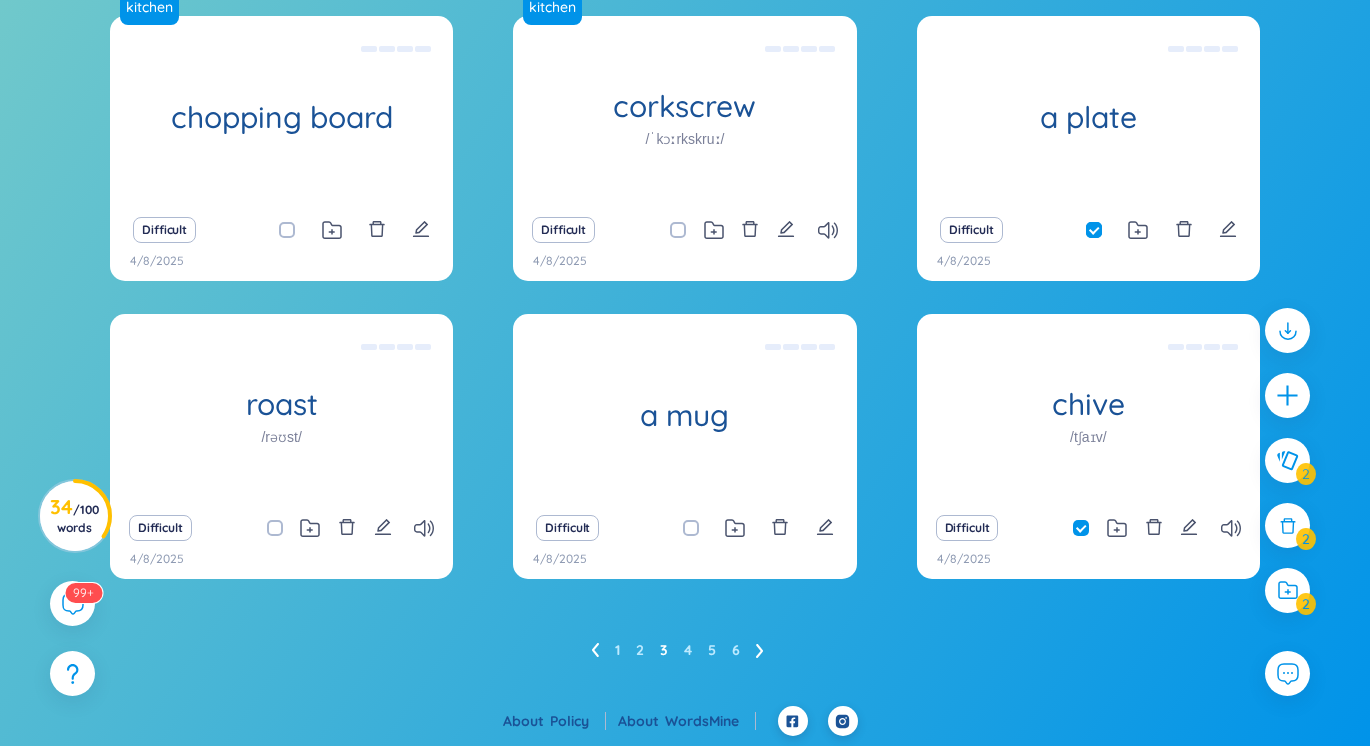 click at bounding box center (1104, 230) 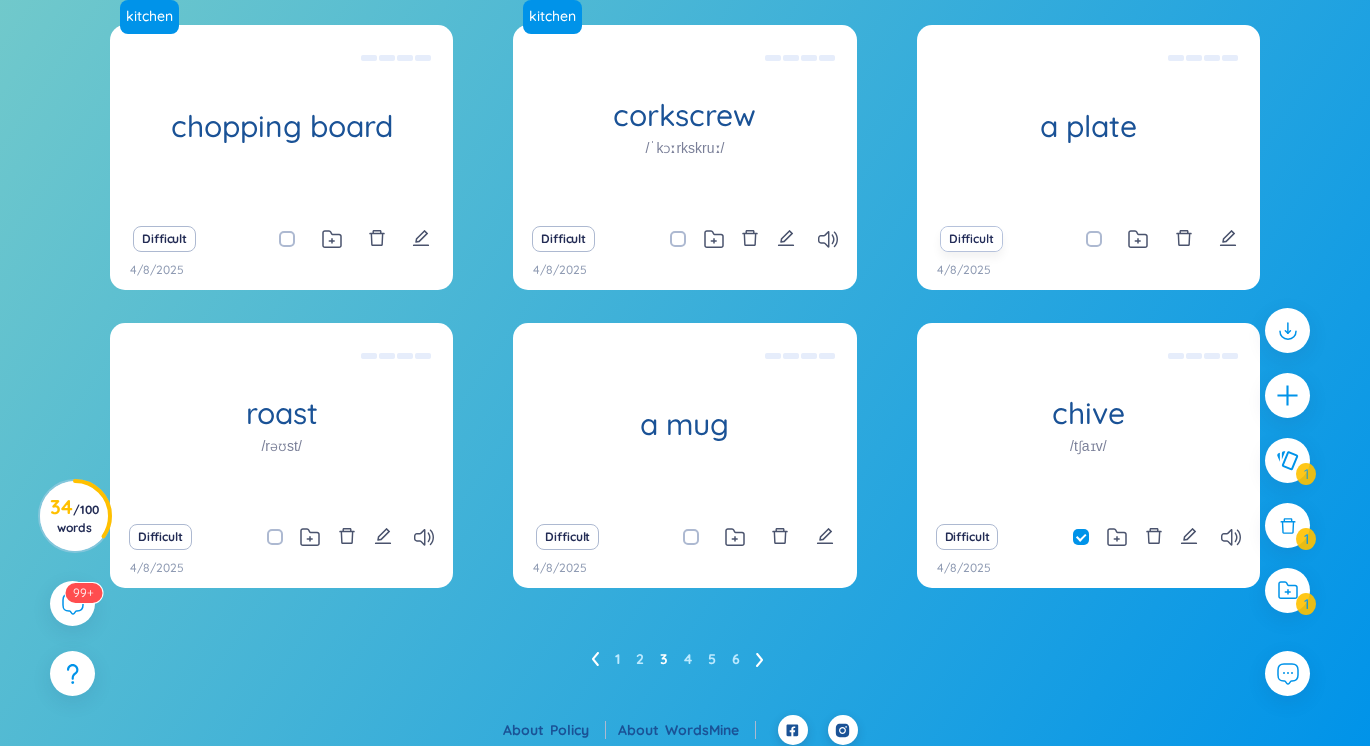 scroll, scrollTop: 385, scrollLeft: 0, axis: vertical 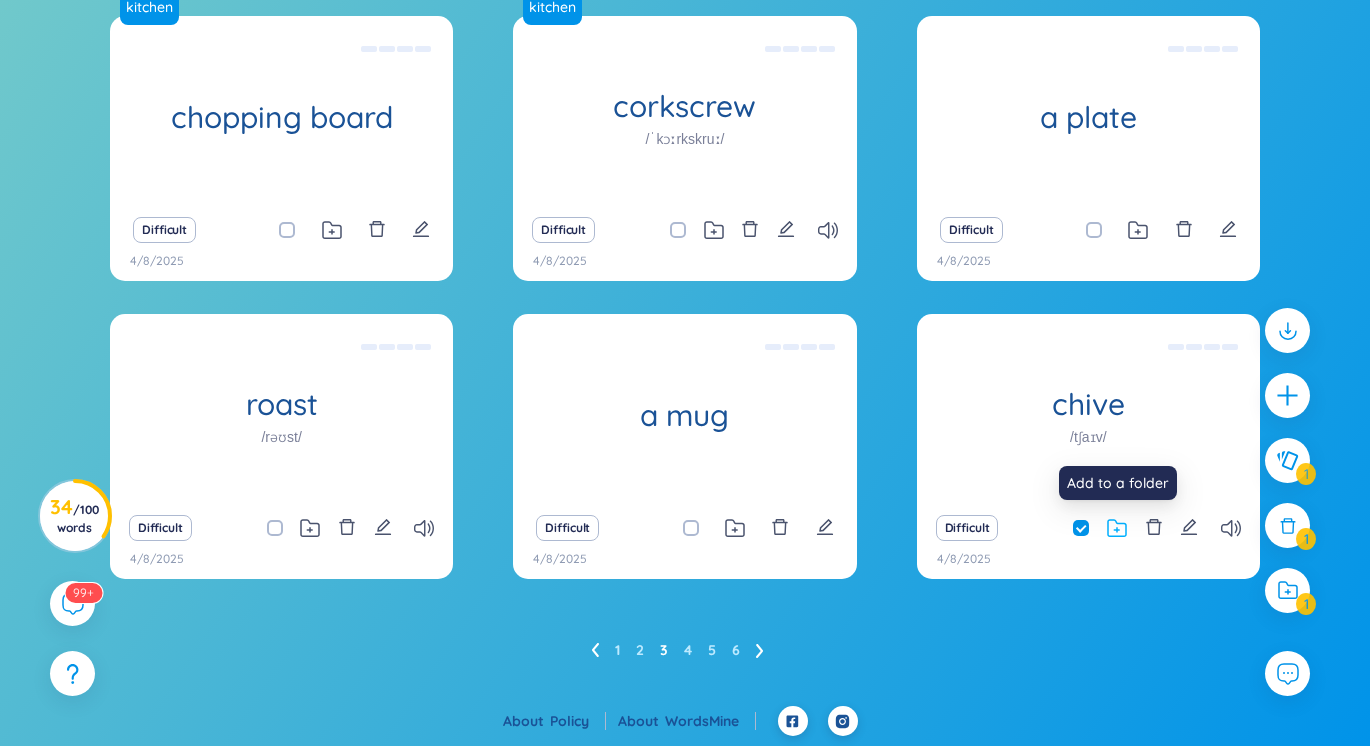 click 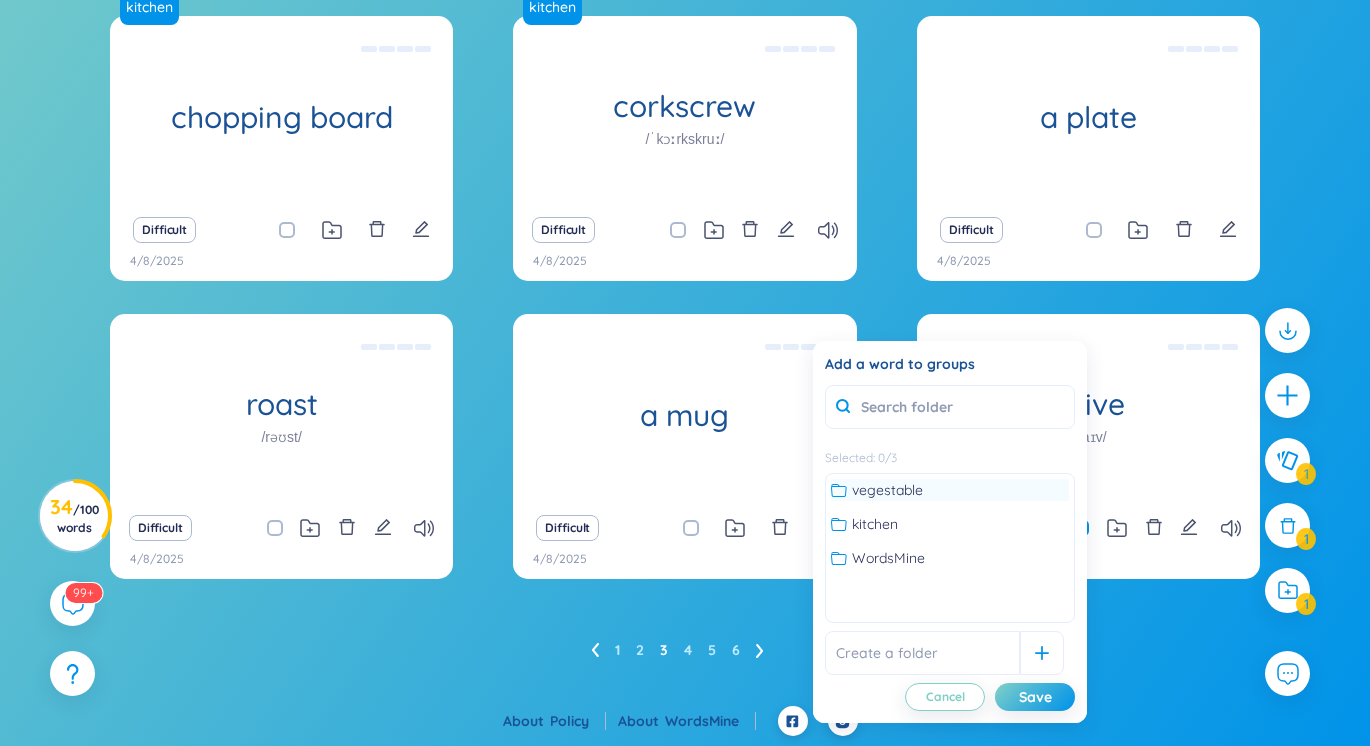 click on "vegestable" at bounding box center [950, 490] 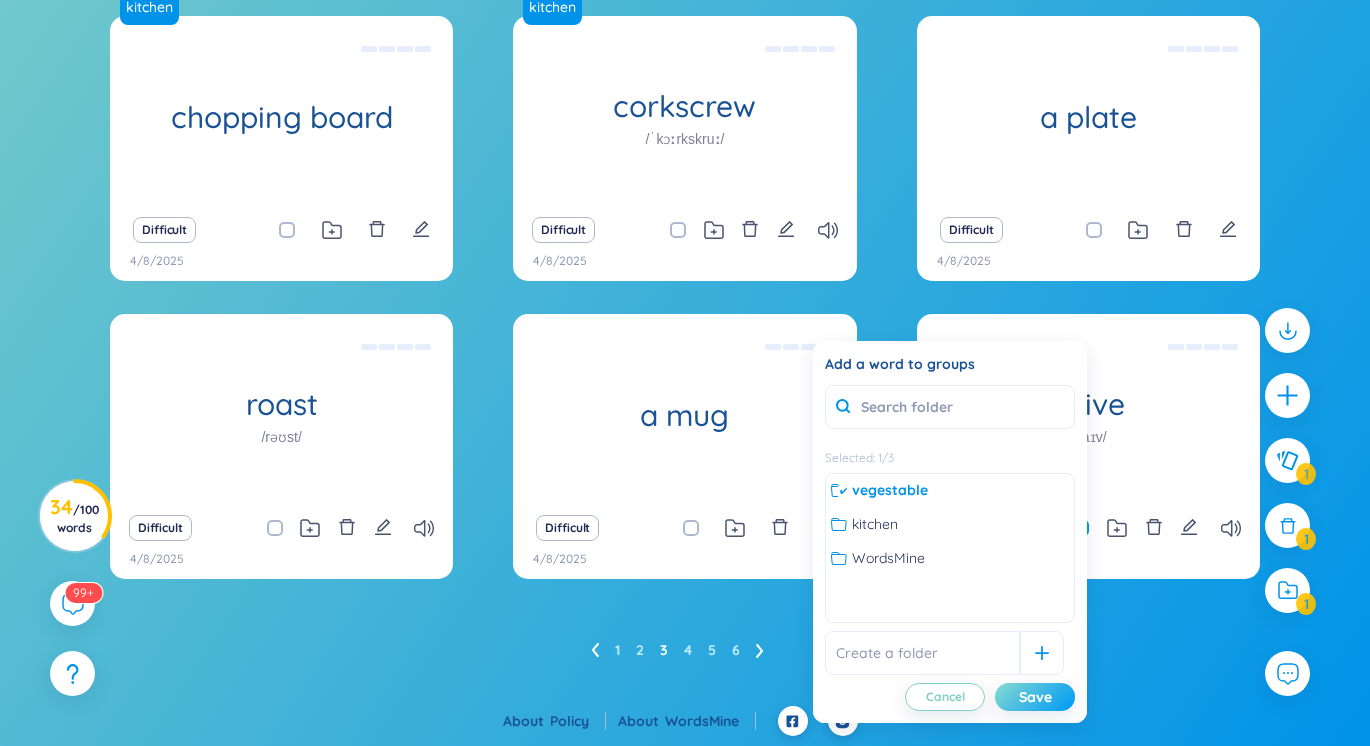 click on "Save" at bounding box center [1035, 697] 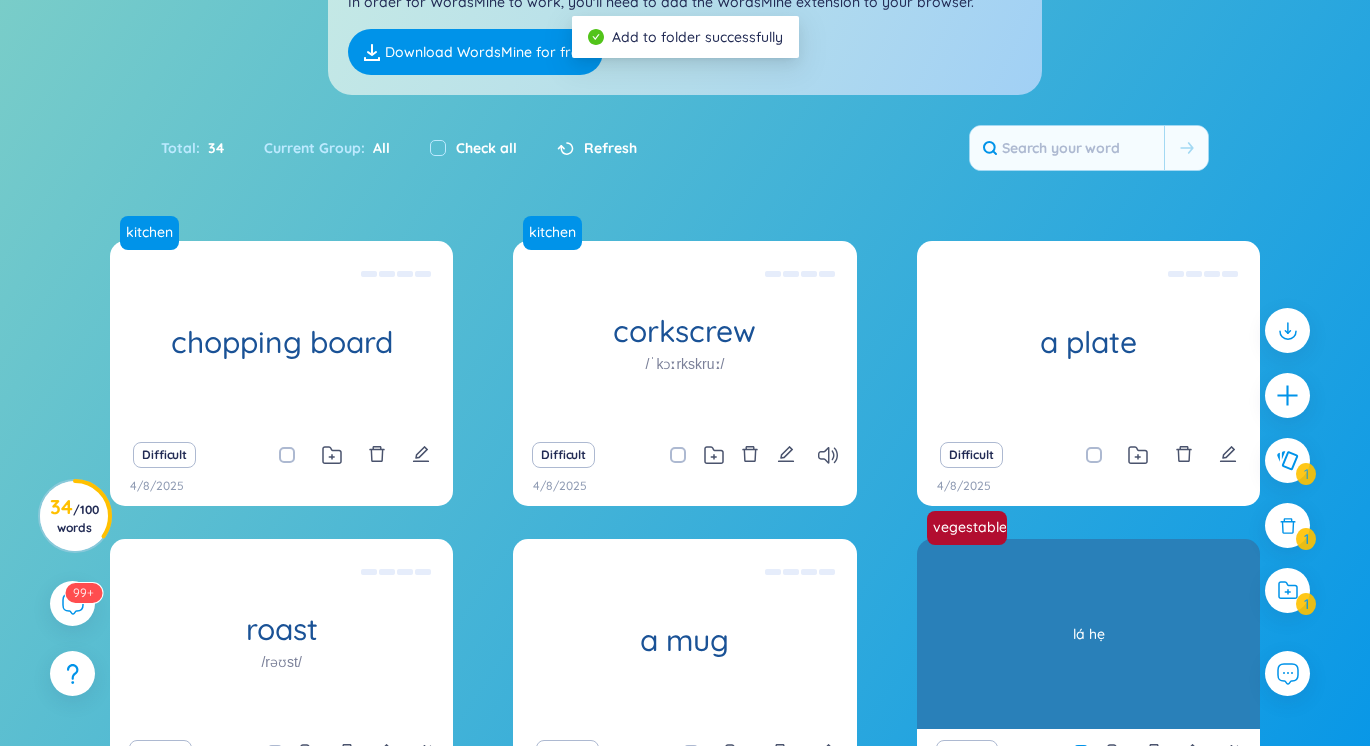 scroll, scrollTop: 151, scrollLeft: 0, axis: vertical 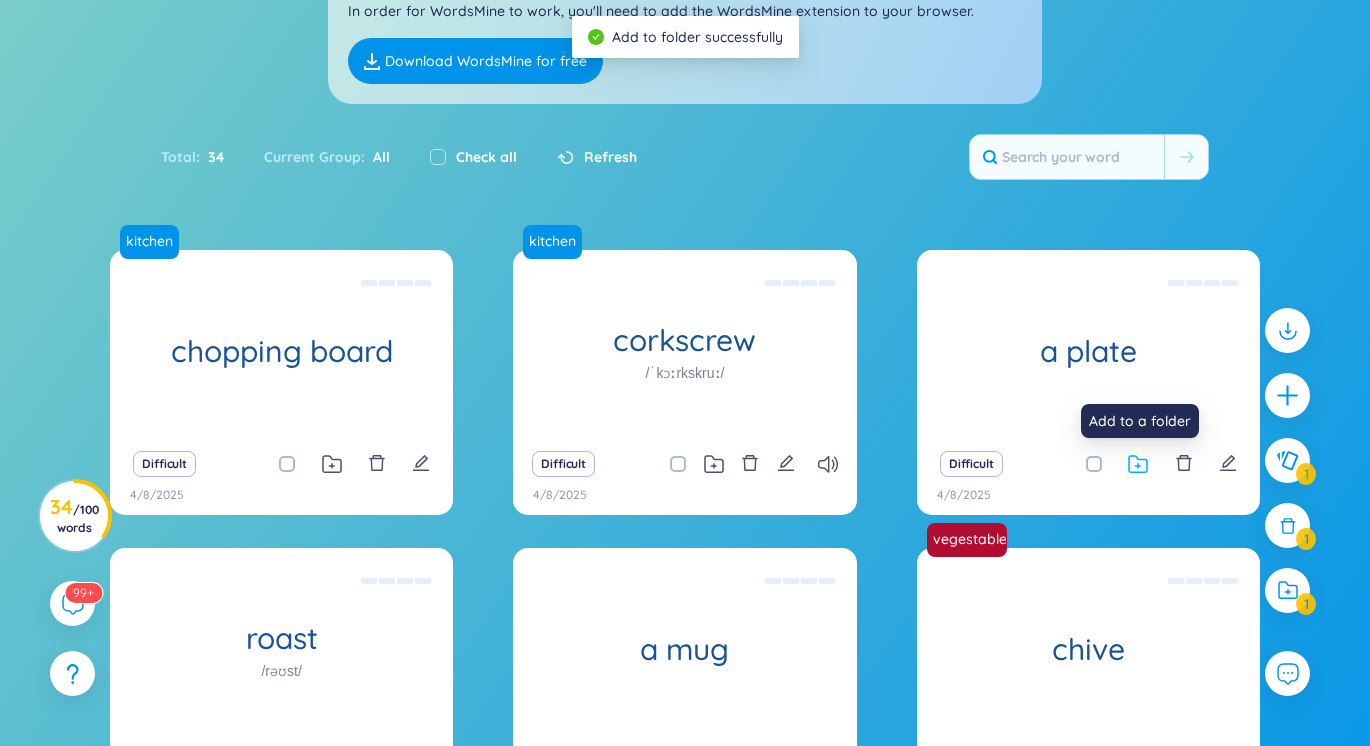 click 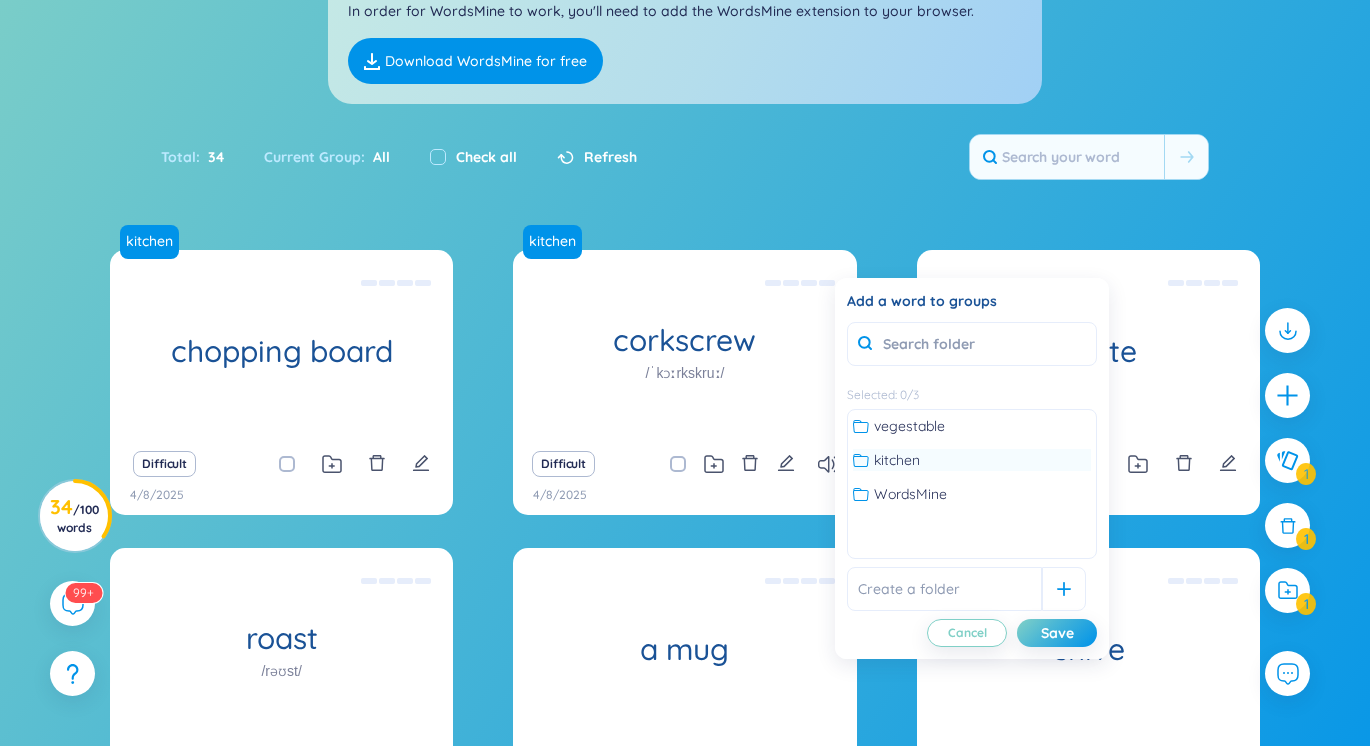 click on "kitchen" at bounding box center [972, 460] 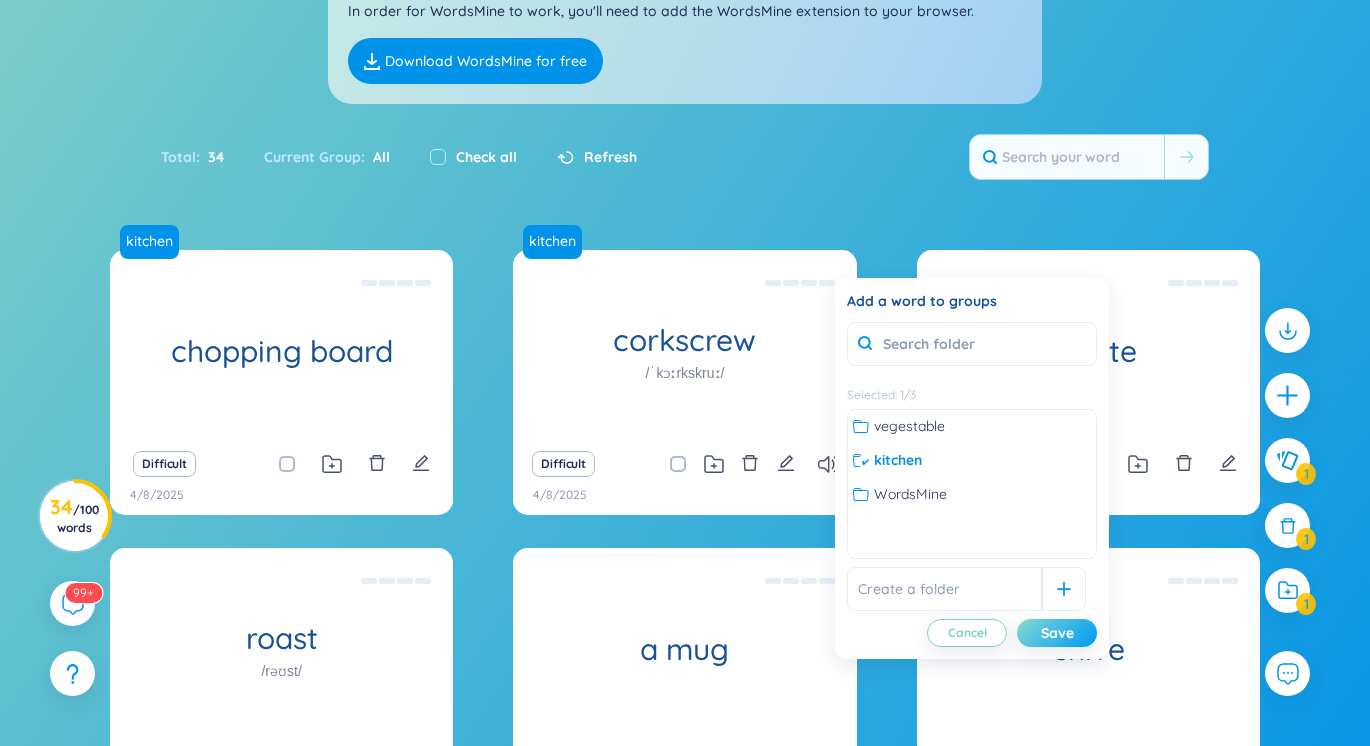 click on "Save" at bounding box center (1057, 633) 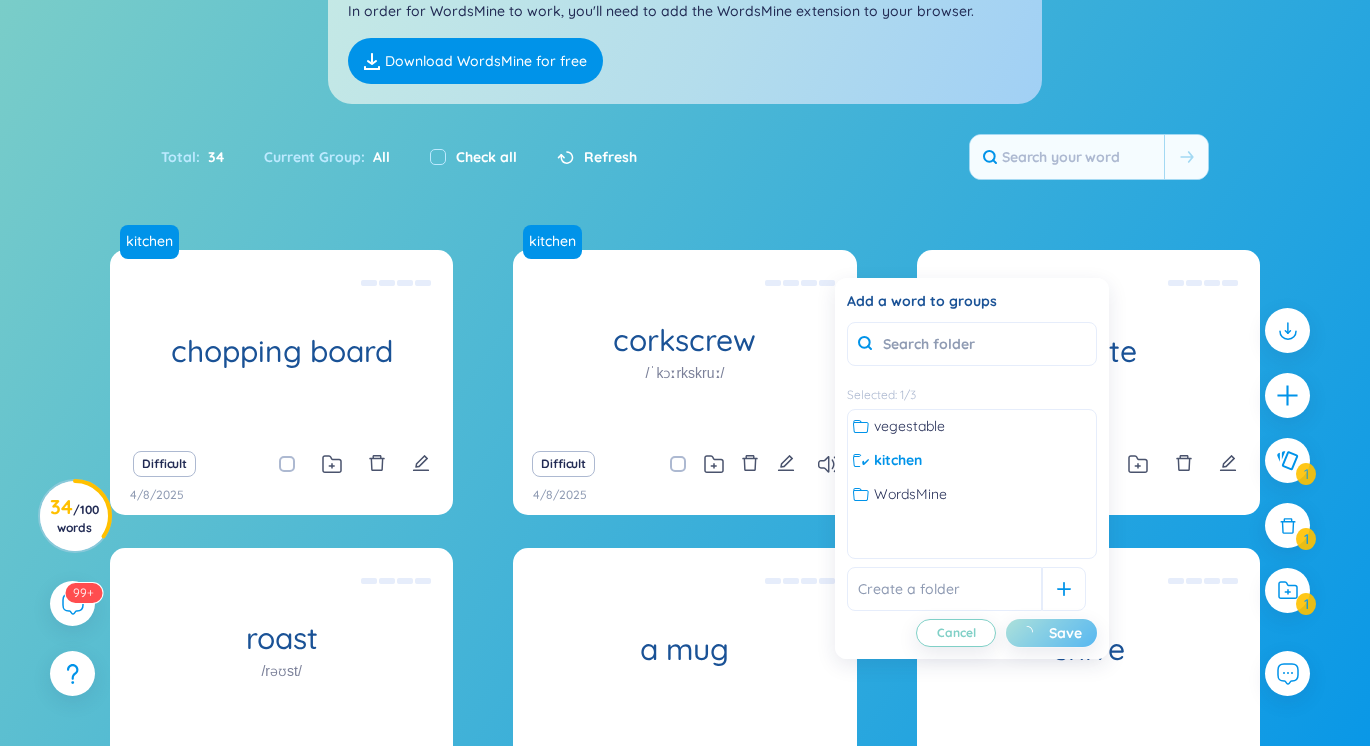 scroll, scrollTop: 385, scrollLeft: 0, axis: vertical 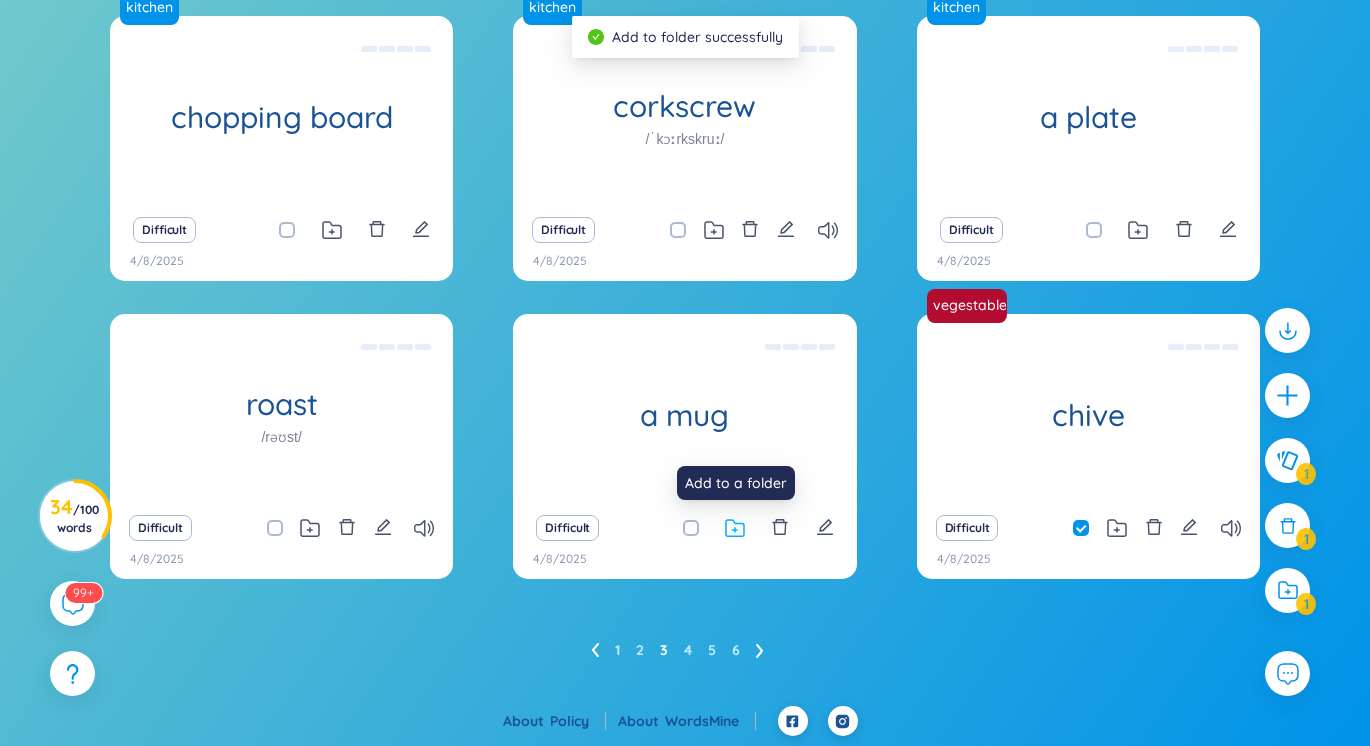 click 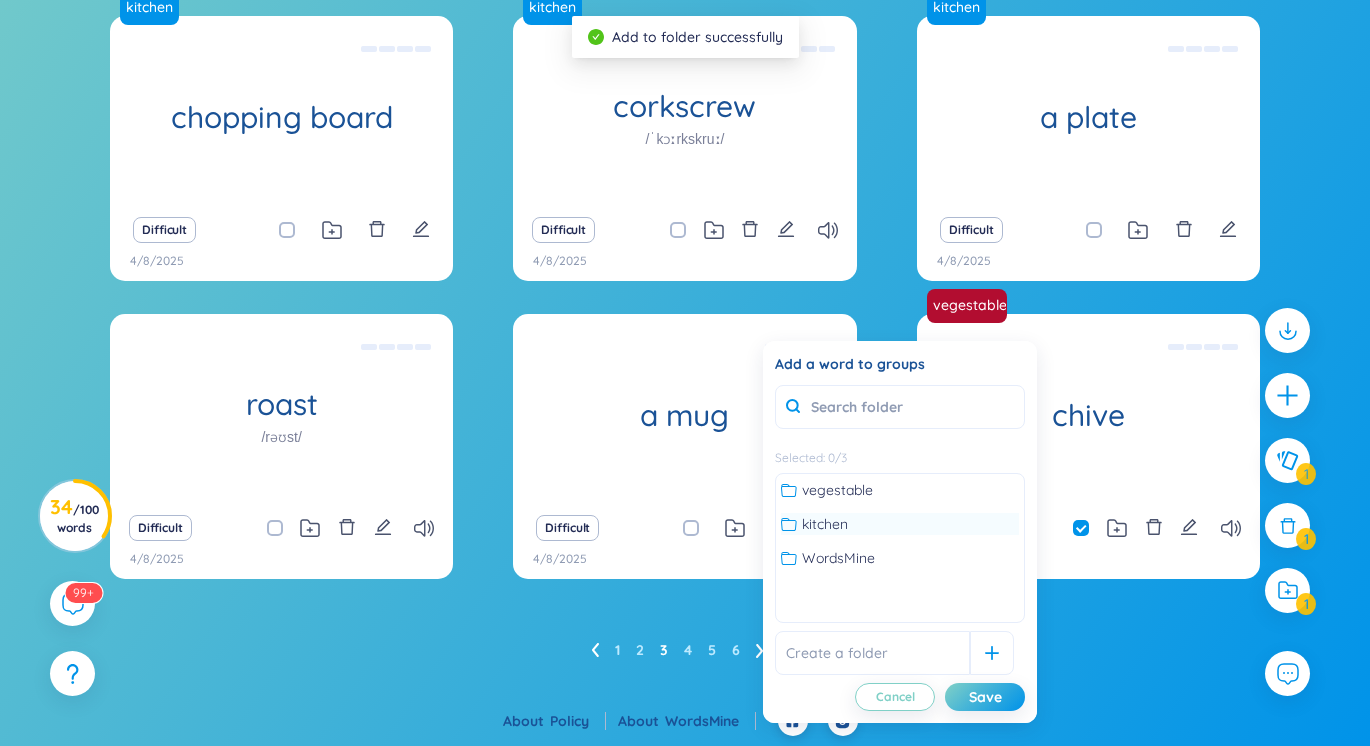 click on "kitchen" at bounding box center (825, 524) 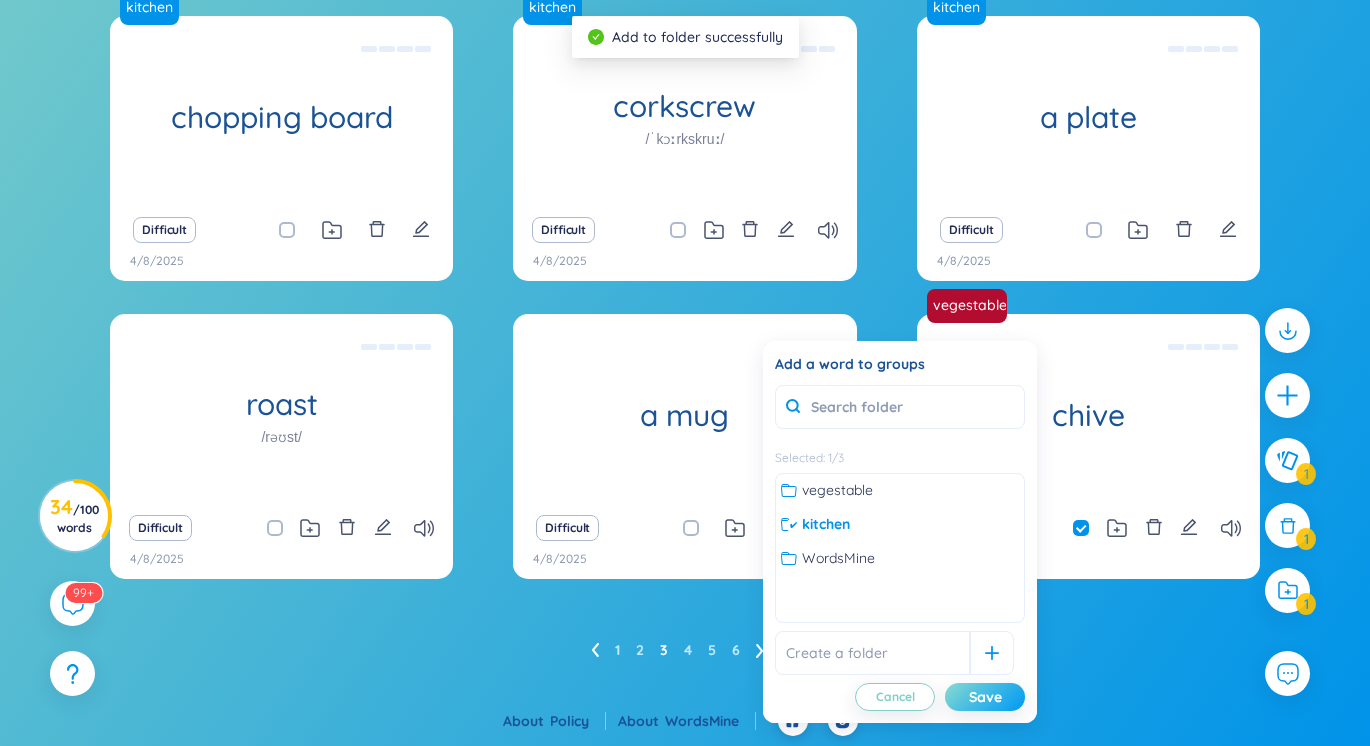 drag, startPoint x: 992, startPoint y: 694, endPoint x: 933, endPoint y: 671, distance: 63.324562 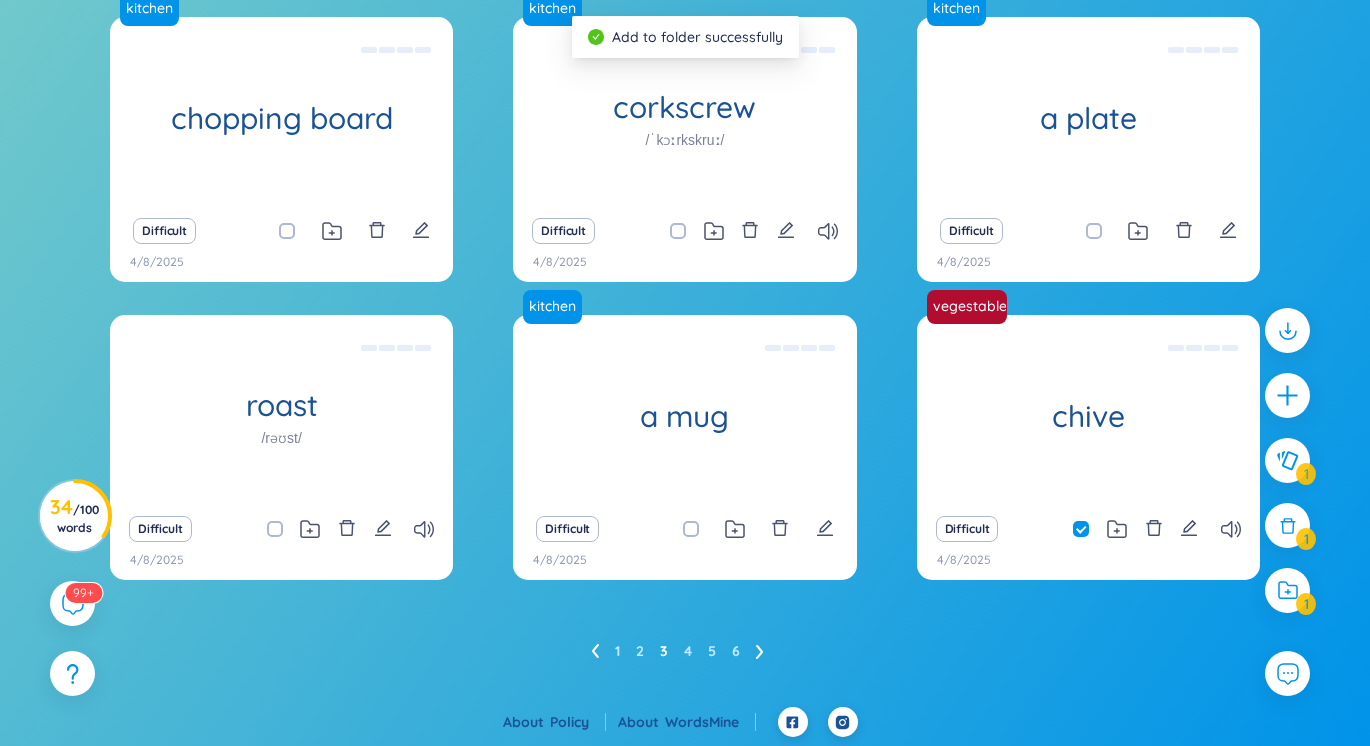 scroll, scrollTop: 385, scrollLeft: 0, axis: vertical 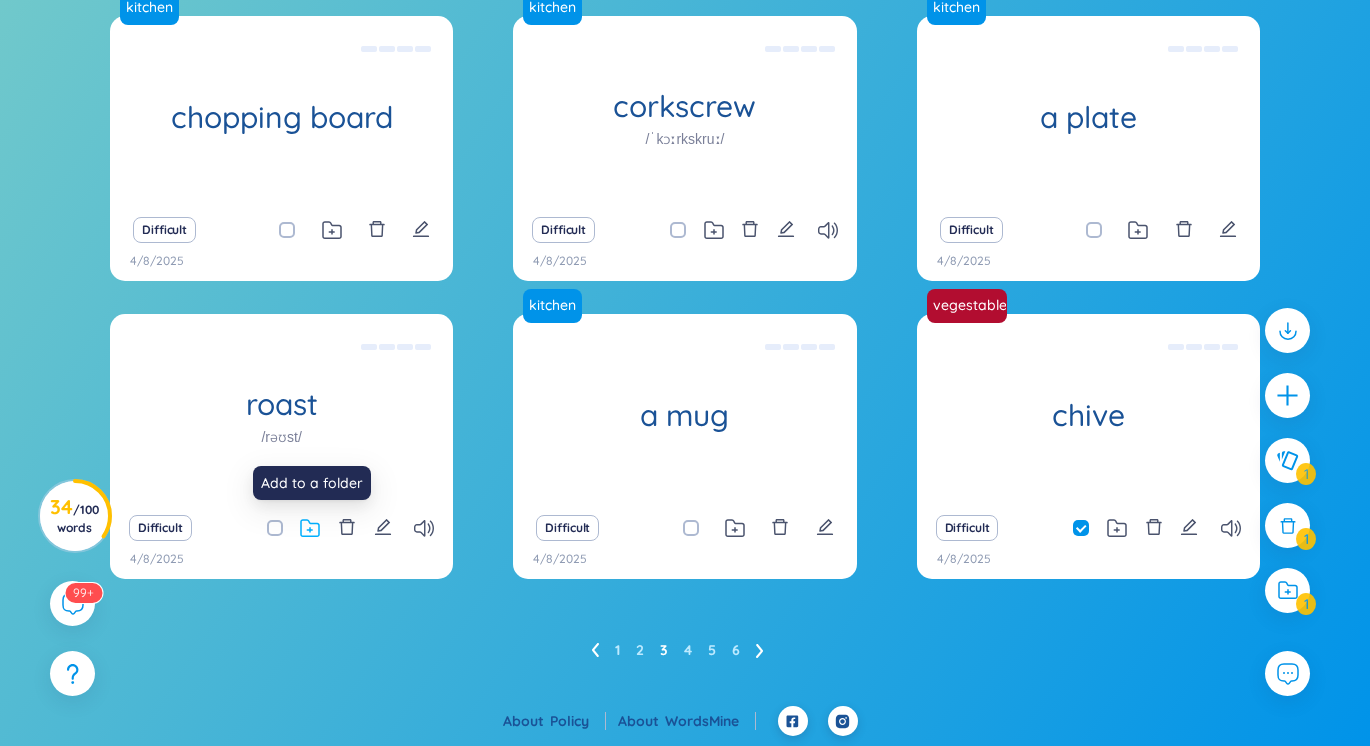 click 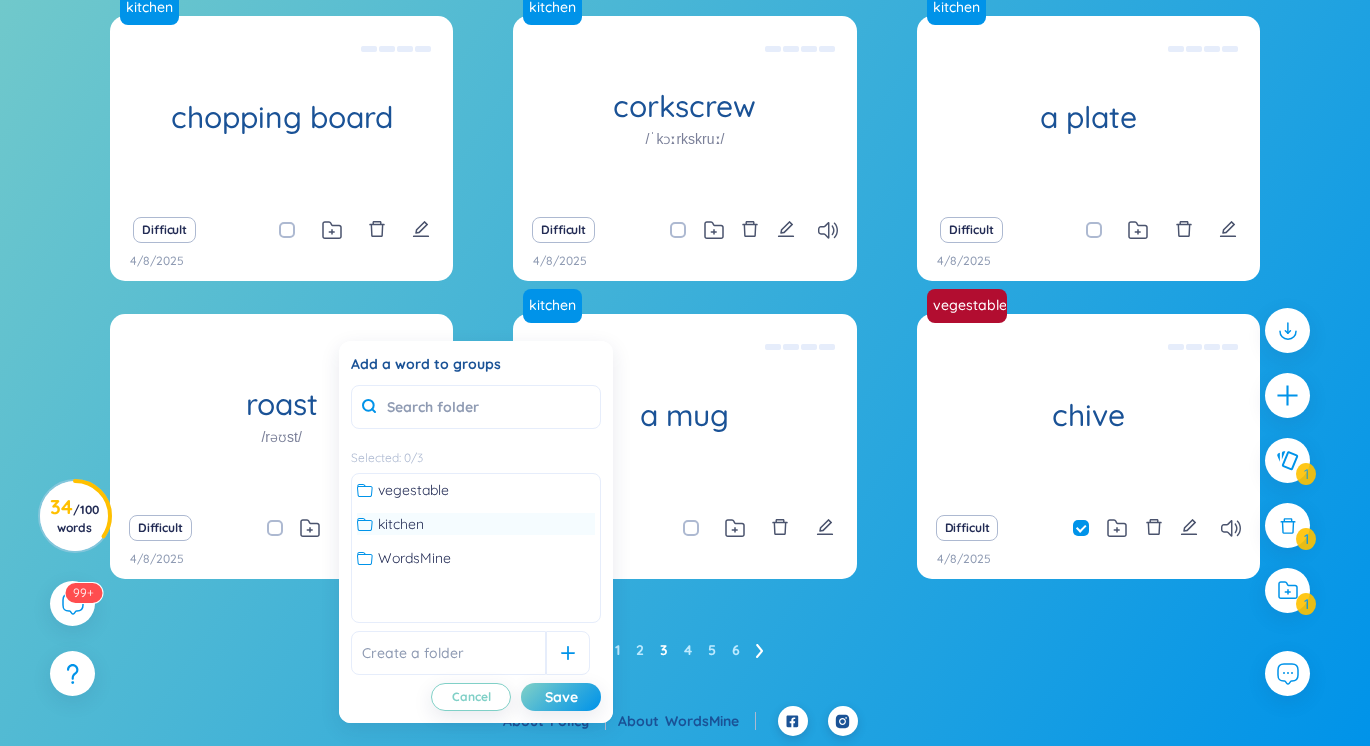 click on "kitchen" at bounding box center (401, 524) 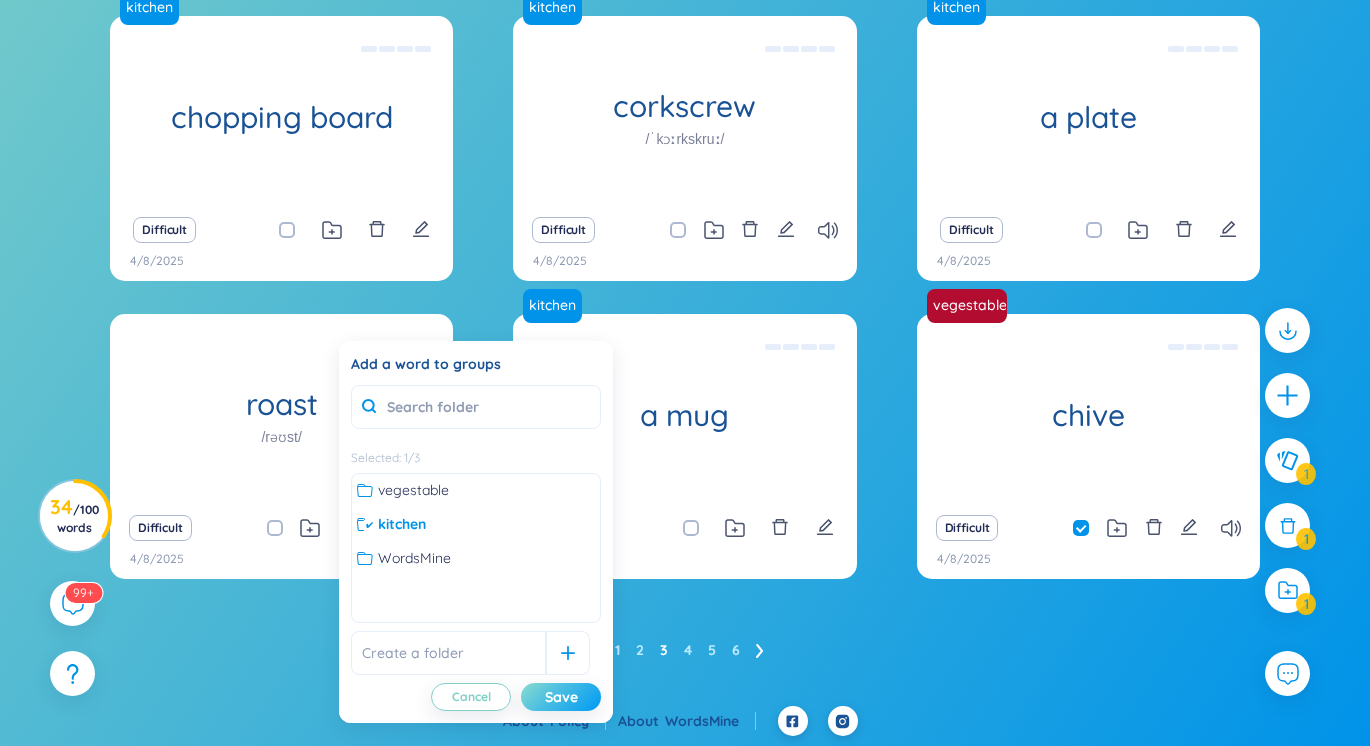 click on "Save" at bounding box center (561, 697) 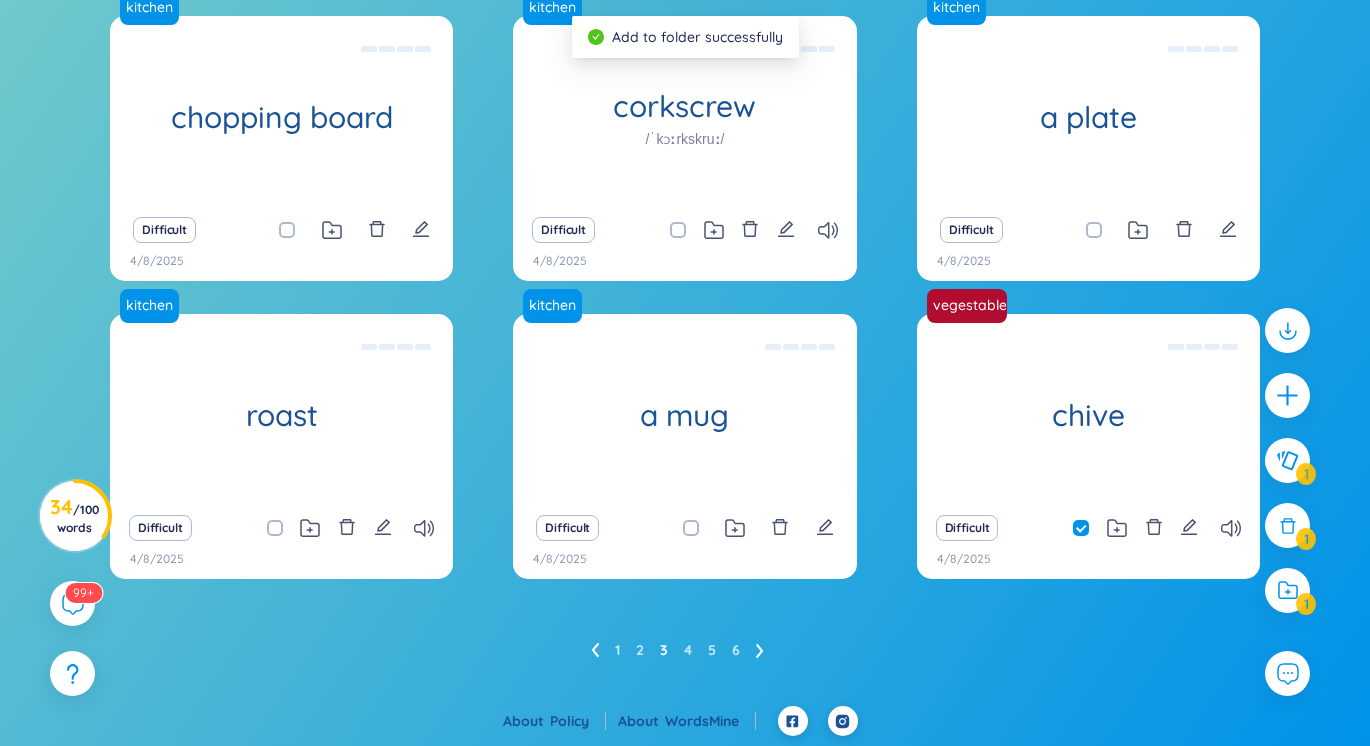 click on "kitchen chopping board Thớt
Eg: there are a chopping board at the corner of the kitchen Difficult 4/8/2025 kitchen corkscrew /ˈkɔːrkskruː/ Cái mở nút chai
Eg: you have to put the corkscrew into the wine and twisted Difficult 4/8/2025 kitchen a plate cái đĩa Difficult 4/8/2025 kitchen roast Quay, làm chín thức ăn bằng lò hoặc trực tiếp bằng lửa Difficult 4/8/2025 kitchen a mug 1 cái cốc lớn  Difficult 4/8/2025 vegestable chive lá hẹ Difficult 4/8/2025 No data to display 1 2 3 4 5 6" at bounding box center (685, 341) 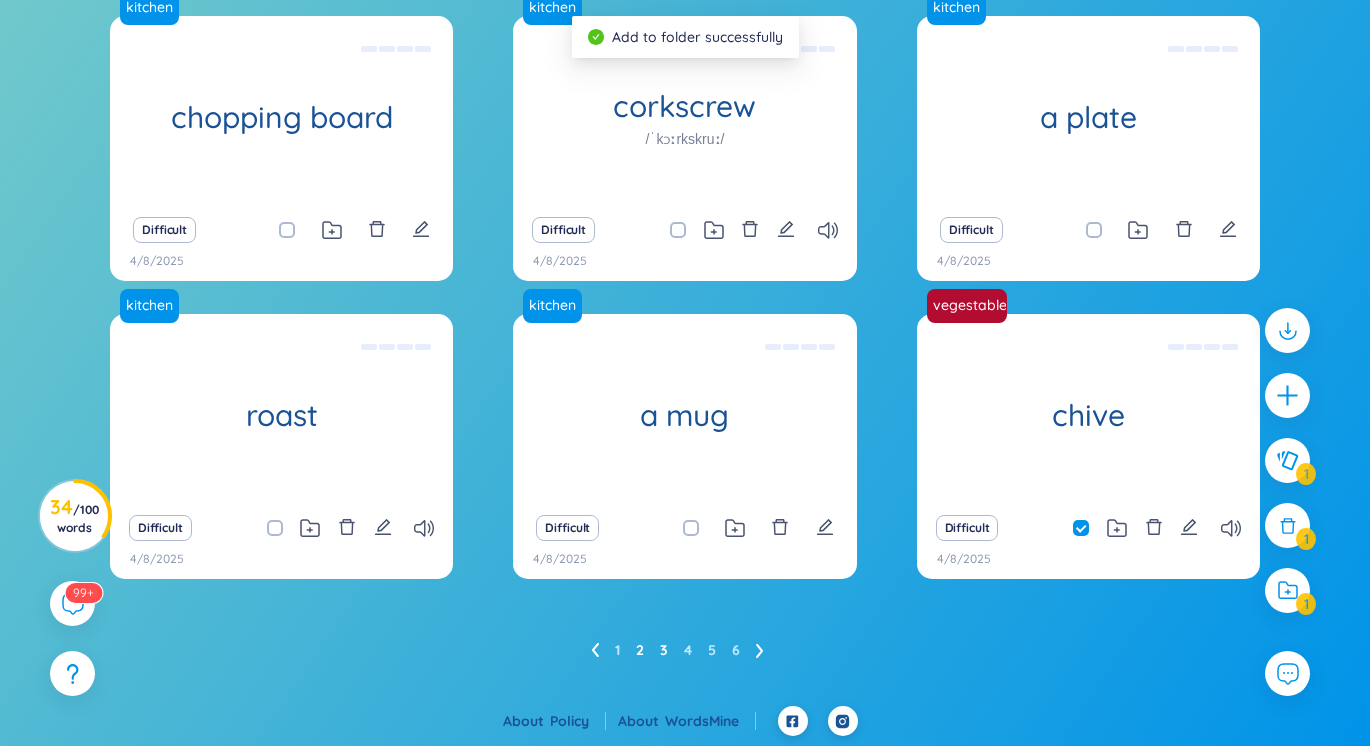 click on "2" at bounding box center (640, 650) 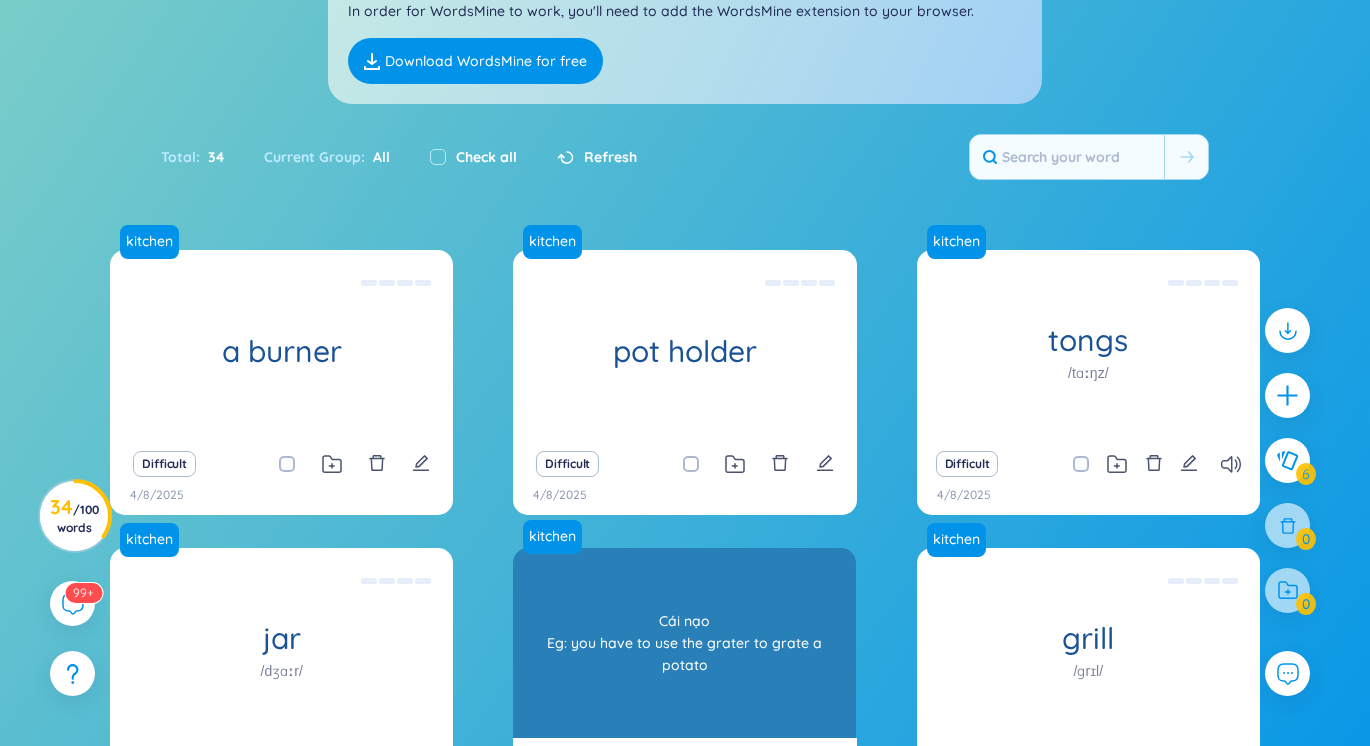 scroll, scrollTop: 385, scrollLeft: 0, axis: vertical 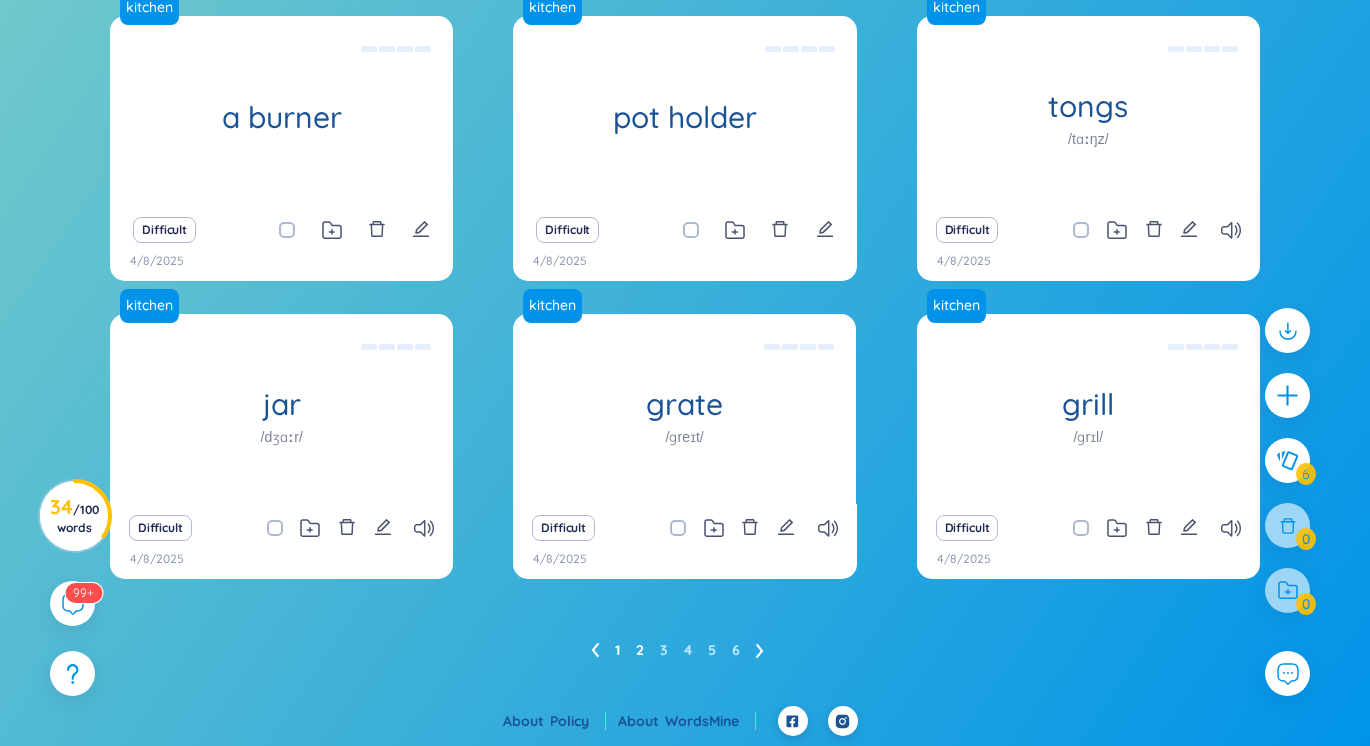 click on "1" at bounding box center [617, 650] 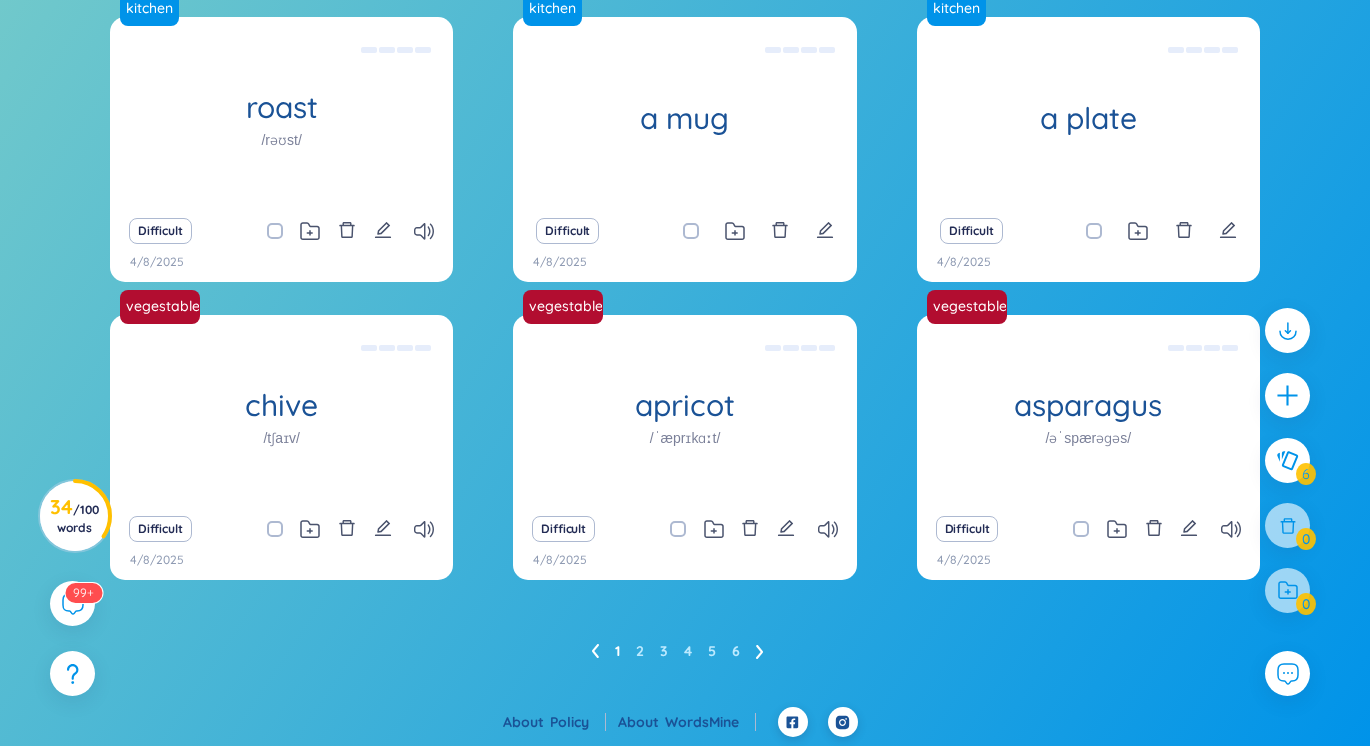 scroll, scrollTop: 385, scrollLeft: 0, axis: vertical 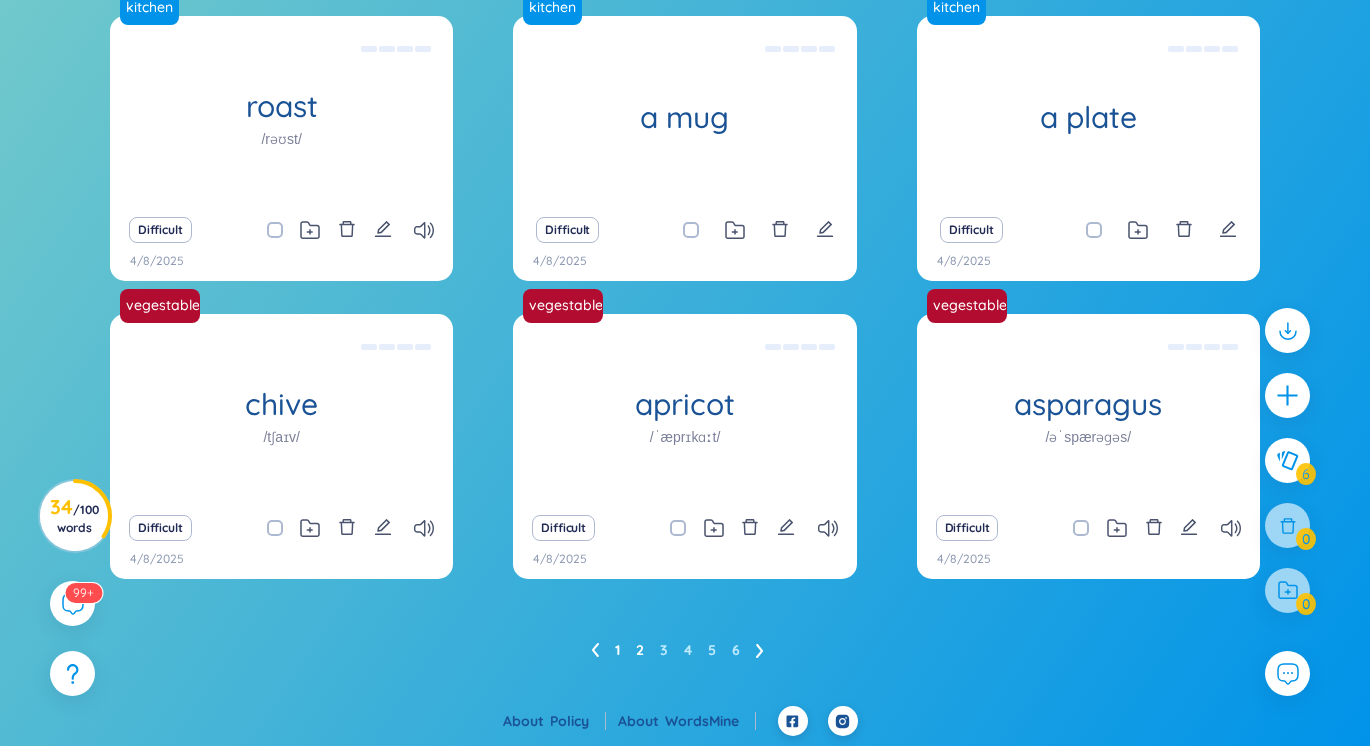 click on "2" at bounding box center (640, 650) 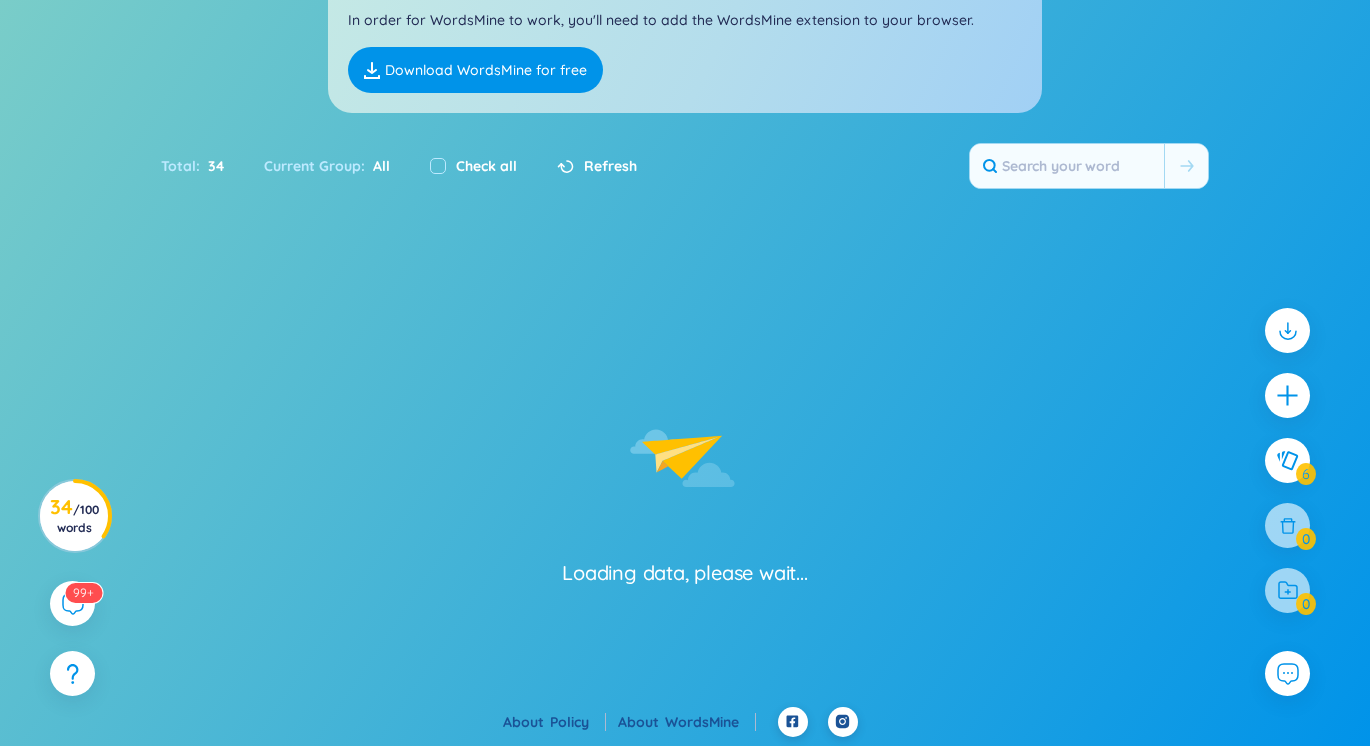 scroll, scrollTop: 385, scrollLeft: 0, axis: vertical 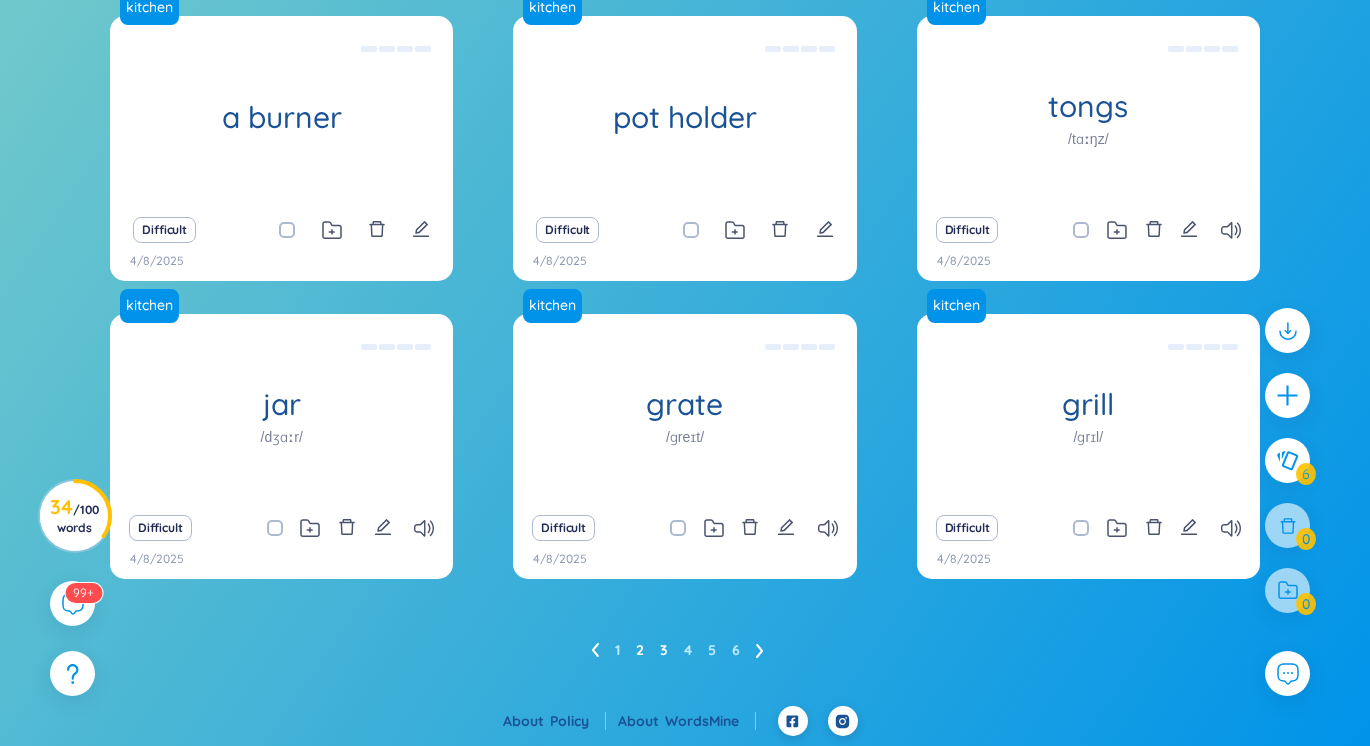 click on "3" at bounding box center [664, 650] 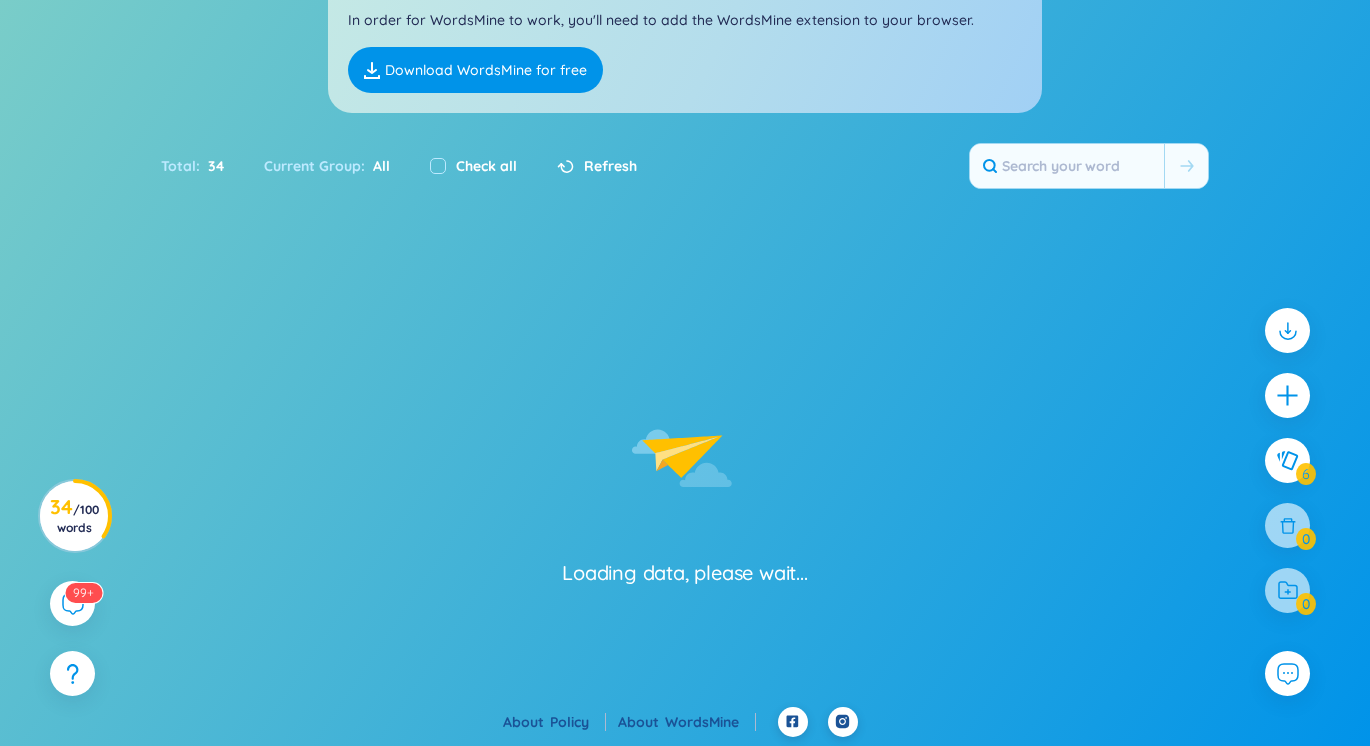 scroll, scrollTop: 385, scrollLeft: 0, axis: vertical 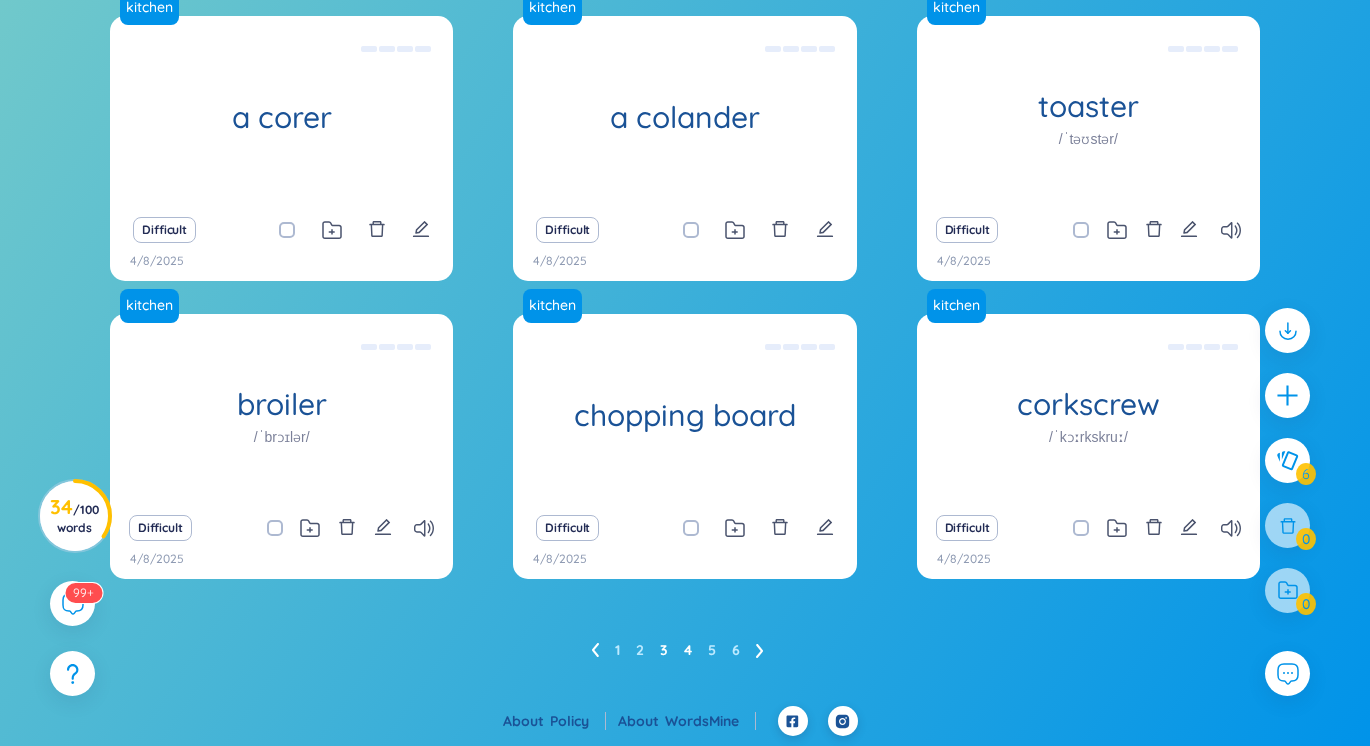 click on "4" at bounding box center [688, 650] 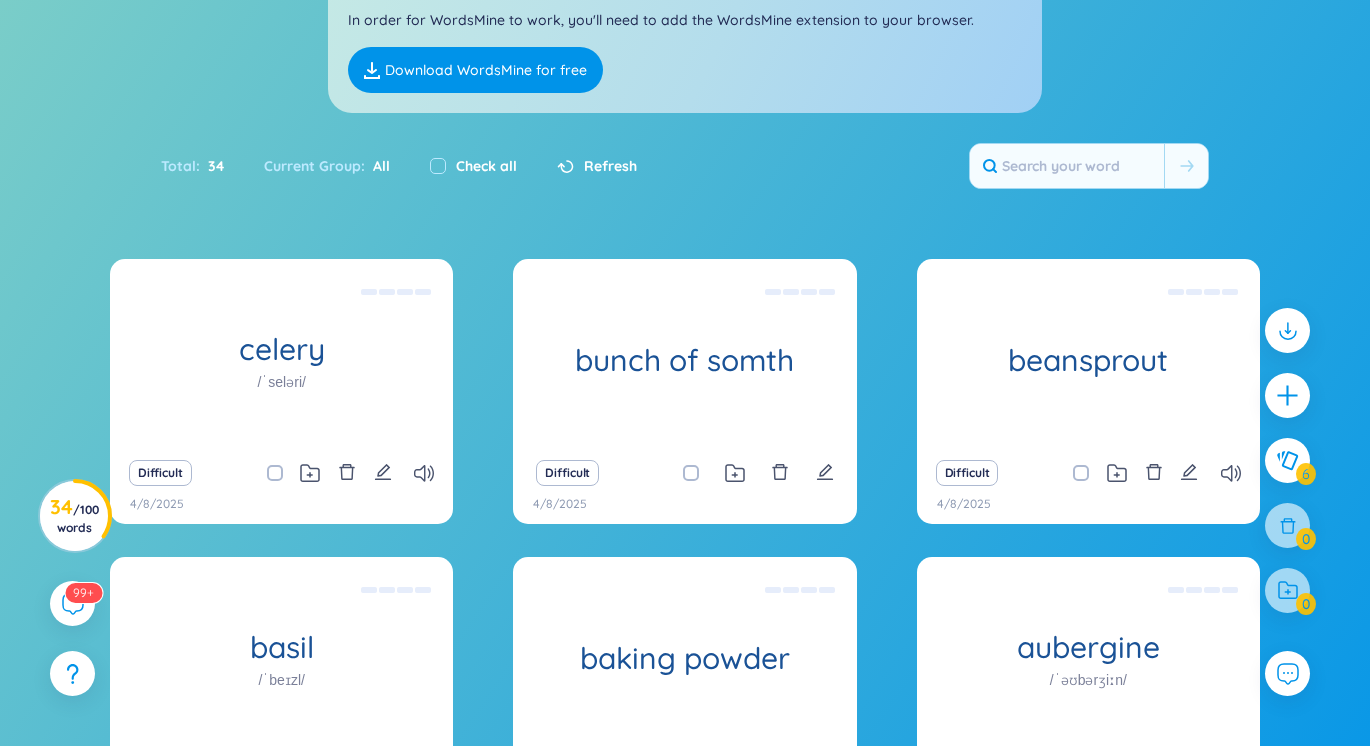 scroll, scrollTop: 385, scrollLeft: 0, axis: vertical 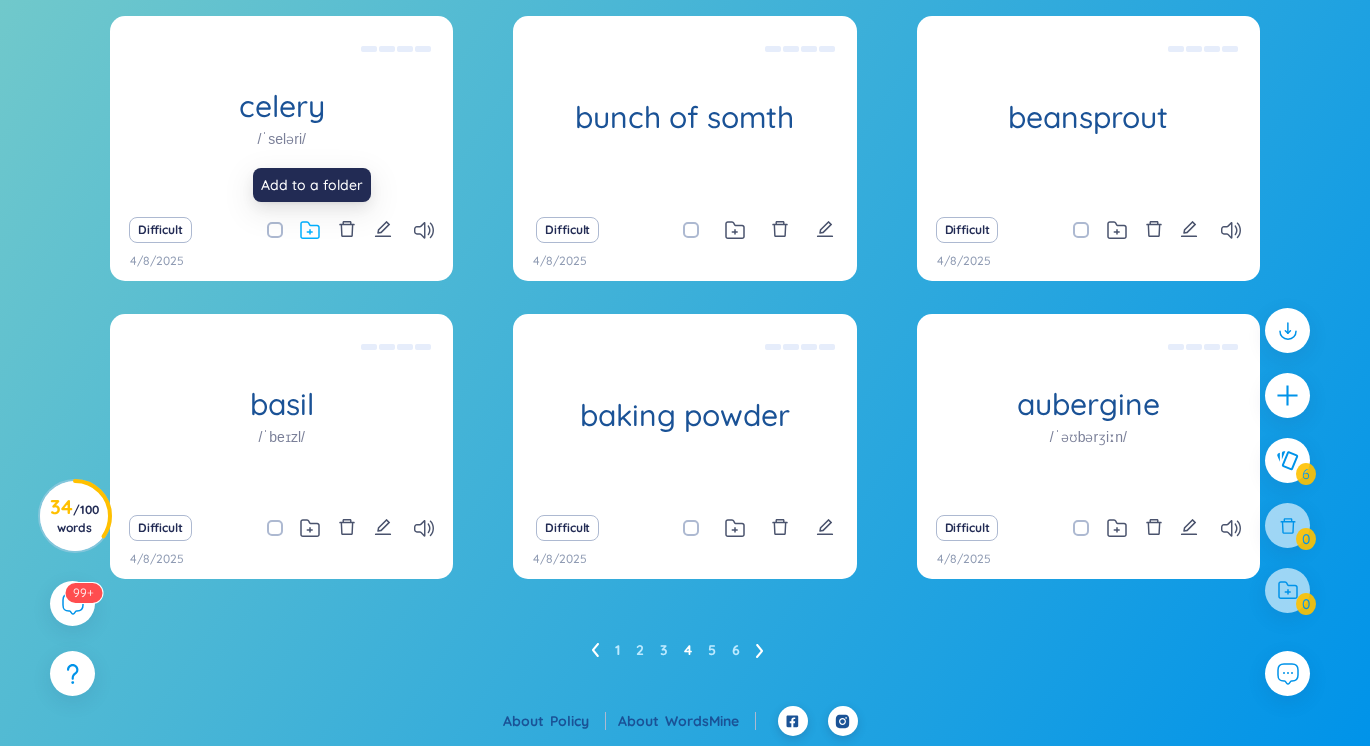click 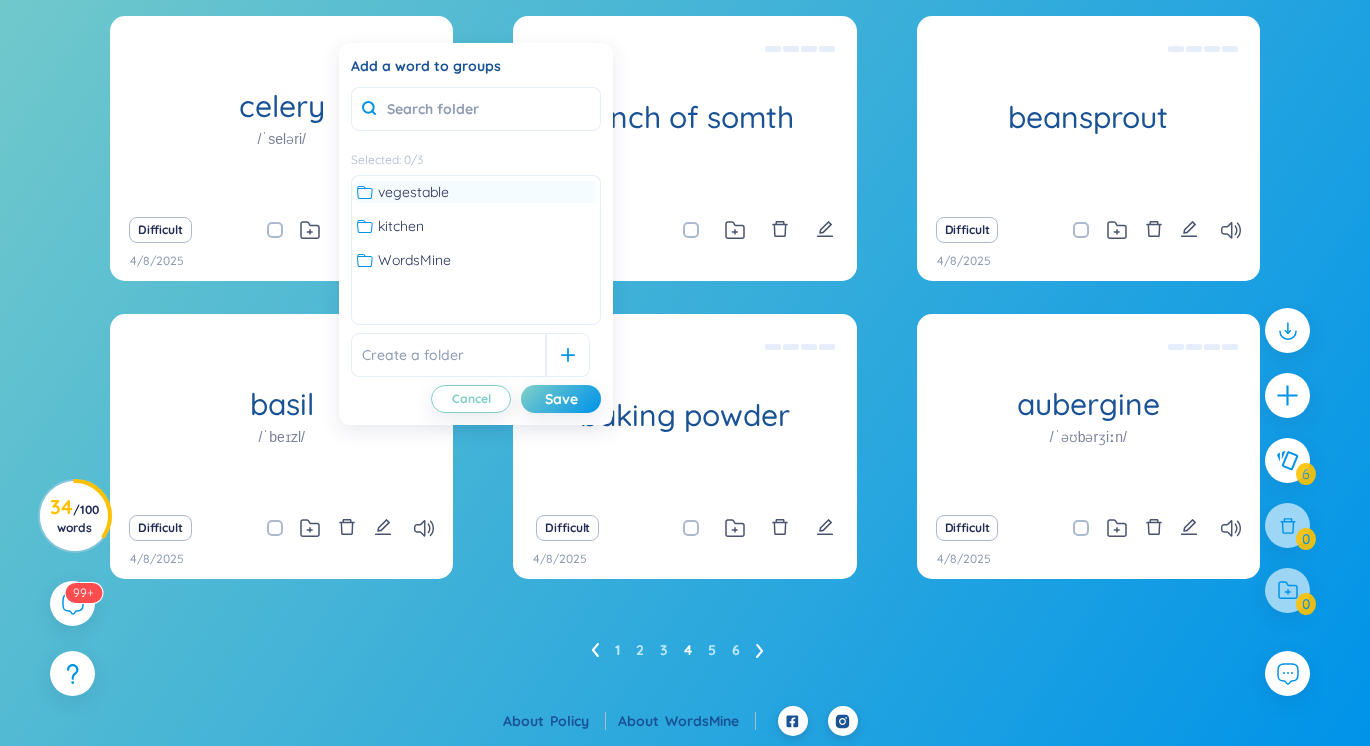 click on "vegestable" at bounding box center (413, 192) 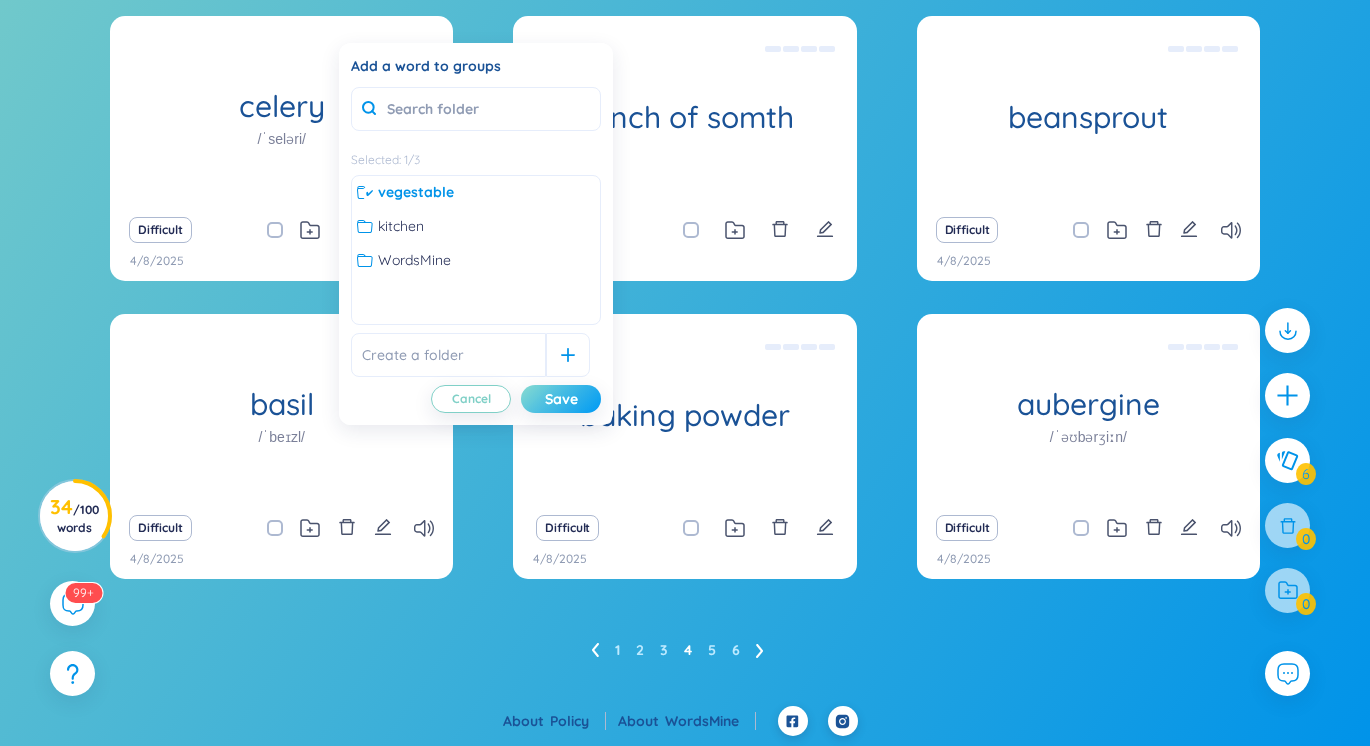 click on "Save" at bounding box center (561, 399) 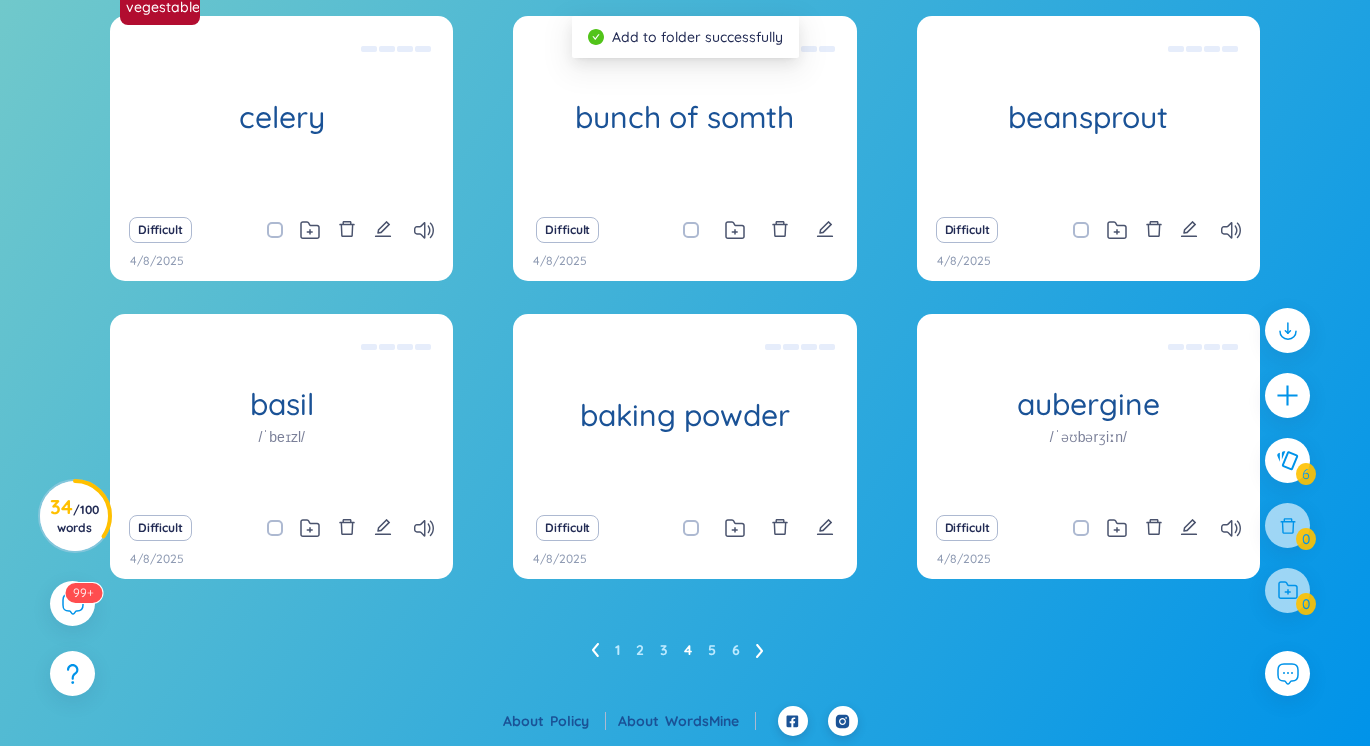 drag, startPoint x: 273, startPoint y: 524, endPoint x: 314, endPoint y: 522, distance: 41.04875 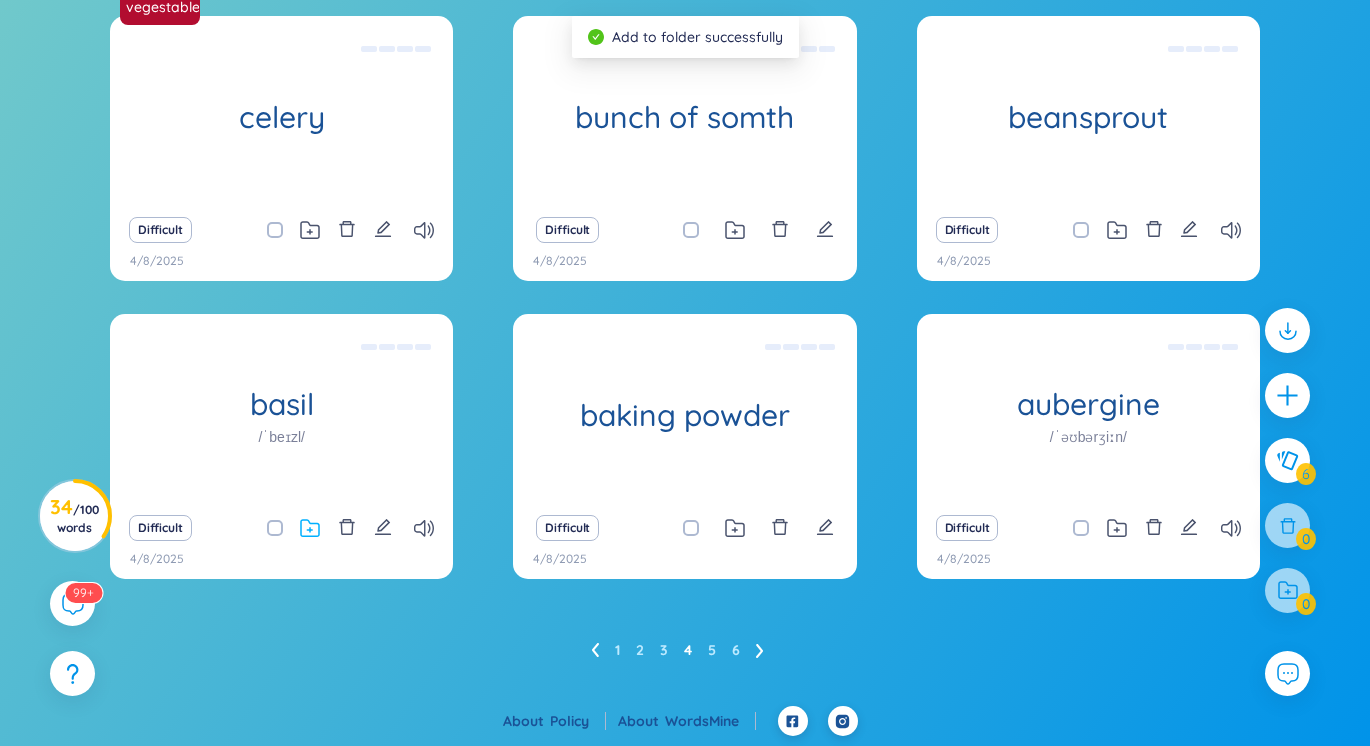 click at bounding box center [285, 528] 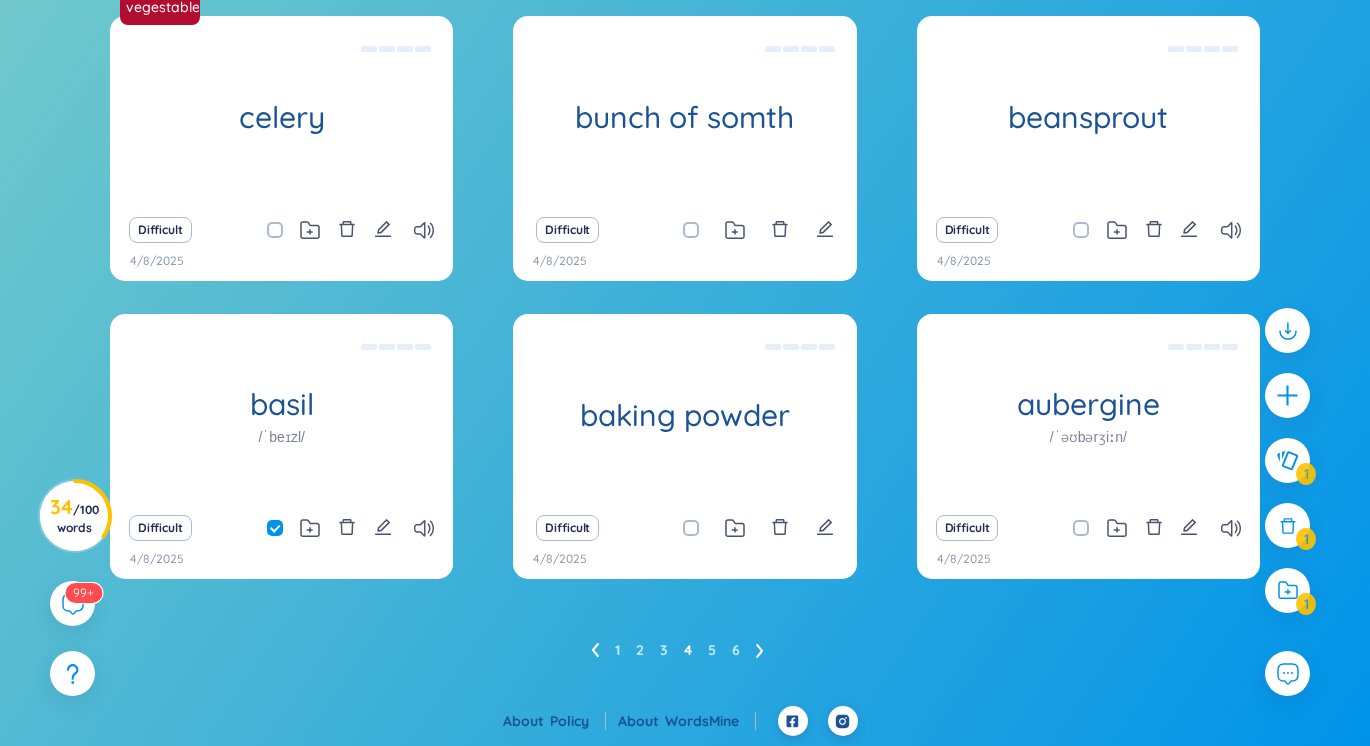 click at bounding box center (691, 528) 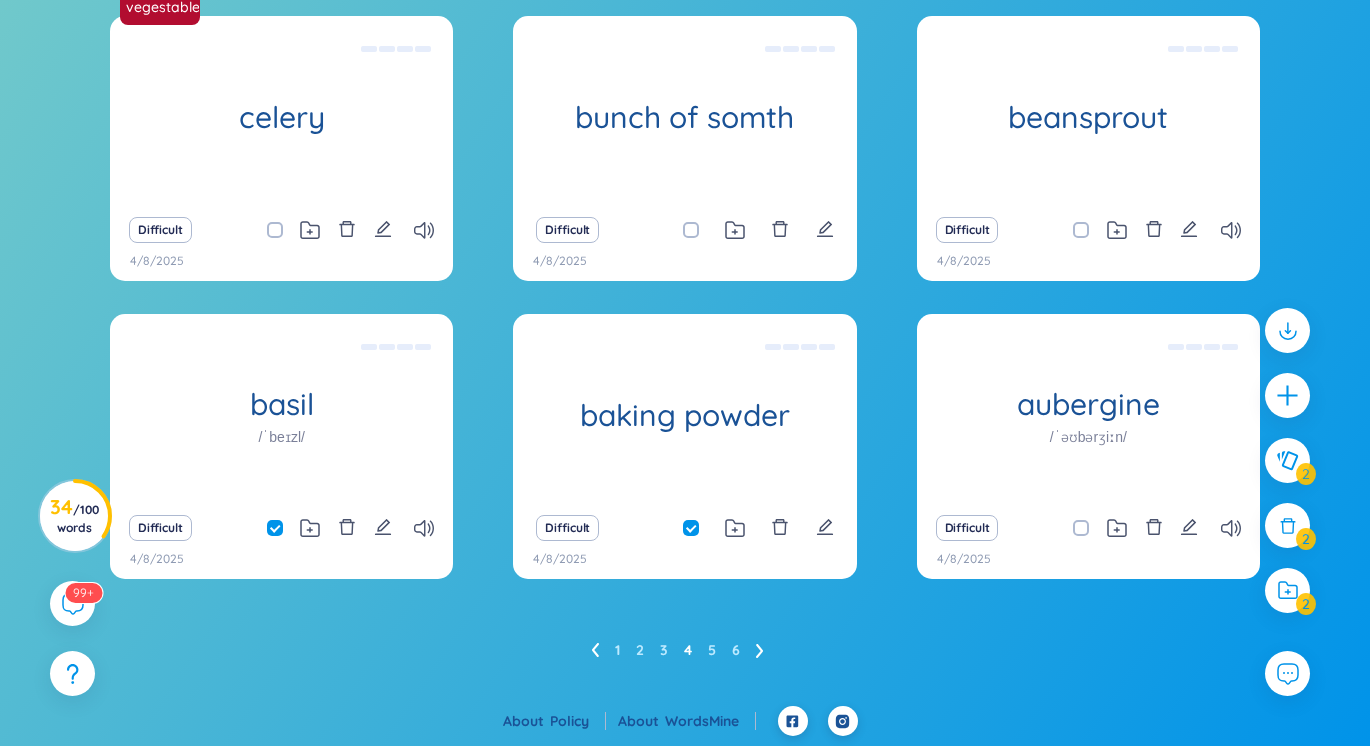click at bounding box center [691, 230] 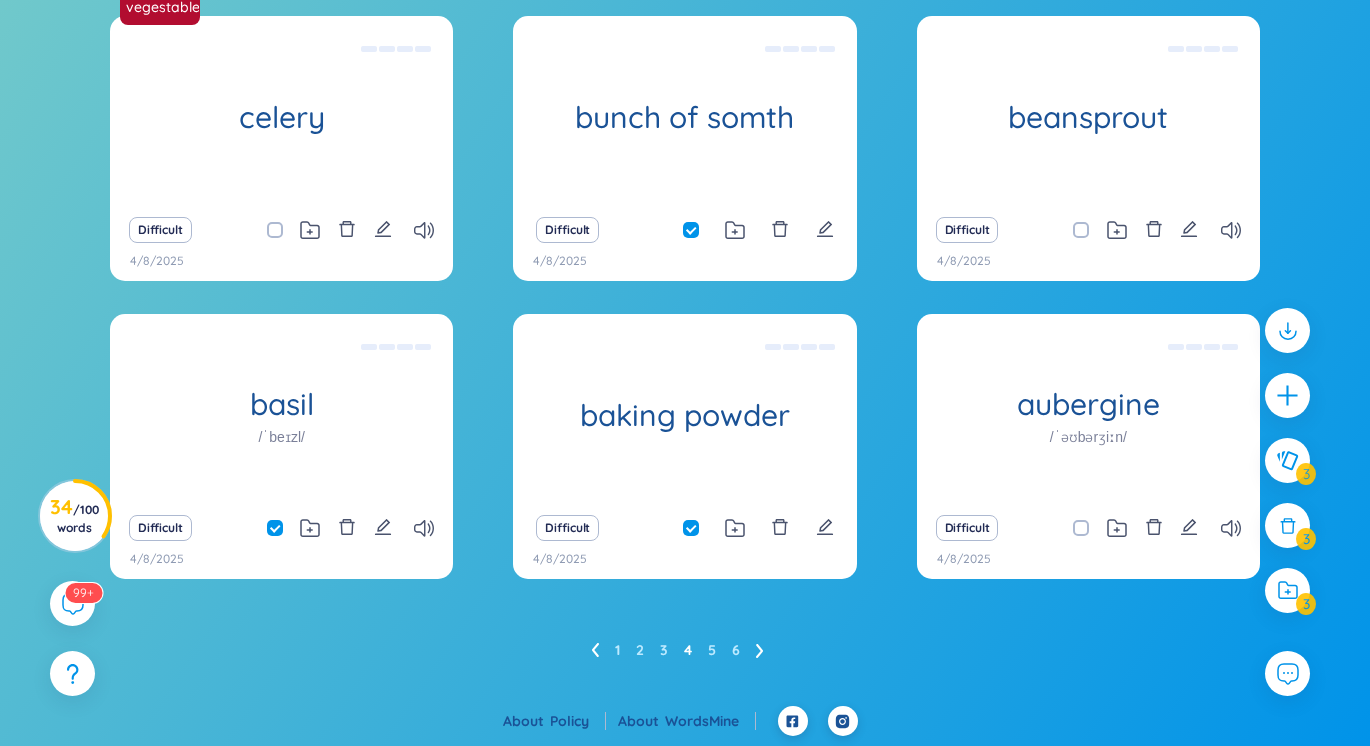 drag, startPoint x: 1083, startPoint y: 230, endPoint x: 1084, endPoint y: 252, distance: 22.022715 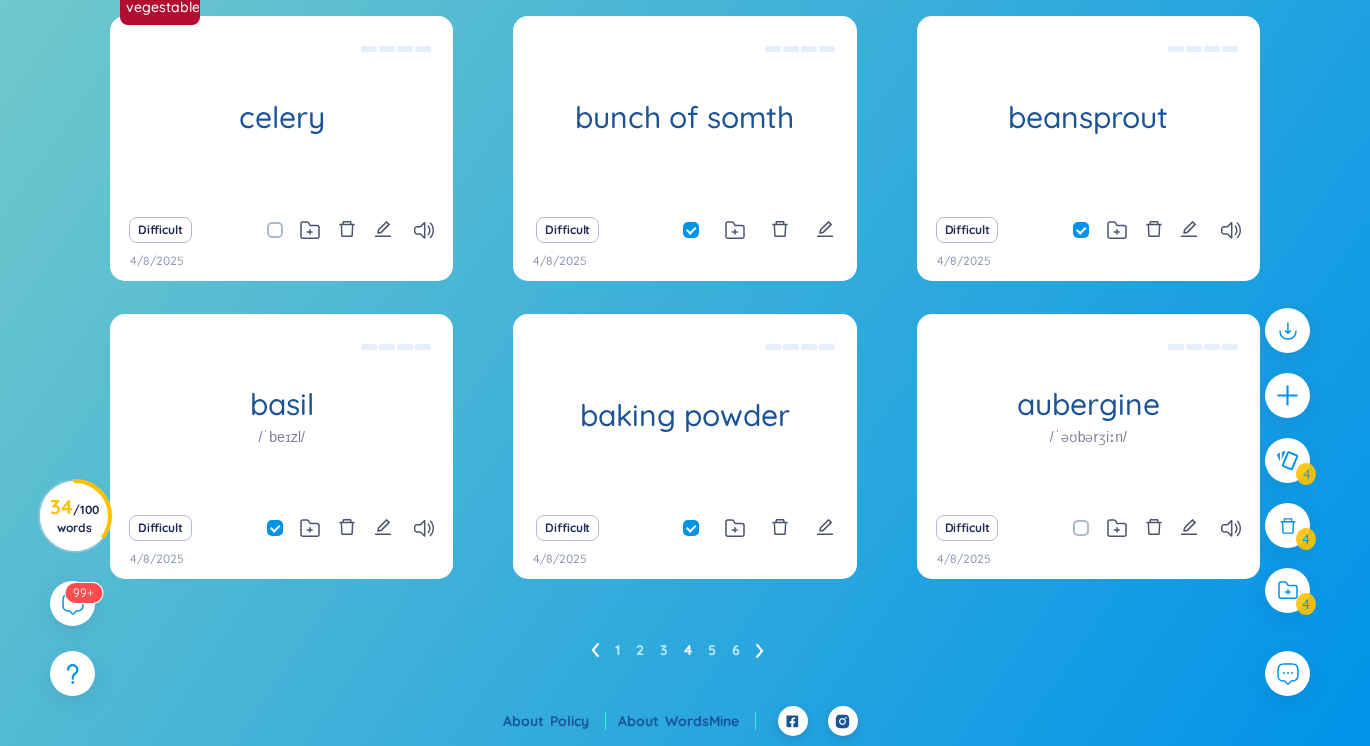 click at bounding box center [1091, 528] 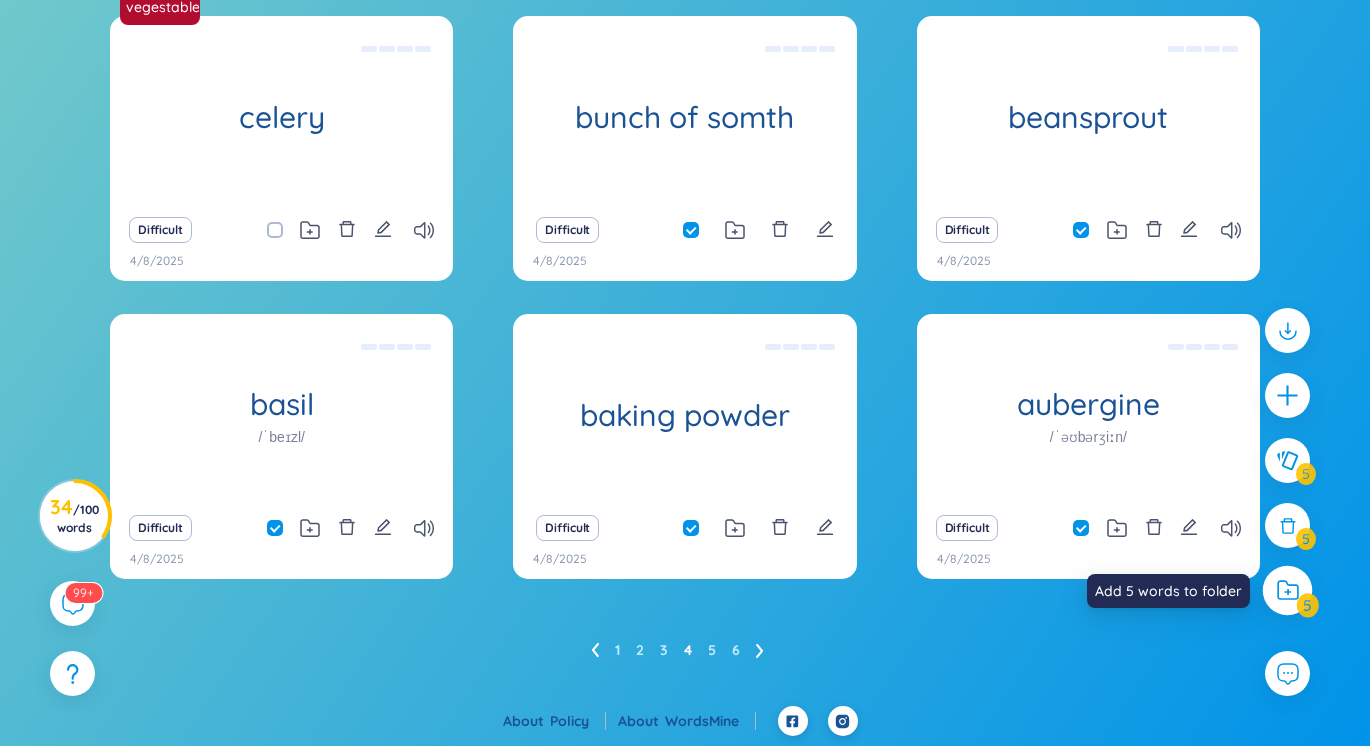 click 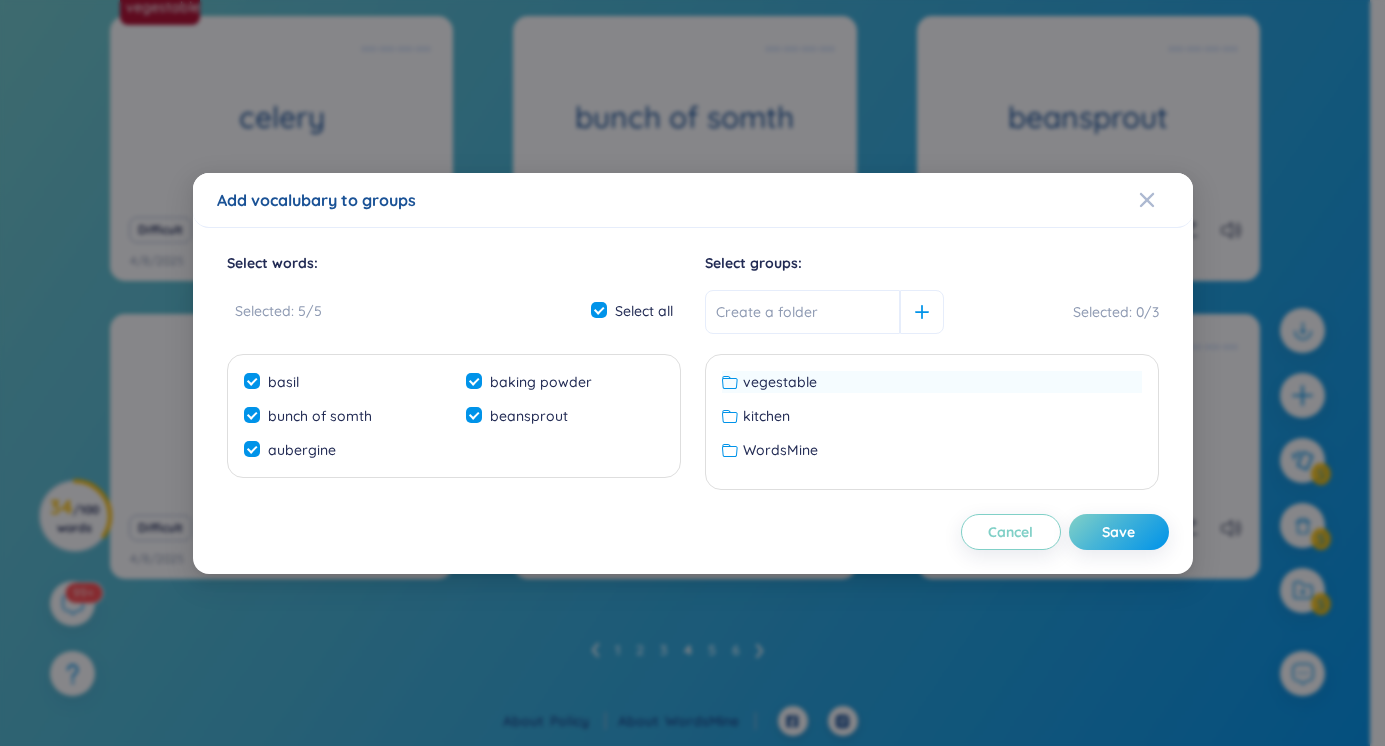 click on "vegestable" at bounding box center (932, 382) 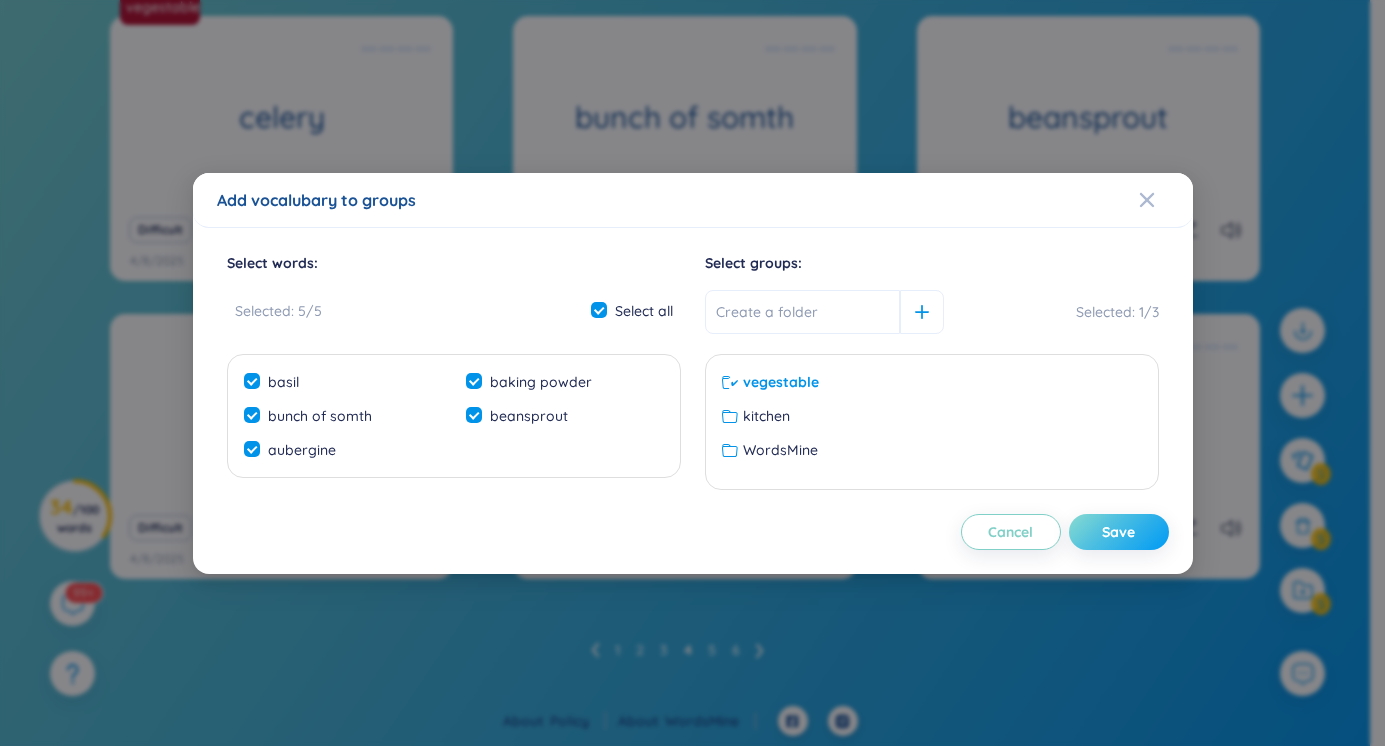 click on "Save" at bounding box center [1118, 532] 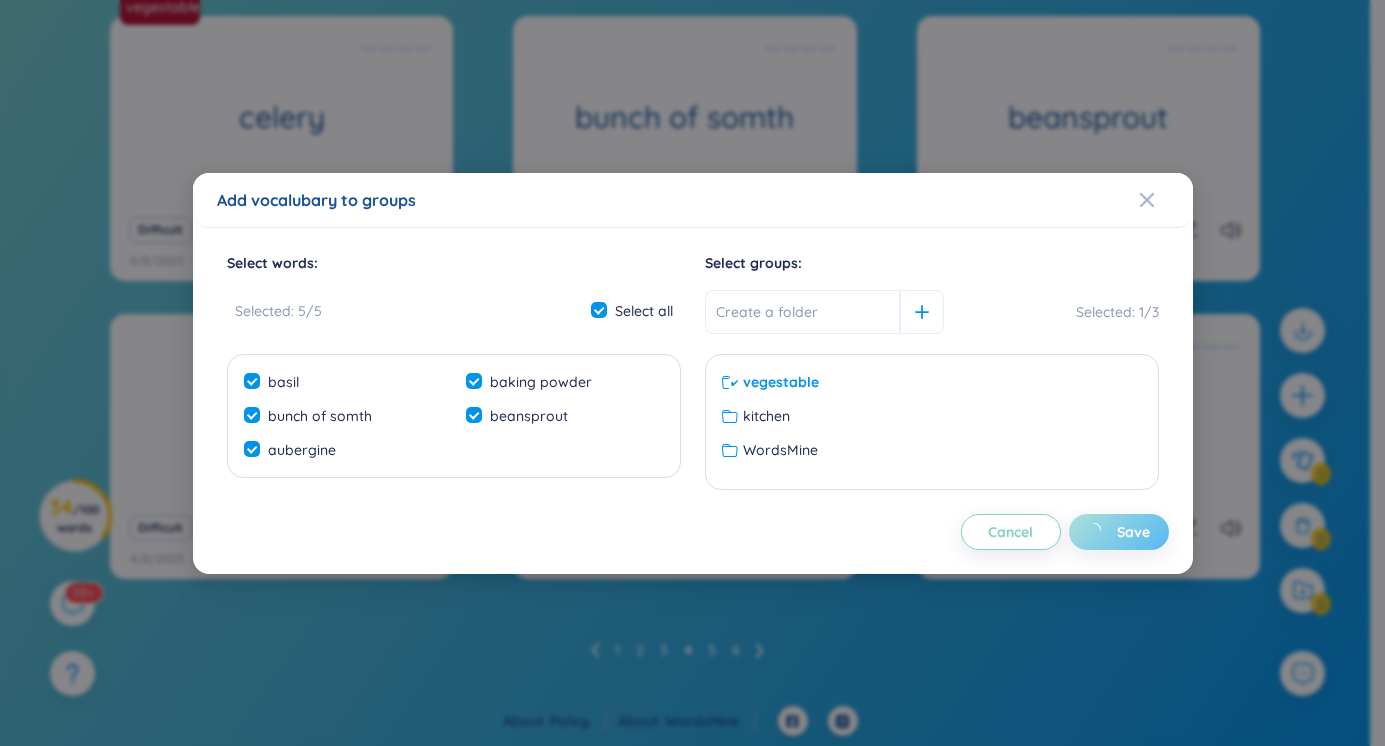 checkbox on "false" 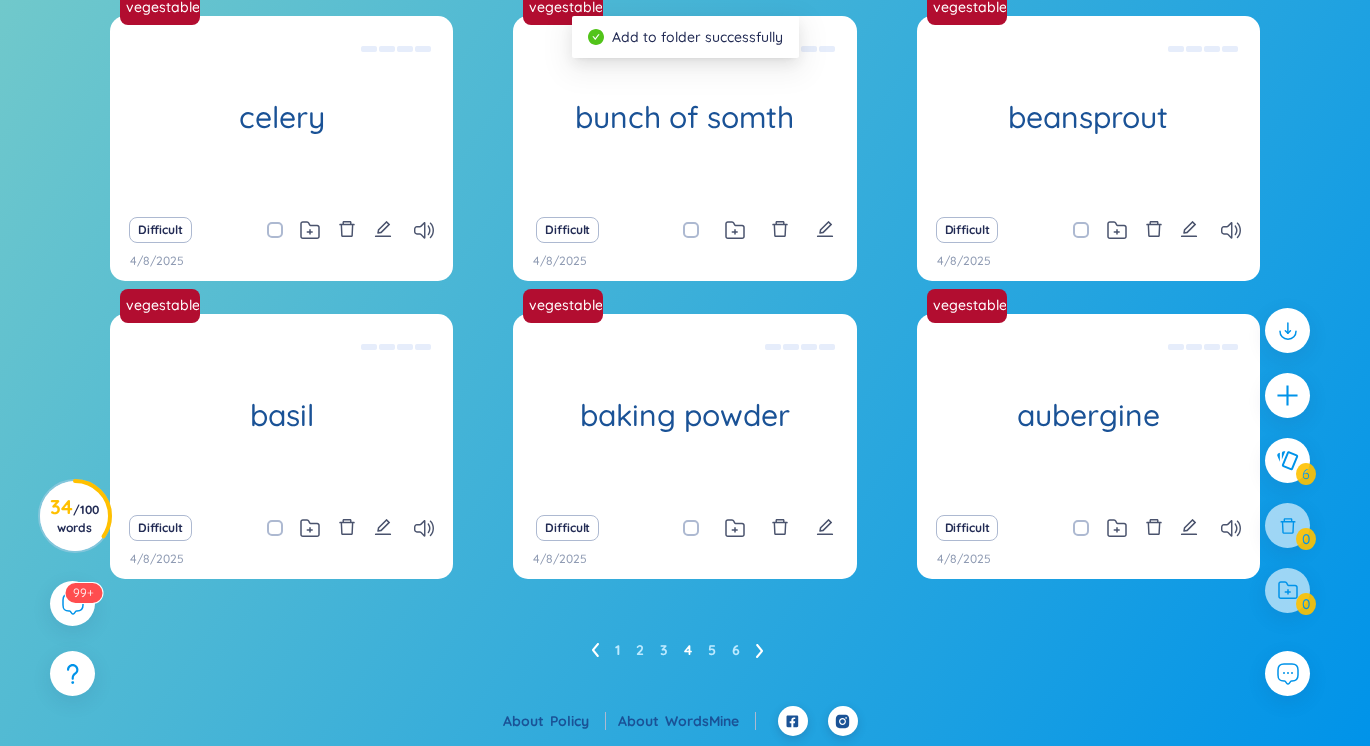 click on "5" at bounding box center (712, 650) 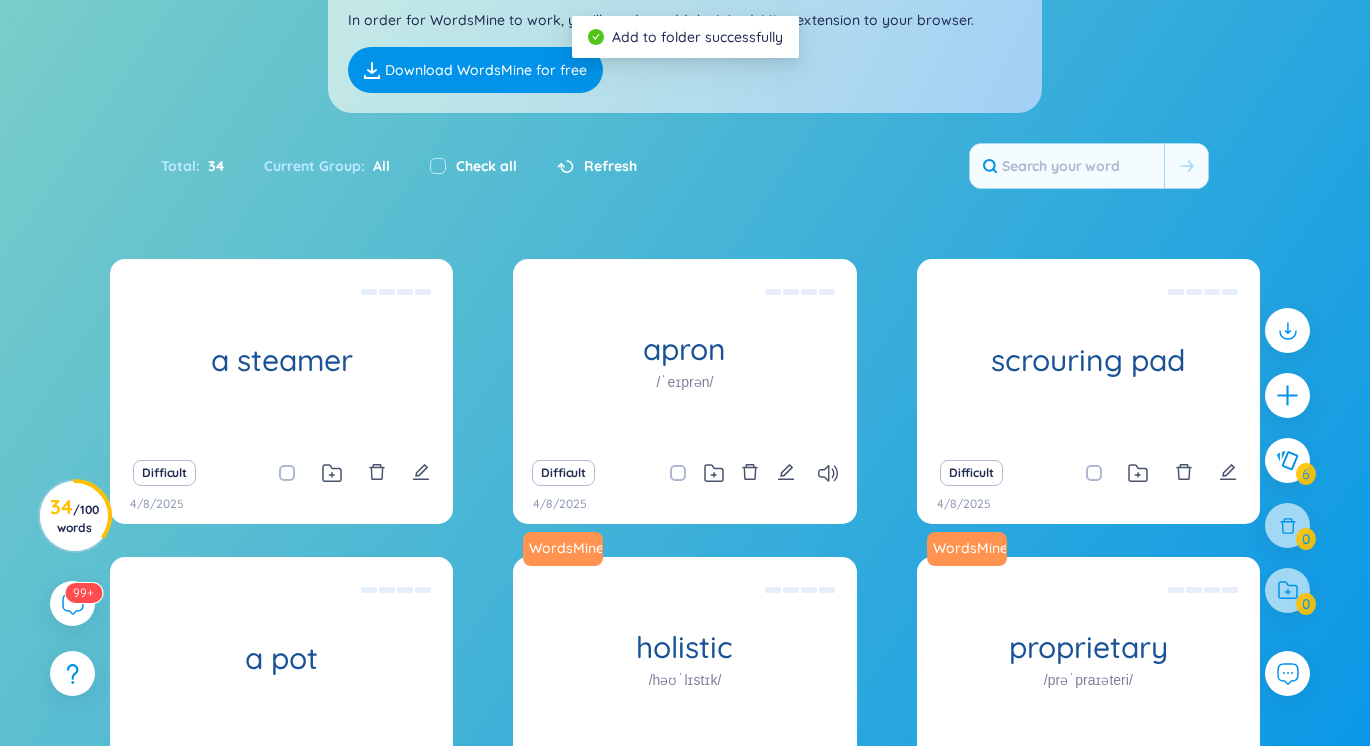 scroll, scrollTop: 385, scrollLeft: 0, axis: vertical 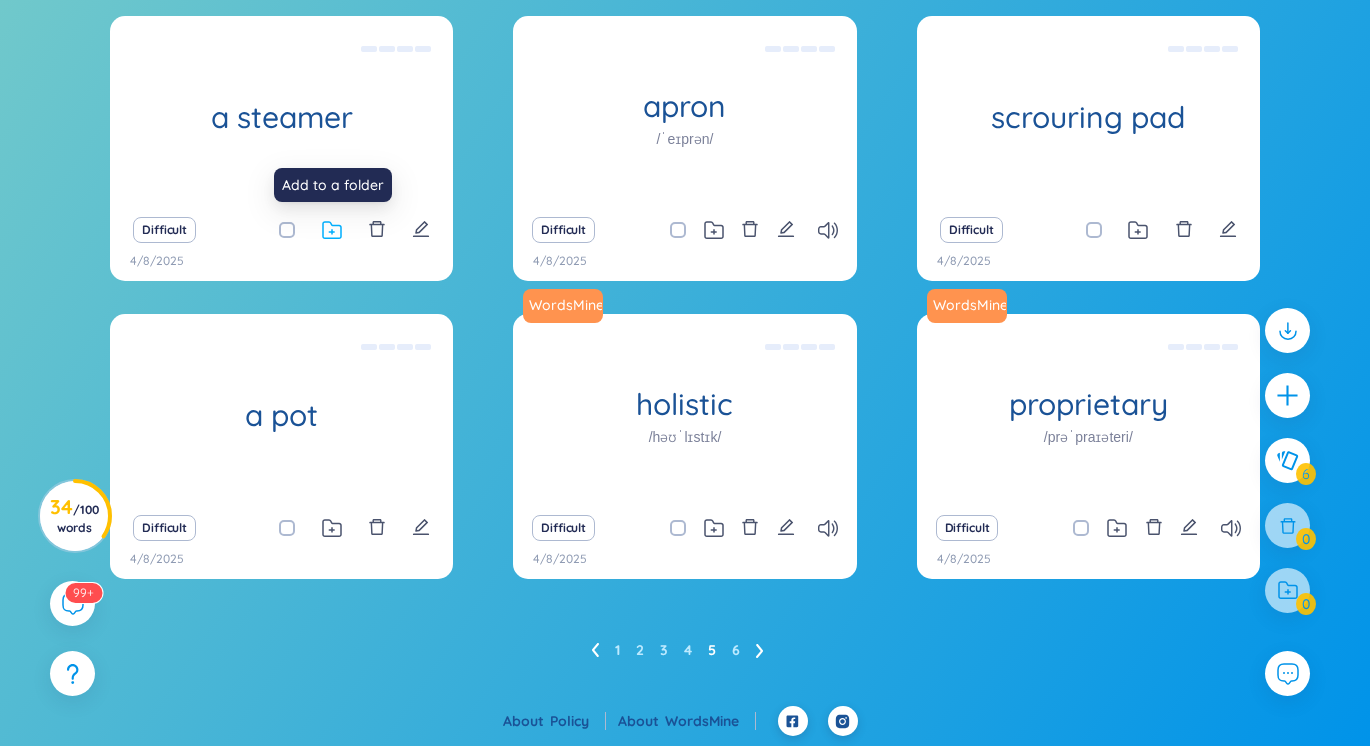 click 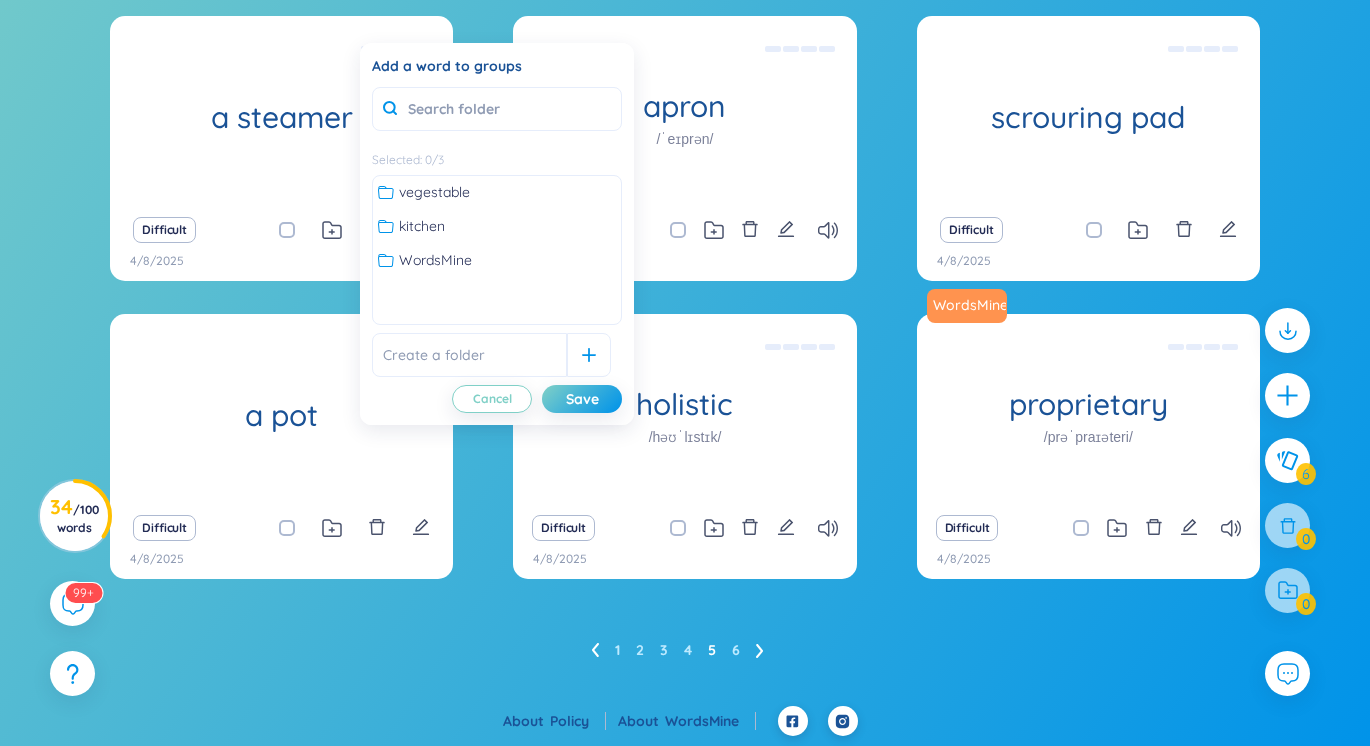 click at bounding box center [297, 528] 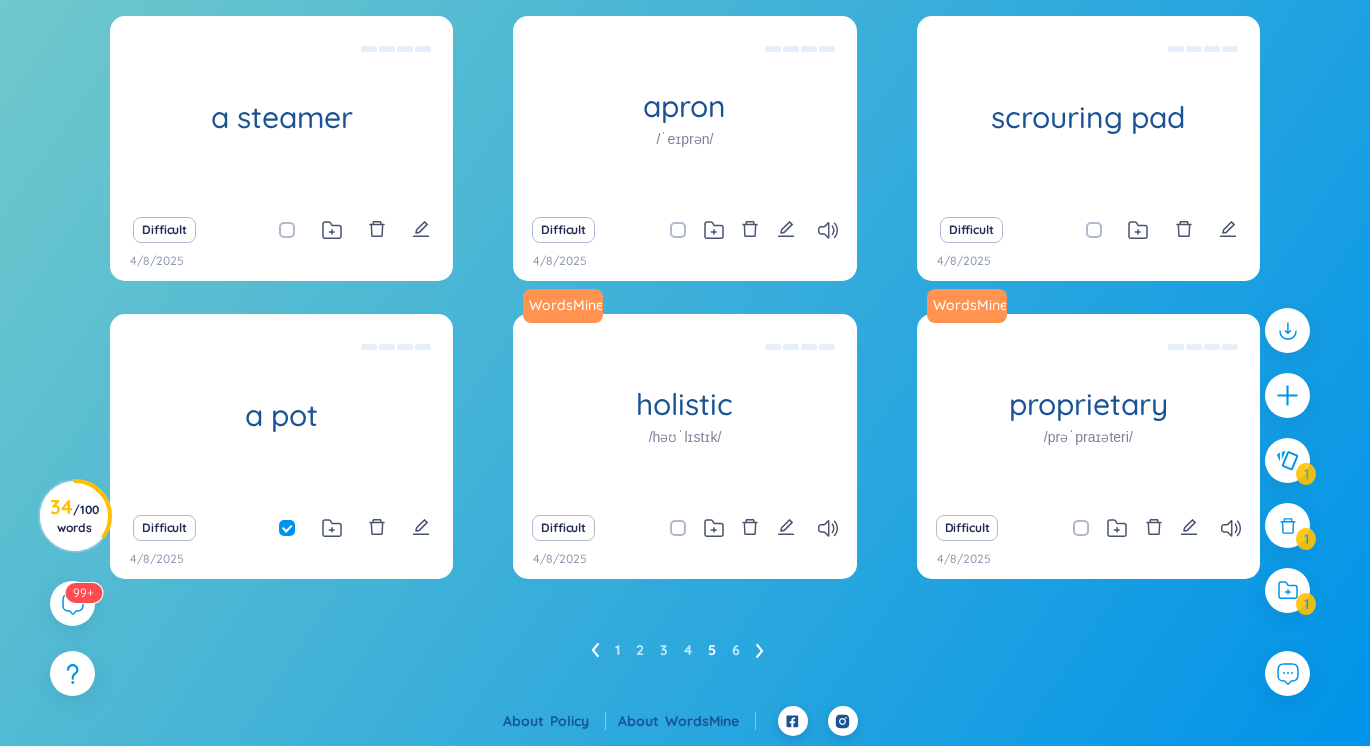 click at bounding box center [287, 230] 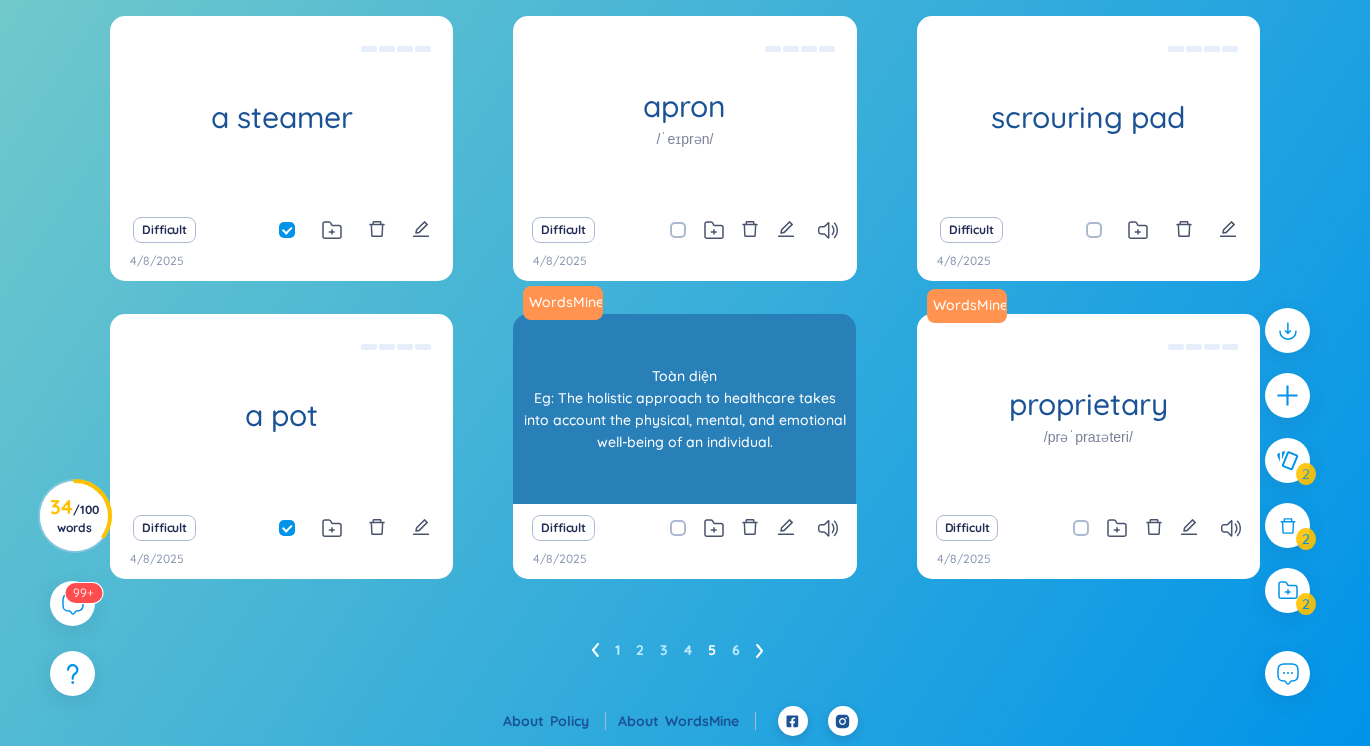 drag, startPoint x: 684, startPoint y: 229, endPoint x: 688, endPoint y: 353, distance: 124.0645 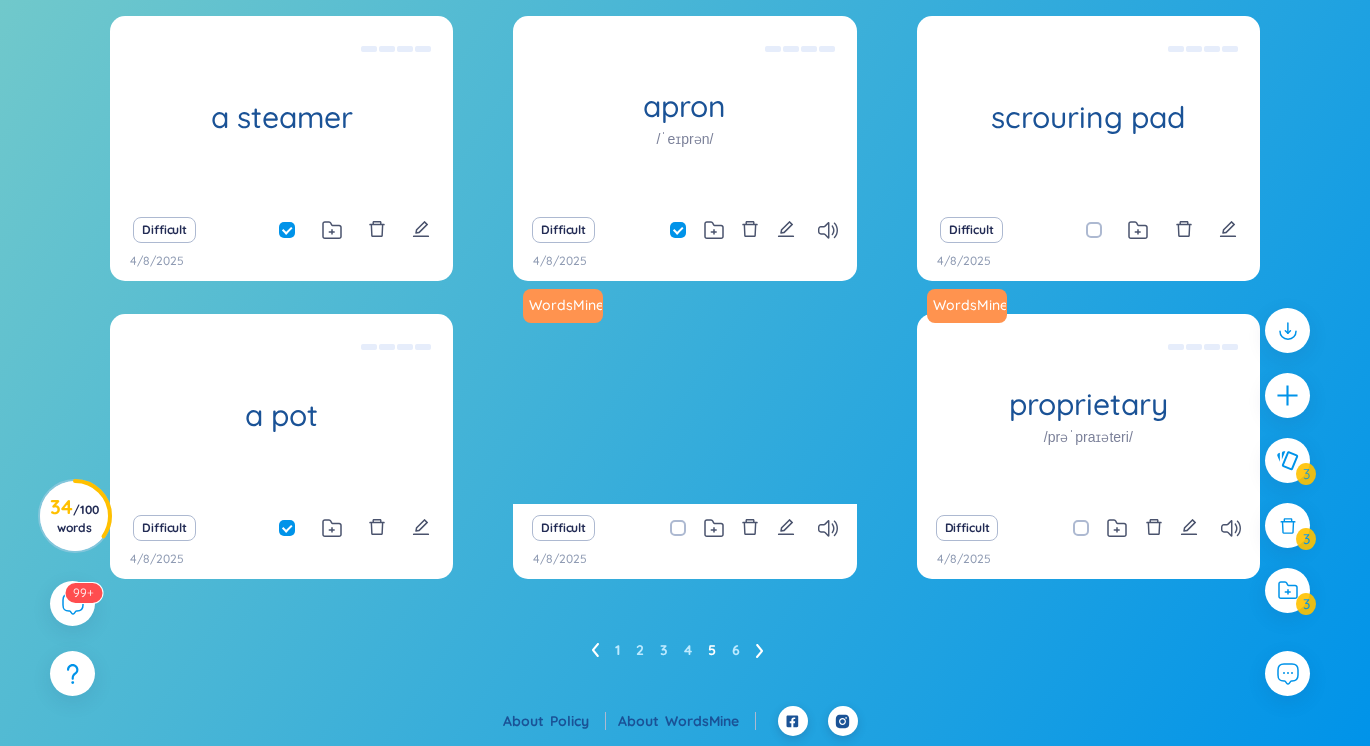 click at bounding box center (1104, 230) 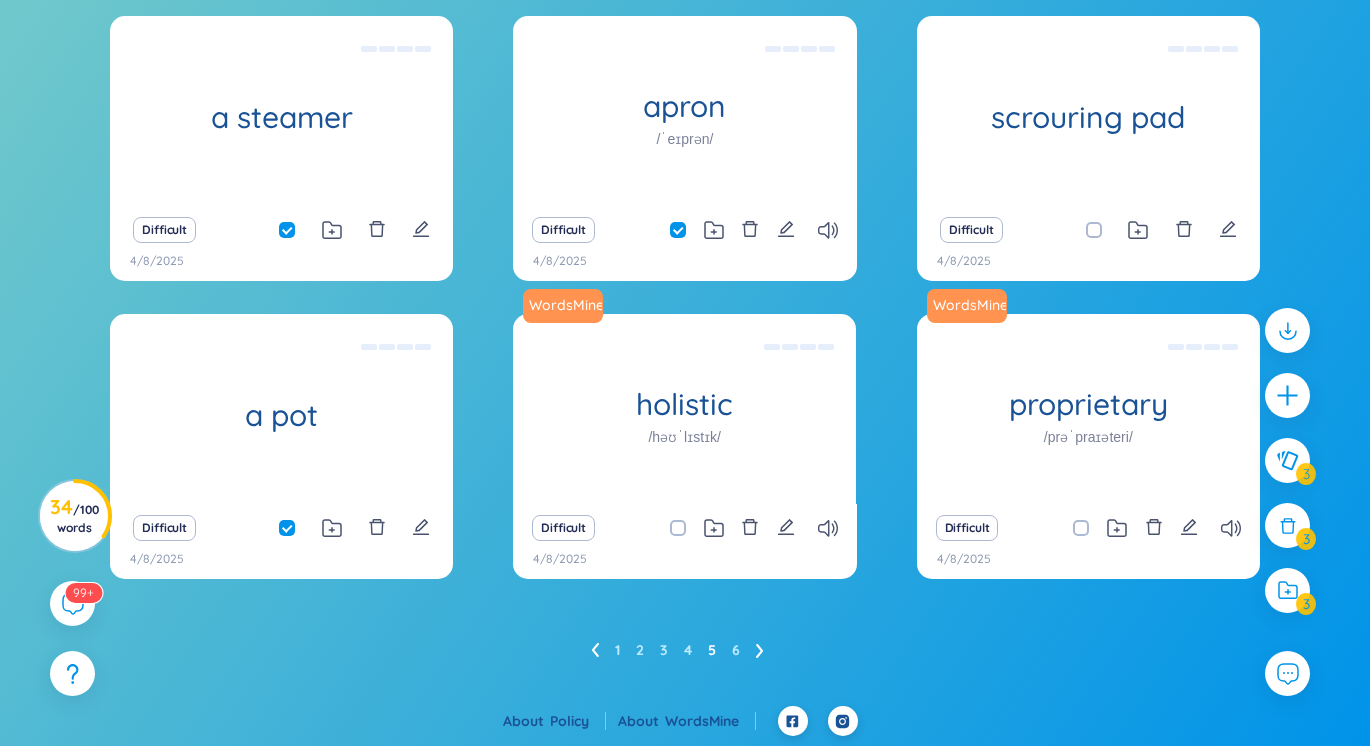 checkbox on "true" 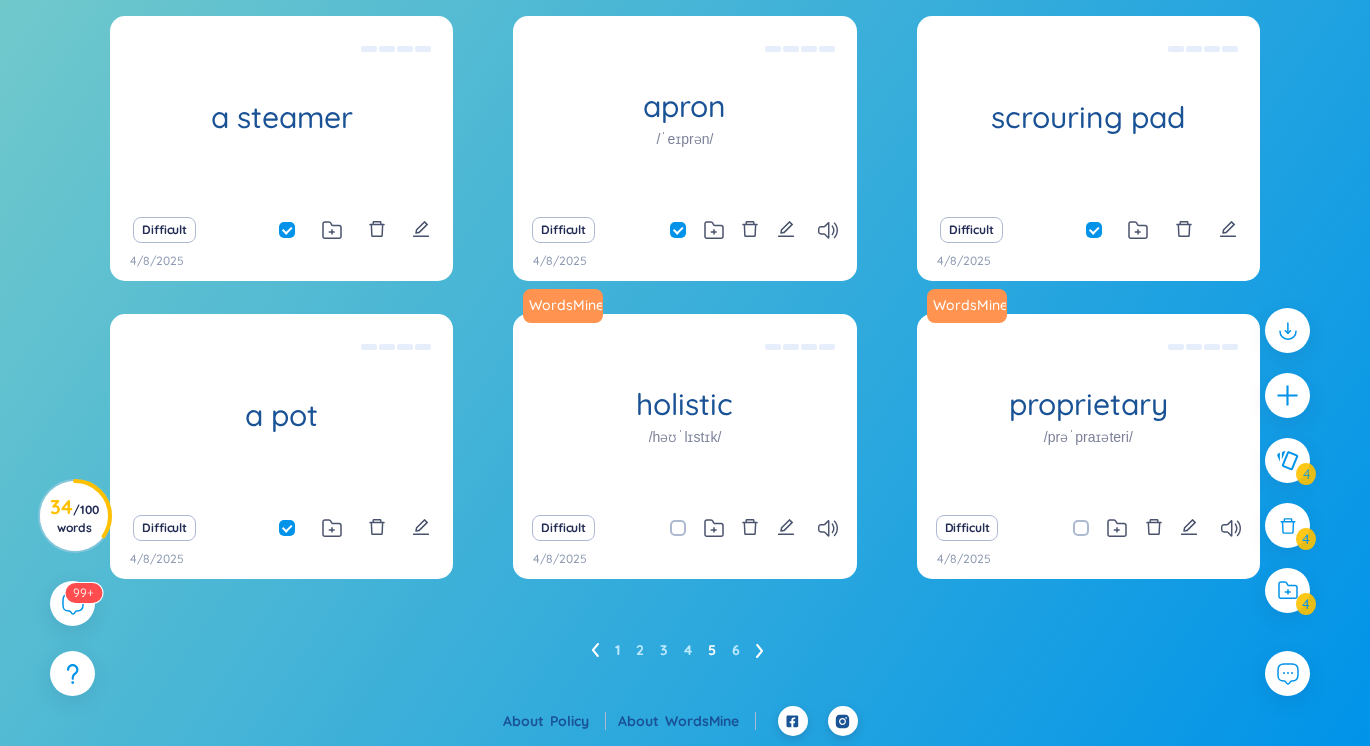 click 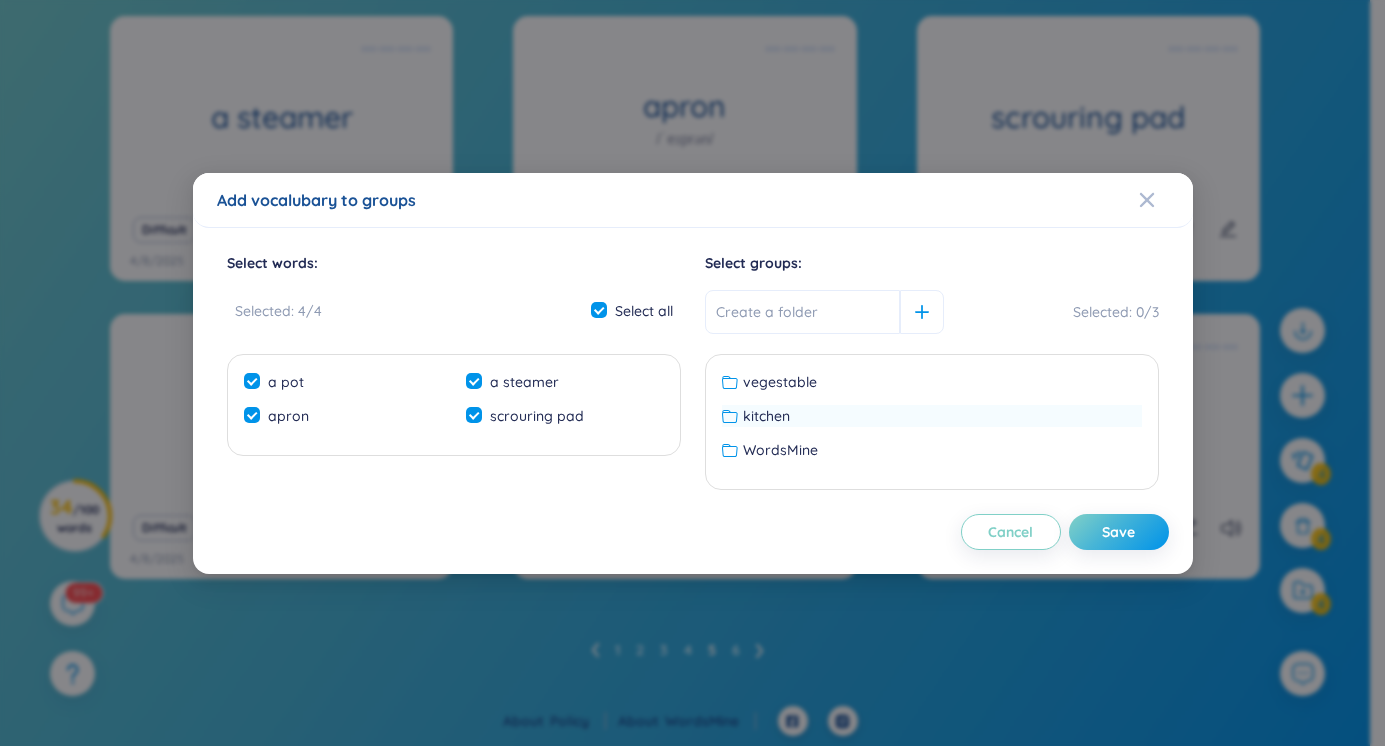 click on "kitchen" at bounding box center [932, 416] 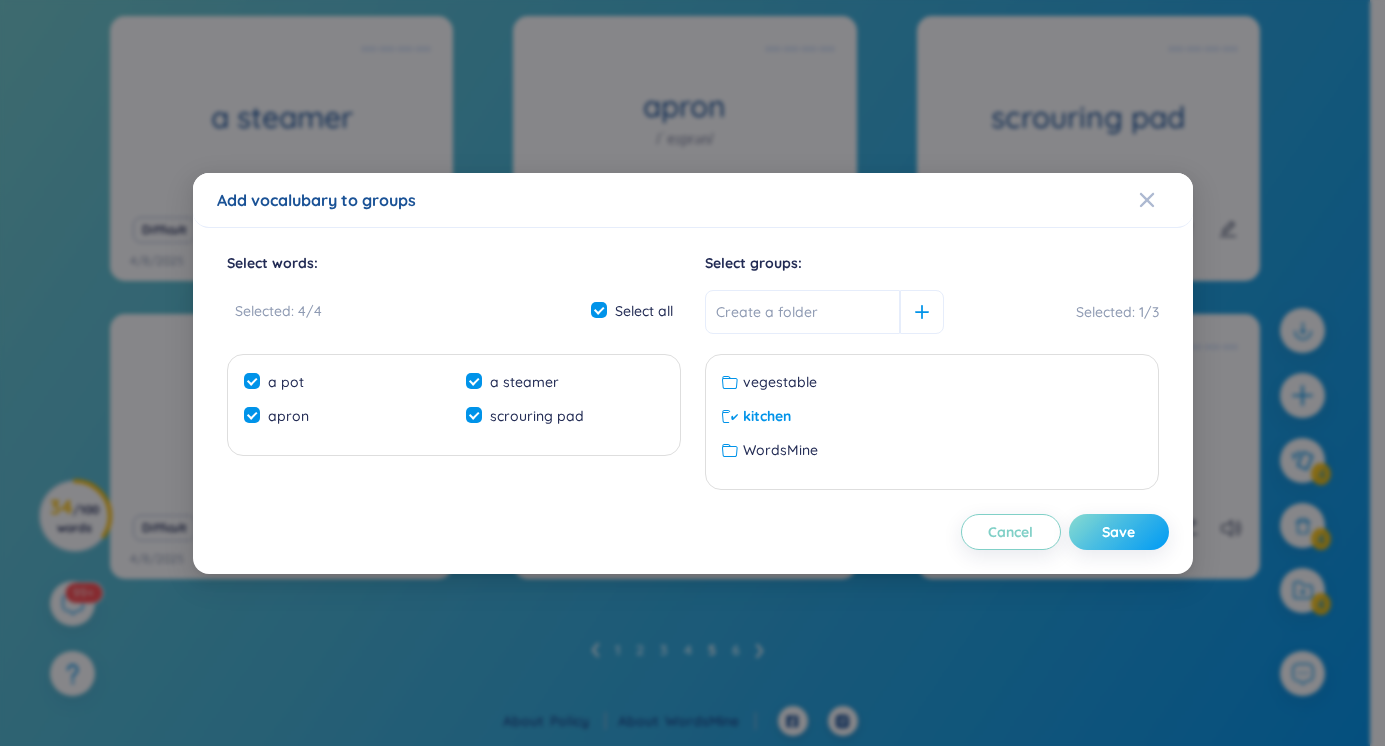 click on "Save" at bounding box center (1119, 532) 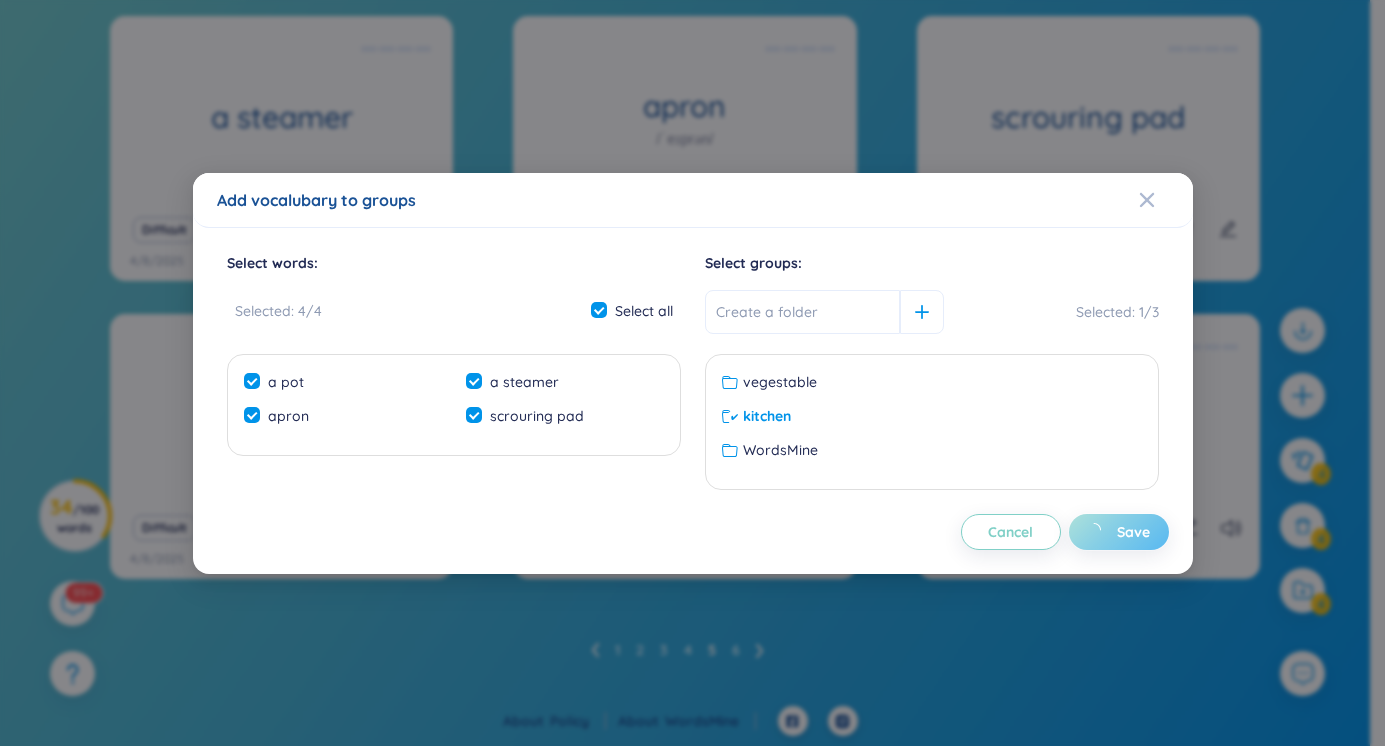 checkbox on "false" 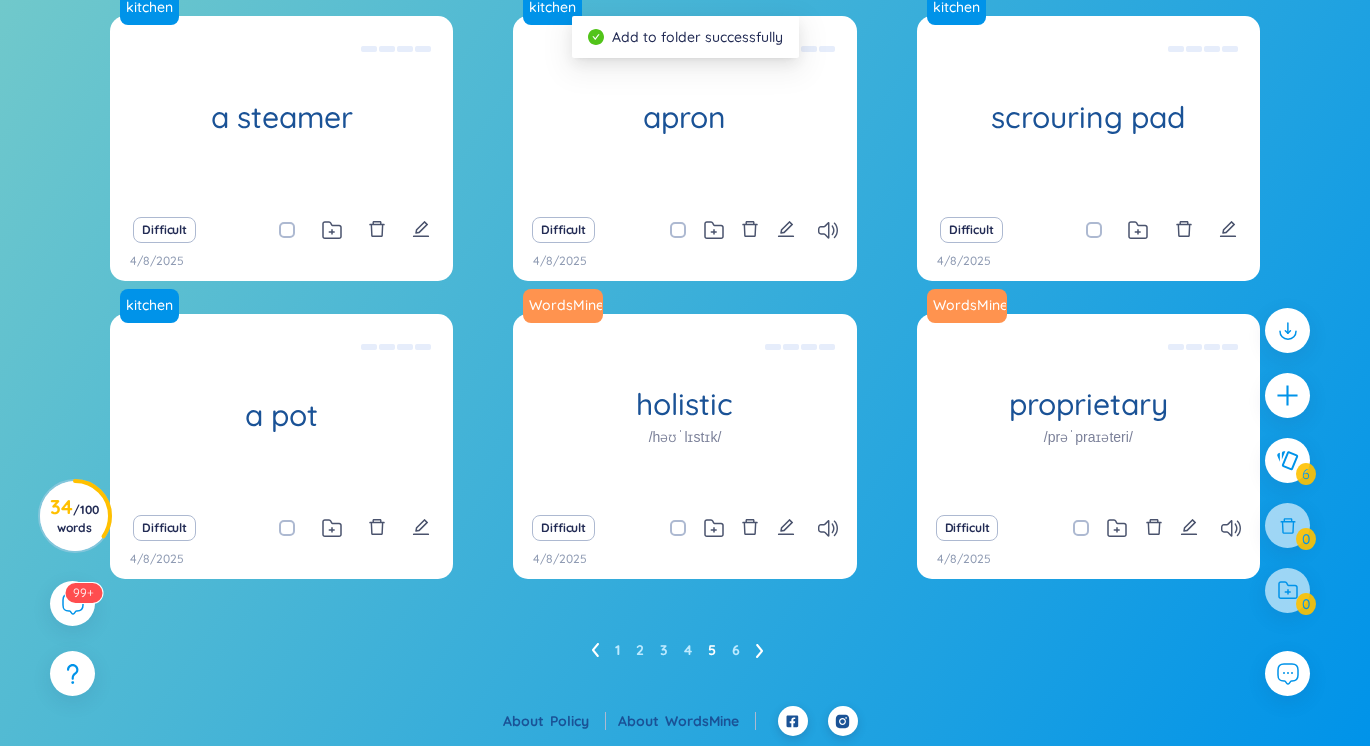 click on "1 2 3 4 5 6" at bounding box center (685, 650) 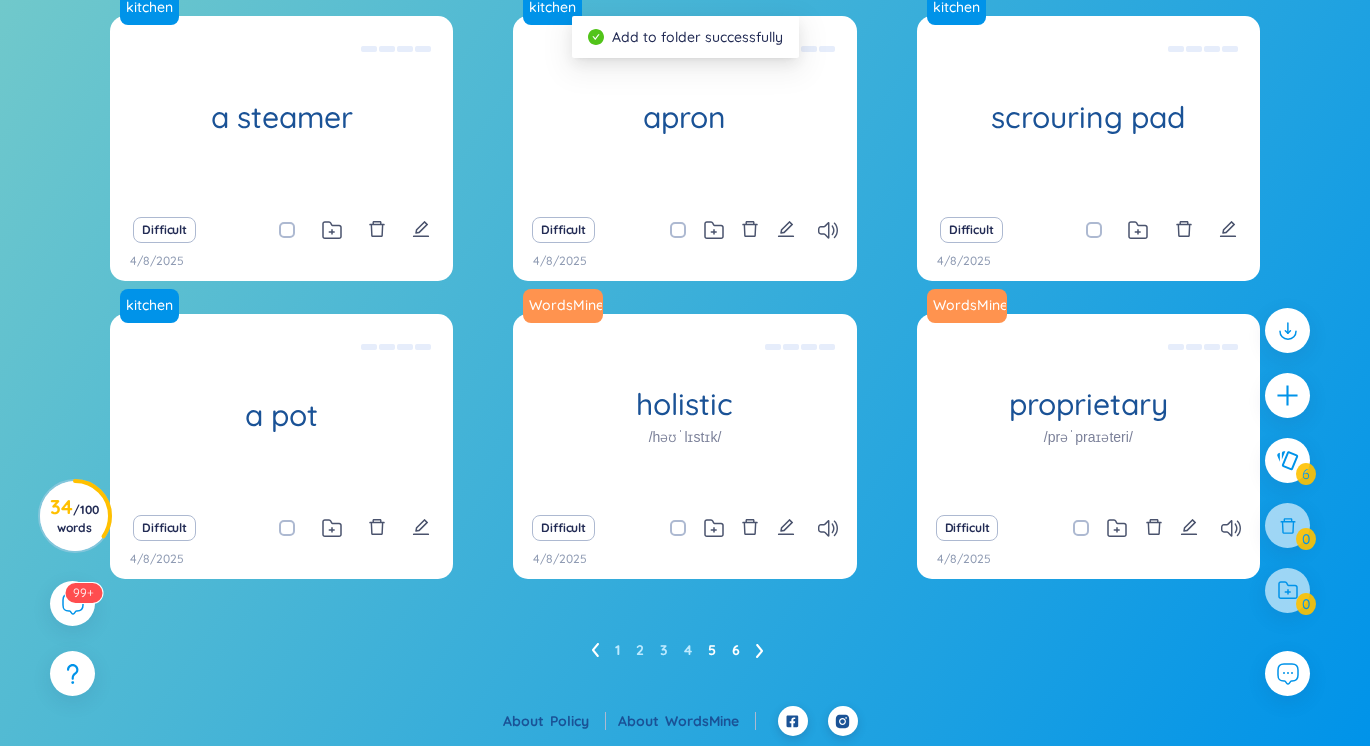 click on "6" at bounding box center (736, 650) 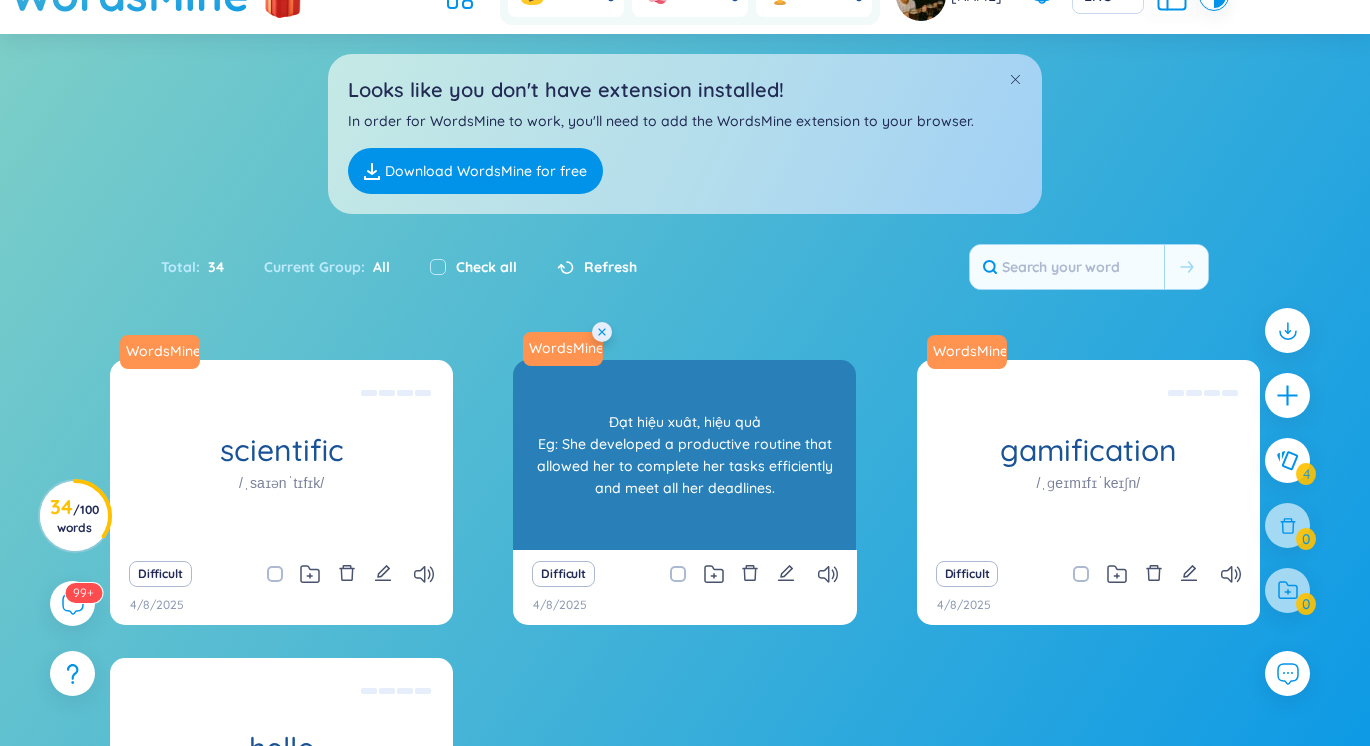 scroll, scrollTop: 0, scrollLeft: 0, axis: both 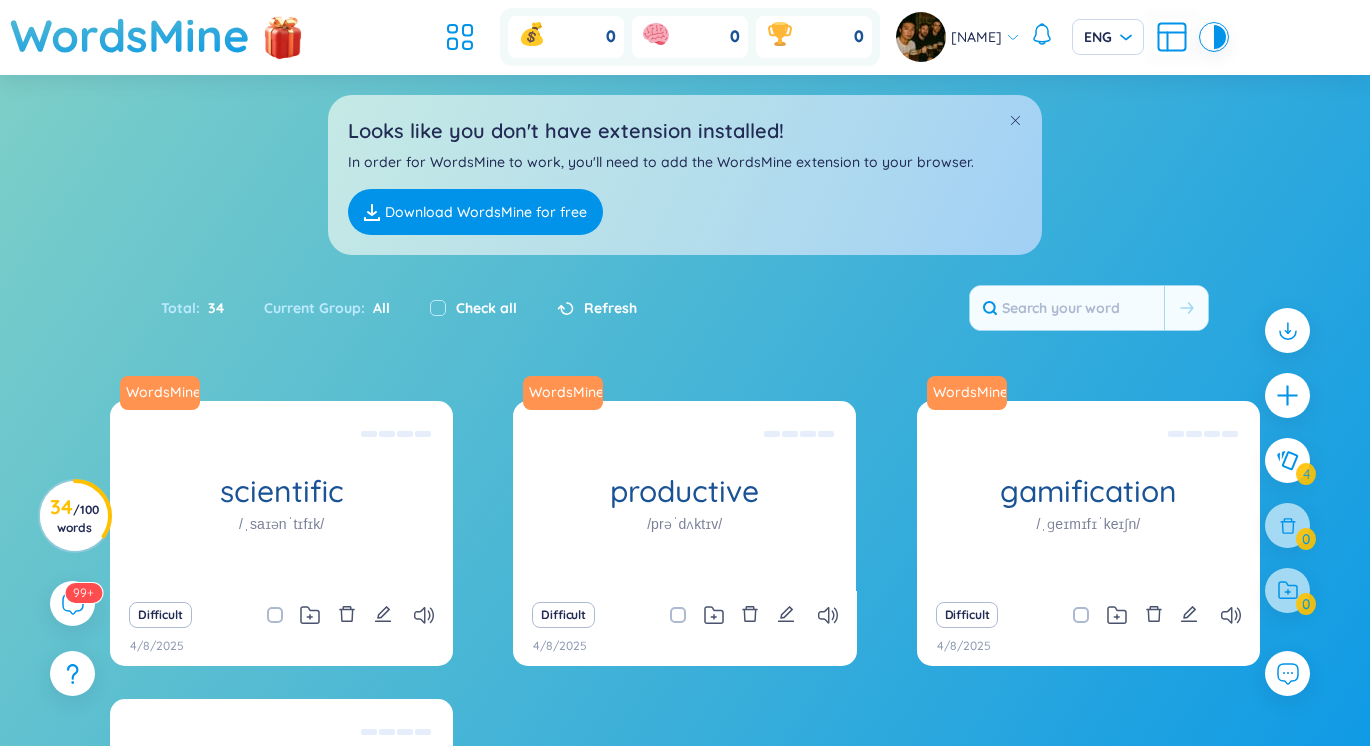 click on "All" at bounding box center [377, 308] 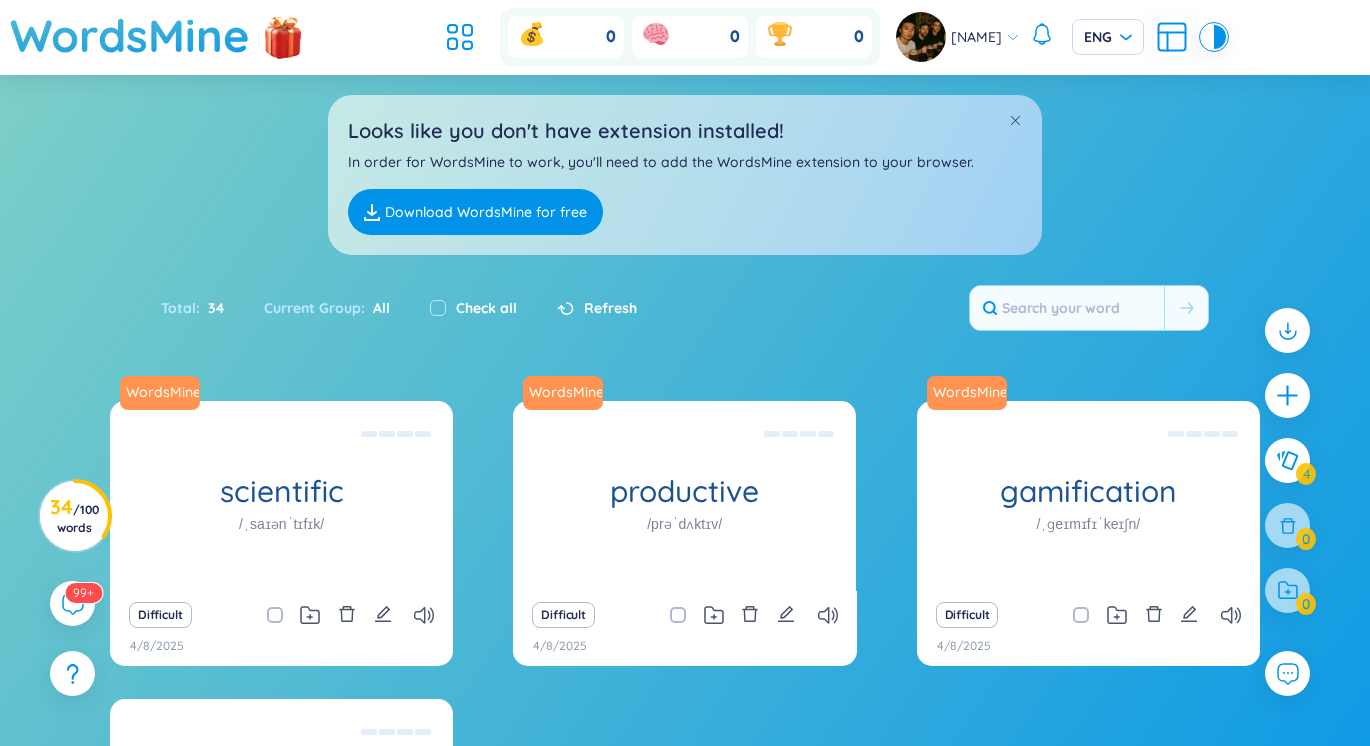 click on "All" at bounding box center [377, 308] 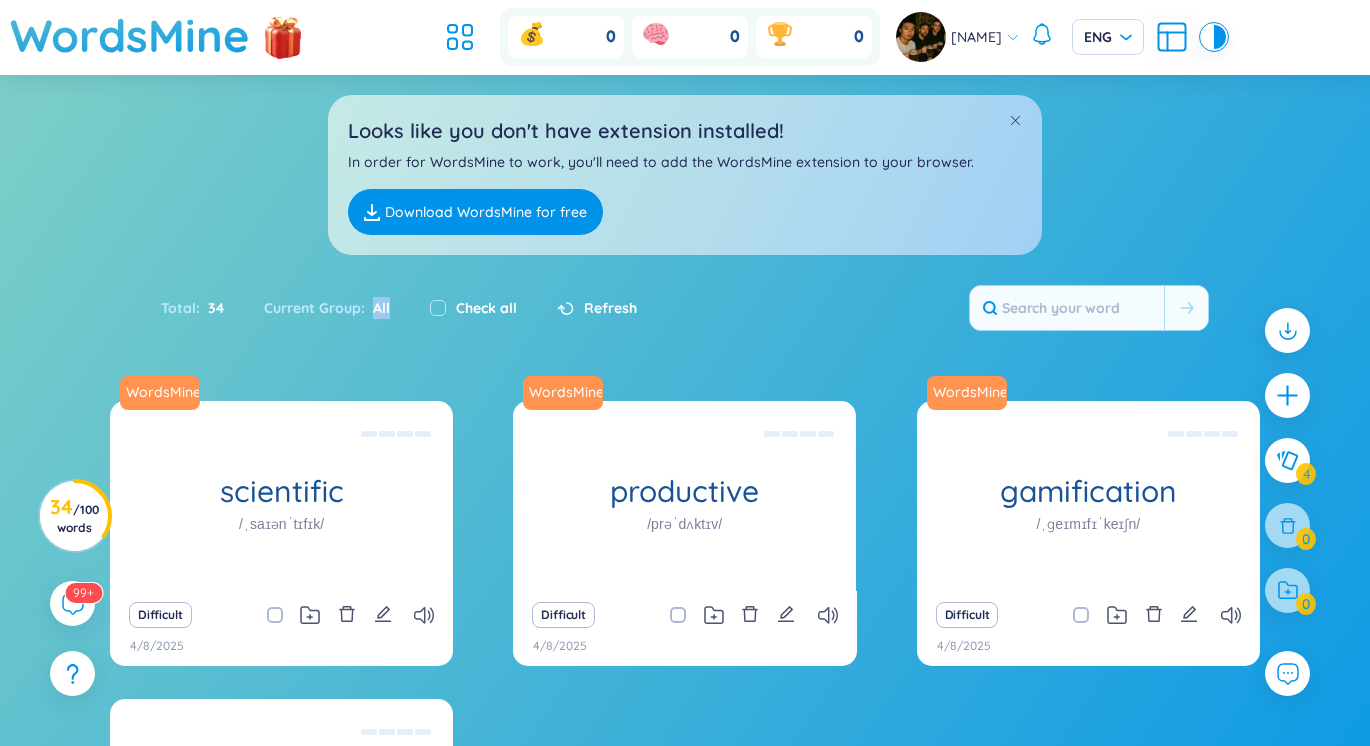 click on "All" at bounding box center [377, 308] 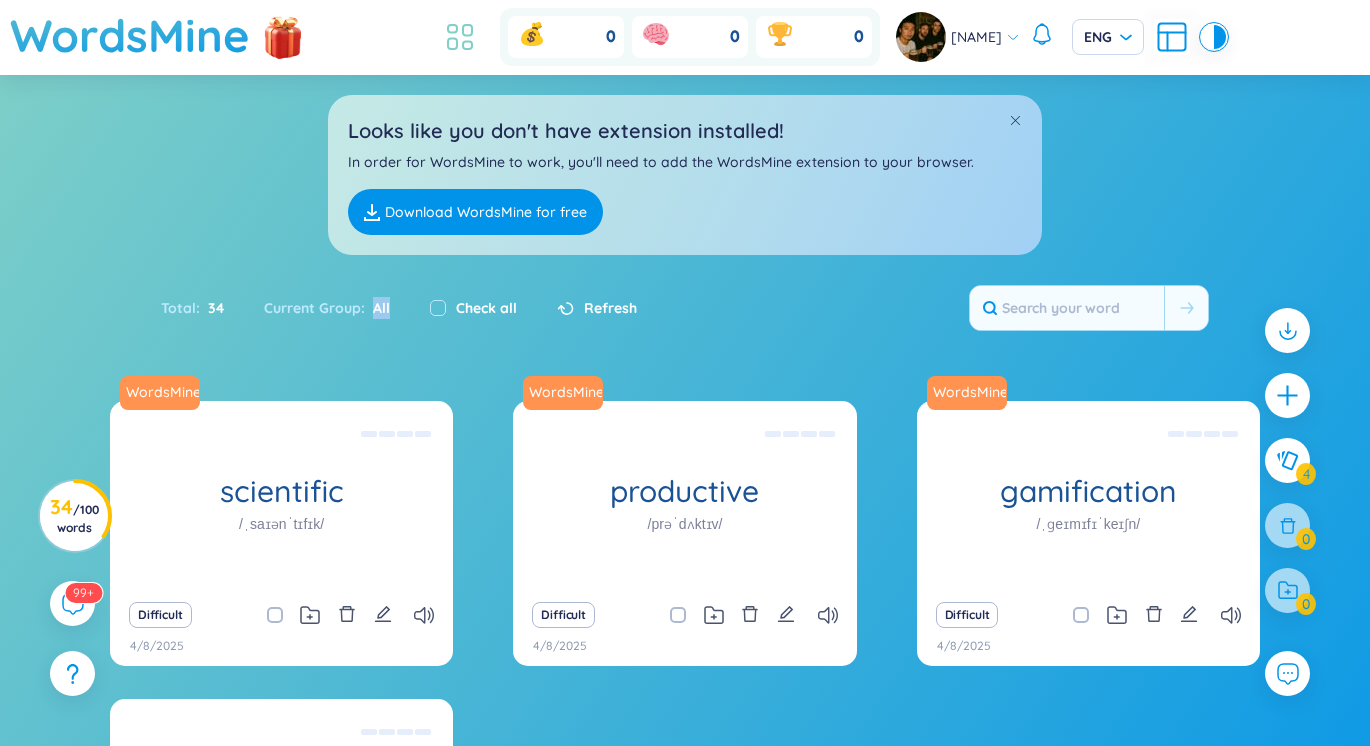 drag, startPoint x: 378, startPoint y: 309, endPoint x: 426, endPoint y: 43, distance: 270.29614 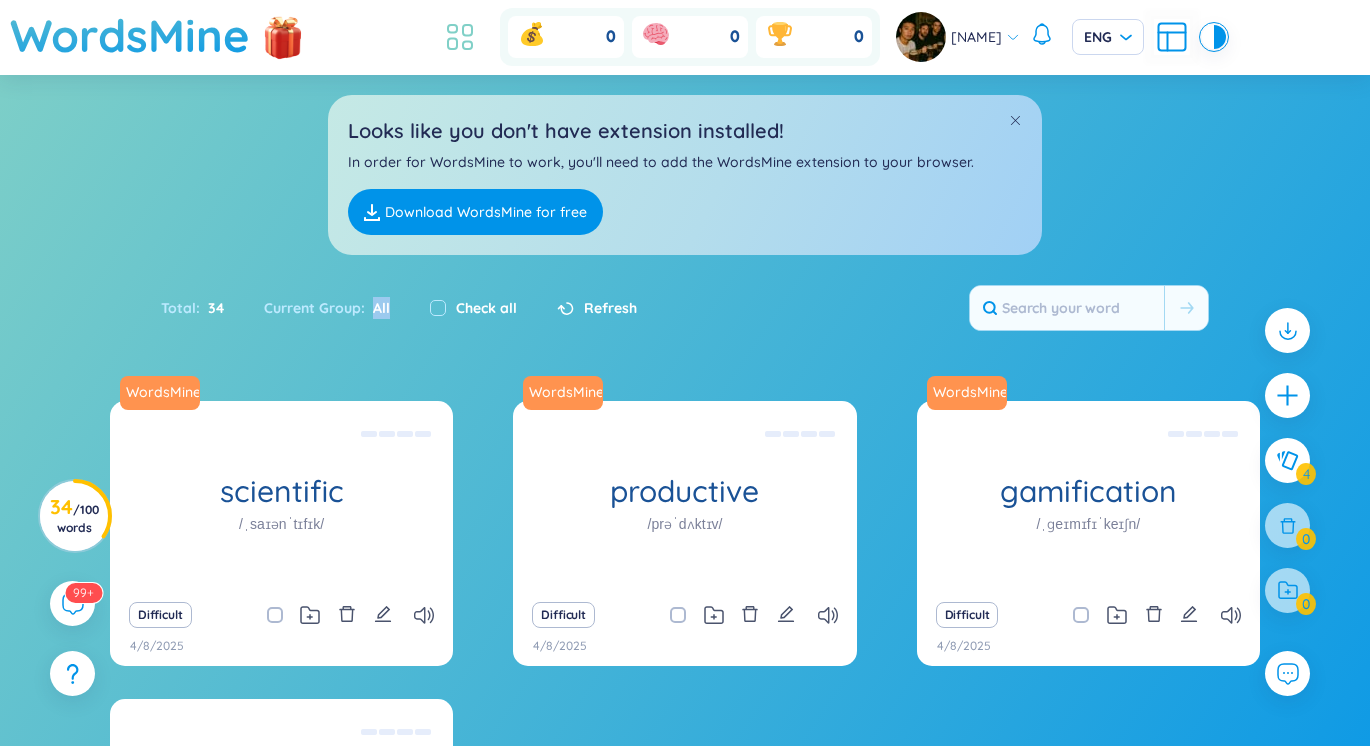 click 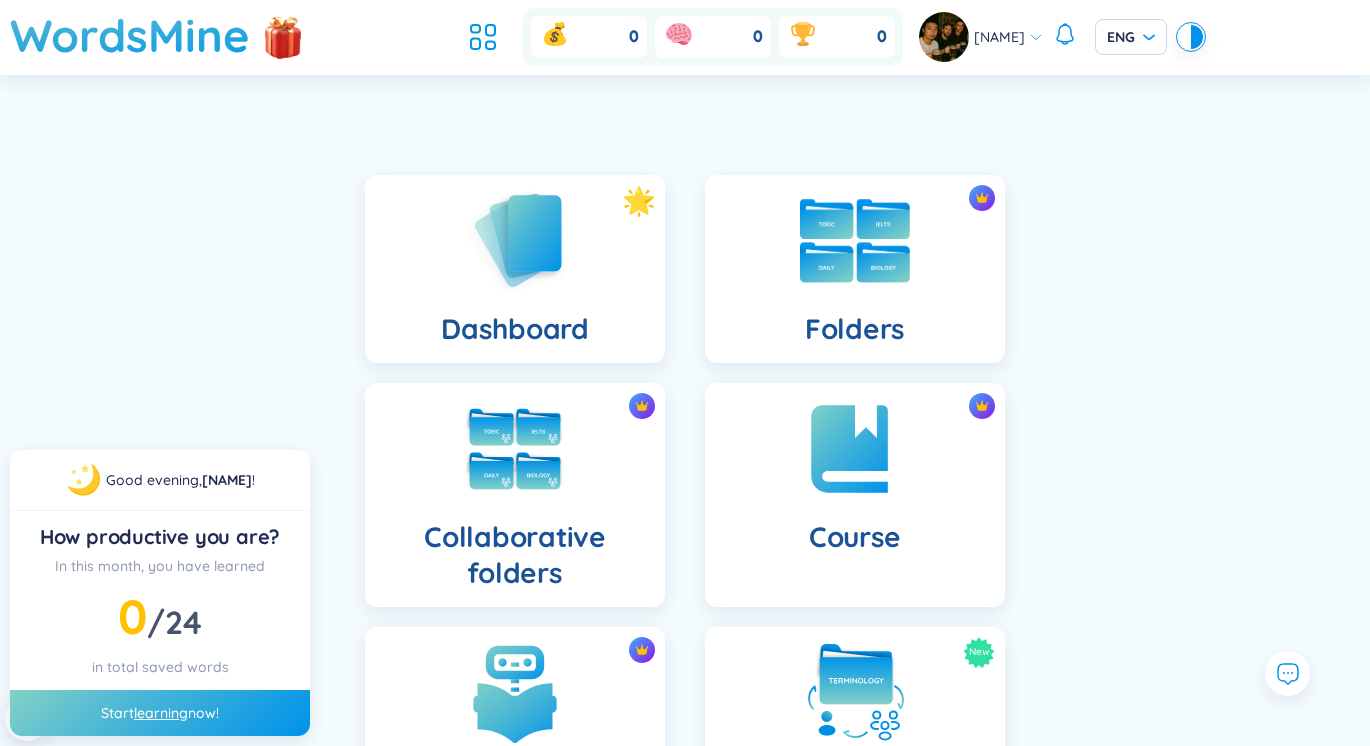 click on "Folders" at bounding box center (855, 269) 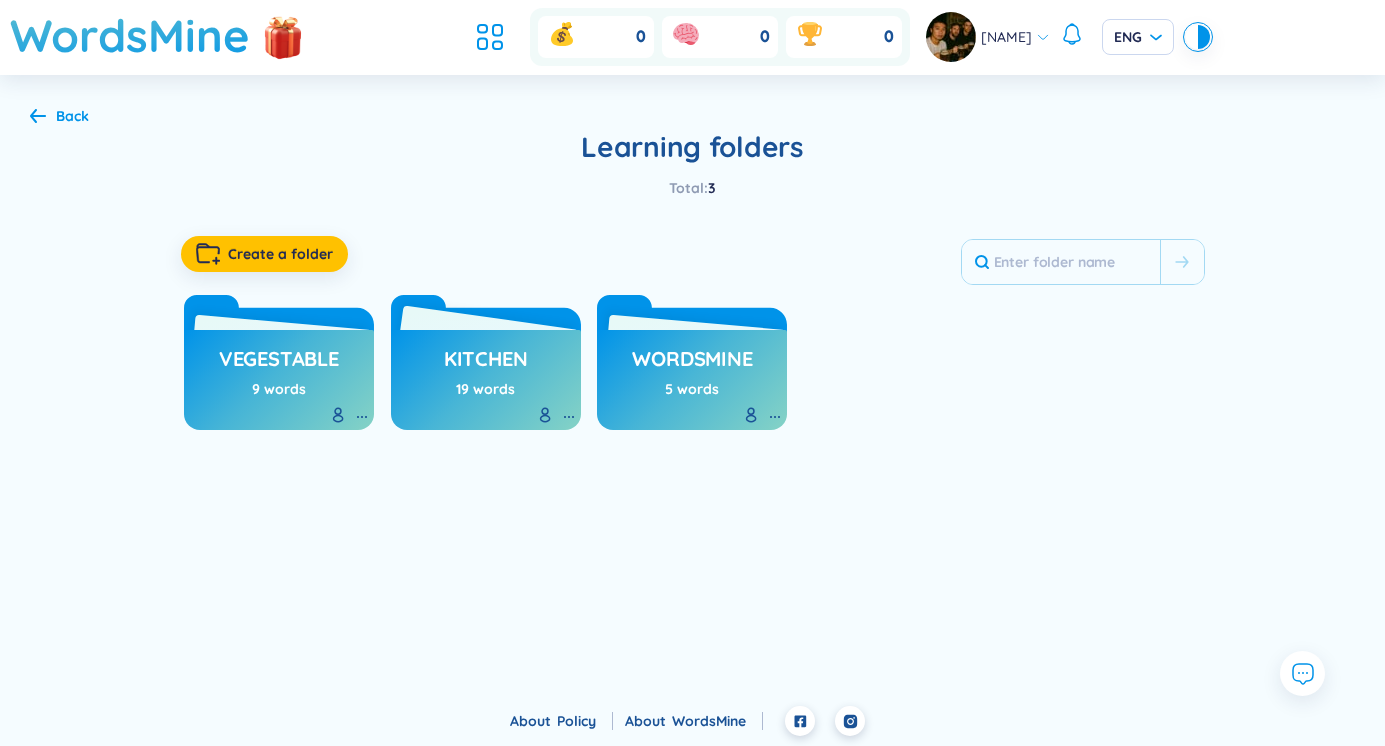 click on "kitchen 19 words" at bounding box center (486, 375) 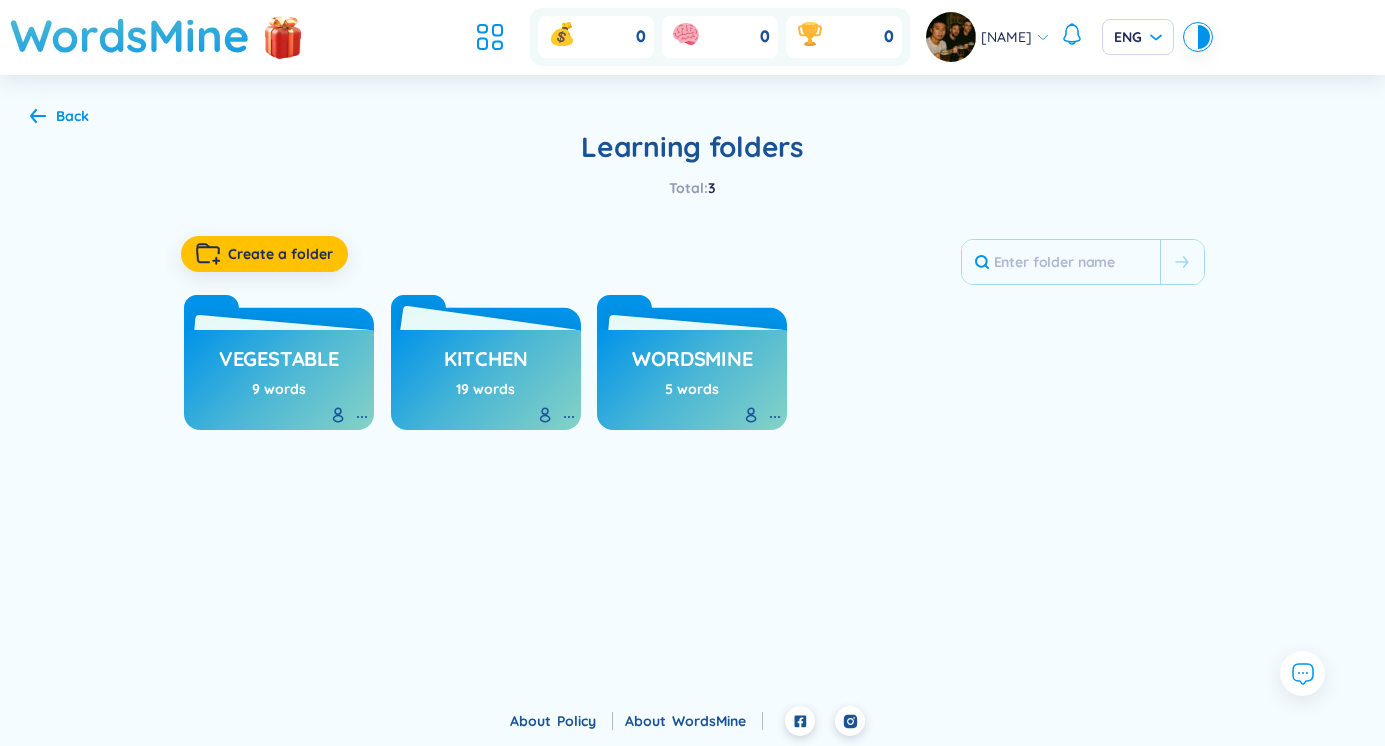 click on "kitchen" at bounding box center [486, 364] 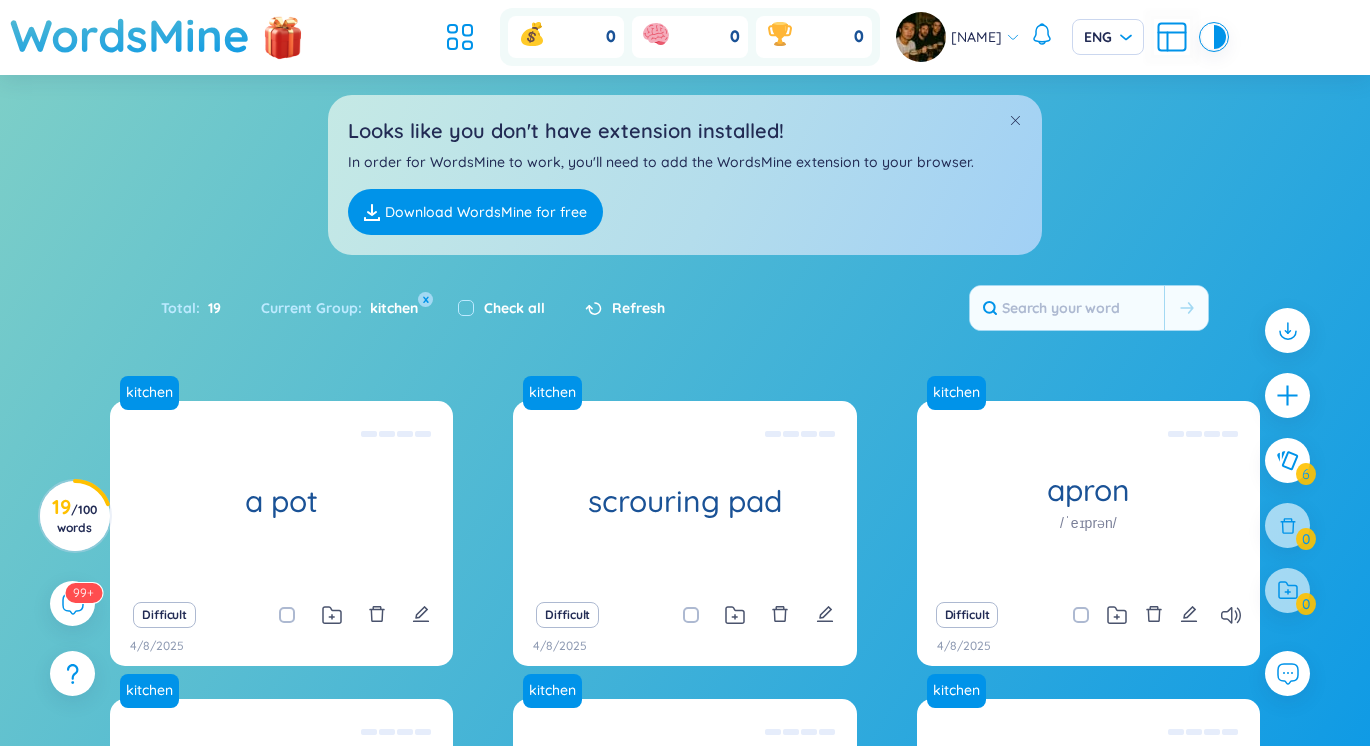 click on "Check all" at bounding box center [514, 308] 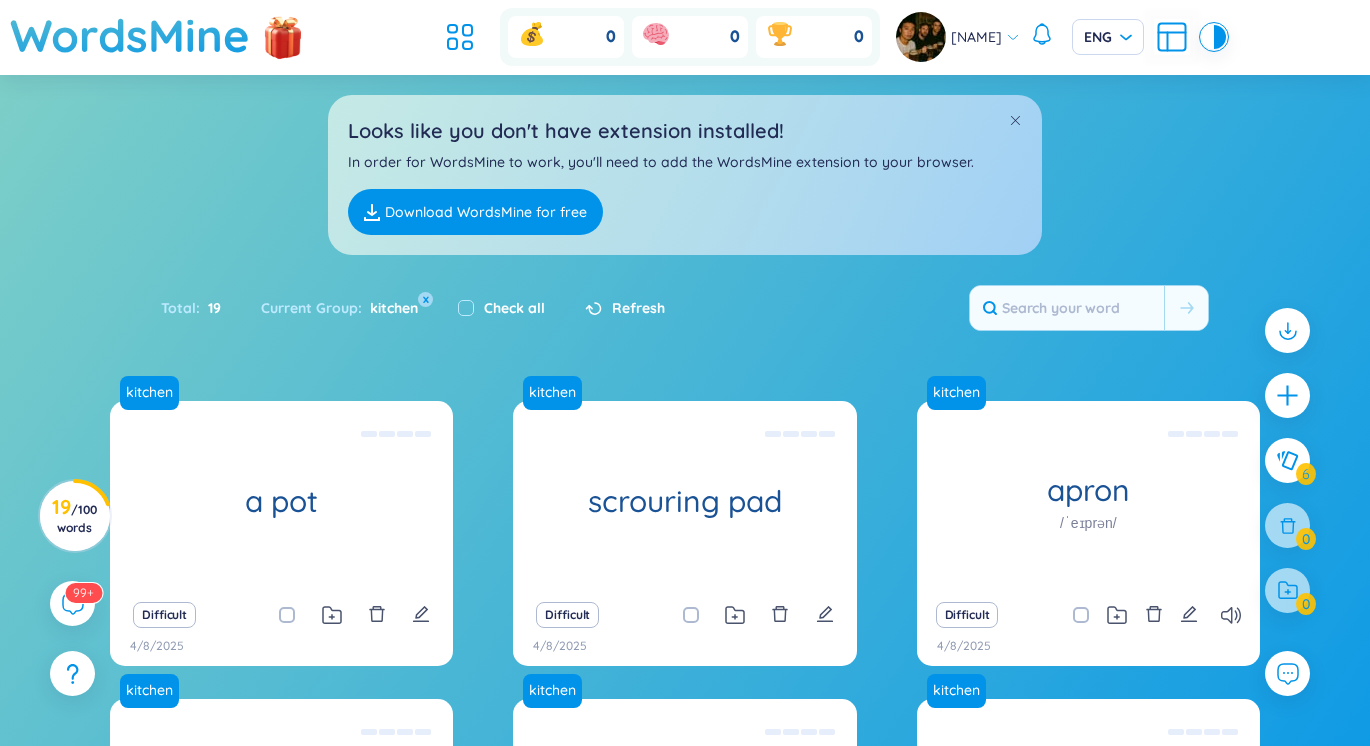 checkbox on "true" 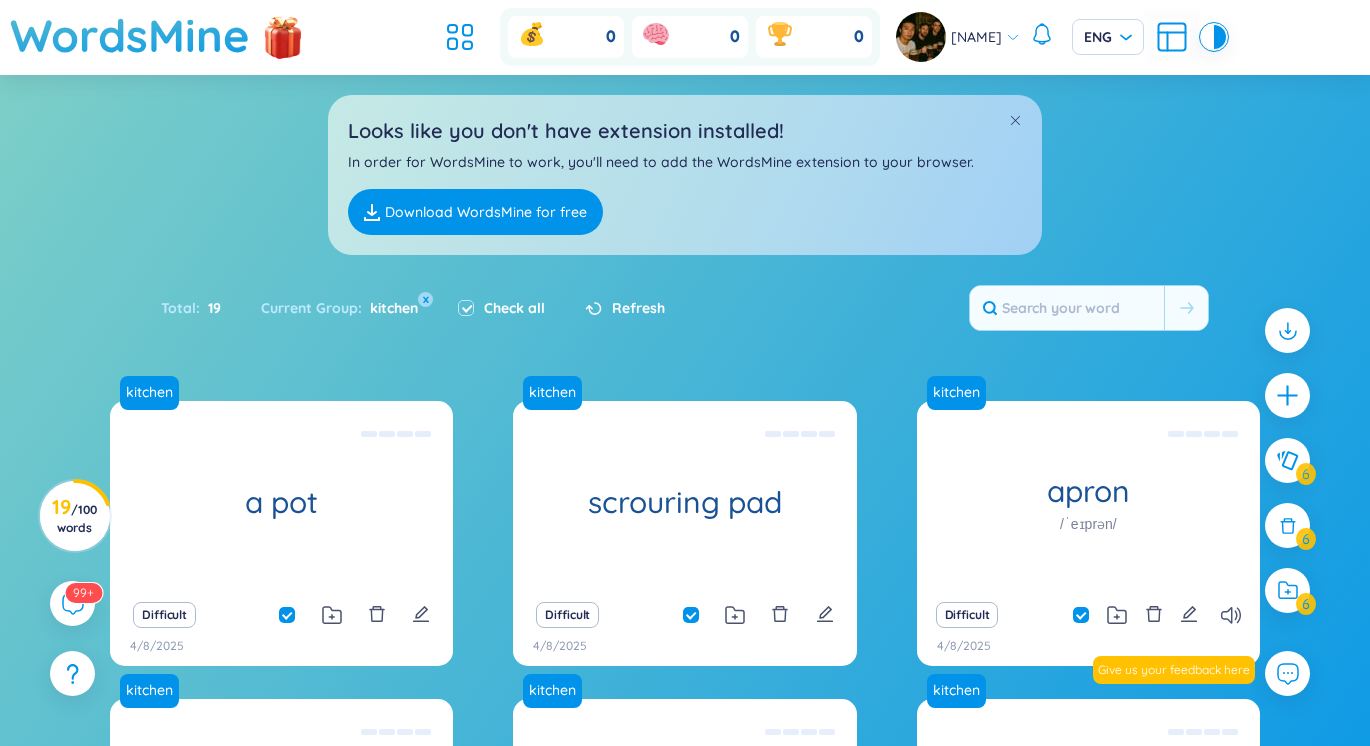 click on "Check all" at bounding box center (514, 308) 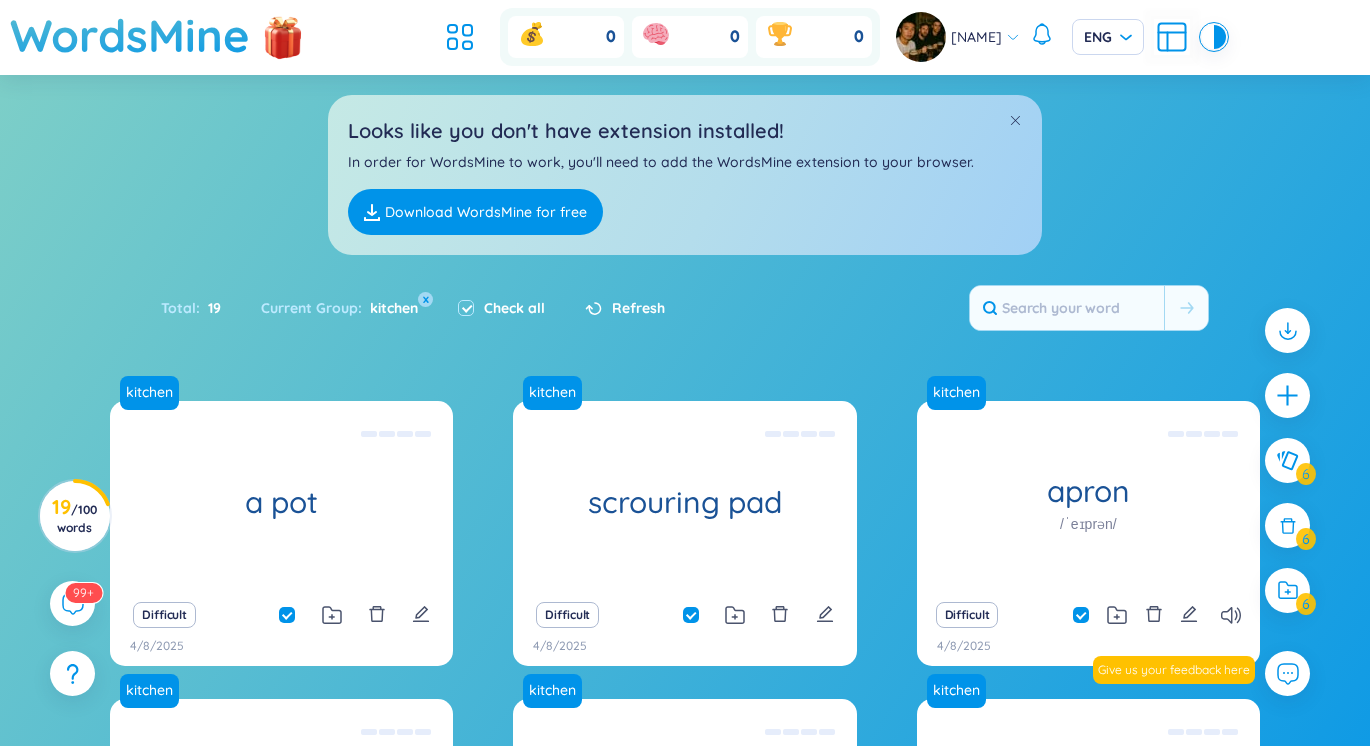 checkbox on "false" 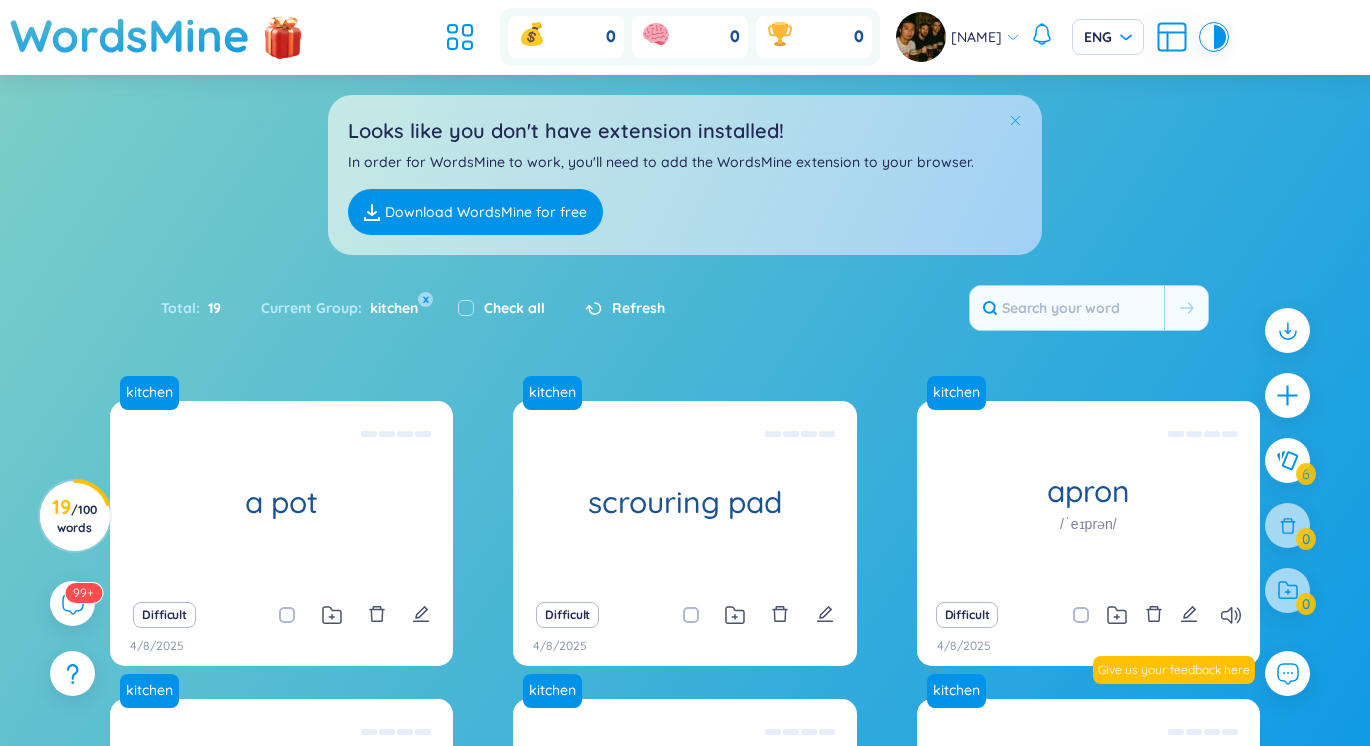 click at bounding box center (1015, 120) 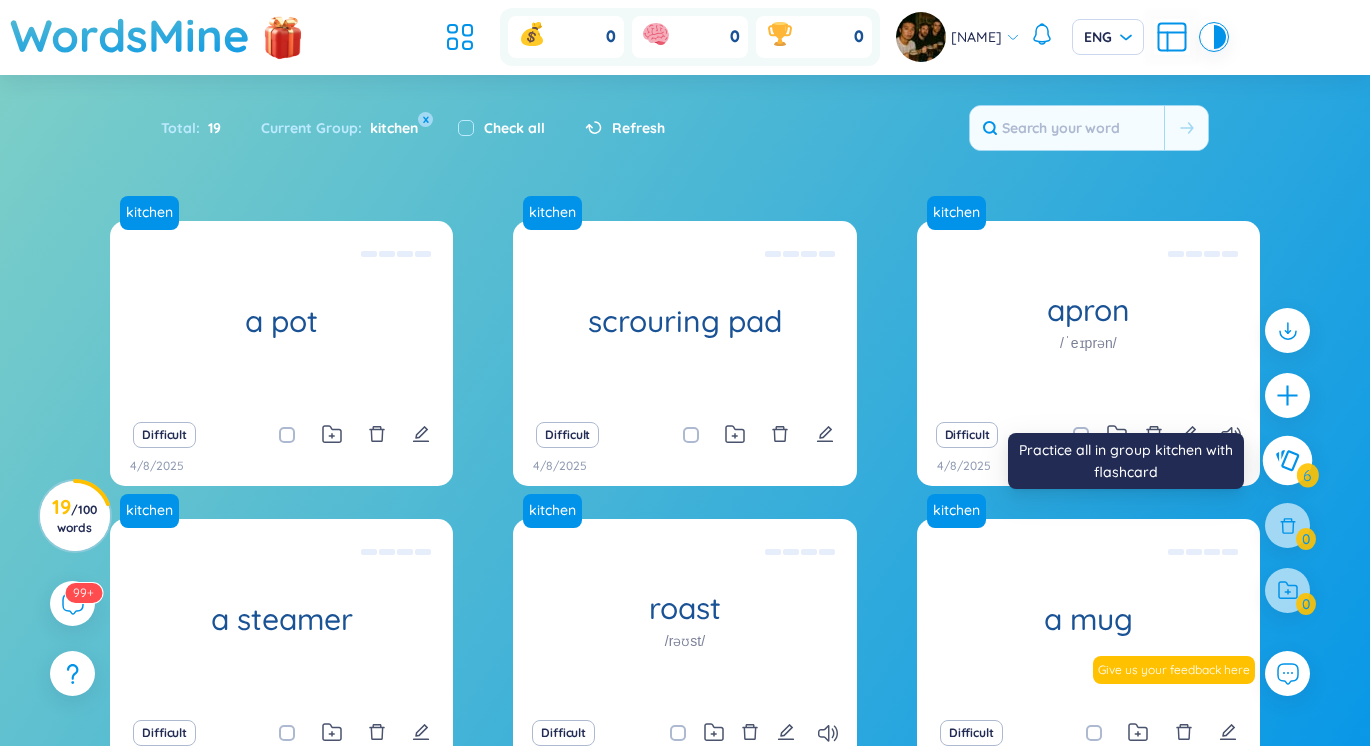 click at bounding box center (1288, 461) 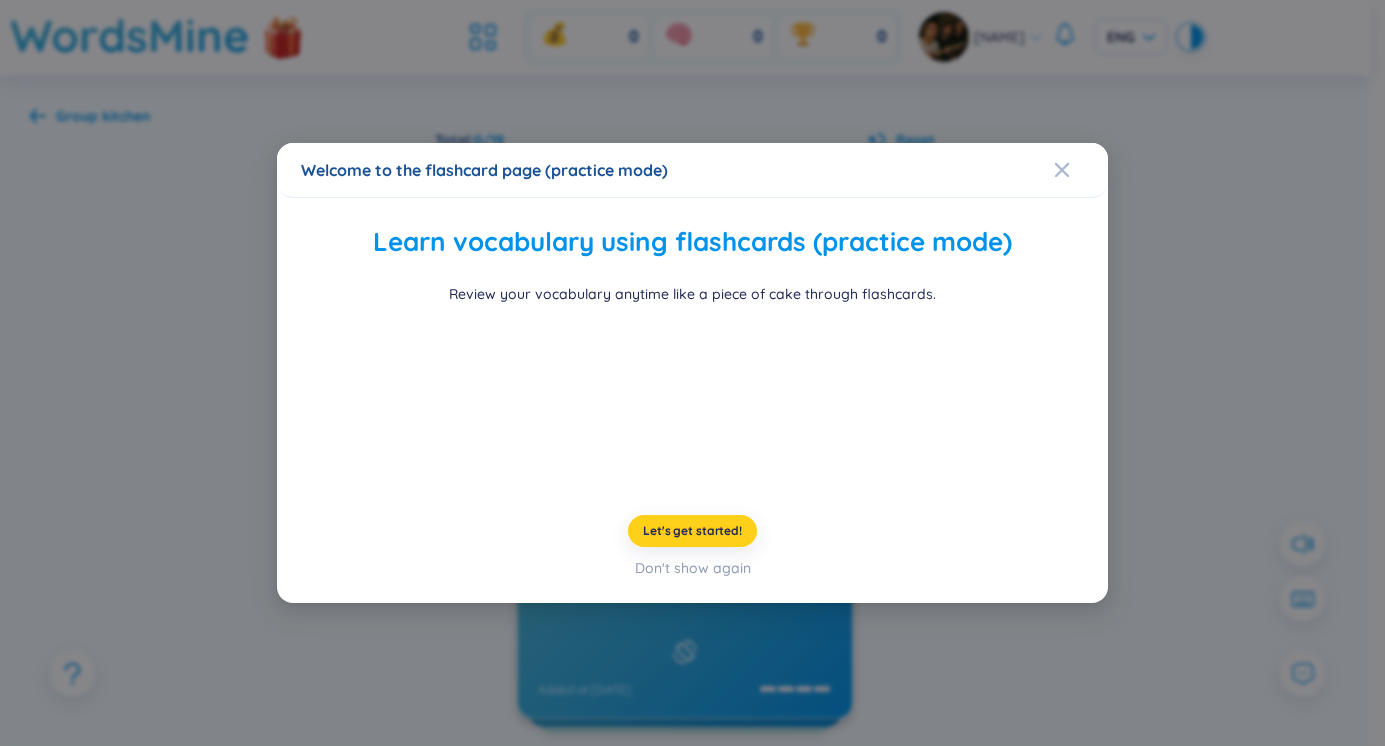 click on "Let's get started!" at bounding box center (692, 531) 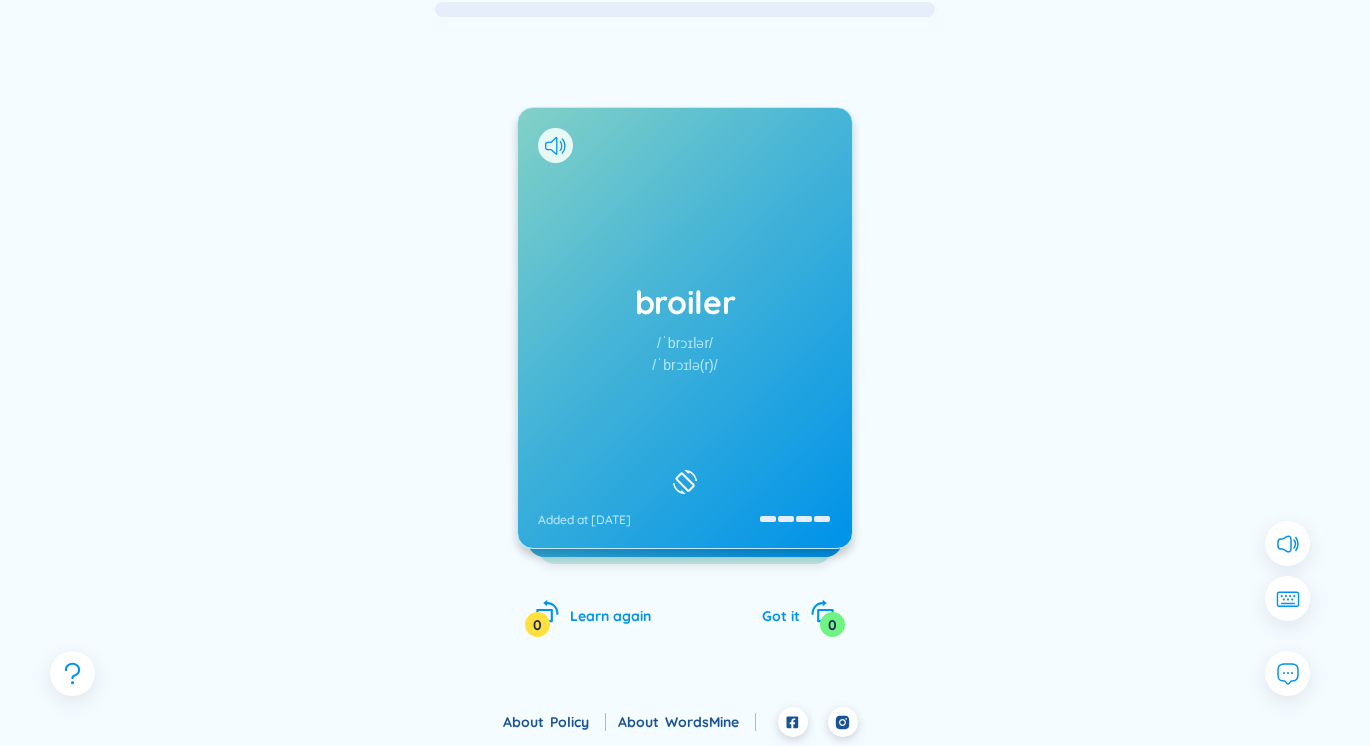 scroll, scrollTop: 171, scrollLeft: 0, axis: vertical 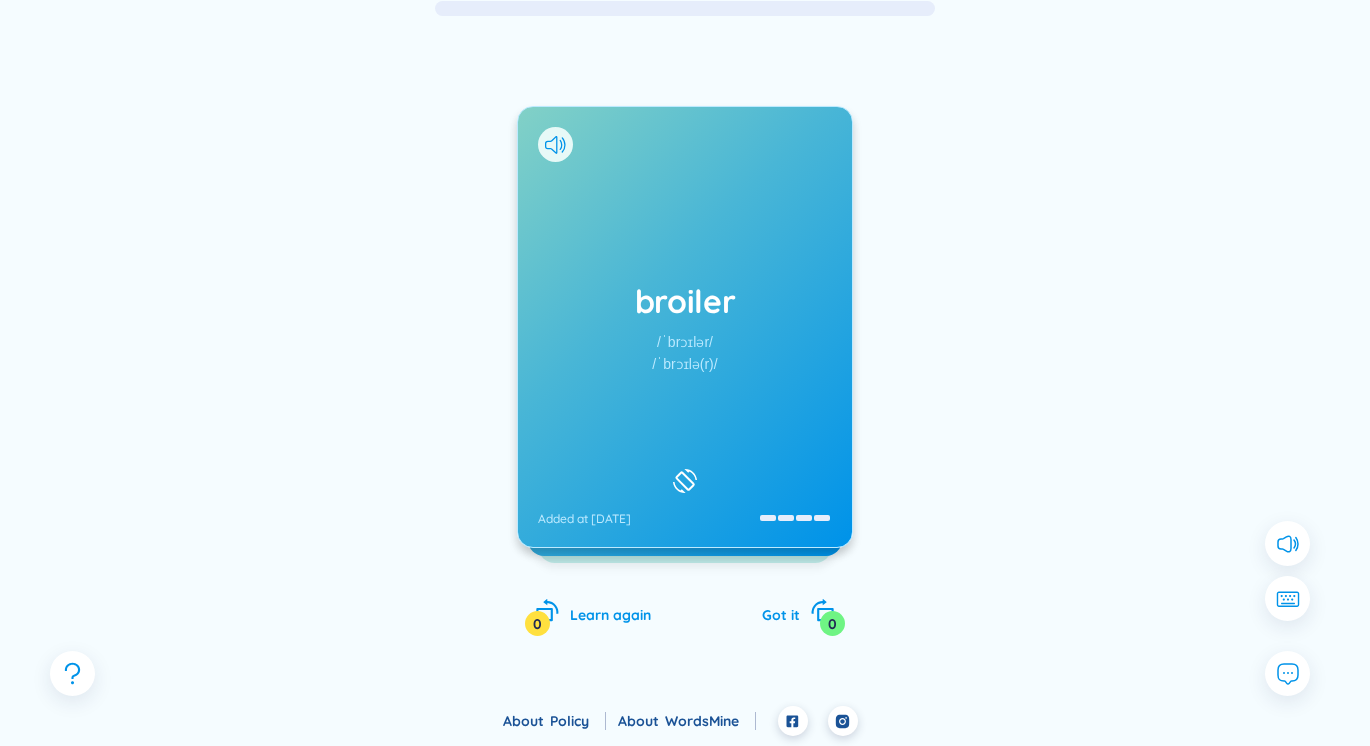 click on "broiler" at bounding box center (685, 301) 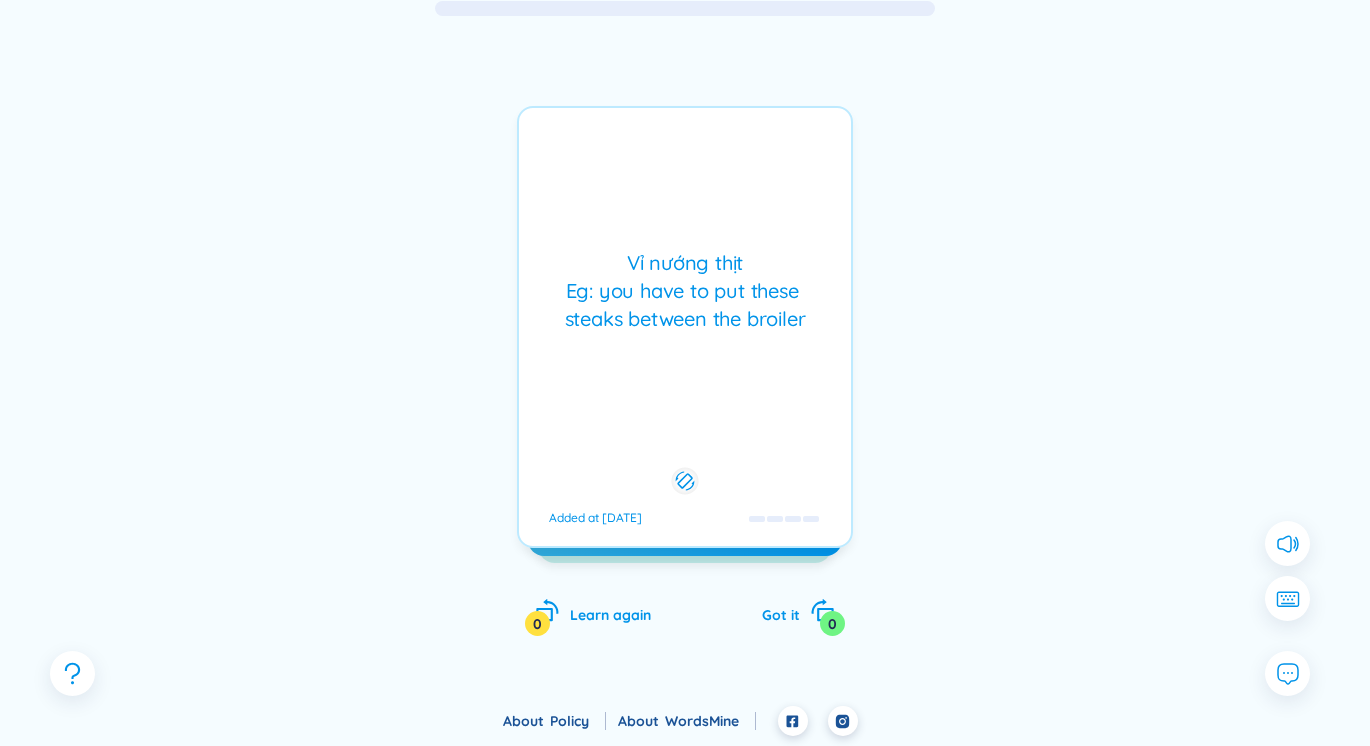 click on "Vỉ nướng thịt
Eg: you have to put these steaks between the broiler" at bounding box center (685, 291) 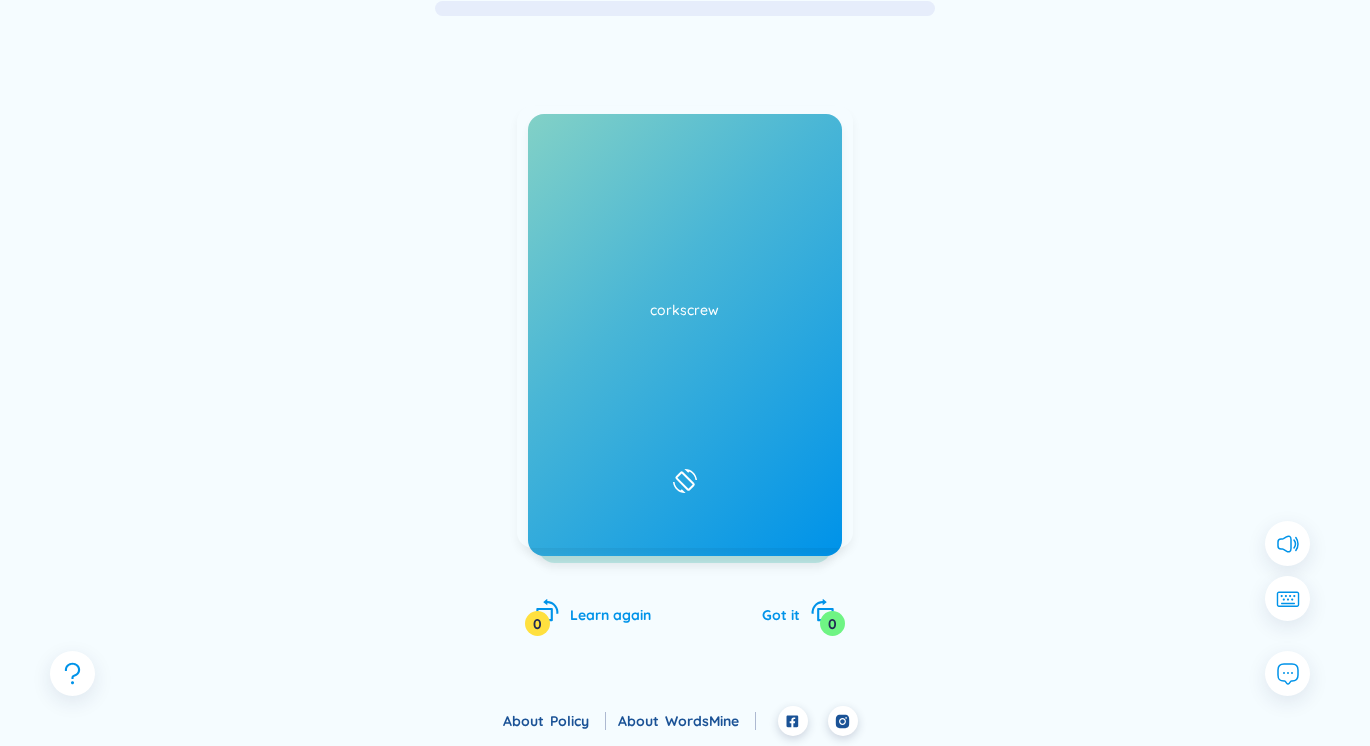 scroll, scrollTop: 0, scrollLeft: 0, axis: both 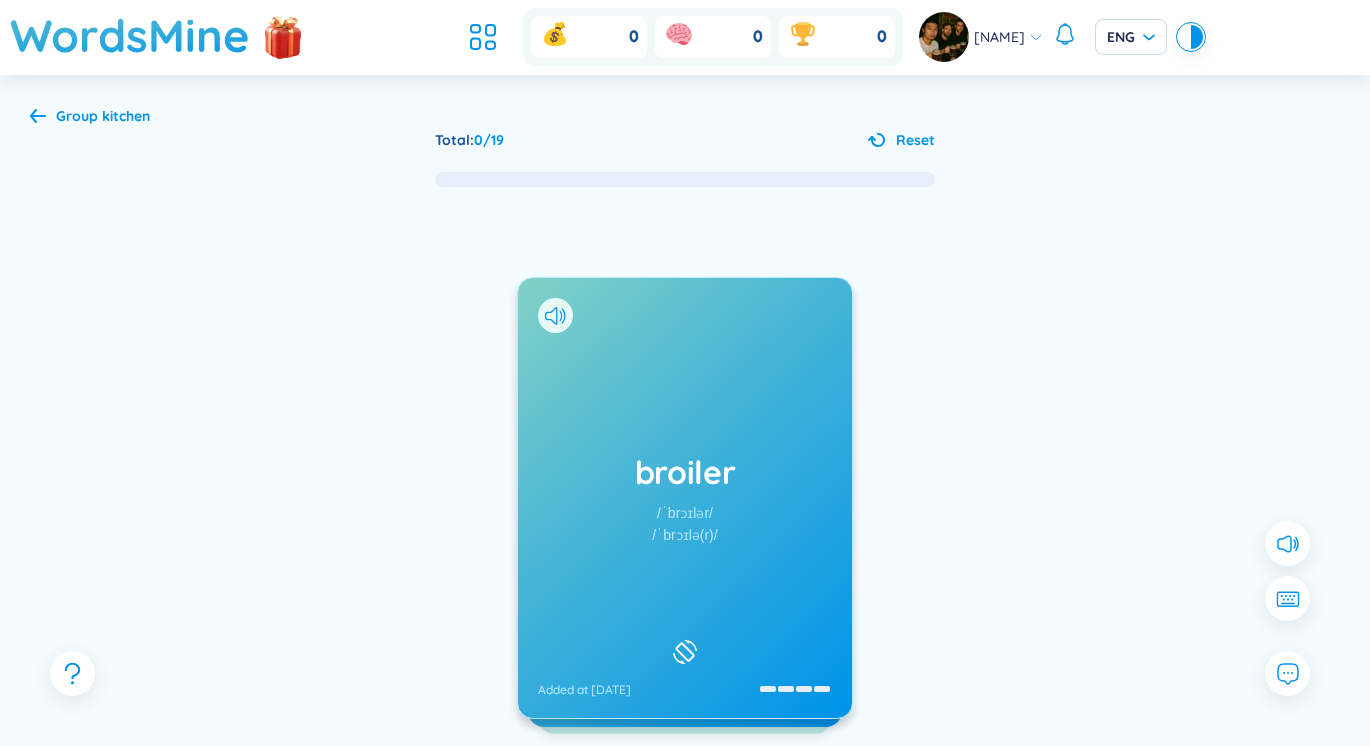 click on "broiler" at bounding box center (685, 472) 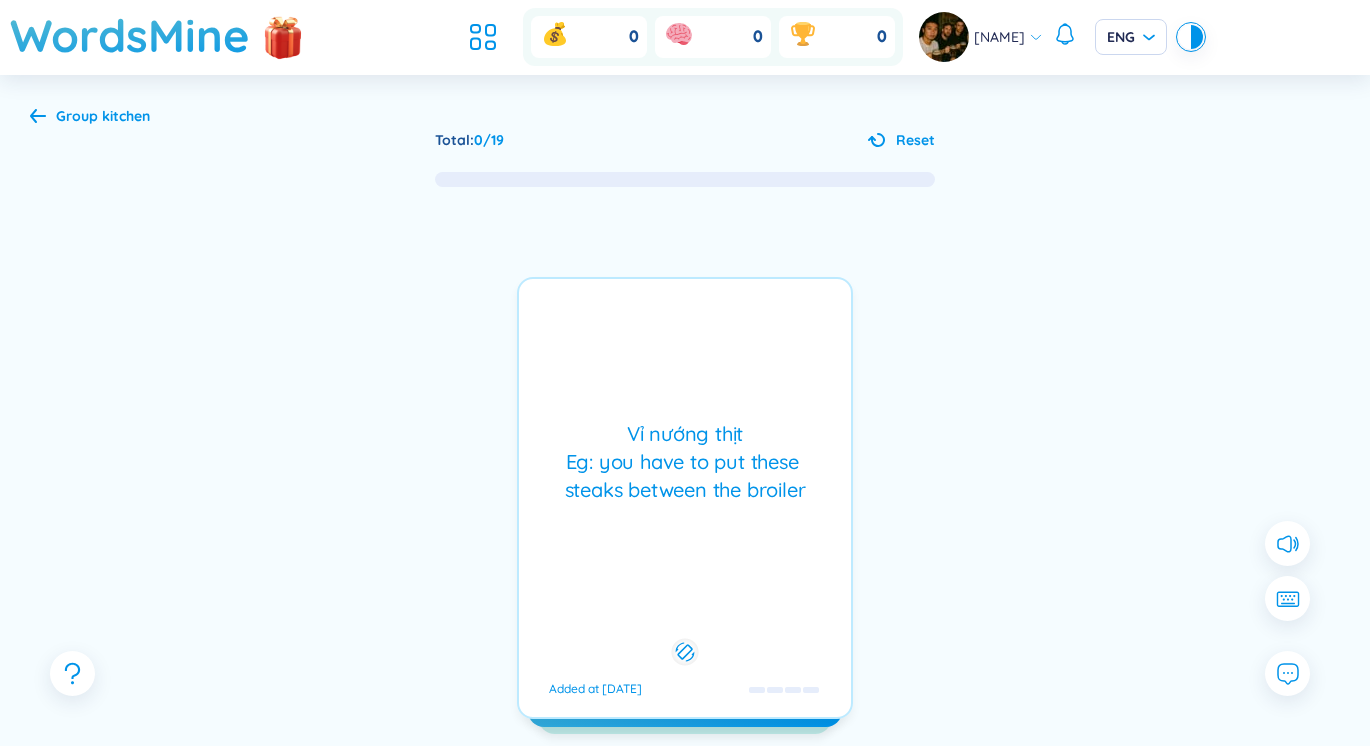 click on "Vỉ nướng thịt
Eg: you have to put these steaks between the broiler" at bounding box center [685, 462] 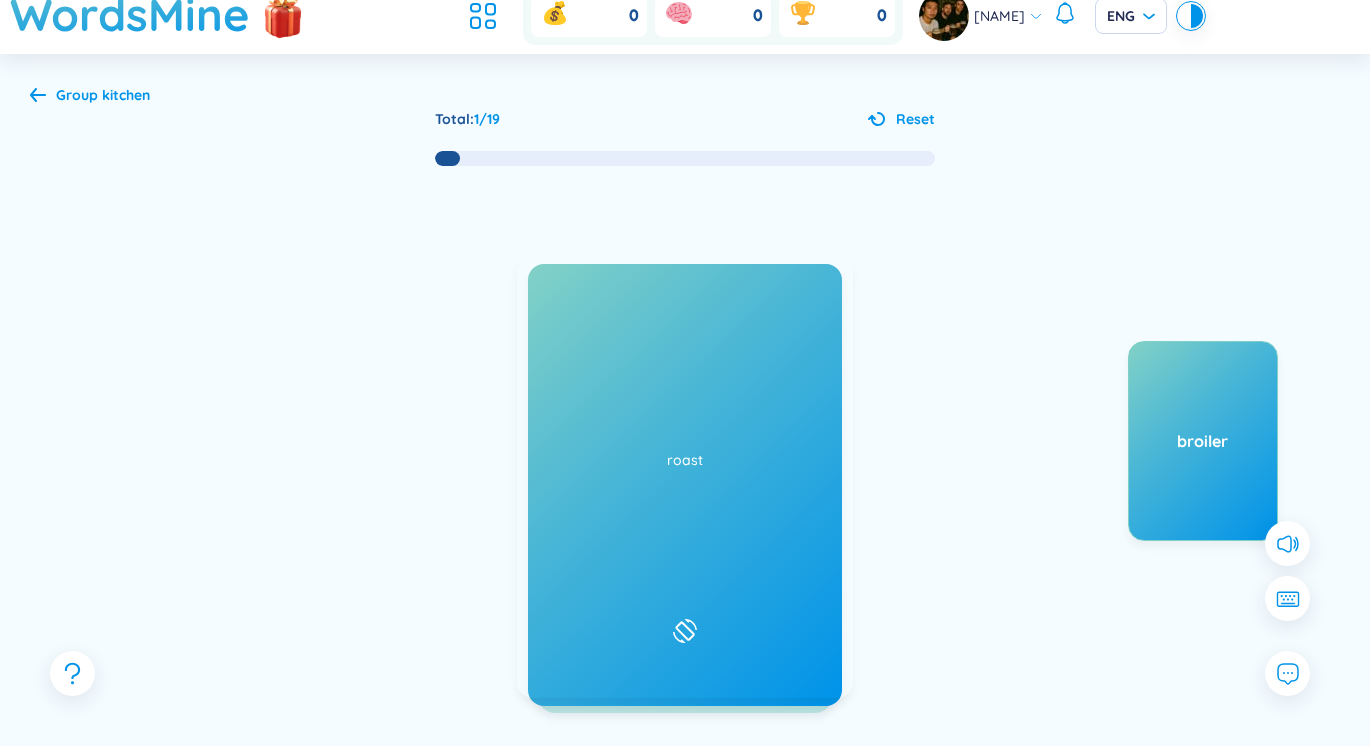 scroll, scrollTop: 171, scrollLeft: 0, axis: vertical 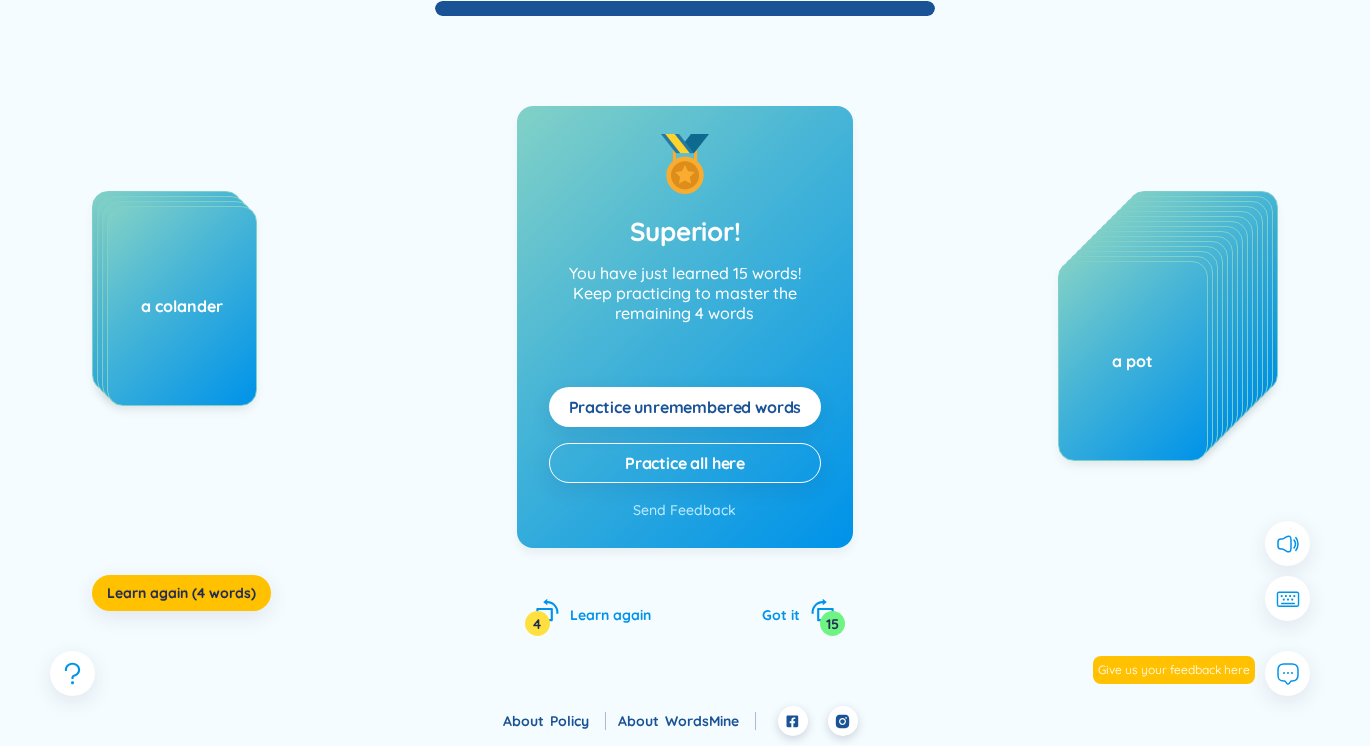 click on "a colander" at bounding box center (182, 306) 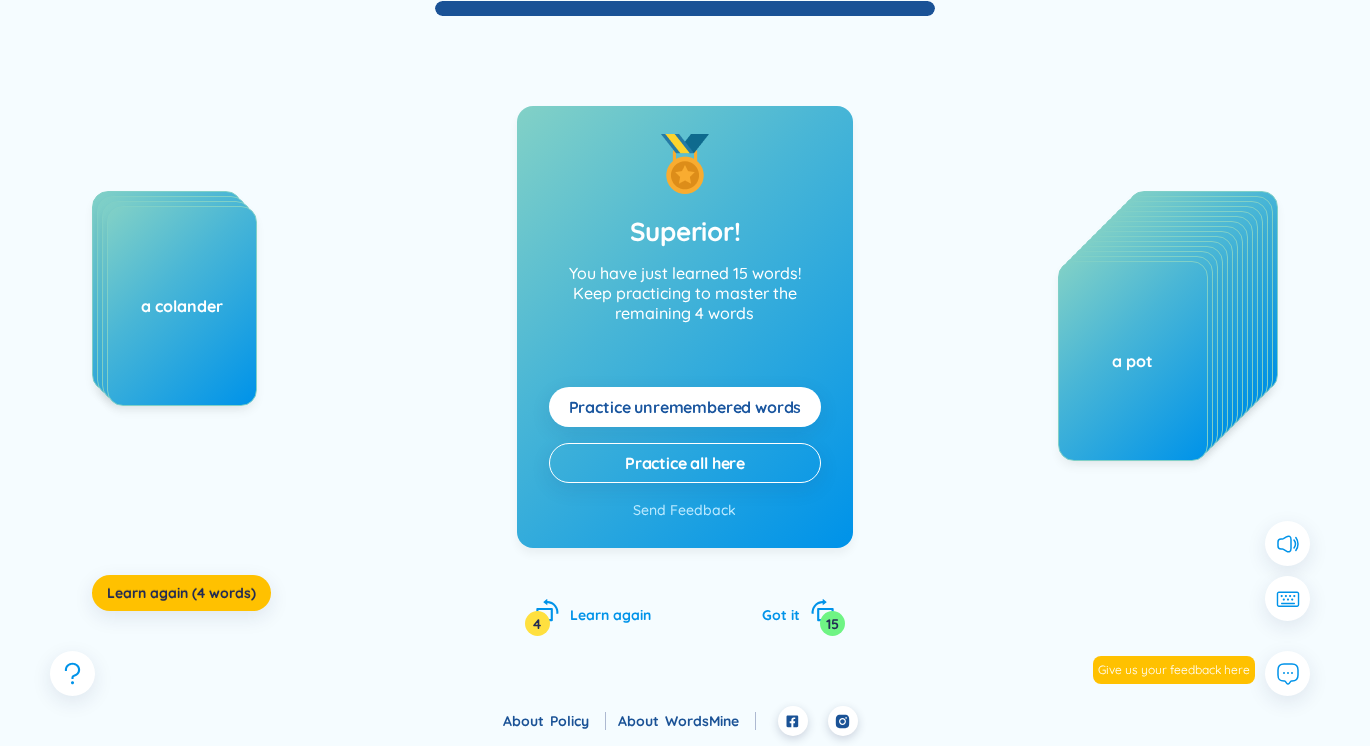click on "Practice unremembered words" at bounding box center [685, 407] 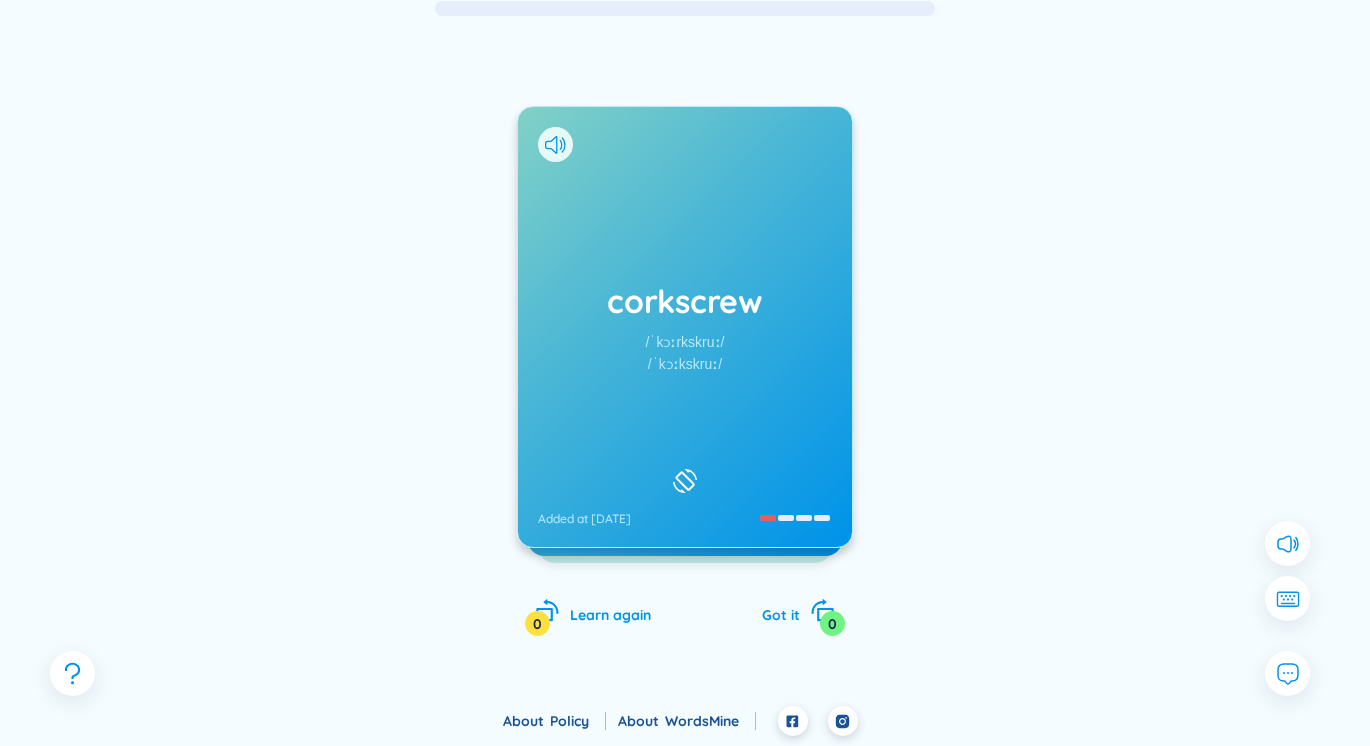 click on "/ˈkɔːkskruː/" at bounding box center [685, 364] 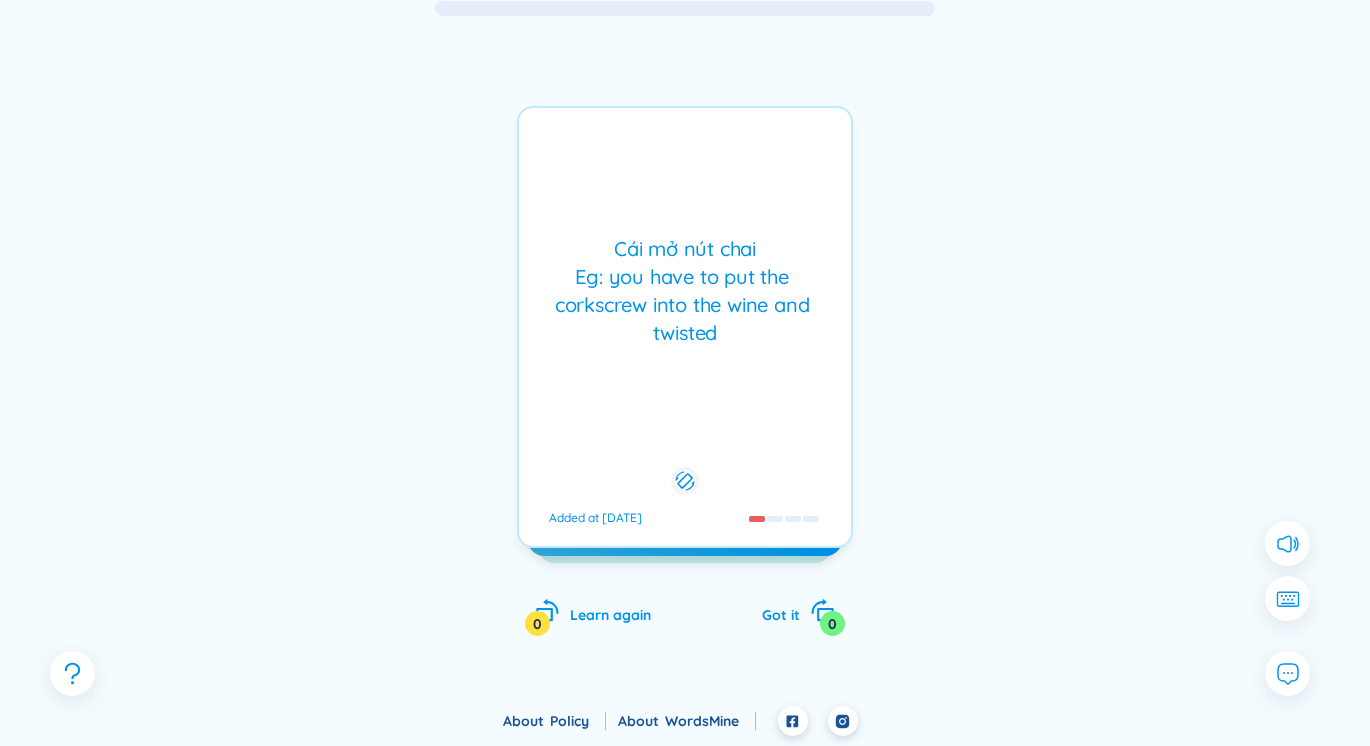 click on "Cái mở nút chai
Eg: you have to put the corkscrew into the wine and twisted Added at 4/8/2025" at bounding box center (685, 327) 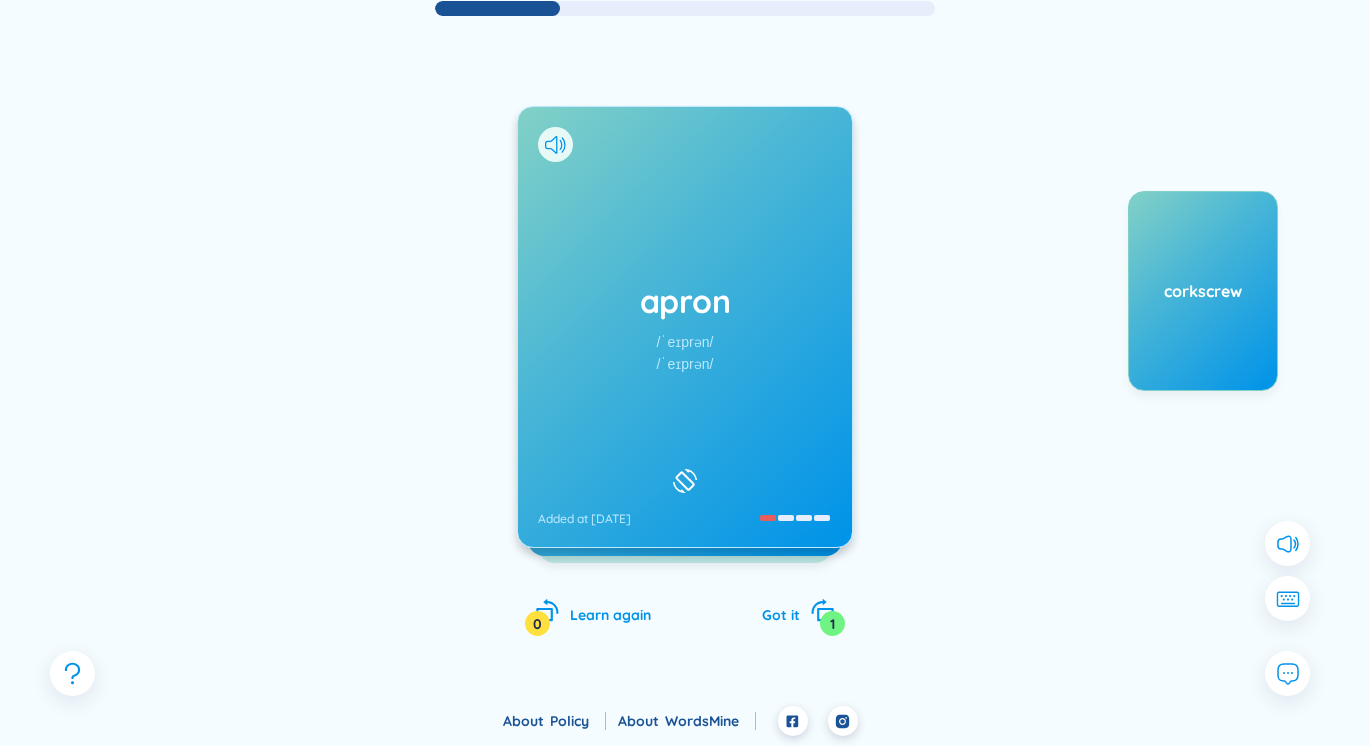 click on "/ˈeɪprən/" at bounding box center [685, 364] 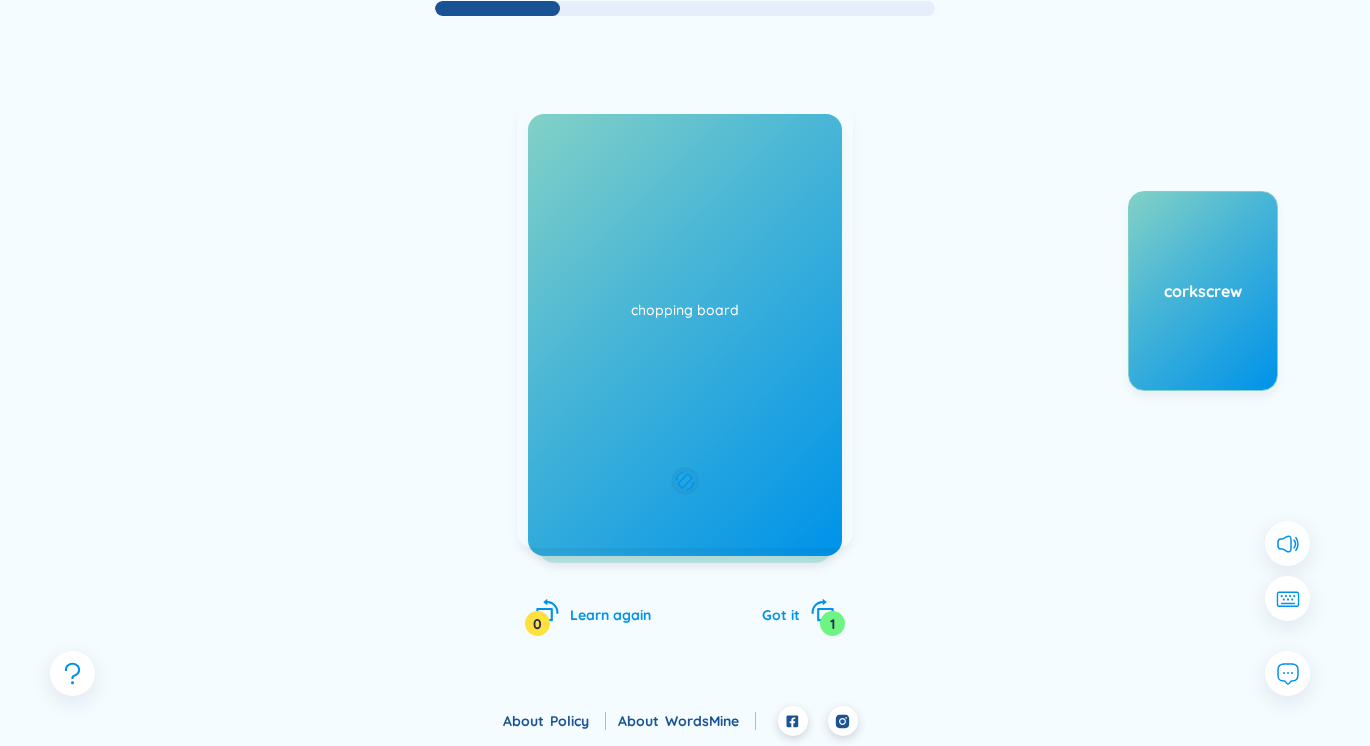 click on "Tạp dề
Eg: use this when you cooked this thing will covered you from oil Added at 4/8/2025" at bounding box center [685, 327] 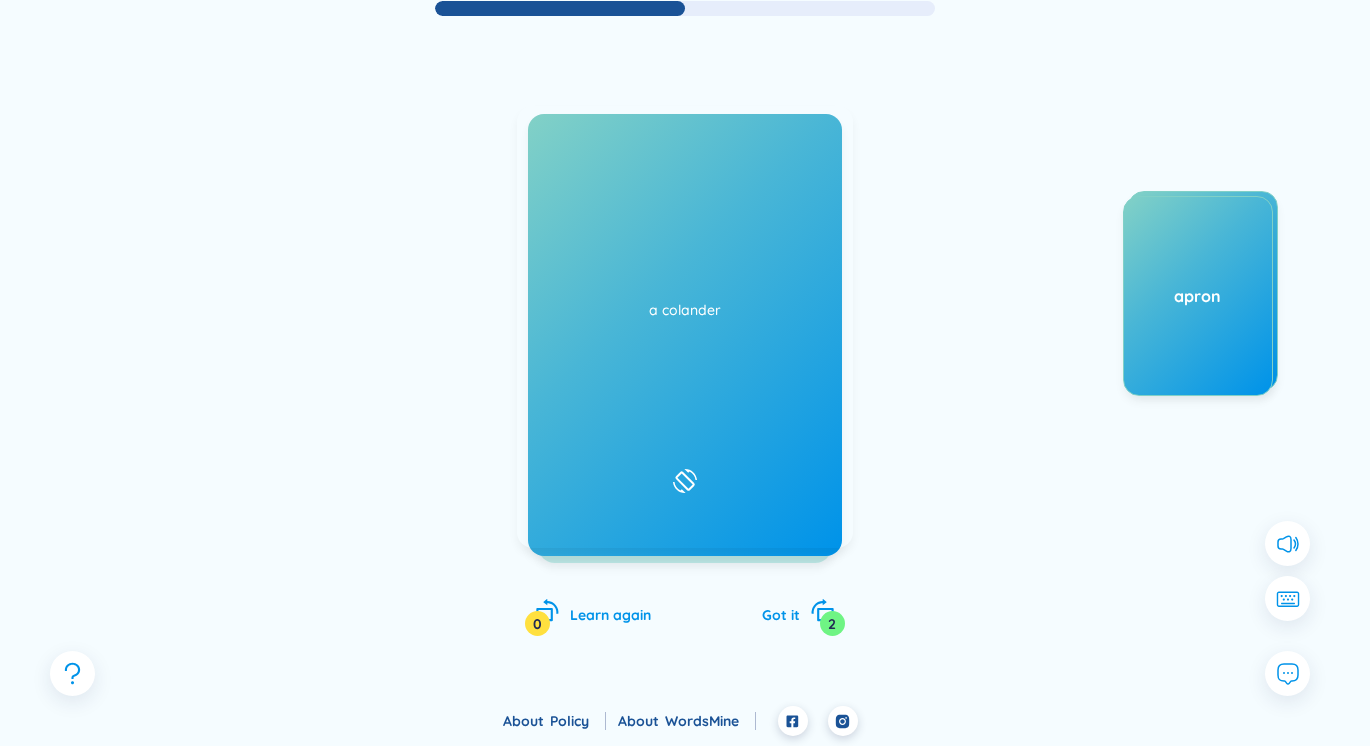 click on "chopping board Added at 4/8/2025" at bounding box center (685, 327) 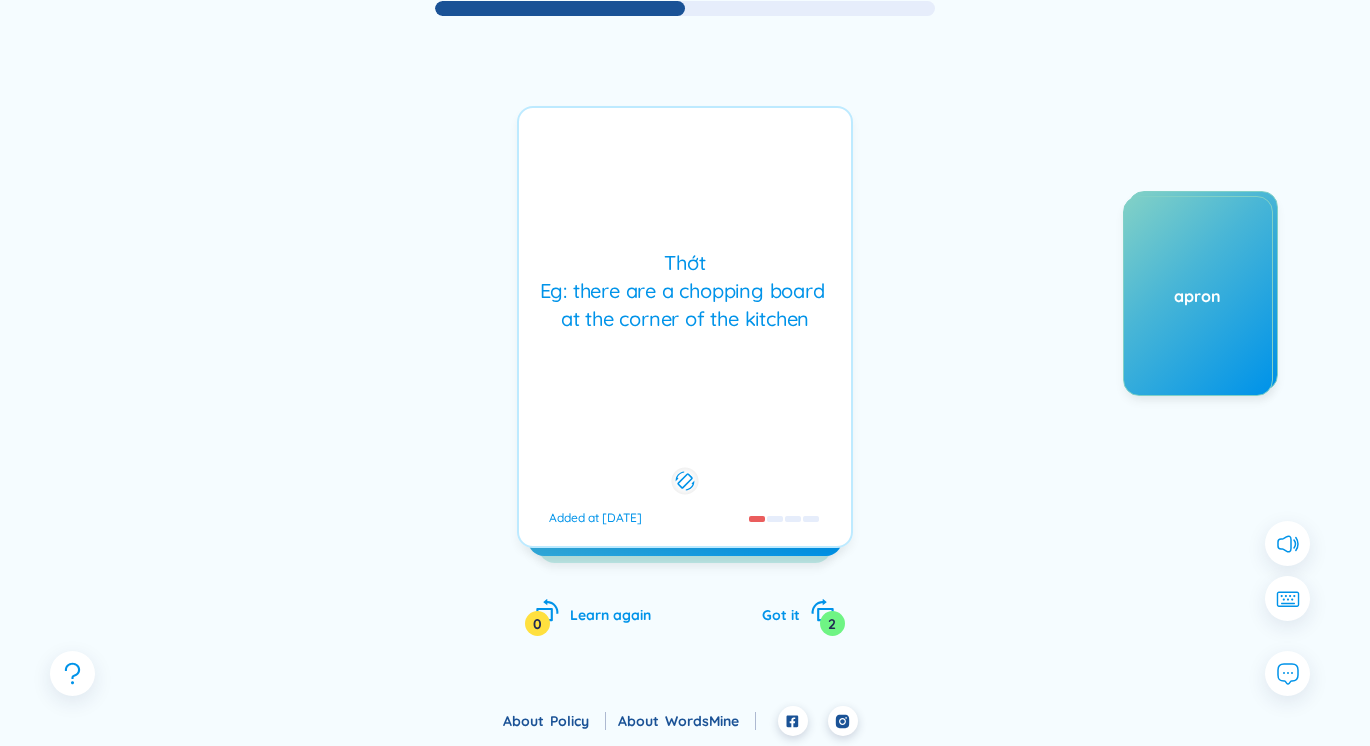 click on "Thớt
Eg: there are a chopping board at the corner of the kitchen Added at 4/8/2025" at bounding box center (685, 327) 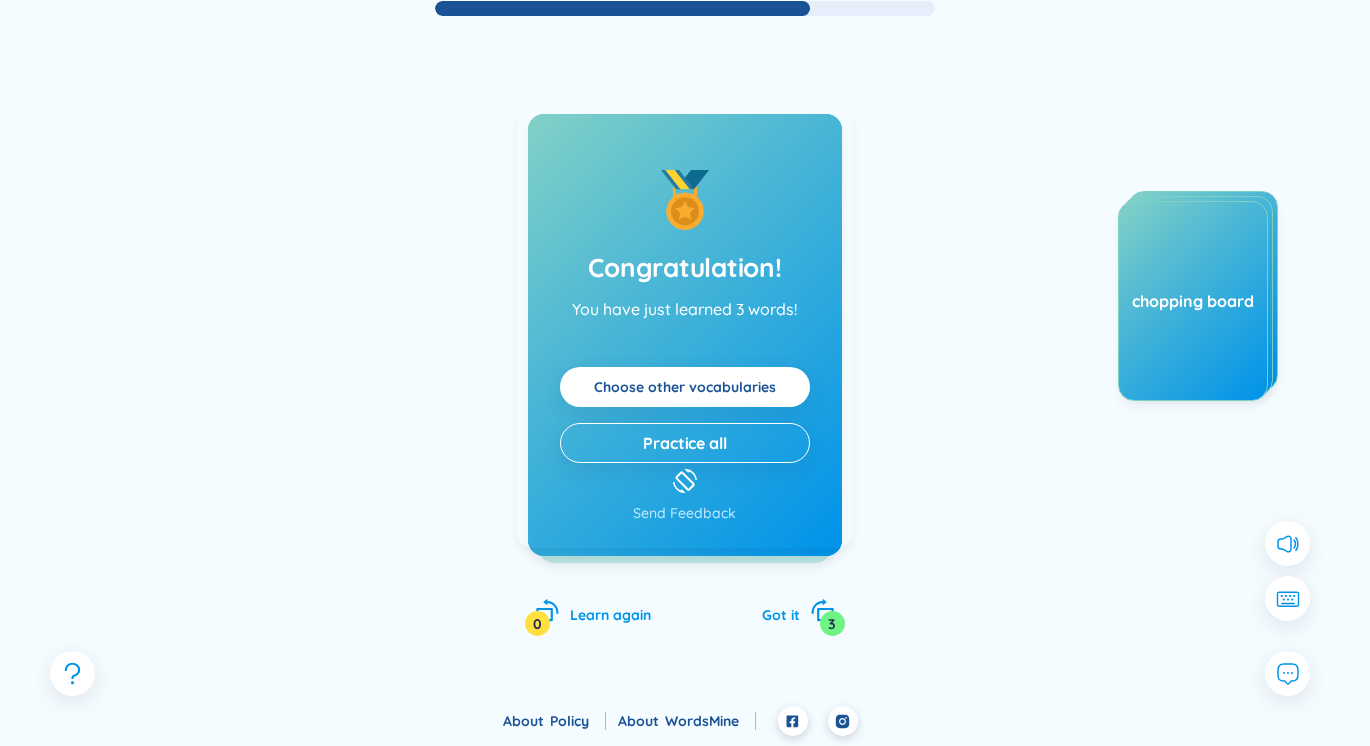 click on "a colander Added at 4/8/2025" at bounding box center (685, 327) 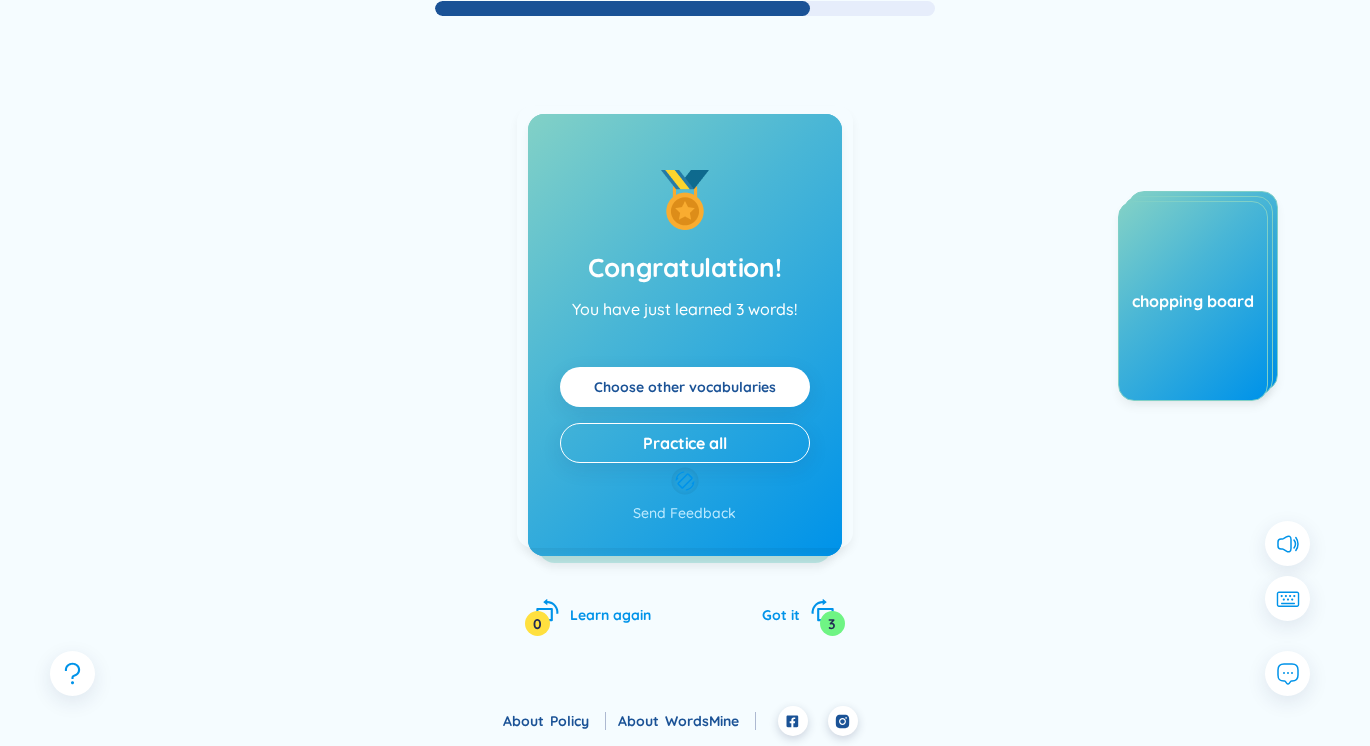 click on "Cái rổ
Eg: You have to put the vegestable into a colander and washed it  Added at 4/8/2025" at bounding box center (685, 327) 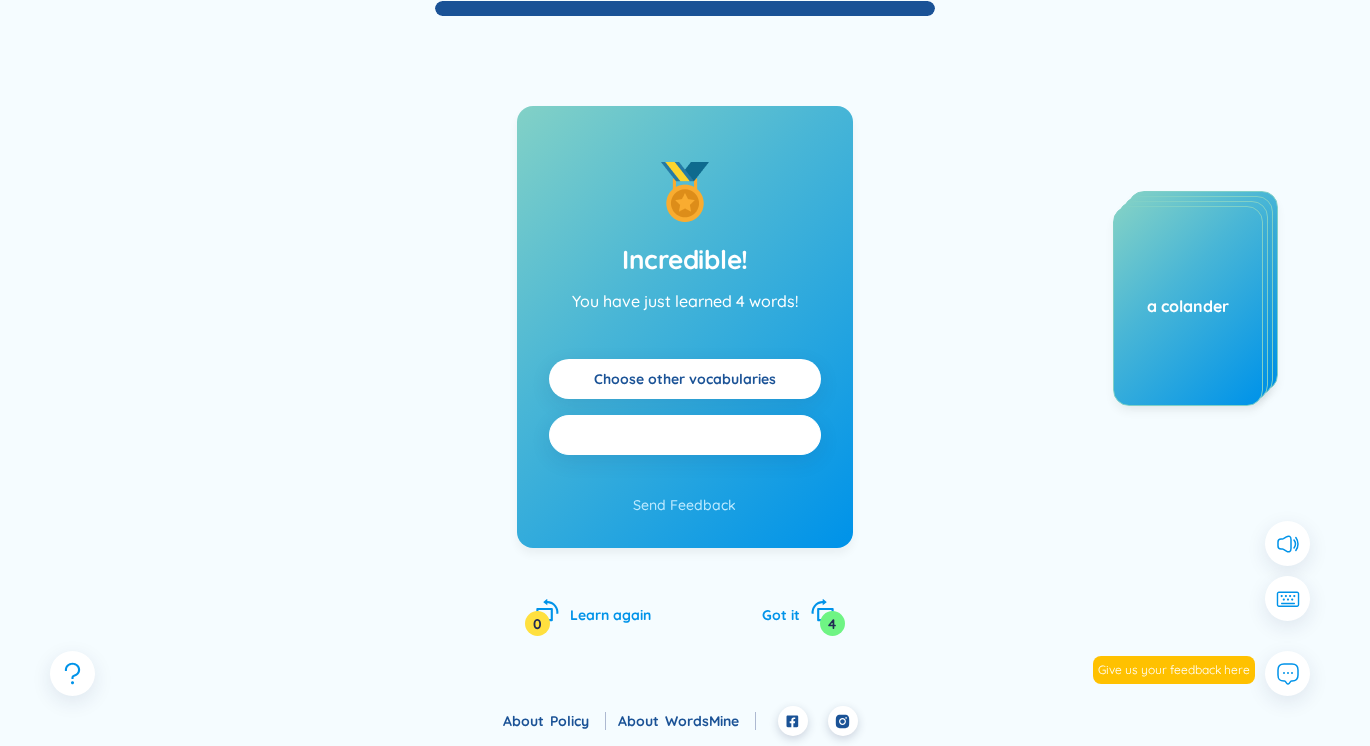click on "Practice all" at bounding box center [685, 435] 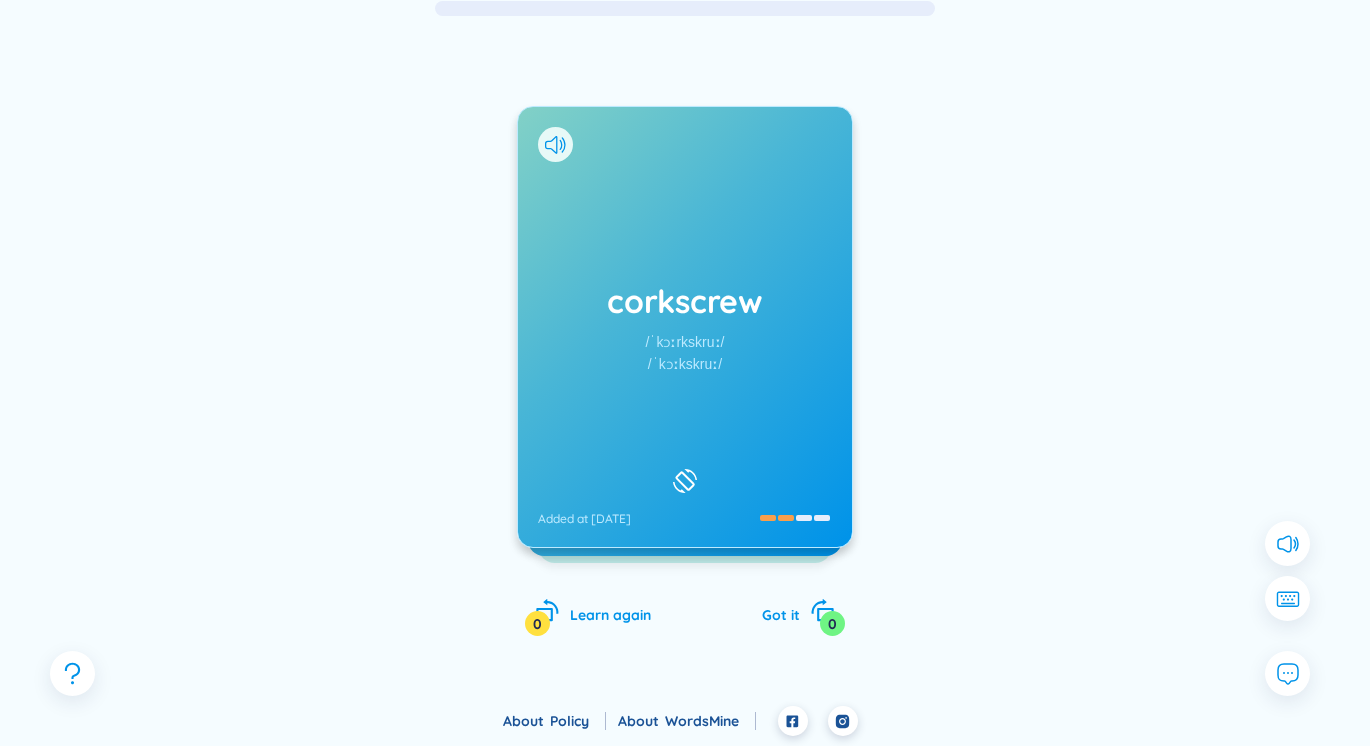 click on "corkscrew /ˈkɔːrkskruː/ /ˈkɔːkskruː/ Added at 4/8/2025" at bounding box center [685, 327] 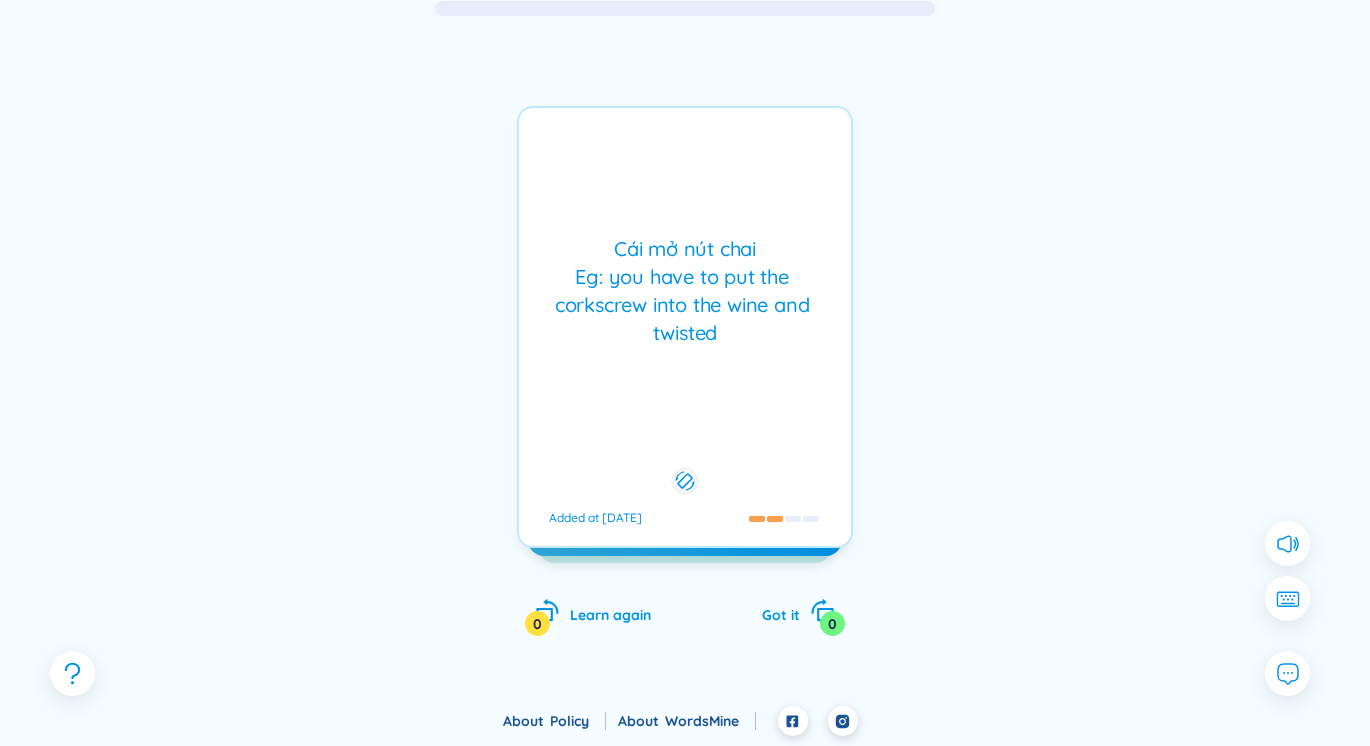 click on "Cái mở nút chai
Eg: you have to put the corkscrew into the wine and twisted" at bounding box center (685, 291) 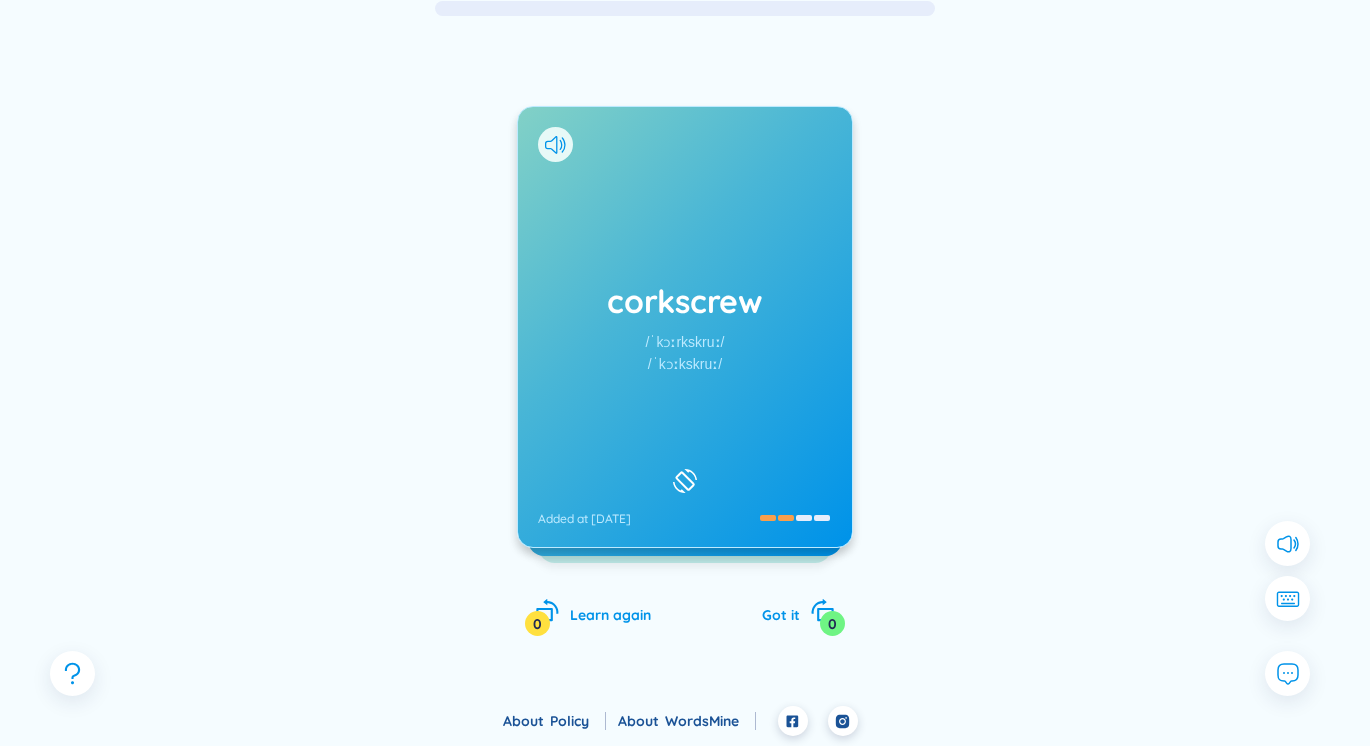 click on "/ˈkɔːkskruː/" at bounding box center (685, 364) 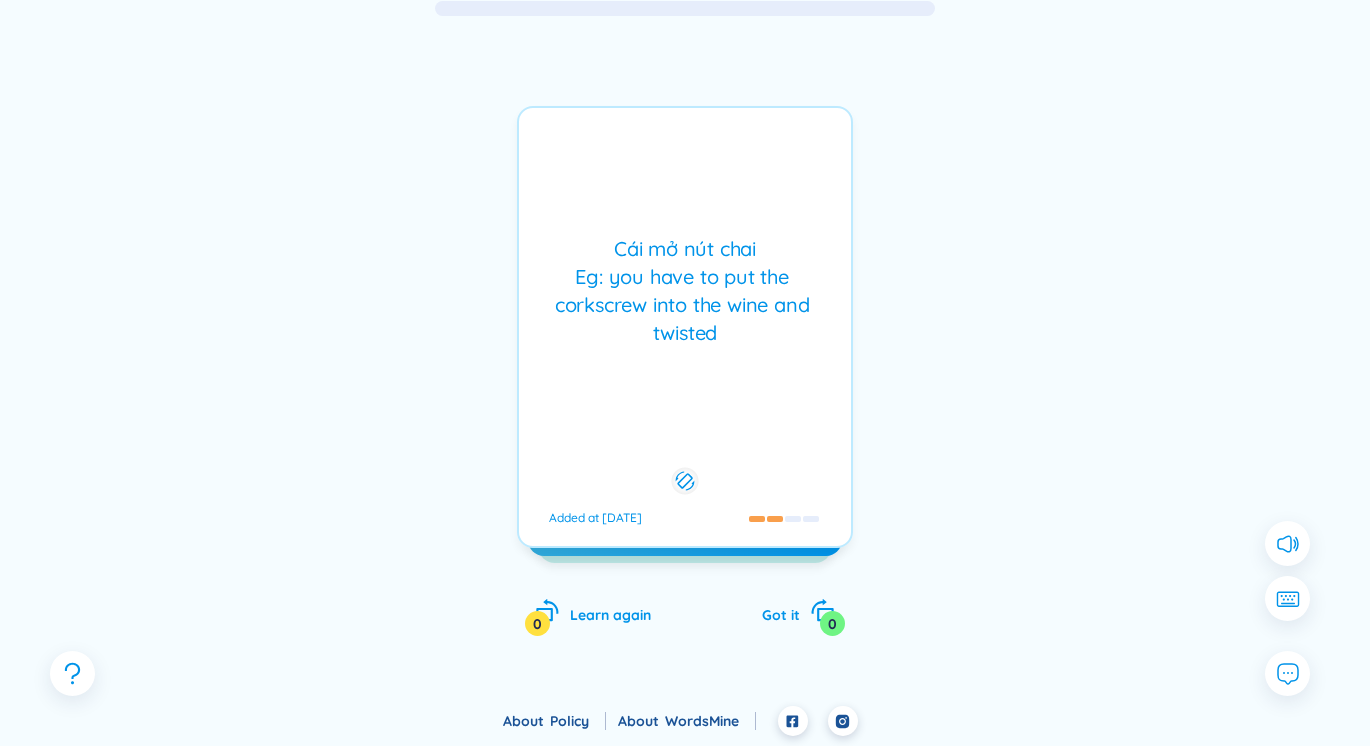 drag, startPoint x: 700, startPoint y: 364, endPoint x: 710, endPoint y: 357, distance: 12.206555 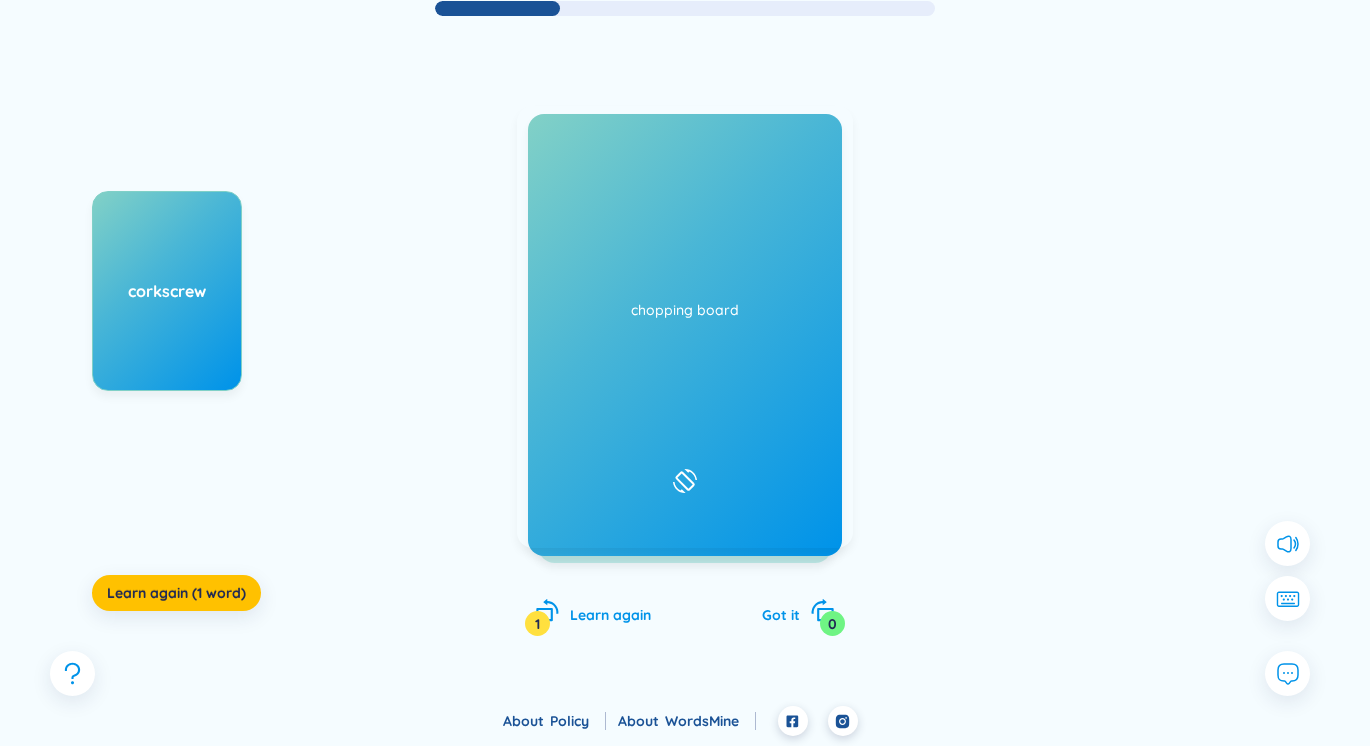 click on "/ˈeɪprən/" at bounding box center (685, 342) 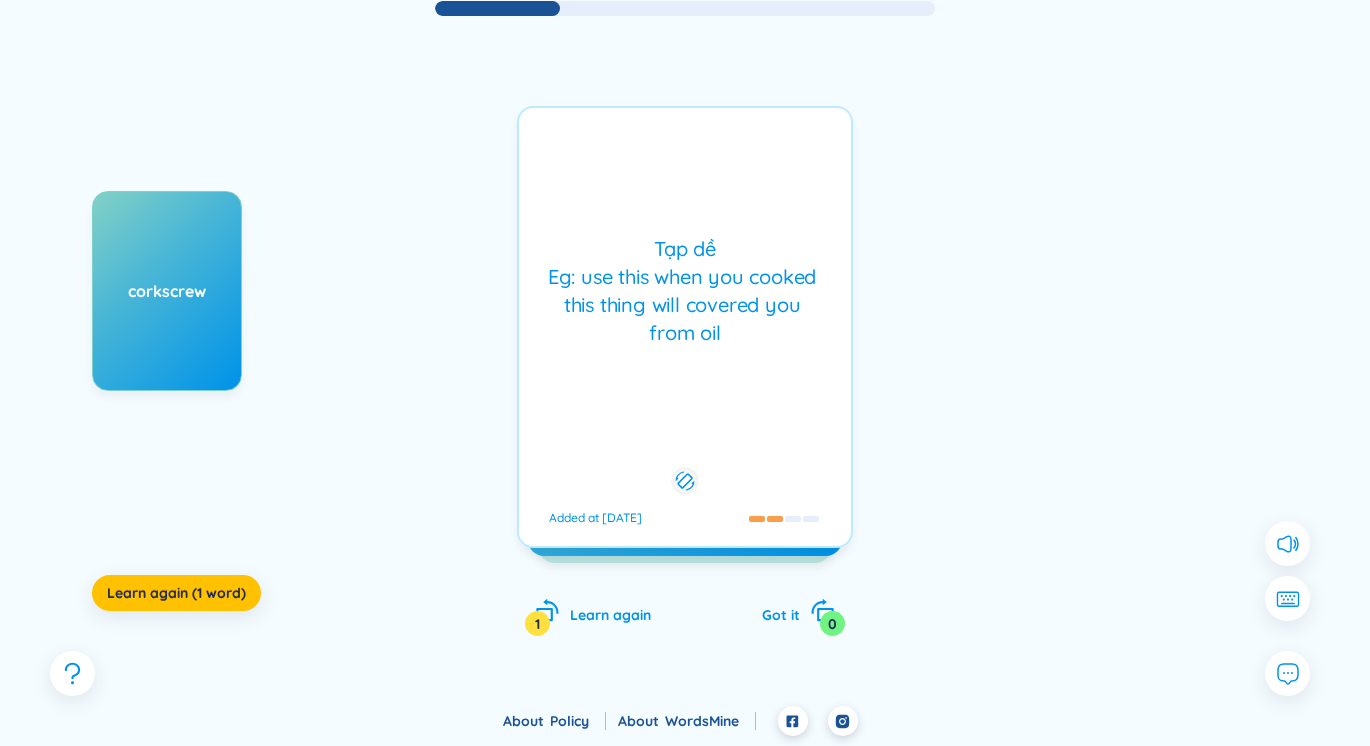 click on "Tạp dề
Eg: use this when you cooked this thing will covered you from oil" at bounding box center [685, 291] 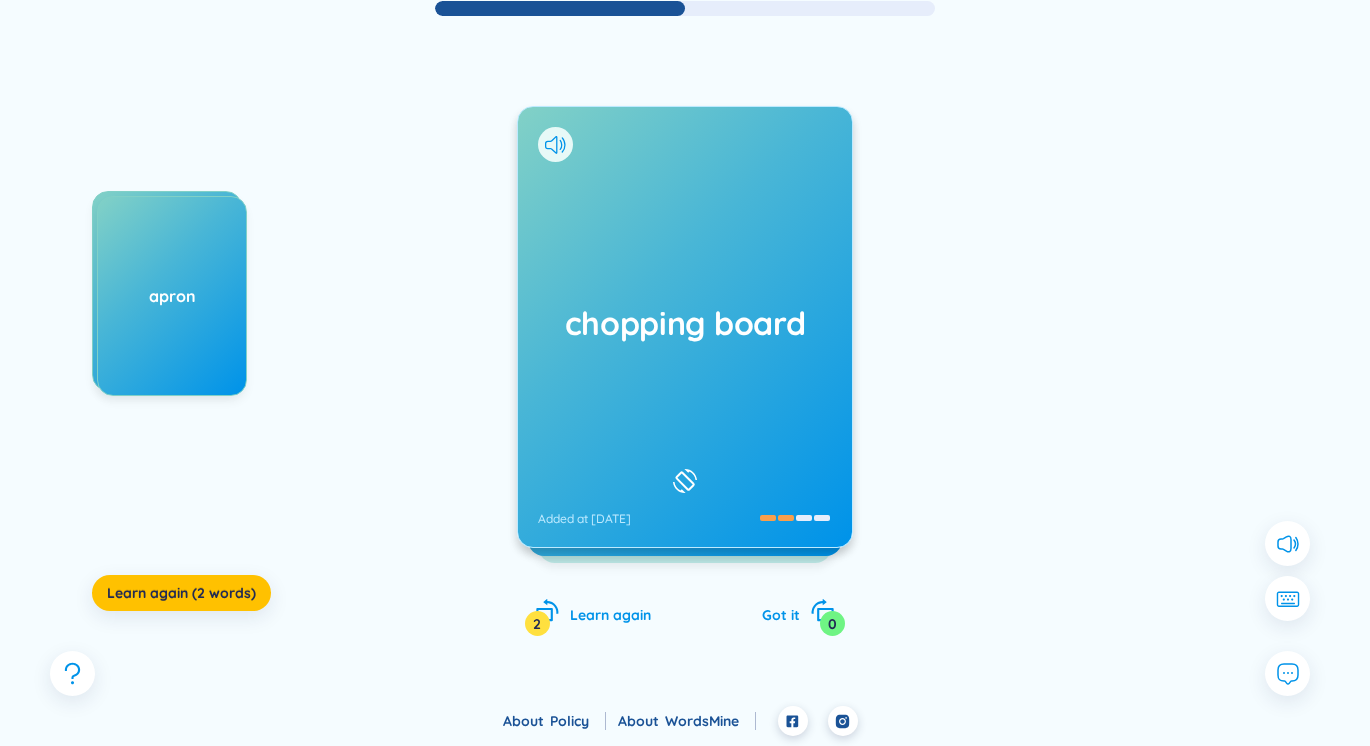 click on "chopping board Added at 4/8/2025" at bounding box center [685, 327] 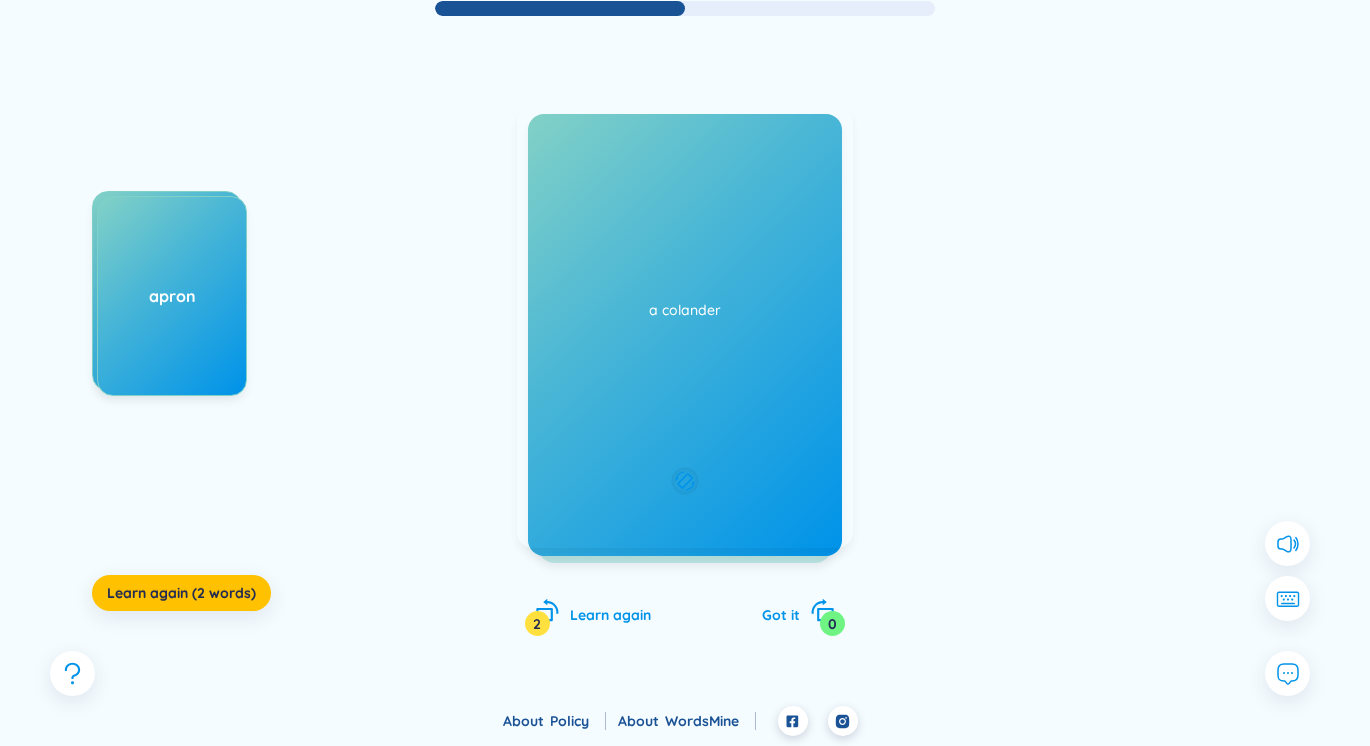 click on "Thớt
Eg: there are a chopping board at the corner of the kitchen Added at 4/8/2025" at bounding box center [685, 327] 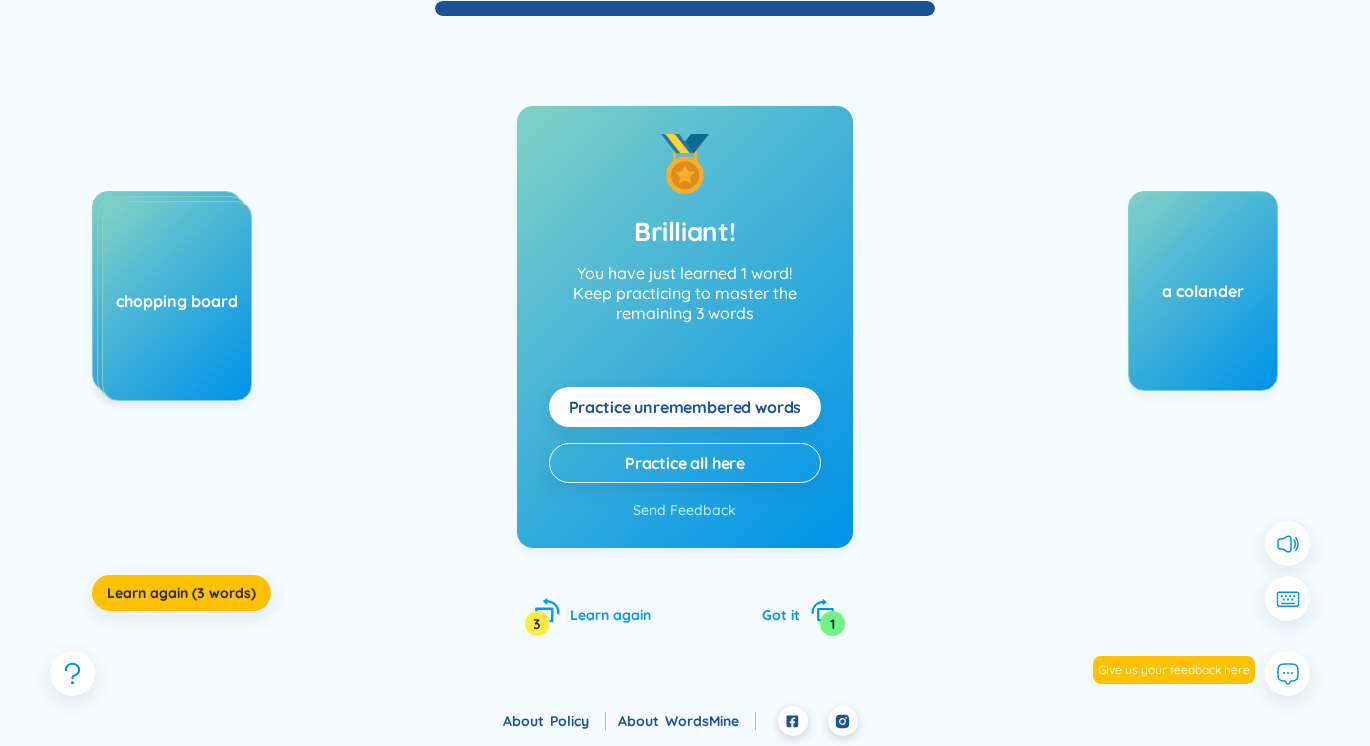 click on "Learn again" at bounding box center (610, 615) 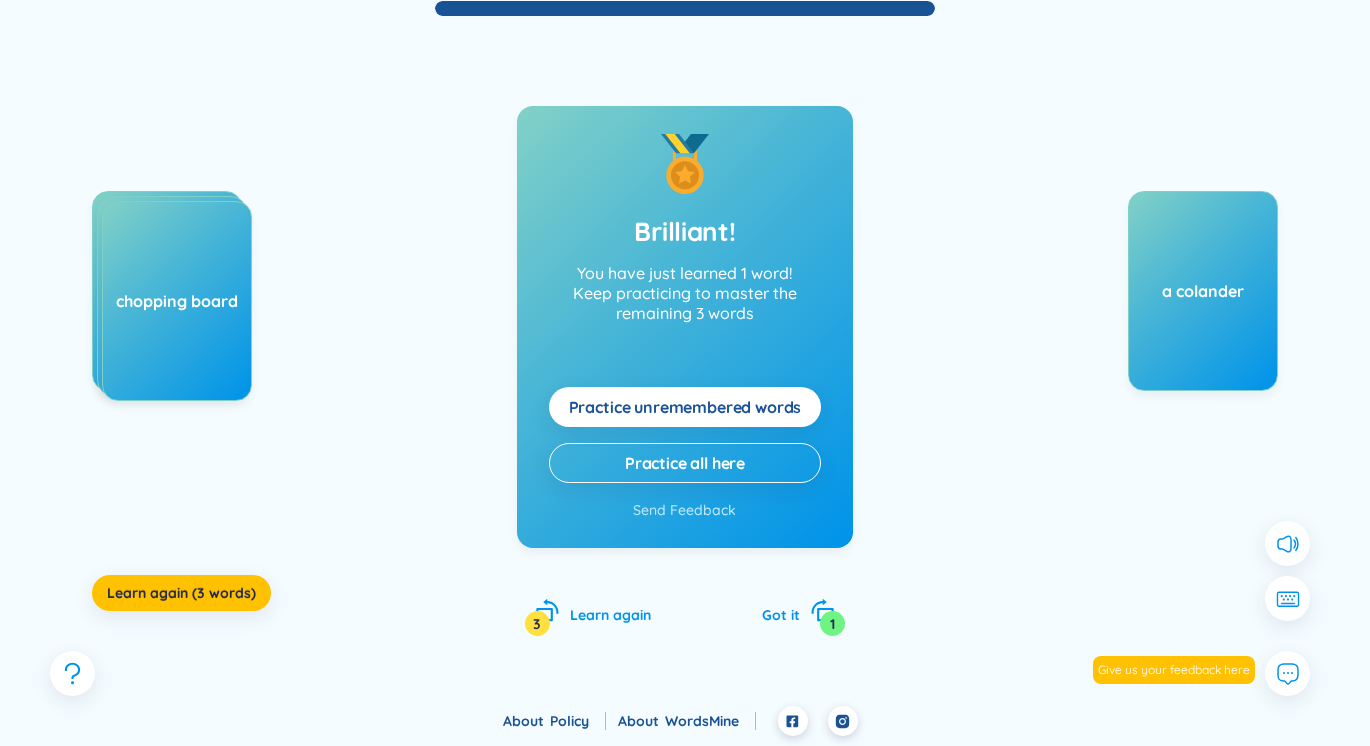 click on "chopping board" at bounding box center [177, 301] 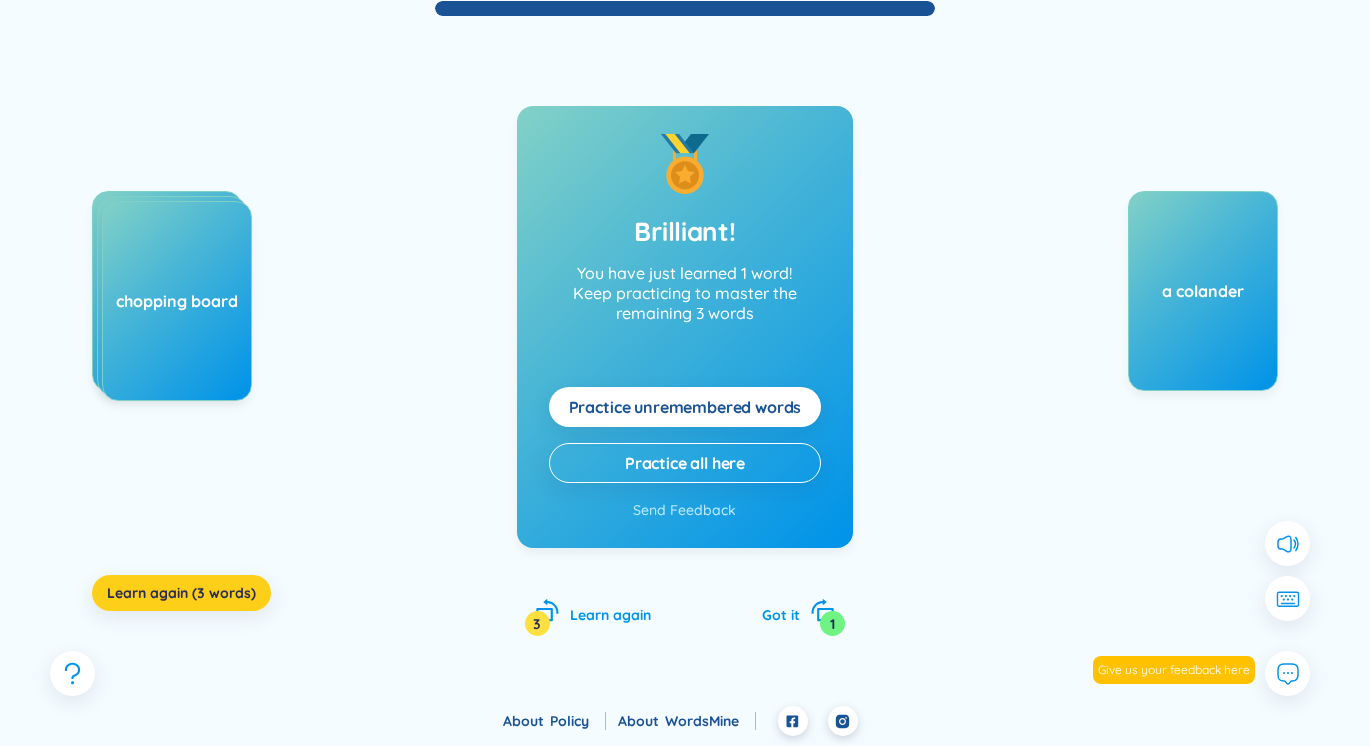 click on "Learn again (3 words)" at bounding box center [181, 593] 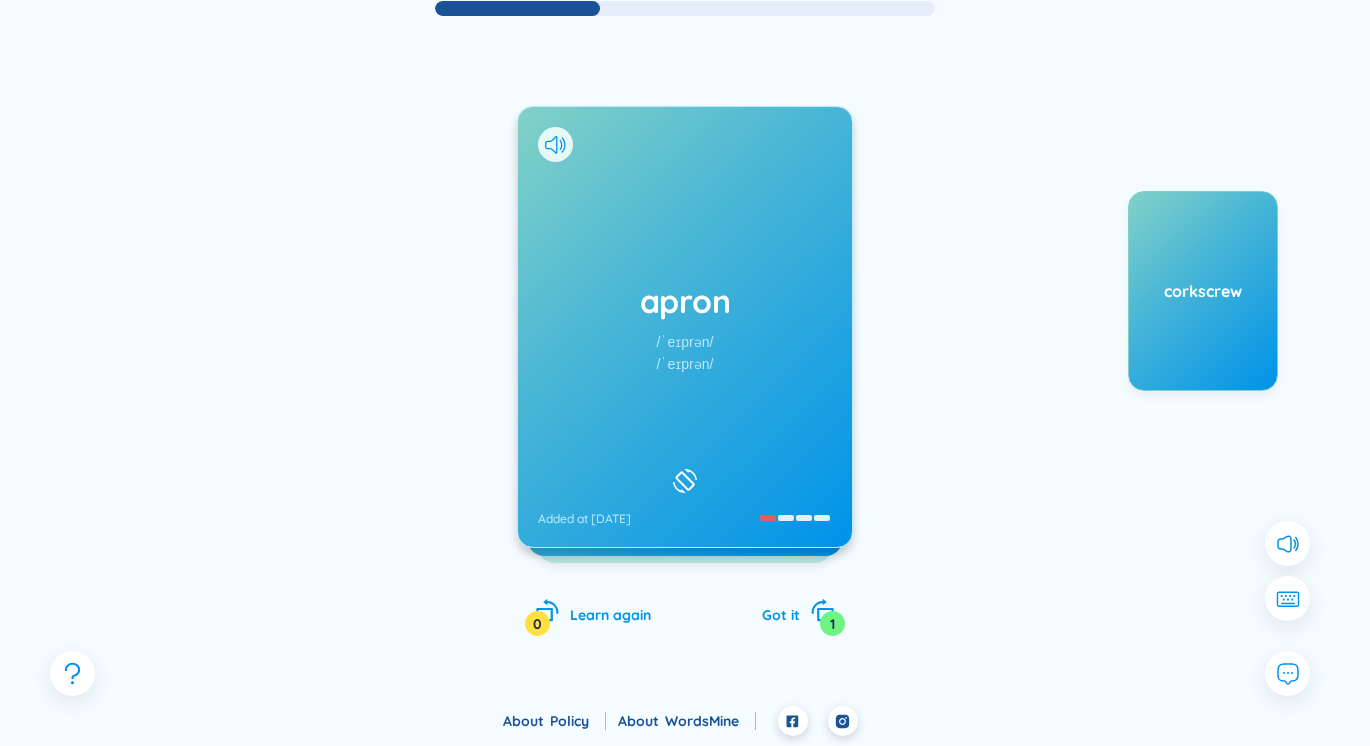 click on "apron /ˈeɪprən/ /ˈeɪprən/ Added at 4/8/2025" at bounding box center (685, 327) 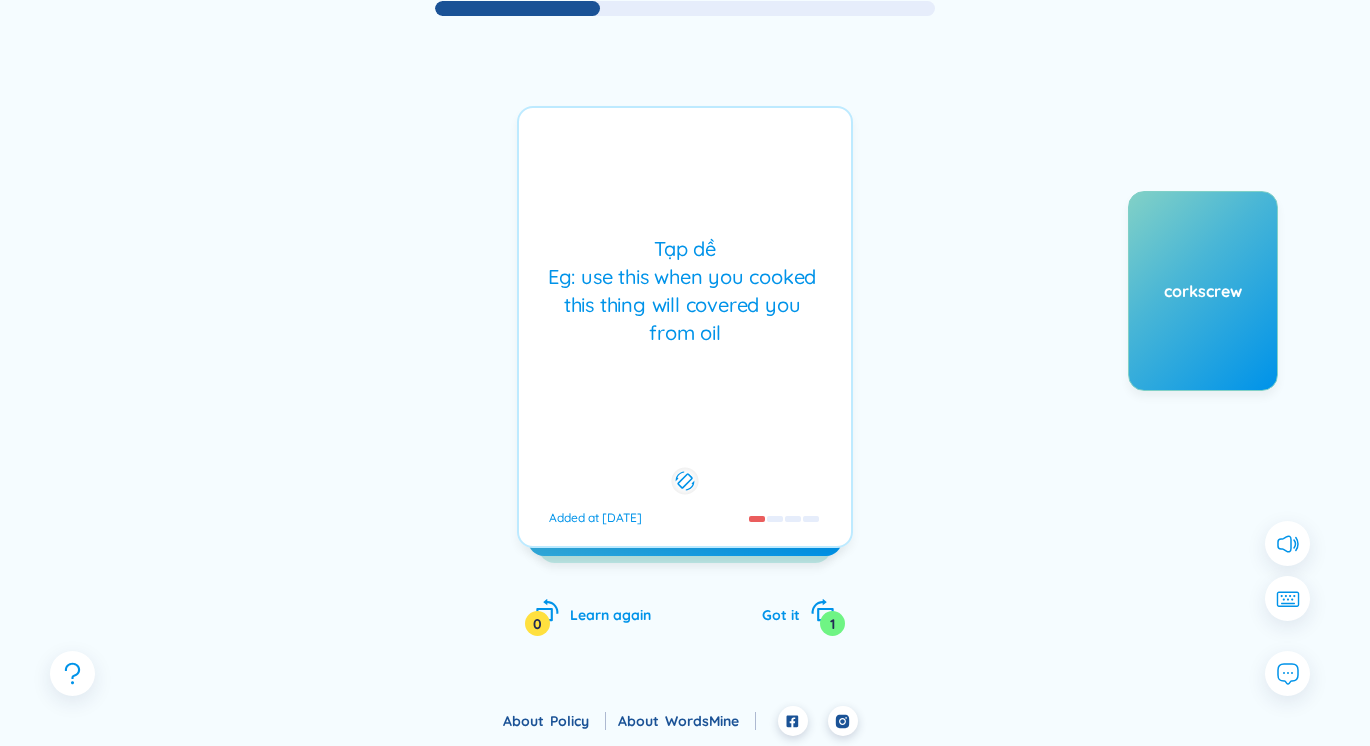 click on "Tạp dề
Eg: use this when you cooked this thing will covered you from oil Added at 4/8/2025" at bounding box center (685, 327) 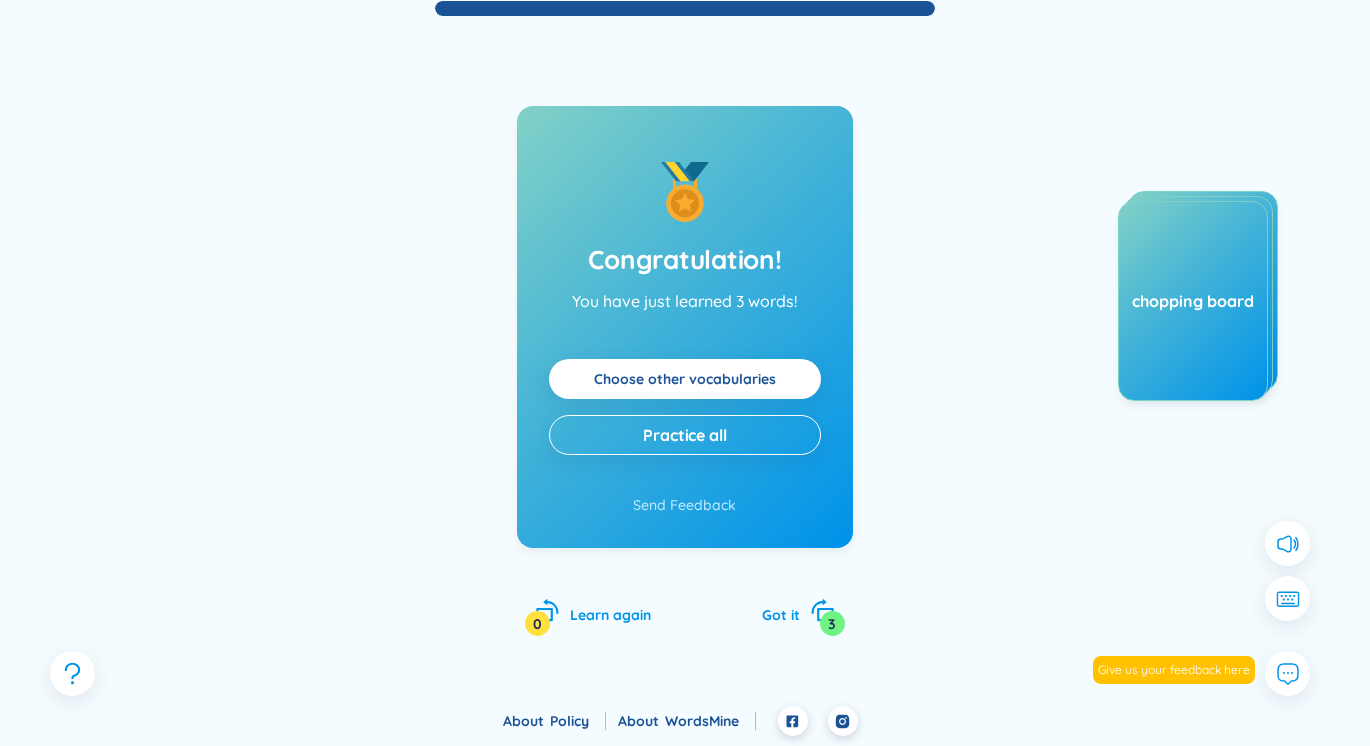 scroll, scrollTop: 0, scrollLeft: 0, axis: both 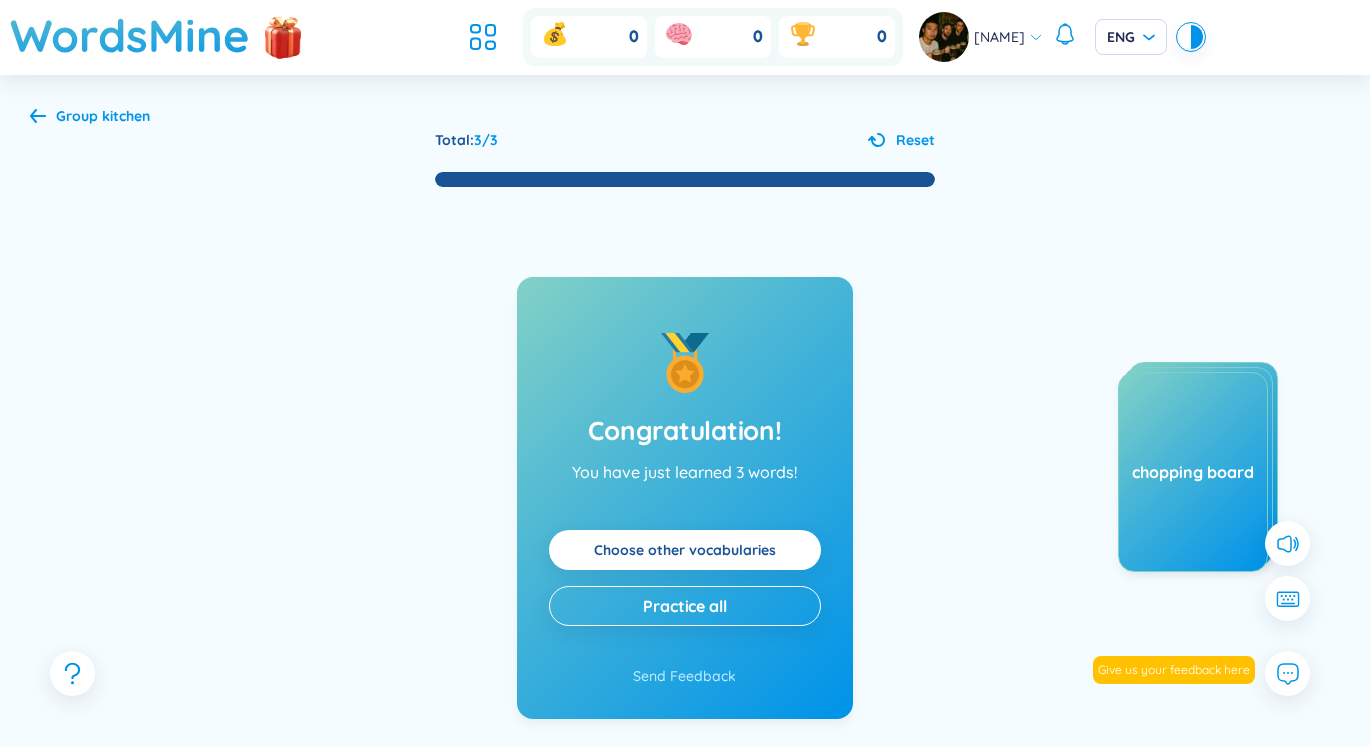 click on "kitchen" at bounding box center [126, 116] 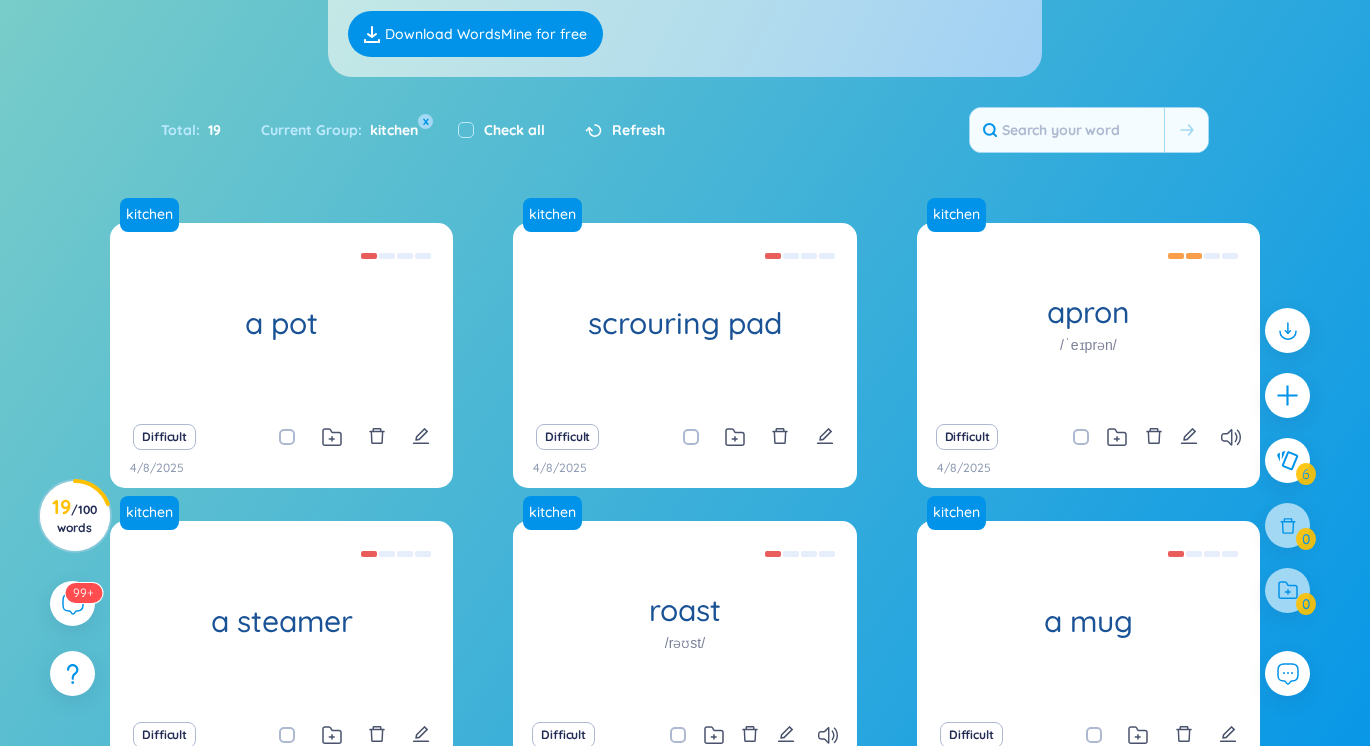 scroll, scrollTop: 204, scrollLeft: 0, axis: vertical 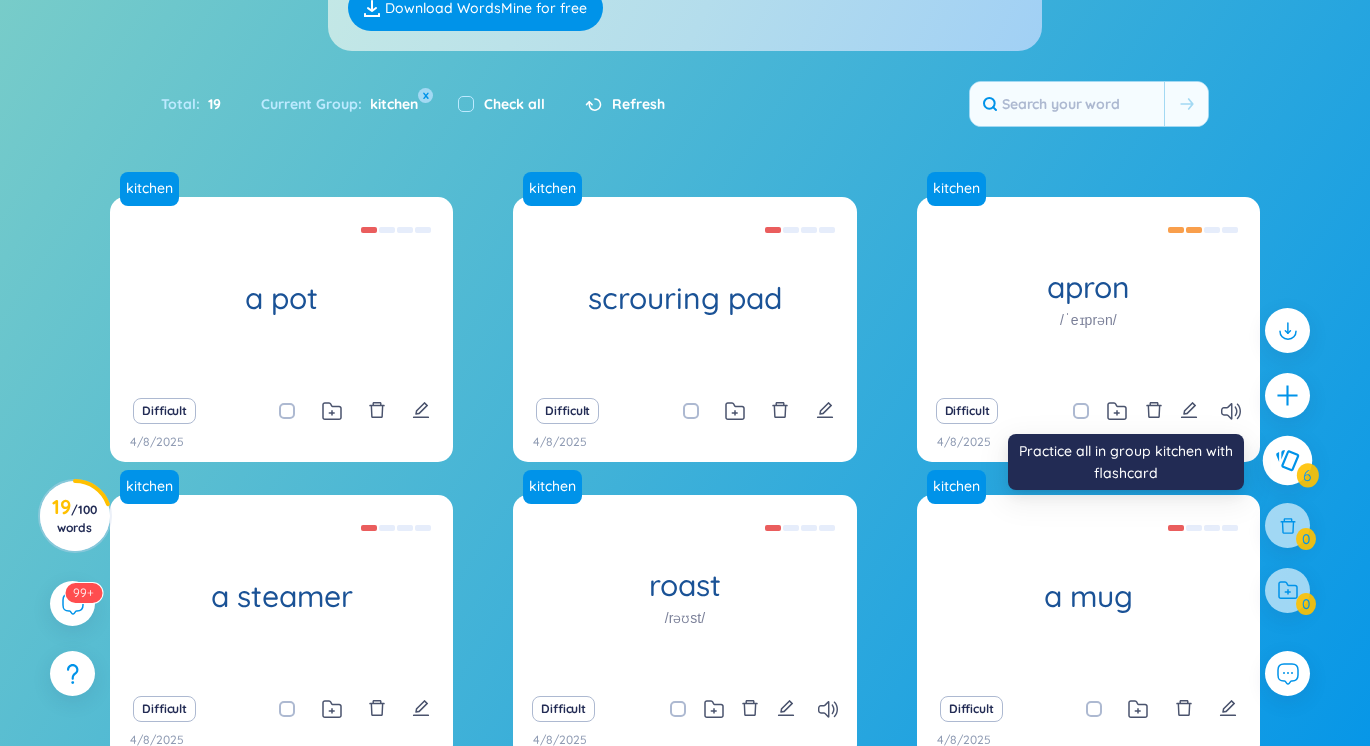click 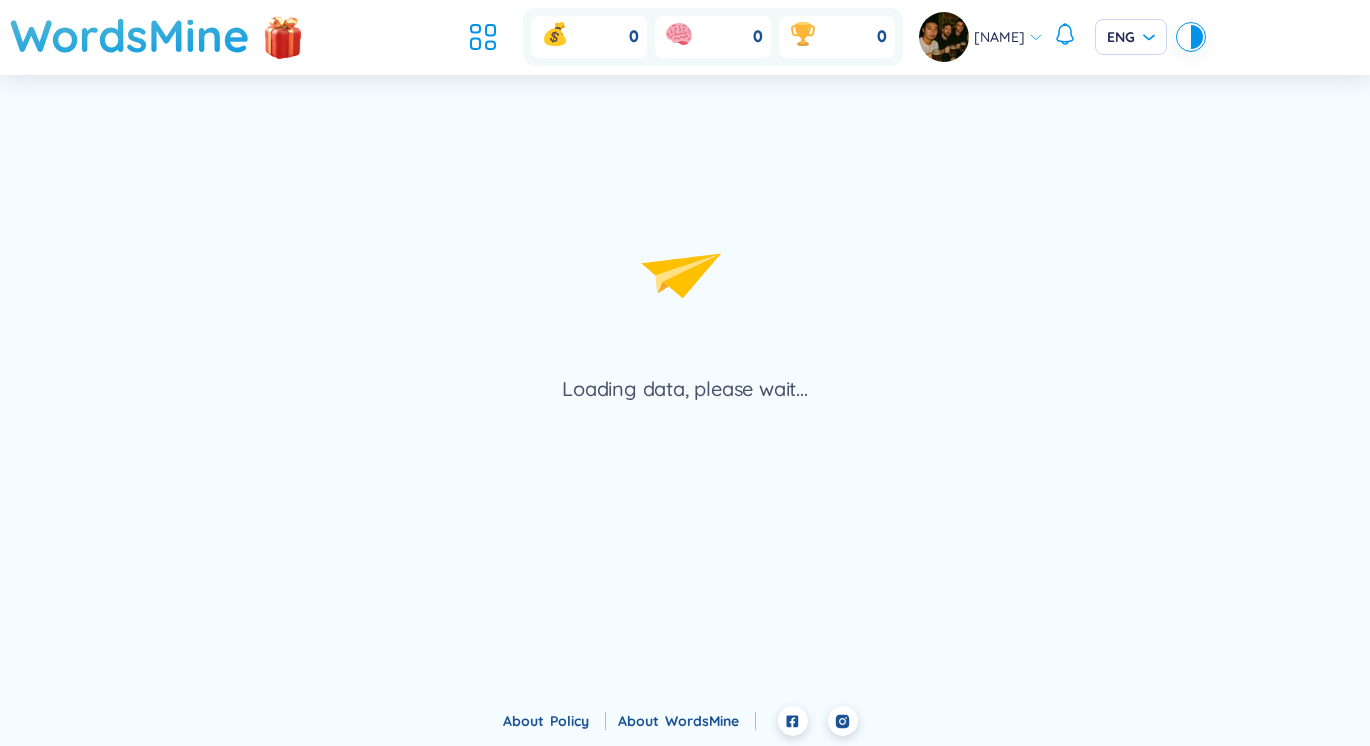 scroll, scrollTop: 0, scrollLeft: 0, axis: both 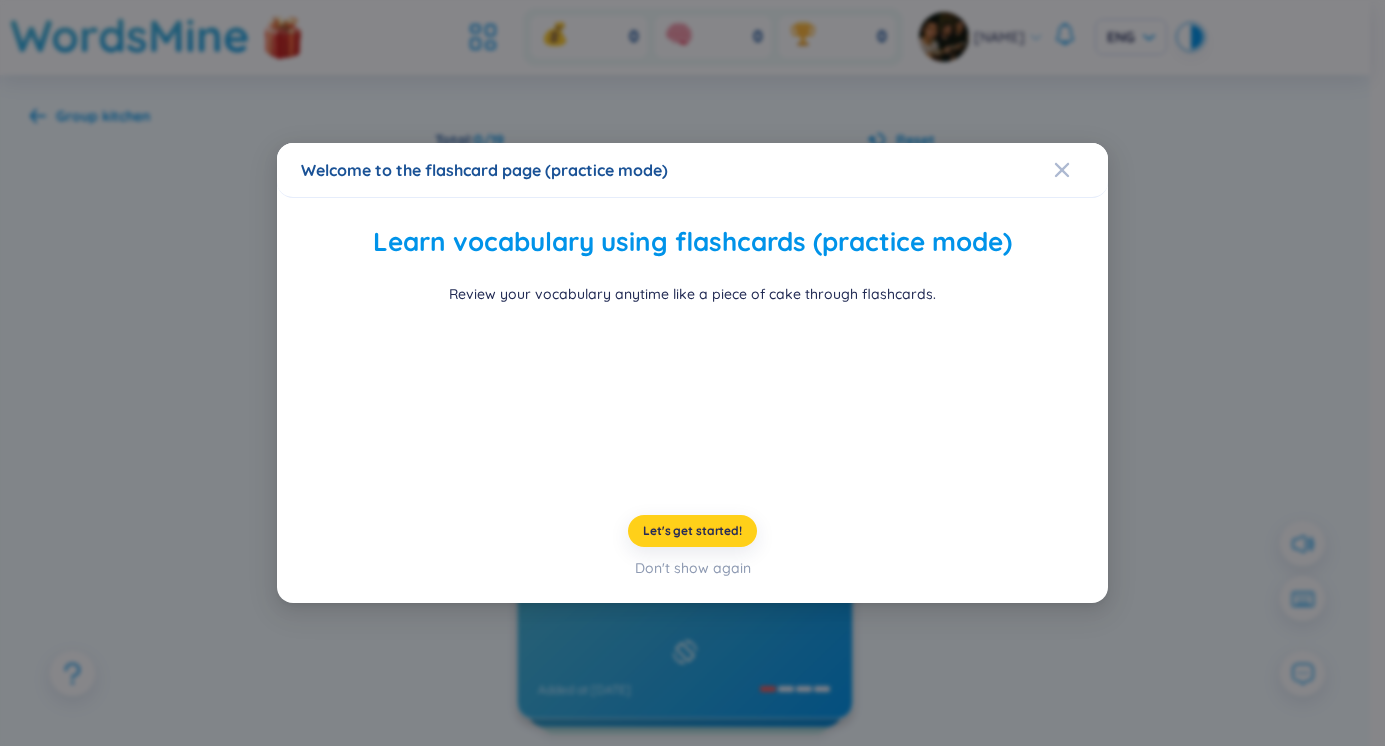 click on "Let's get started!" at bounding box center [692, 531] 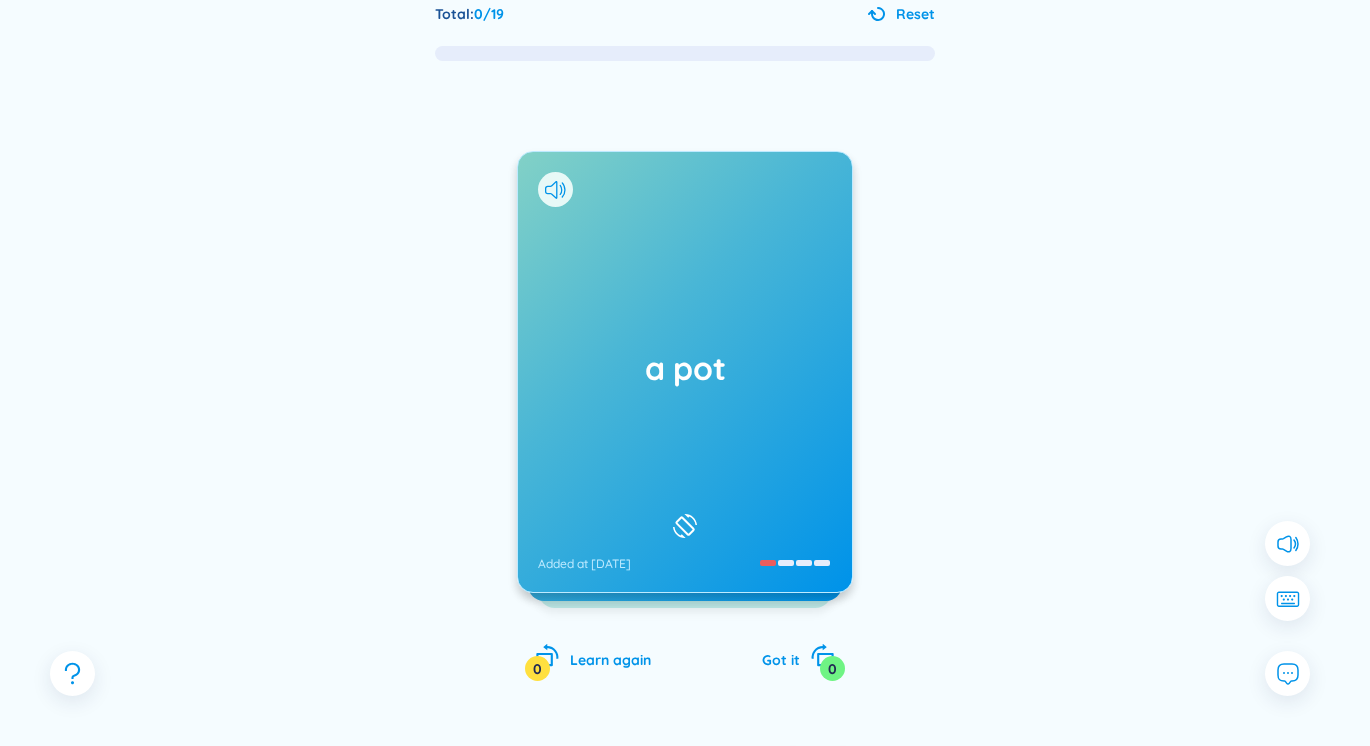 scroll, scrollTop: 171, scrollLeft: 0, axis: vertical 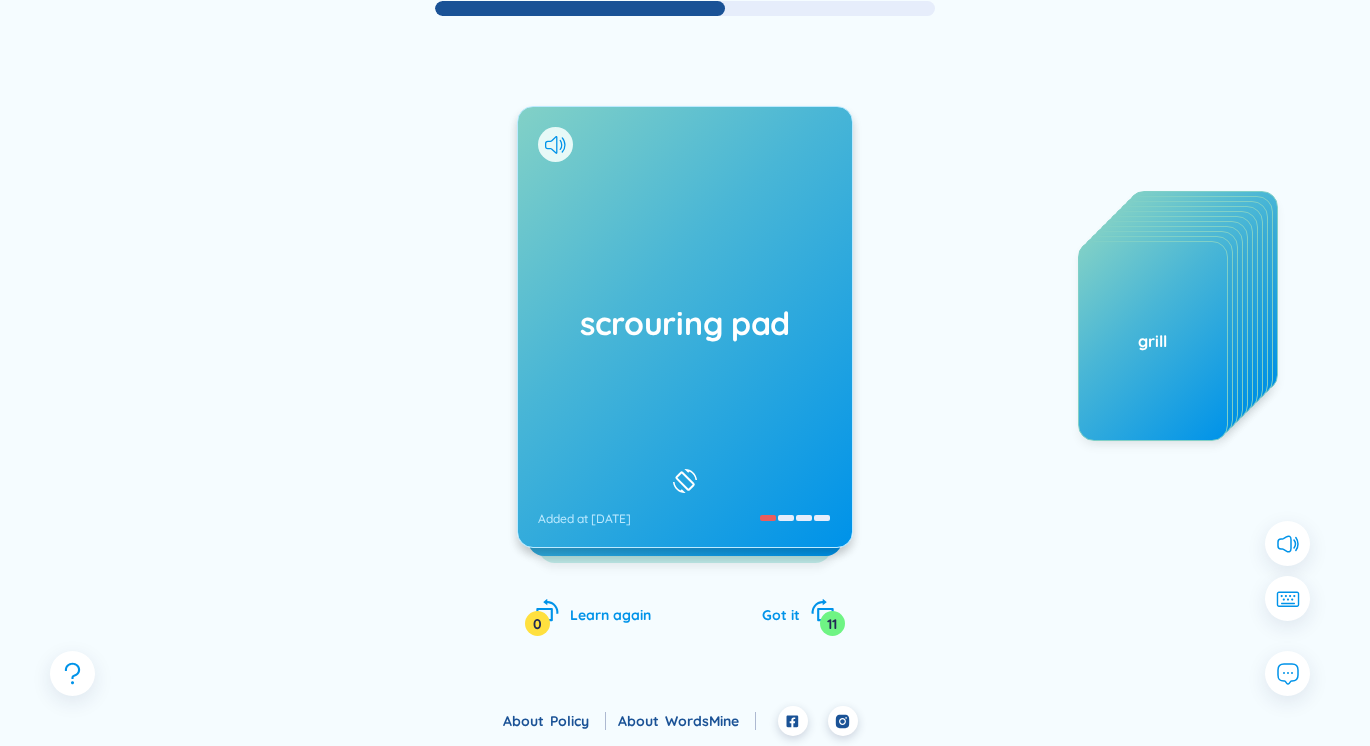 click on "scrouring pad Added at 4/8/2025" at bounding box center (685, 327) 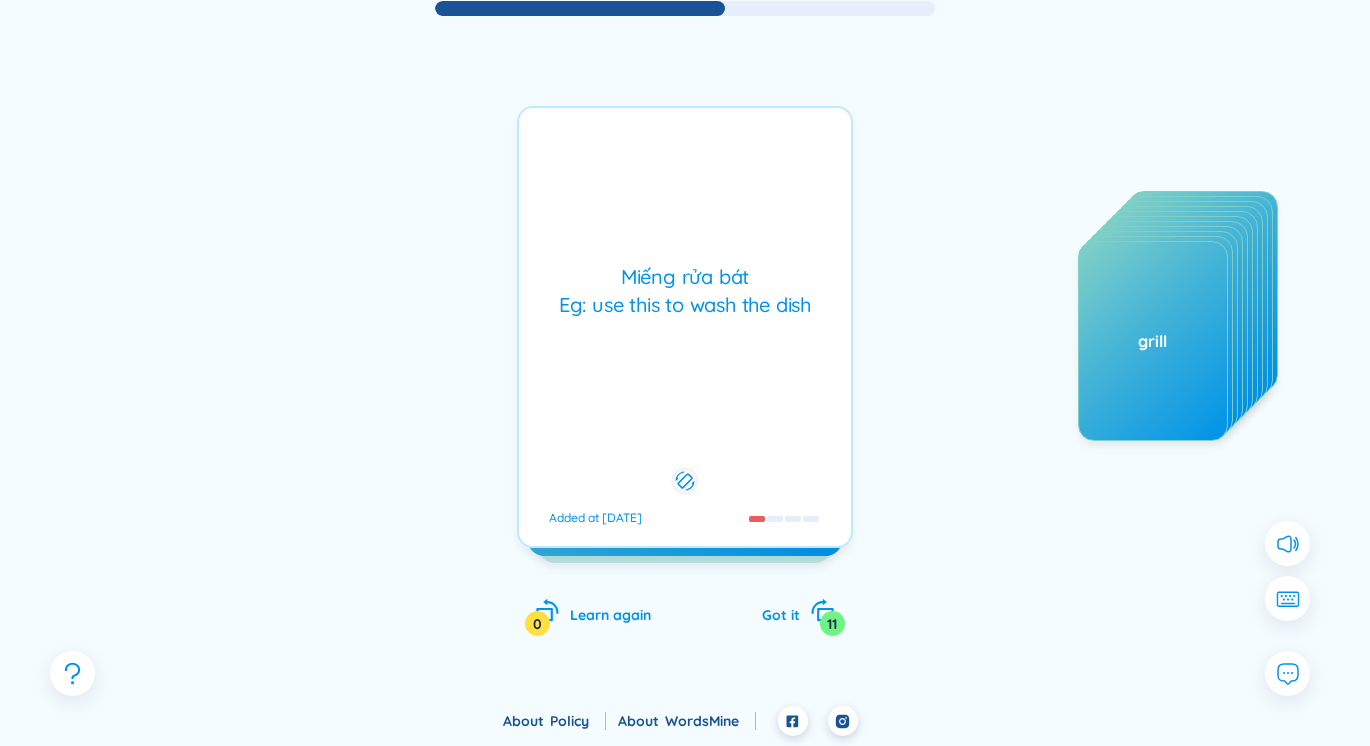 click on "Miếng rửa bát
Eg: use this to wash the dish Added at 4/8/2025" at bounding box center [685, 327] 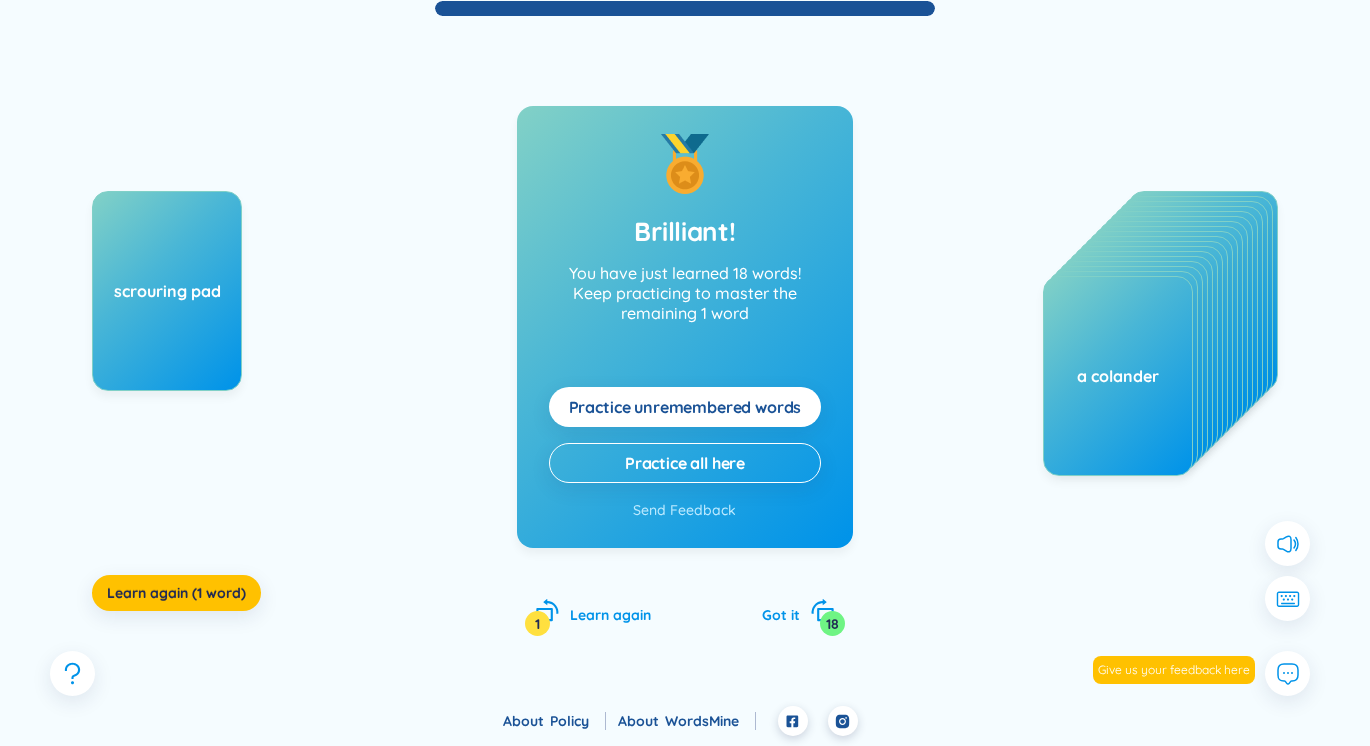 click on "scrouring pad" at bounding box center (167, 291) 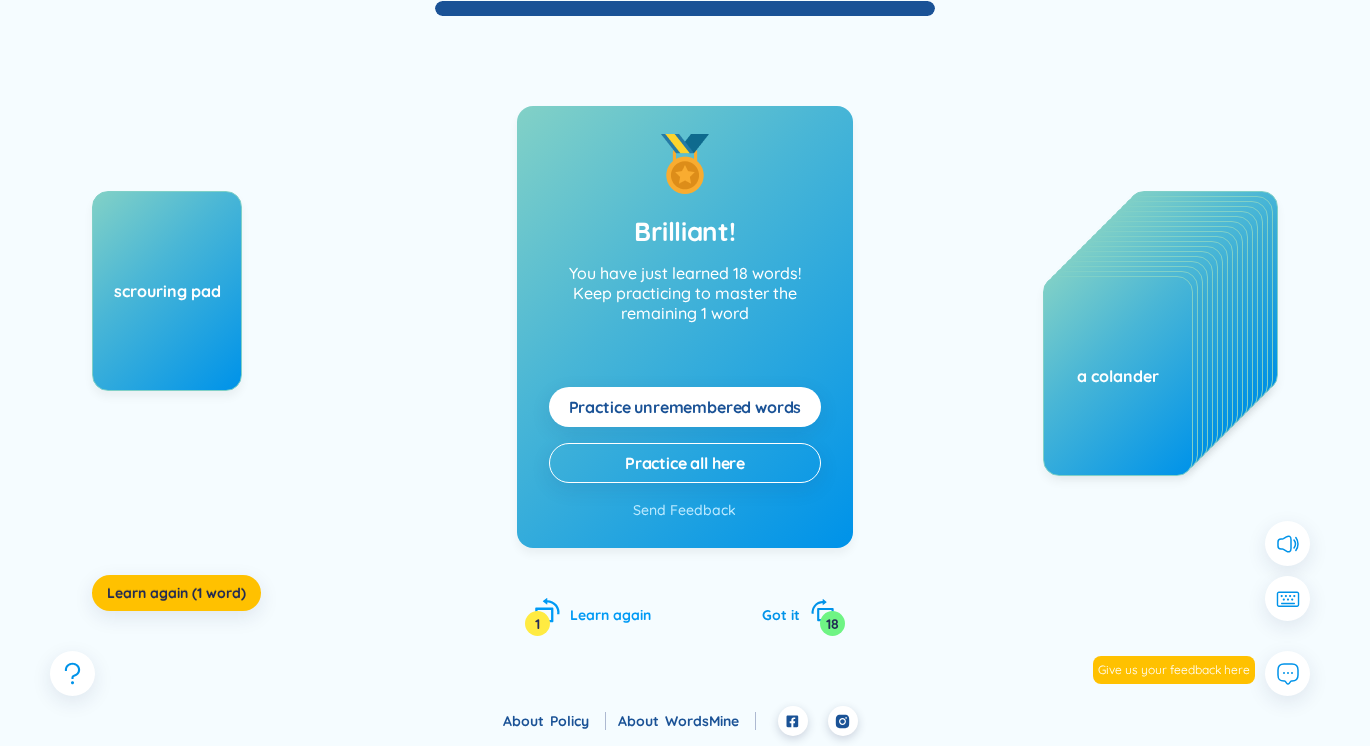click on "Learn again 1" at bounding box center [593, 612] 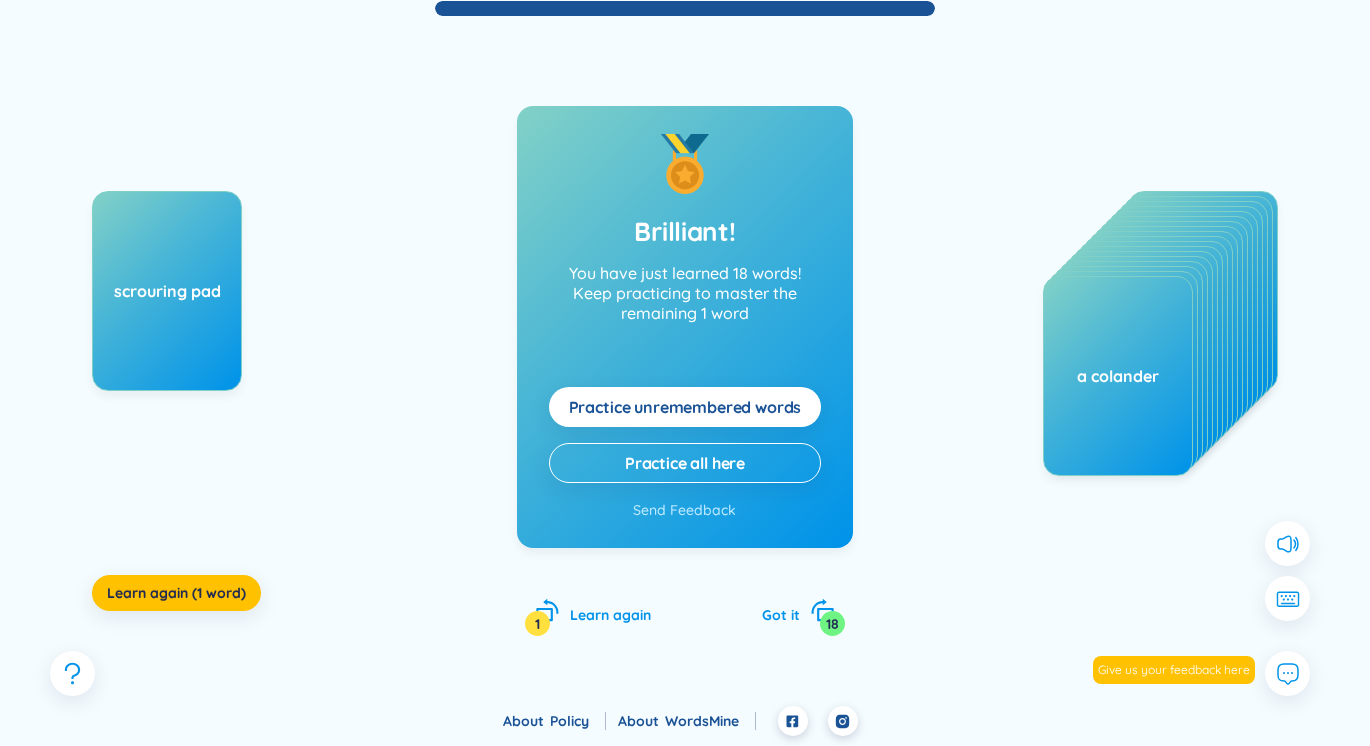 click on "scrouring pad" at bounding box center [167, 291] 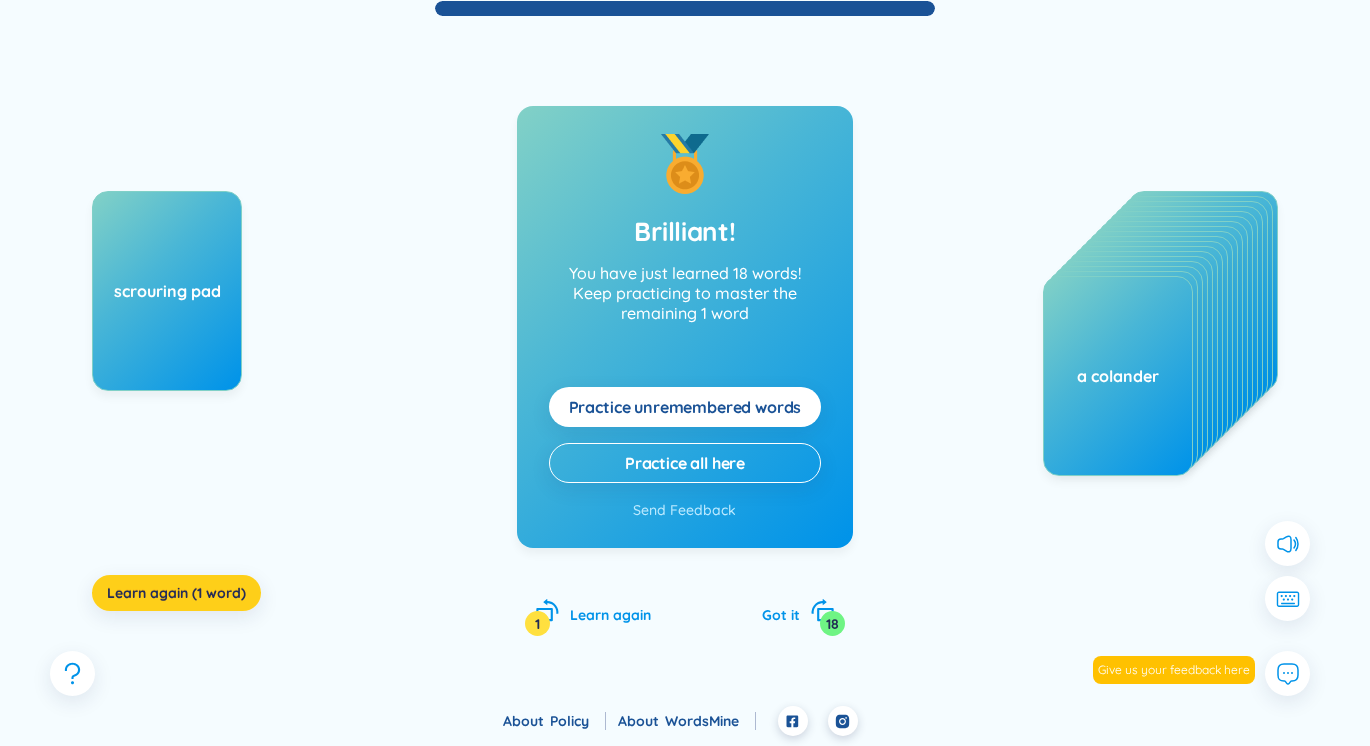 click on "Learn again (1 word)" at bounding box center (176, 593) 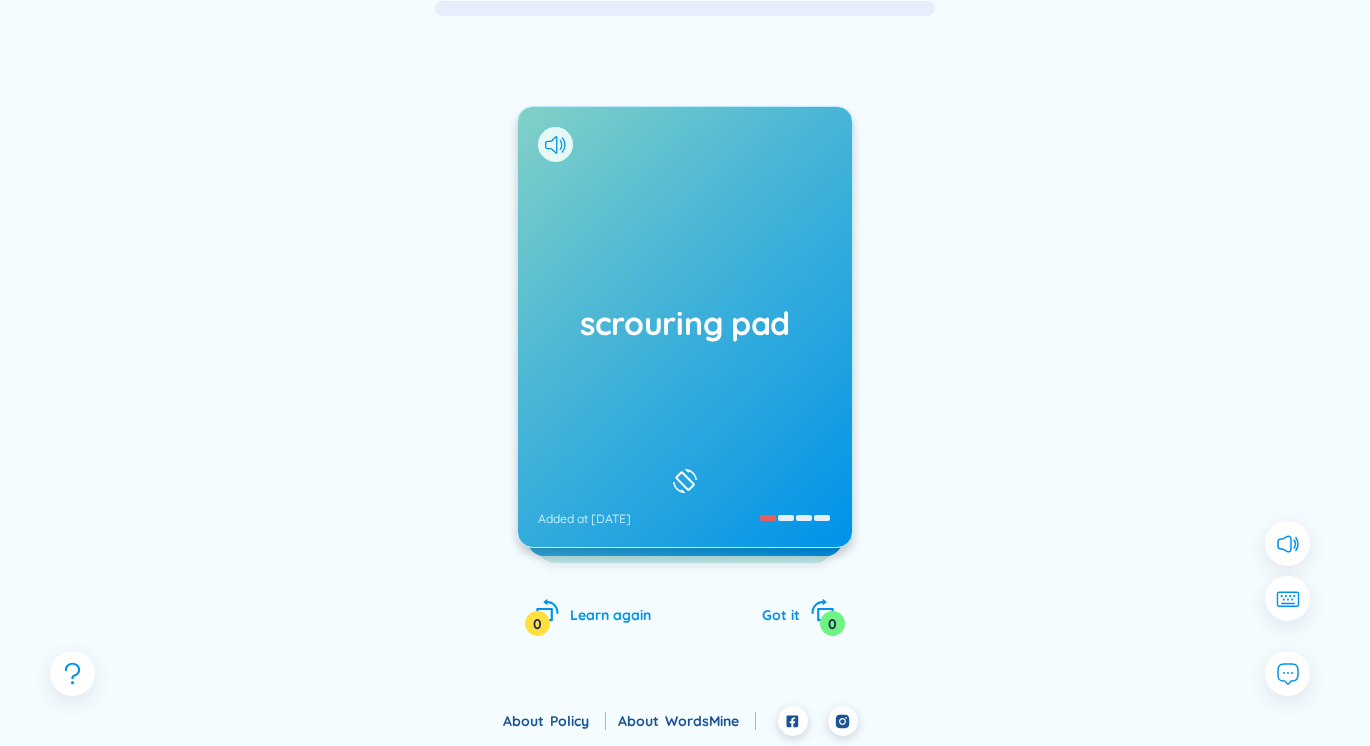 click on "scrouring pad Added at 4/8/2025" at bounding box center [685, 327] 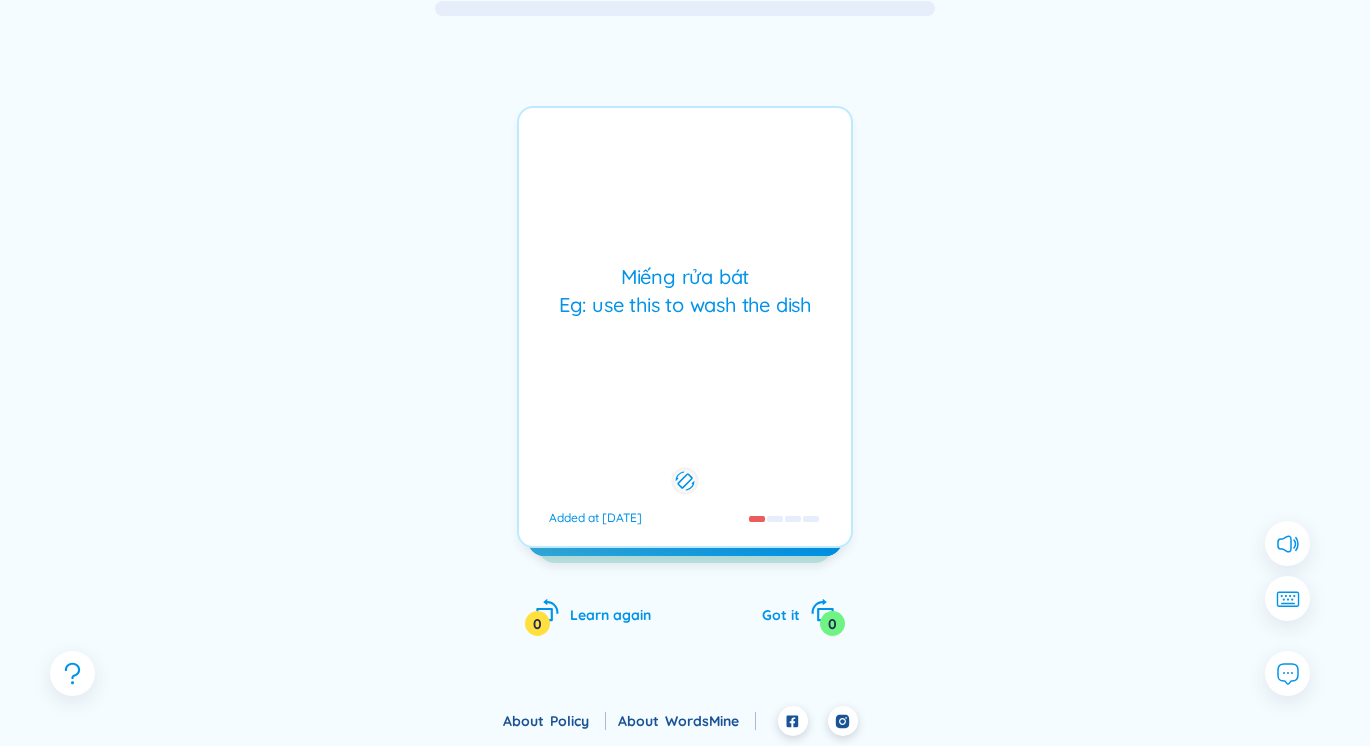 click on "Miếng rửa bát
Eg: use this to wash the dish" at bounding box center [685, 291] 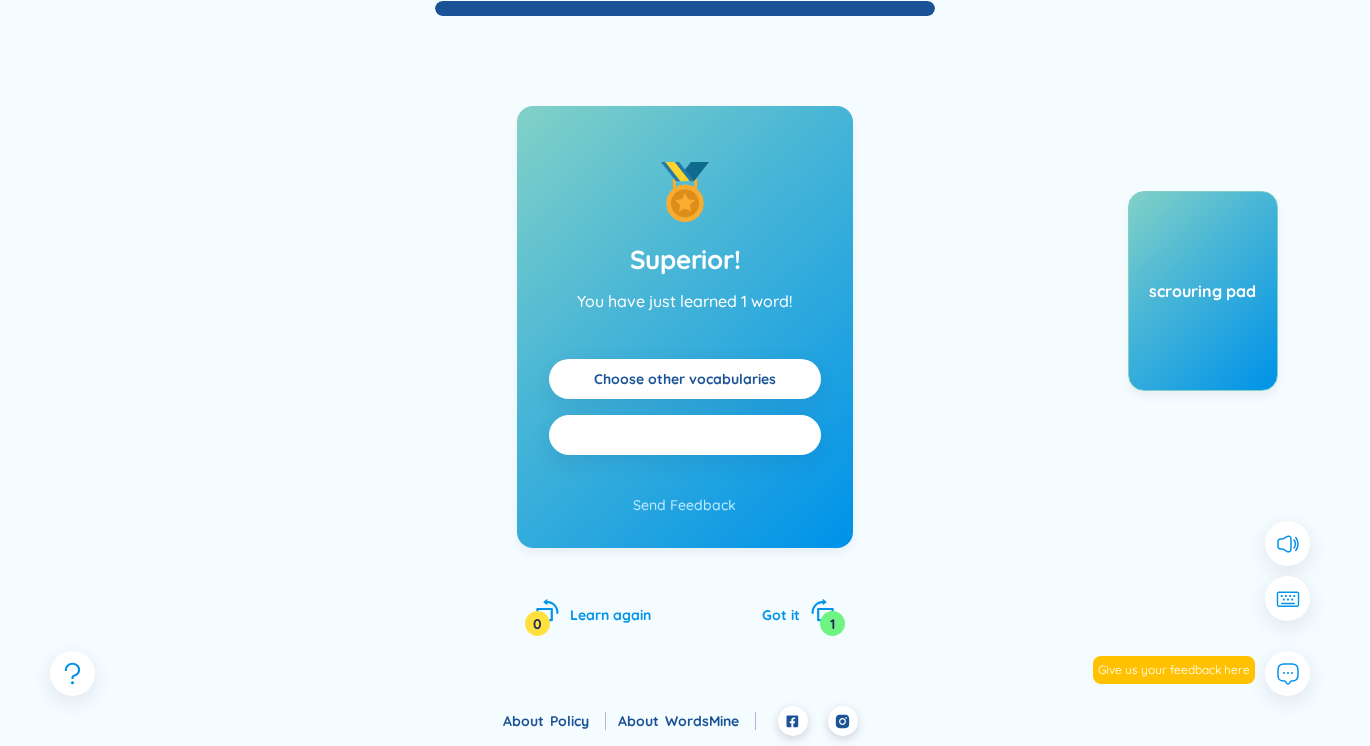 click on "Practice all" at bounding box center (685, 435) 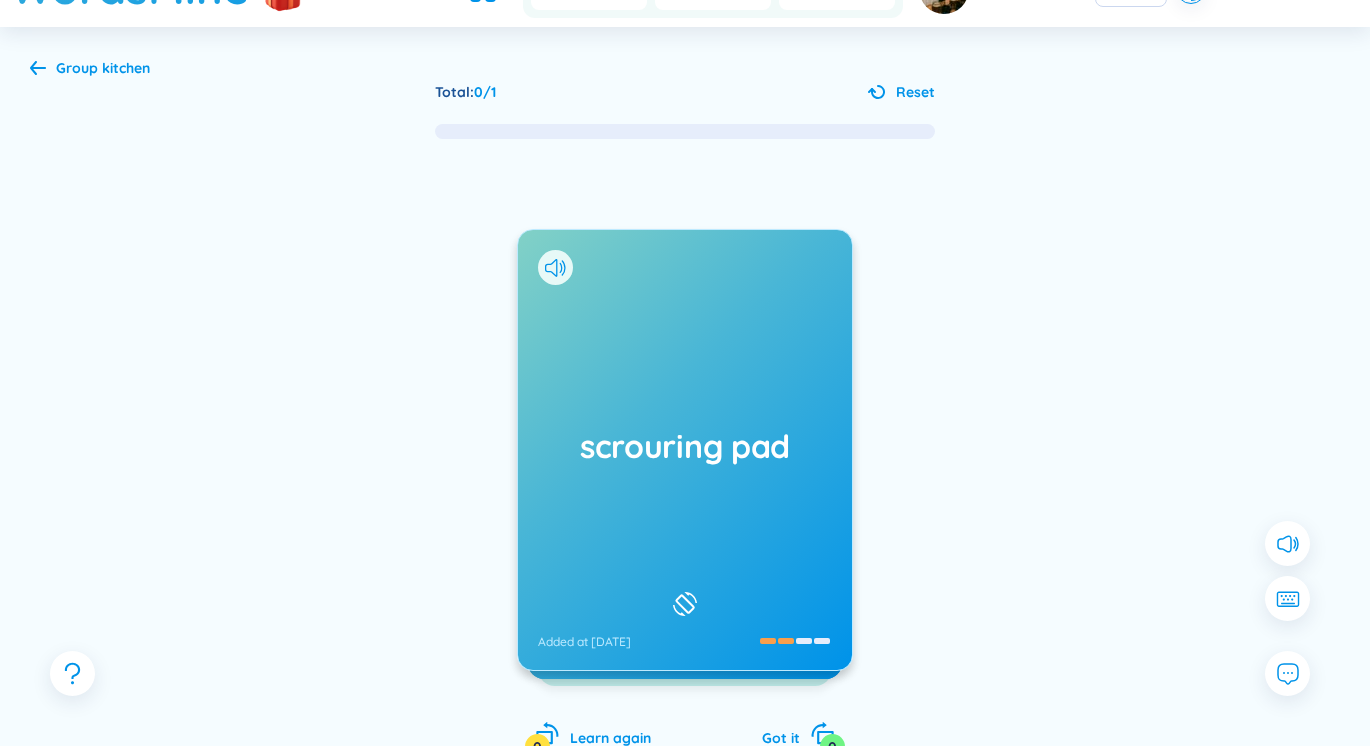 scroll, scrollTop: 0, scrollLeft: 0, axis: both 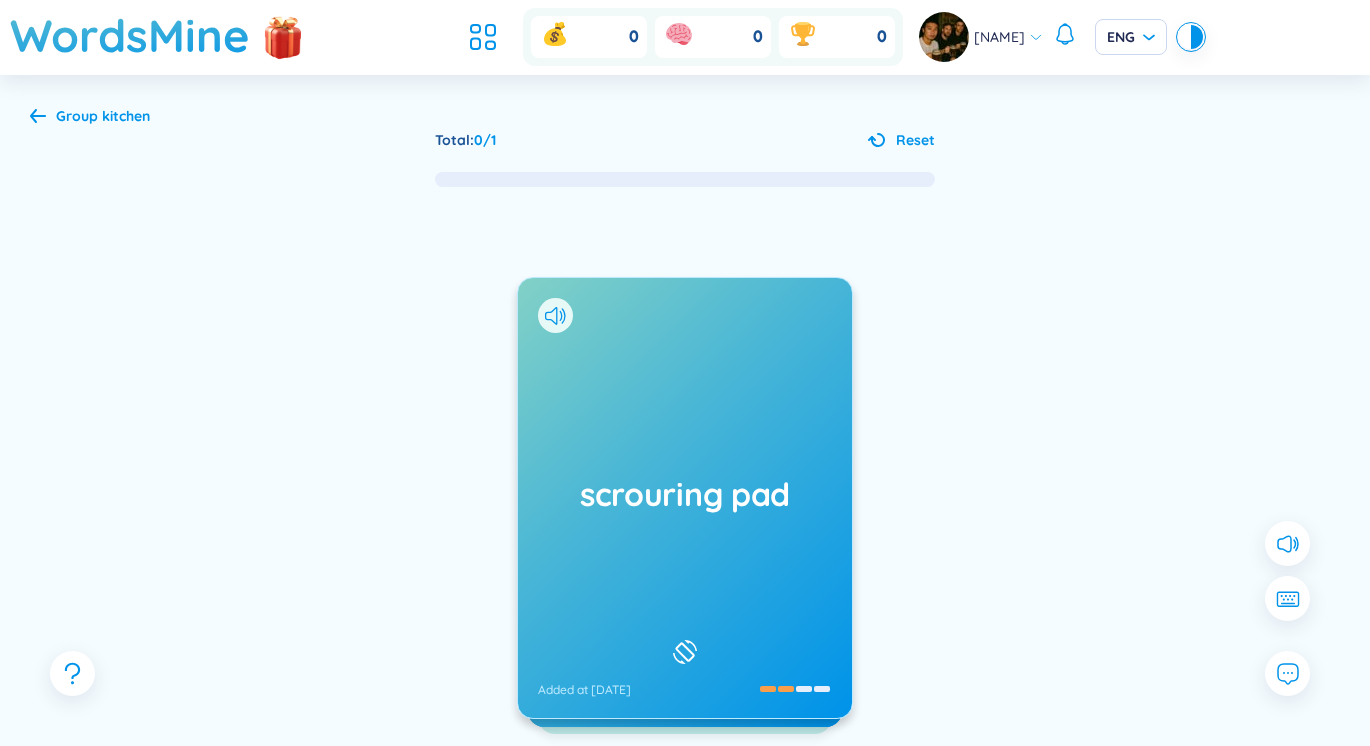click on "kitchen" at bounding box center [126, 116] 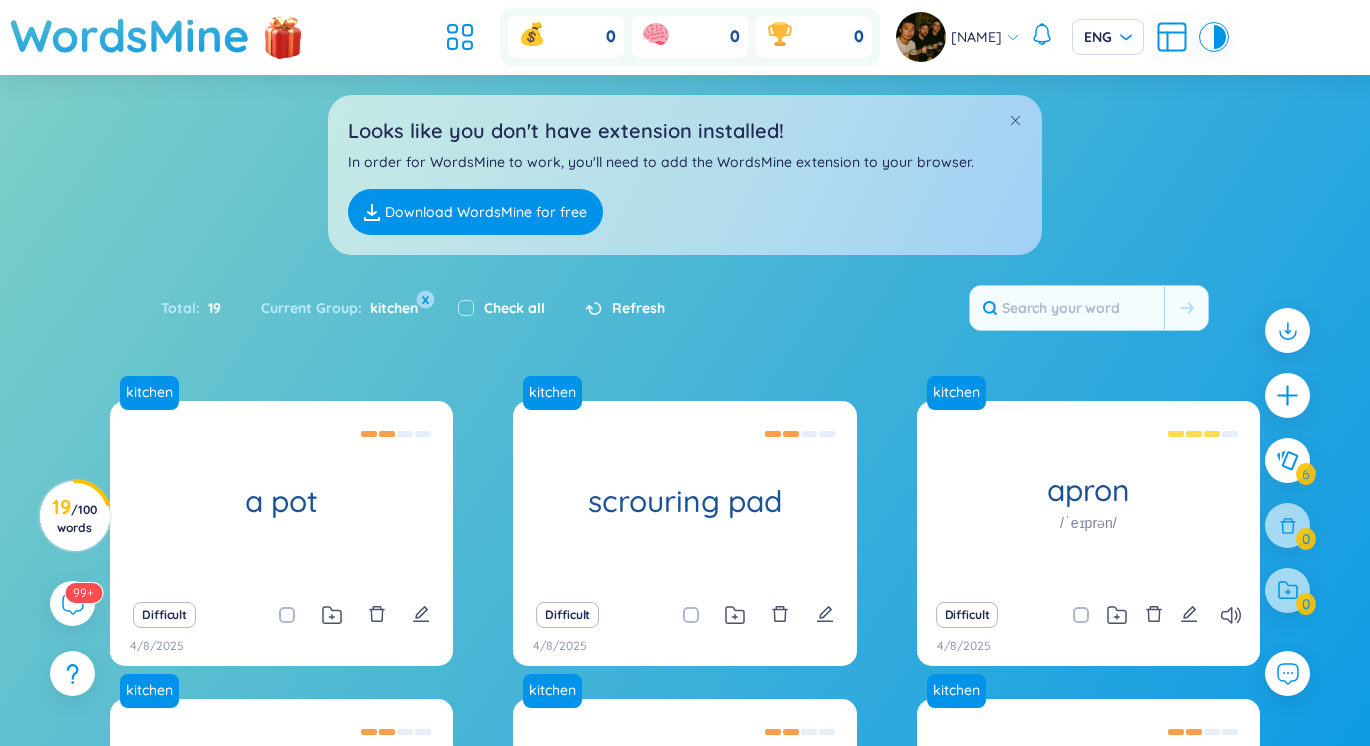 click on "x" at bounding box center (426, 300) 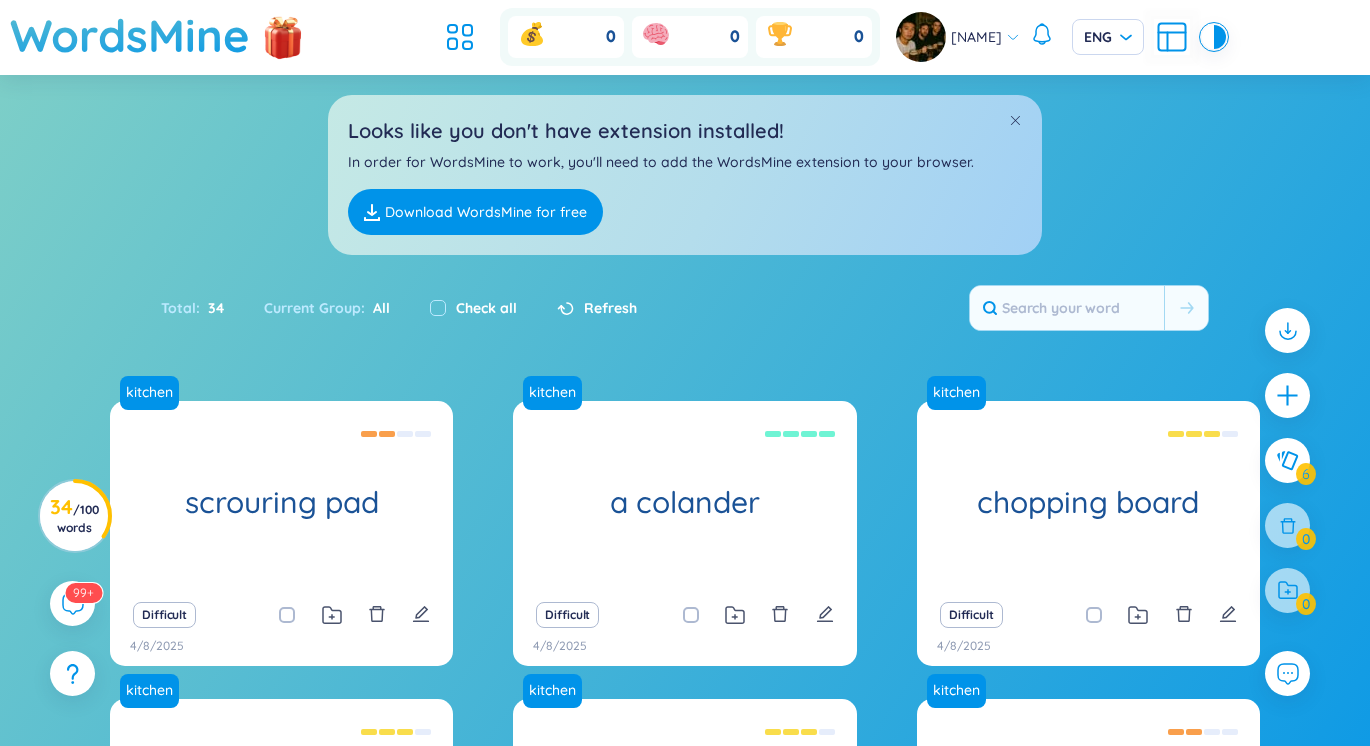 click on "All" at bounding box center (377, 308) 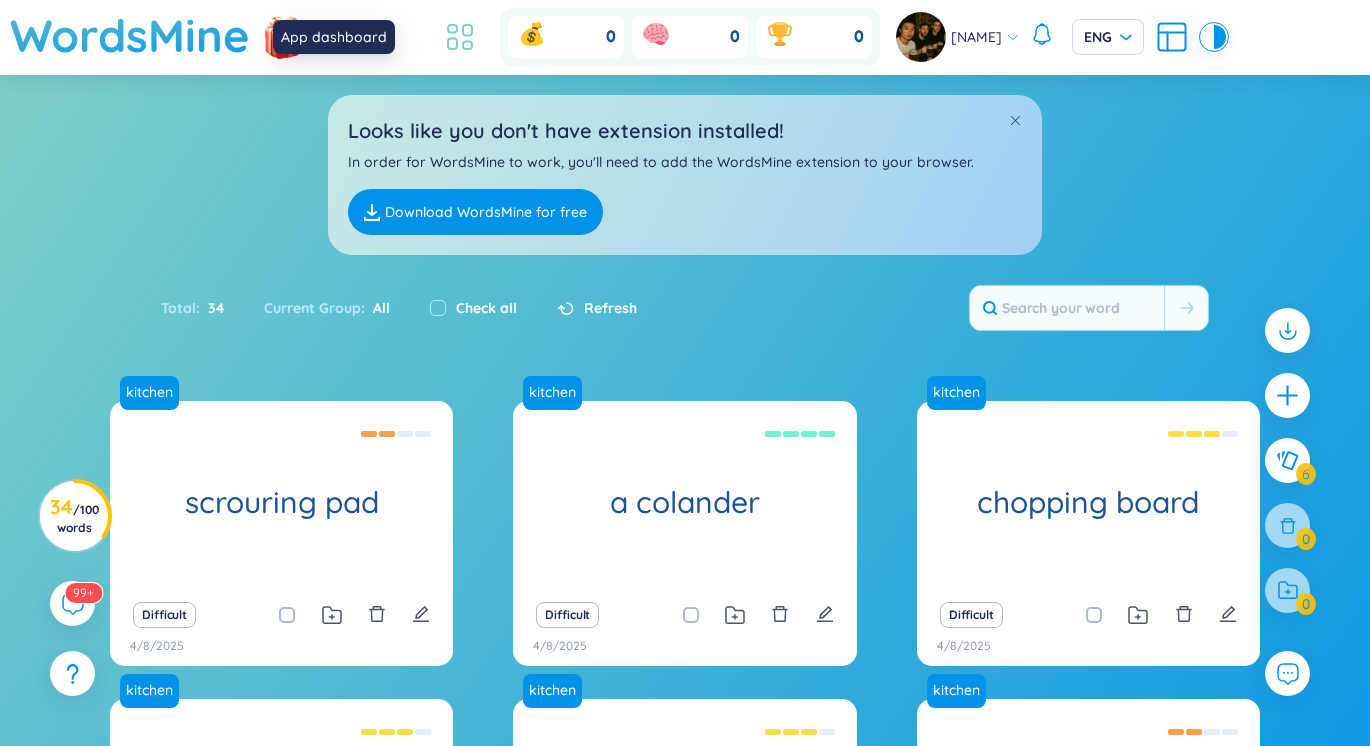 click 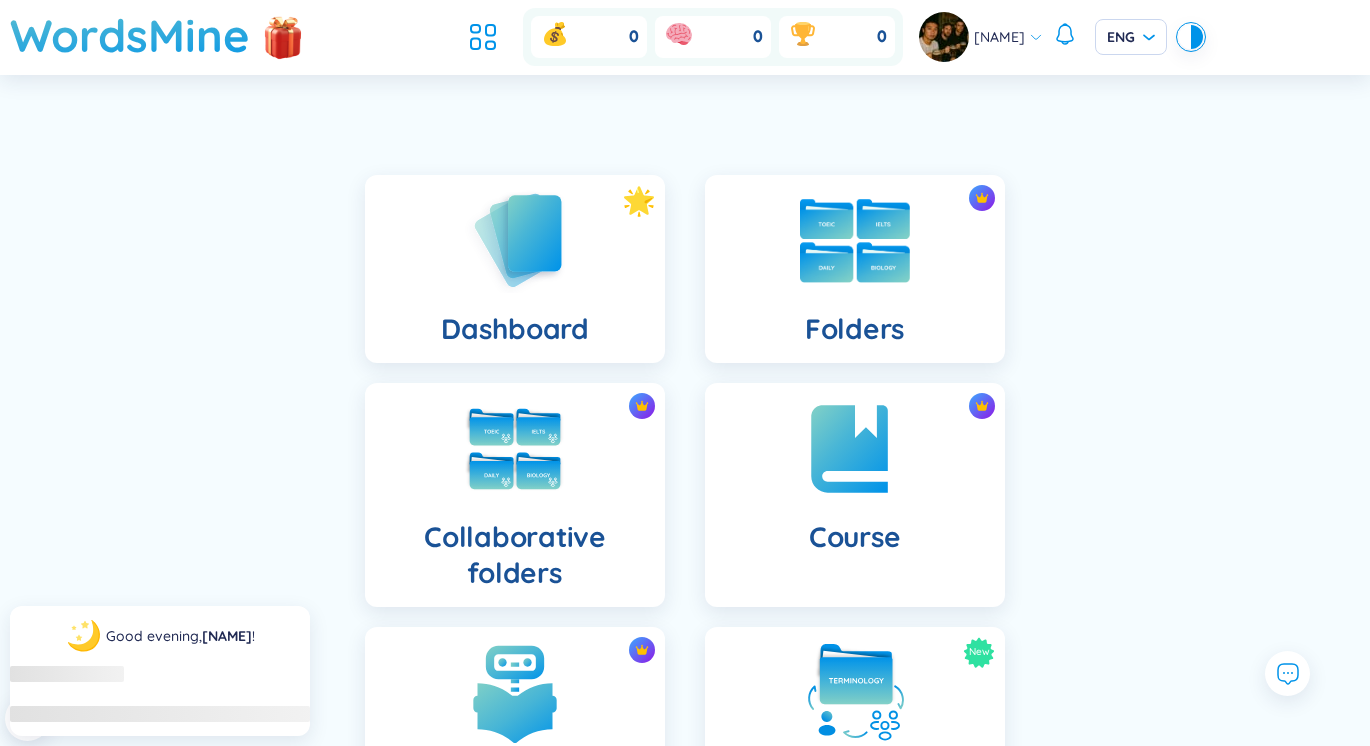 click on "Folders" at bounding box center (855, 269) 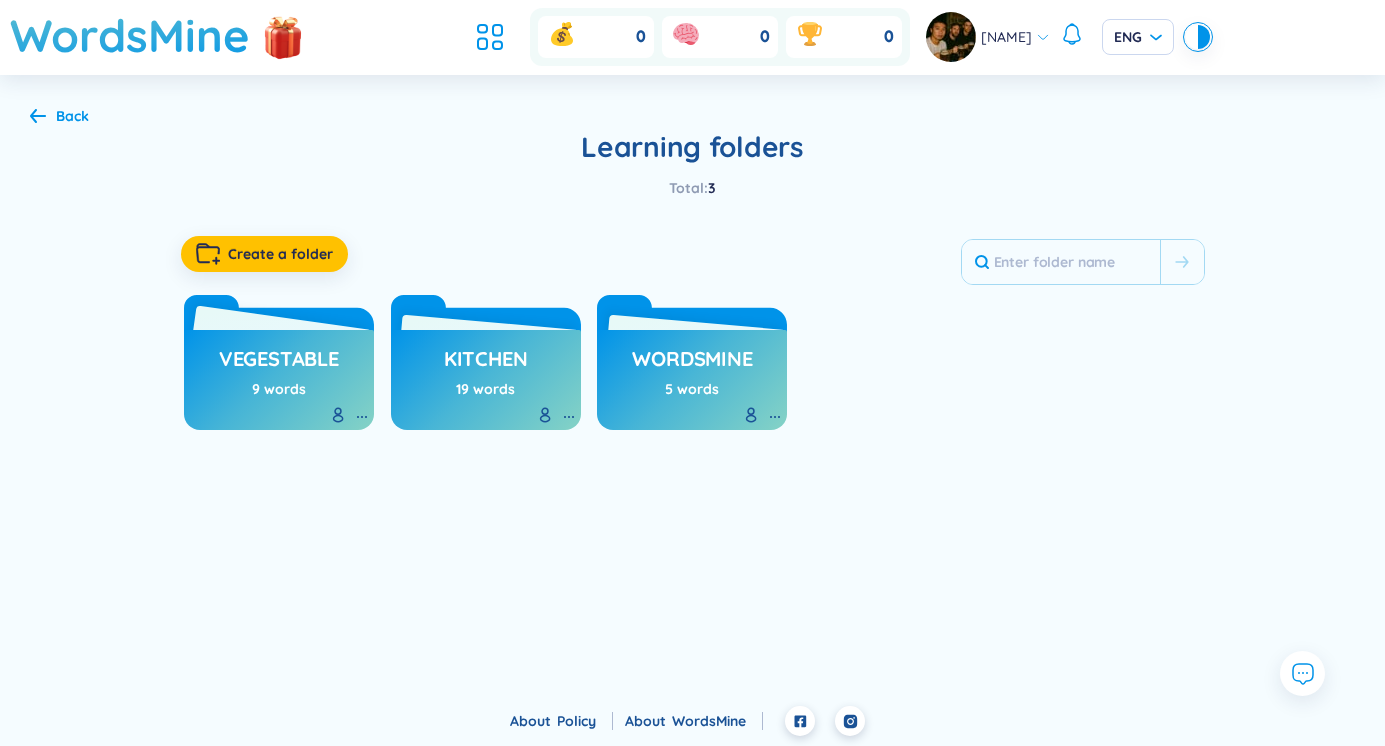 click on "9 words" at bounding box center (279, 389) 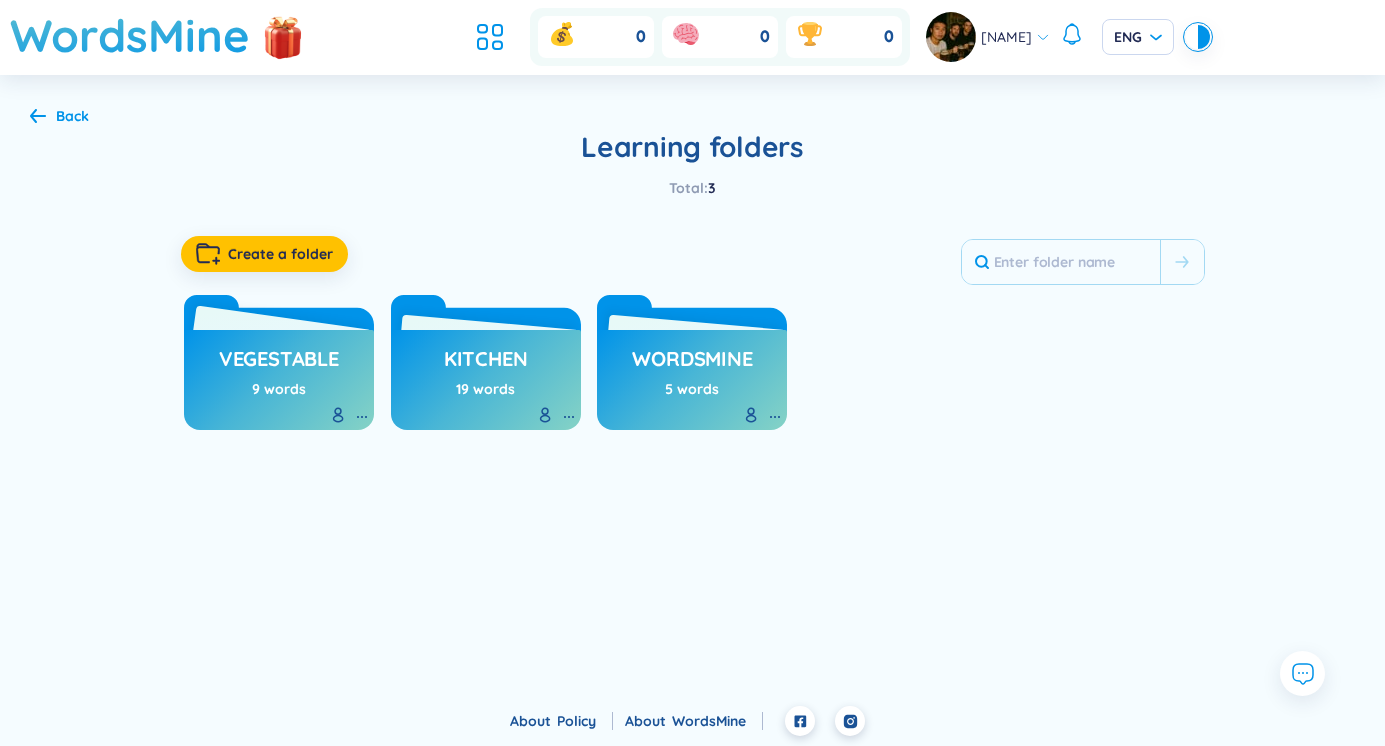 click 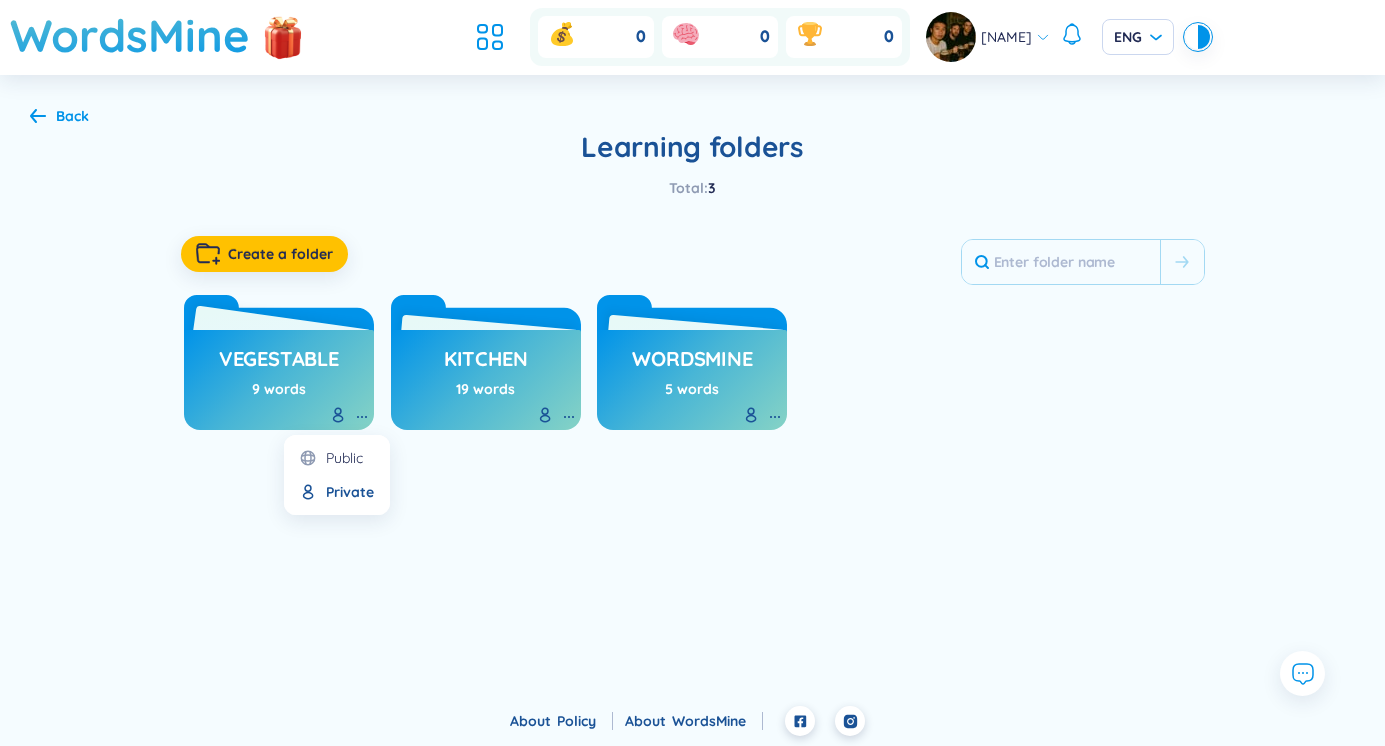 click on "vegestable 9 words" at bounding box center (279, 380) 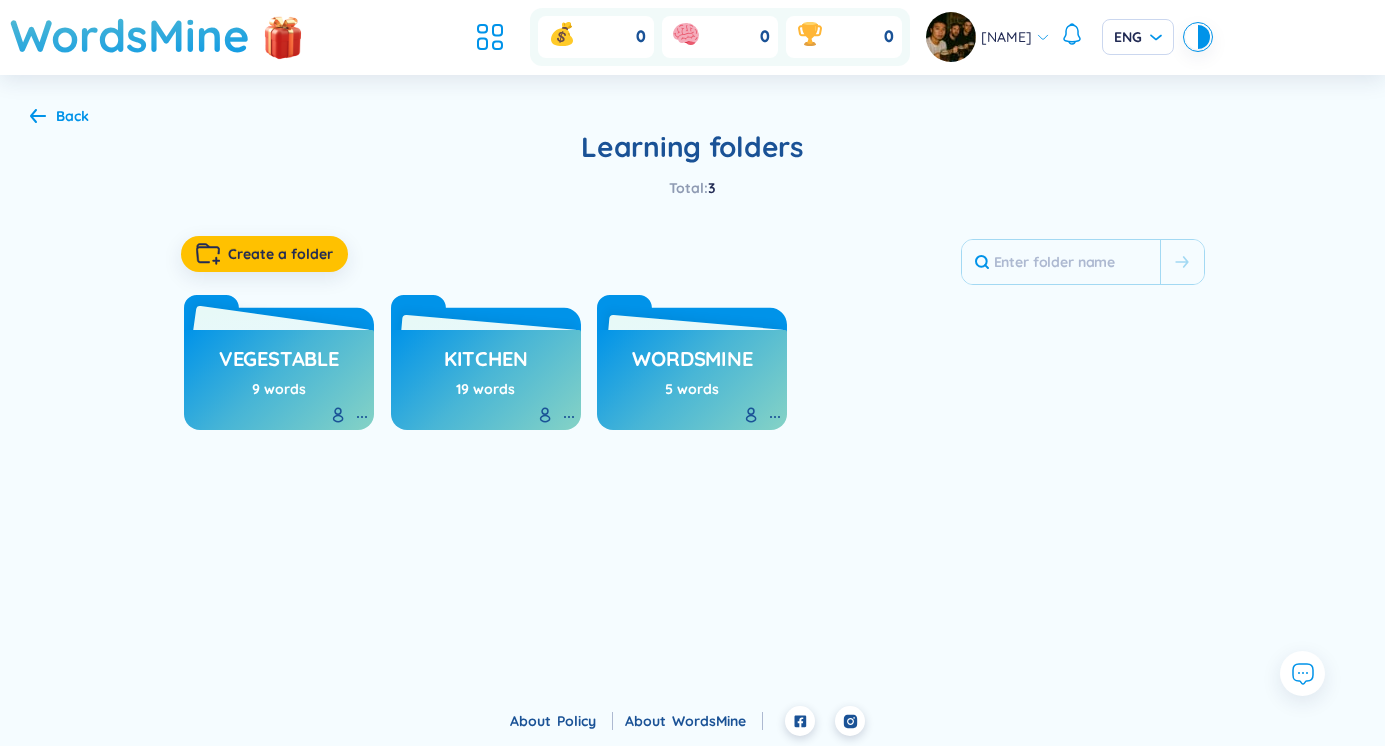 click on "vegestable" at bounding box center [279, 364] 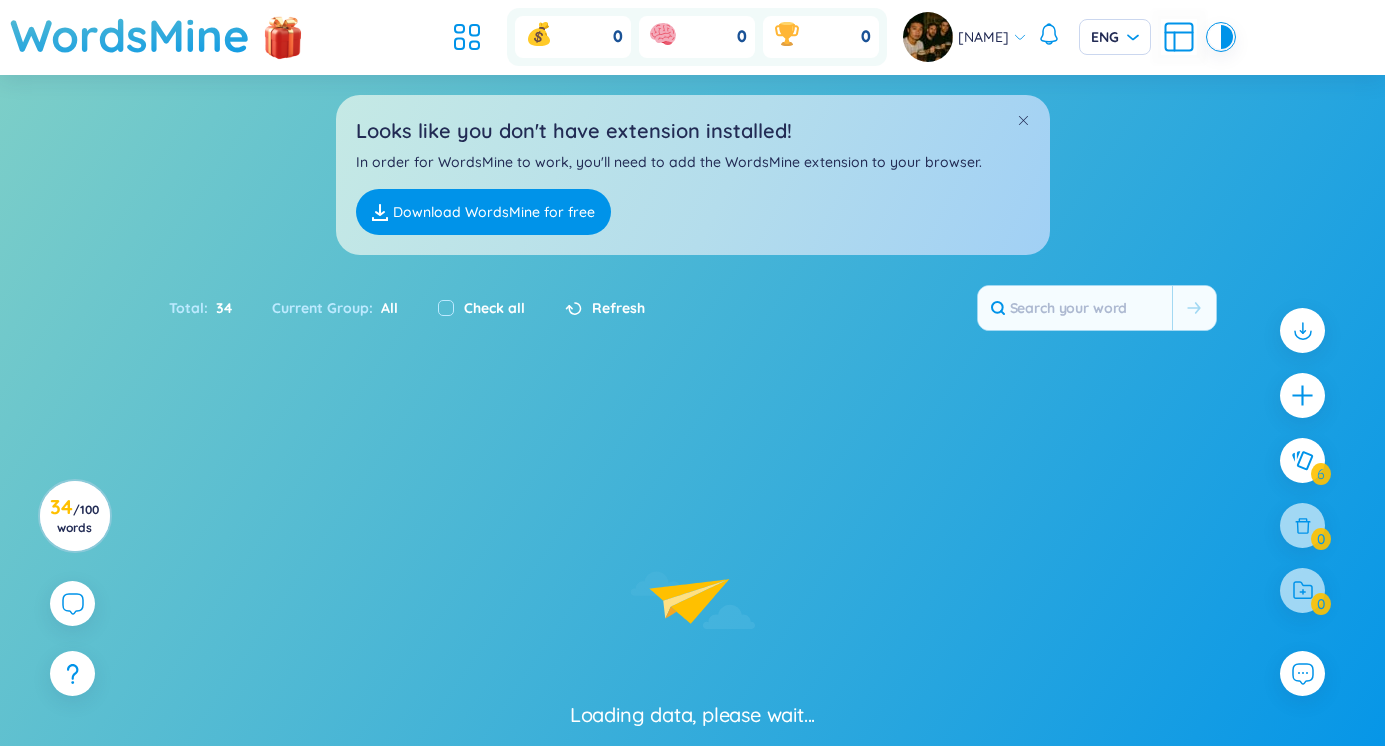 click on "Loading data, please wait..." at bounding box center [692, 565] 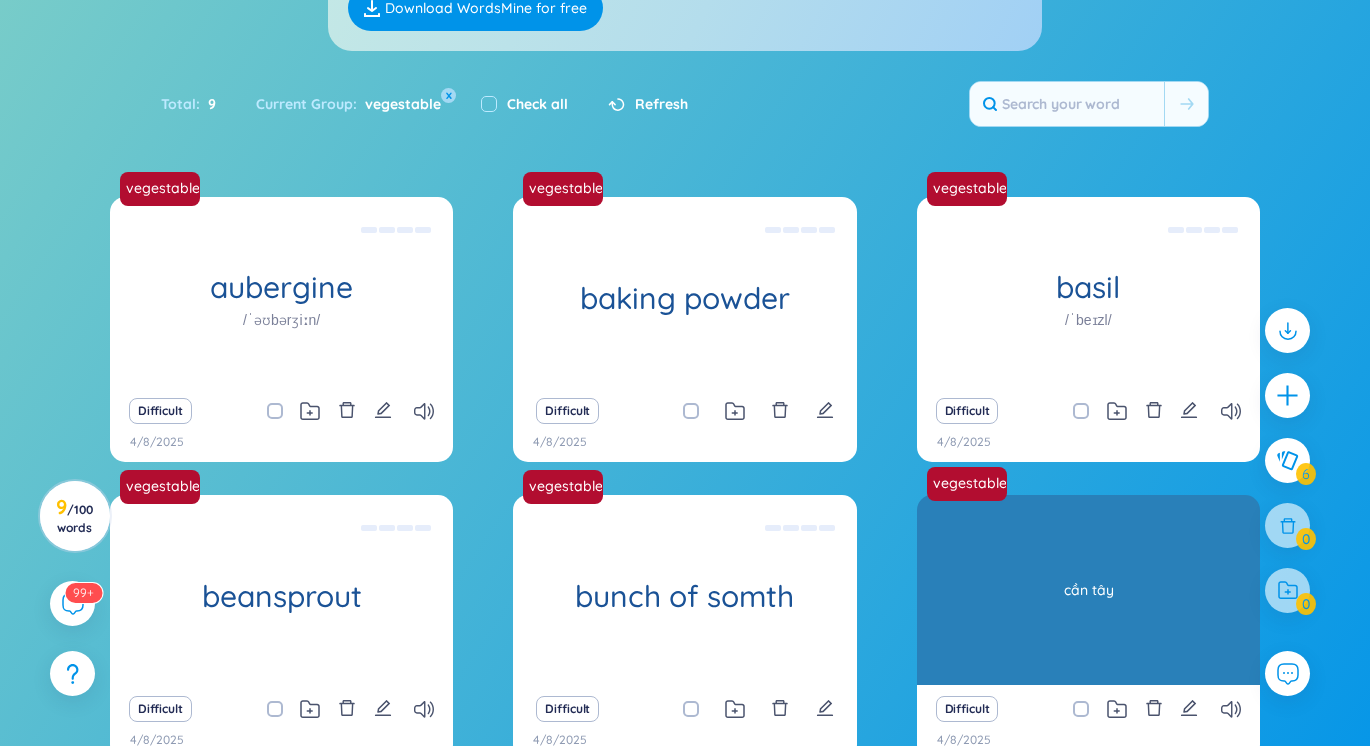 scroll, scrollTop: 204, scrollLeft: 0, axis: vertical 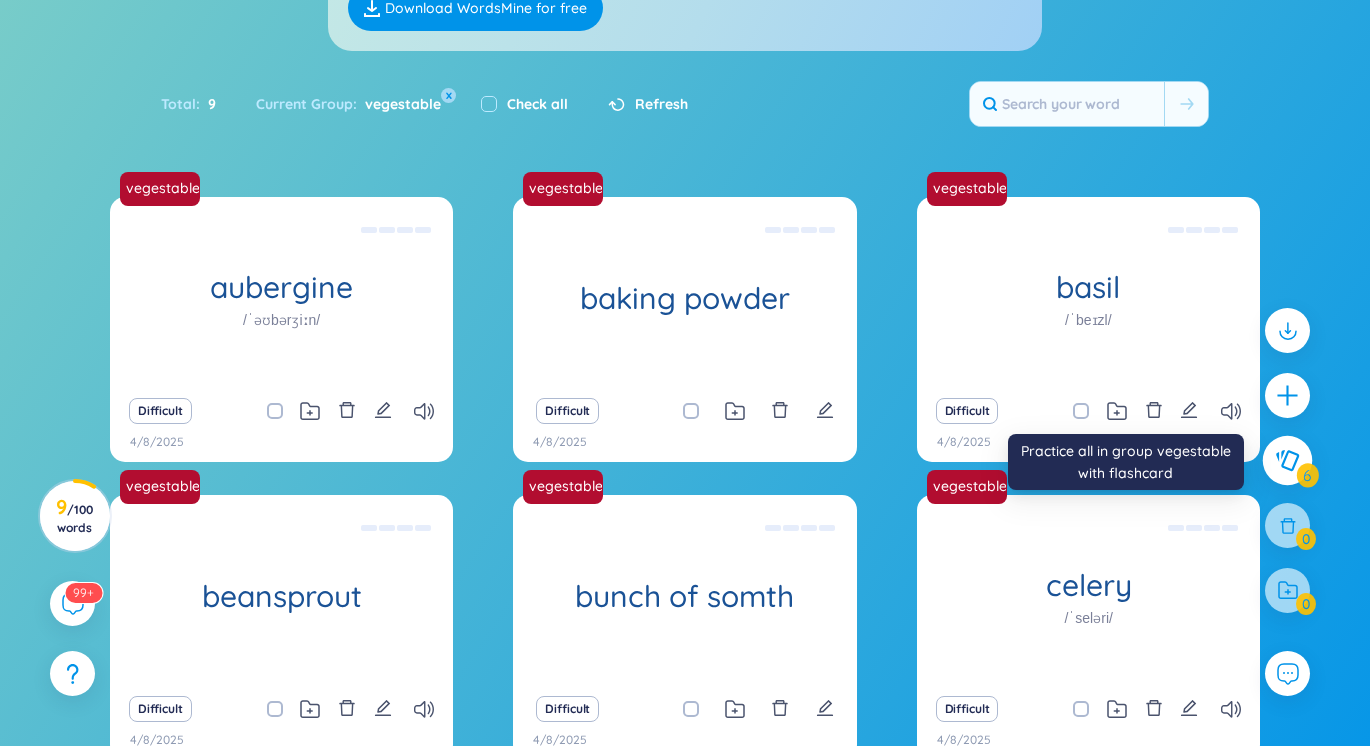 click at bounding box center (1288, 461) 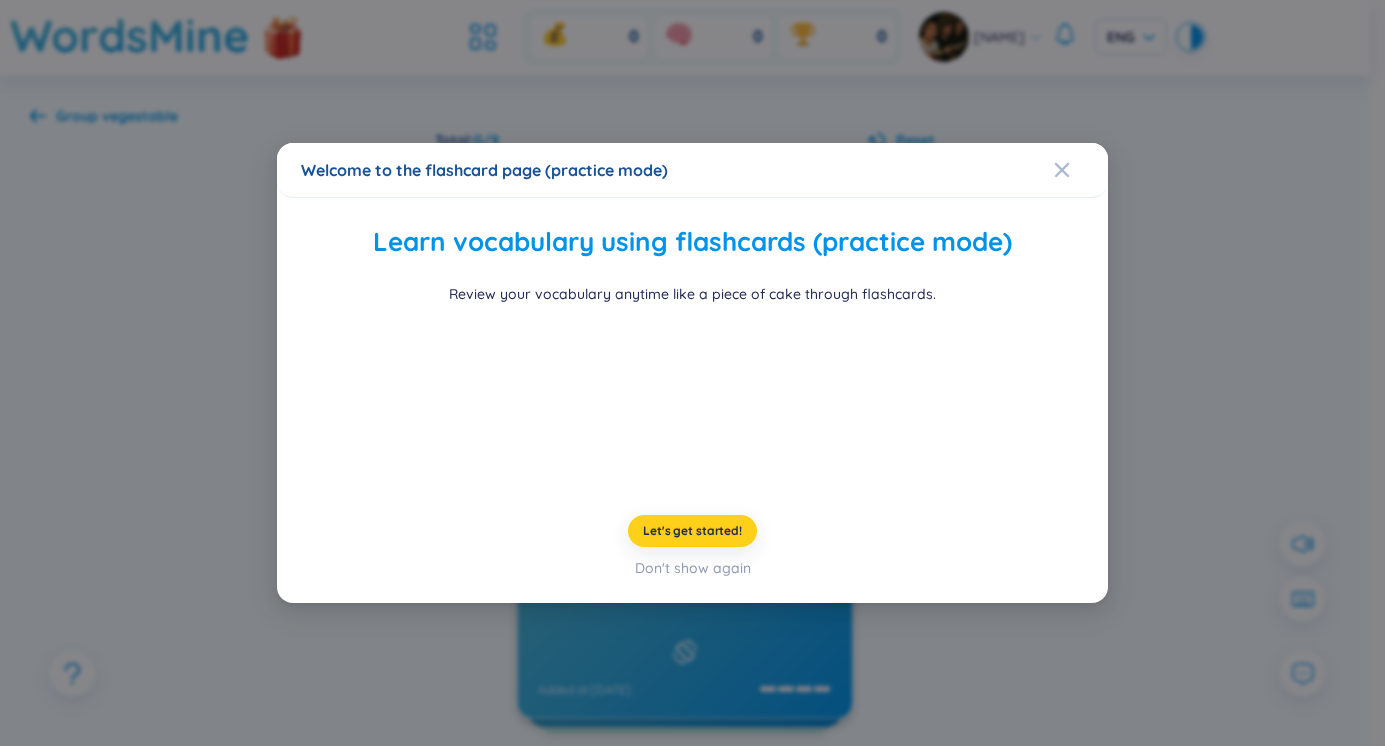 click on "Let's get started!" at bounding box center (692, 531) 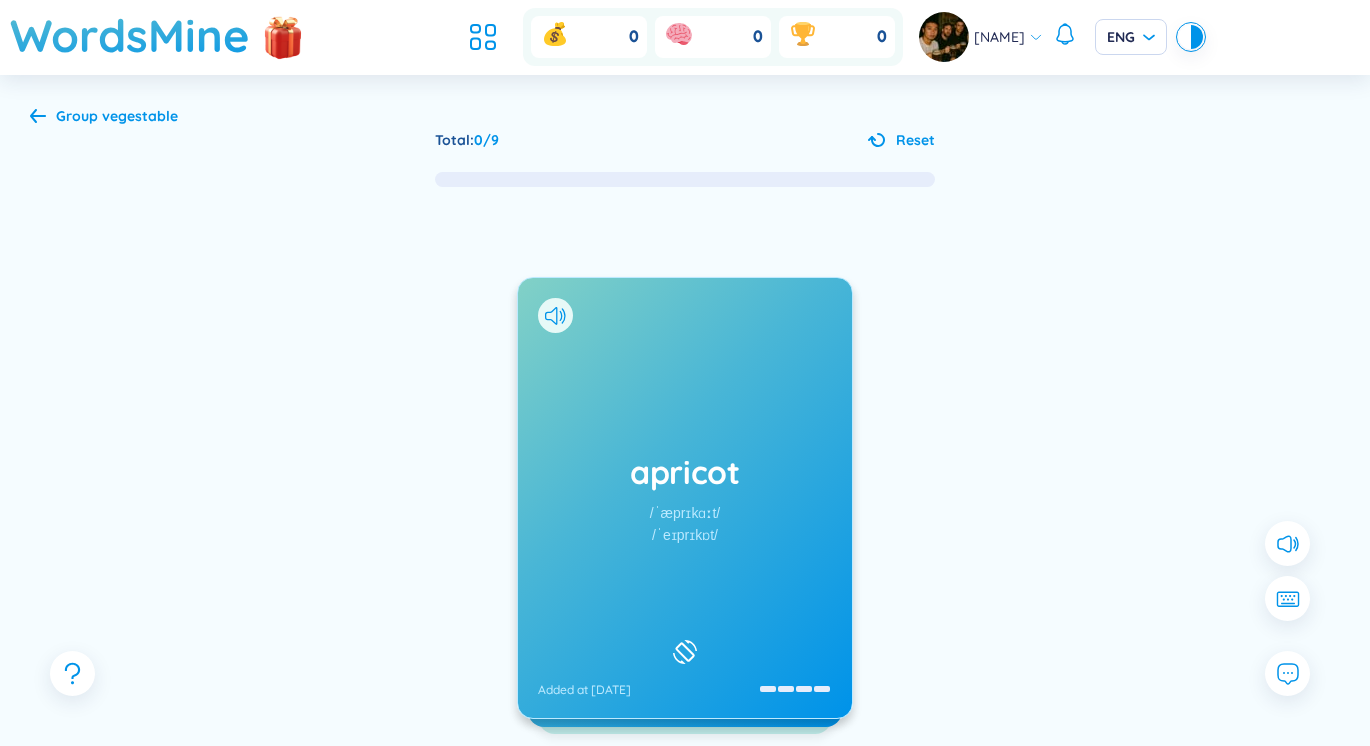 scroll, scrollTop: 171, scrollLeft: 0, axis: vertical 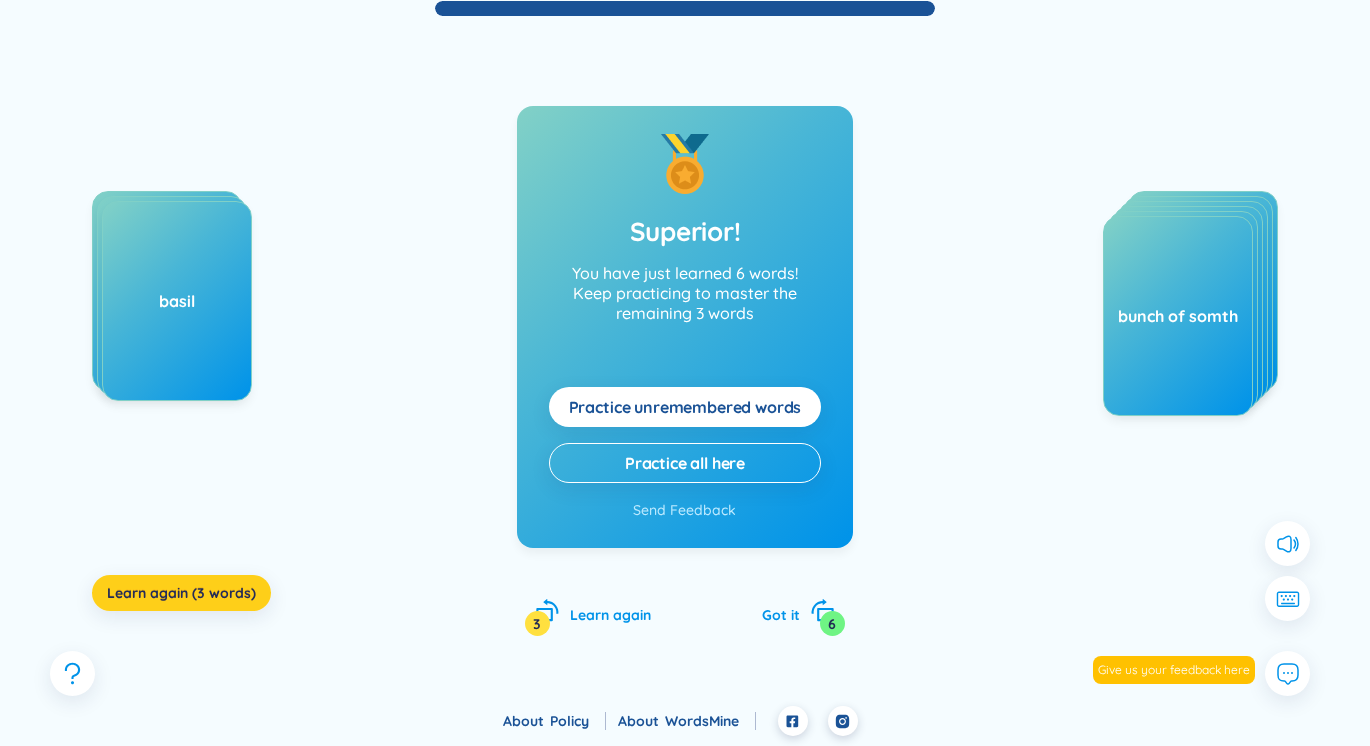 click on "Learn again (3 words)" at bounding box center [181, 593] 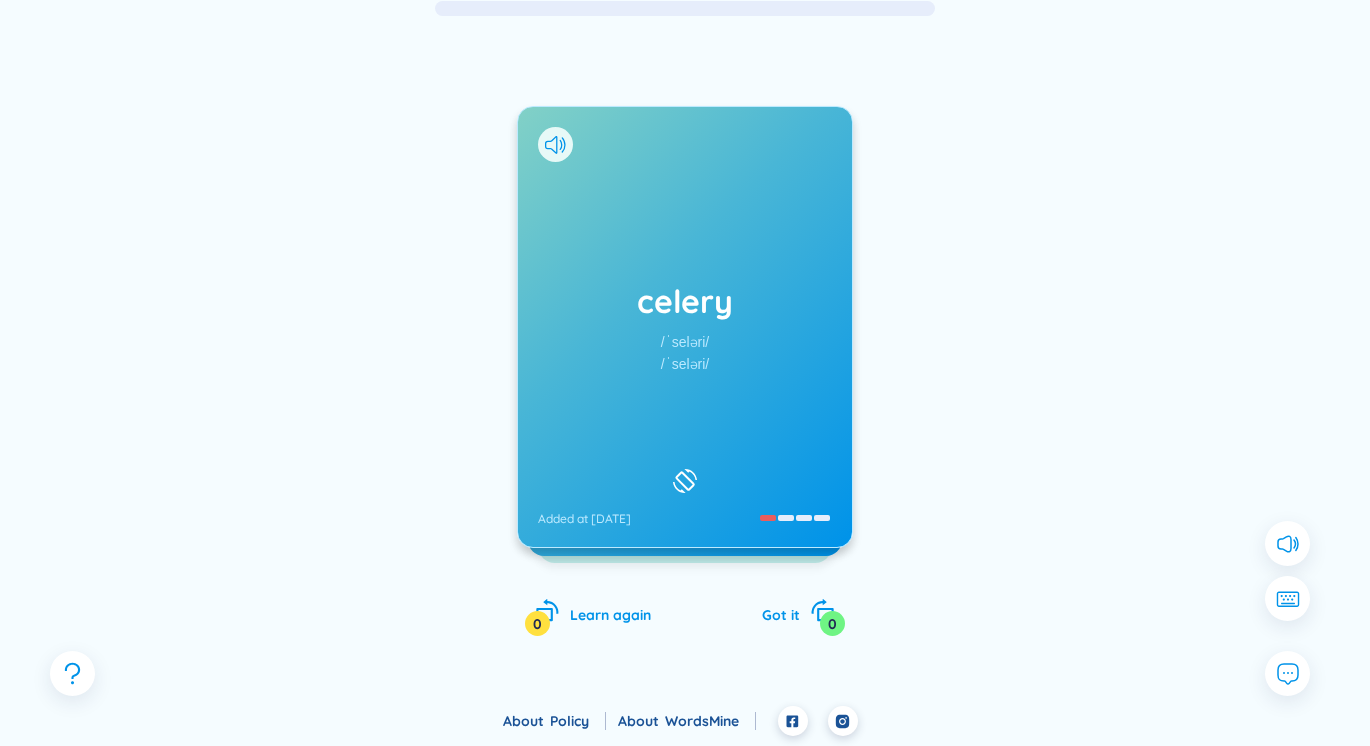 click on "celery /ˈseləri/ /ˈseləri/ Added at 4/8/2025" at bounding box center (685, 327) 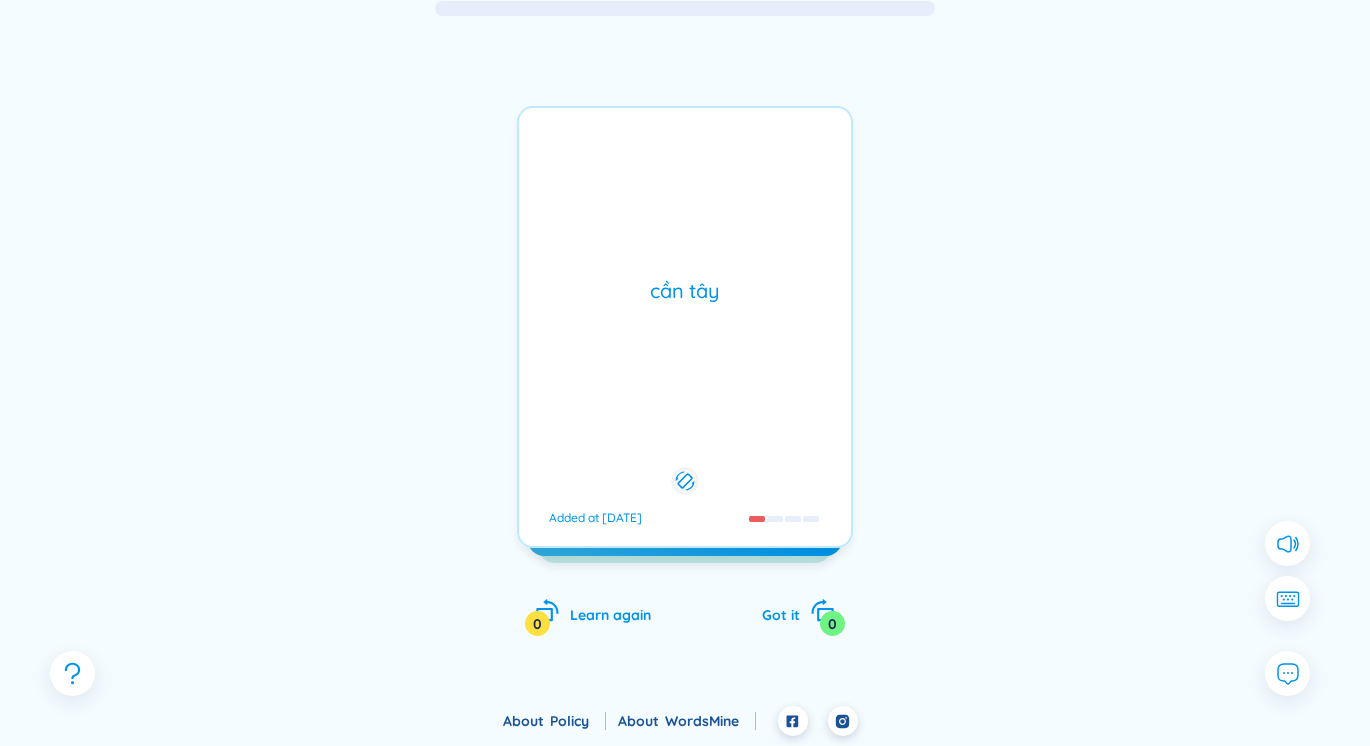 click on "cần tây Added at 4/8/2025" at bounding box center [685, 327] 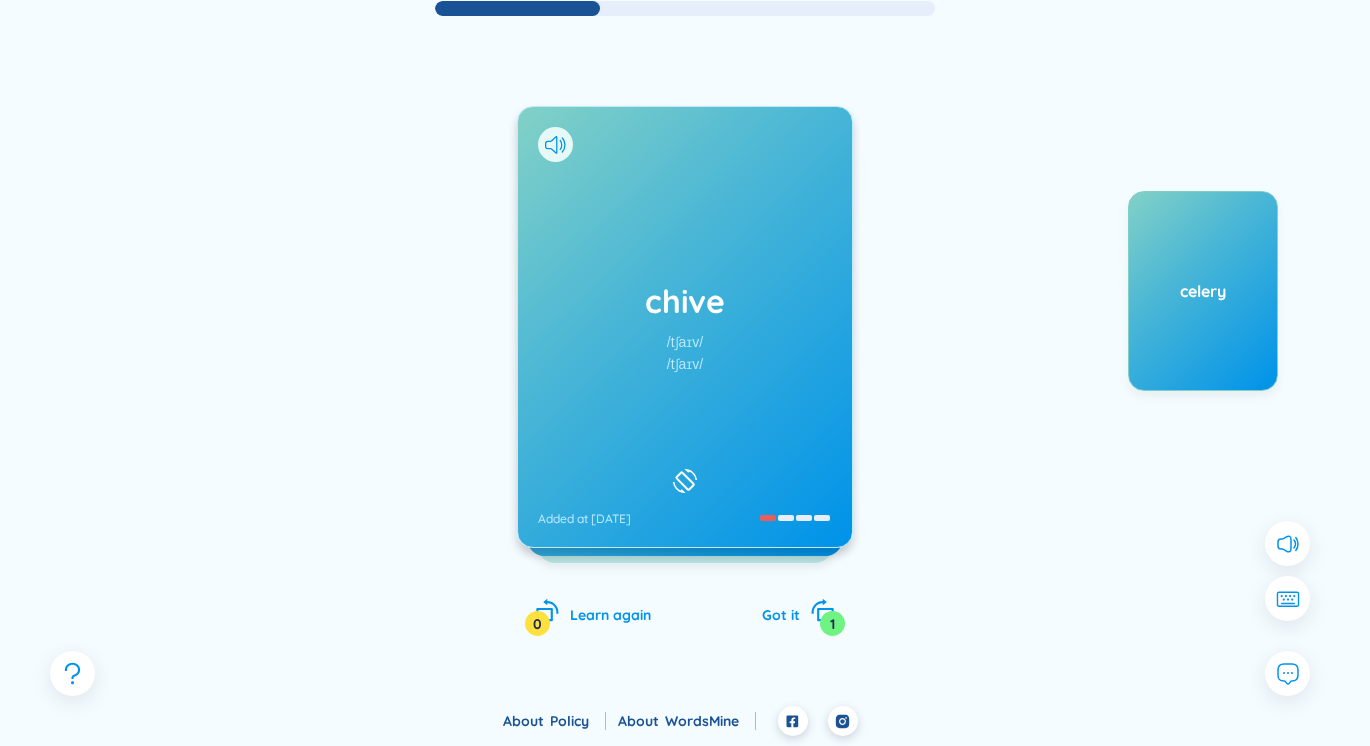 click on "/tʃaɪv/" at bounding box center [685, 342] 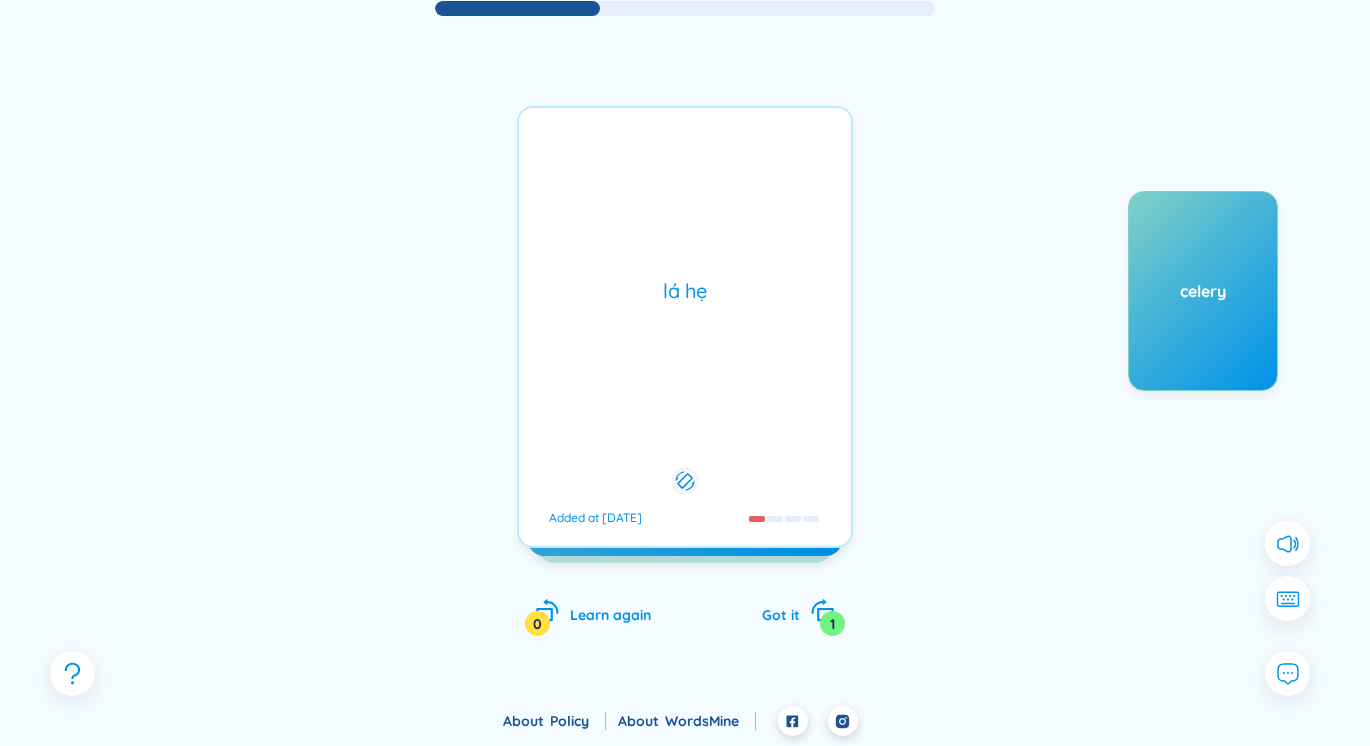click on "lá hẹ Added at 4/8/2025" at bounding box center (685, 327) 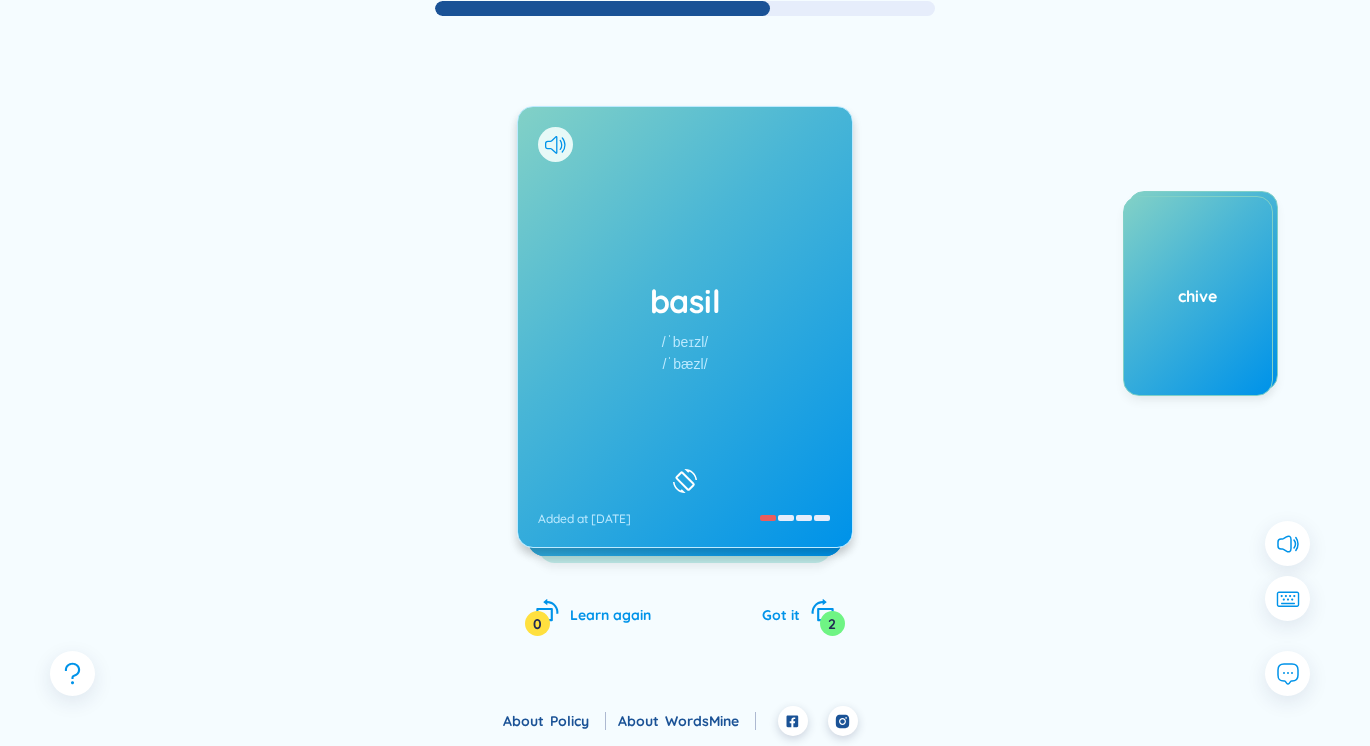 click on "/ˈbæzl/" at bounding box center [684, 364] 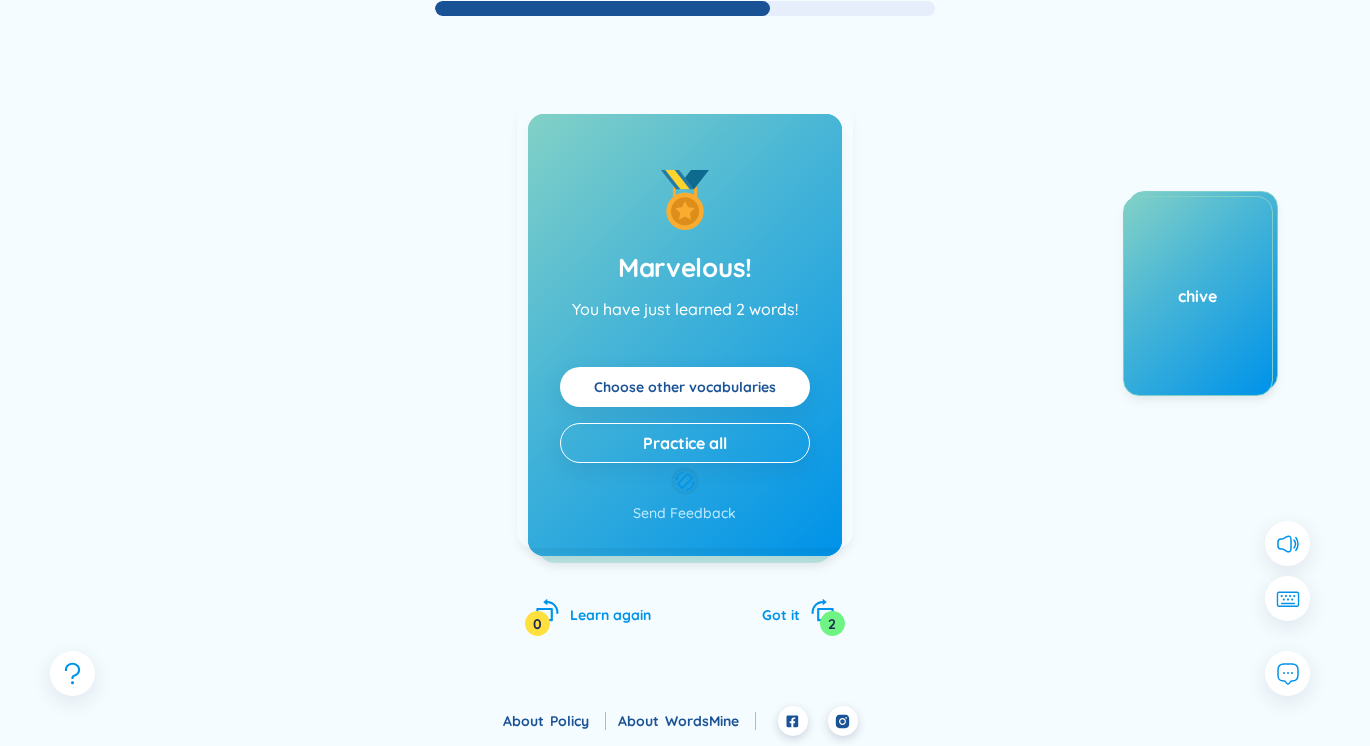 click on "Húng quế Added at 4/8/2025" at bounding box center [685, 327] 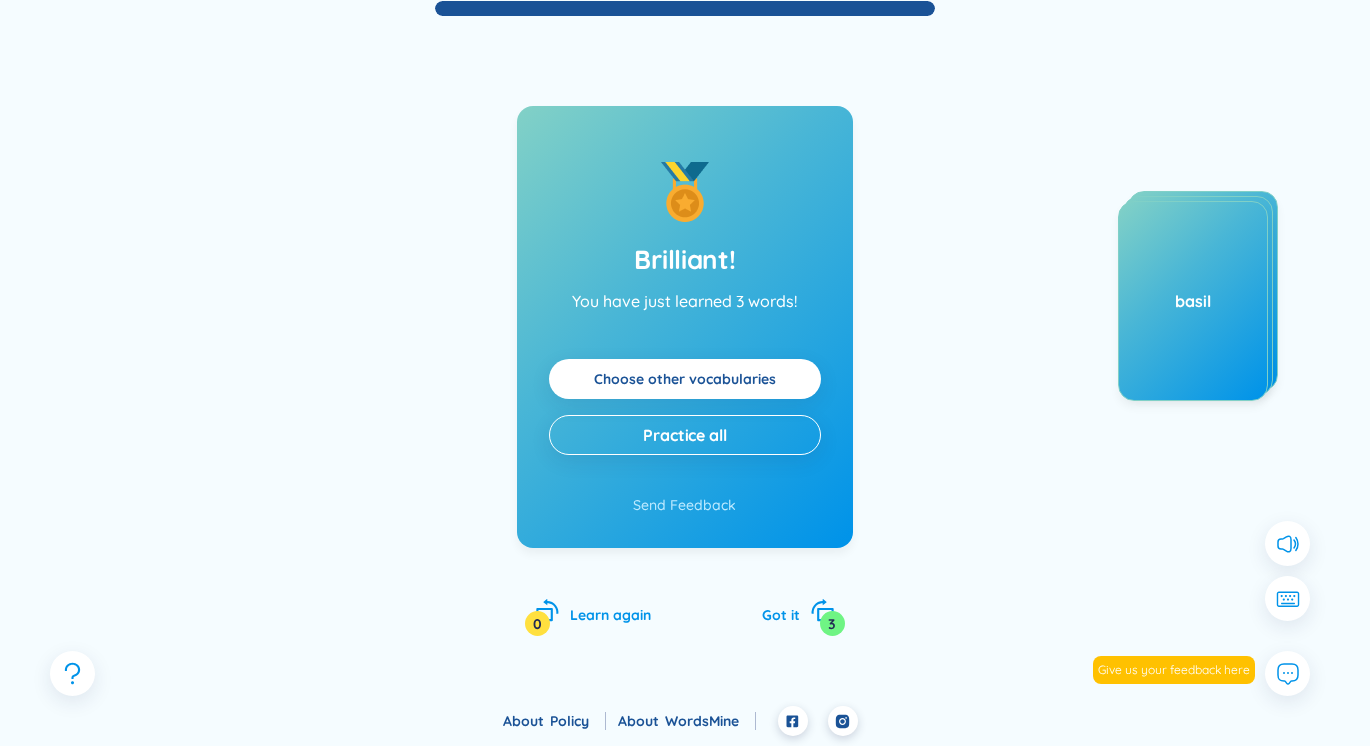 scroll, scrollTop: 0, scrollLeft: 0, axis: both 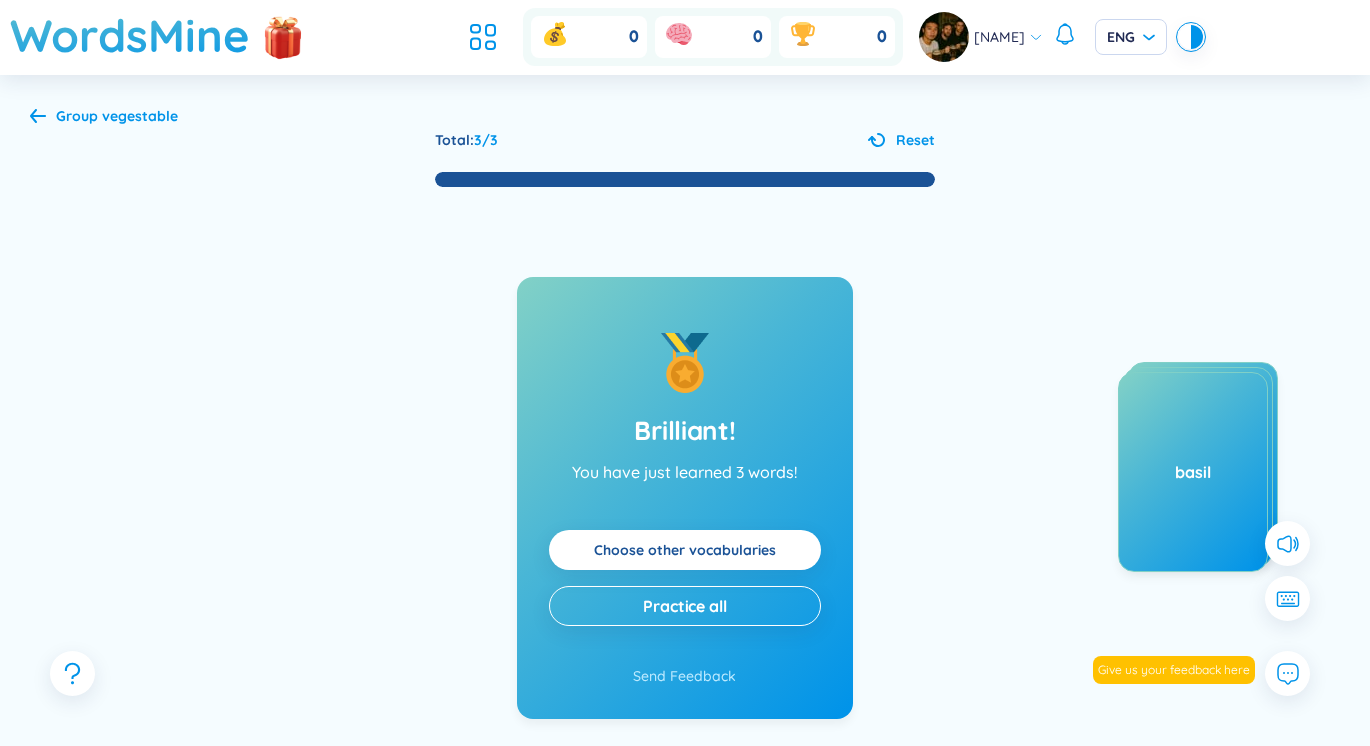 click on "vegestable" at bounding box center [140, 116] 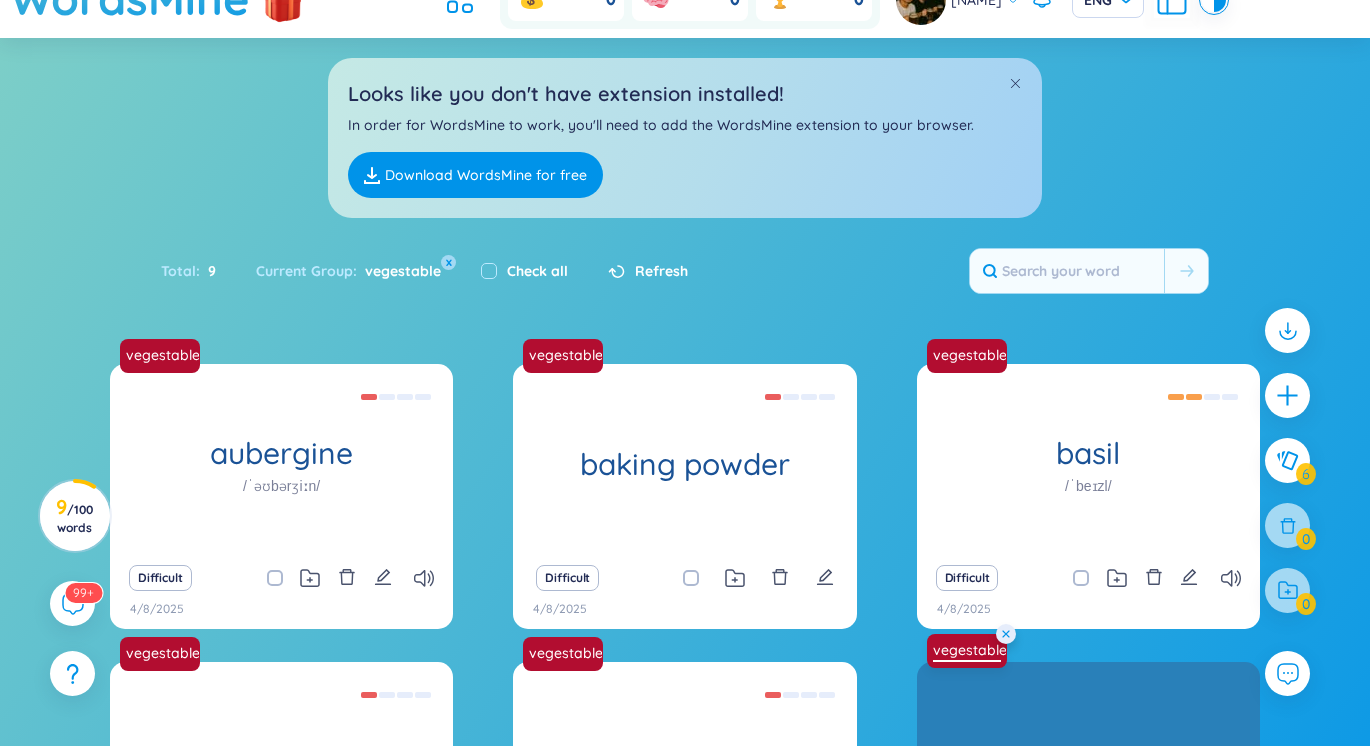 scroll, scrollTop: 204, scrollLeft: 0, axis: vertical 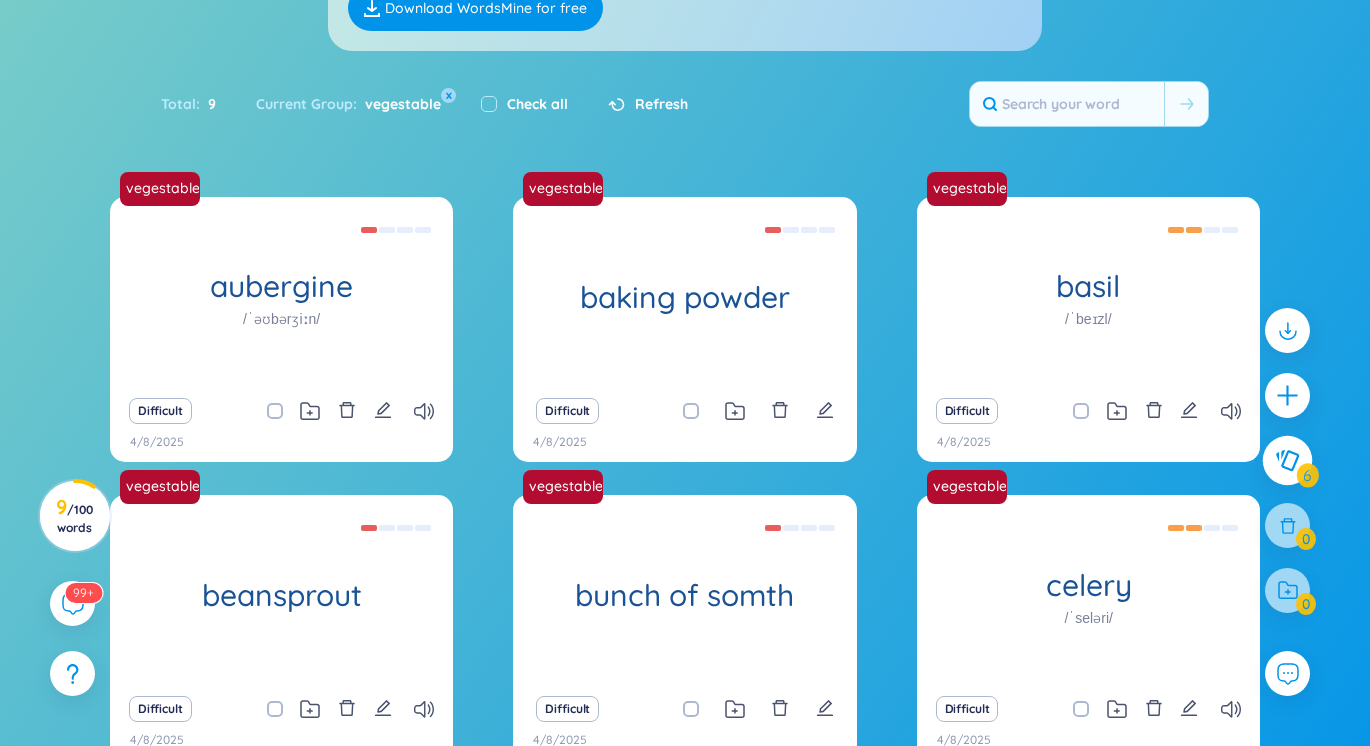 click 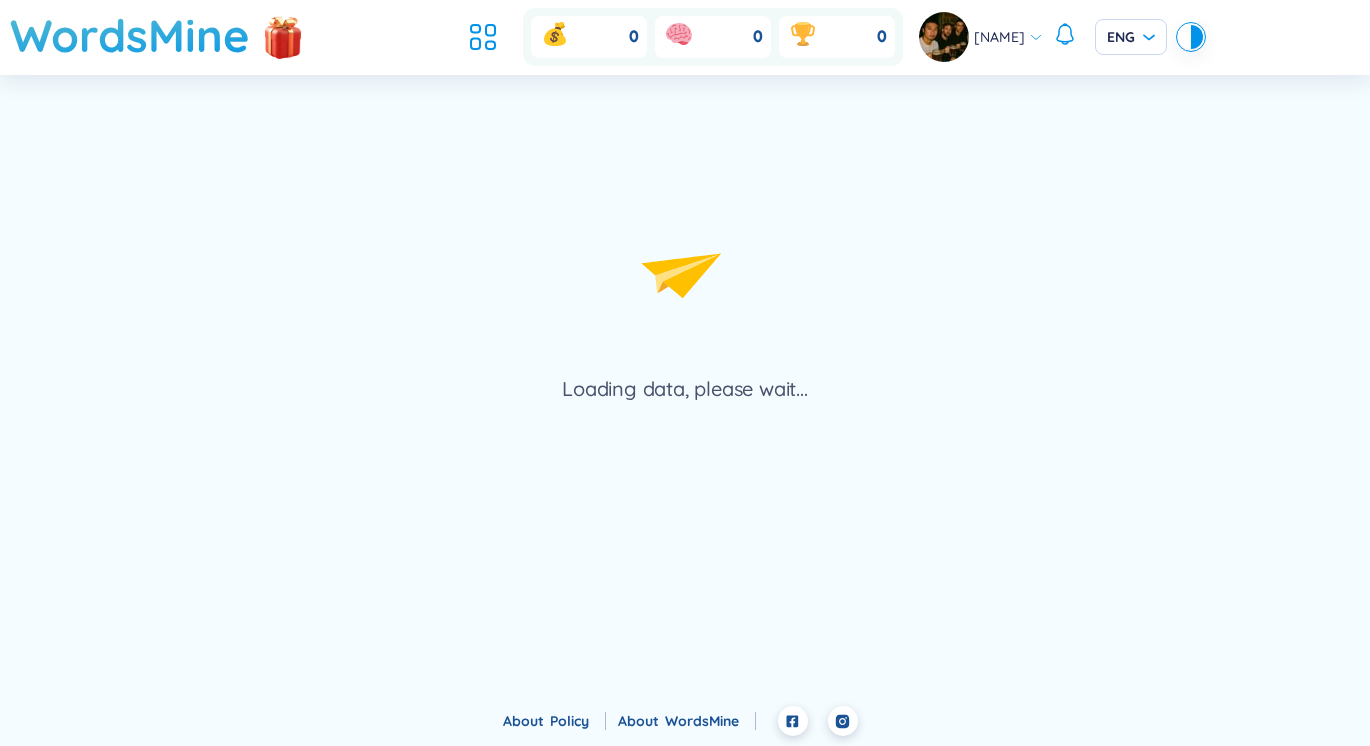 scroll, scrollTop: 0, scrollLeft: 0, axis: both 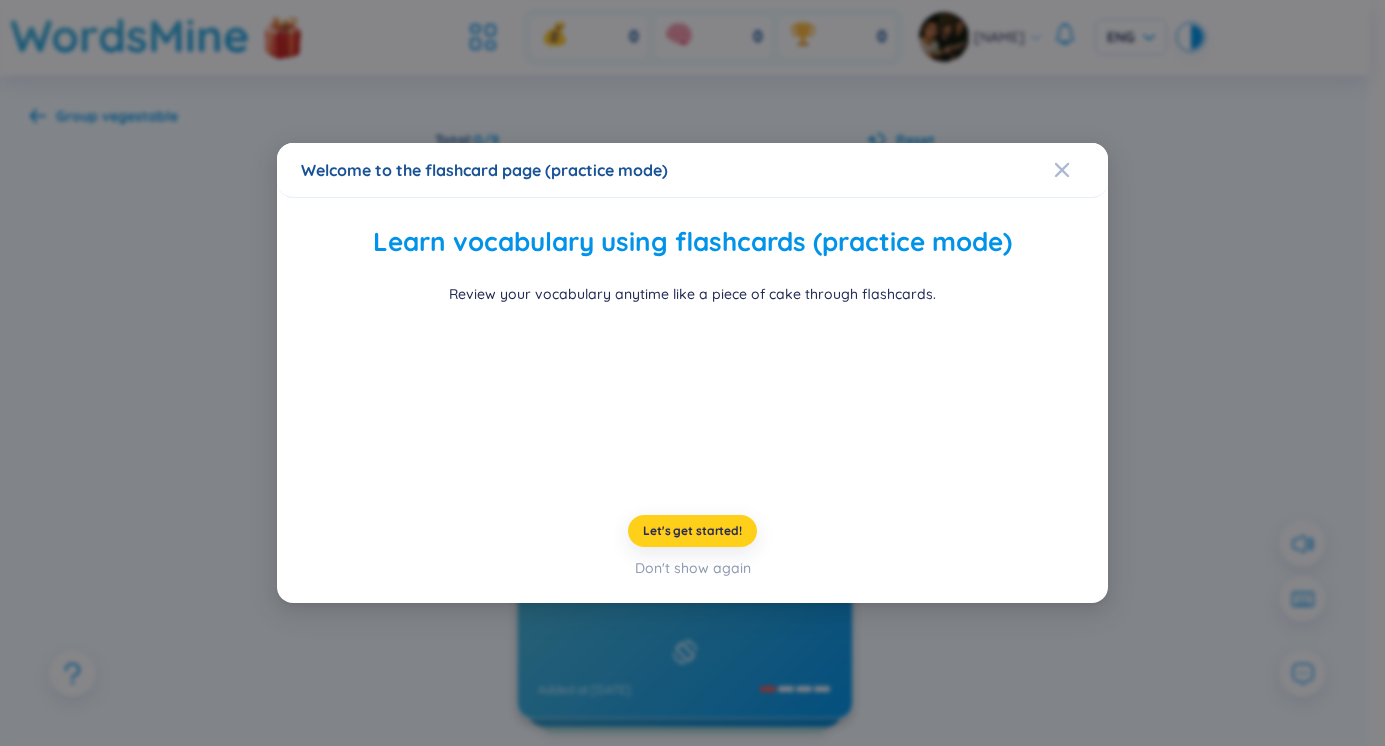 click on "Let's get started!" at bounding box center [692, 531] 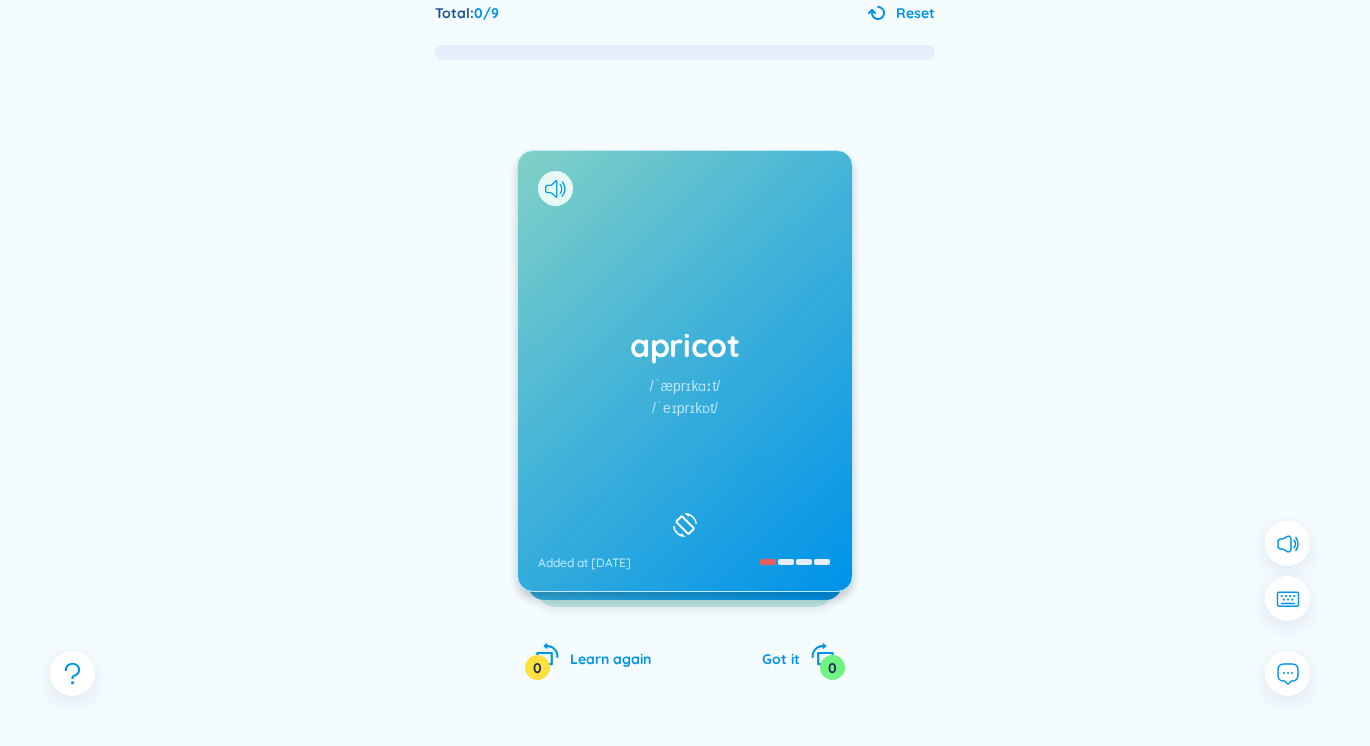 scroll, scrollTop: 171, scrollLeft: 0, axis: vertical 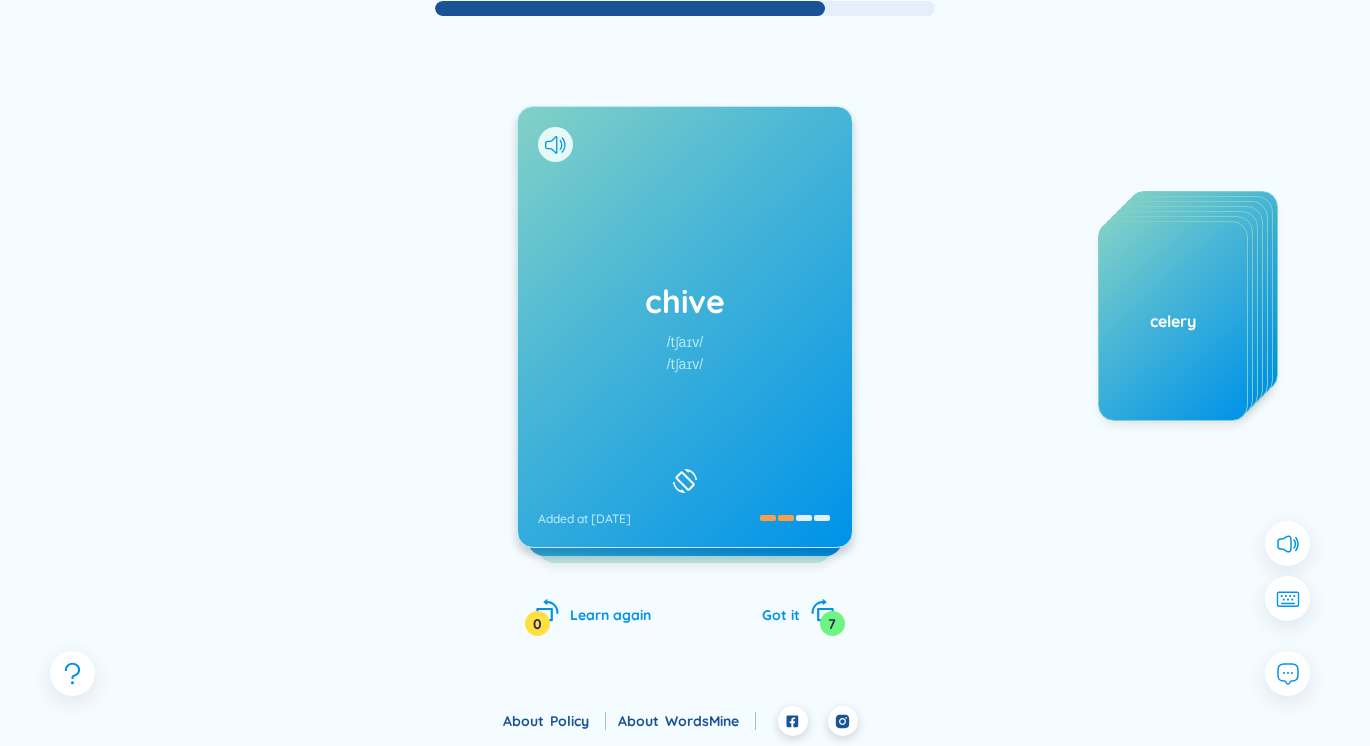 click on "celery" at bounding box center (1173, 321) 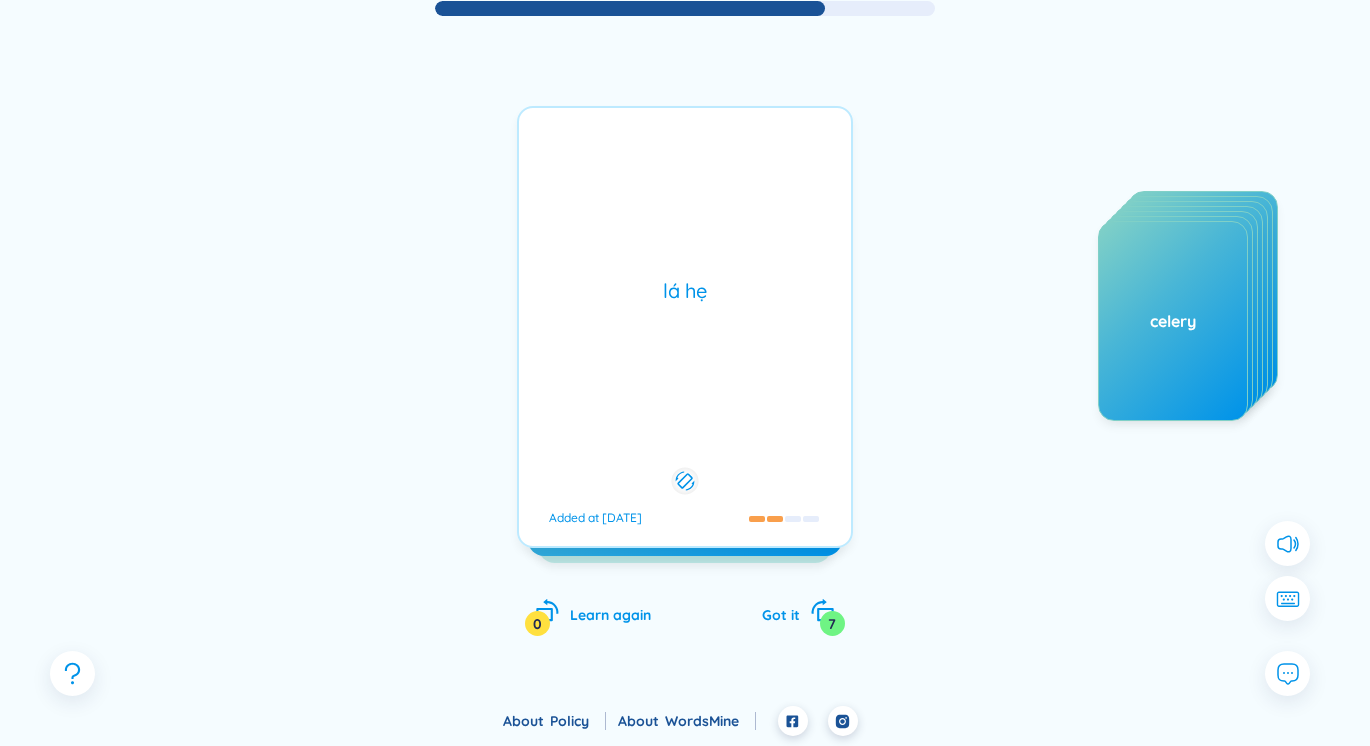 click on "lá hẹ Added at 4/8/2025" at bounding box center [685, 327] 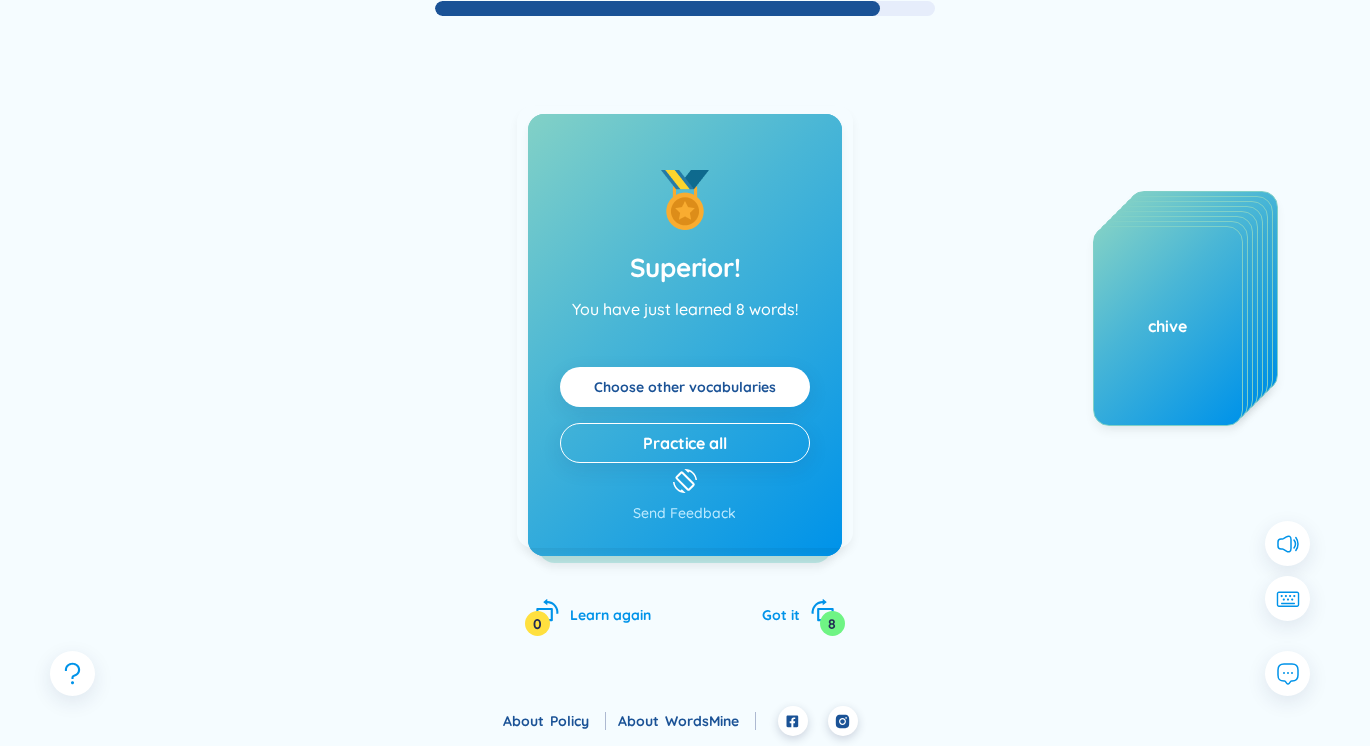 click on "basil /ˈbeɪzl/ /ˈbæzl/ Added at 4/8/2025" at bounding box center [685, 327] 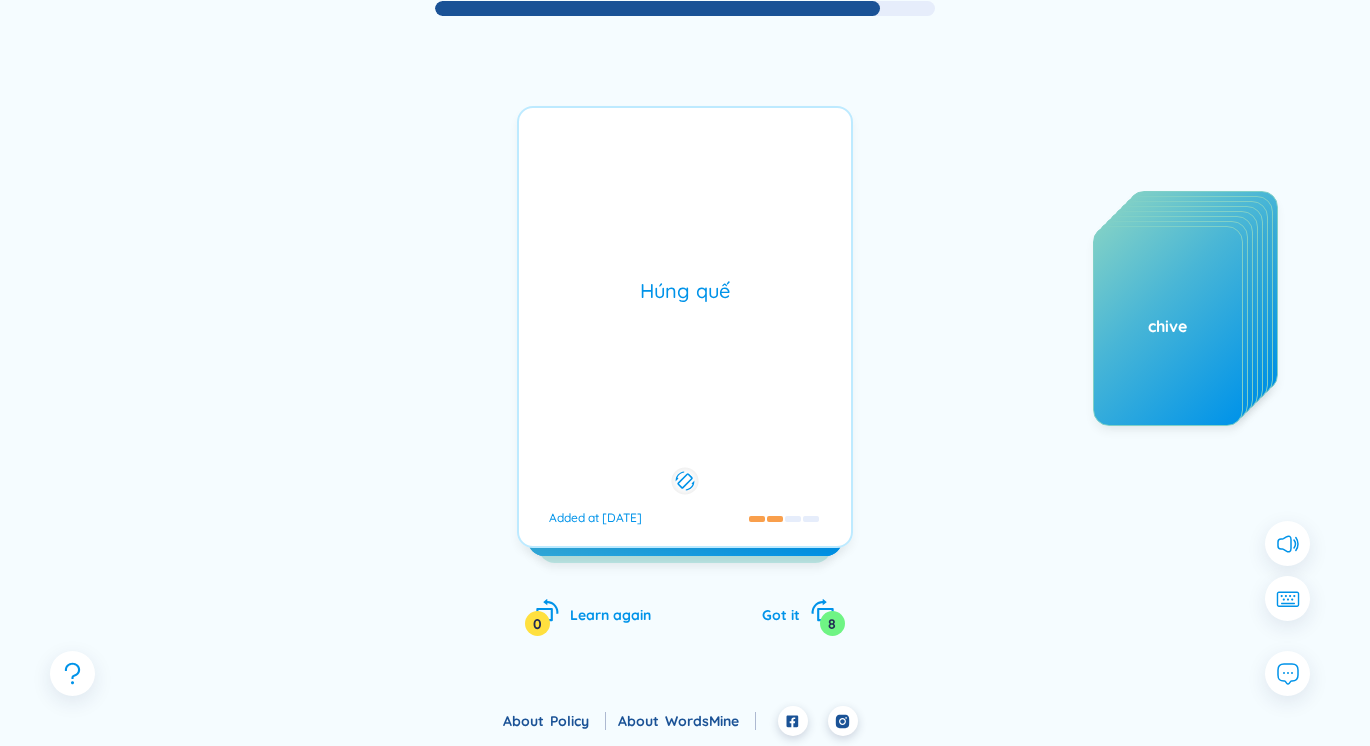 click on "Húng quế Added at 4/8/2025" at bounding box center (685, 327) 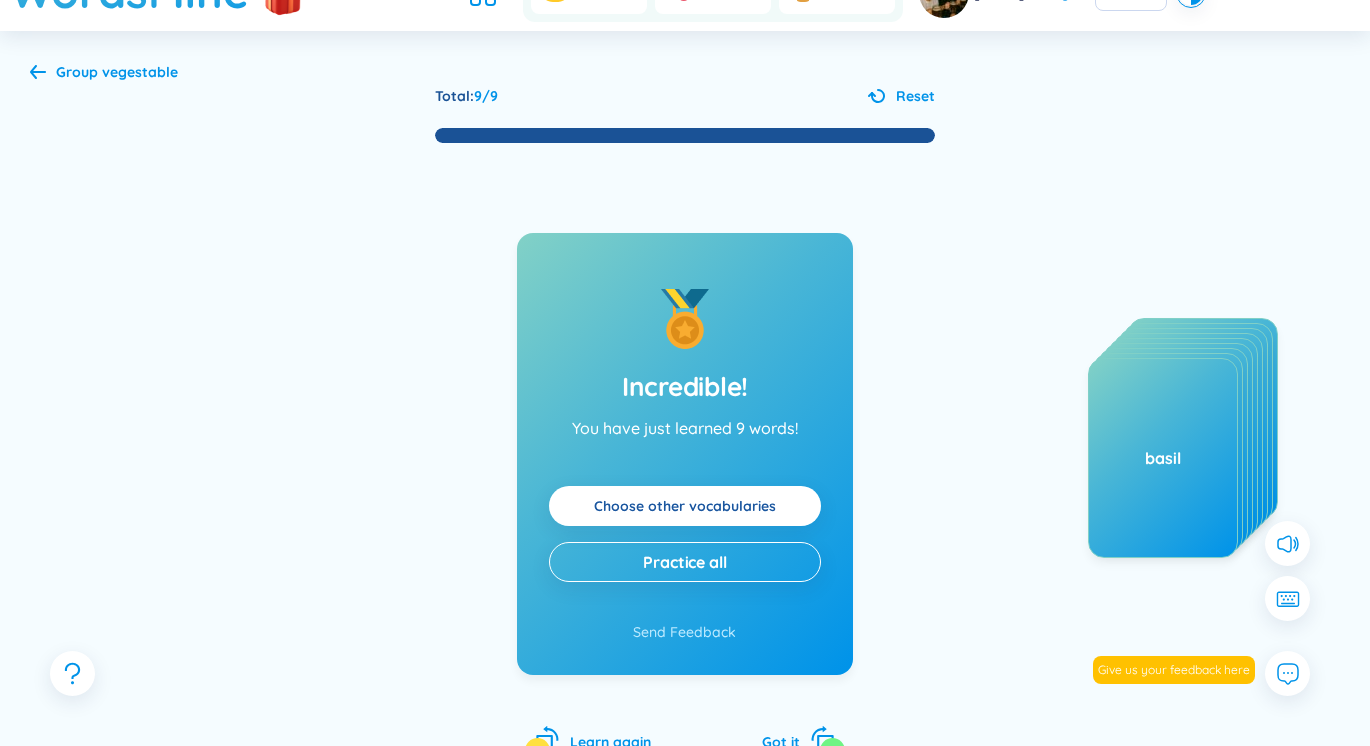 scroll, scrollTop: 0, scrollLeft: 0, axis: both 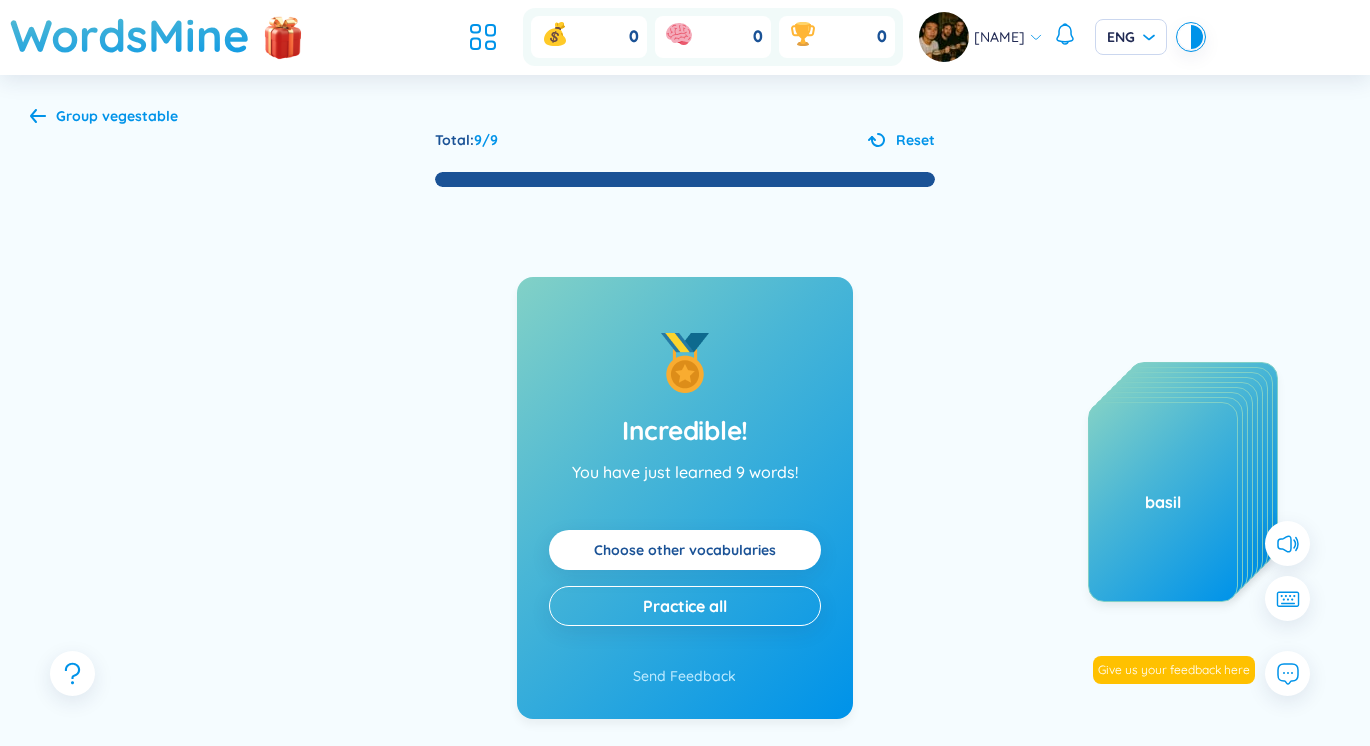 click on "Group   vegestable" at bounding box center [117, 116] 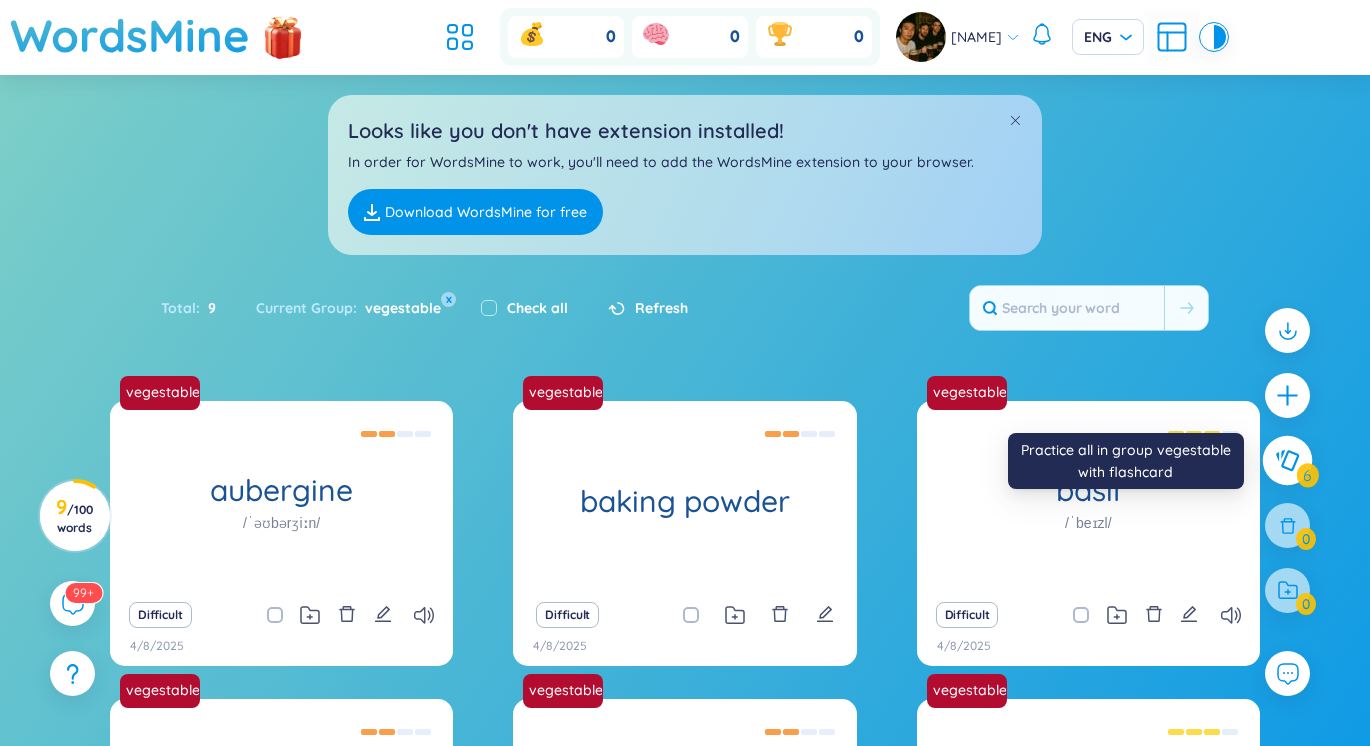 click 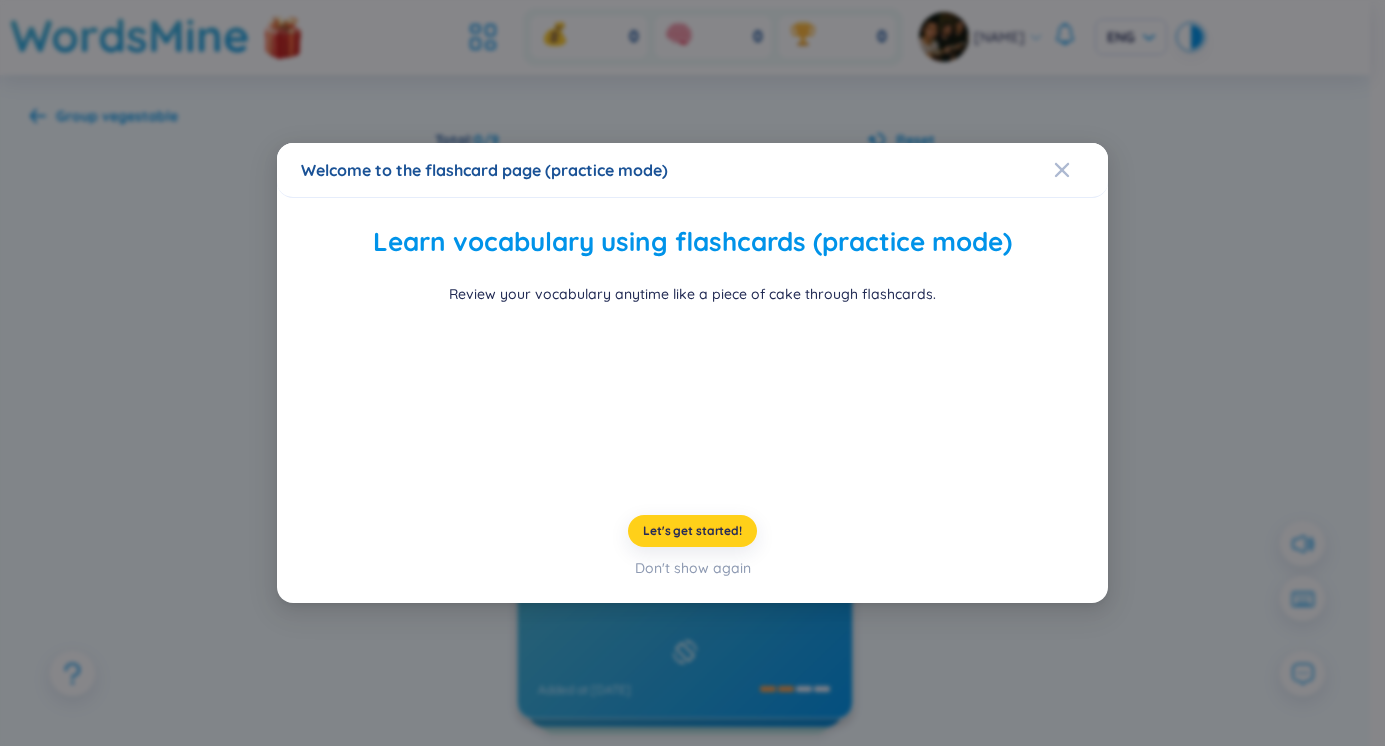 click on "Let's get started!" at bounding box center (692, 531) 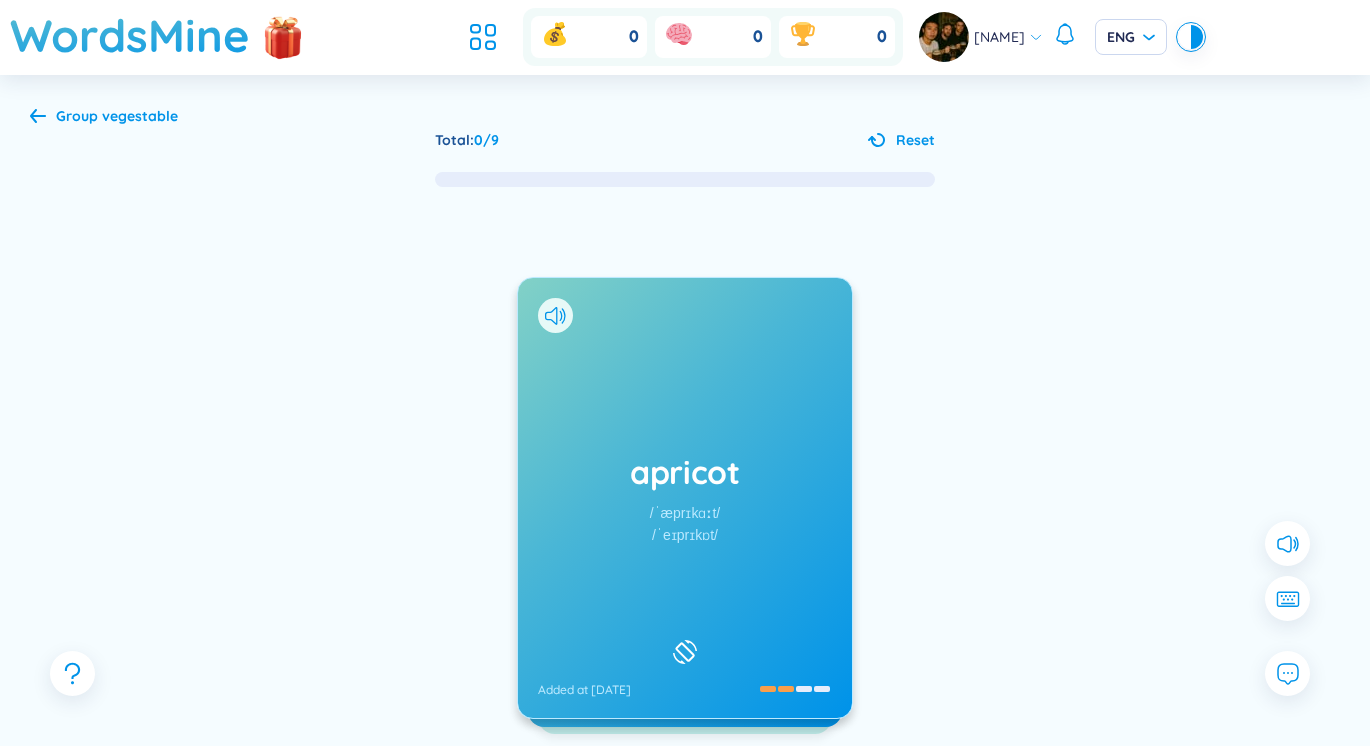 scroll, scrollTop: 171, scrollLeft: 0, axis: vertical 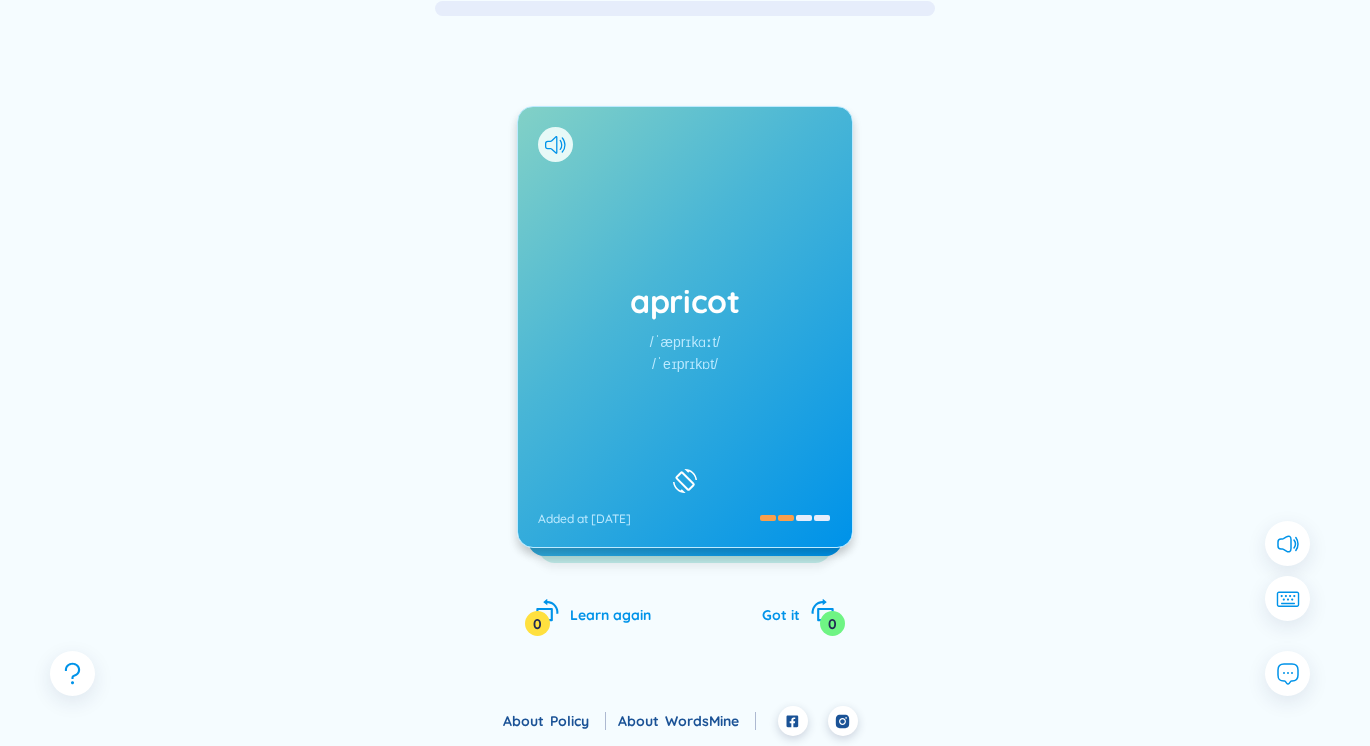 click on "apricot /ˈæprɪkɑːt/ /ˈeɪprɪkɒt/ Added at 4/8/2025" at bounding box center (685, 327) 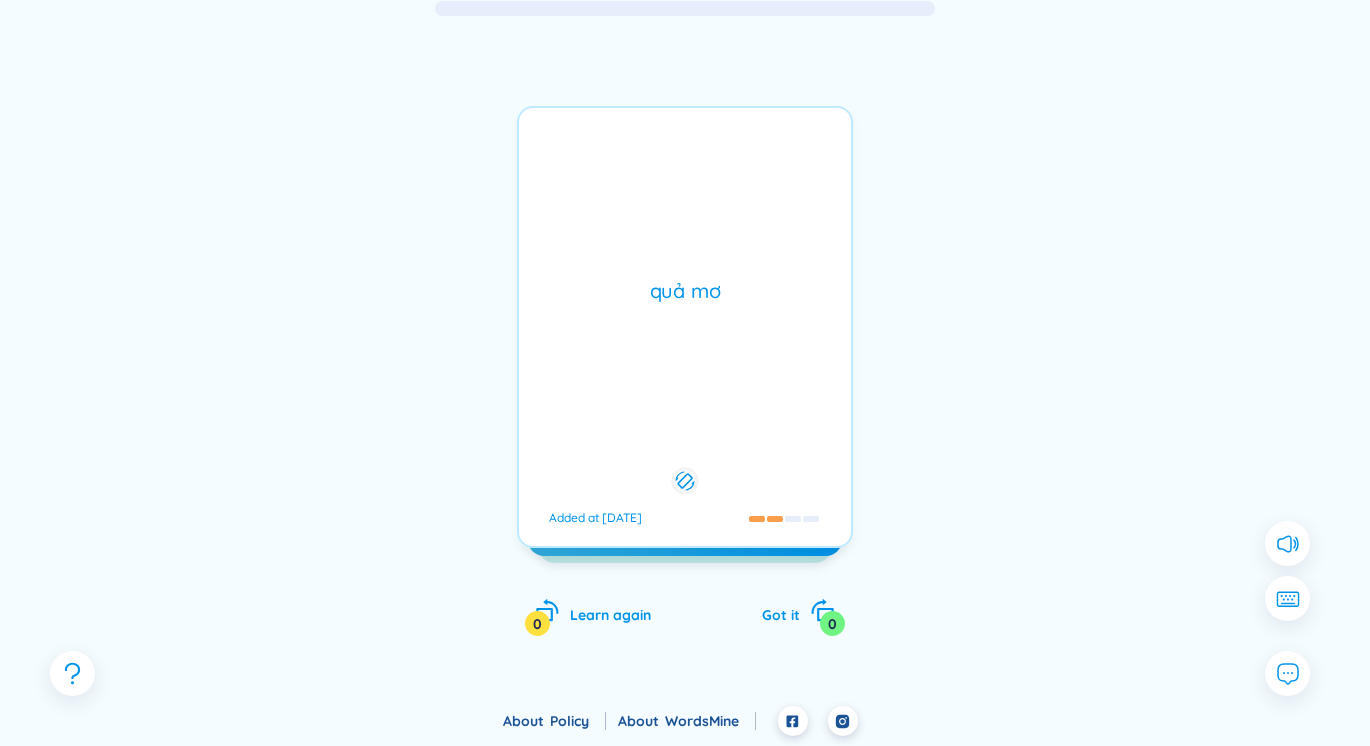 click on "apricot /ˈæprɪkɑːt/ /ˈeɪprɪkɒt/ Added at 4/8/2025" at bounding box center (685, 327) 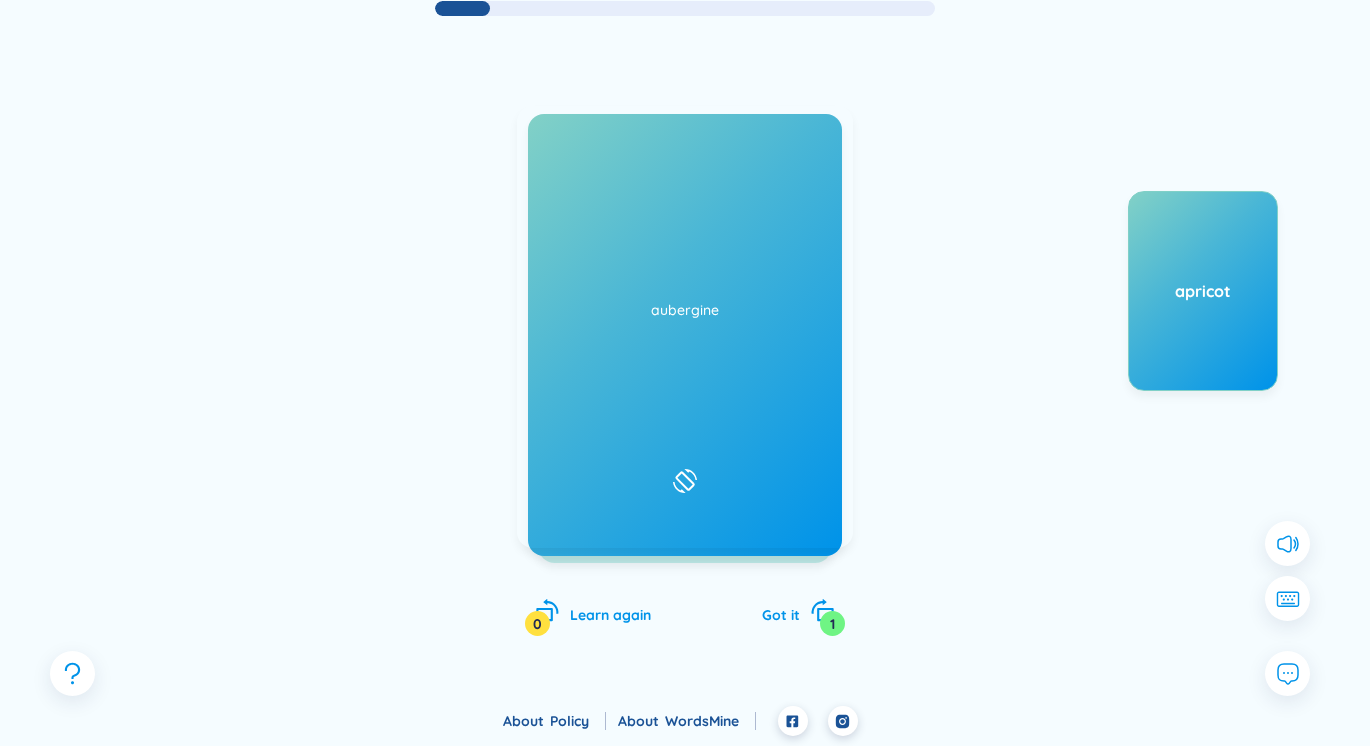 click on "asparagus /əˈspærəɡəs/ /əˈspærəɡəs/ Added at 4/8/2025" at bounding box center (685, 327) 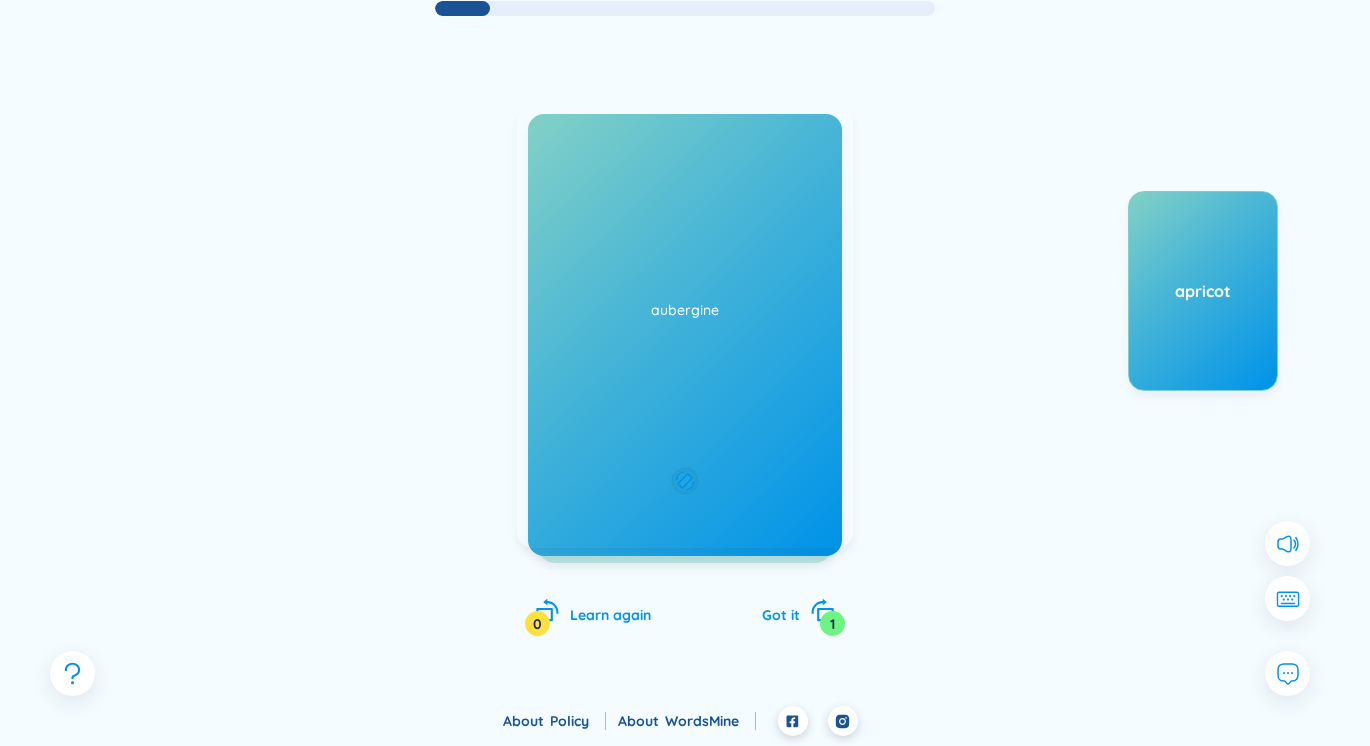 click on "Măng tây Added at 4/8/2025" at bounding box center [685, 327] 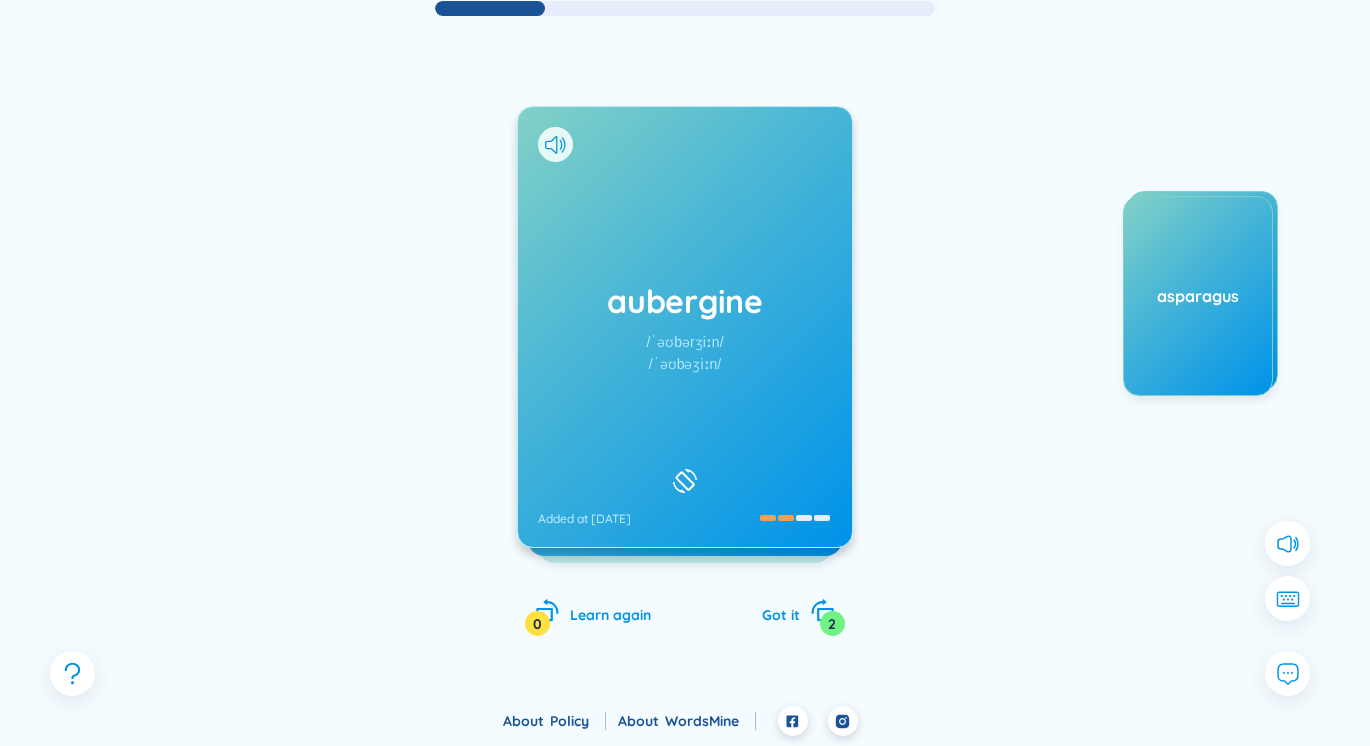 click on "aubergine /ˈəʊbərʒiːn/ /ˈəʊbəʒiːn/ Added at 4/8/2025" at bounding box center [685, 327] 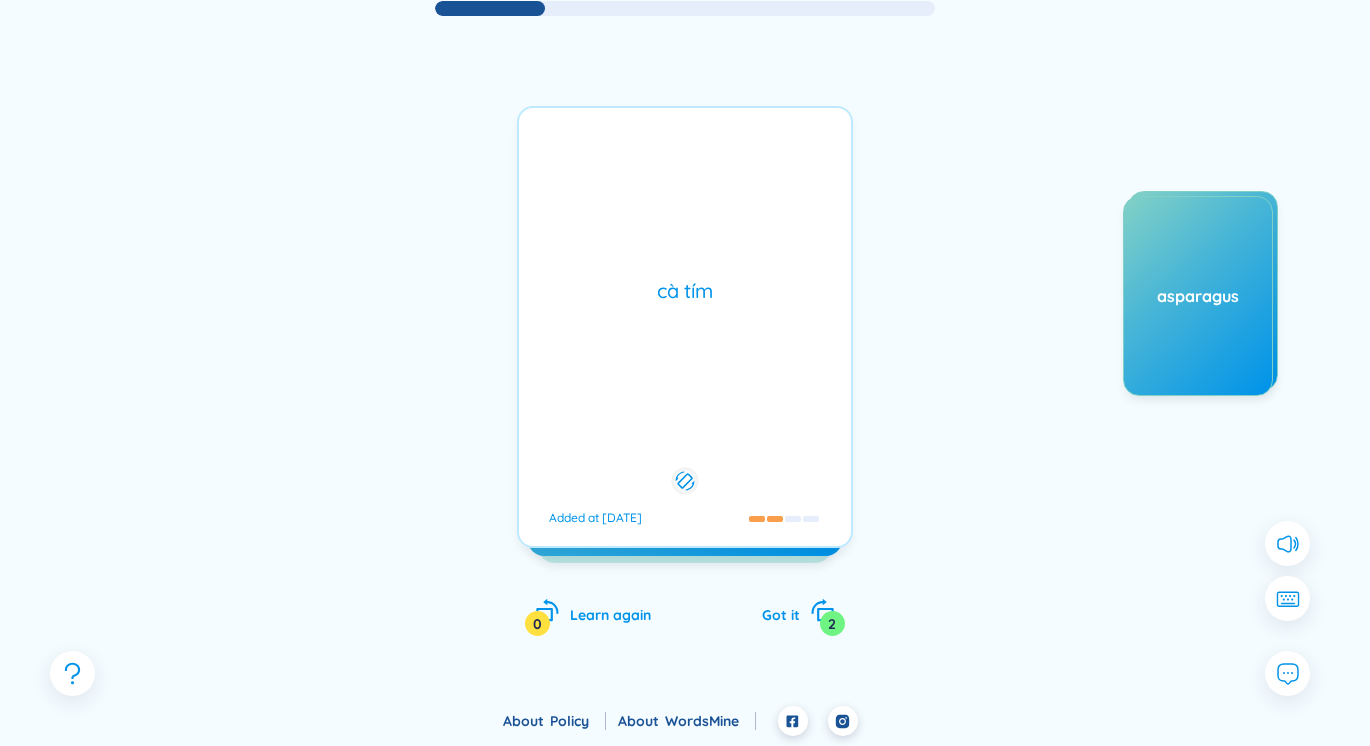 click on "cà tím Added at 4/8/2025" at bounding box center [685, 327] 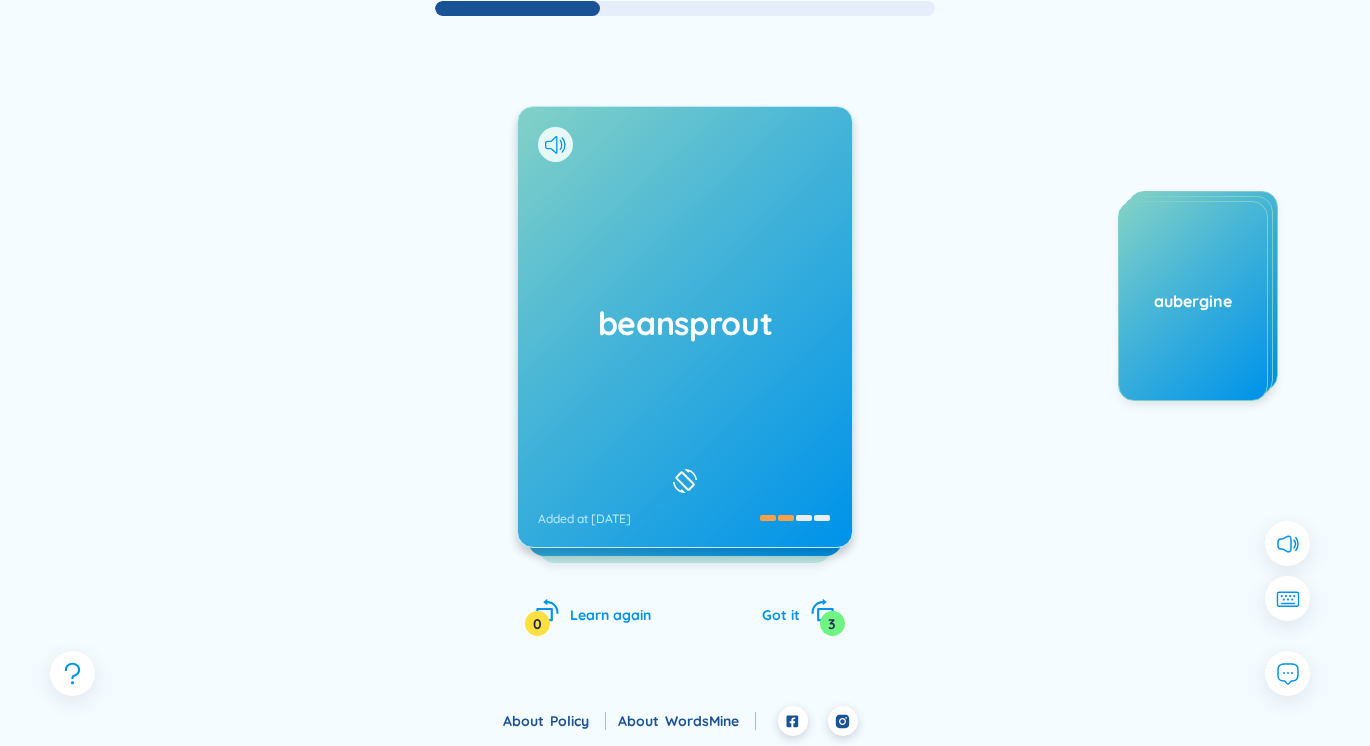 click on "beansprout Added at 4/8/2025" at bounding box center (685, 327) 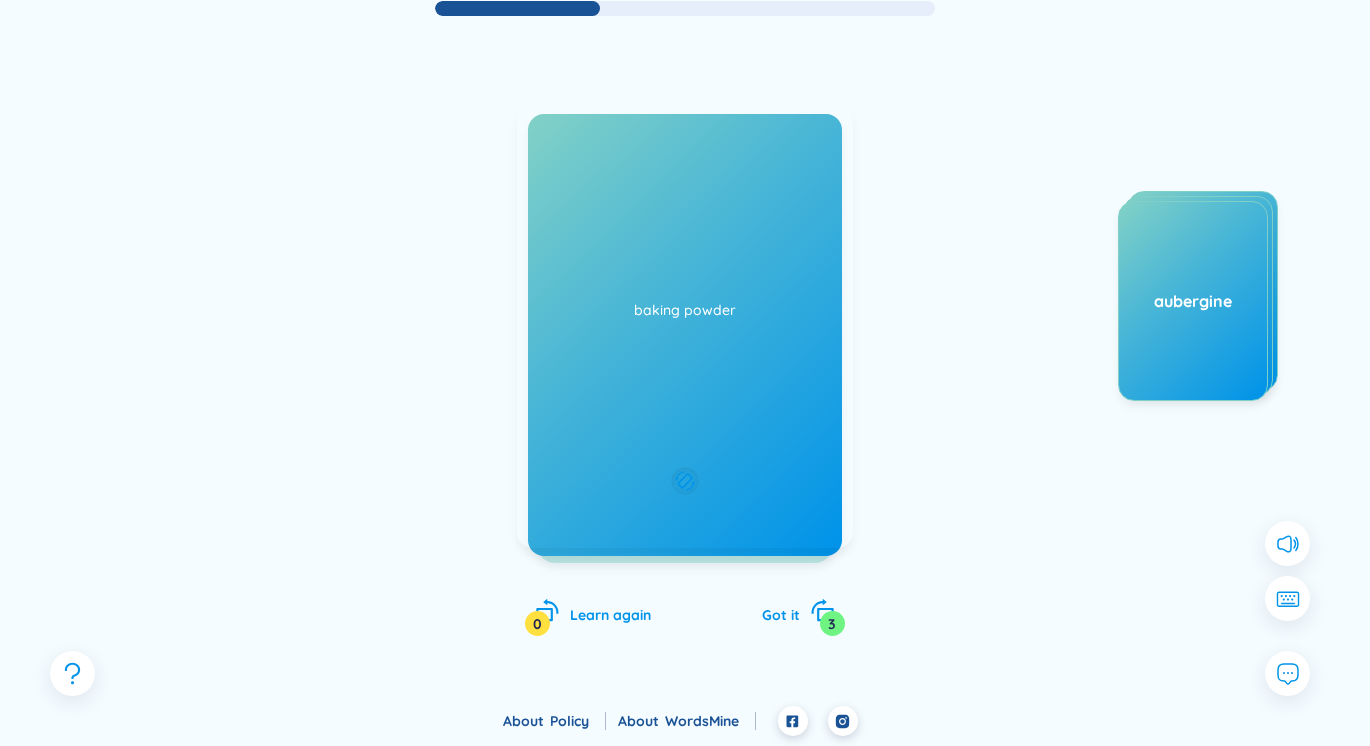 click on "Giá đỗ Added at 4/8/2025" at bounding box center (685, 327) 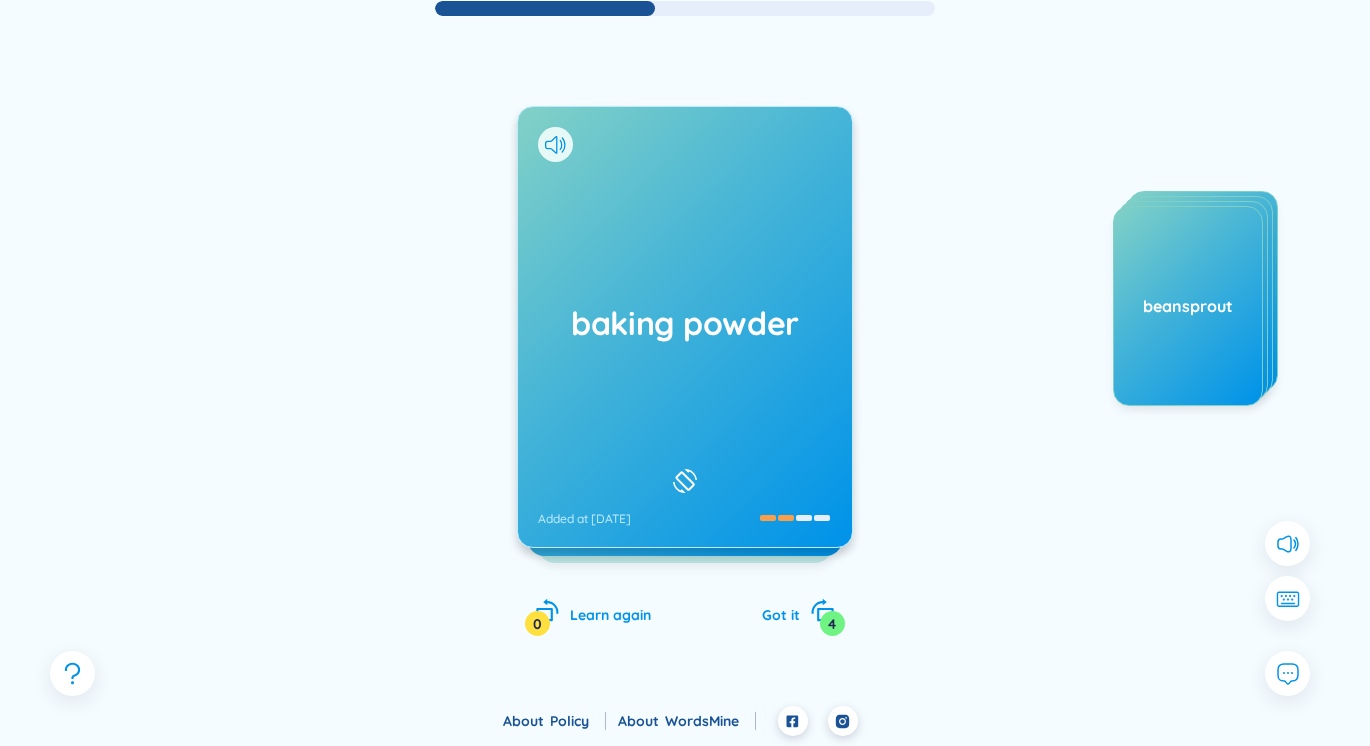 click on "baking powder Added at 4/8/2025" at bounding box center (685, 327) 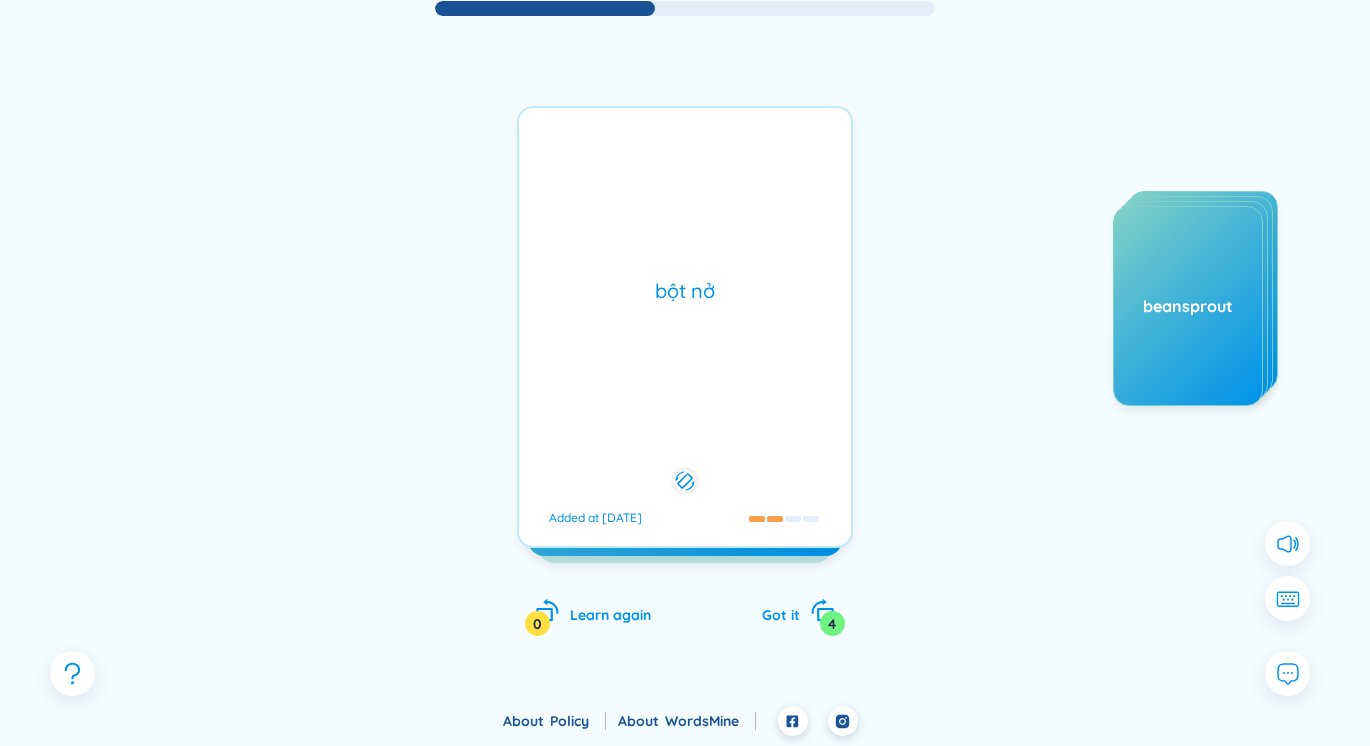 click on "bột nở Added at 4/8/2025" at bounding box center [685, 327] 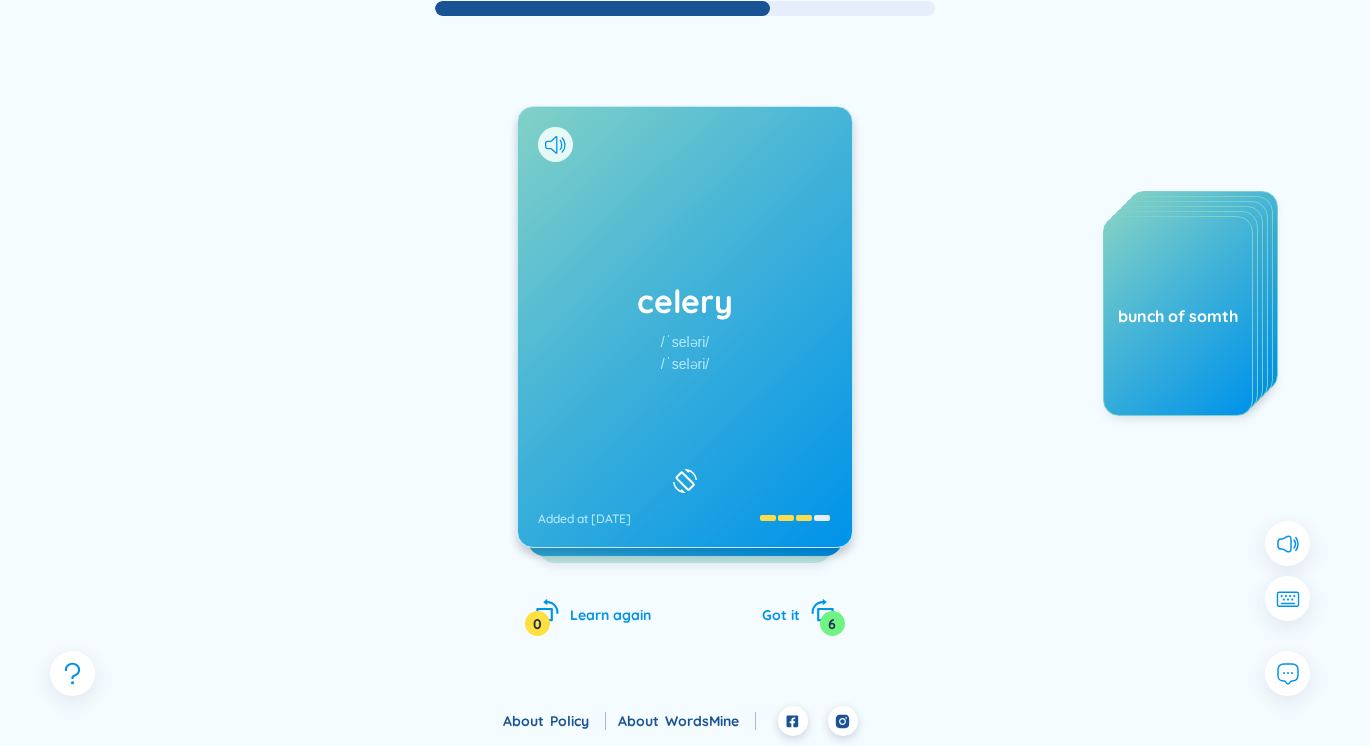 click on "celery /ˈseləri/ /ˈseləri/ Added at 4/8/2025" at bounding box center (685, 327) 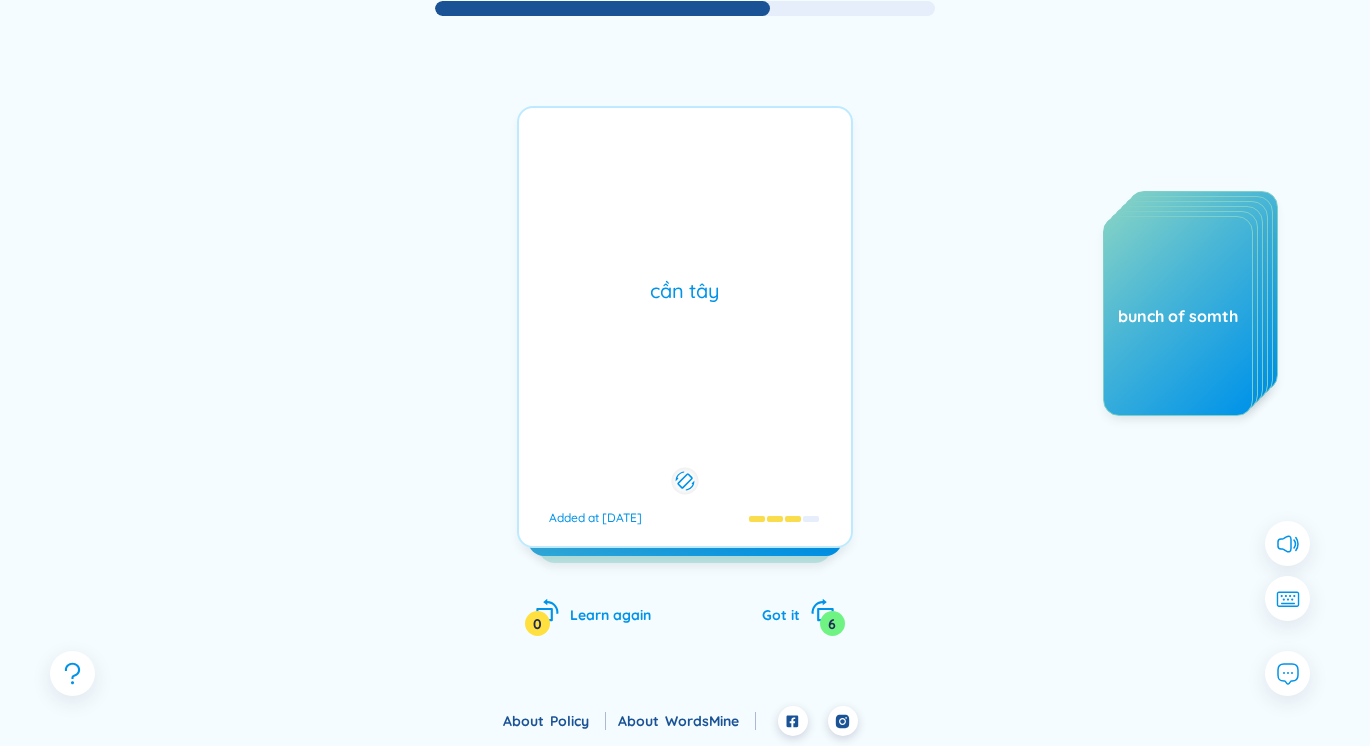 click on "celery /ˈseləri/ /ˈseləri/ Added at 4/8/2025" at bounding box center [685, 327] 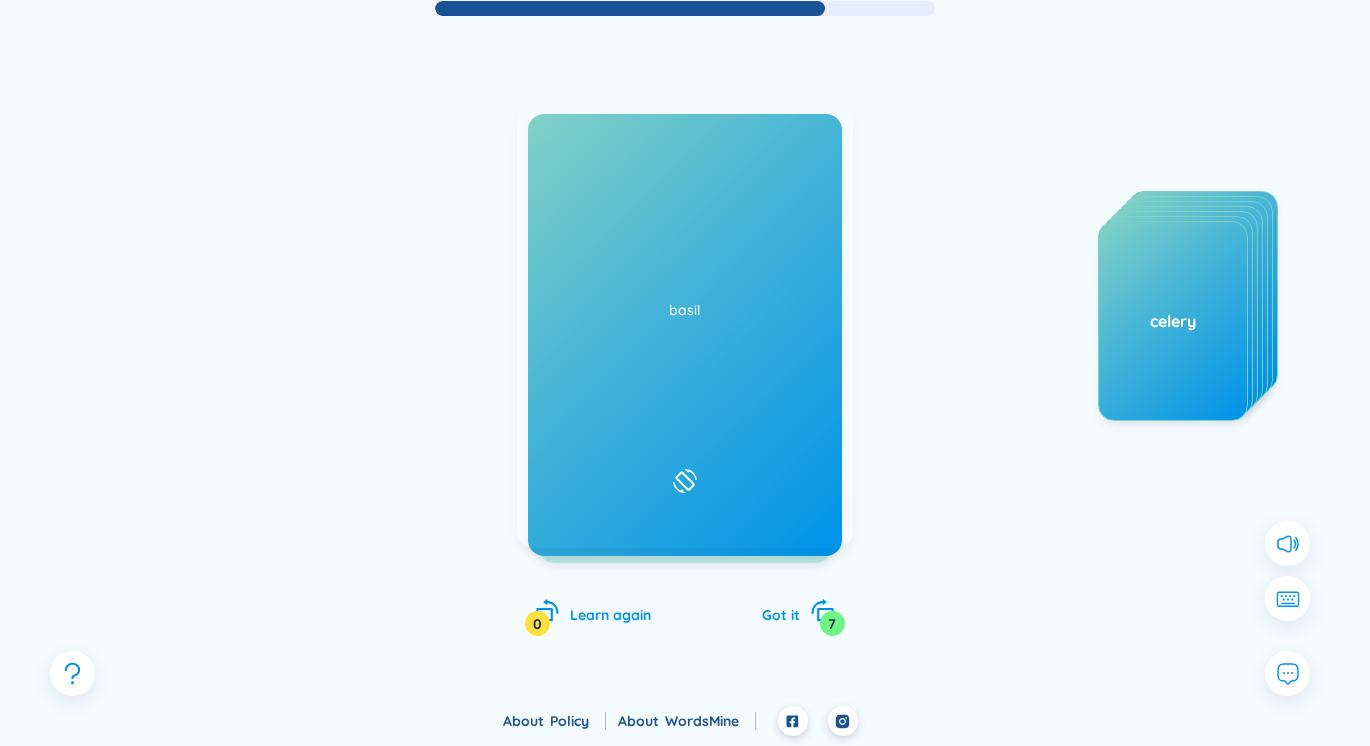 click on "chive /tʃaɪv/ /tʃaɪv/ Added at 4/8/2025" at bounding box center [685, 327] 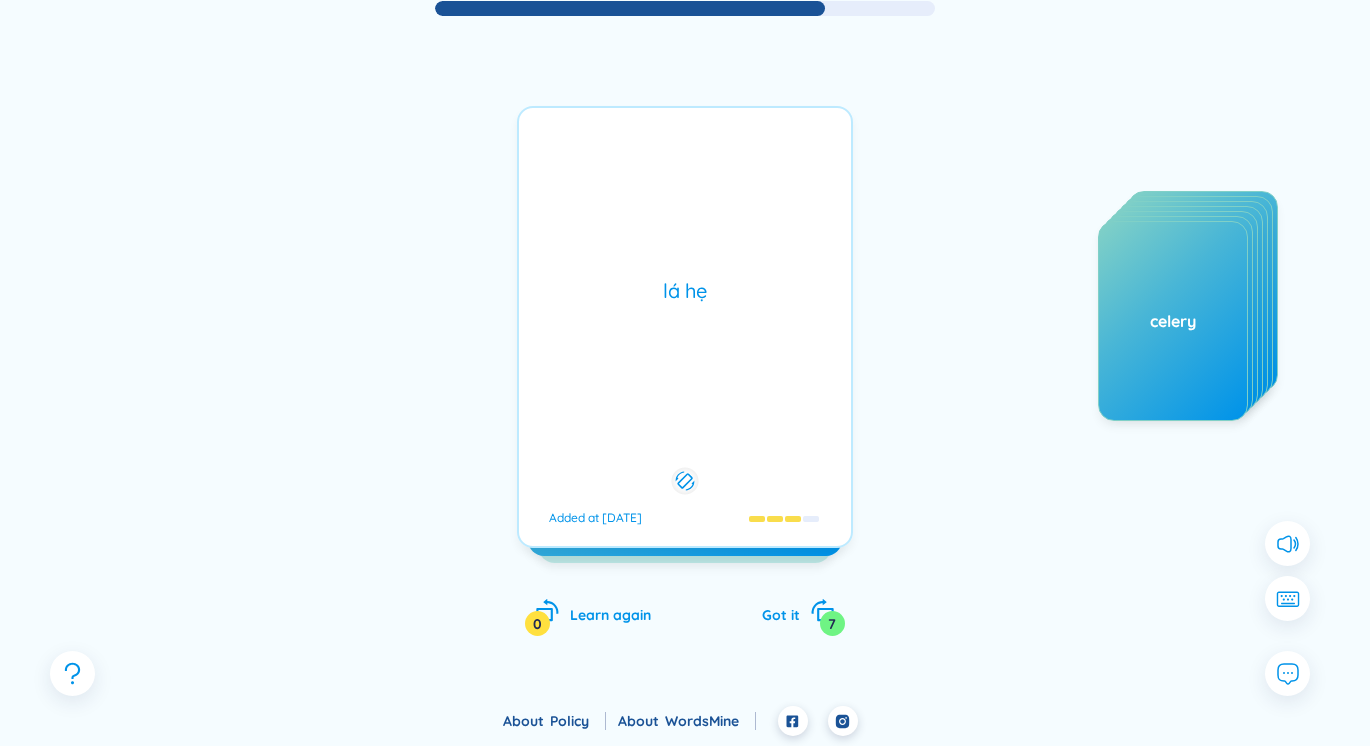 click on "lá hẹ Added at 4/8/2025" at bounding box center [685, 327] 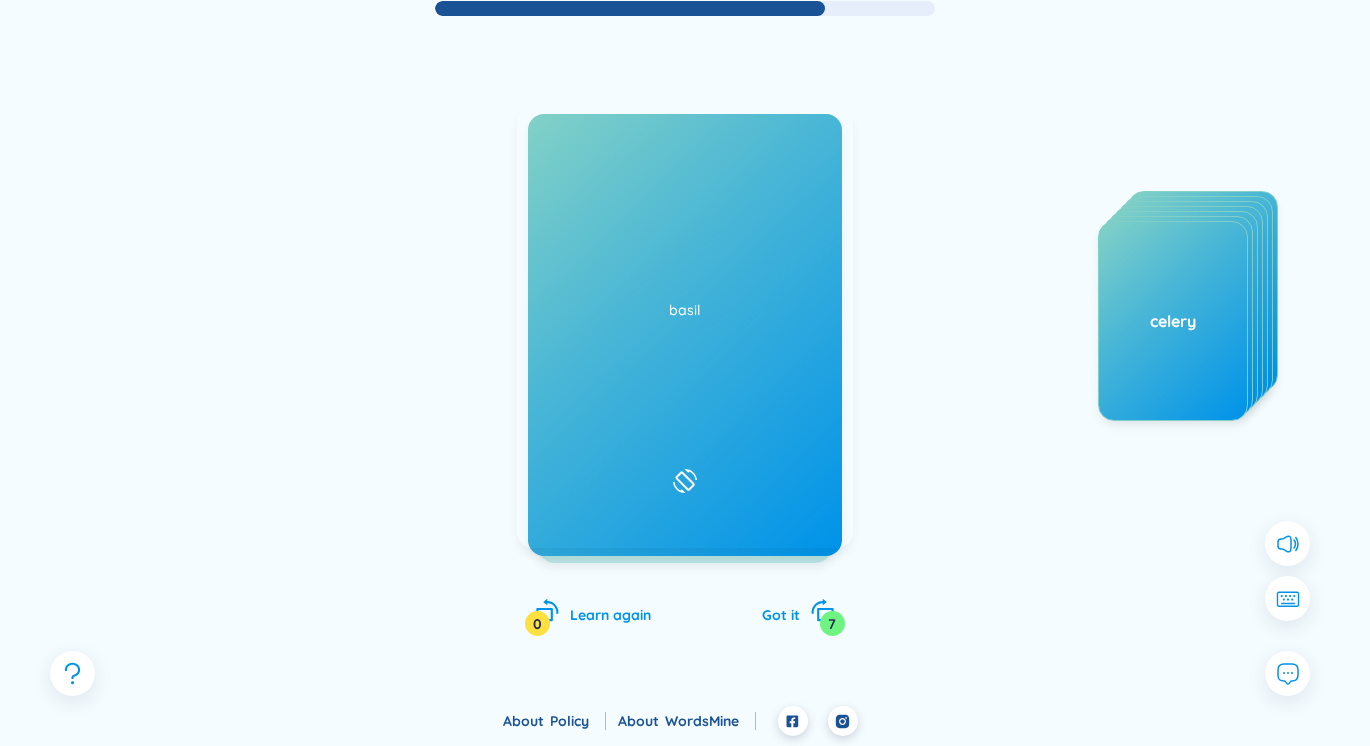 drag, startPoint x: 698, startPoint y: 366, endPoint x: 472, endPoint y: 417, distance: 231.68297 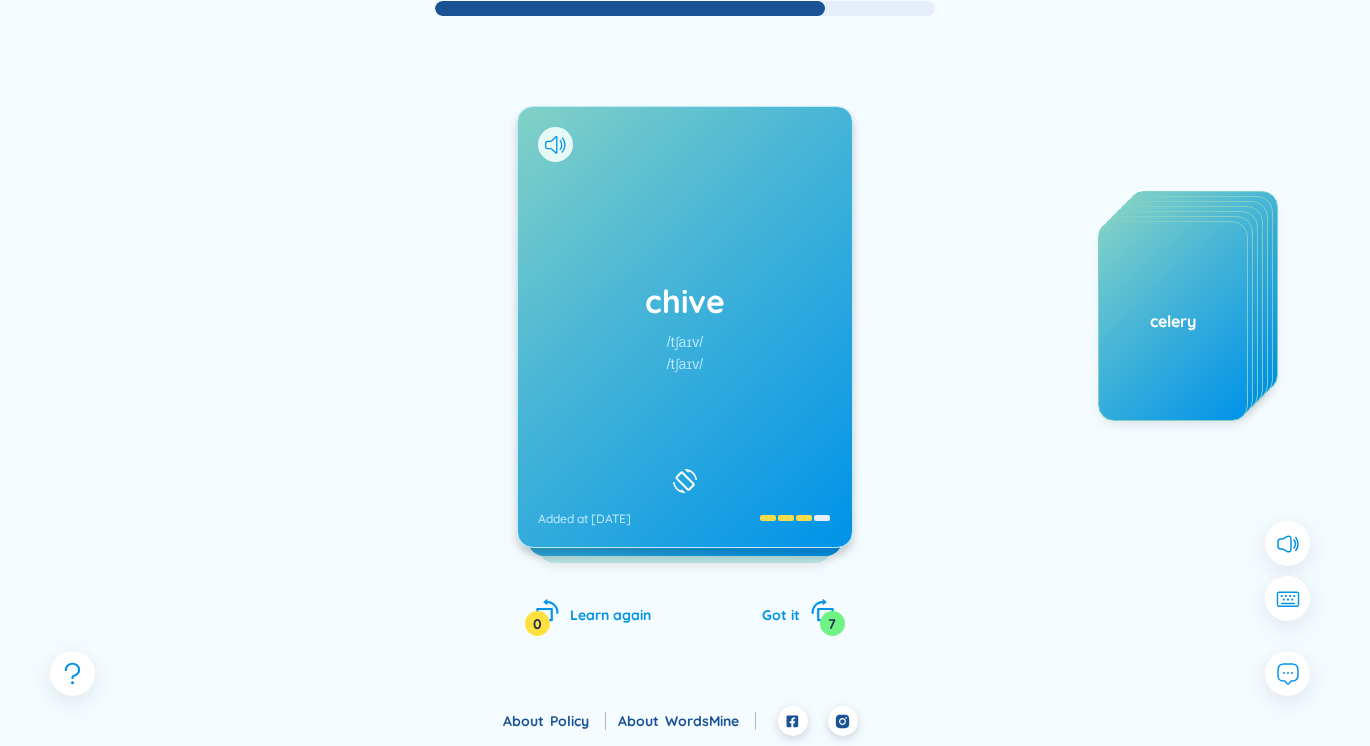 click on "chive /tʃaɪv/ /tʃaɪv/ Added at 4/8/2025 lá hẹ Added at 4/8/2025 basil Learn again 0 Got it 7 apricot asparagus aubergine beansprout baking powder bunch of somth celery" at bounding box center (685, 347) 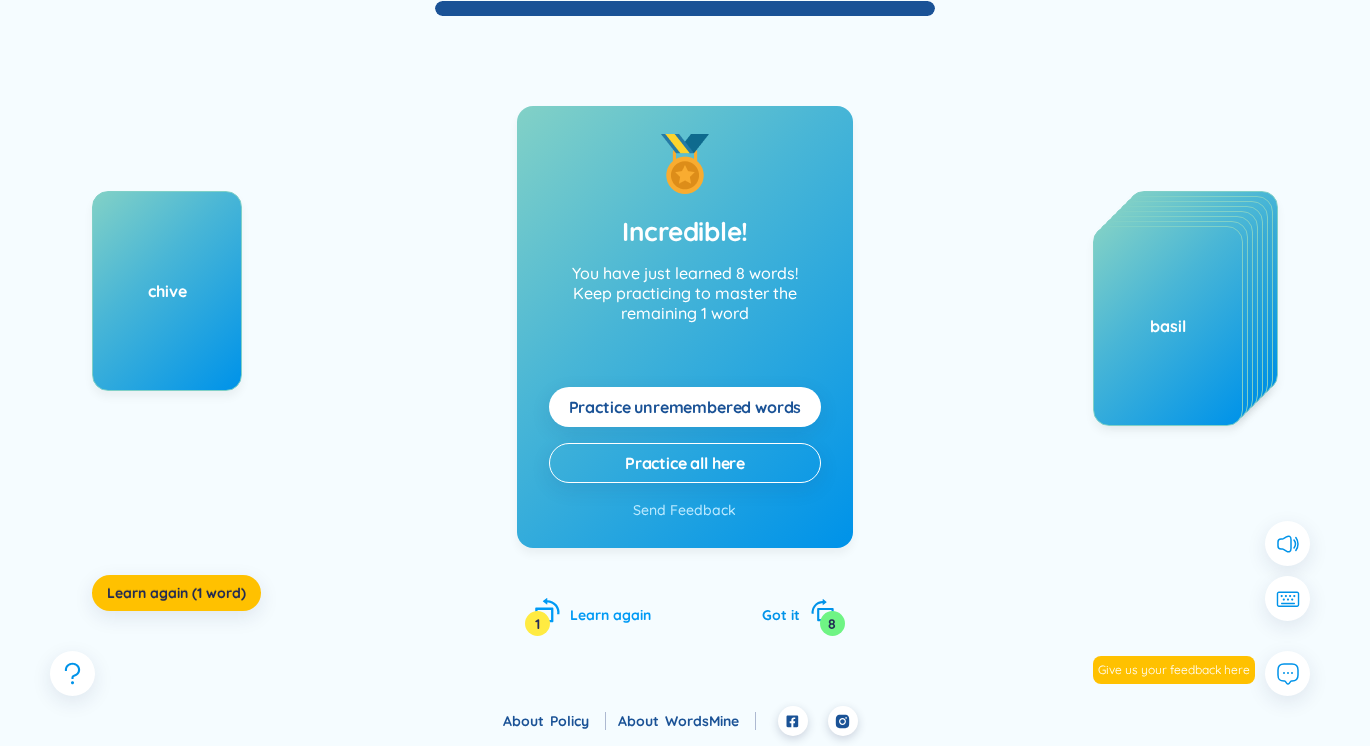 click on "Learn again" at bounding box center (610, 615) 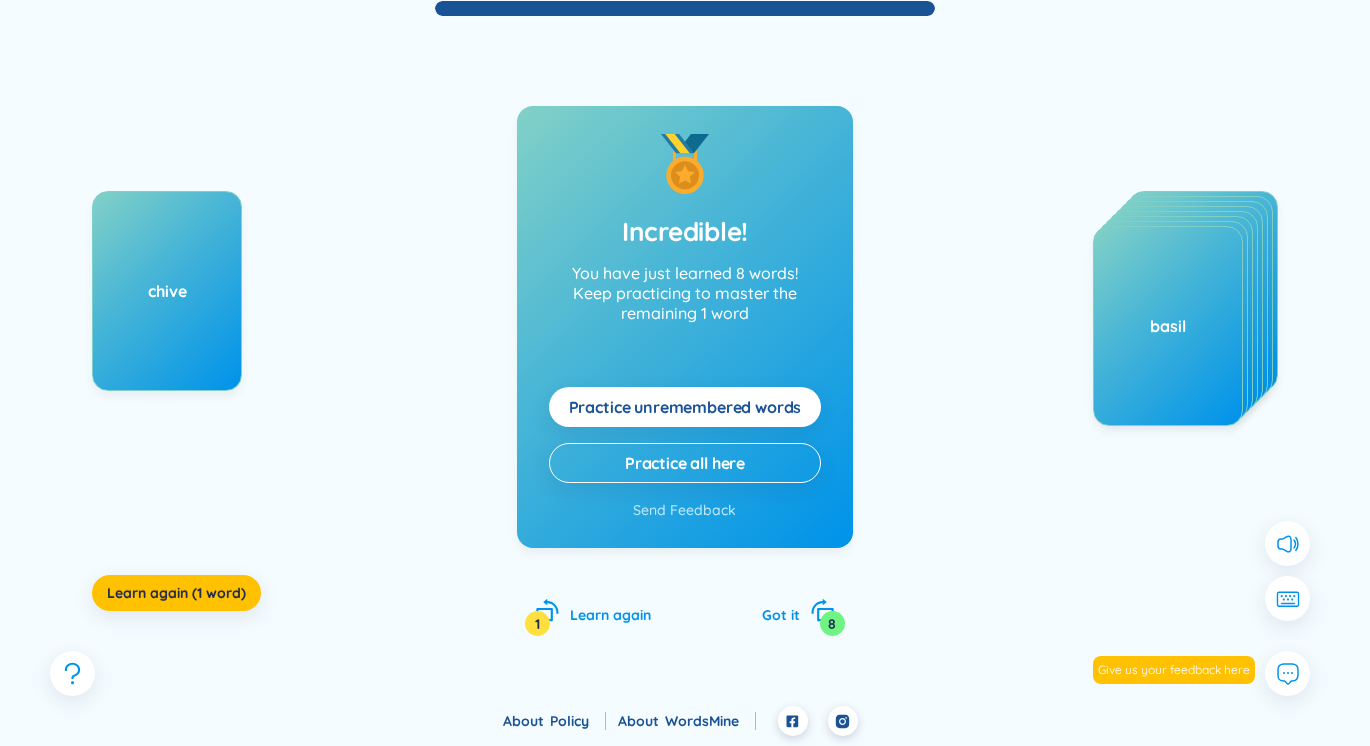 click on "Incredible! You have just learned 8 words! Keep practicing to master the remaining 1 word Practice unremembered words Practice all here Send Feedback Wonderful! You have just learned 8 words! Keep practicing to master the remaining 1 word Practice unremembered words Practice all here Send Feedback Learn again 1 Got it 8" at bounding box center [685, 391] 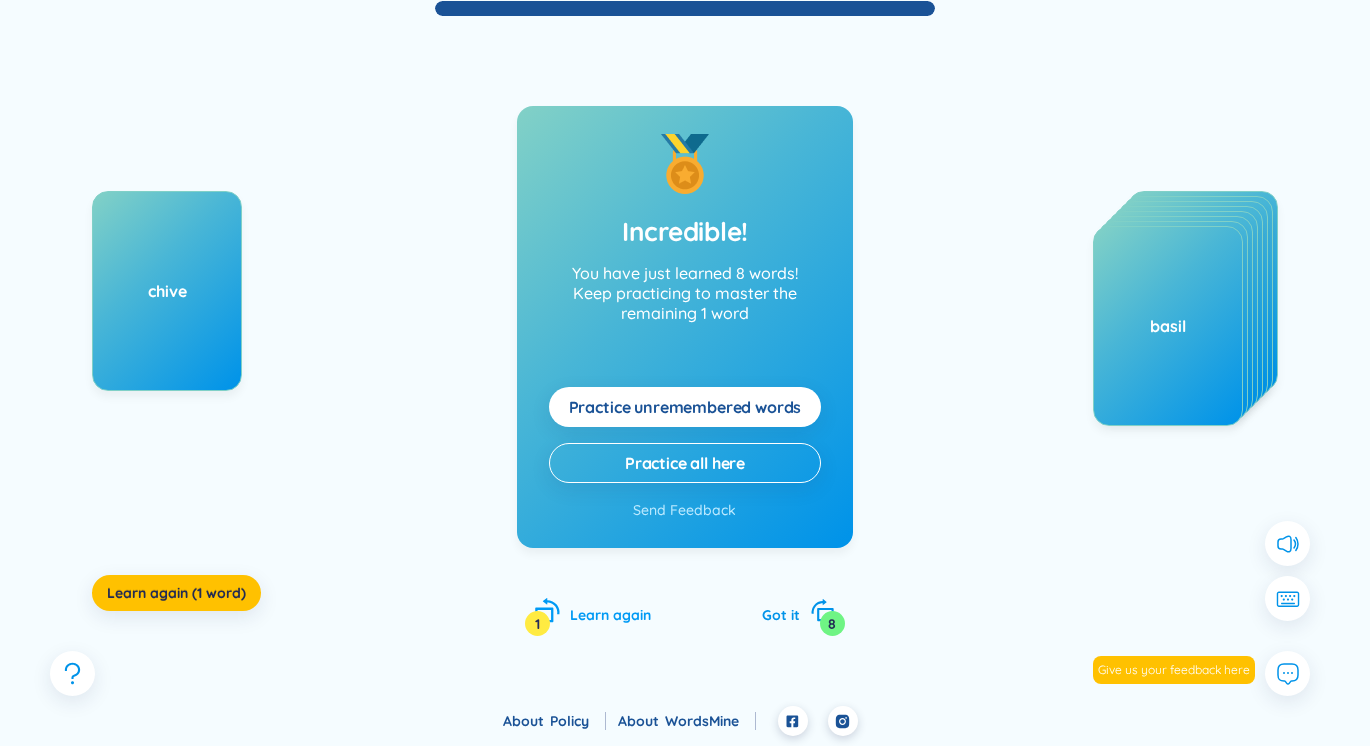 click on "Learn again 1" at bounding box center [593, 612] 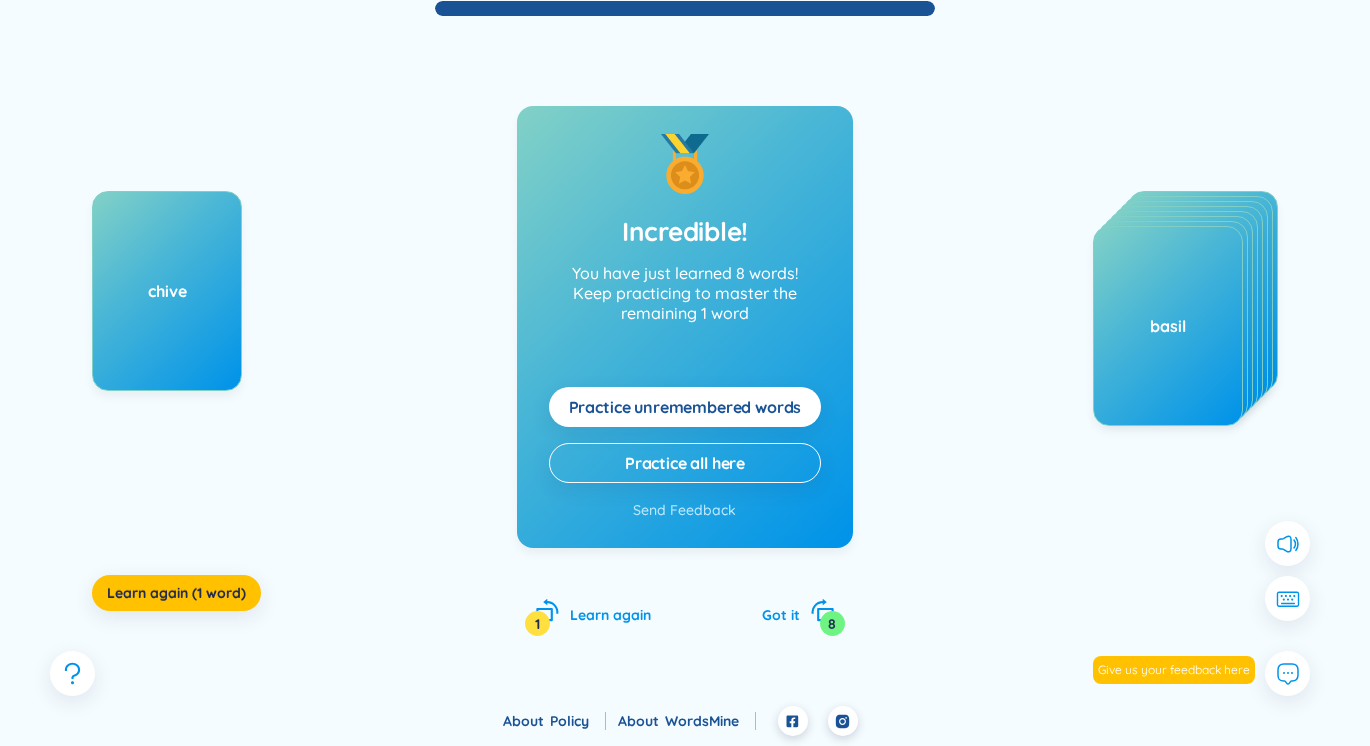 click on "Incredible! You have just learned 8 words! Keep practicing to master the remaining 1 word Practice unremembered words Practice all here Send Feedback Wonderful! You have just learned 8 words! Keep practicing to master the remaining 1 word Practice unremembered words Practice all here Send Feedback Learn again 1 Got it 8" at bounding box center [685, 391] 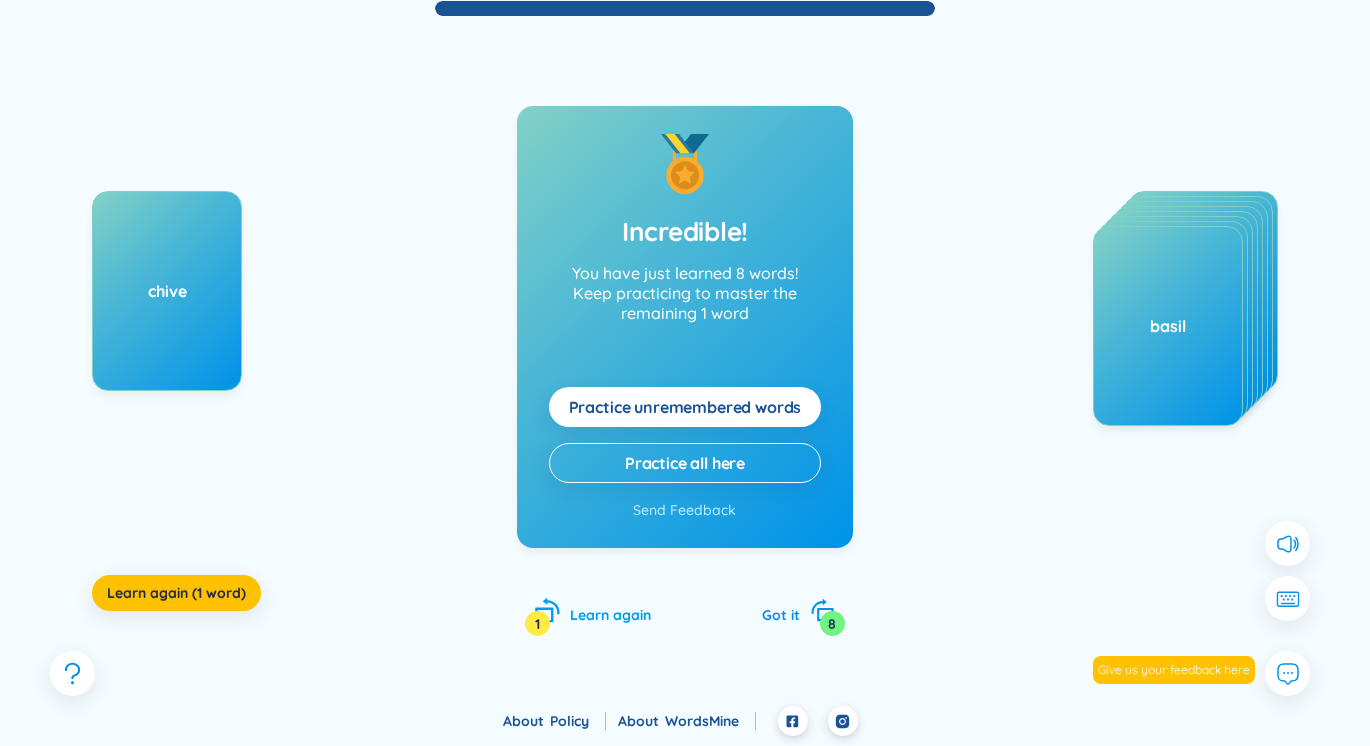 click on "Learn again" at bounding box center (610, 615) 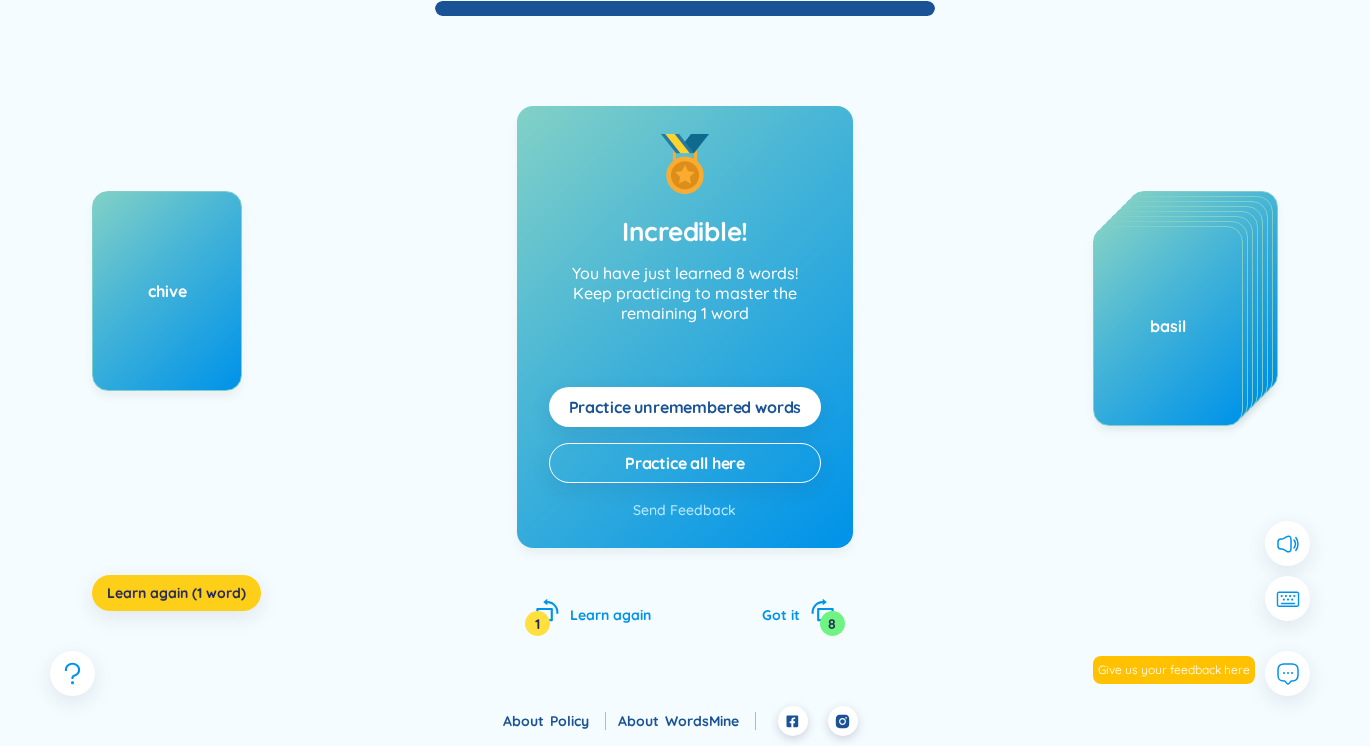 click on "Learn again (1 word)" at bounding box center (176, 593) 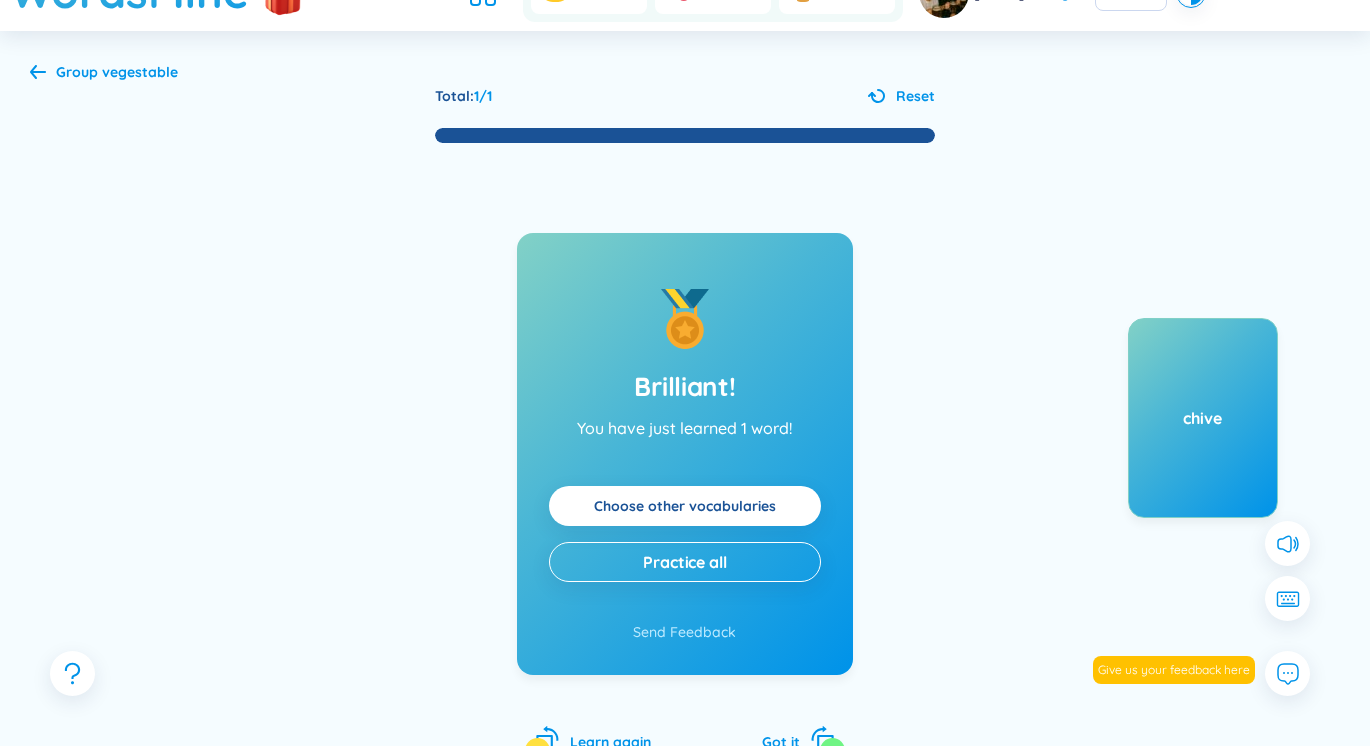 scroll, scrollTop: 0, scrollLeft: 0, axis: both 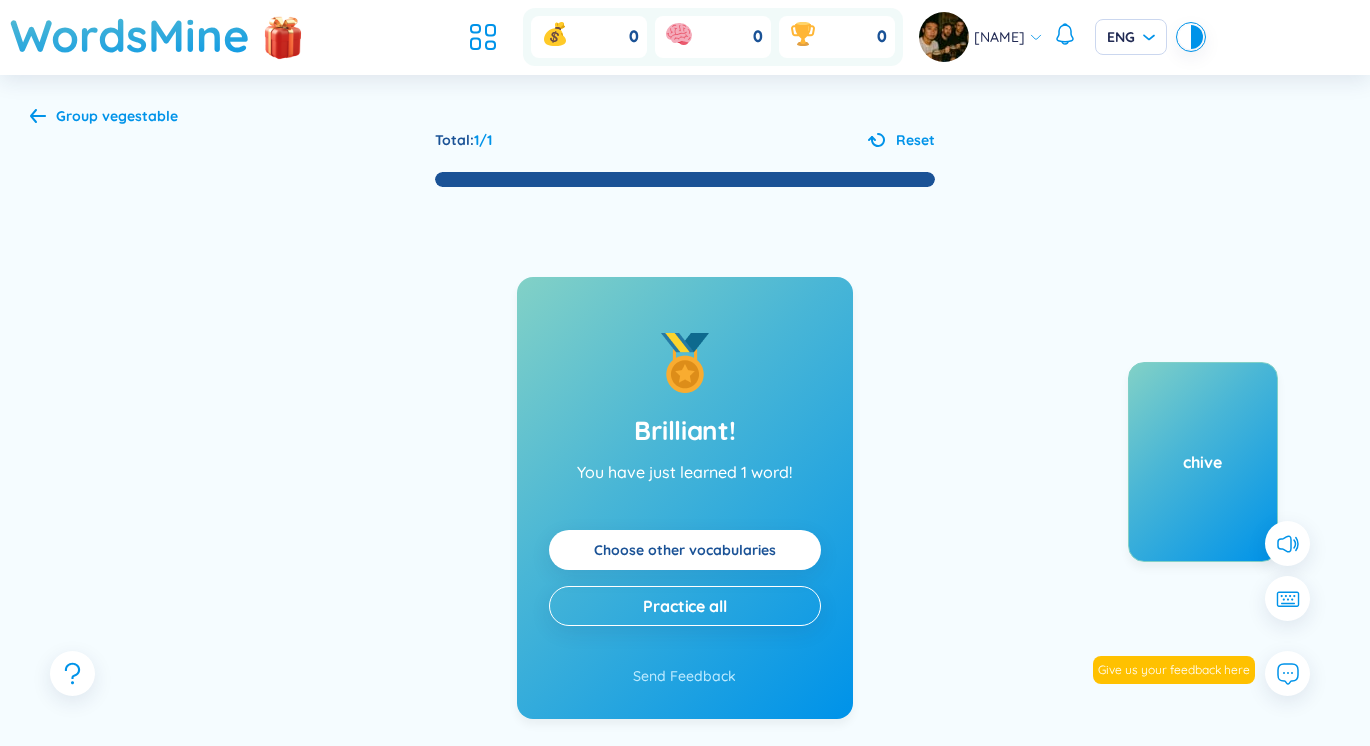 click on "Group   vegestable Total :  1 / 1 Reset Brilliant! You have just learned 1 word! Choose other vocabularies Practice all Send Feedback Wonderful! You have just learned 1 word! Choose other vocabularies Practice all Send Feedback Learn again 0 Got it 1 chive" at bounding box center [685, 476] 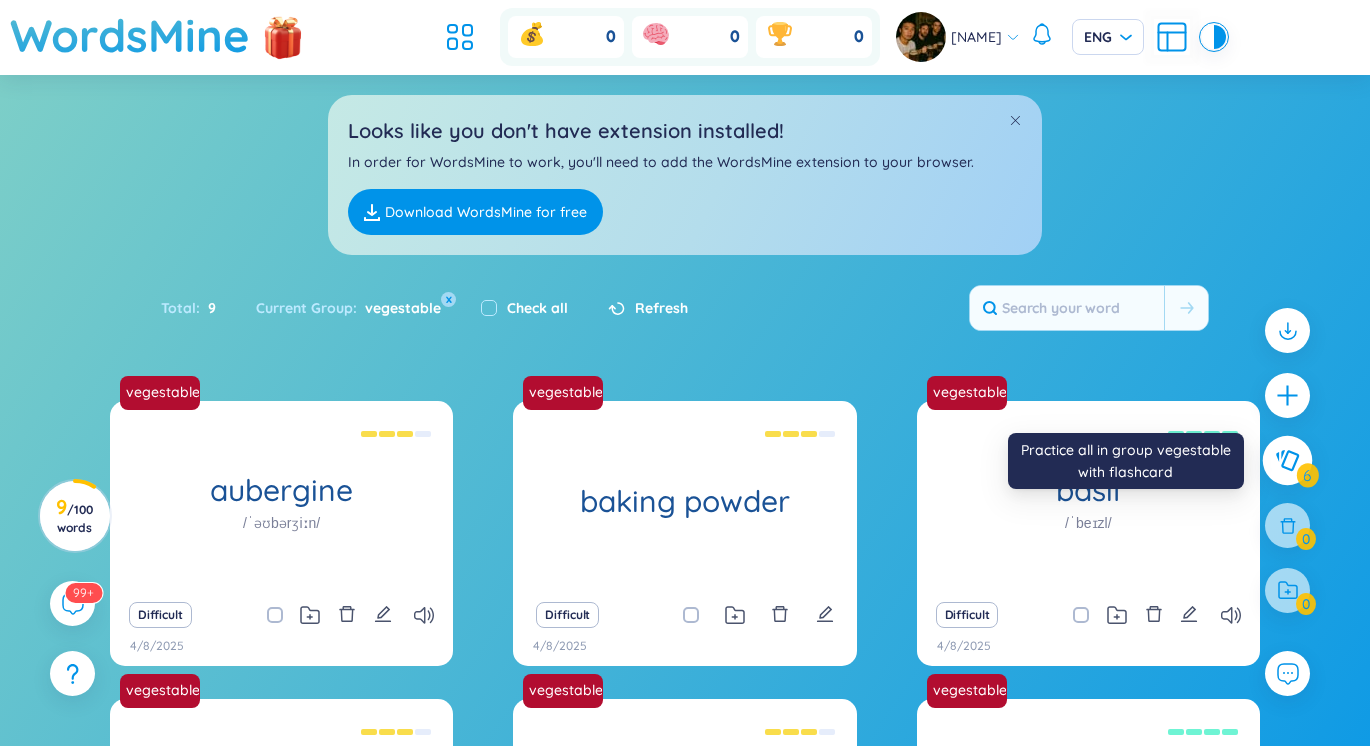 click at bounding box center (1288, 461) 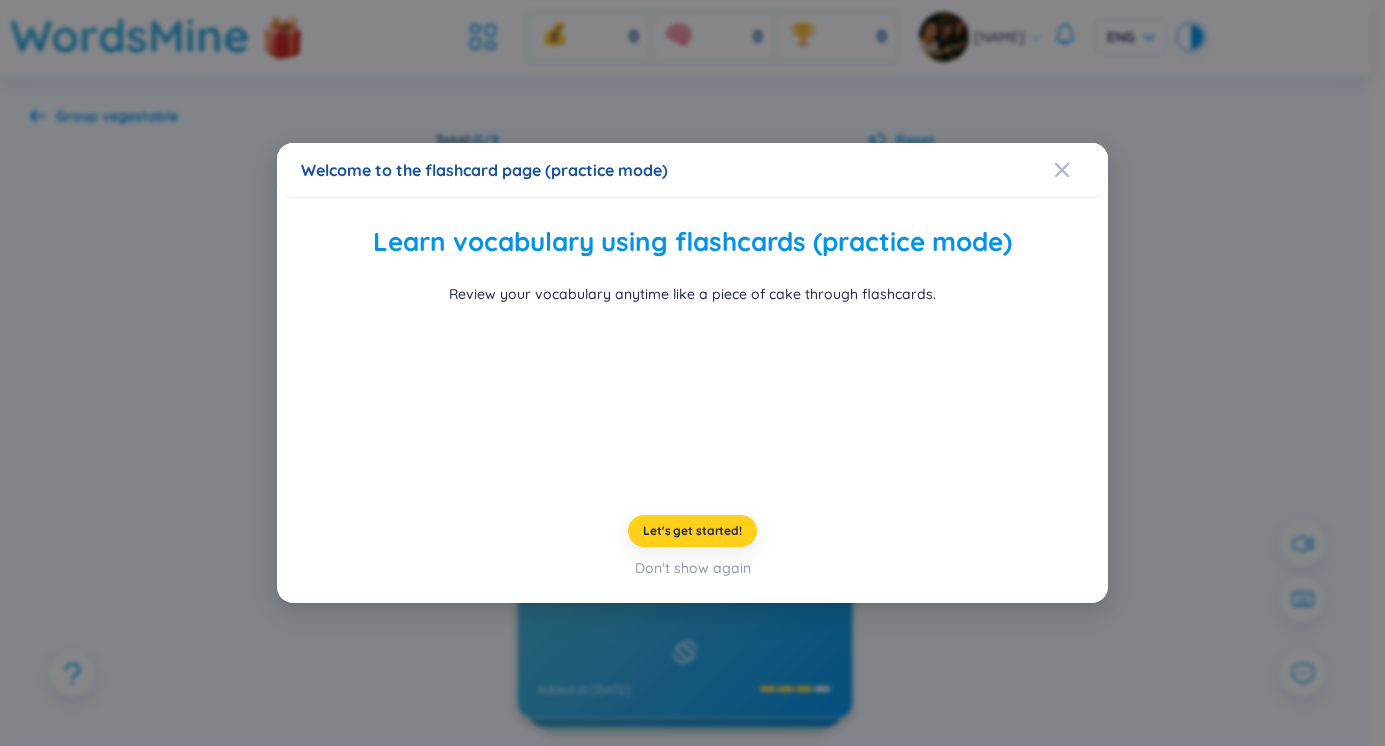 click on "Let's get started!" at bounding box center [692, 531] 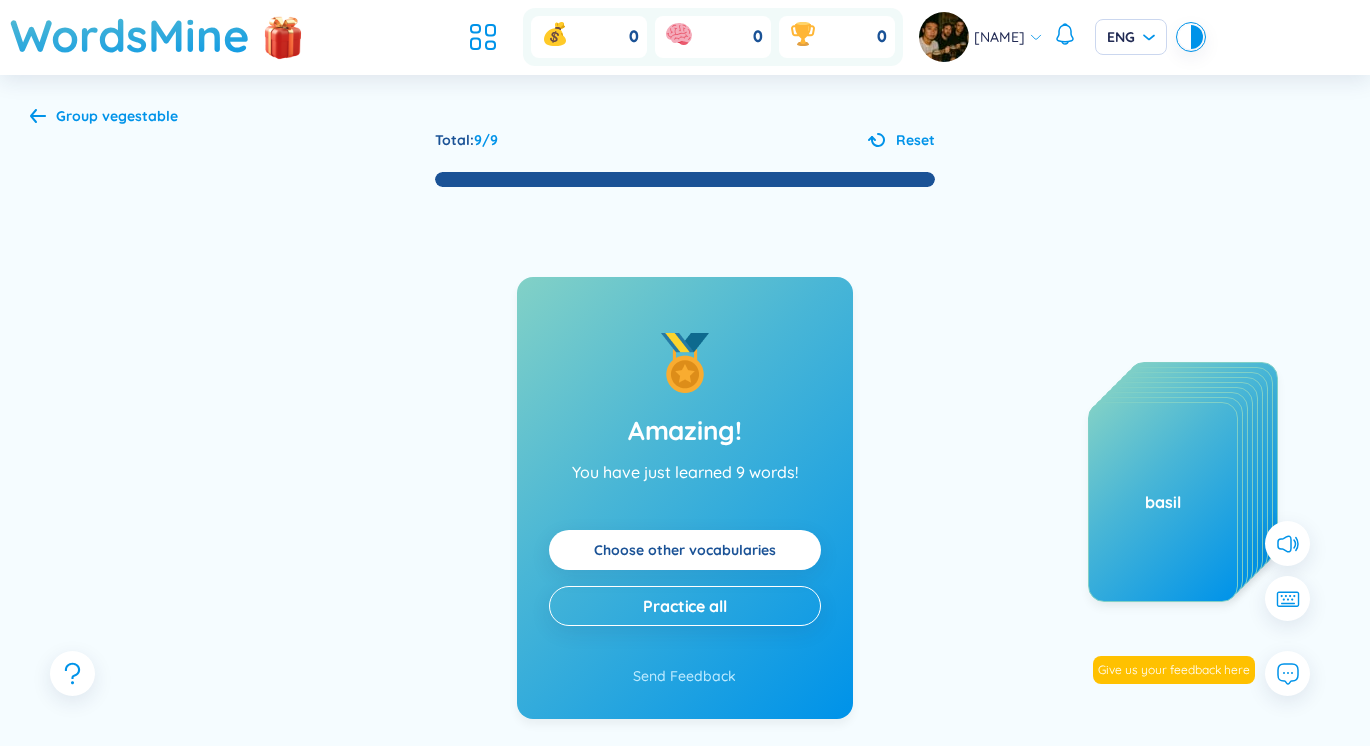click on "vegestable" at bounding box center [140, 116] 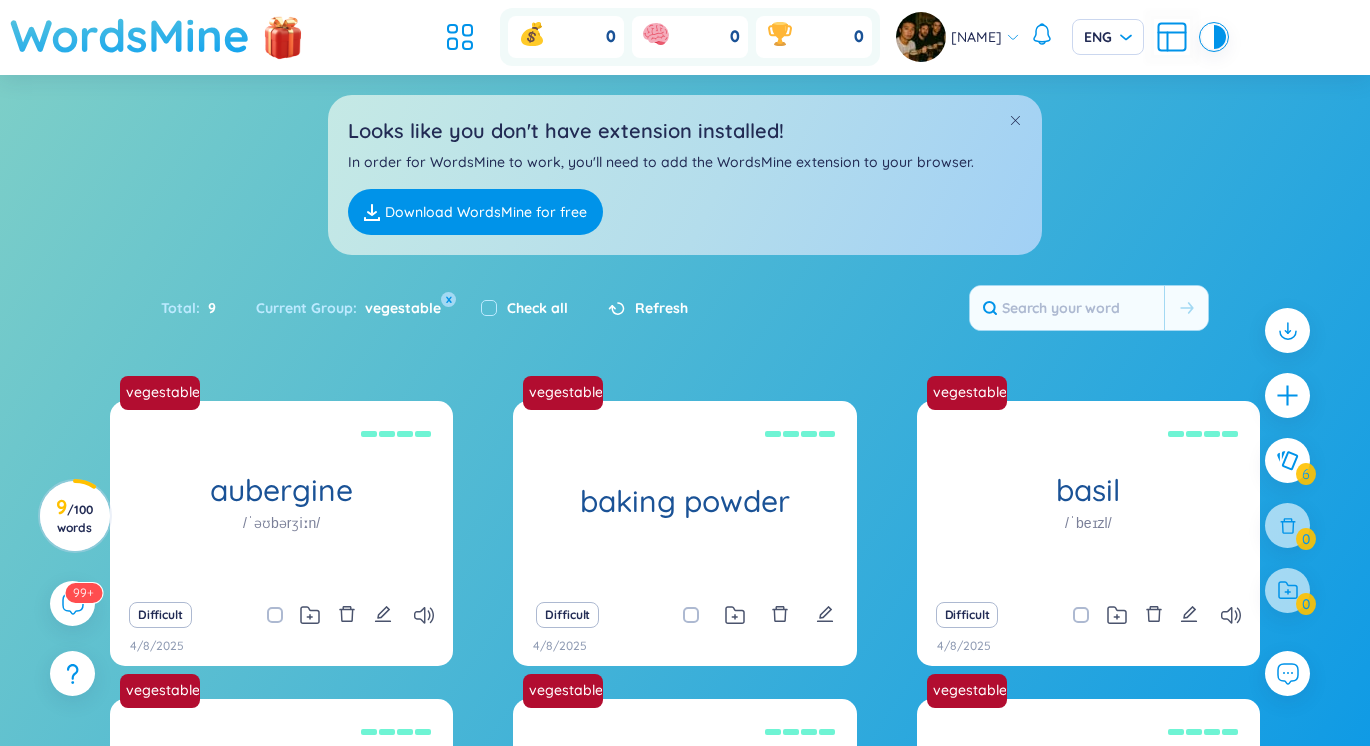 click on "WordsMine" at bounding box center [130, 35] 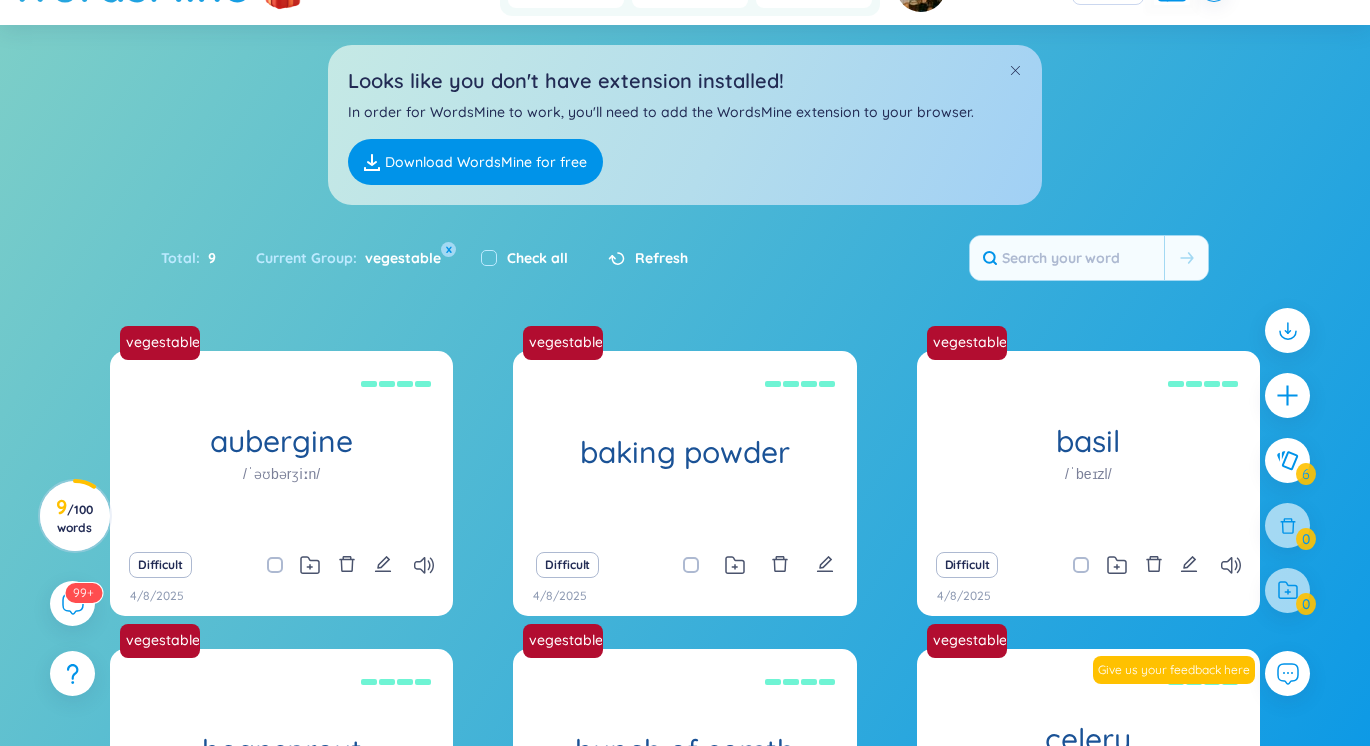 scroll, scrollTop: 0, scrollLeft: 0, axis: both 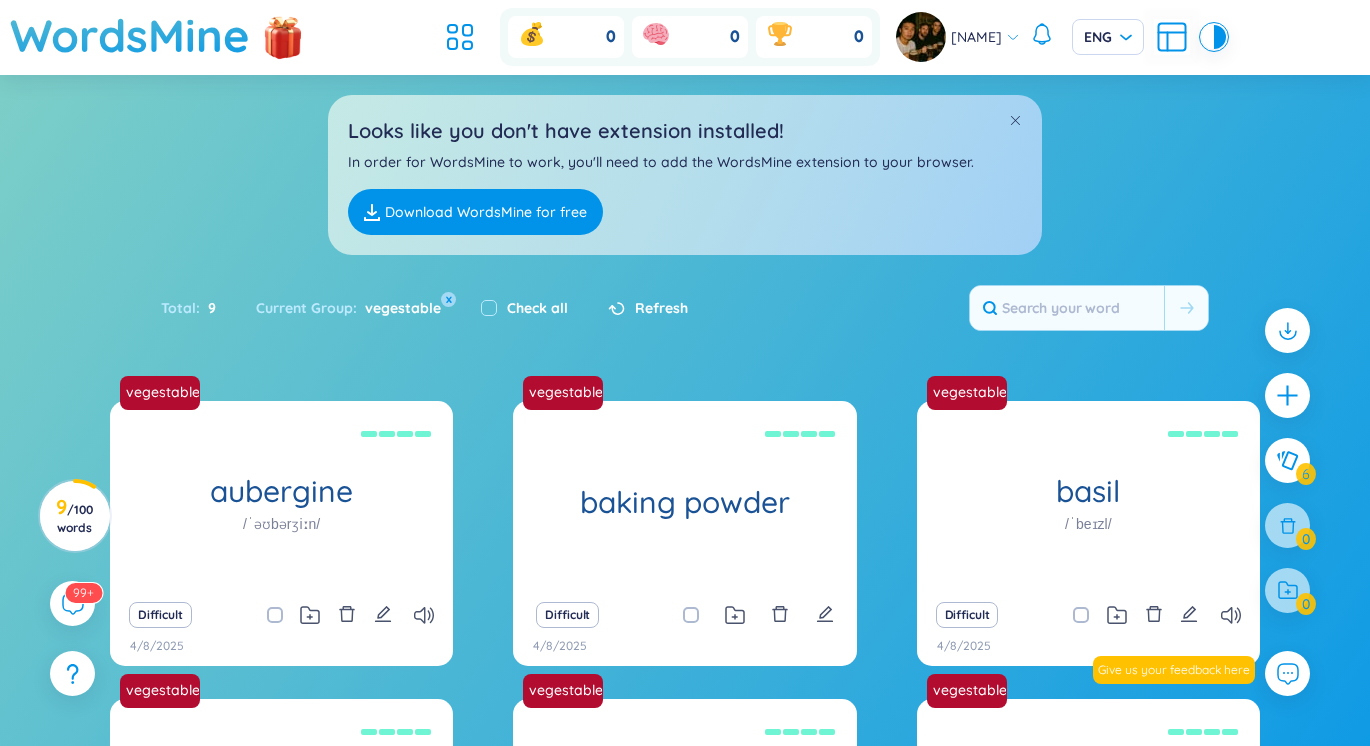 click on "vegestable" at bounding box center (399, 308) 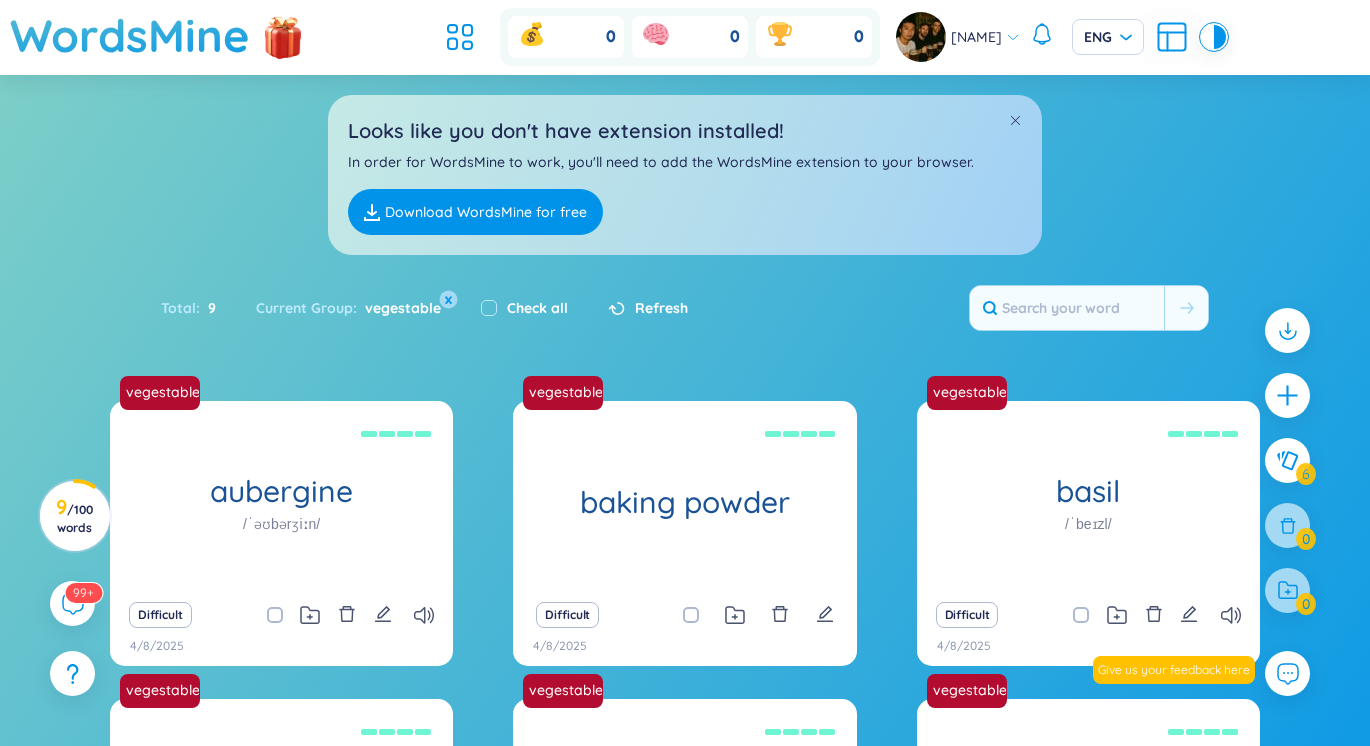click on "x" at bounding box center [449, 300] 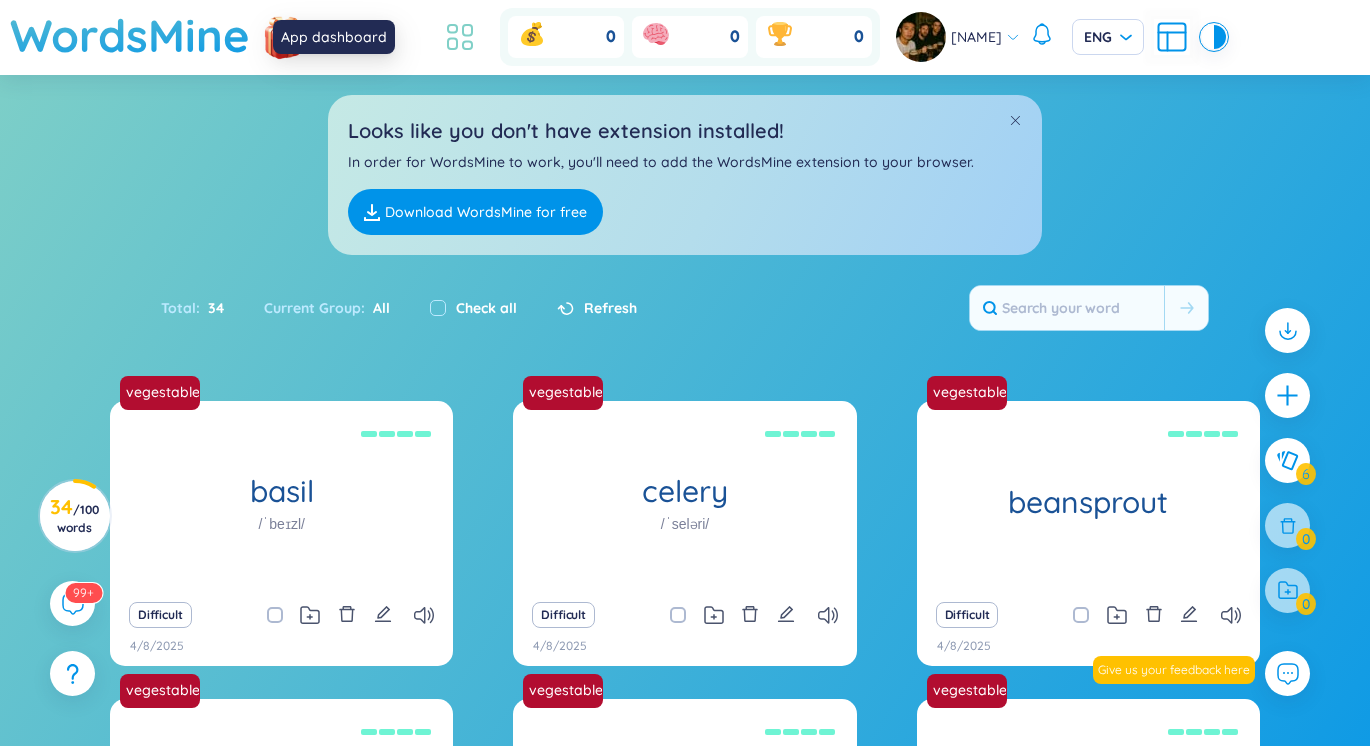 click 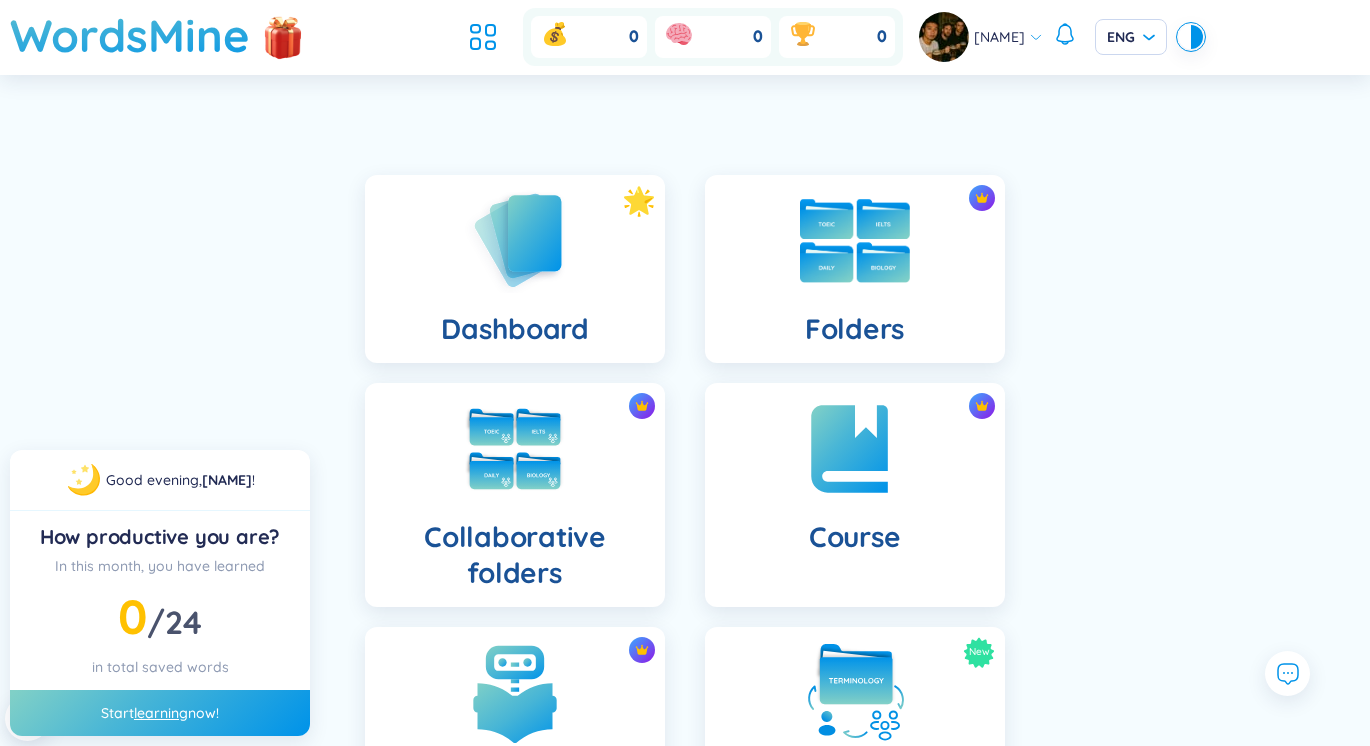 click on "Folders" at bounding box center (855, 269) 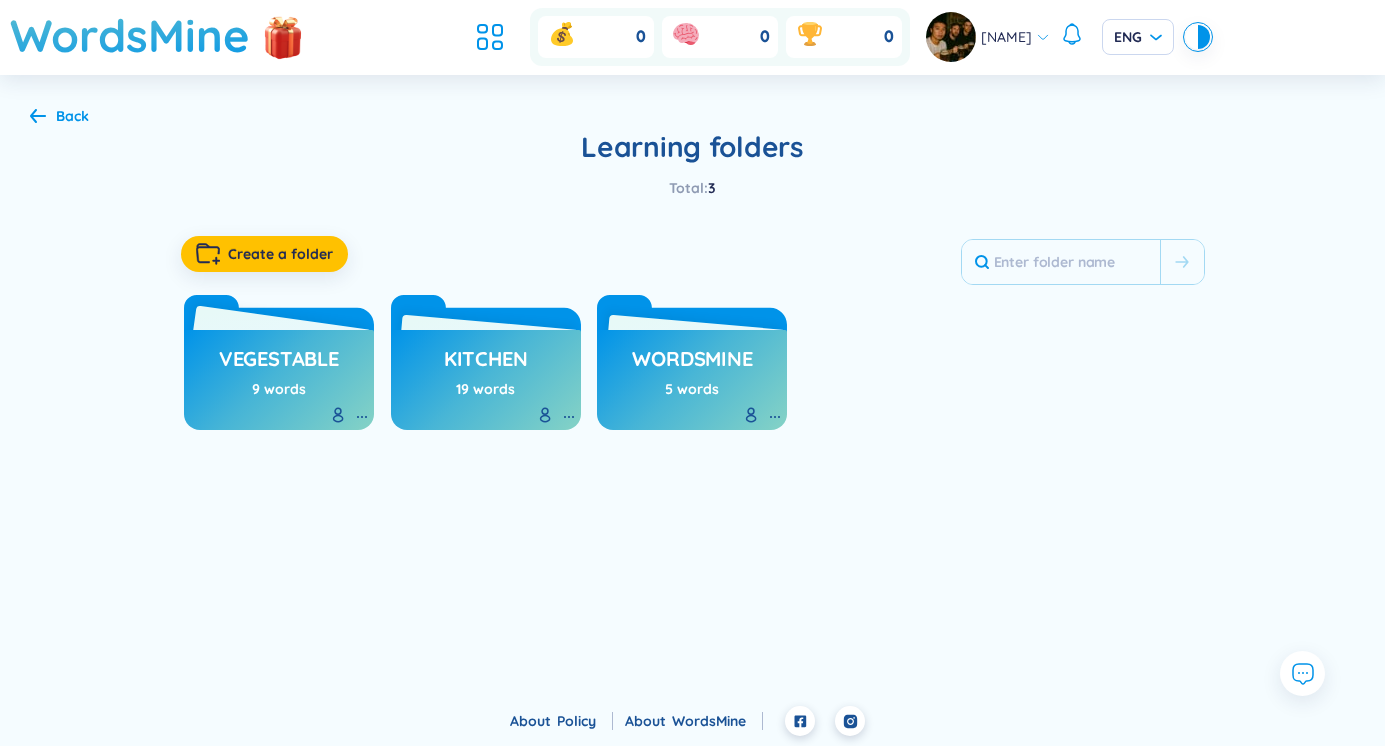 click on "9 words" at bounding box center [279, 389] 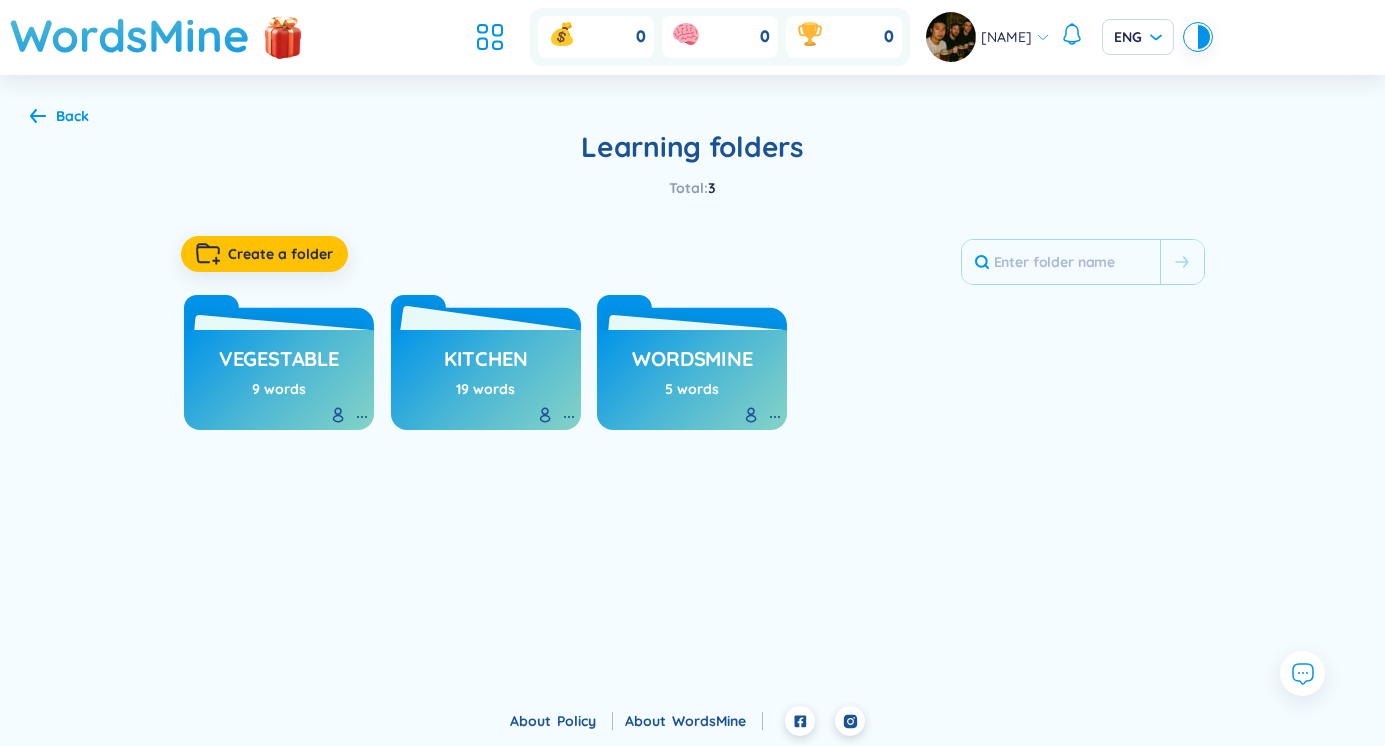 click on "kitchen" at bounding box center (486, 364) 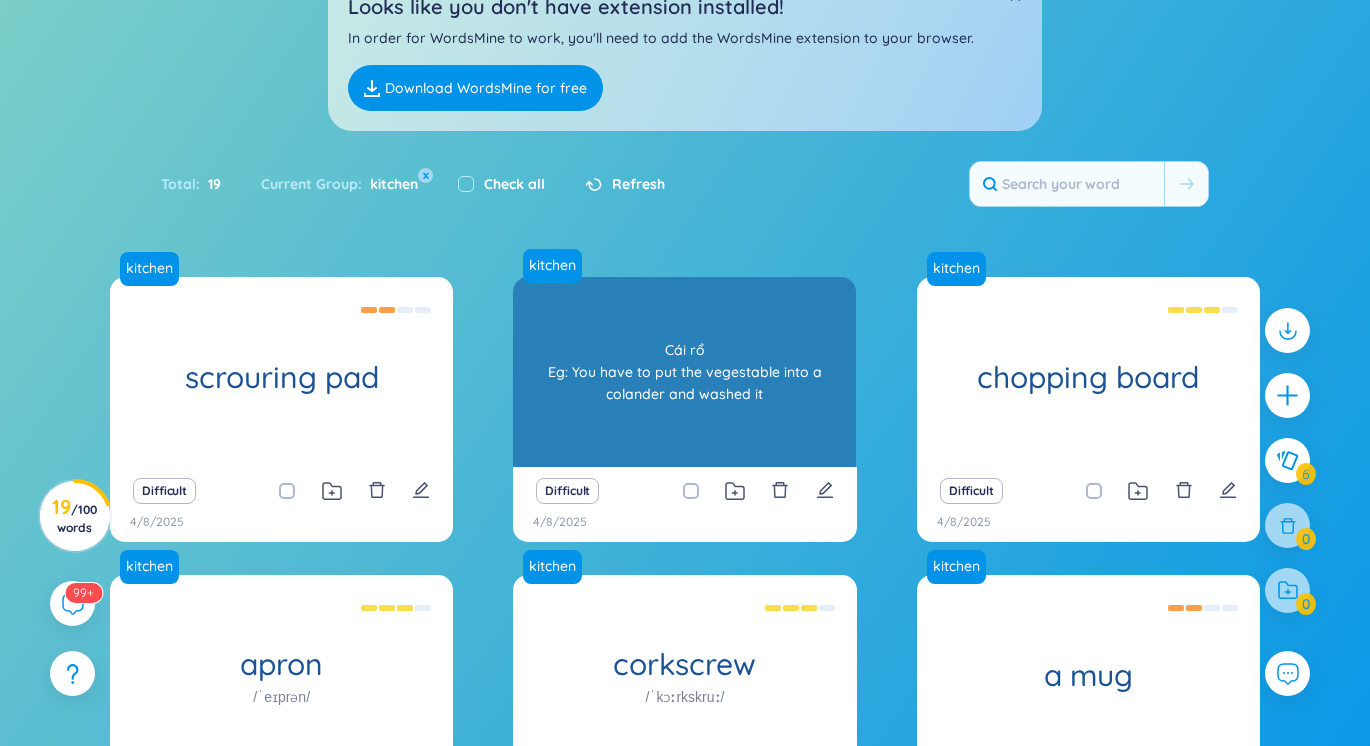 scroll, scrollTop: 204, scrollLeft: 0, axis: vertical 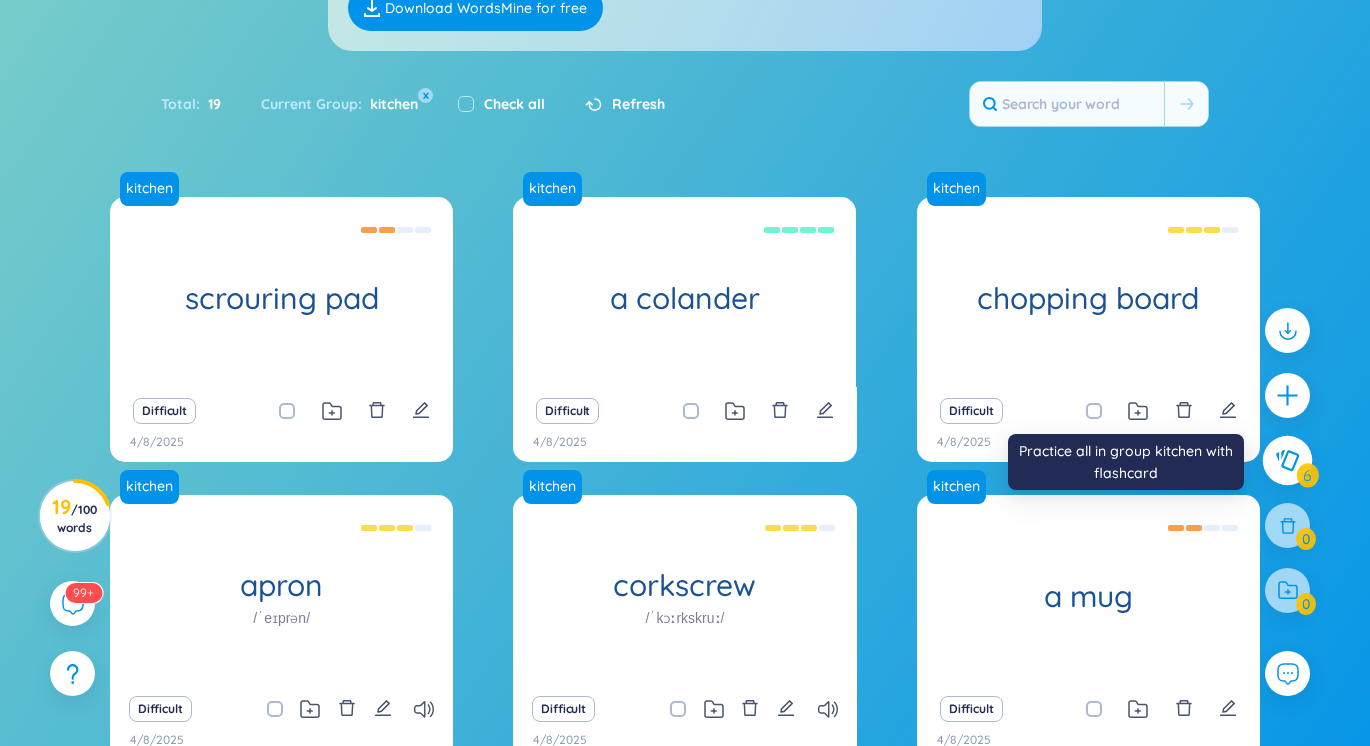 click 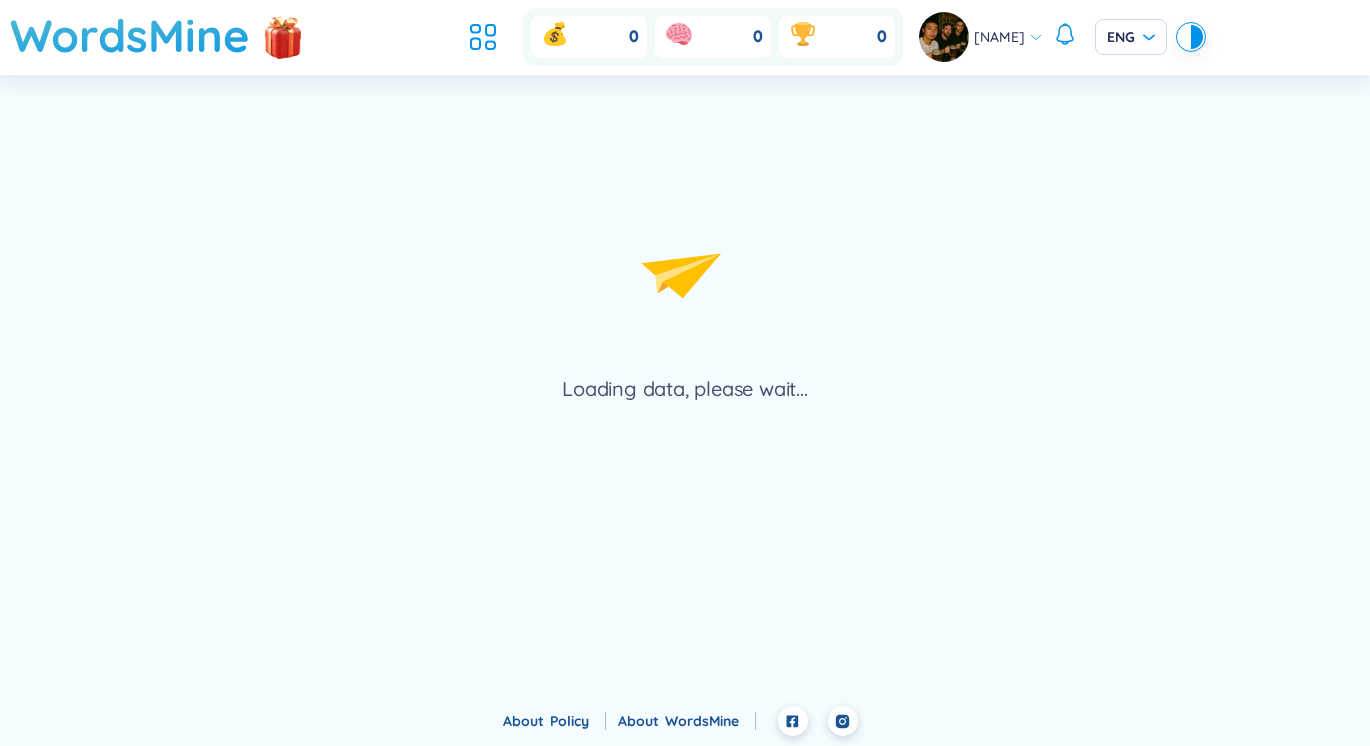 scroll, scrollTop: 0, scrollLeft: 0, axis: both 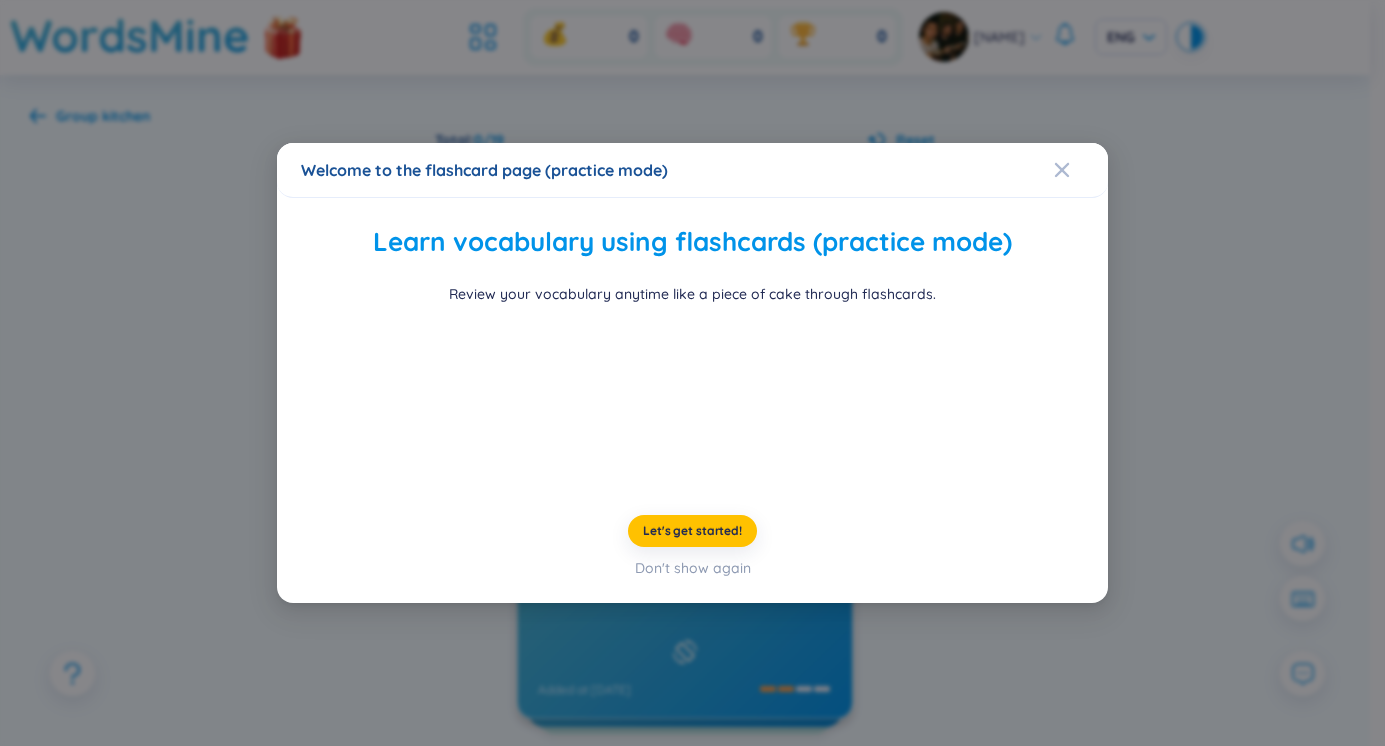 click on "Let's get started! Don't show again" at bounding box center (692, 547) 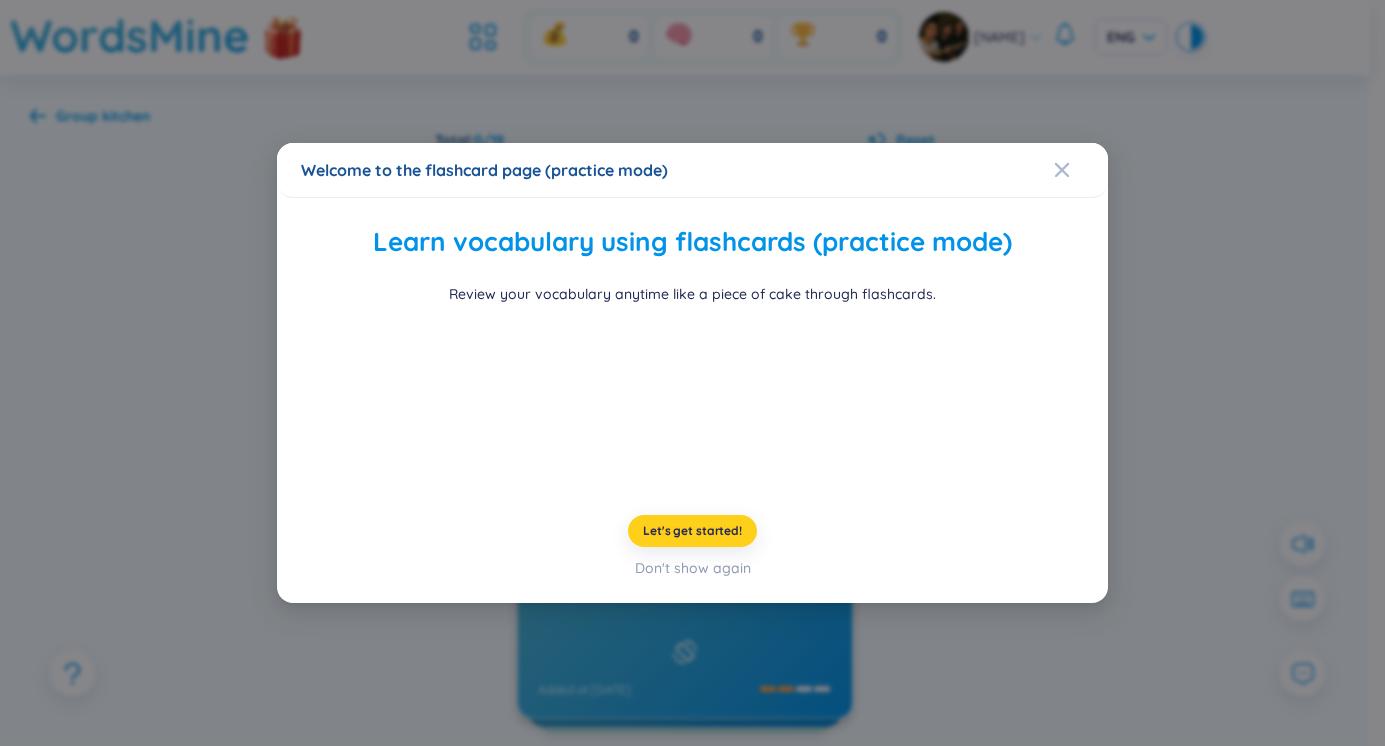 click on "Let's get started!" at bounding box center (692, 531) 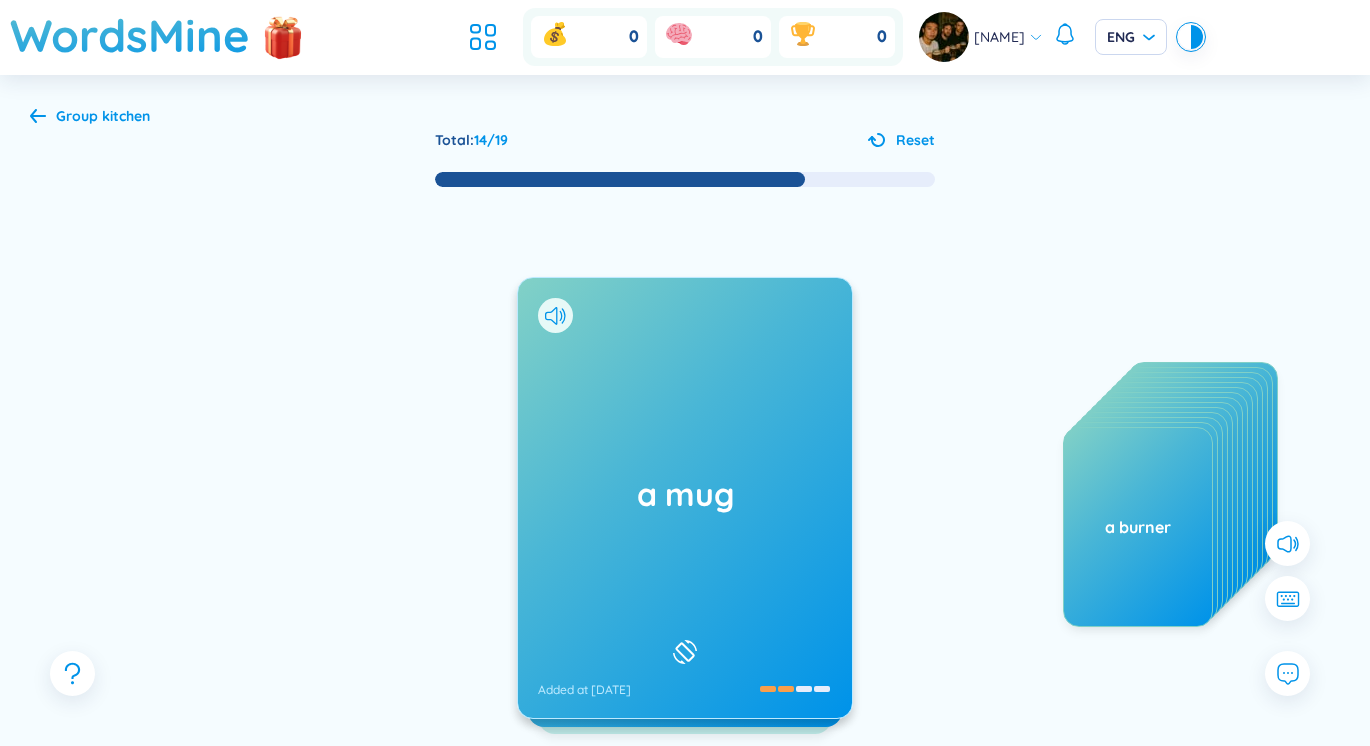 click on "a mug" at bounding box center (685, 494) 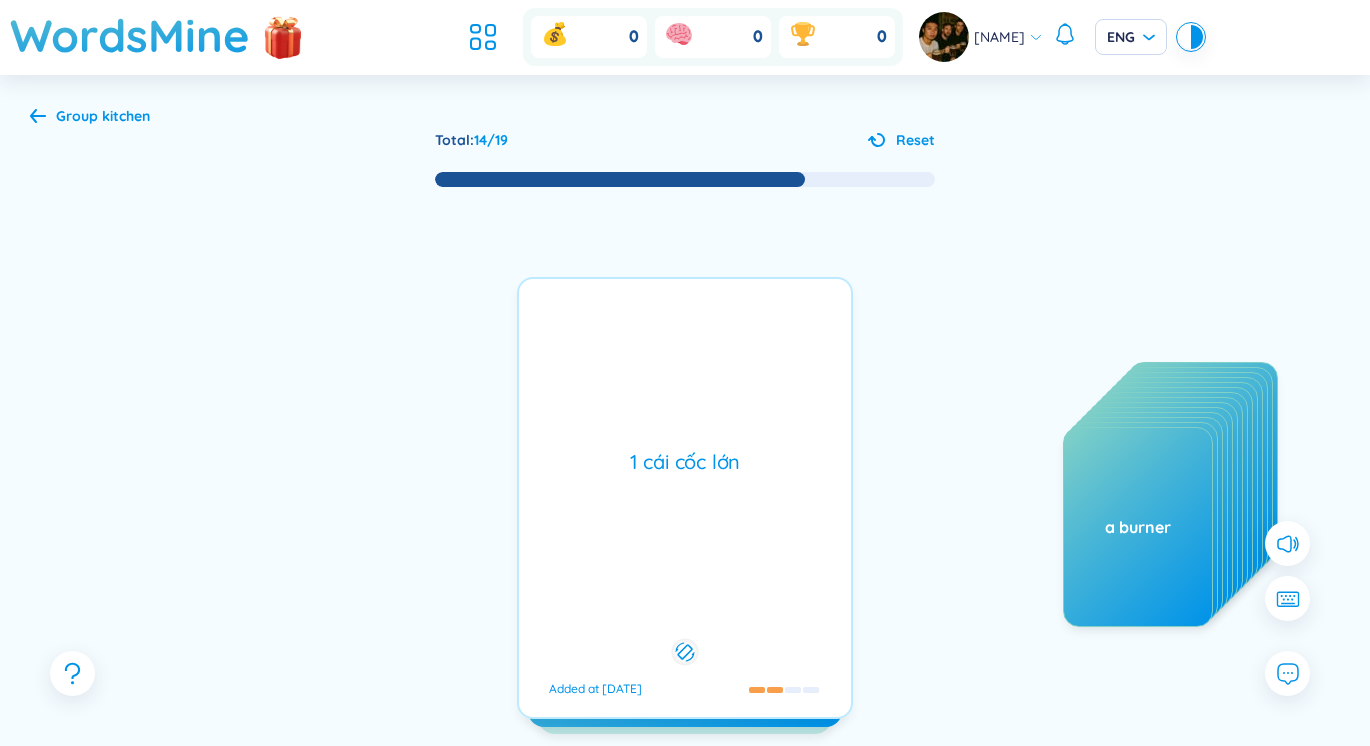 click on "1 cái cốc lớn  Added at 4/8/2025" at bounding box center (685, 498) 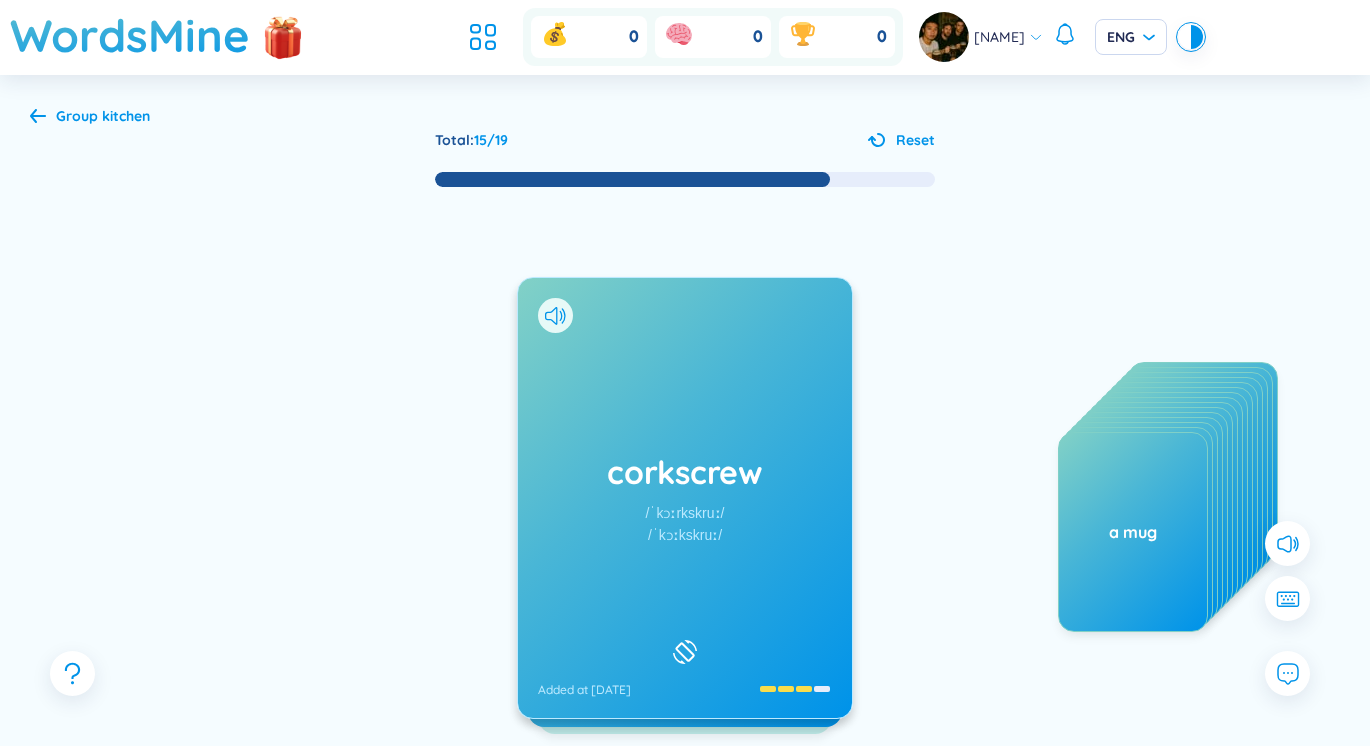 click on "corkscrew /ˈkɔːrkskruː/ /ˈkɔːkskruː/ Added at 4/8/2025" at bounding box center (685, 498) 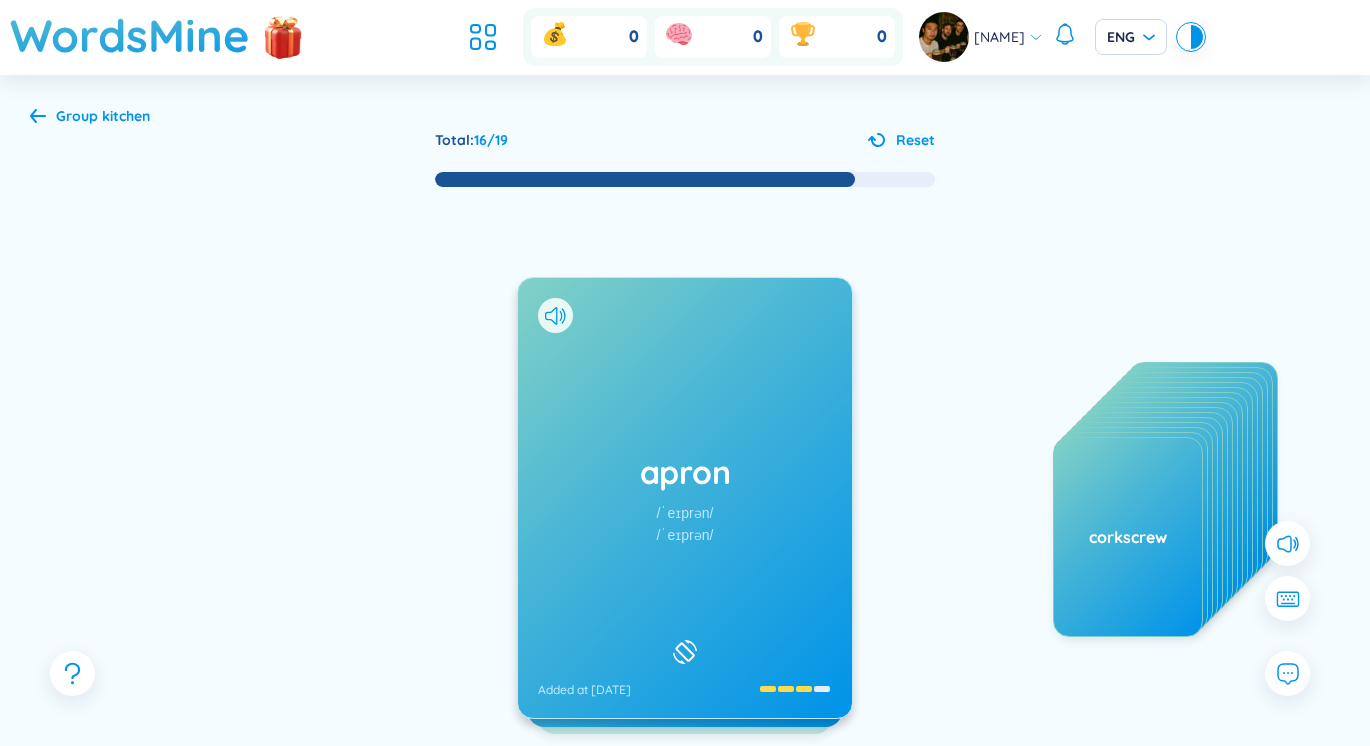 click on "apron /ˈeɪprən/ /ˈeɪprən/ Added at 4/8/2025" at bounding box center (685, 498) 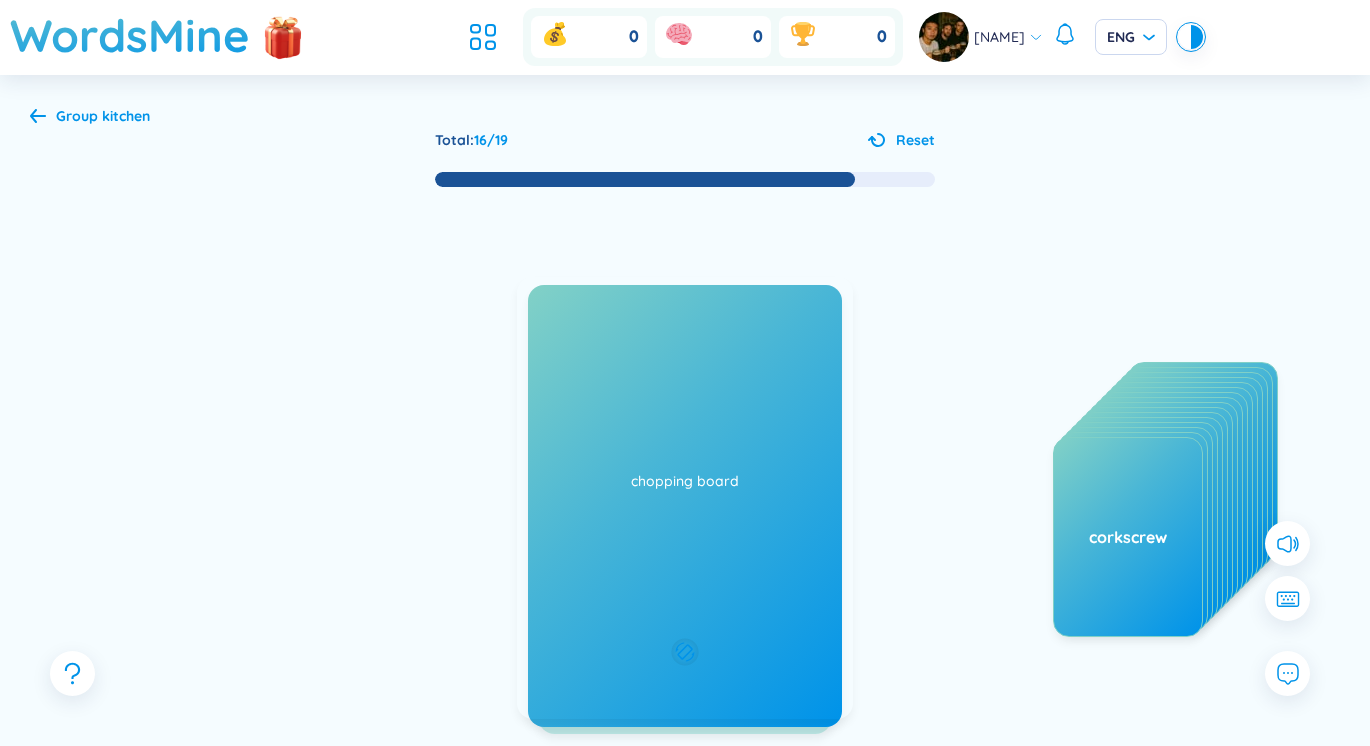 click on "Tạp dề
Eg: use this when you cooked this thing will covered you from oil" at bounding box center (685, 462) 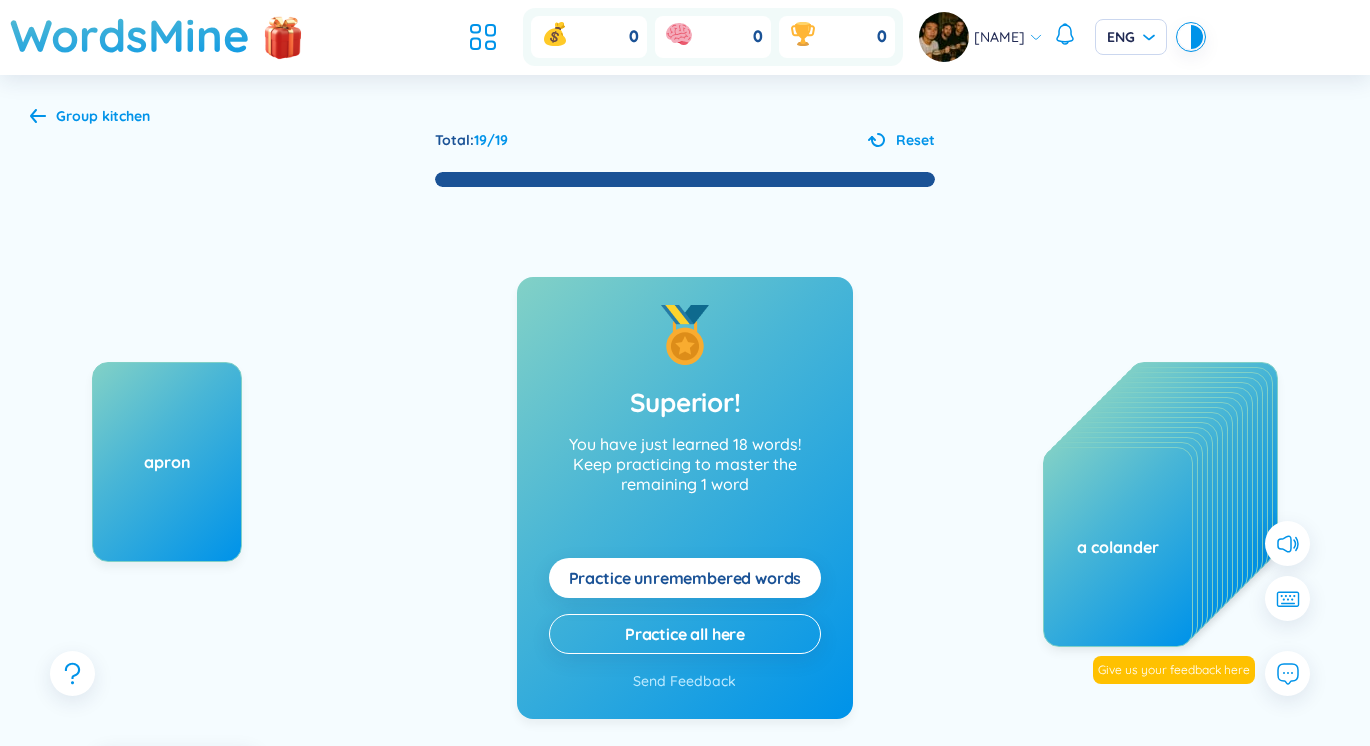 click on "apron[REDACTED]" at bounding box center [167, 462] 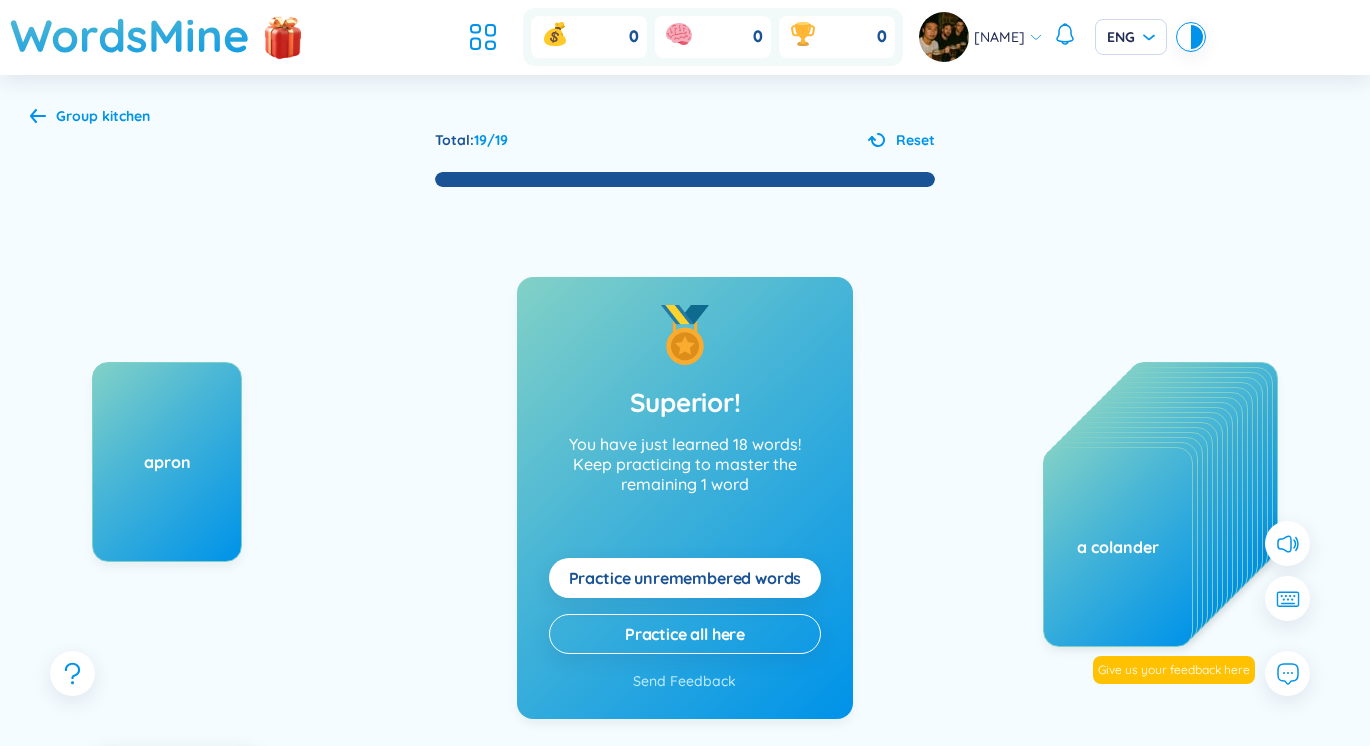 click on "Group   kitchen" at bounding box center (103, 116) 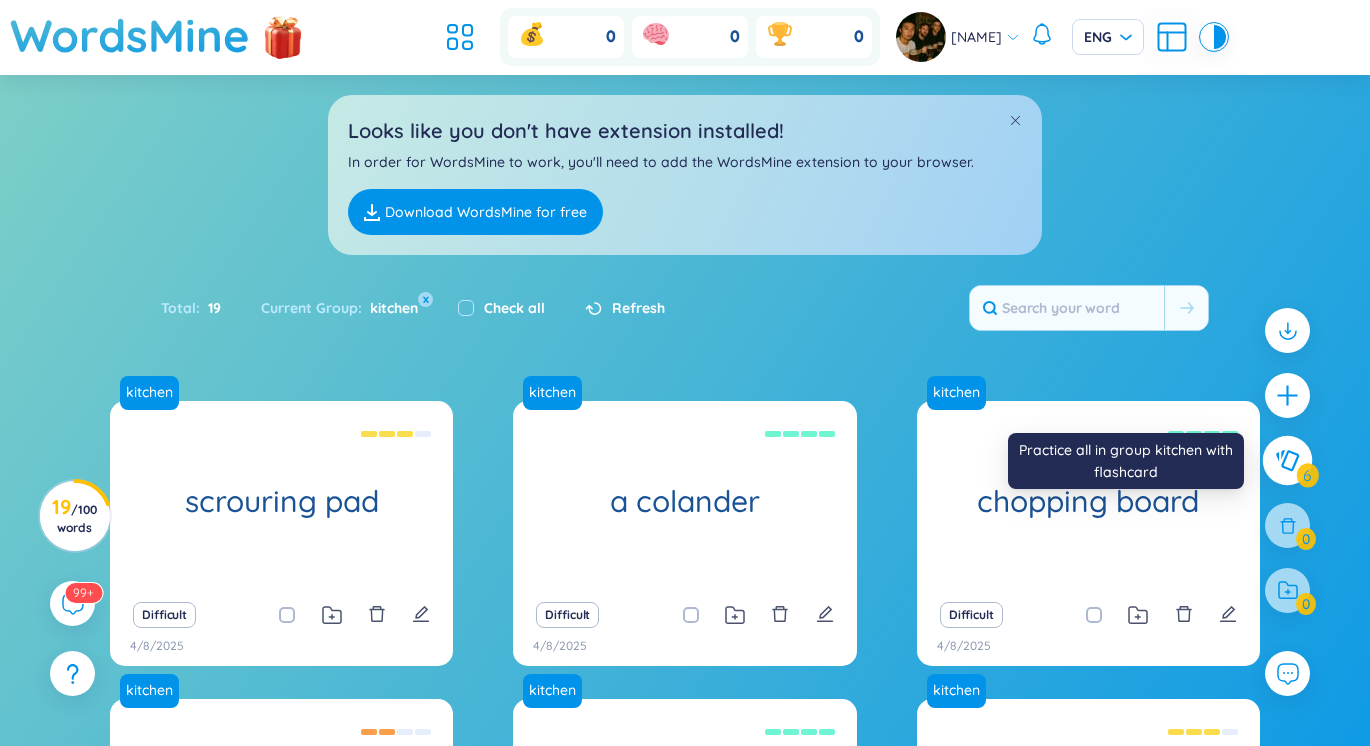 click 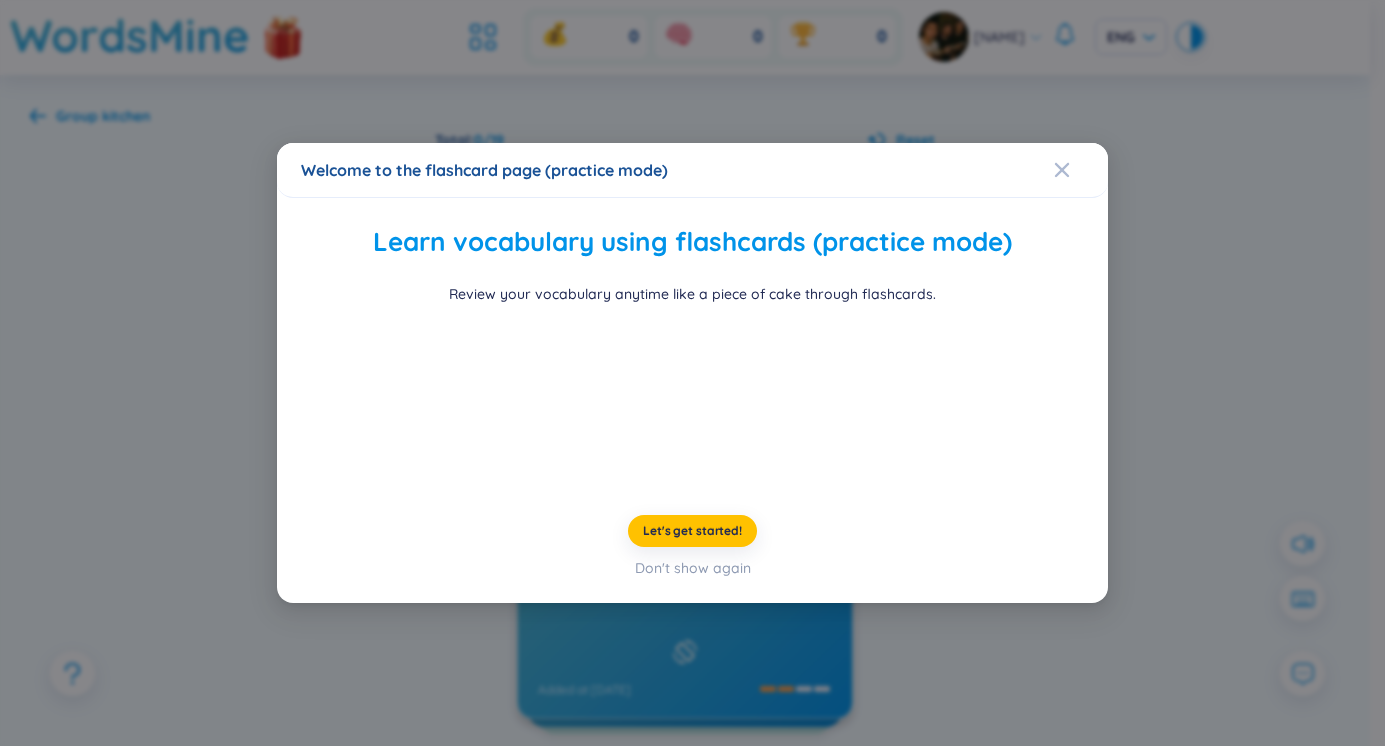 click on "Learn vocabulary using flashcards (practice mode) Review your vocabulary anytime like a piece of cake through flashcards. Let's get started! Don't show again" at bounding box center (692, 400) 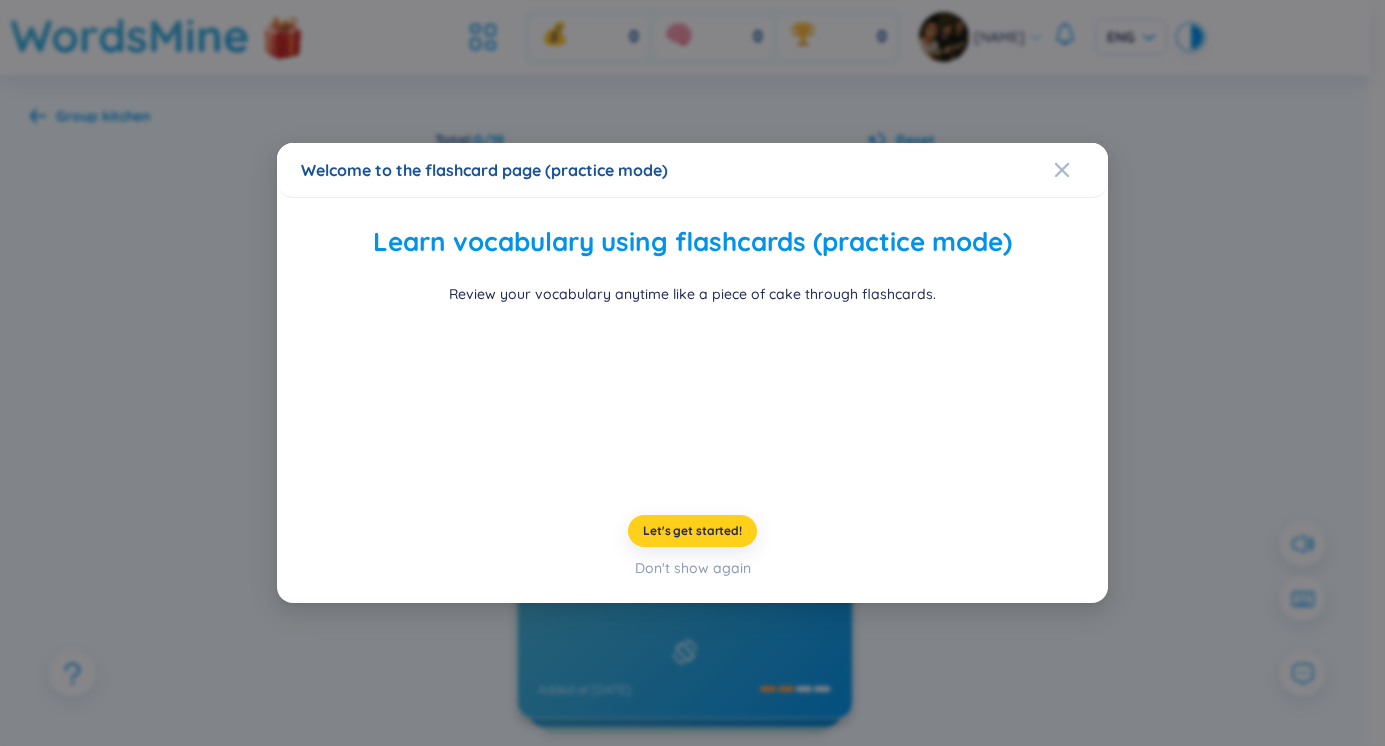 click on "Let's get started!" at bounding box center (692, 531) 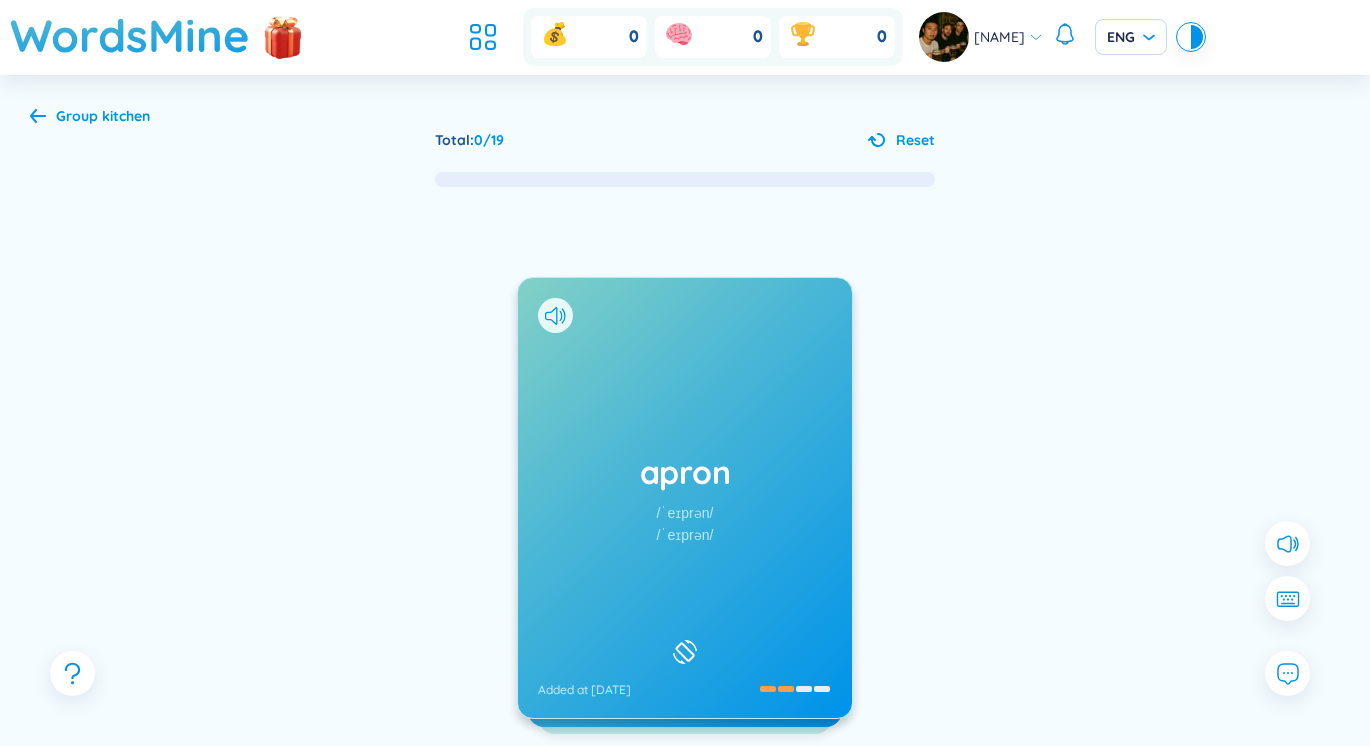 click on "apron /ˈeɪprən/ /ˈeɪprən/ Added at 4/8/2025" at bounding box center (685, 498) 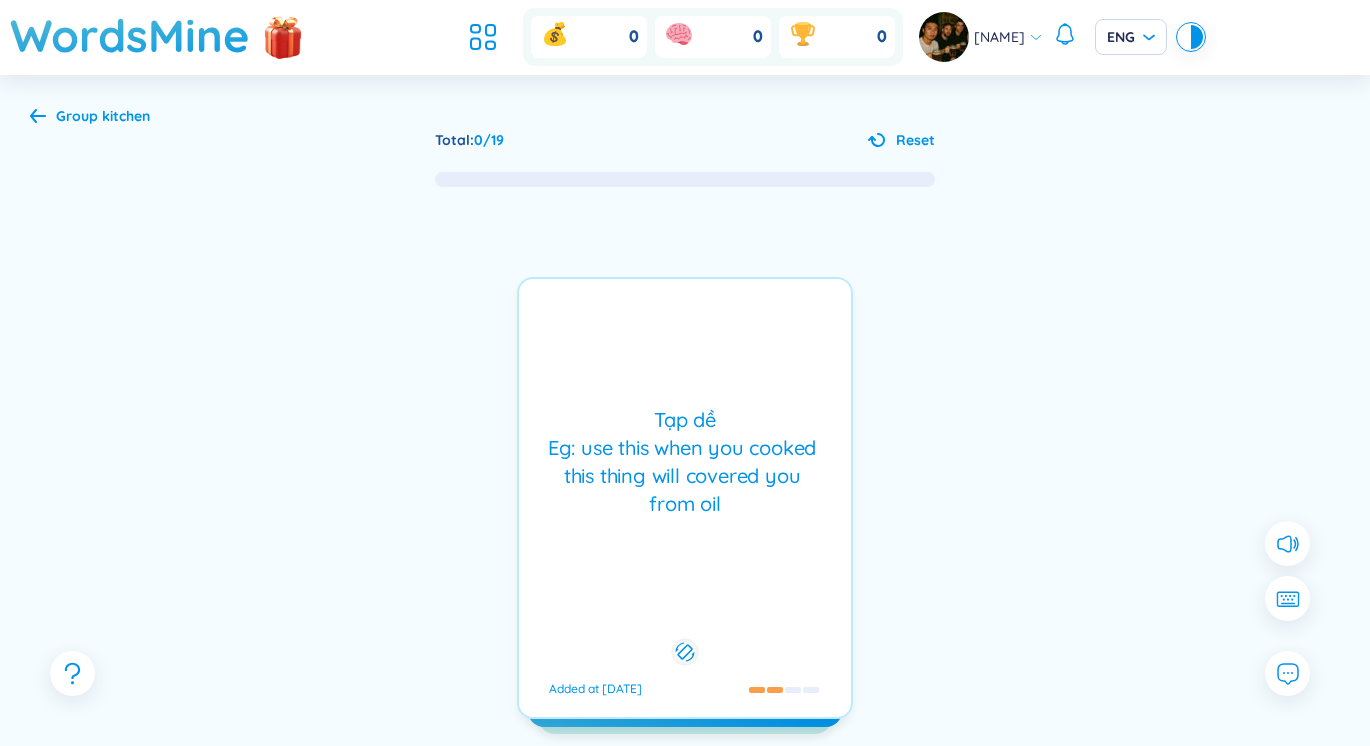 click on "Tạp dề
Eg: use this when you cooked this thing will covered you from oil" at bounding box center (685, 462) 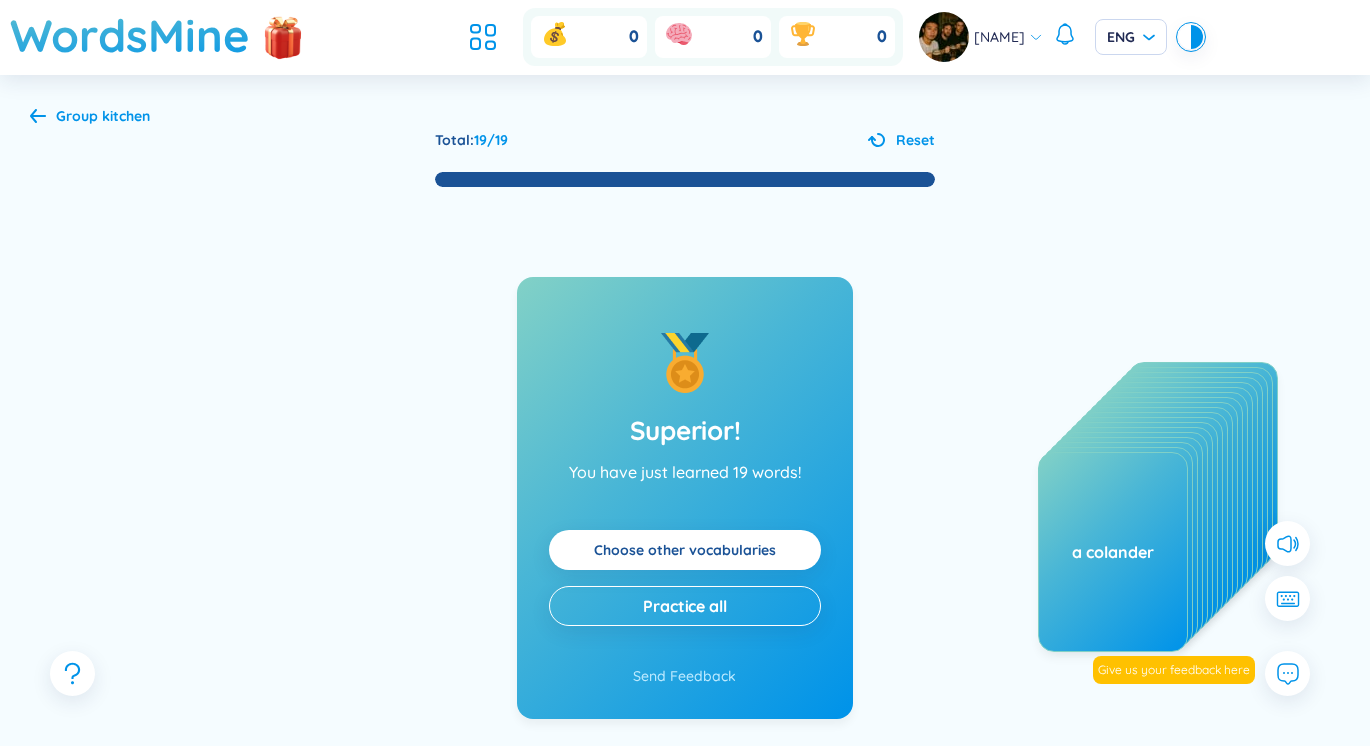 click on "kitchen" at bounding box center [126, 116] 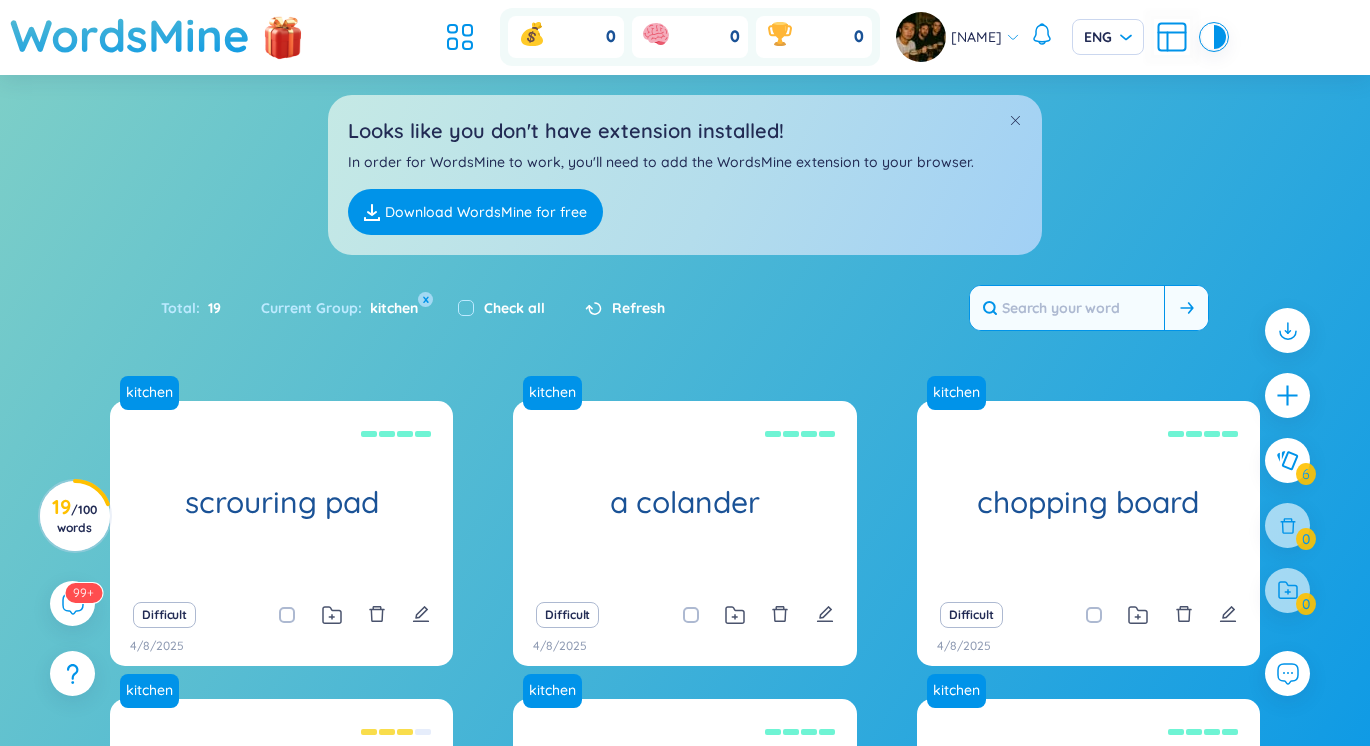 scroll, scrollTop: 385, scrollLeft: 0, axis: vertical 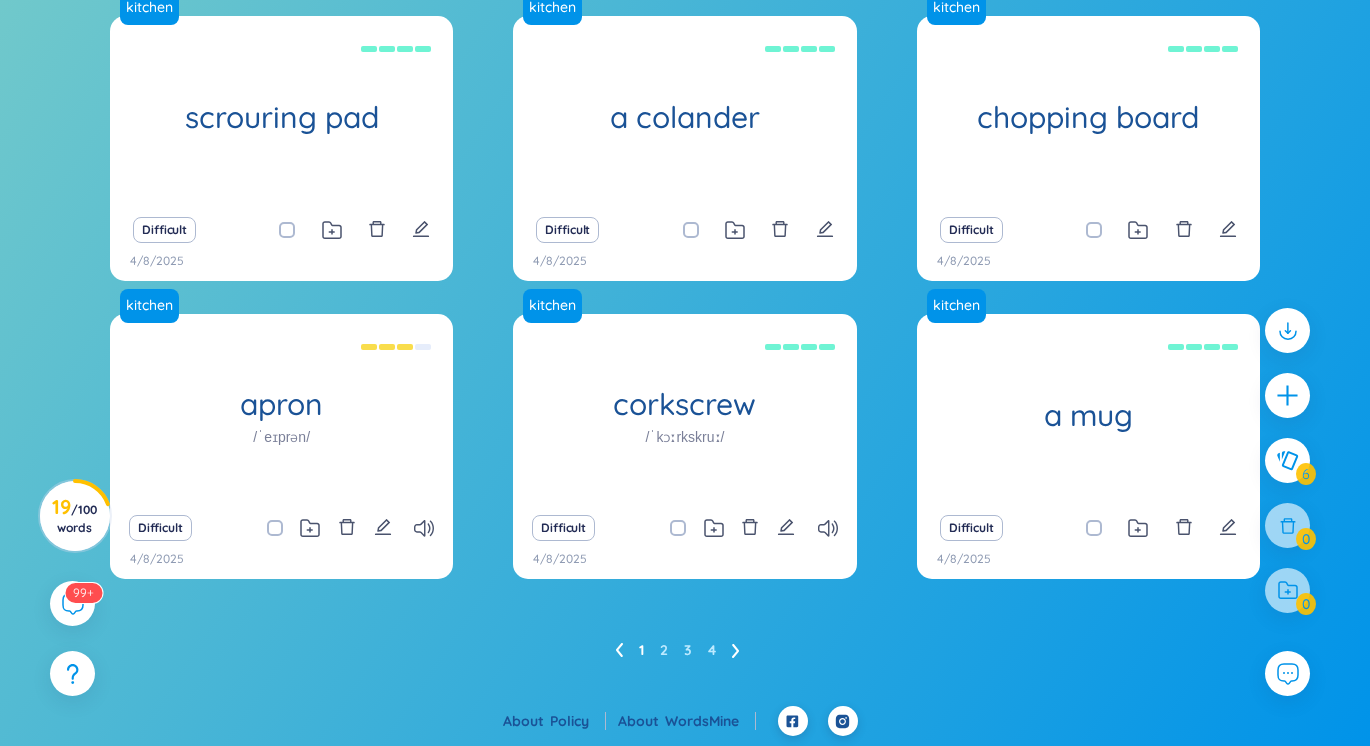 click on "1 2 3 4" at bounding box center (685, 650) 